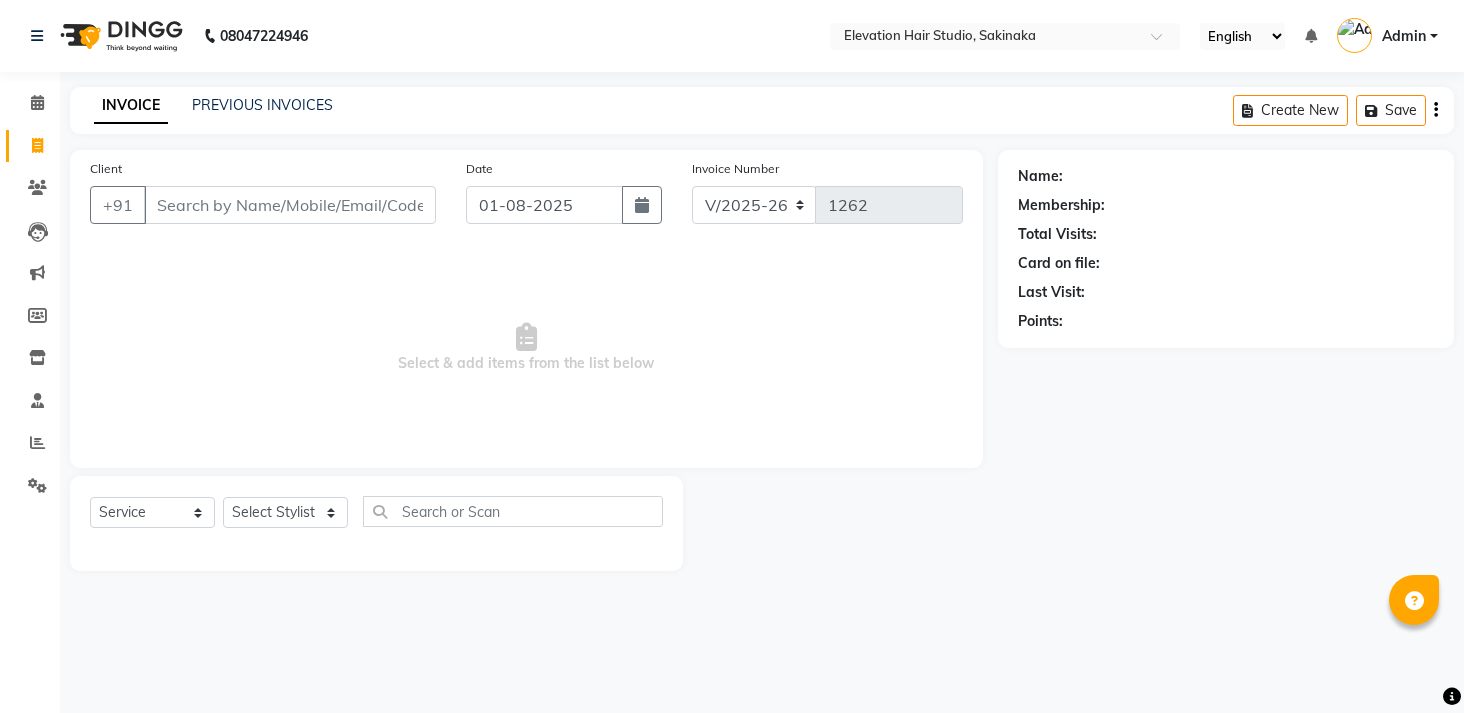 select on "4949" 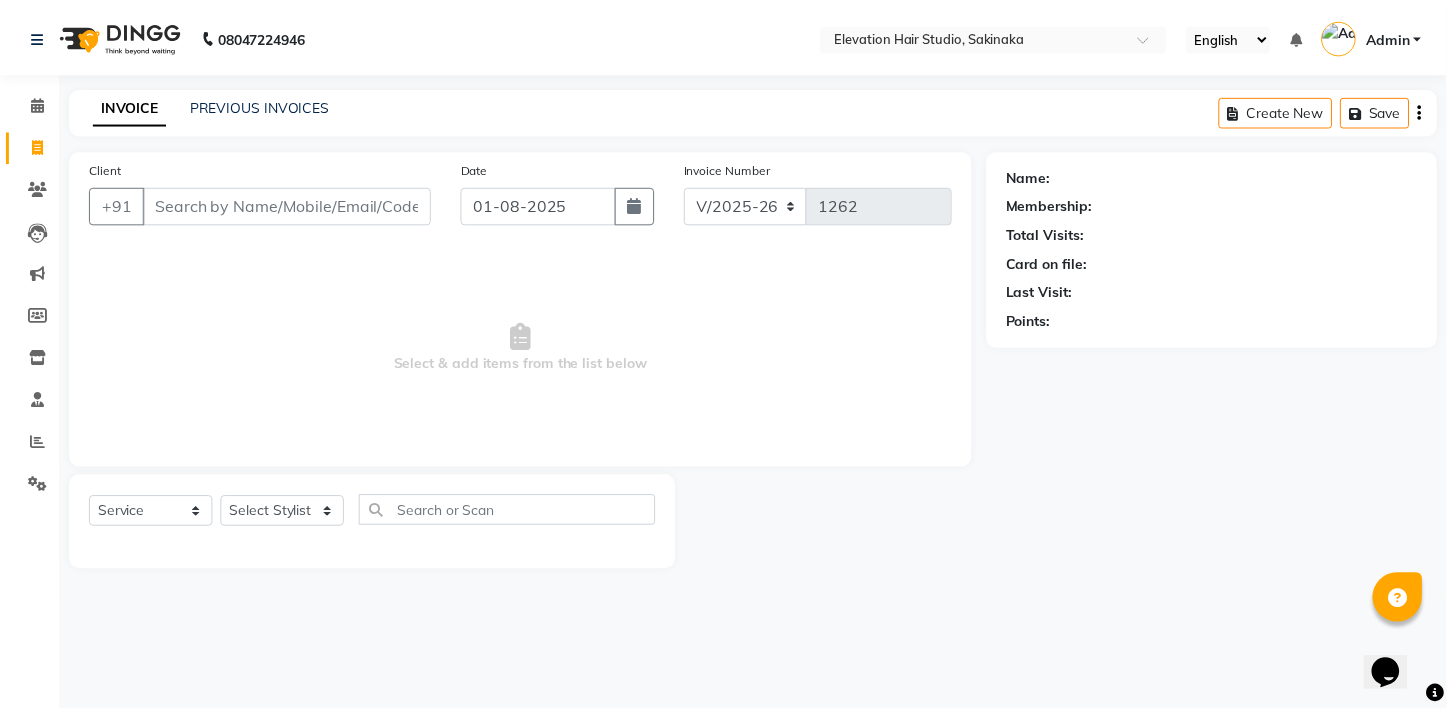 scroll, scrollTop: 0, scrollLeft: 0, axis: both 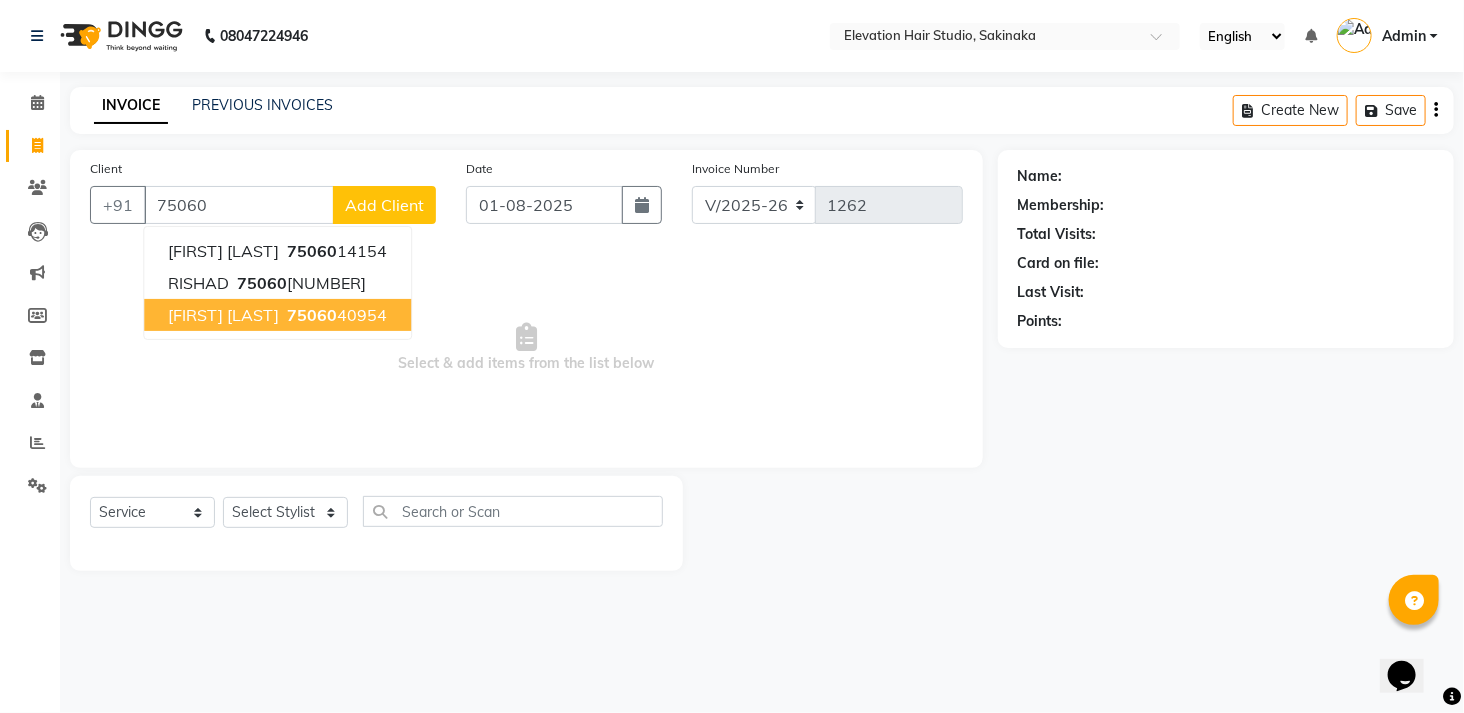 click on "[FIRST] [LAST]" at bounding box center (223, 315) 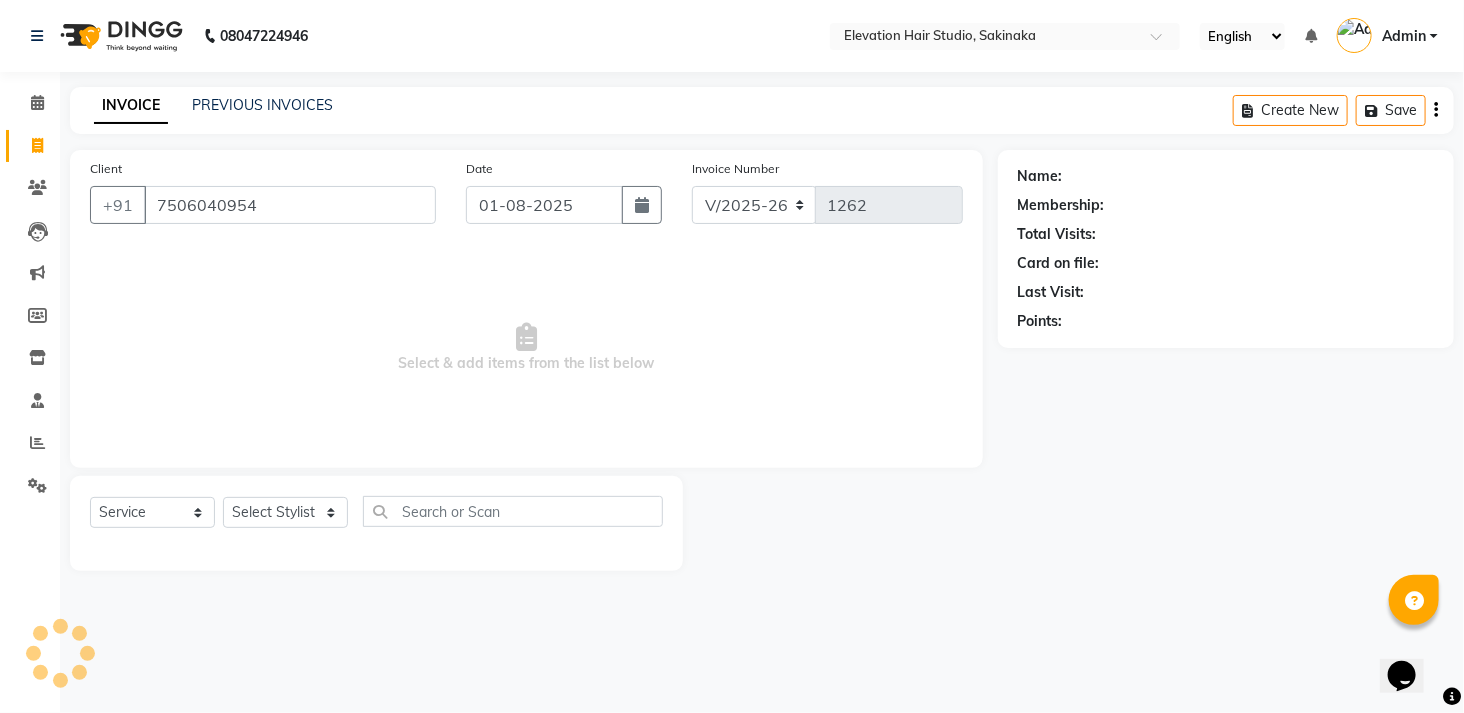 type on "7506040954" 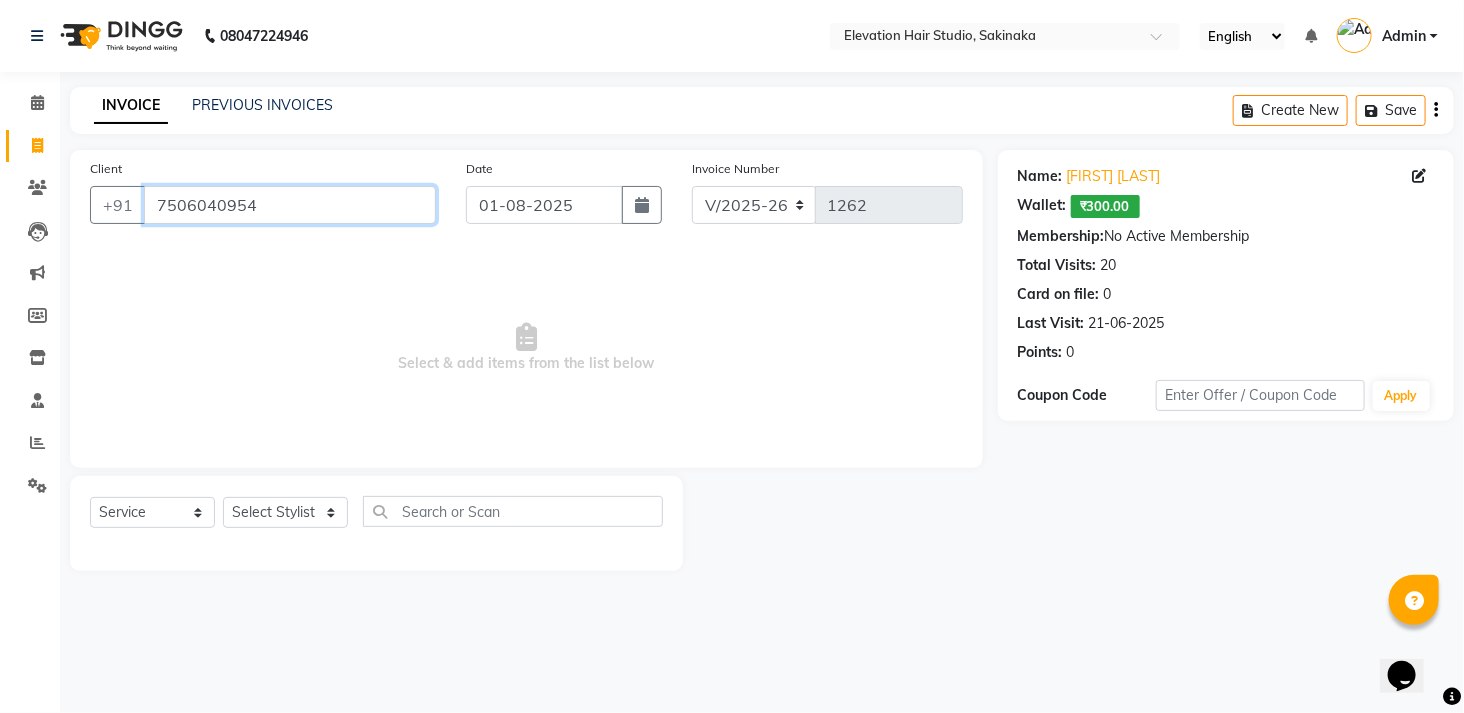 click on "7506040954" at bounding box center [290, 205] 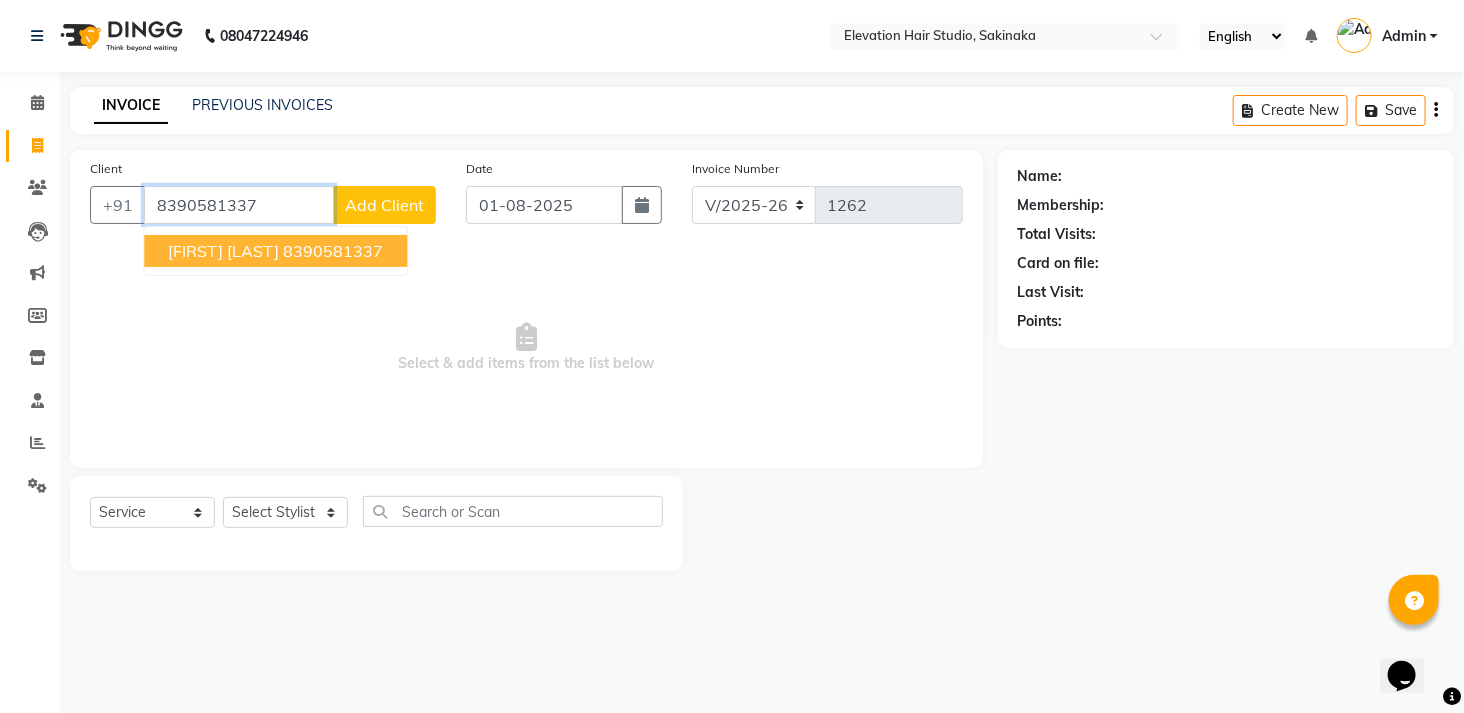 type on "8390581337" 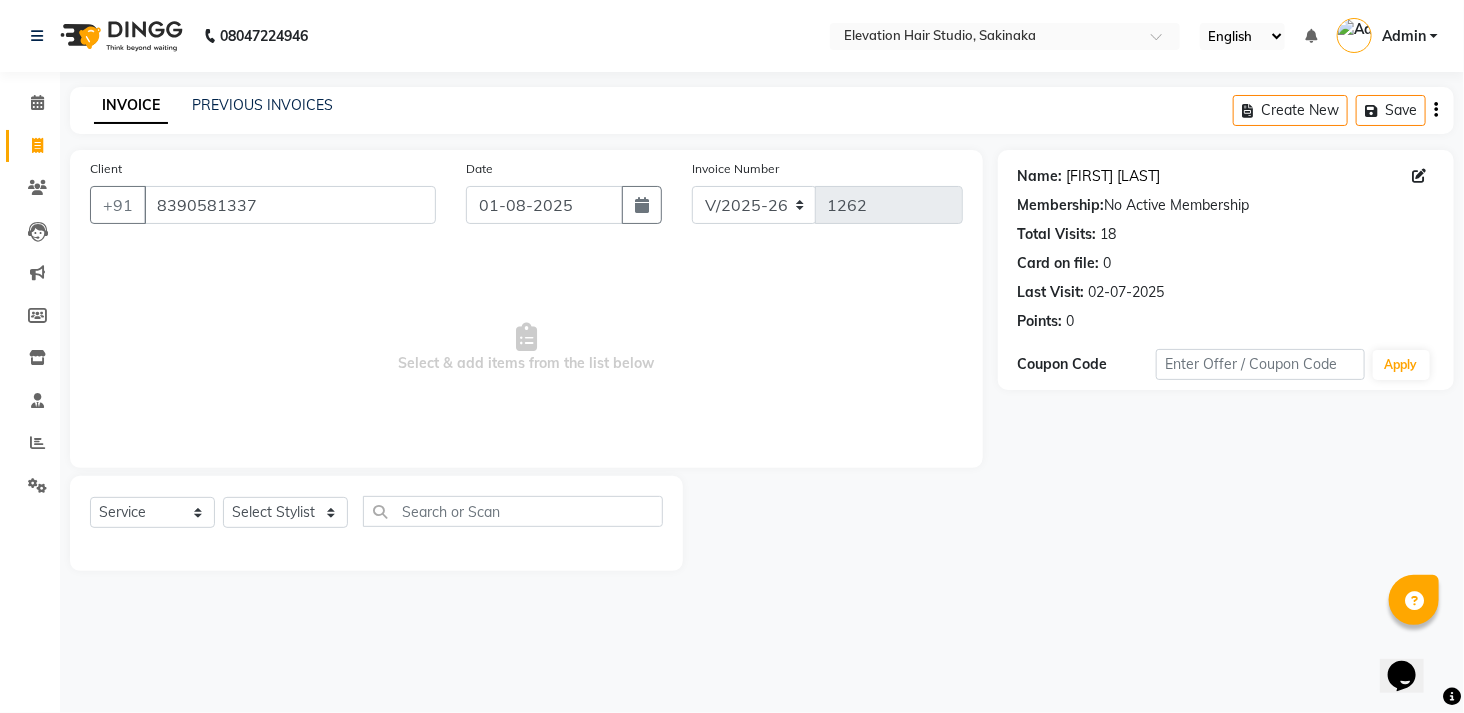 click on "Vishnu Divedi" 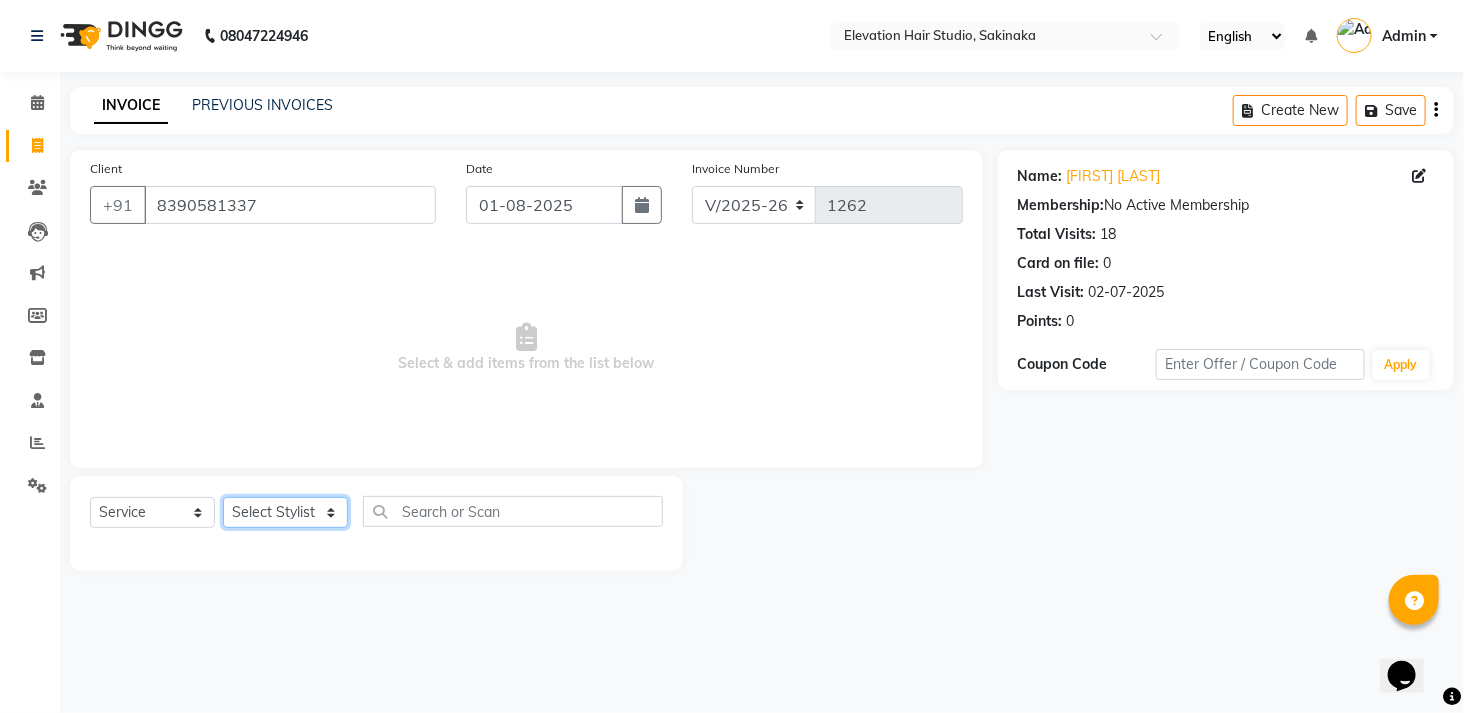 click on "Select Stylist Admin (EHS Thane) ANEES  DILIP KAPIL  PRIYA RUPESH SAHIL  Sarfaraz SHAHEENA SHAIKH  ZEESHAN" 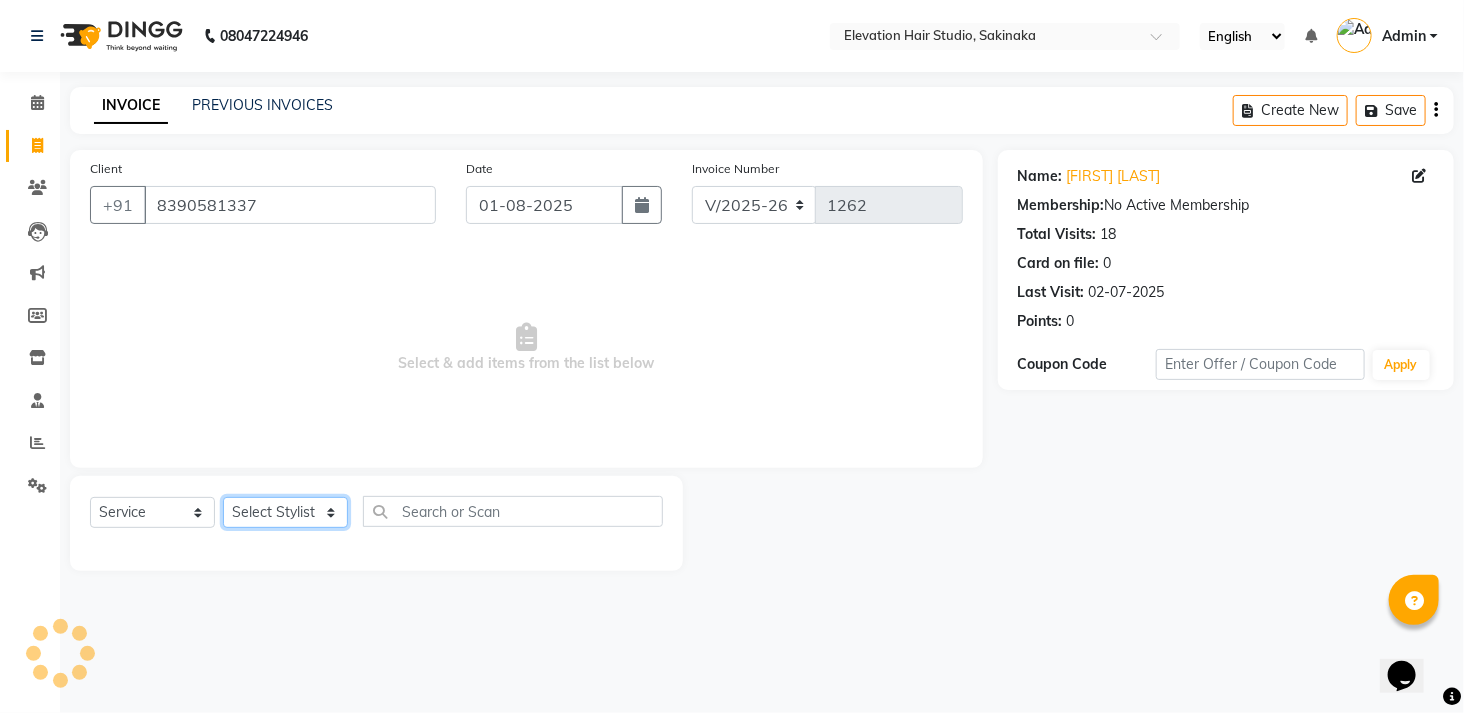 select on "50821" 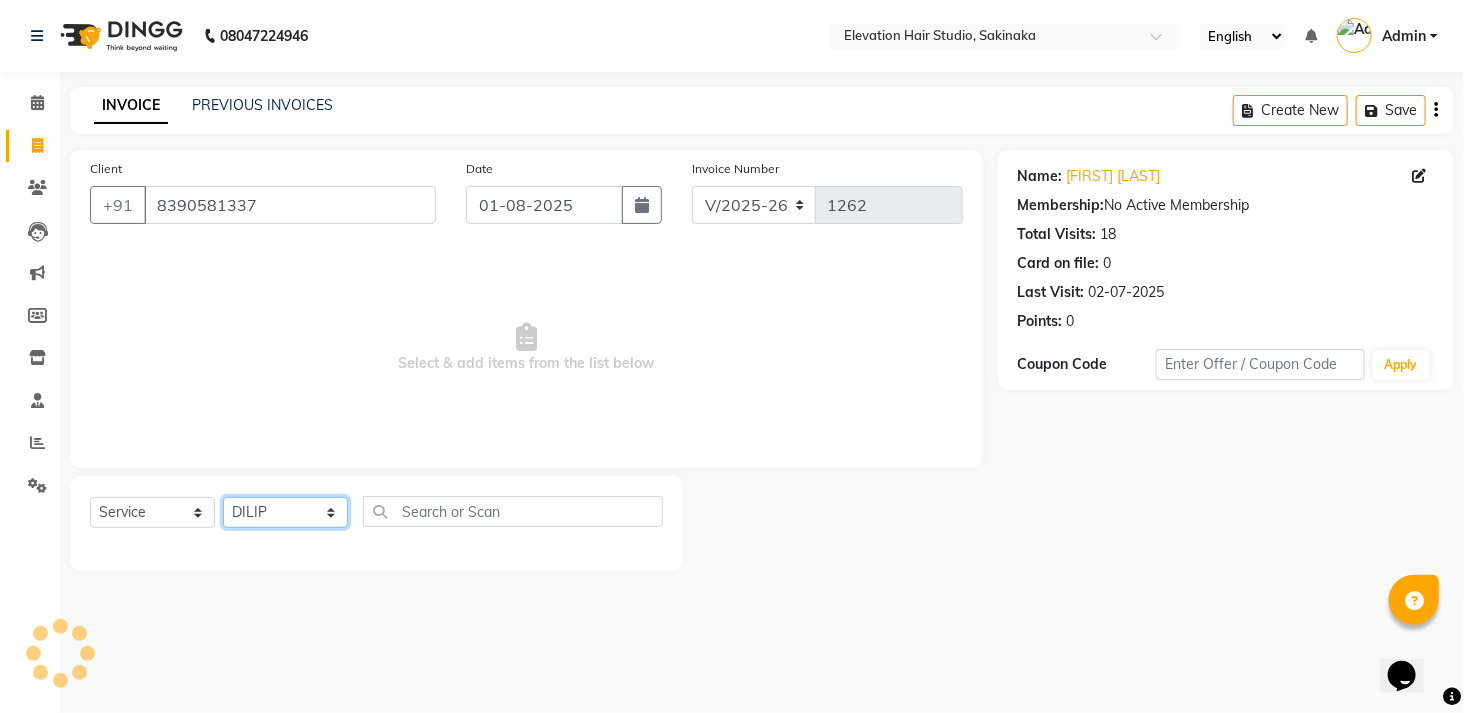 click on "Select Stylist Admin (EHS Thane) ANEES  DILIP KAPIL  PRIYA RUPESH SAHIL  Sarfaraz SHAHEENA SHAIKH  ZEESHAN" 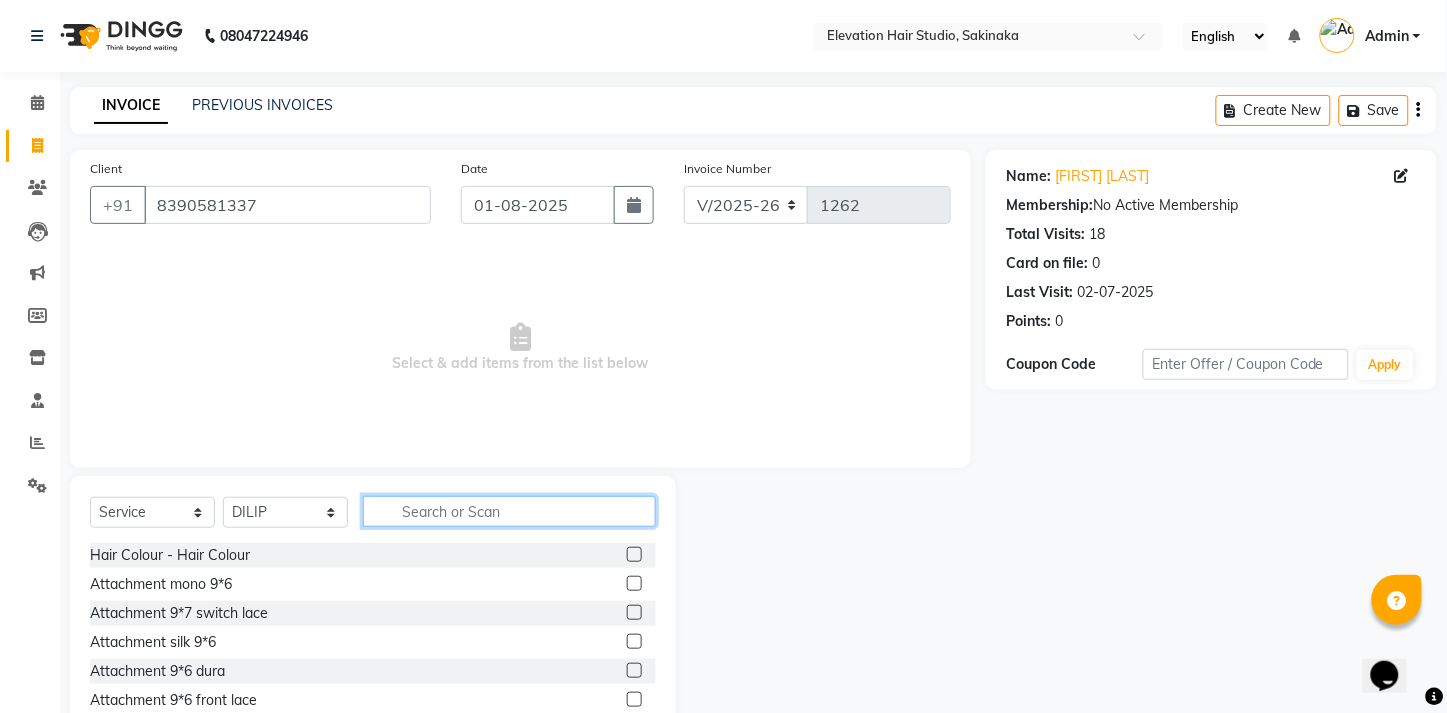 click 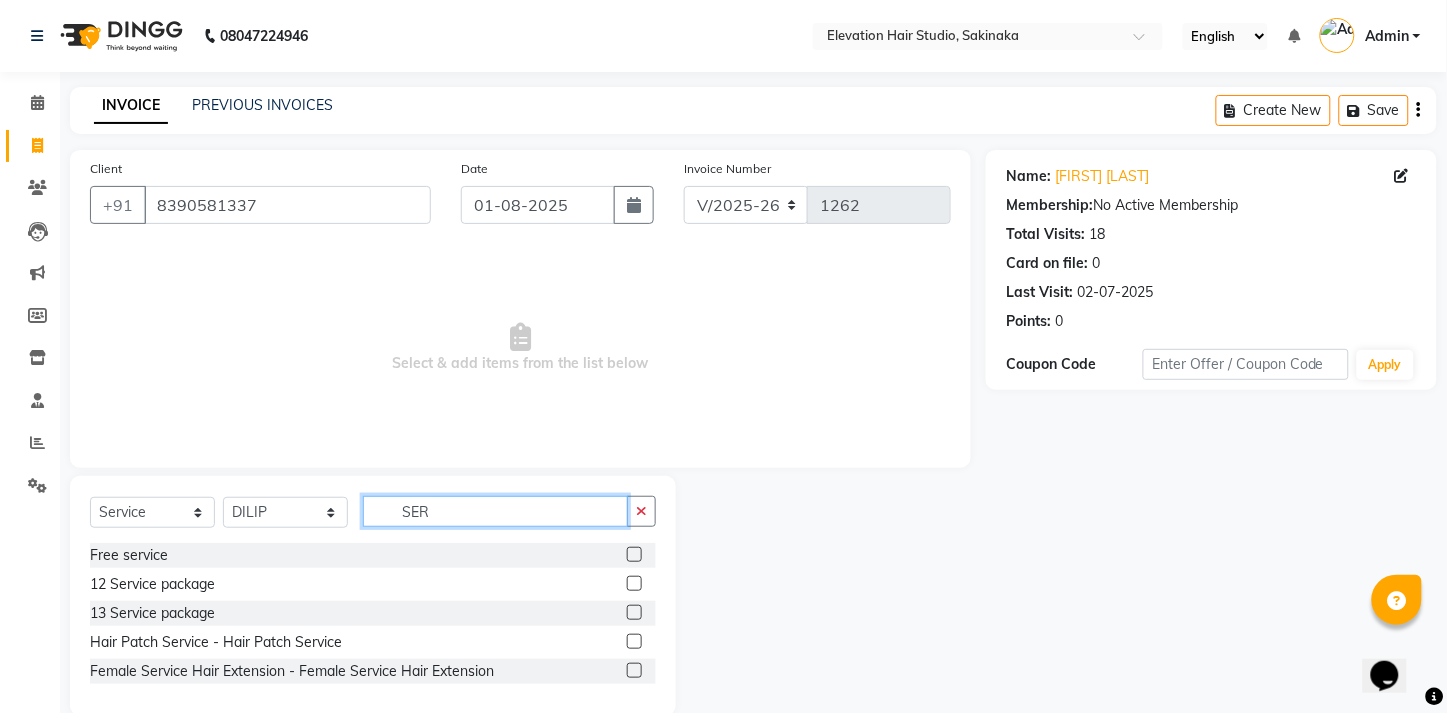 type on "SER" 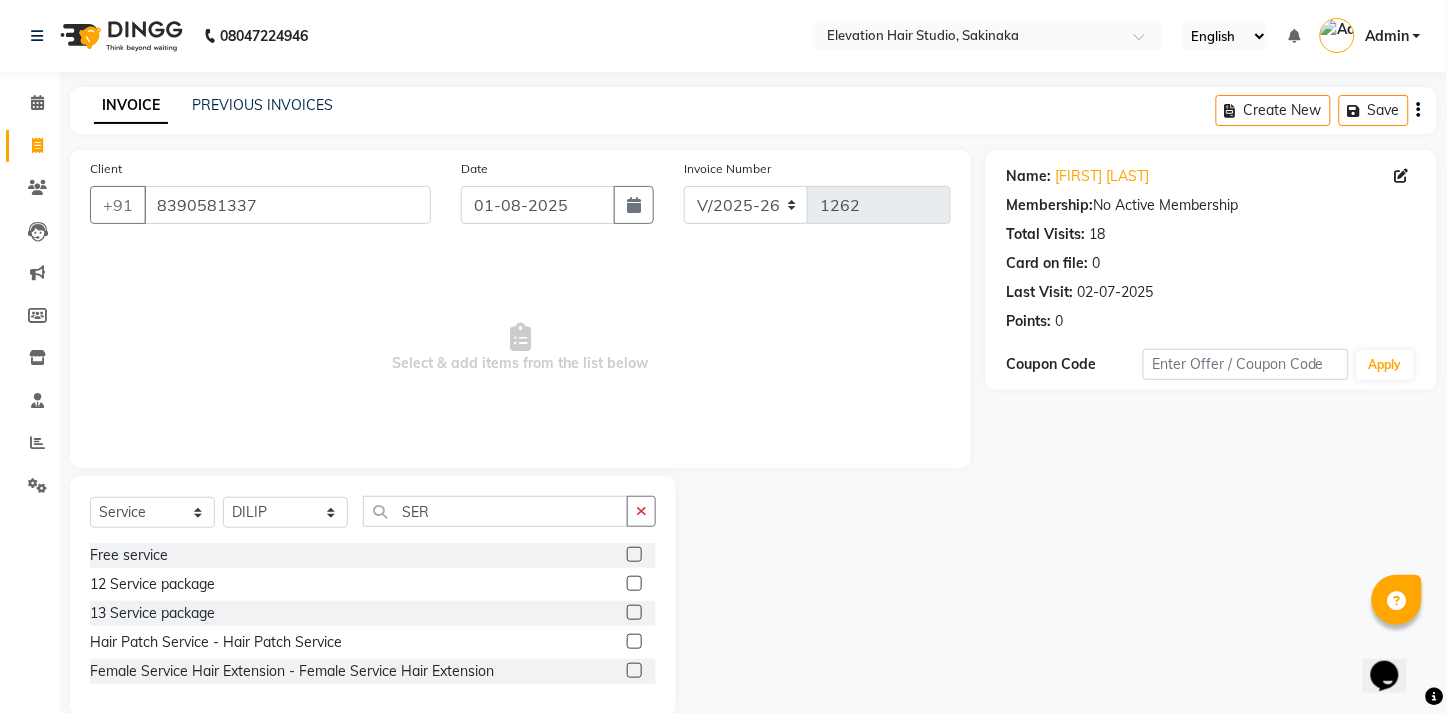 click 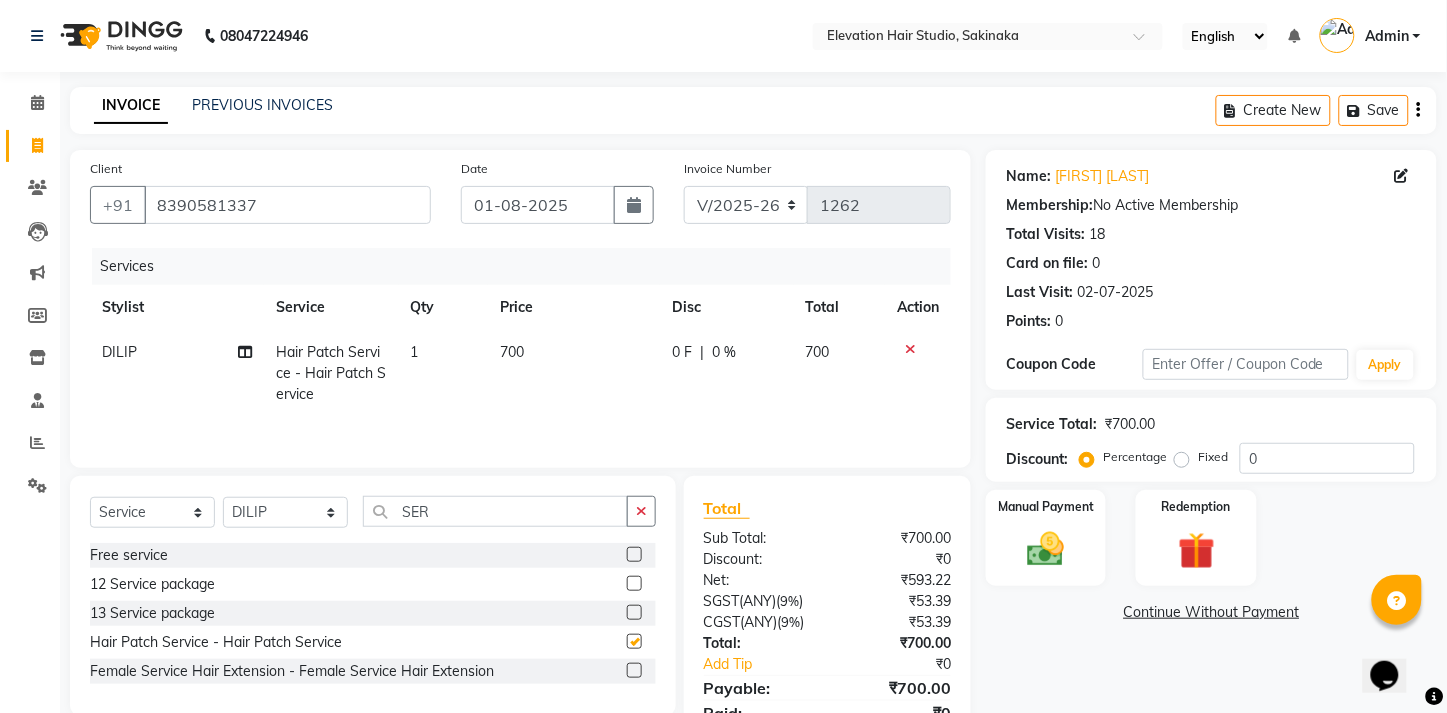 checkbox on "false" 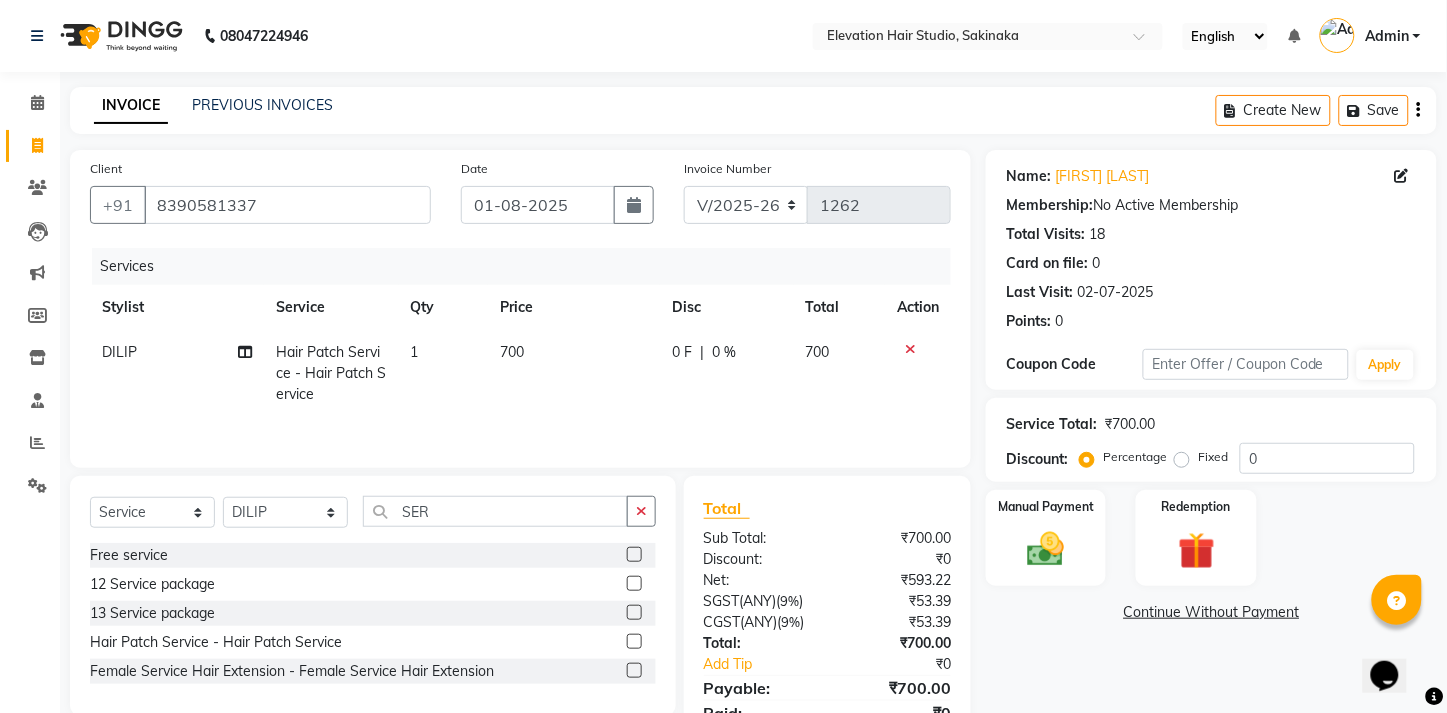 click on "700" 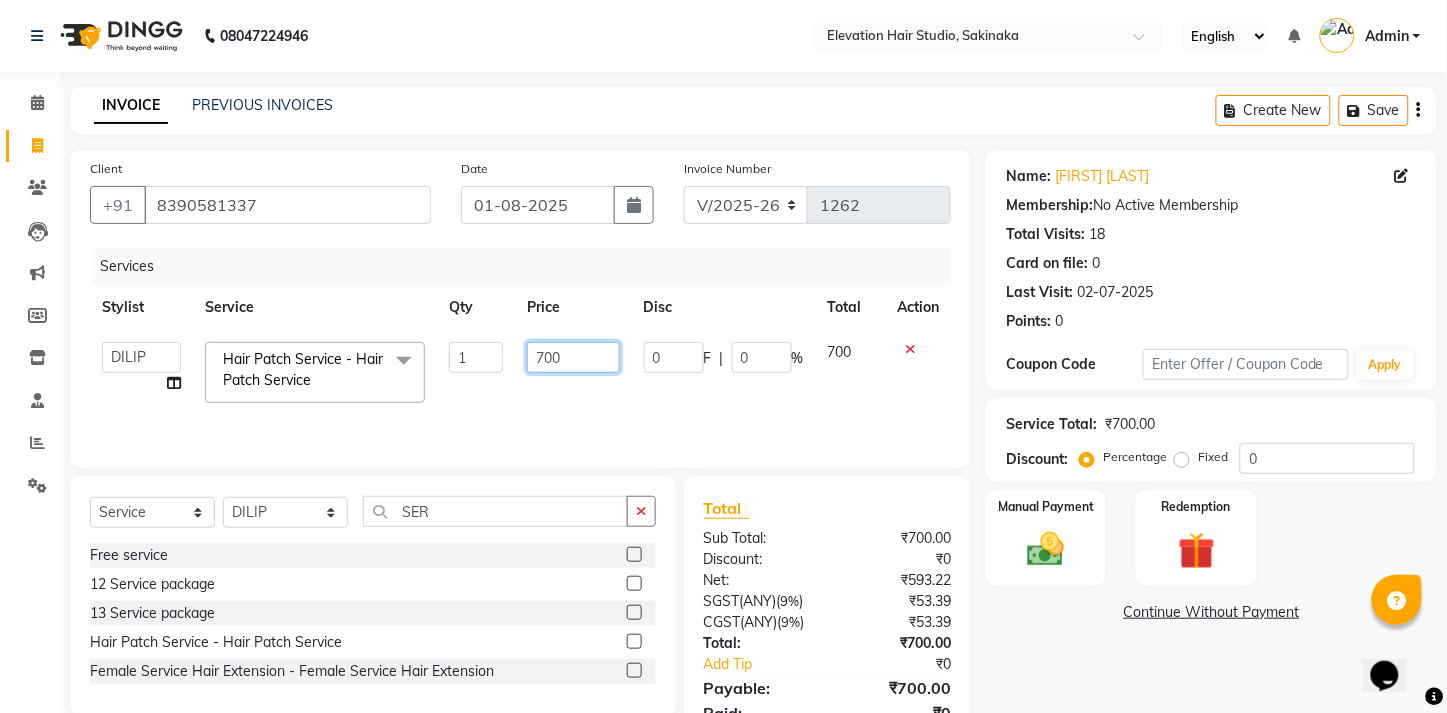 click on "700" 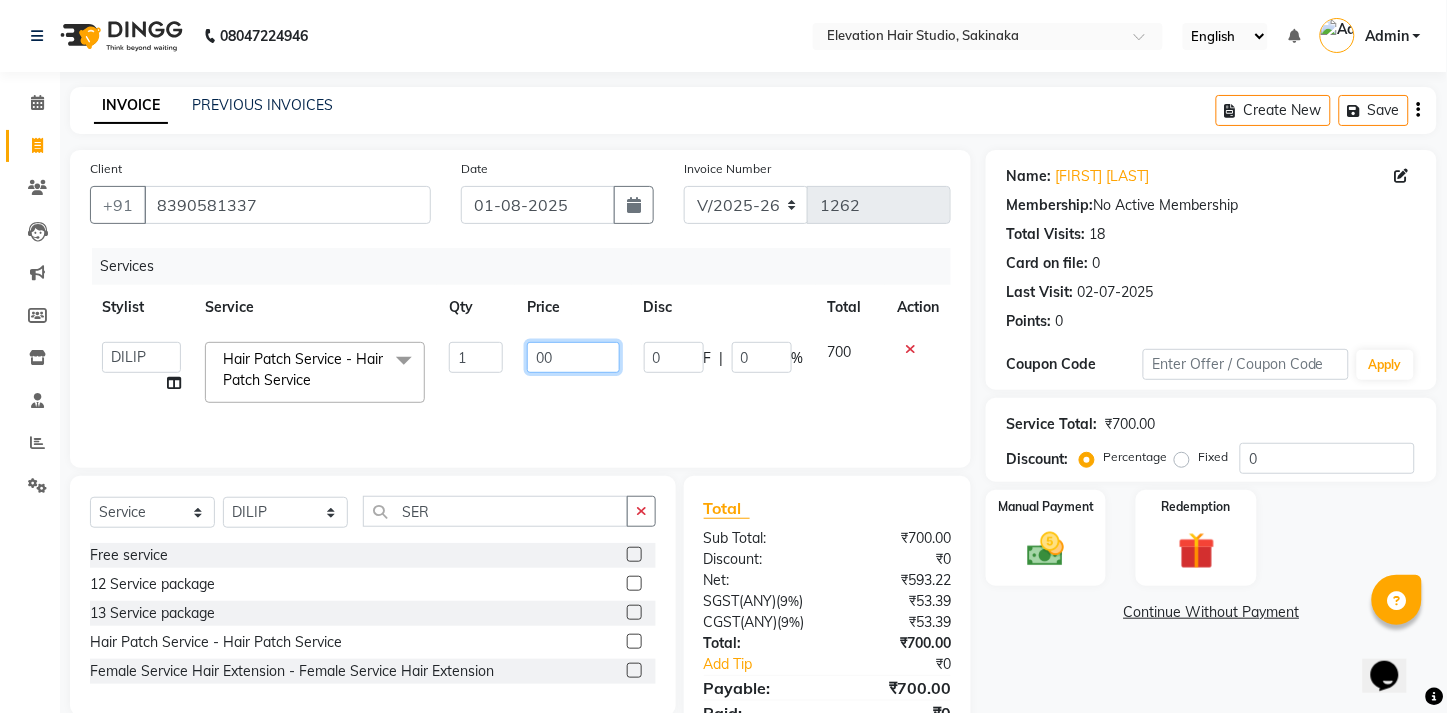 type on "600" 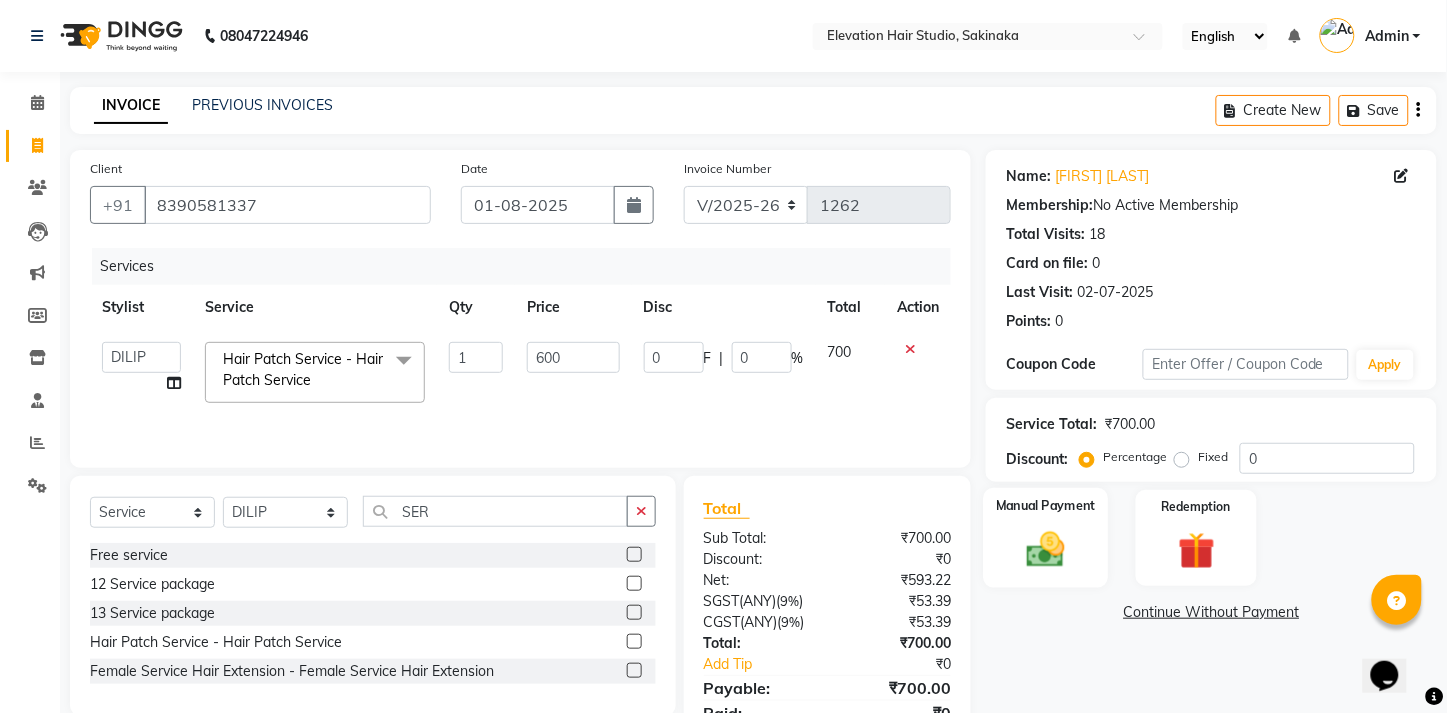 click 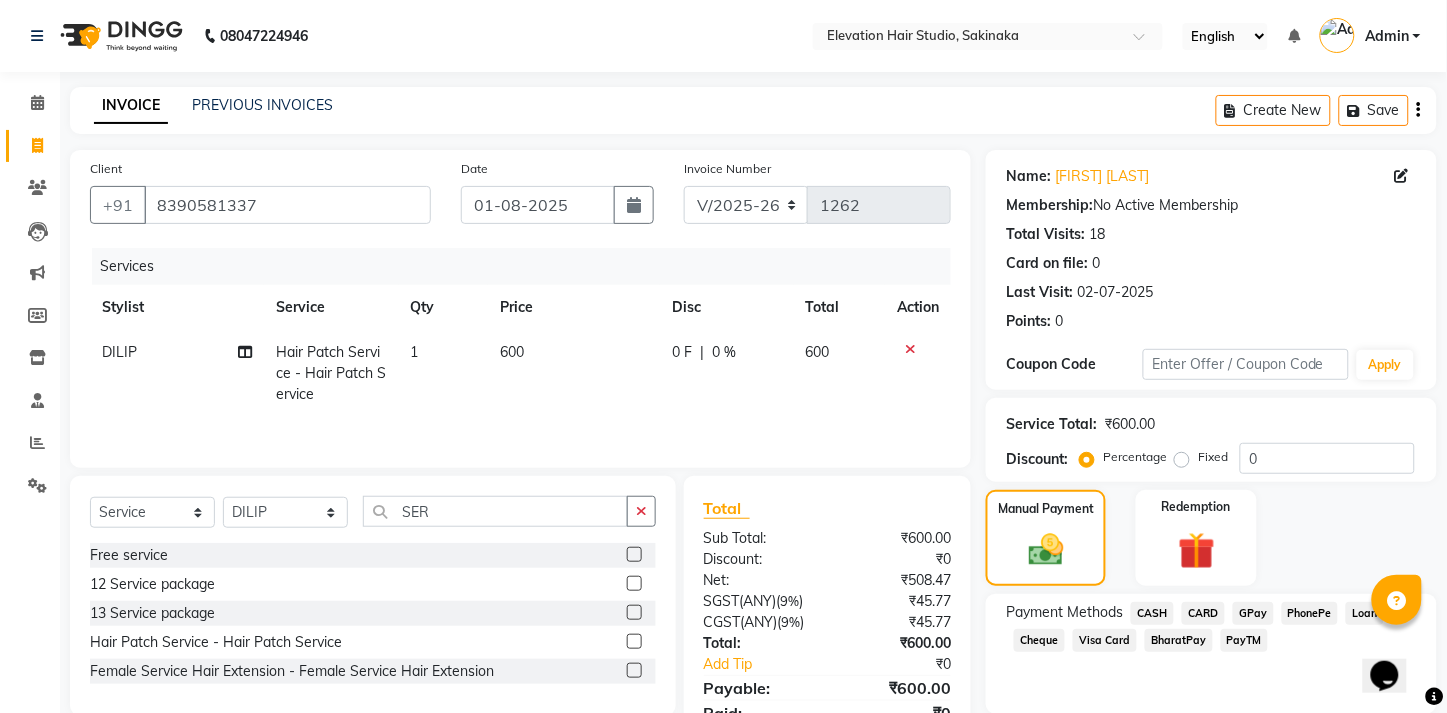 click on "CARD" 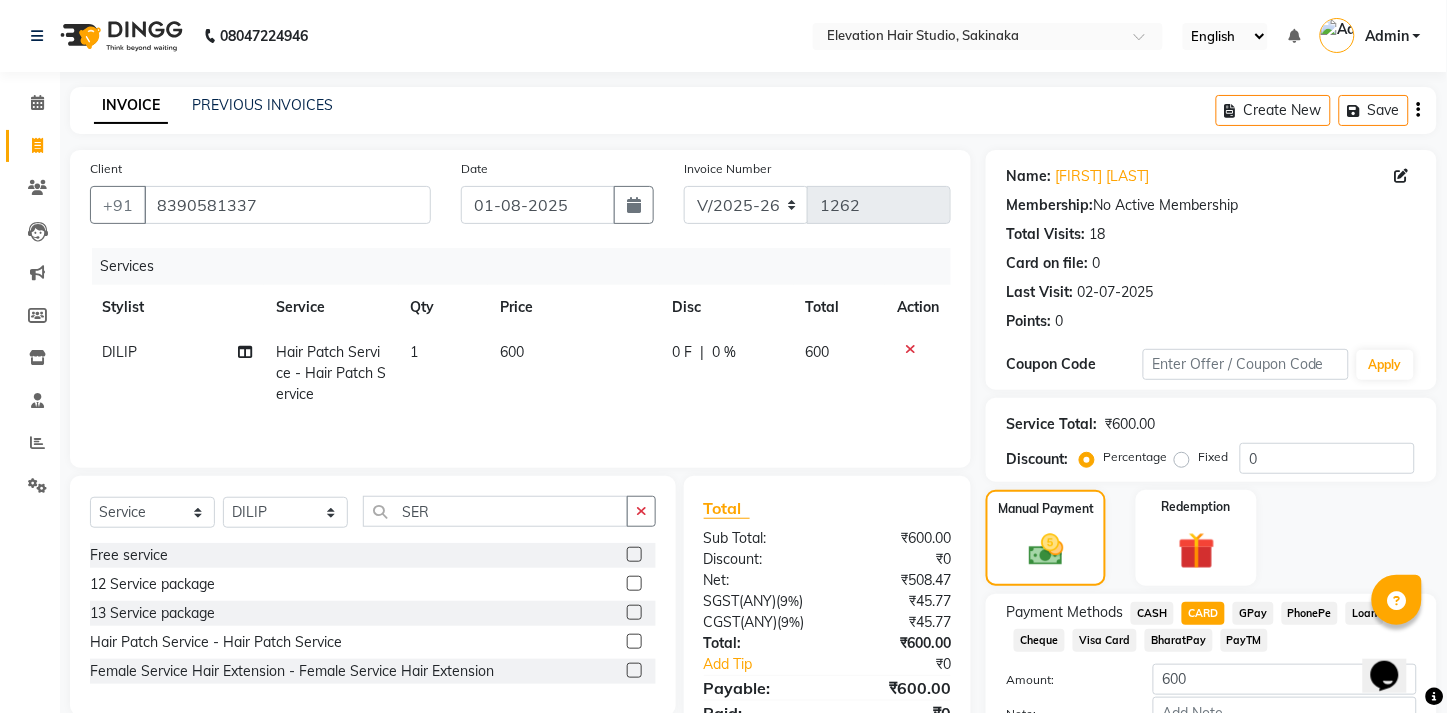 scroll, scrollTop: 151, scrollLeft: 0, axis: vertical 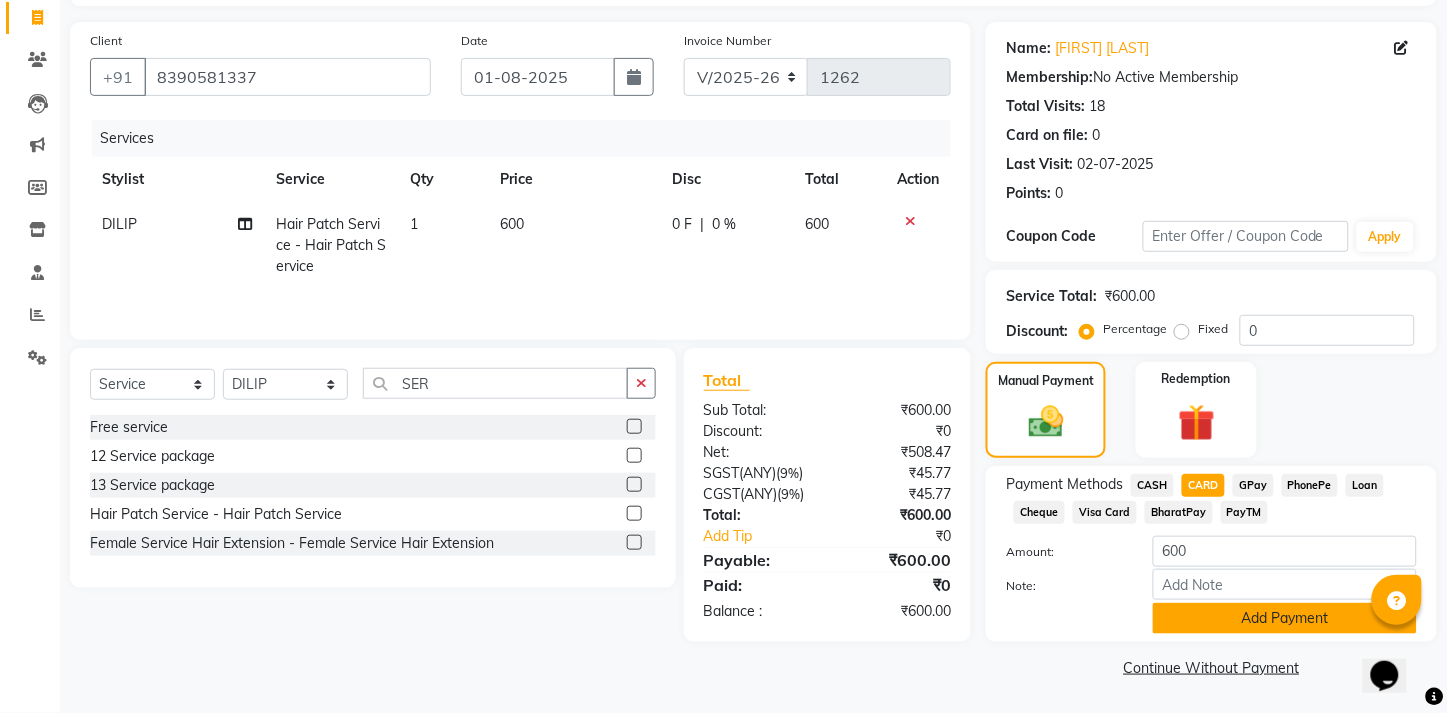 click on "Add Payment" 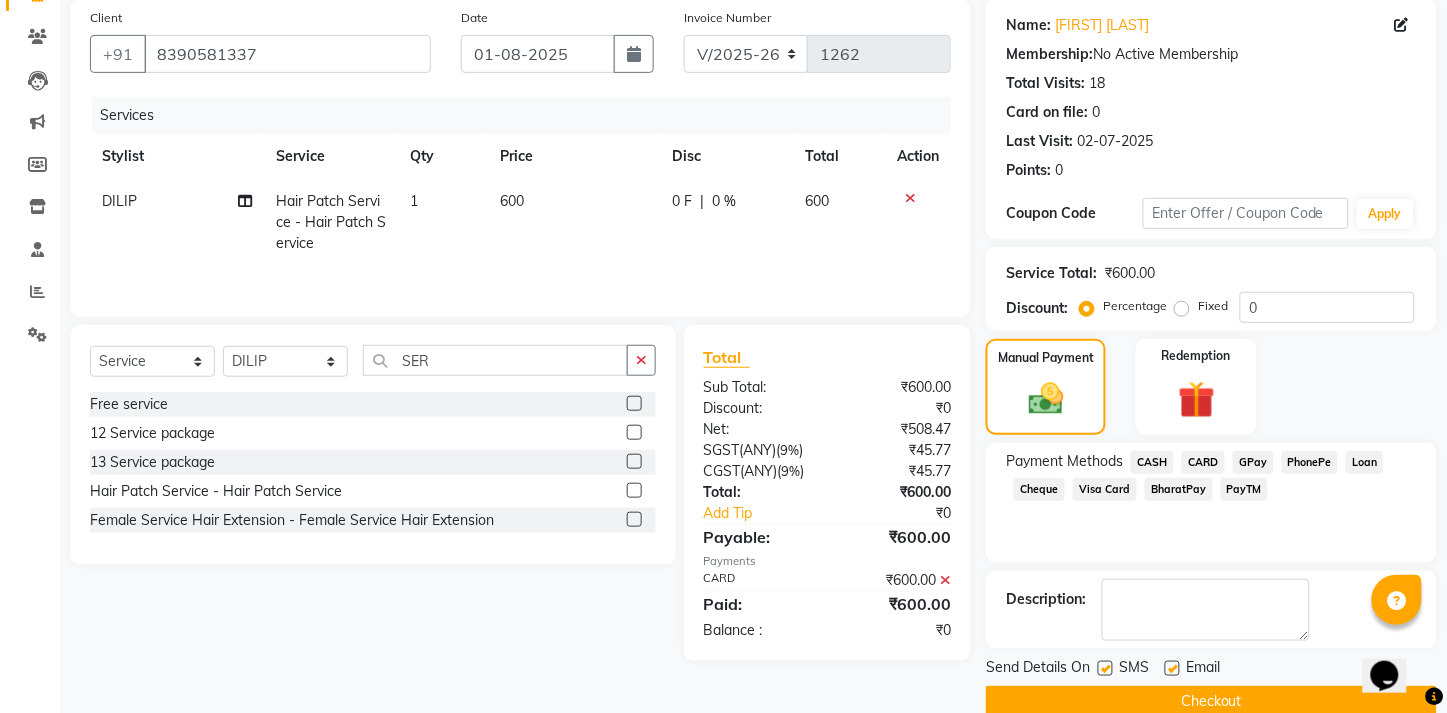 scroll, scrollTop: 207, scrollLeft: 0, axis: vertical 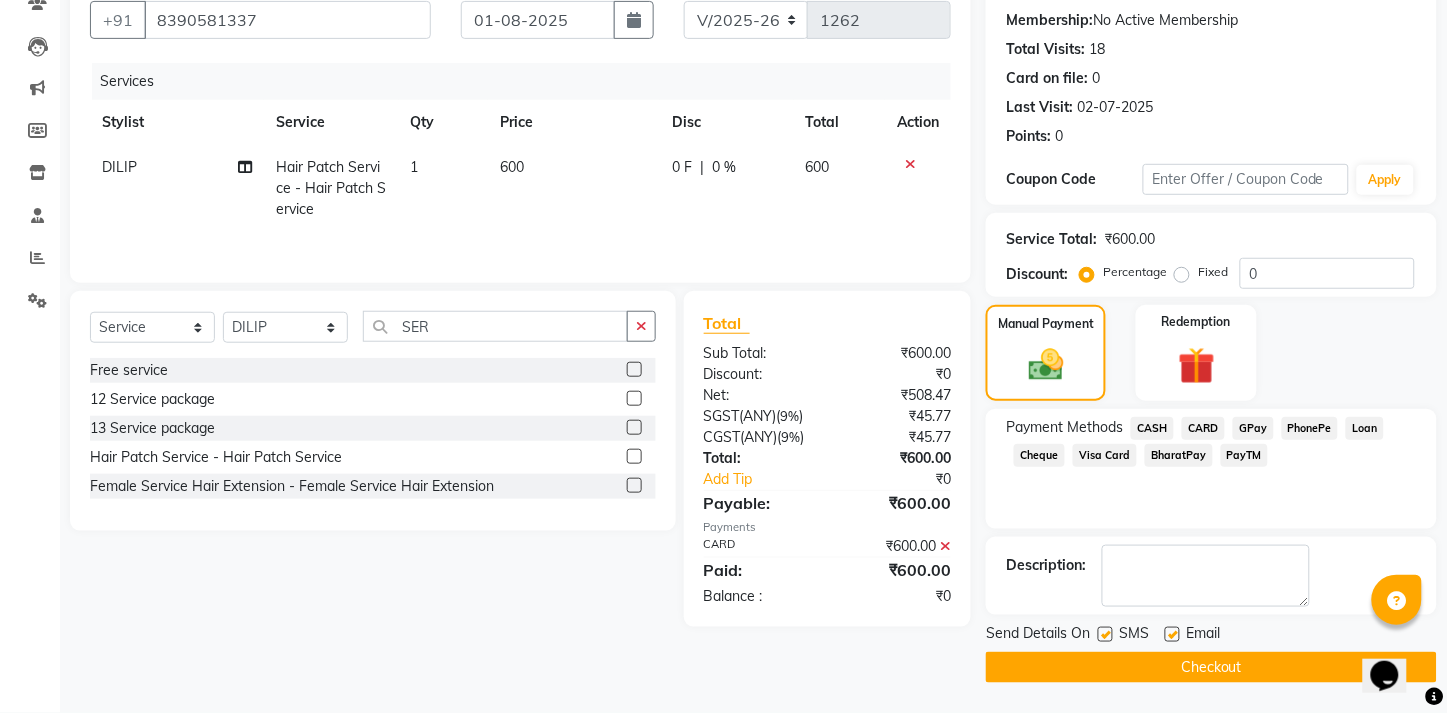 click 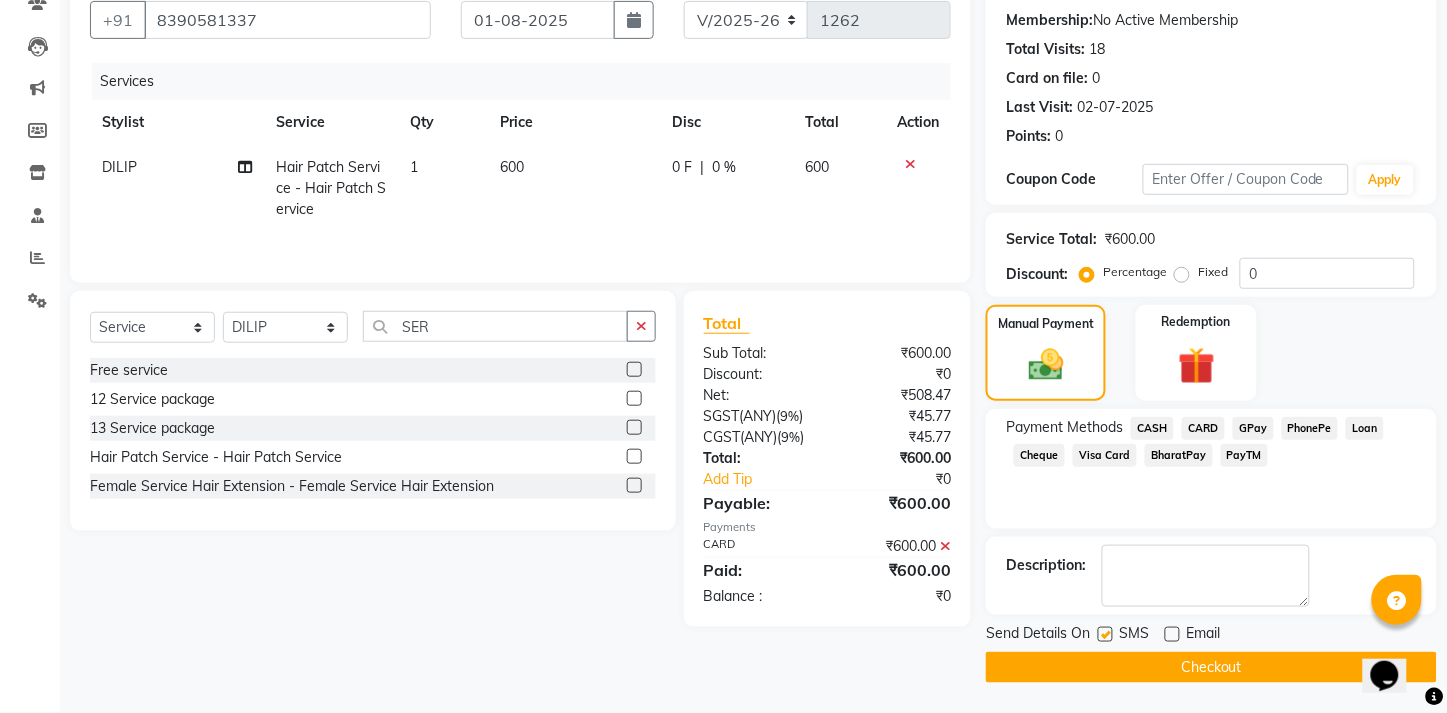 click on "SMS" 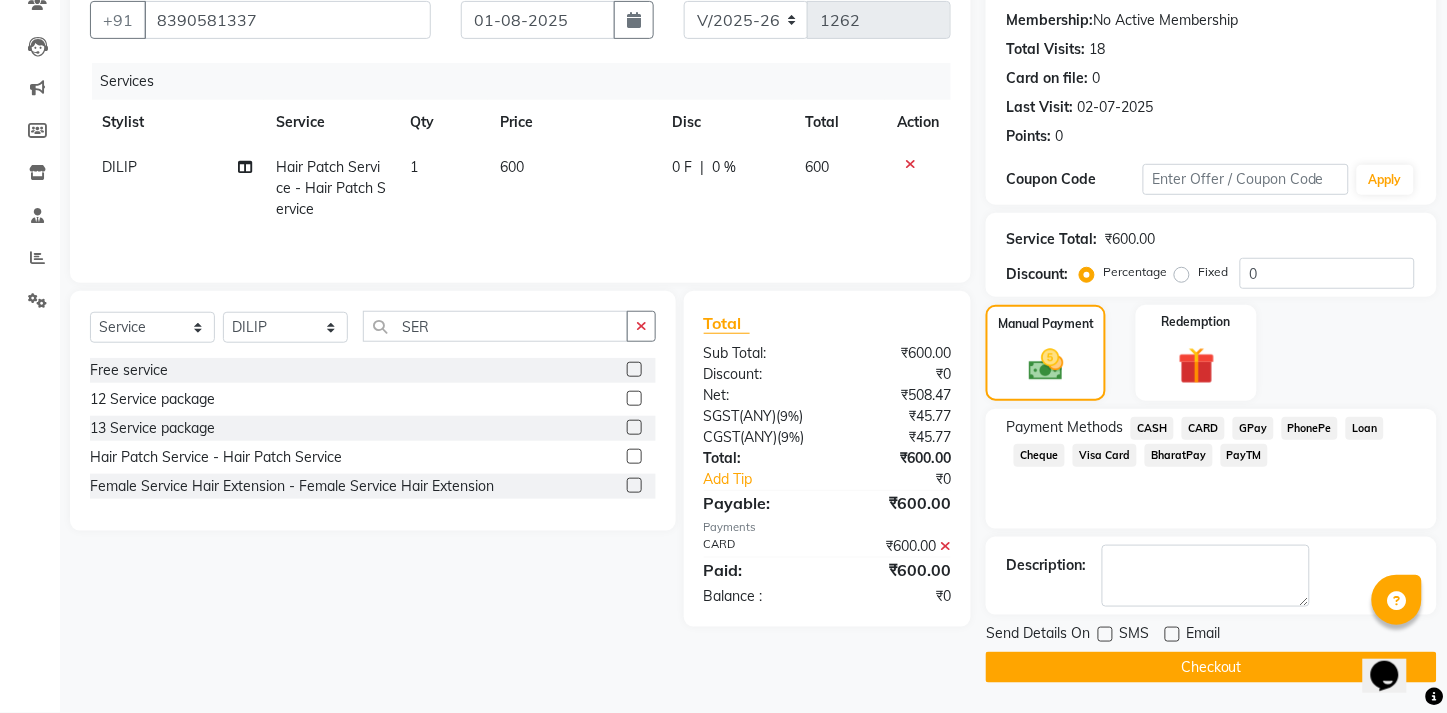 click on "Checkout" 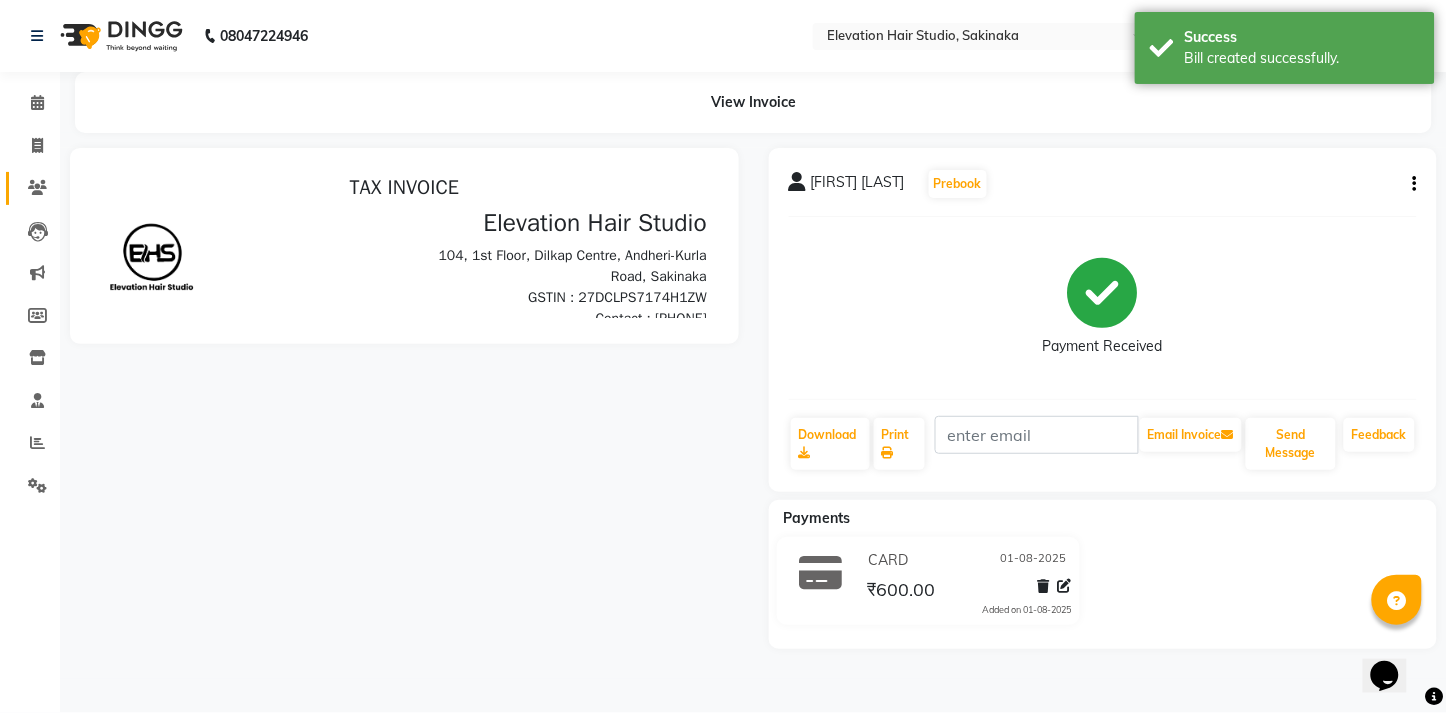 scroll, scrollTop: 0, scrollLeft: 0, axis: both 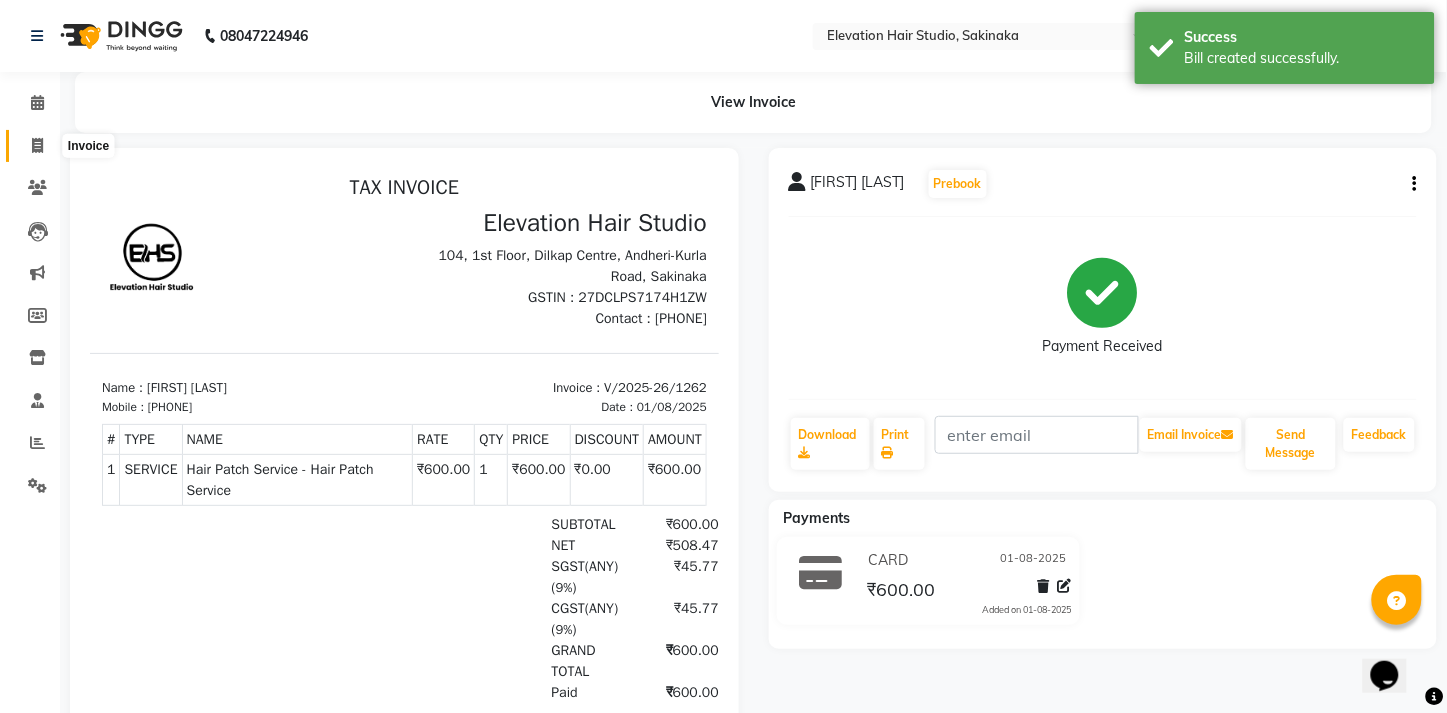 click 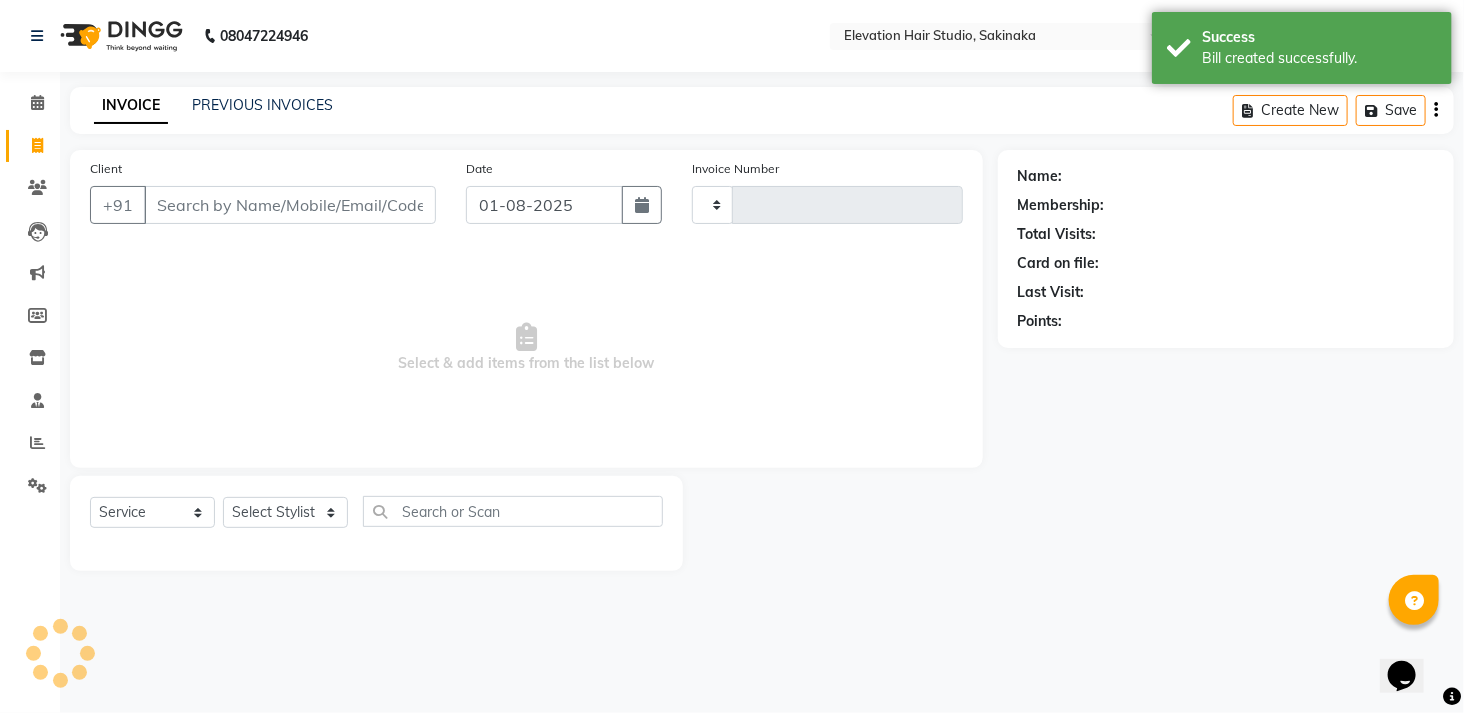 type on "1263" 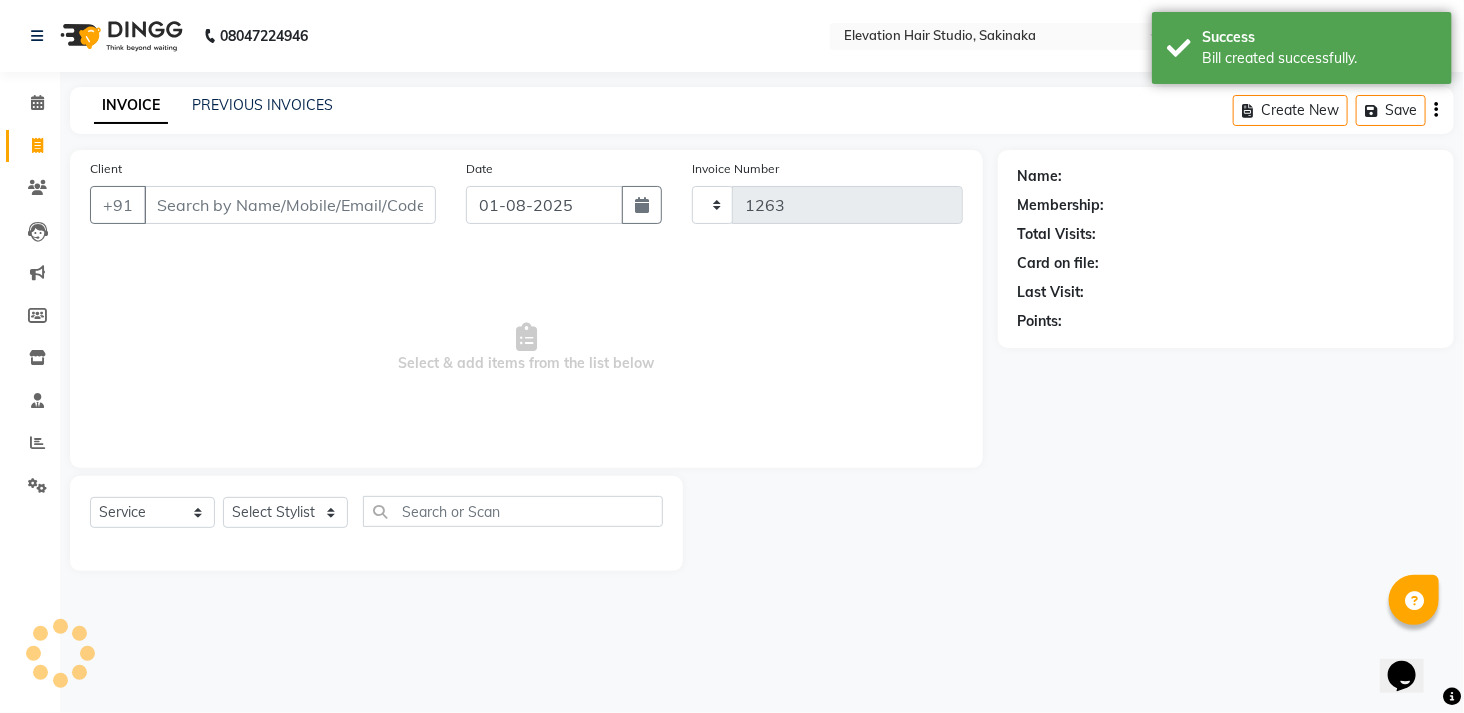 select on "4949" 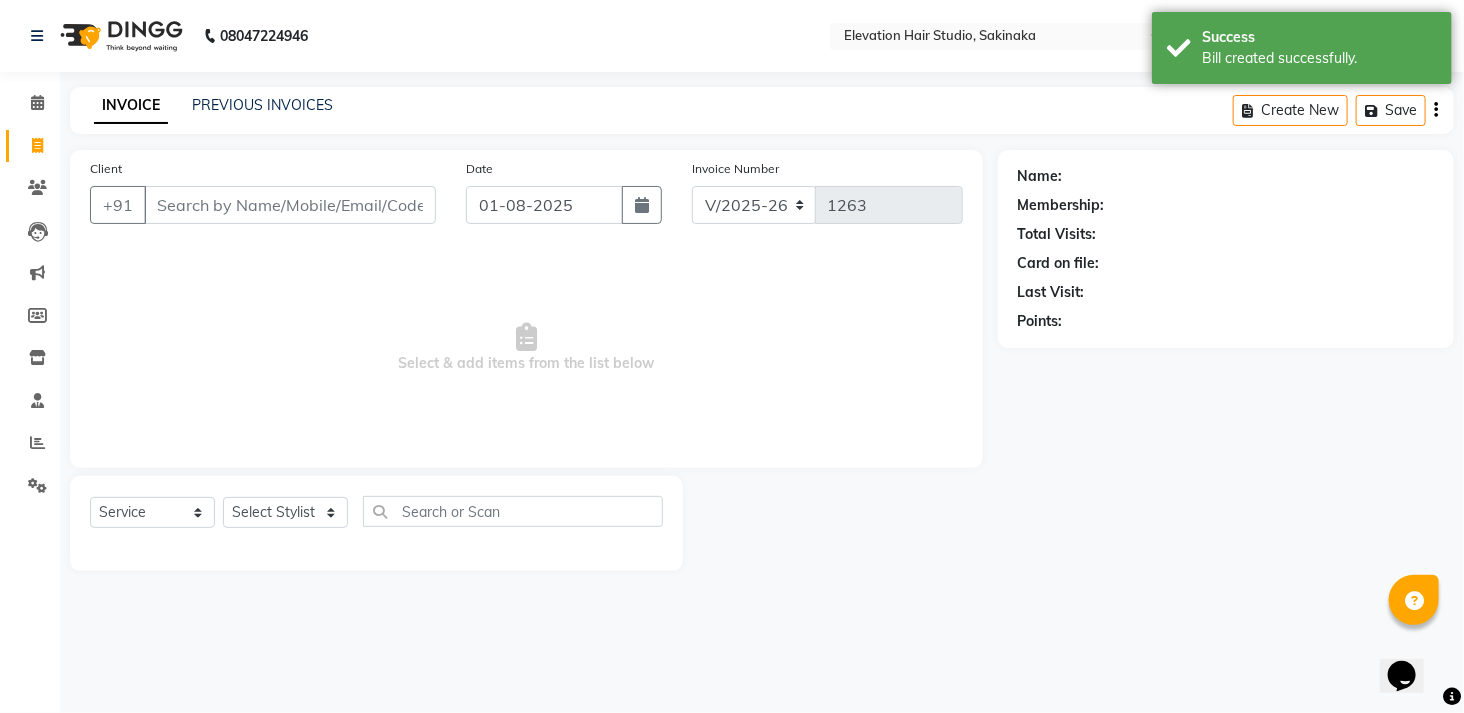 click on "Client" at bounding box center (290, 205) 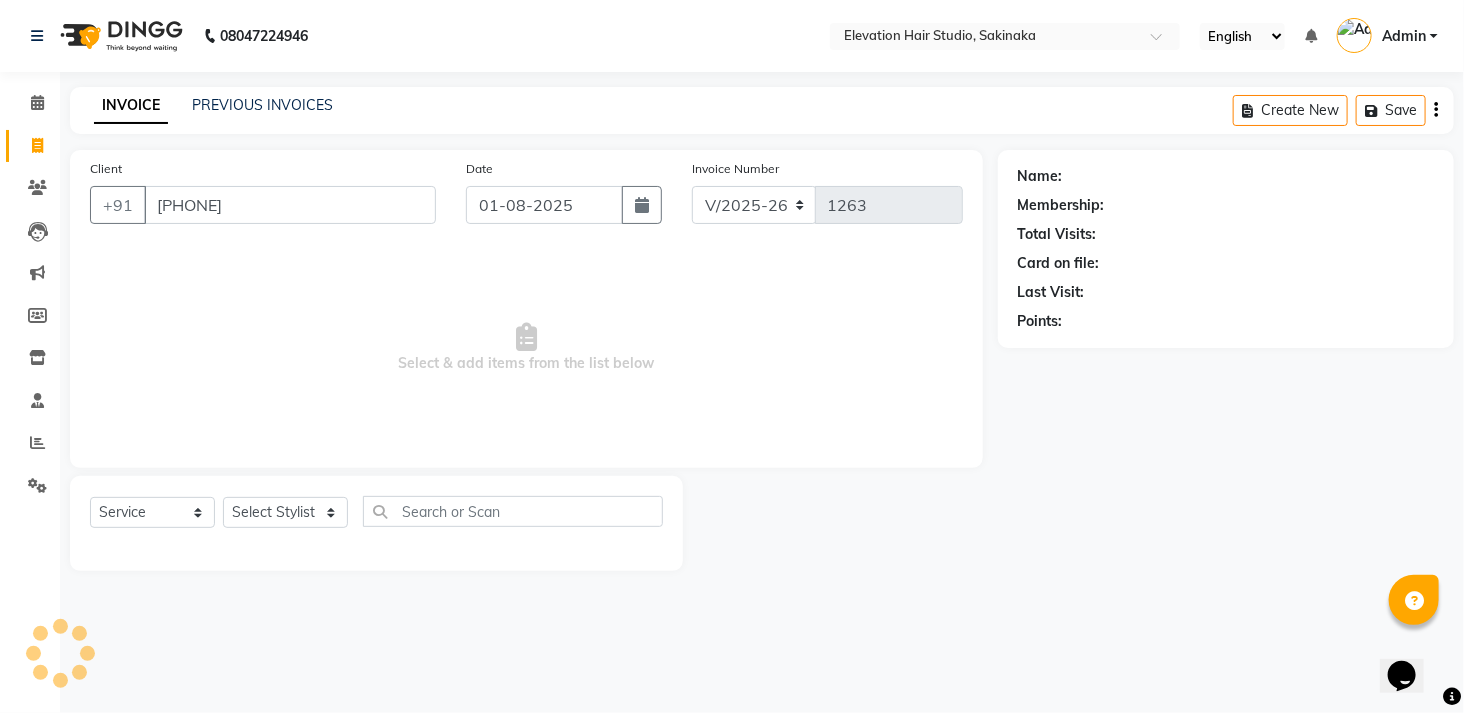 type on "9820017625" 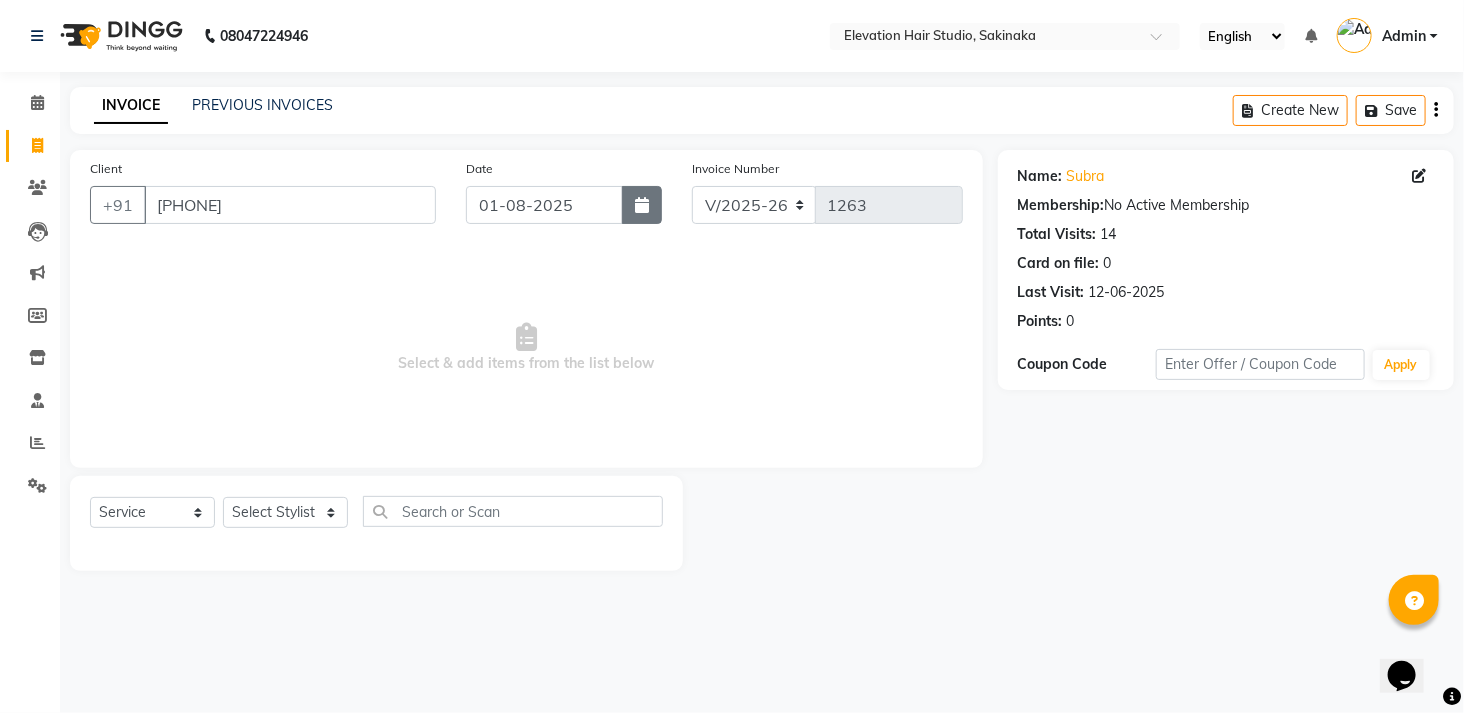 click 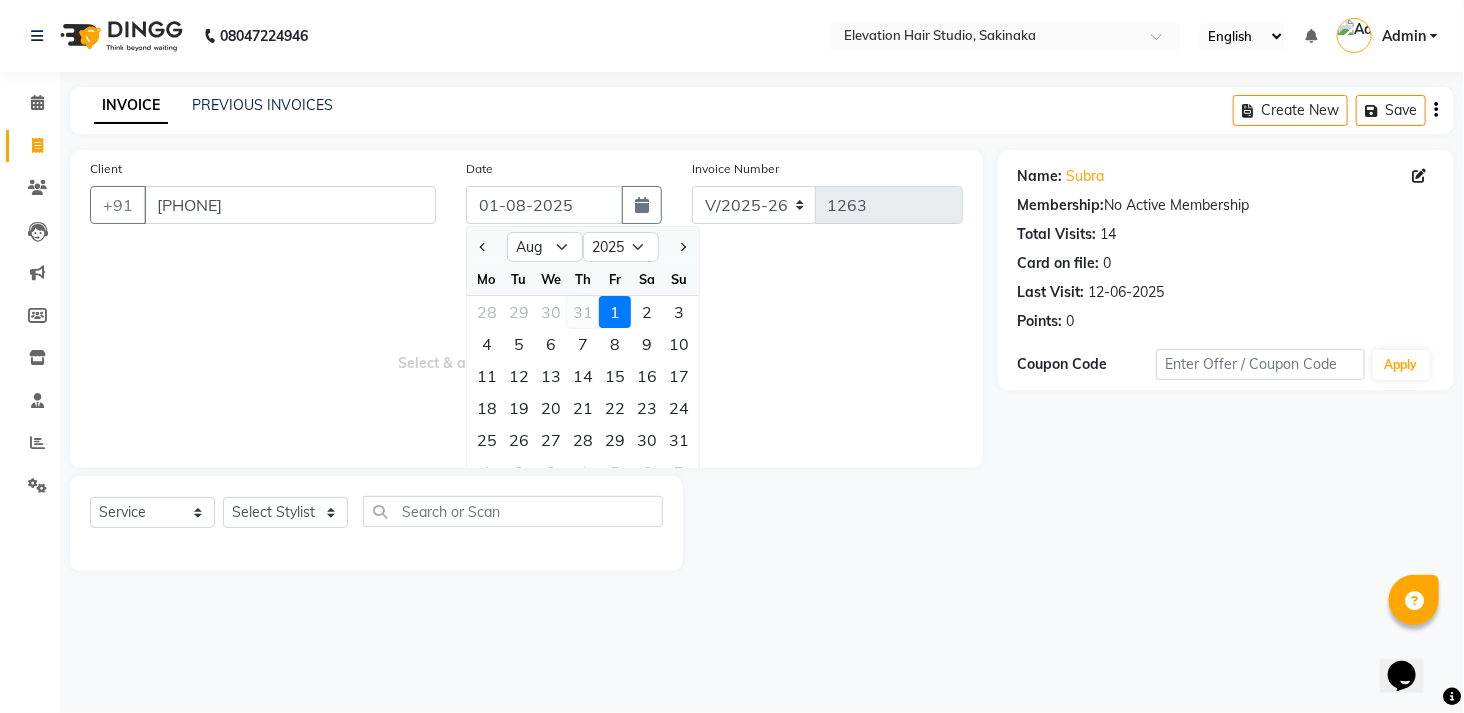 click on "31" 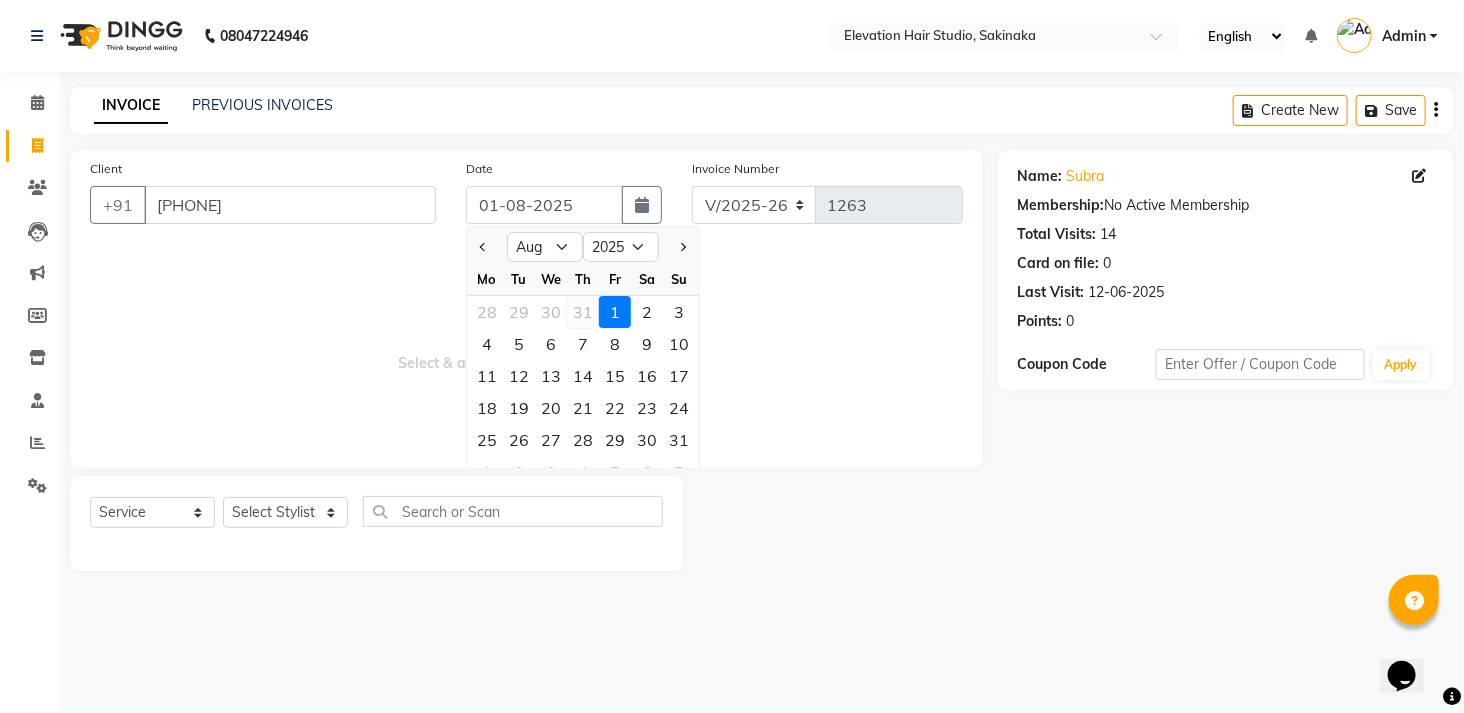 type on "31-07-2025" 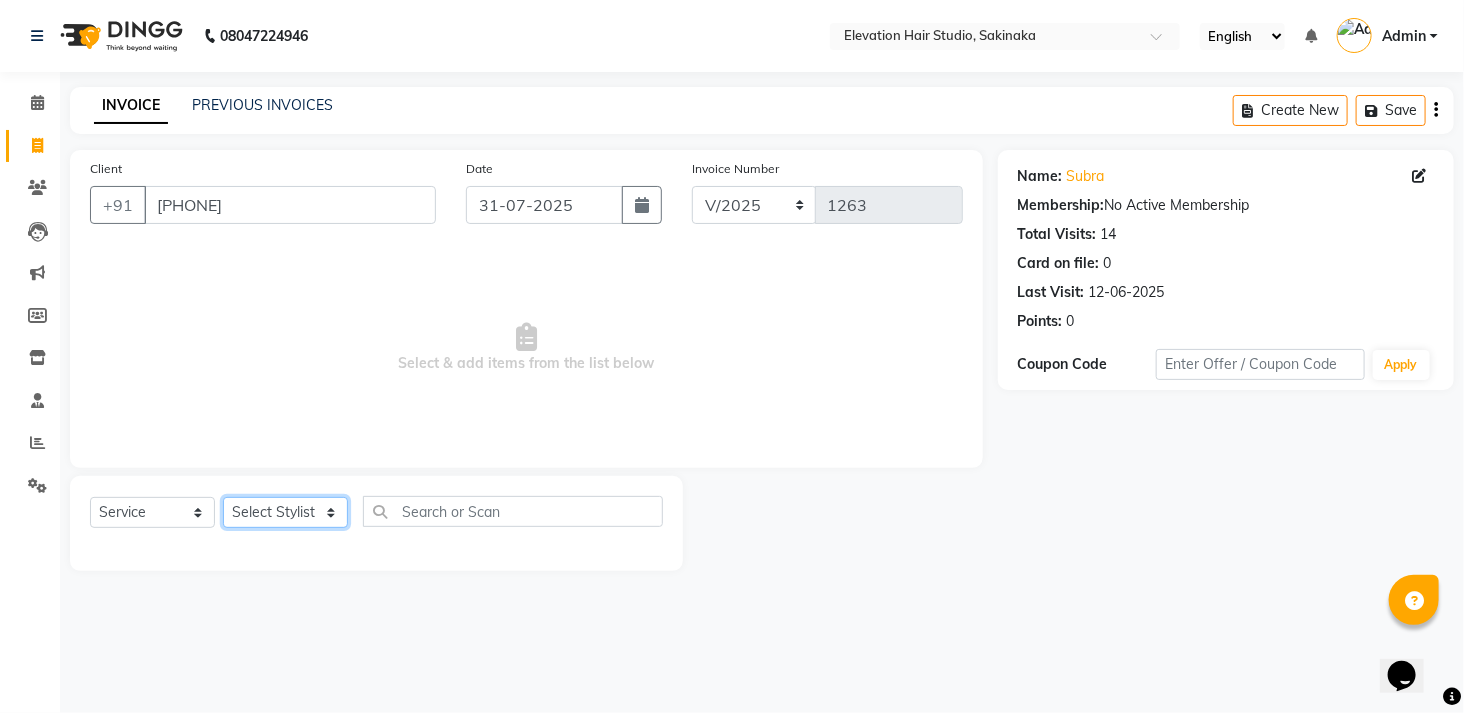 click on "Select Stylist Admin (EHS Thane) ANEES  DILIP KAPIL  PRIYA RUPESH SAHIL  Sarfaraz SHAHEENA SHAIKH  ZEESHAN" 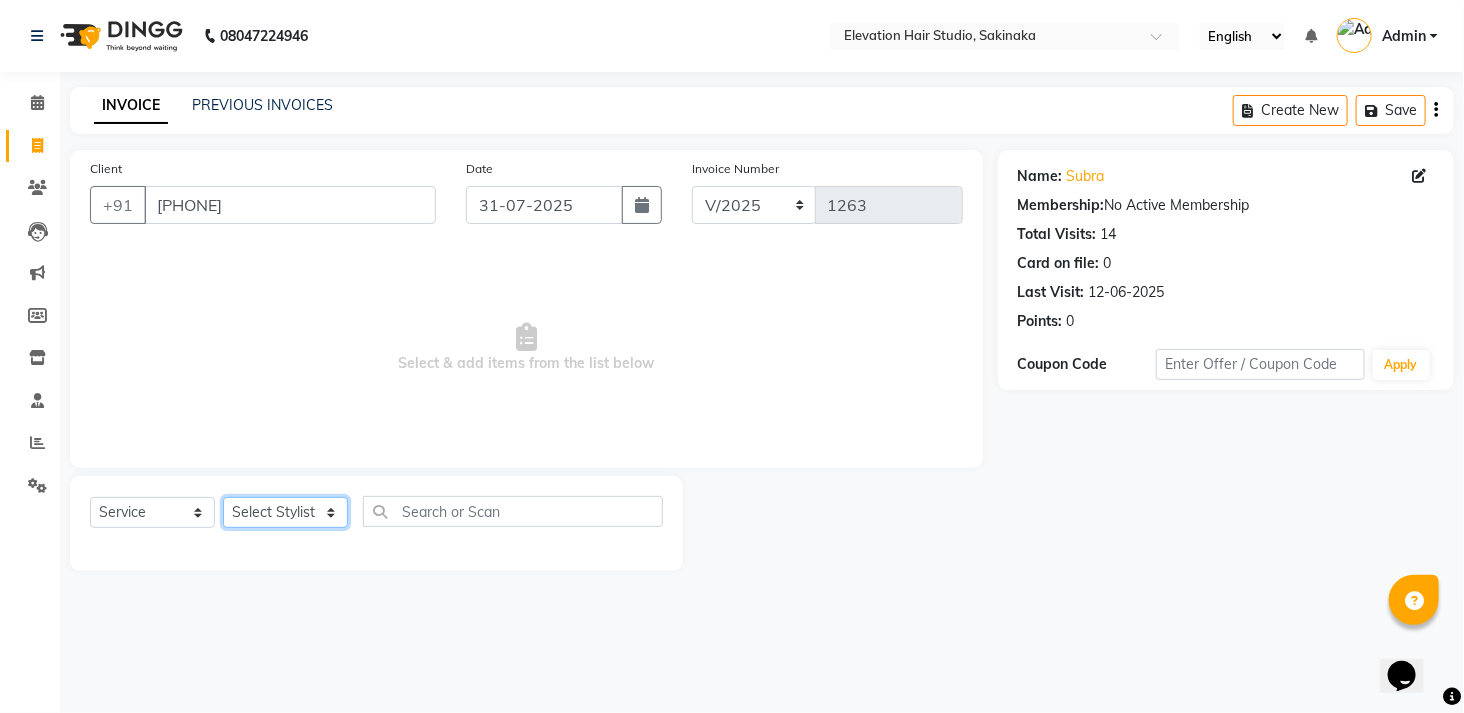 select on "30865" 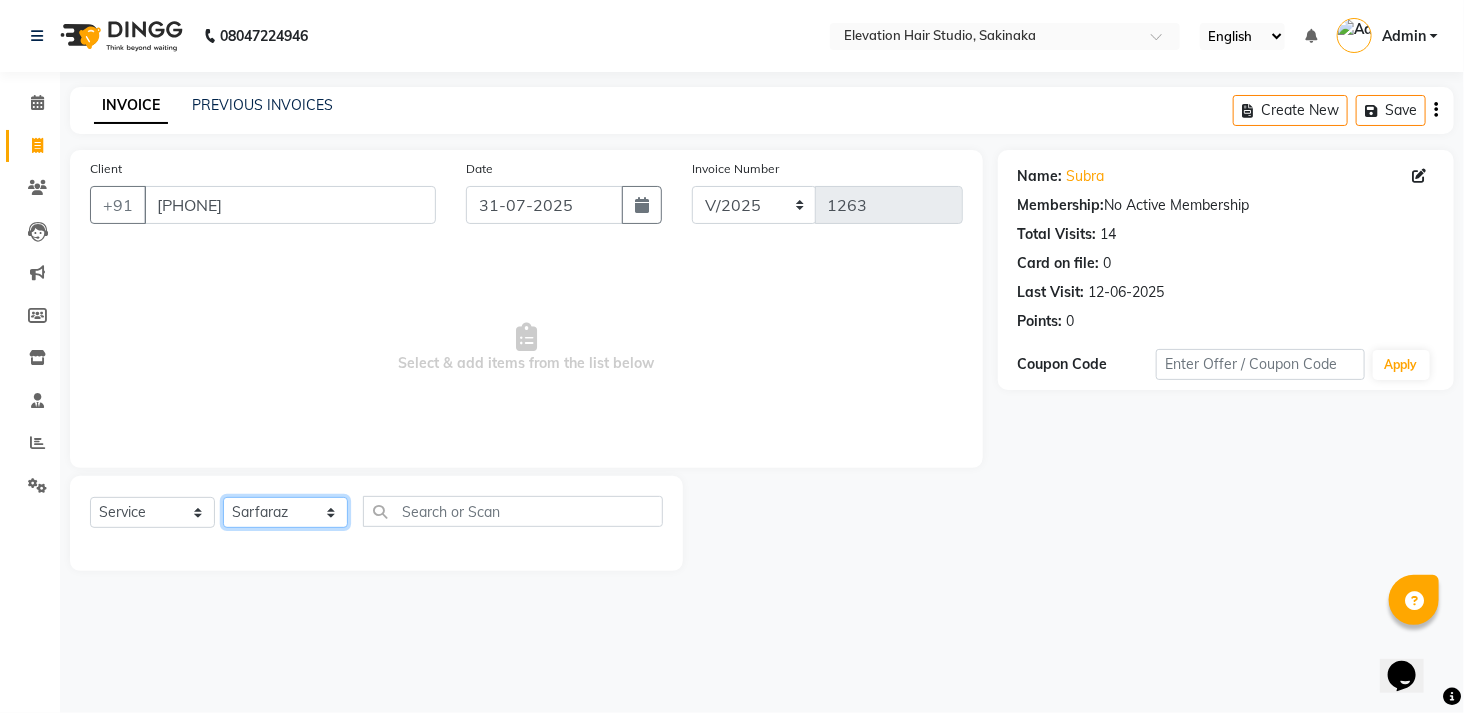 click on "Select Stylist Admin (EHS Thane) ANEES  DILIP KAPIL  PRIYA RUPESH SAHIL  Sarfaraz SHAHEENA SHAIKH  ZEESHAN" 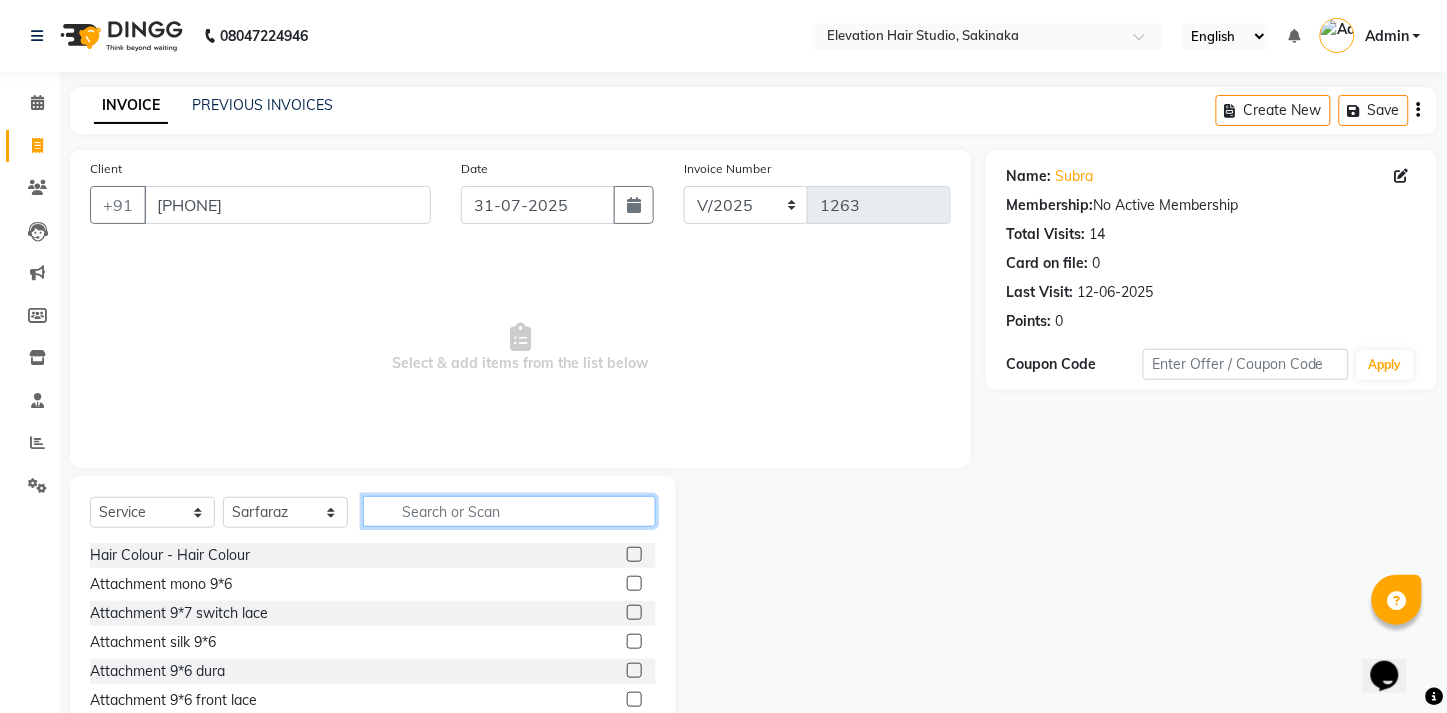 click 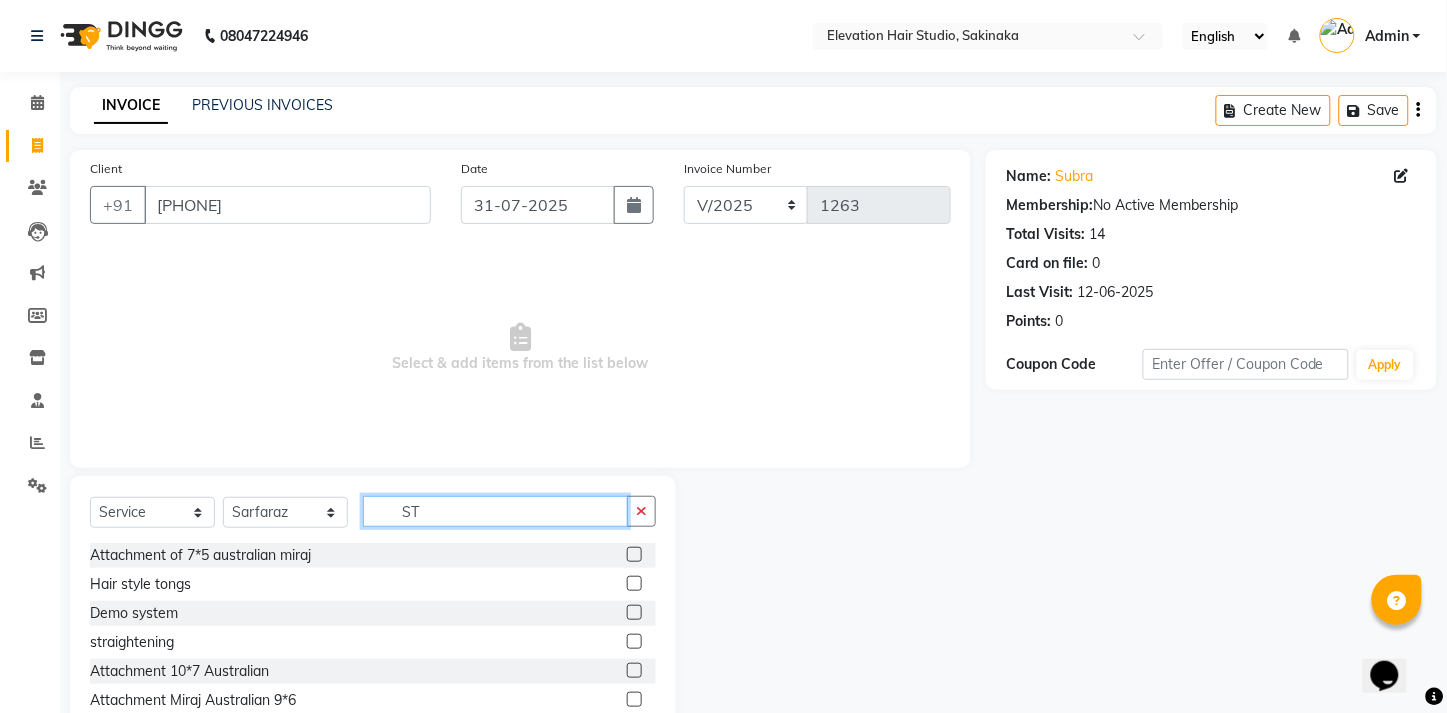 type on "ST" 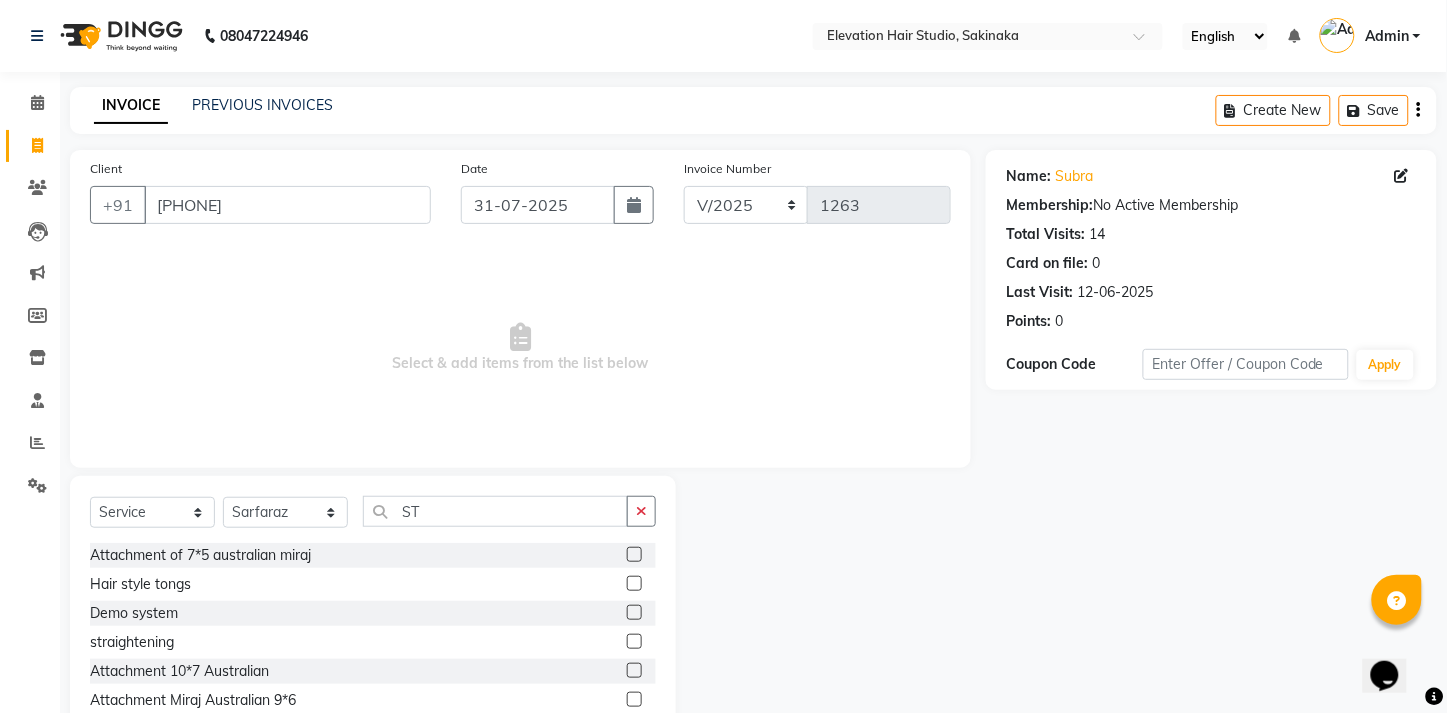 click 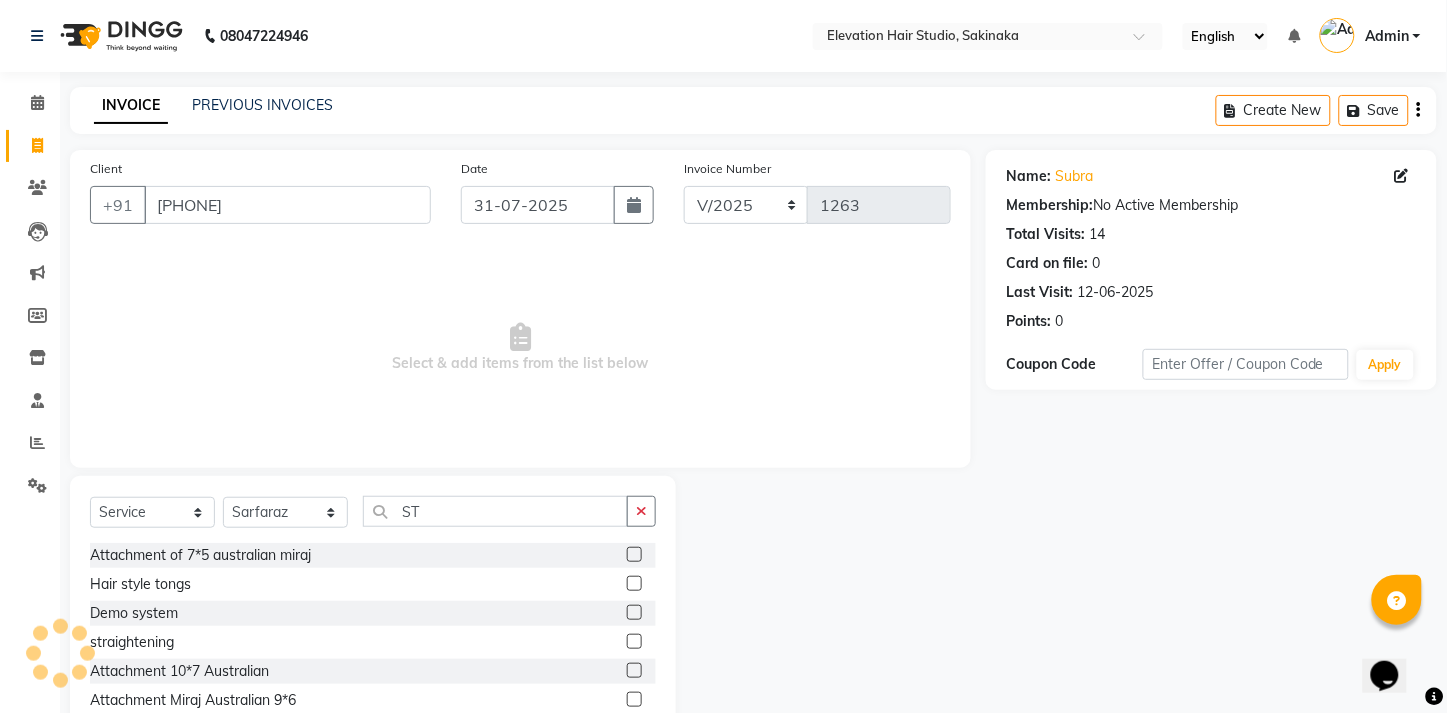 click 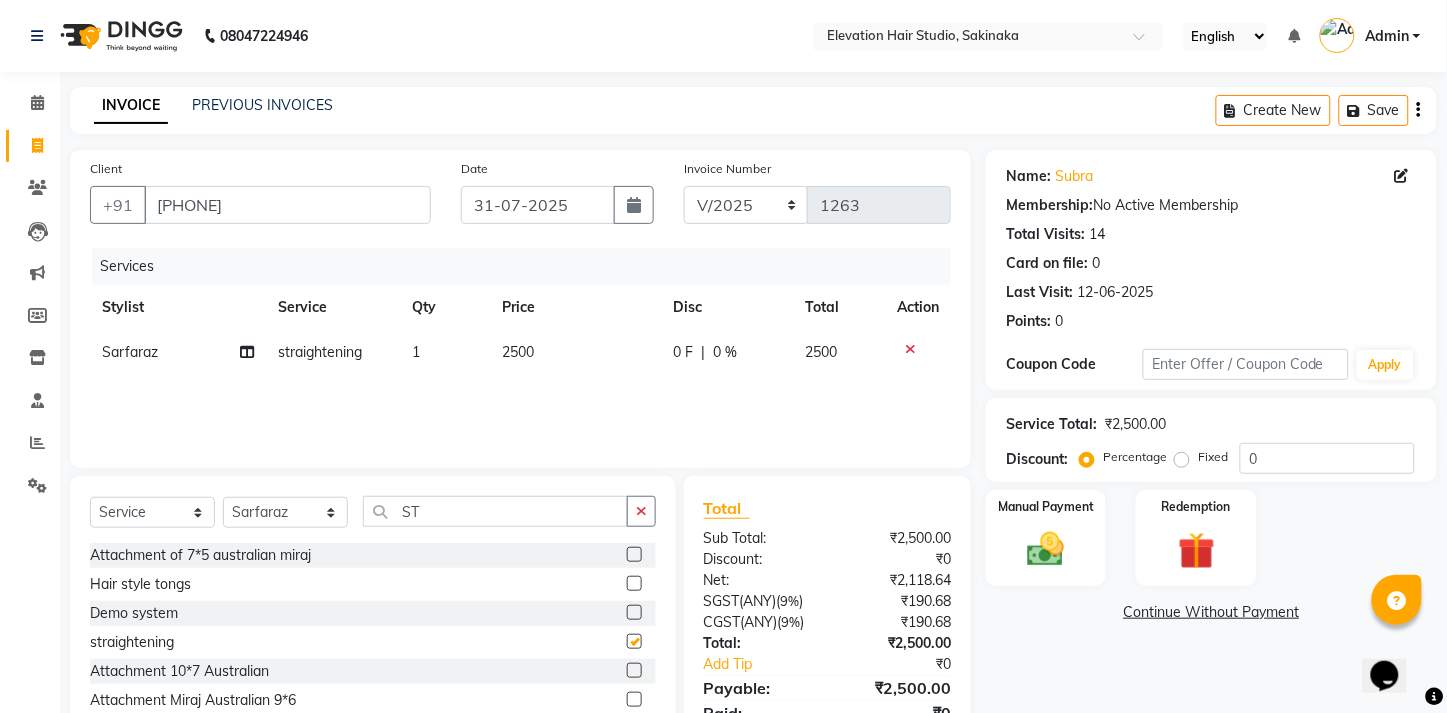 checkbox on "false" 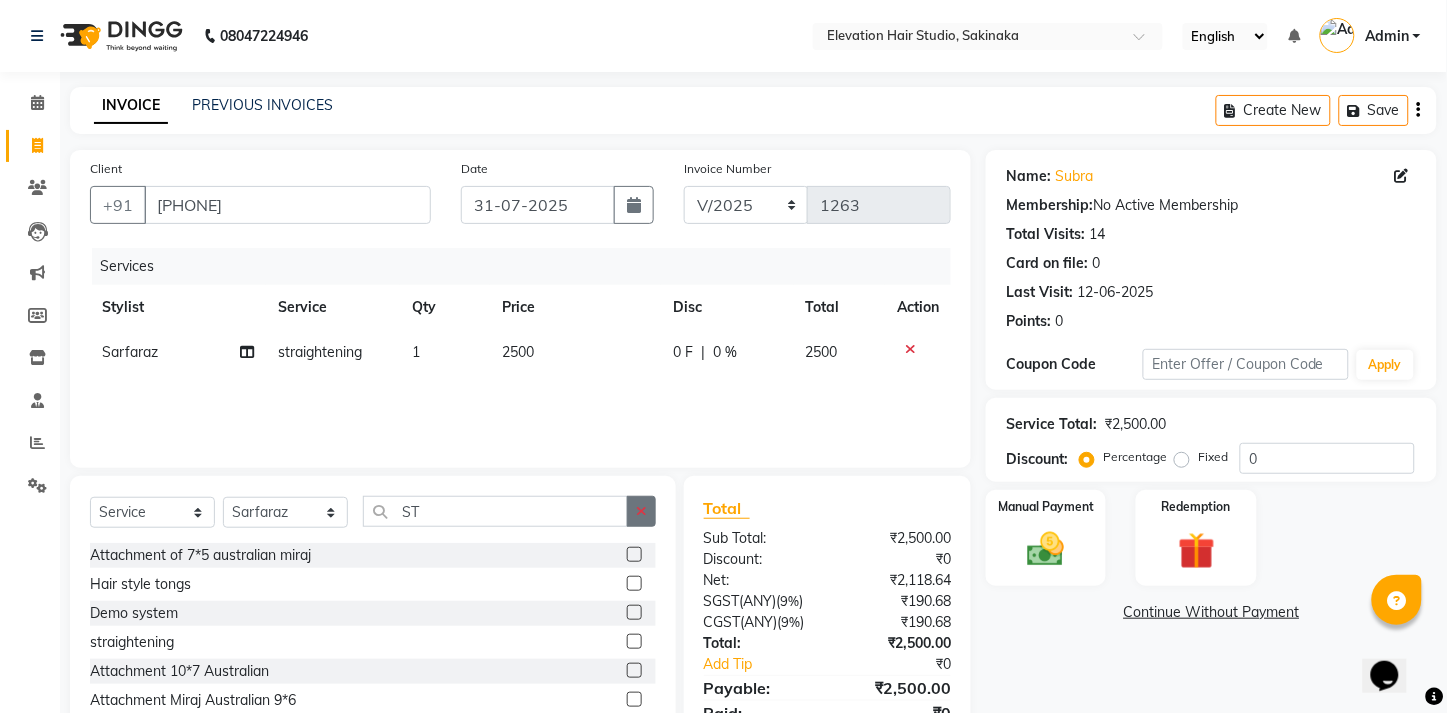 click 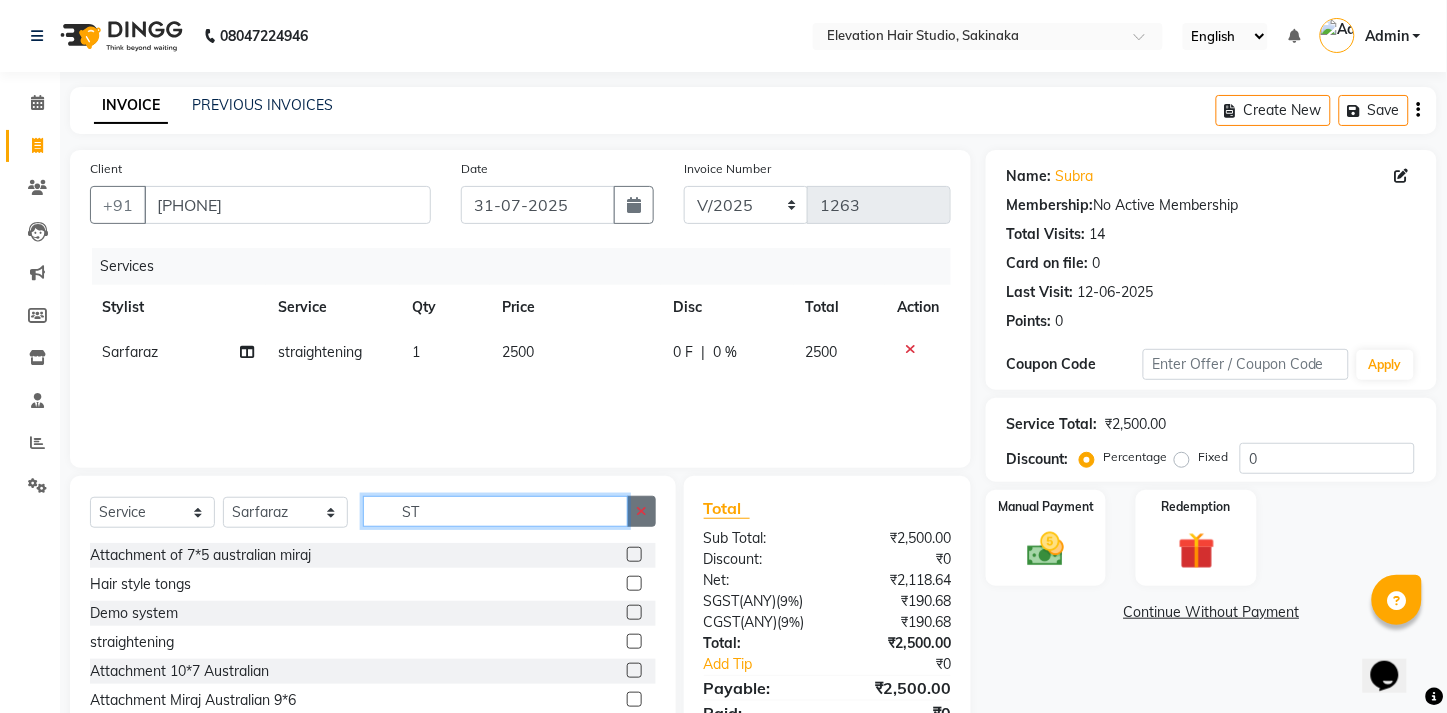 type 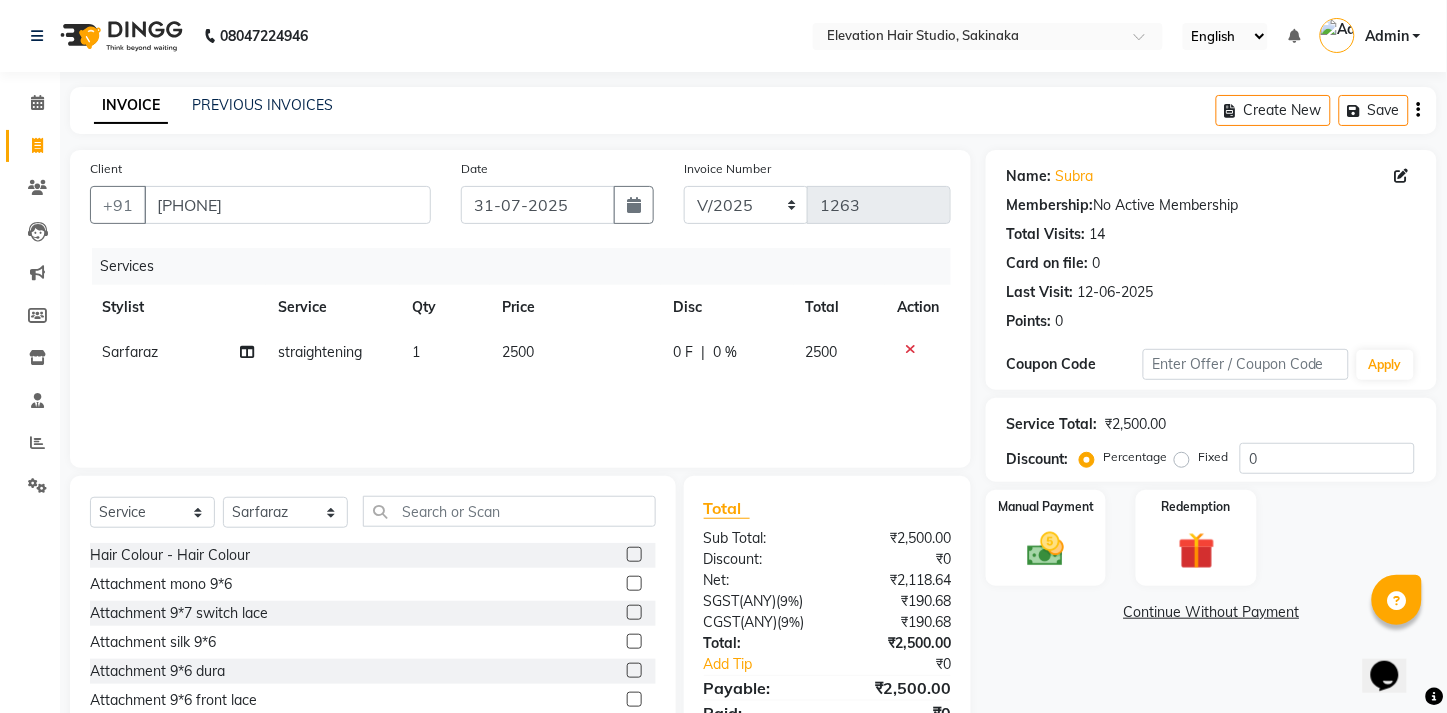 click 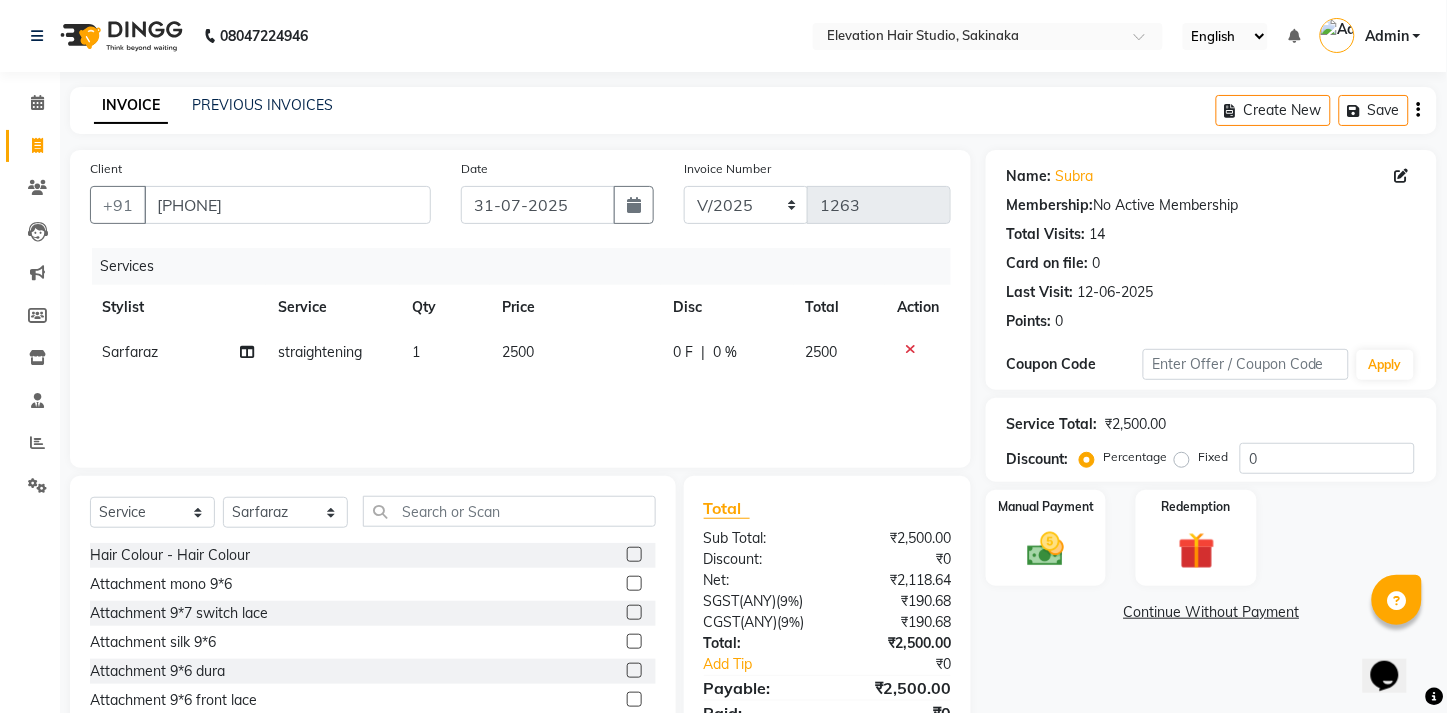 click at bounding box center [633, 555] 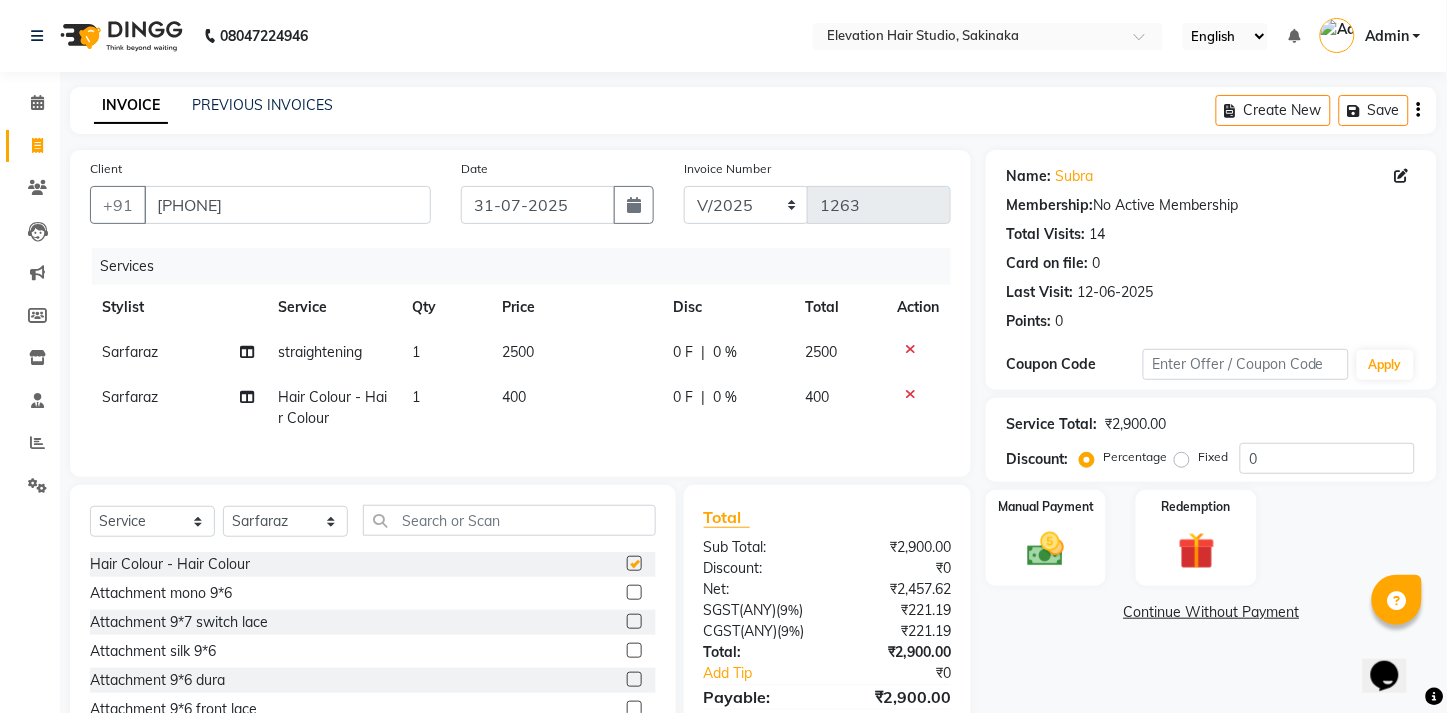 checkbox on "false" 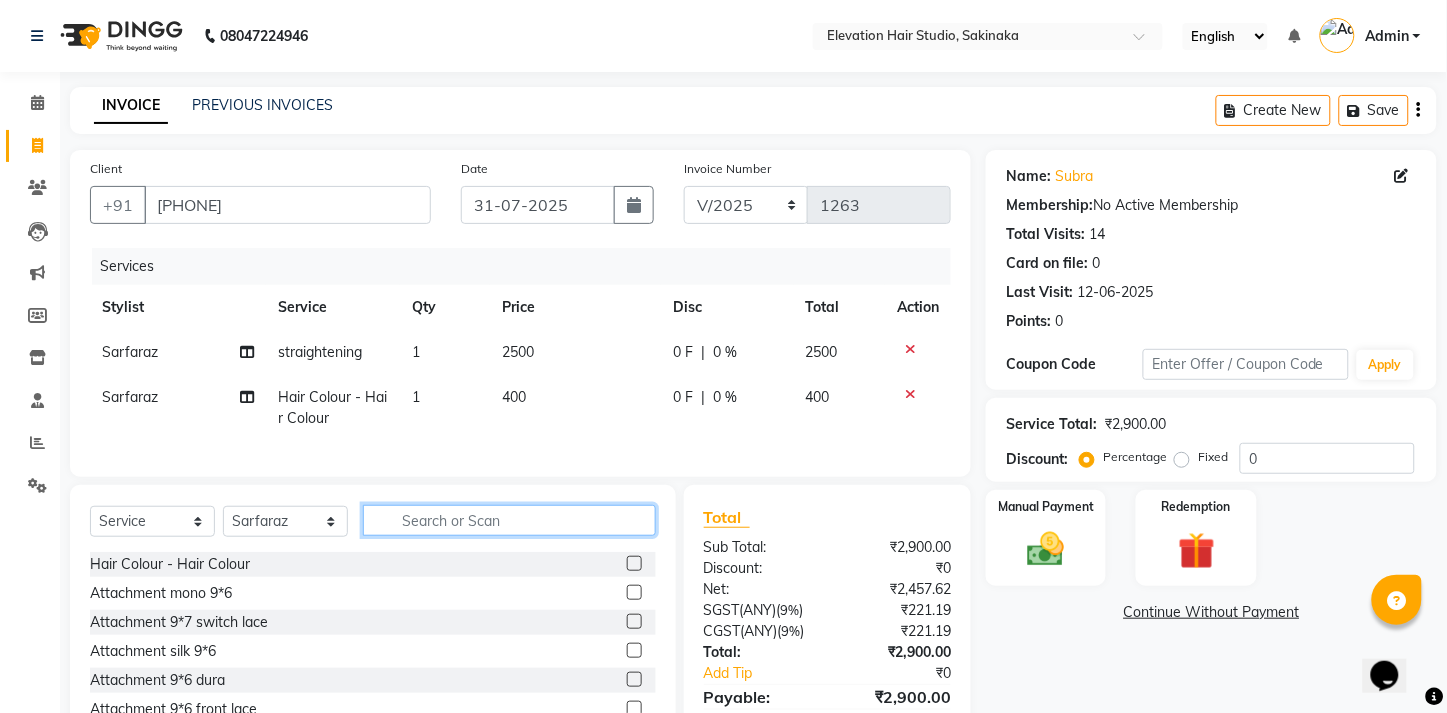 click 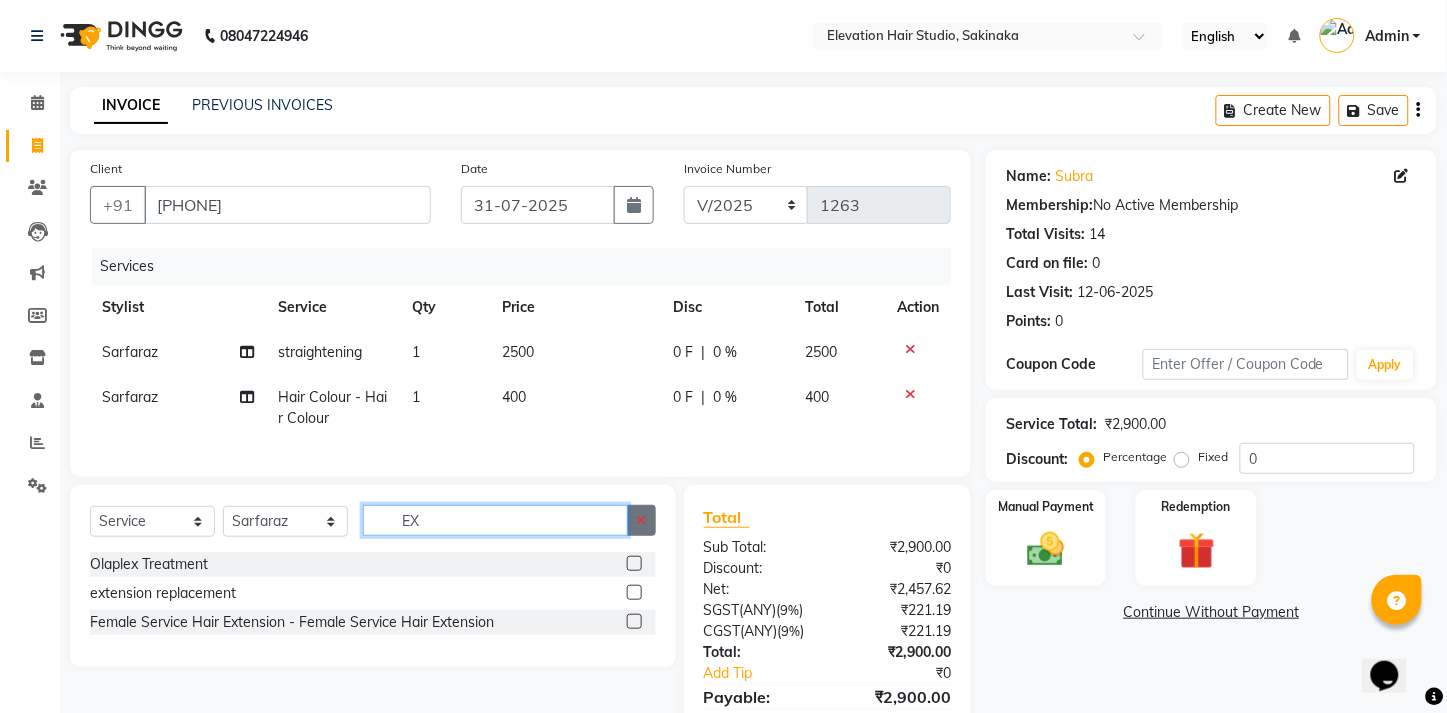 type on "EX" 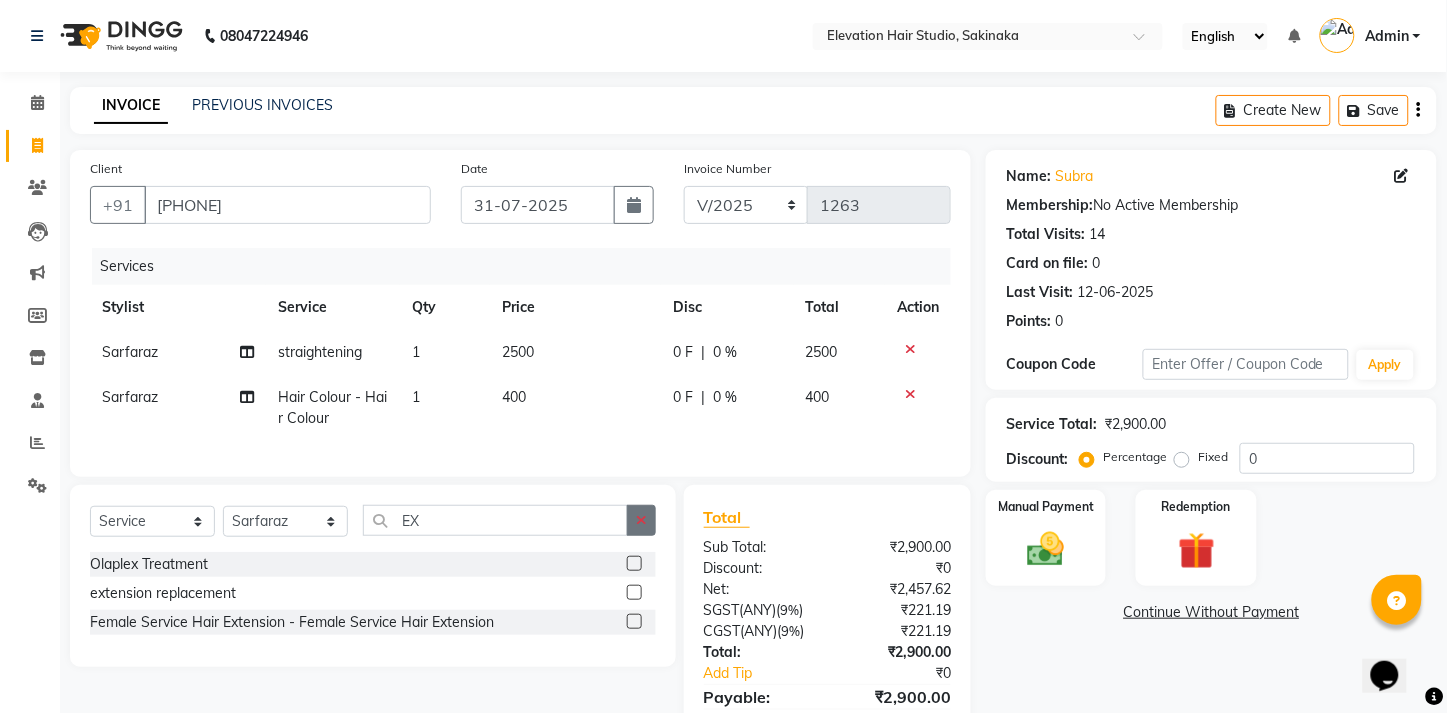 click 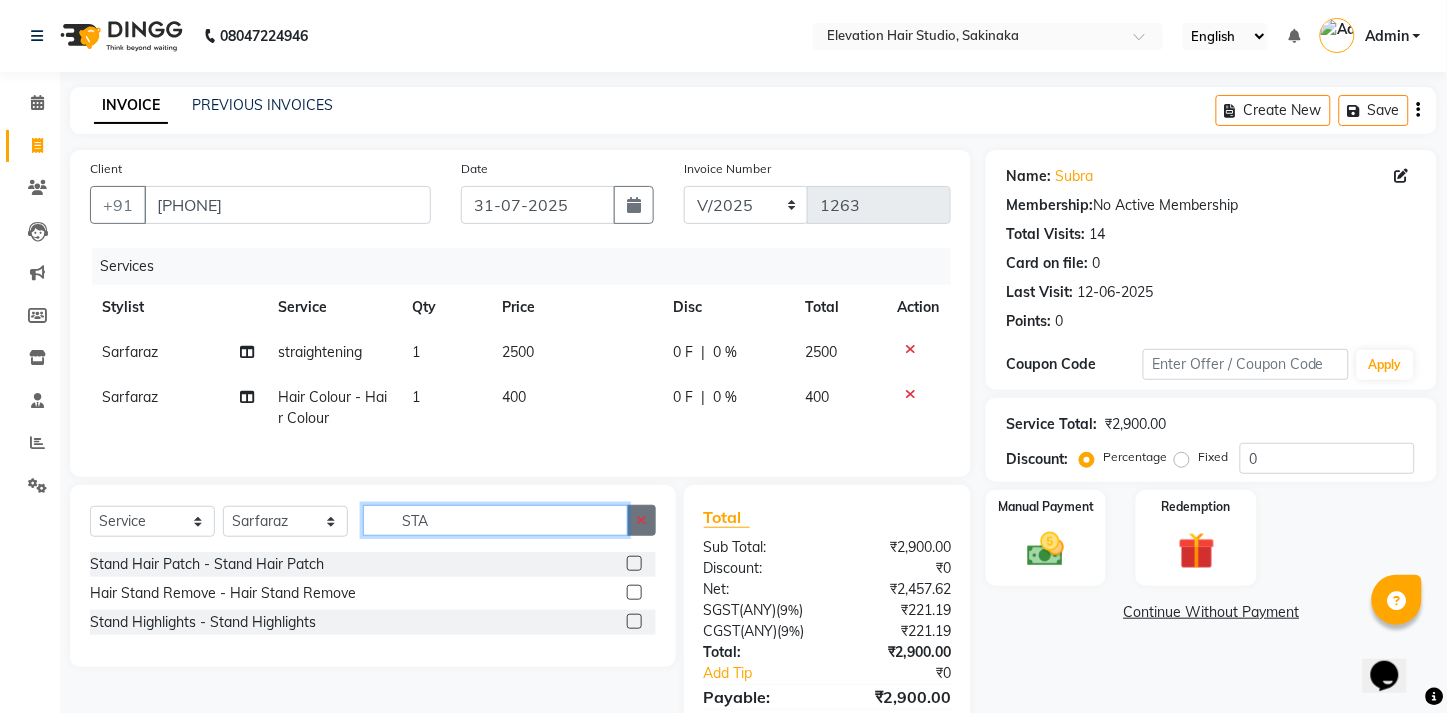 type on "STA" 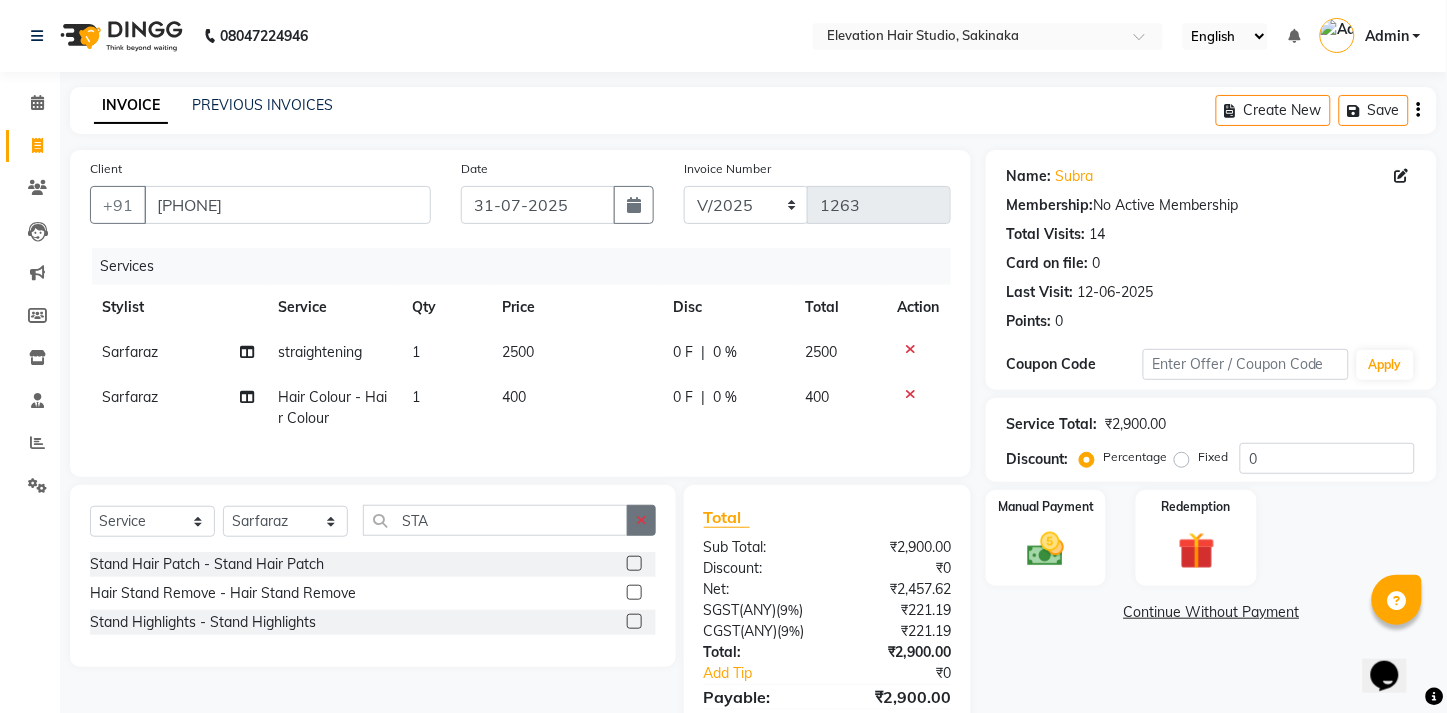 click 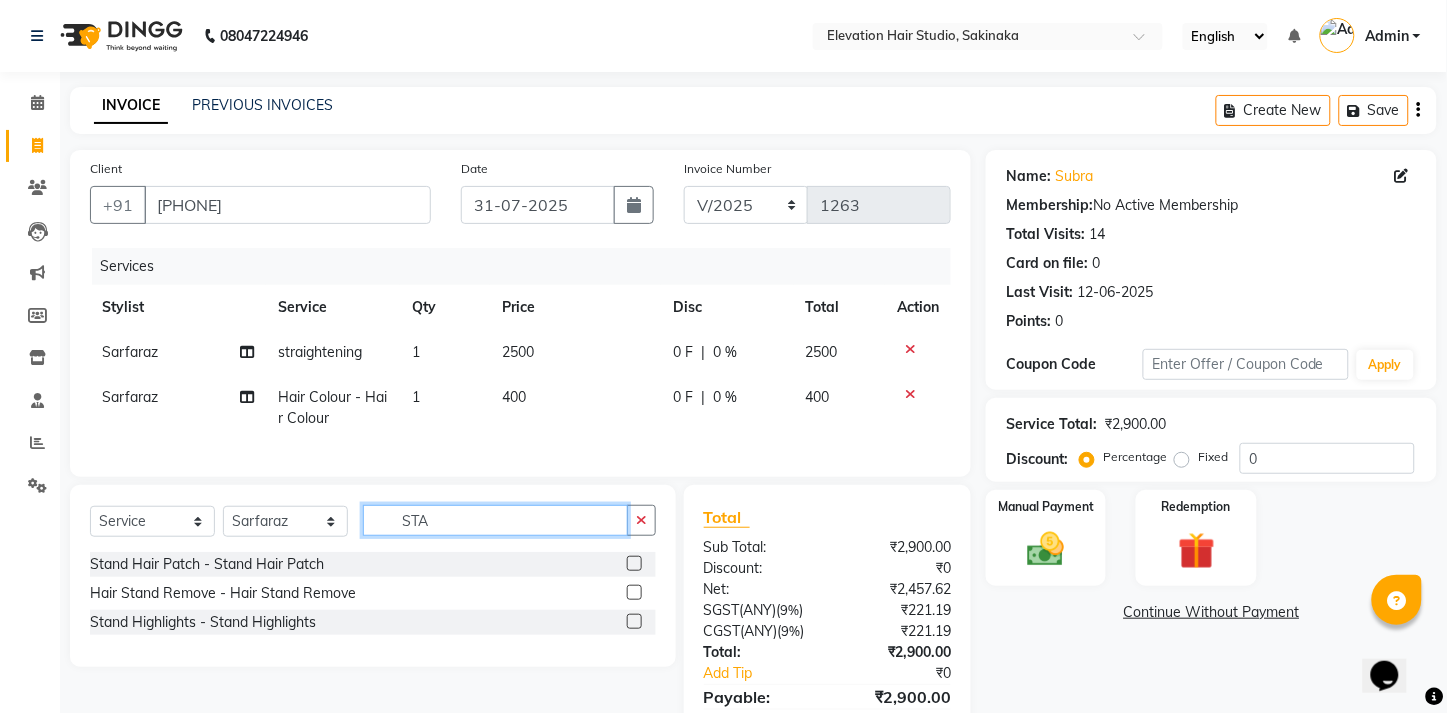 type on "STA" 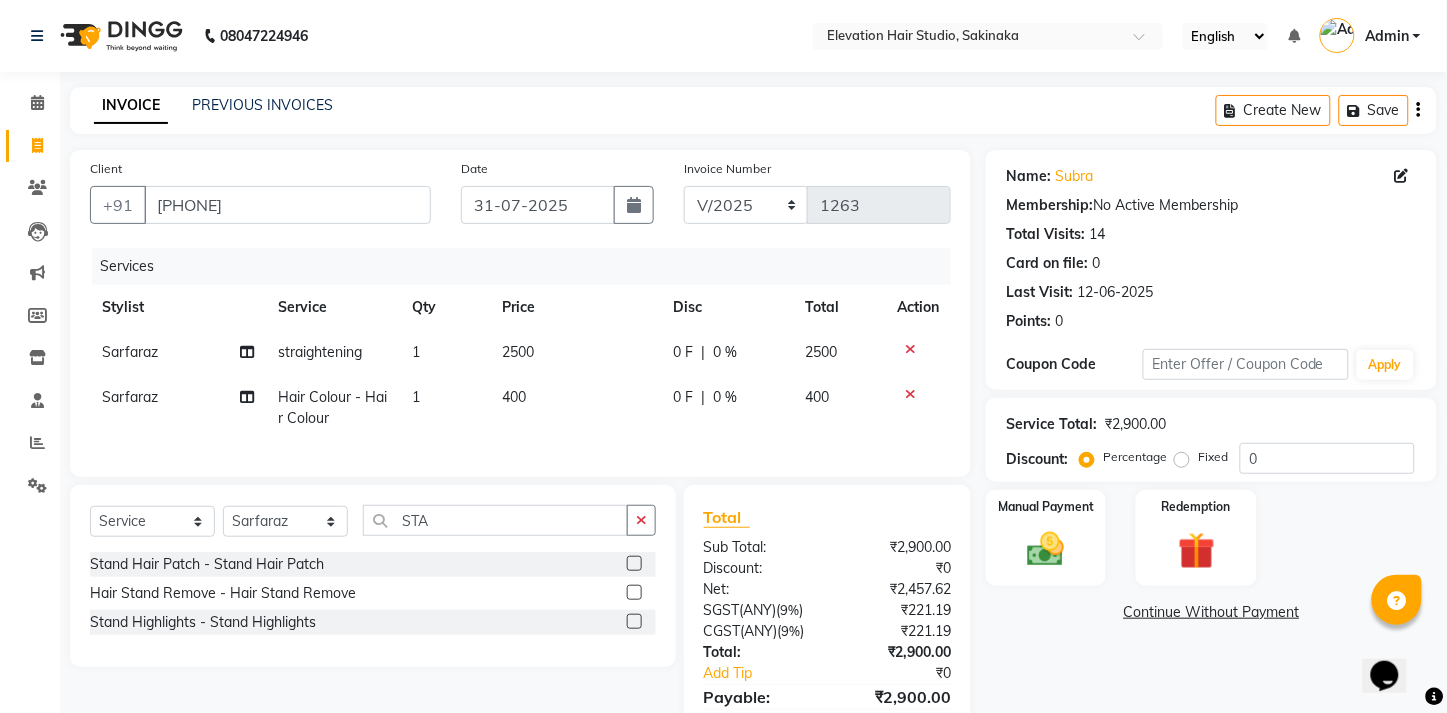 click 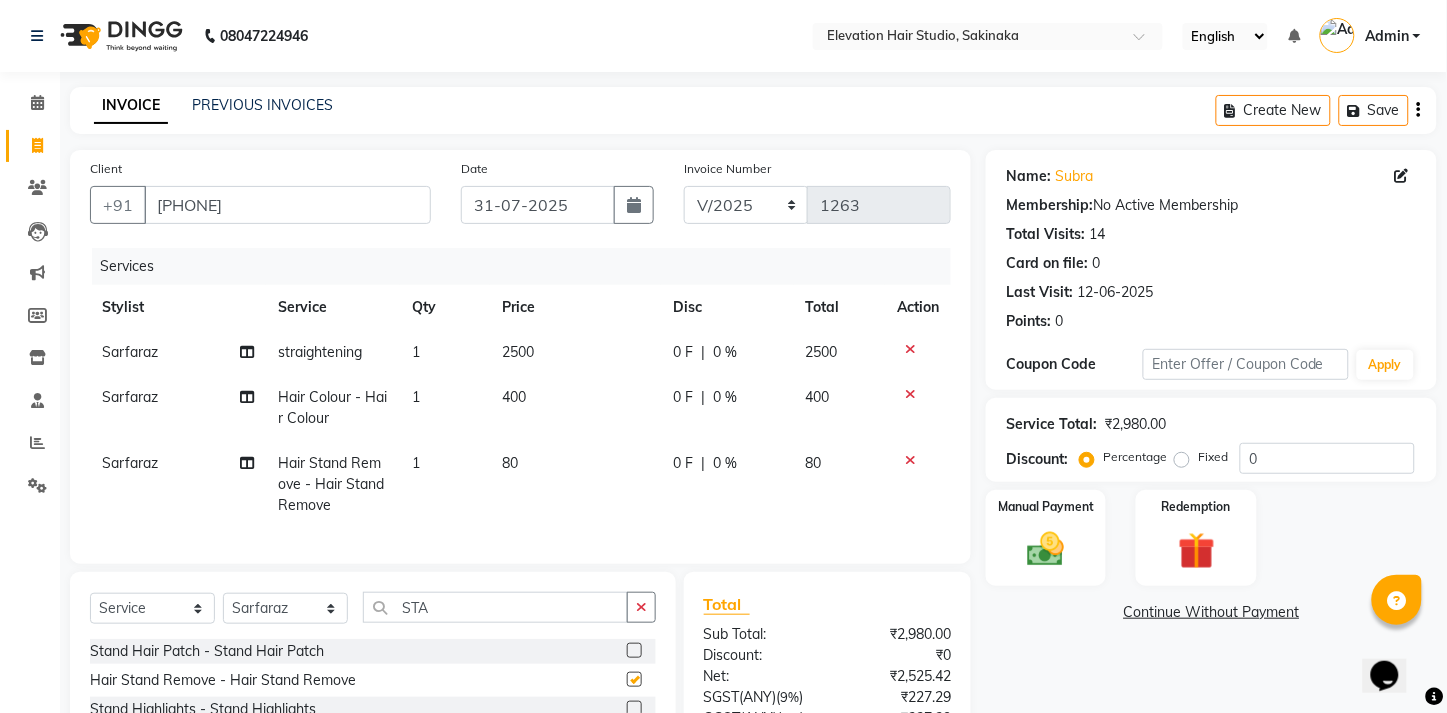 checkbox on "false" 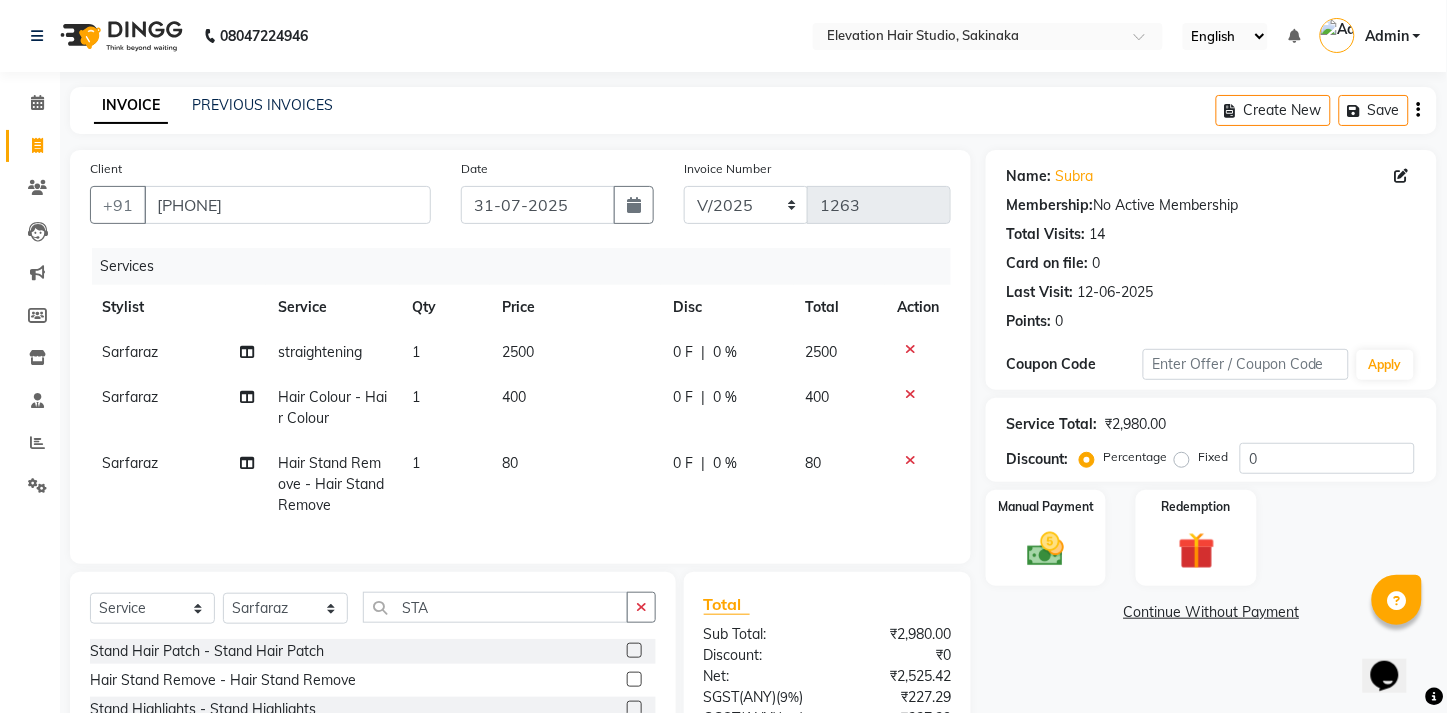 click on "80" 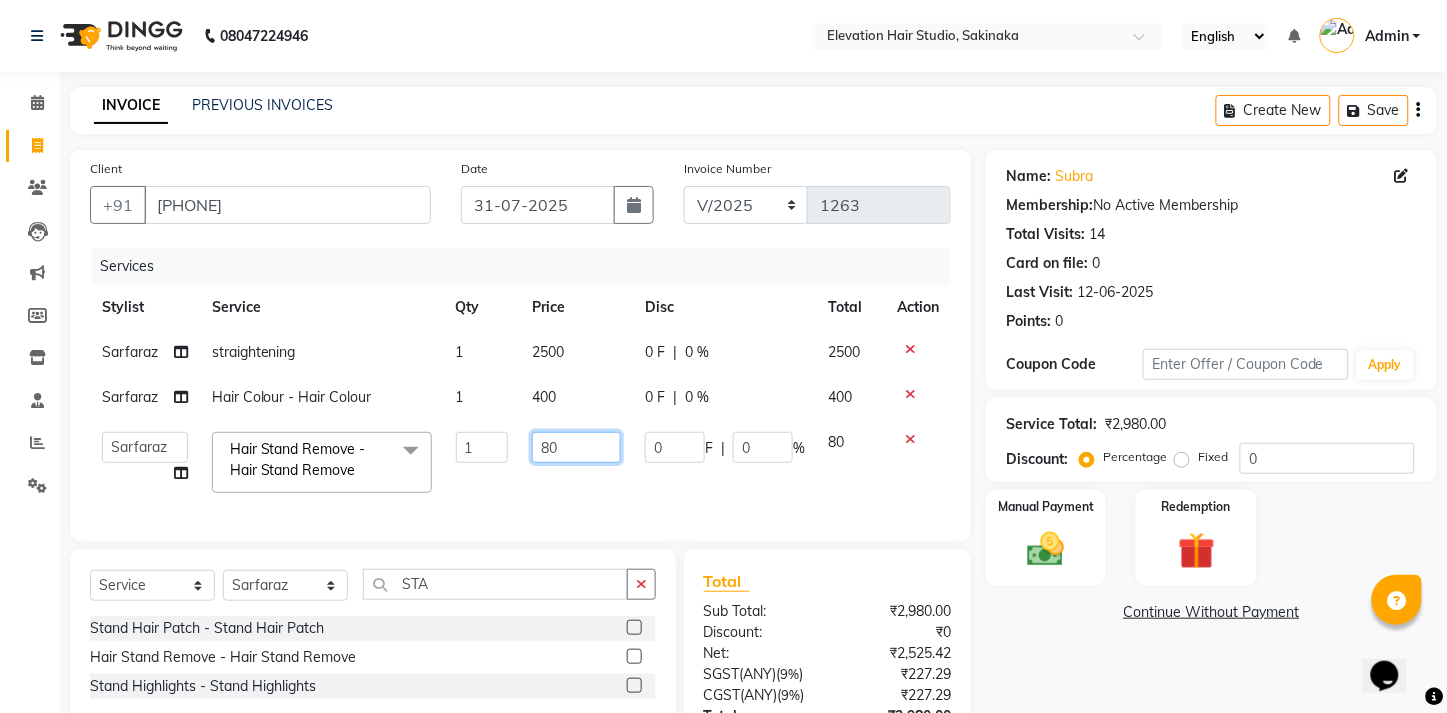 click on "80" 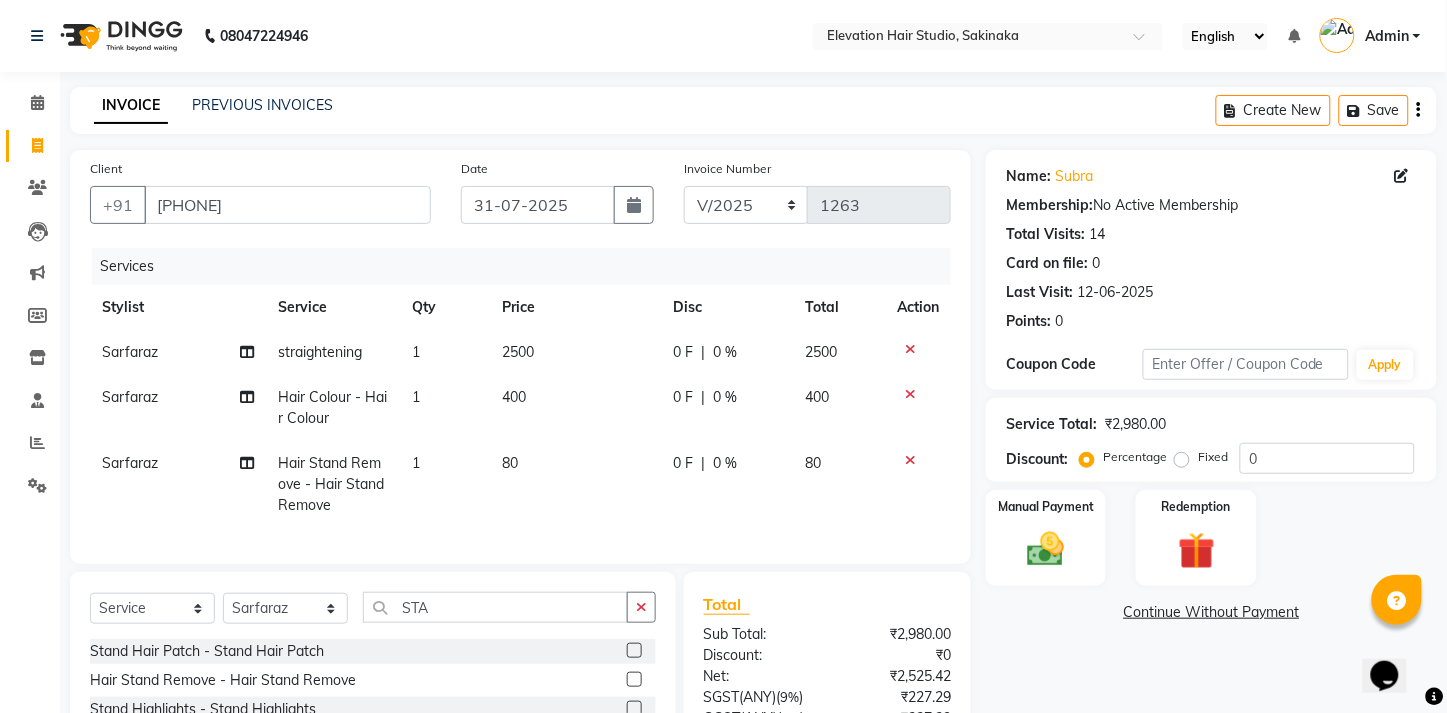 click on "1" 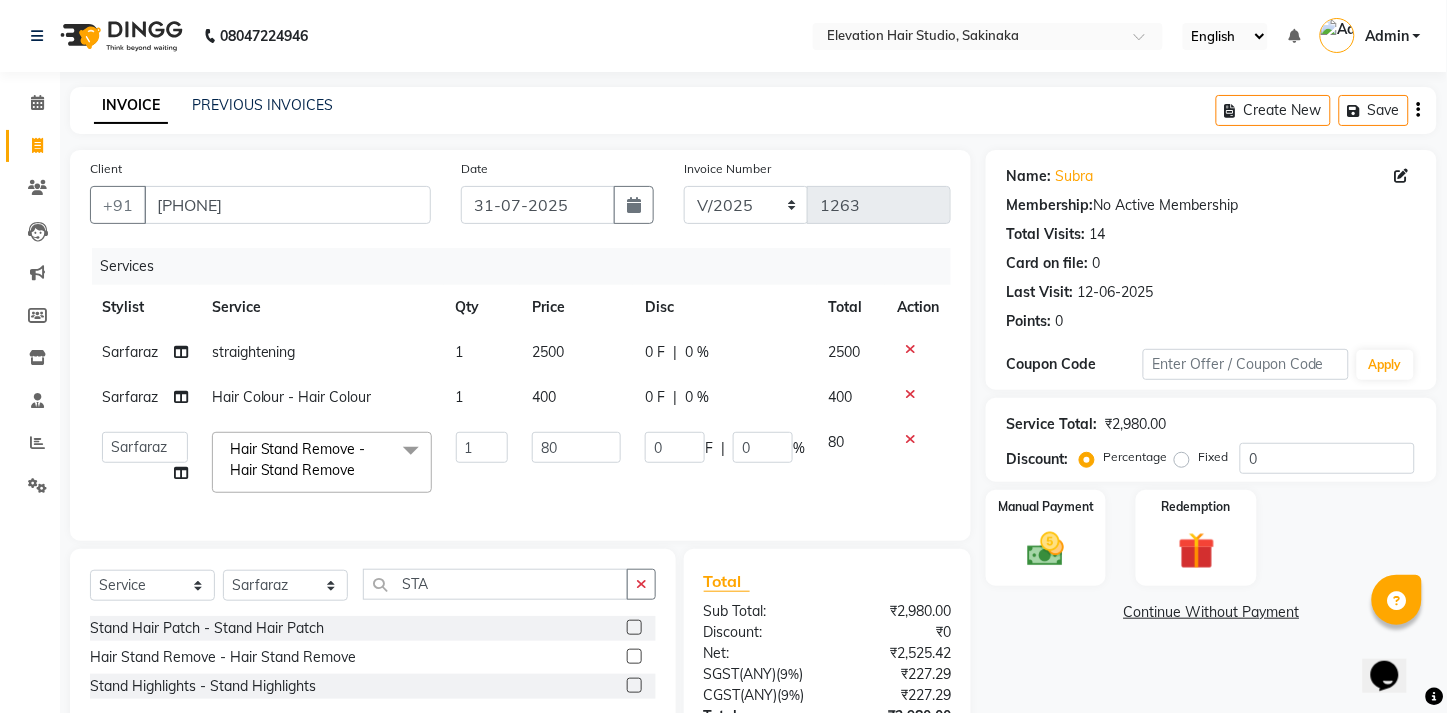 click on "1" 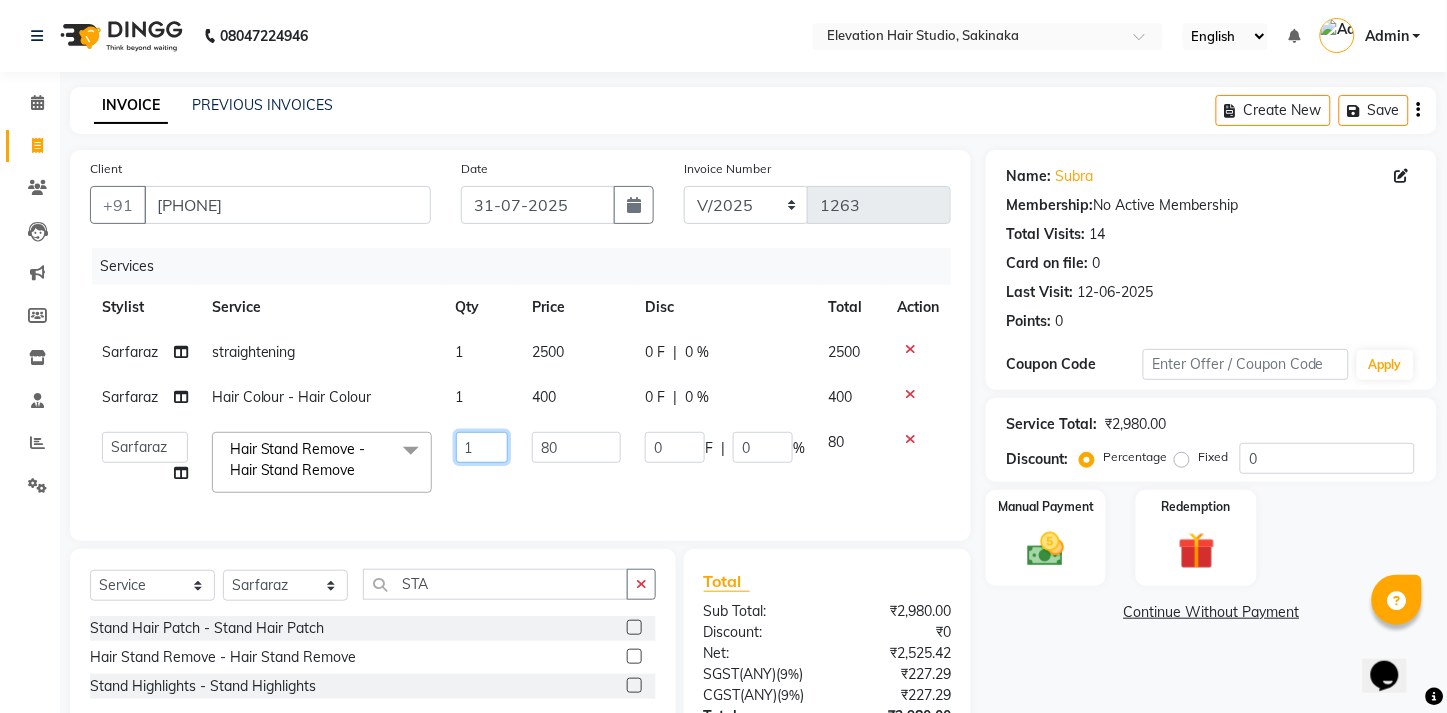 click on "1" 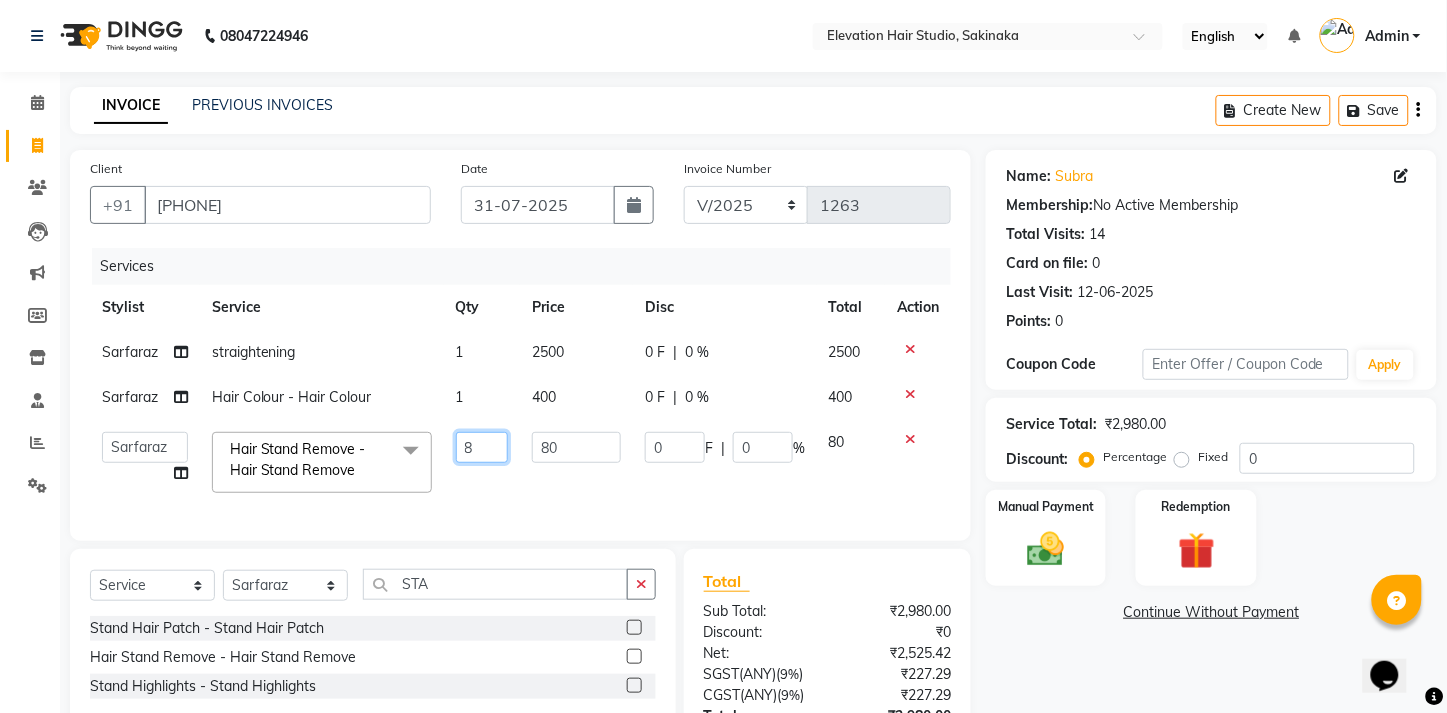 type on "80" 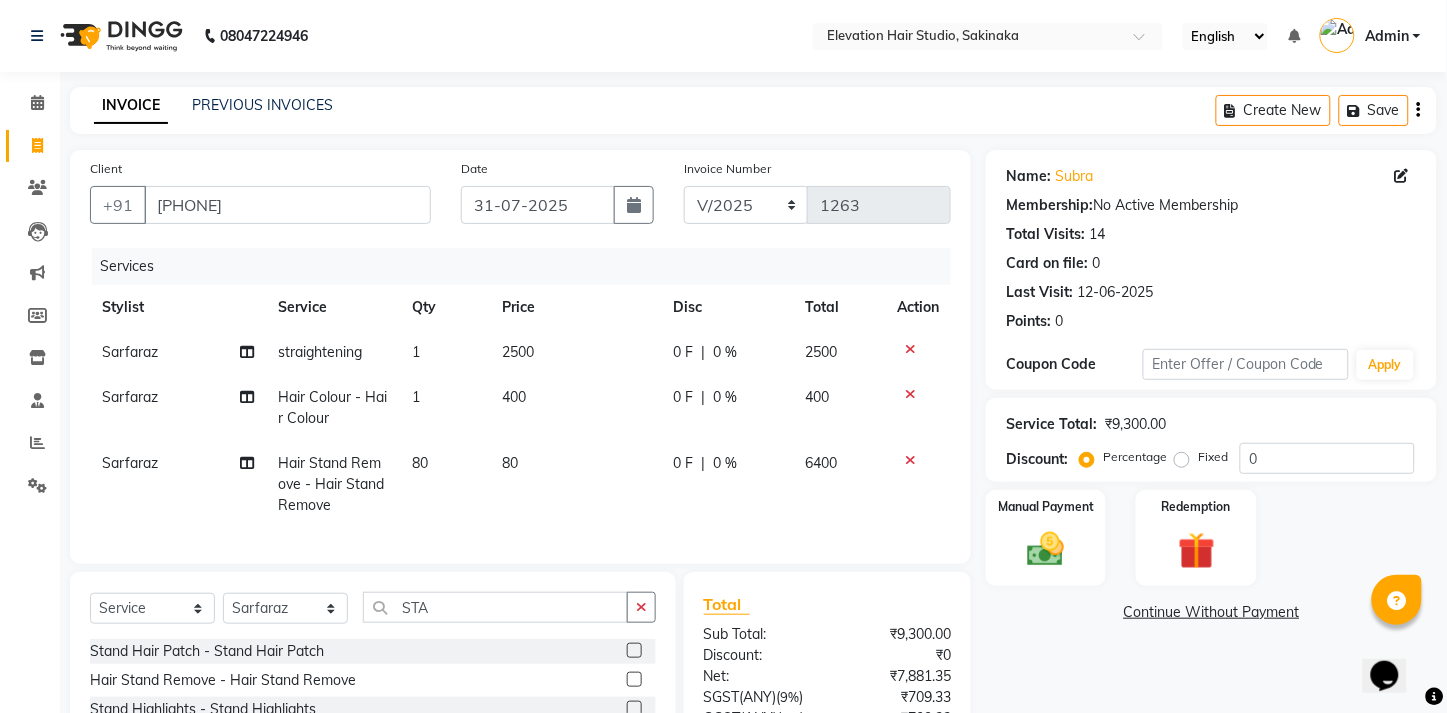 click on "80" 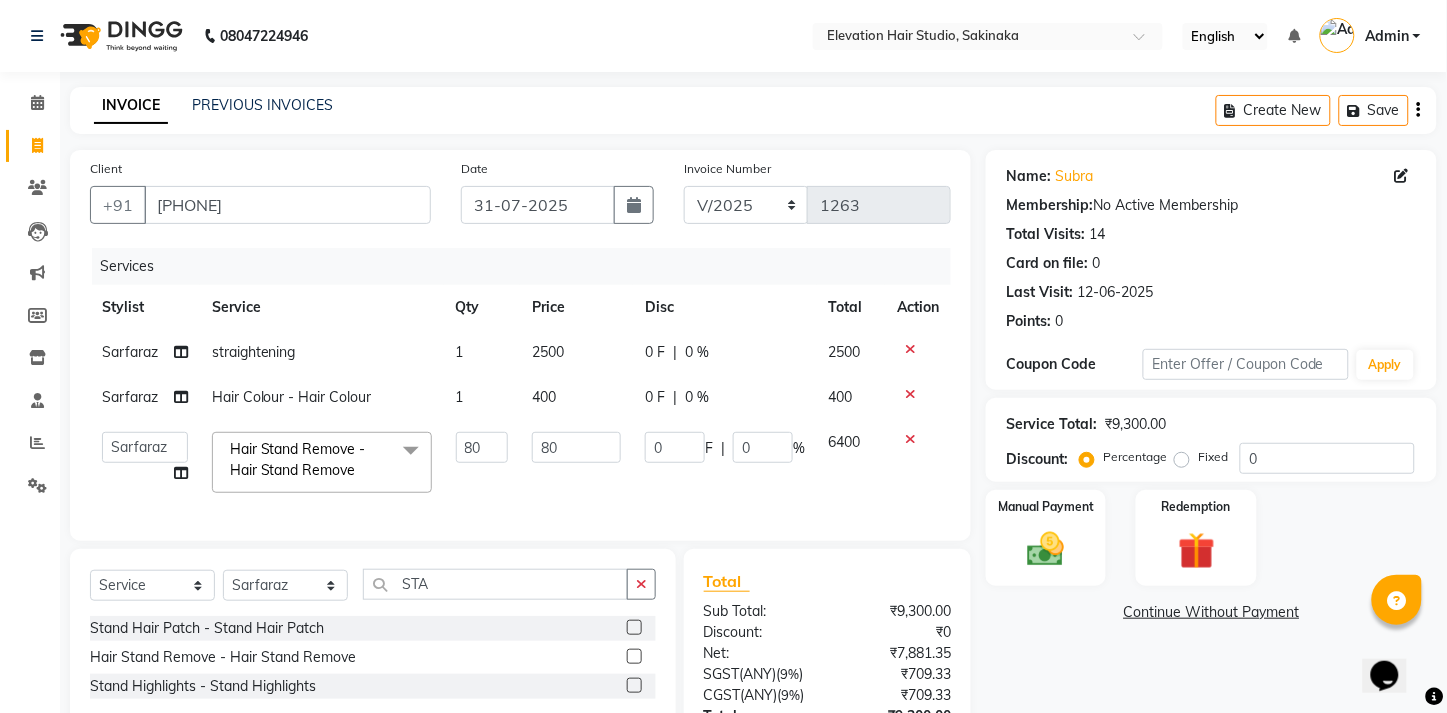 click on "400" 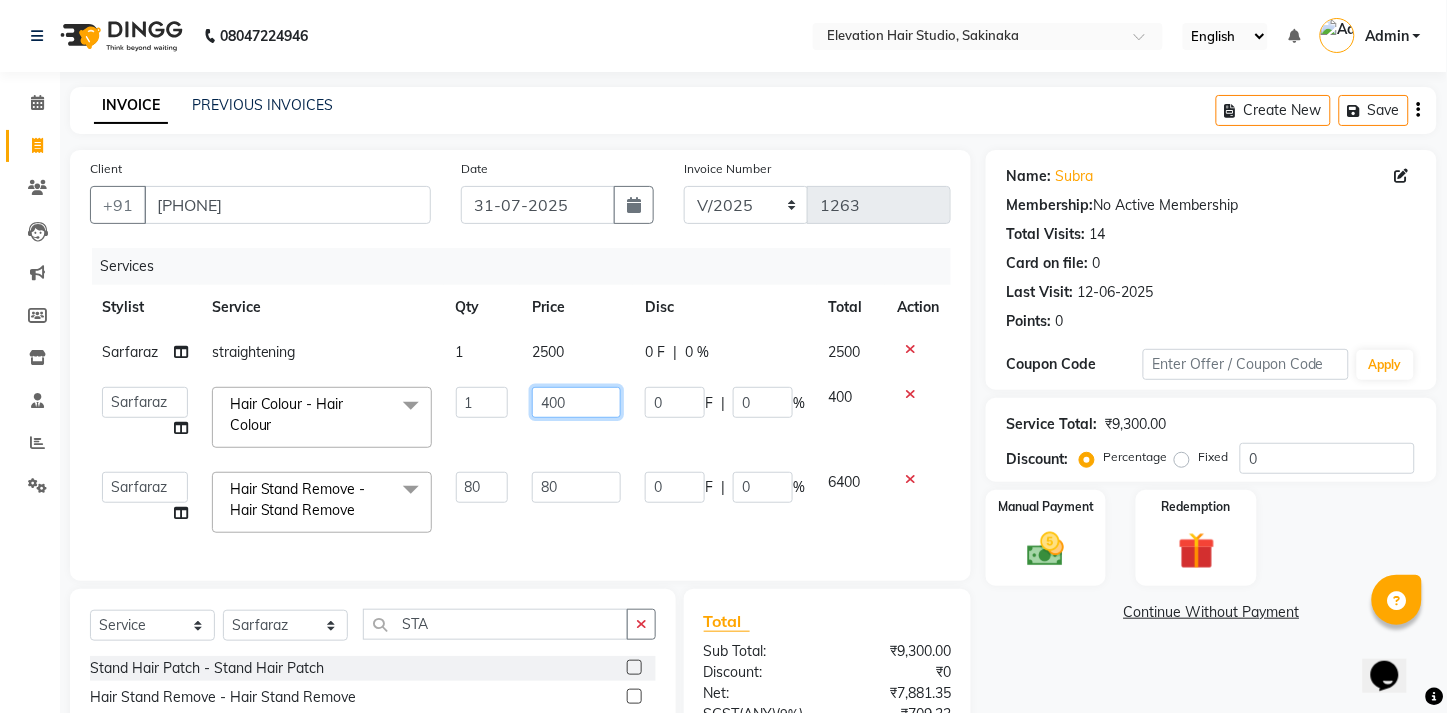click on "400" 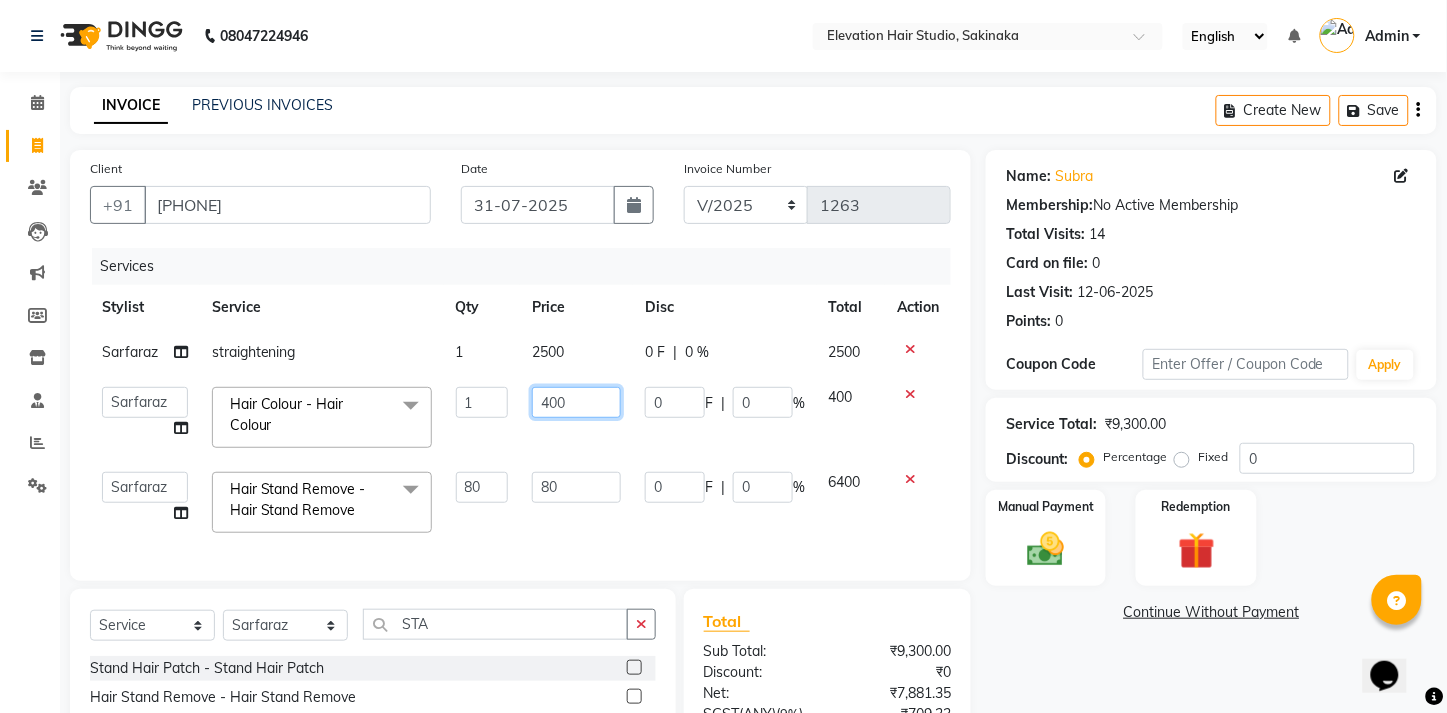 click on "400" 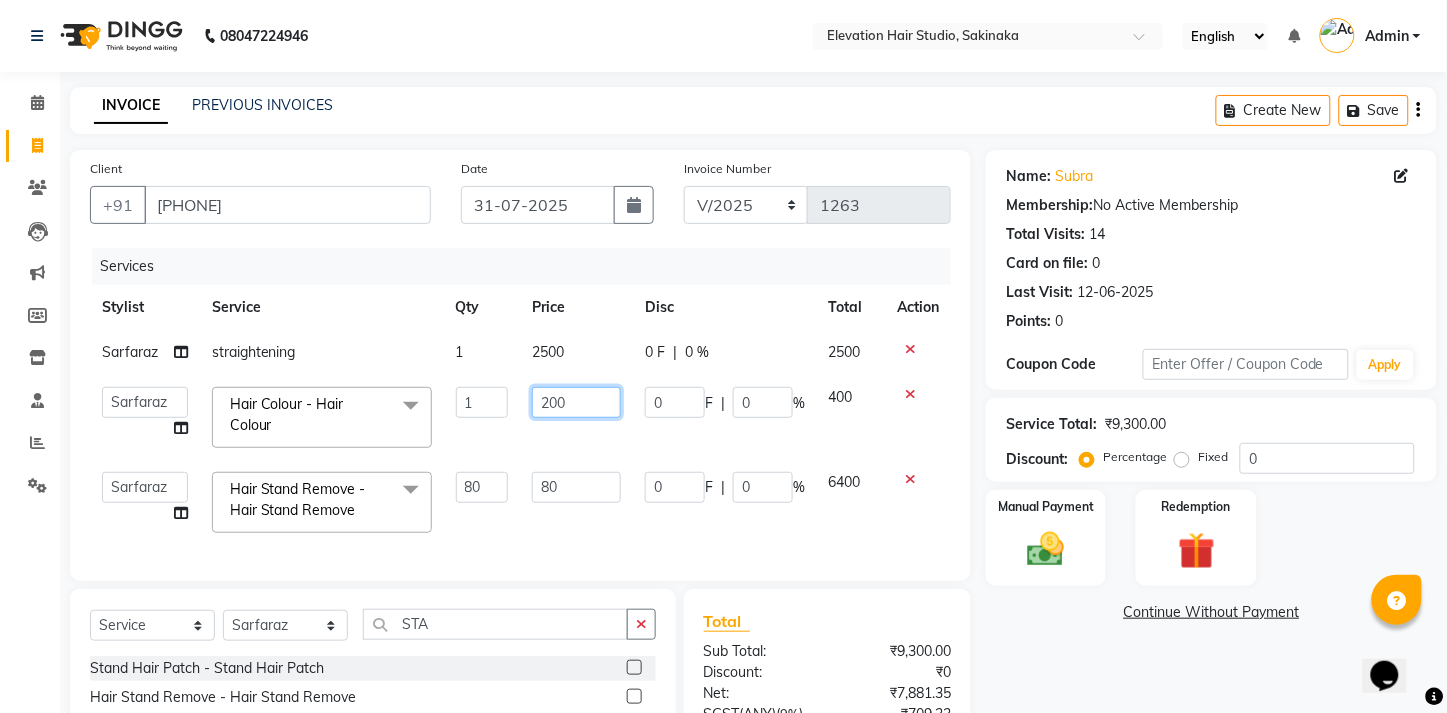 type on "2500" 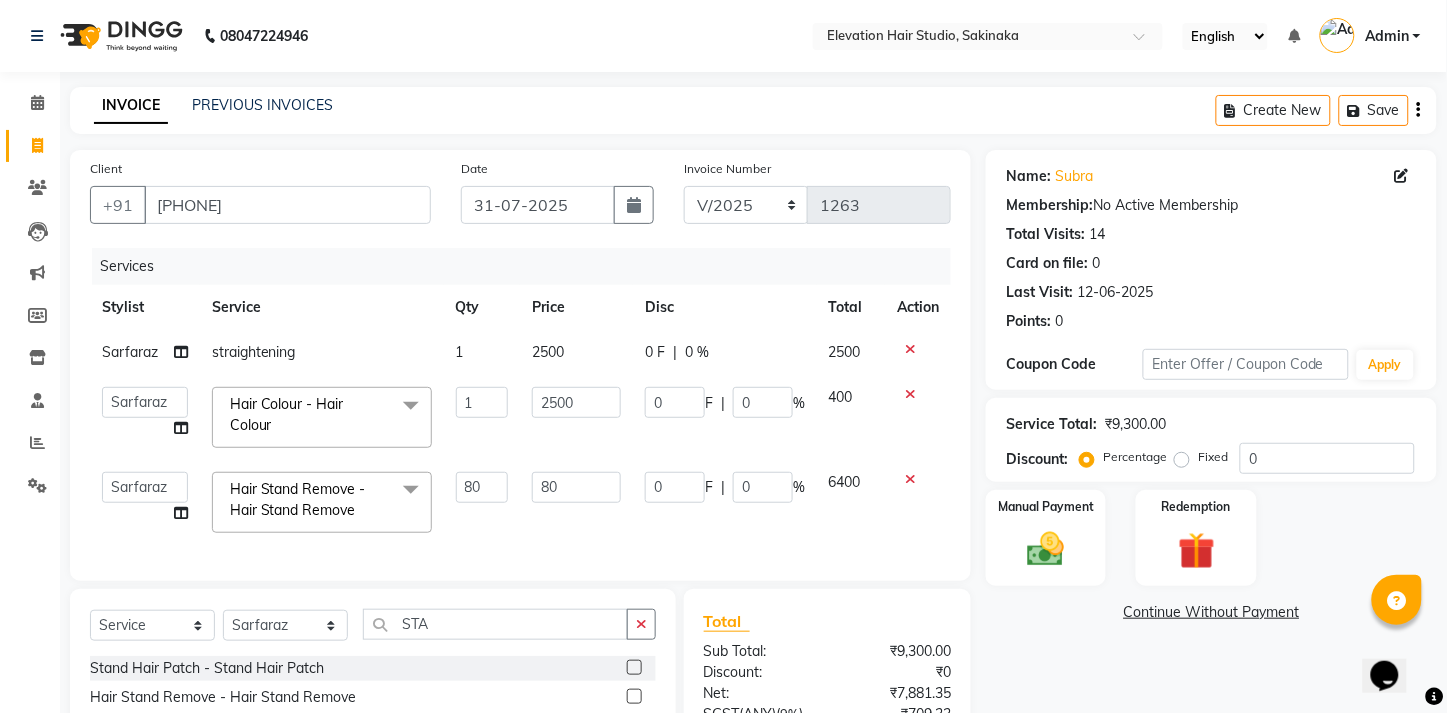 click on "Sarfaraz straightening 1 2500 0 F | 0 % 2500  Admin (EHS Thane)   ANEES    DILIP   KAPIL    PRIYA   RUPESH   SAHIL    Sarfaraz   SHAHEENA SHAIKH    ZEESHAN   Hair Colour - Hair Colour  x Hair Colour - Hair Colour Attachment mono 9*6 Attachment 9*7 switch lace  Attachment  silk 9*6 Attachment 9*6 dura  Attachment 9*6 front lace  Attachment 8*6 miraj  Highlights  Refilling Attachment 8*6 dura mono Attachment 8*6 front lace miraj Attachment 5*5 topper  Attachment 7*5 topper Attachment 8*6 poly Patch hair cutting  CONSULTATION Attachment 10*8 mono Free service  Attachment of 9*7 miraj 12 Service package  Attachment 5*5 mono hairline  Hair cutting Miraj 8*6  Front line  Attachment  miraj 9*6 Attachment 10*7  front lace  Attachment 9*7  dura hair  Attachment of 9*7 black mono  Attachment of 7*5 australian miraj  Attachment 10*7 miraj frontlace Attachment 9*6 silk base front lace Full wig  Attachment Silk base  8*6  Patch Replacement  Attachment 4*4 miraj Hair style tongs  paper poly 9*6 0.3mm Attachment 10*7 mono" 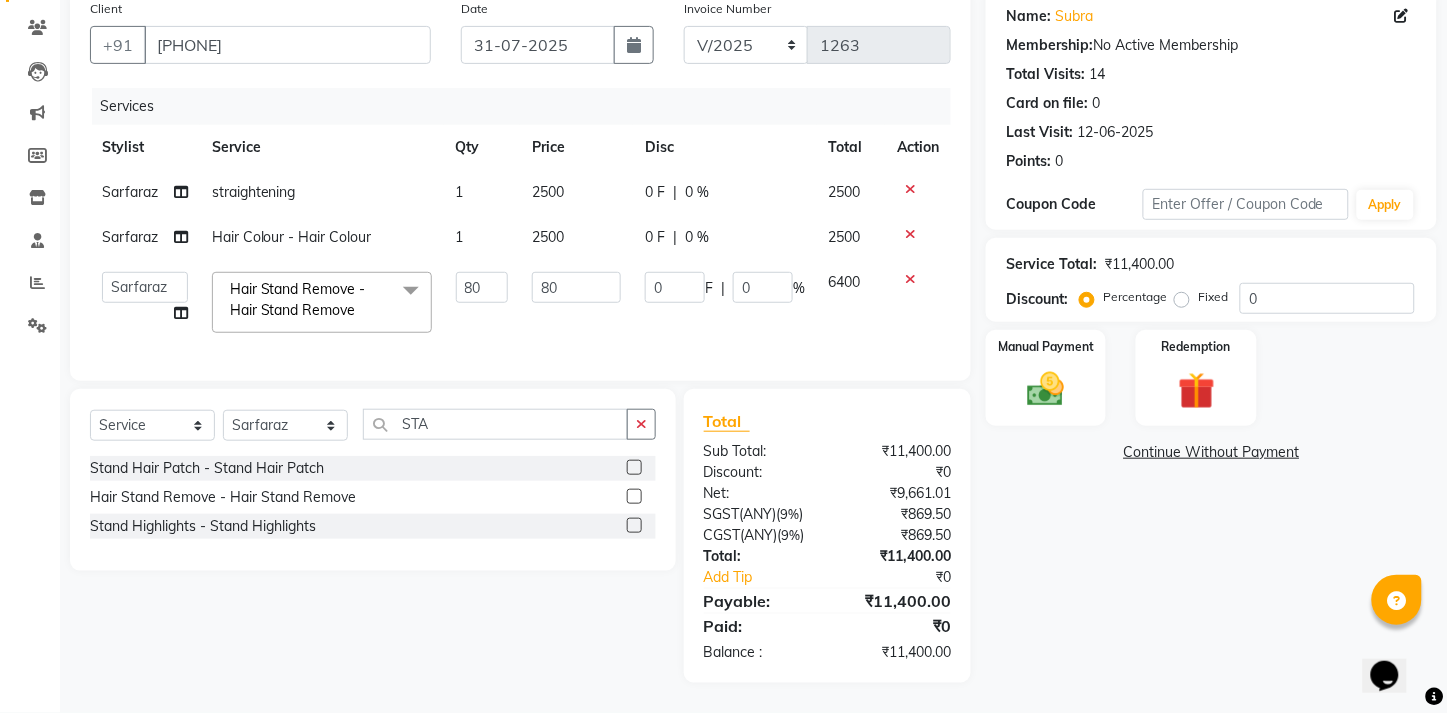scroll, scrollTop: 164, scrollLeft: 0, axis: vertical 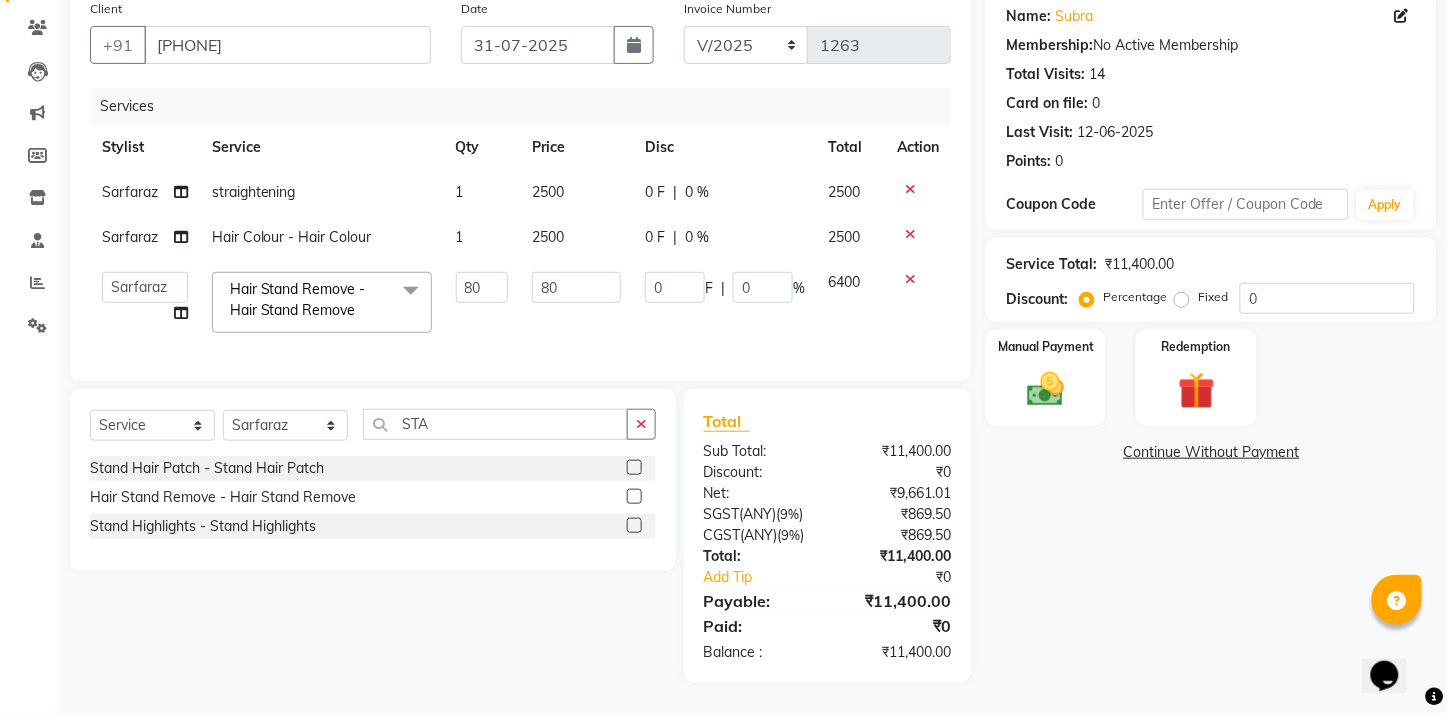 click on "2500" 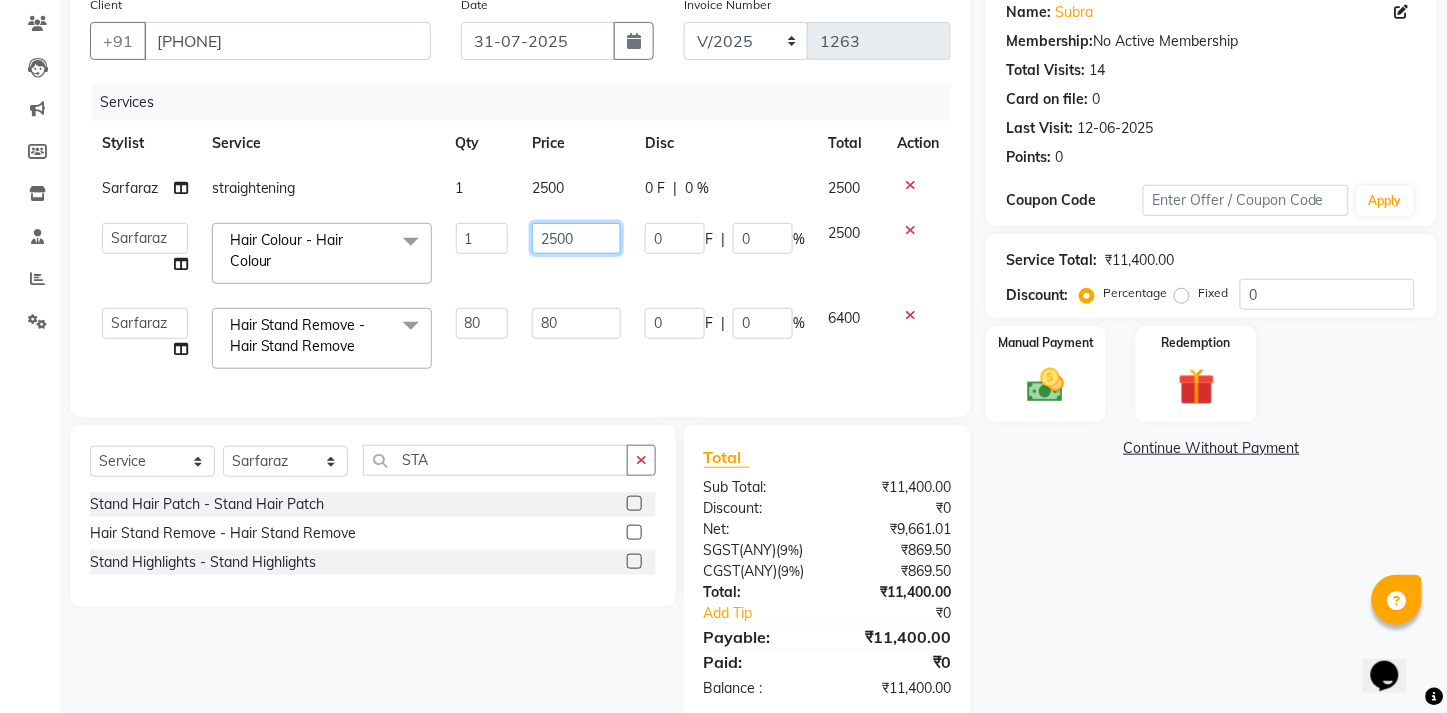 click on "2500" 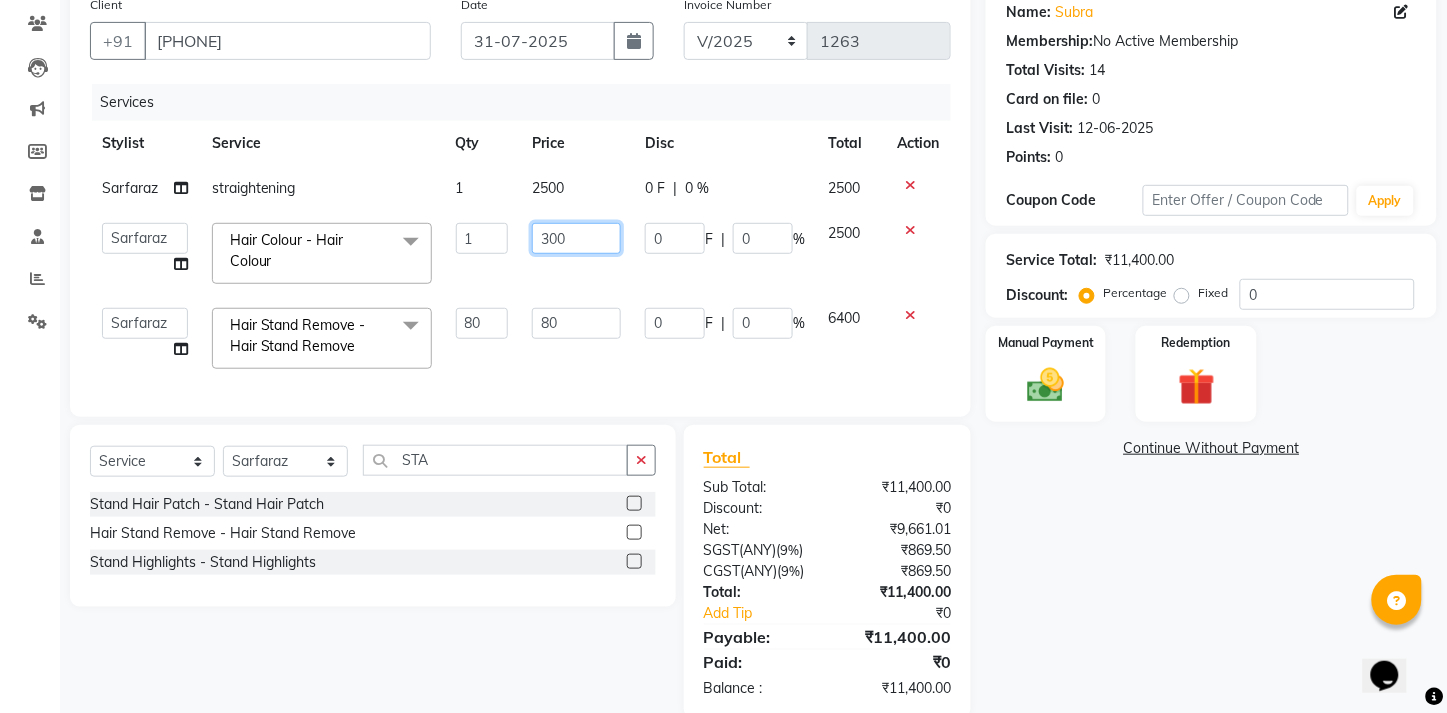 type on "3000" 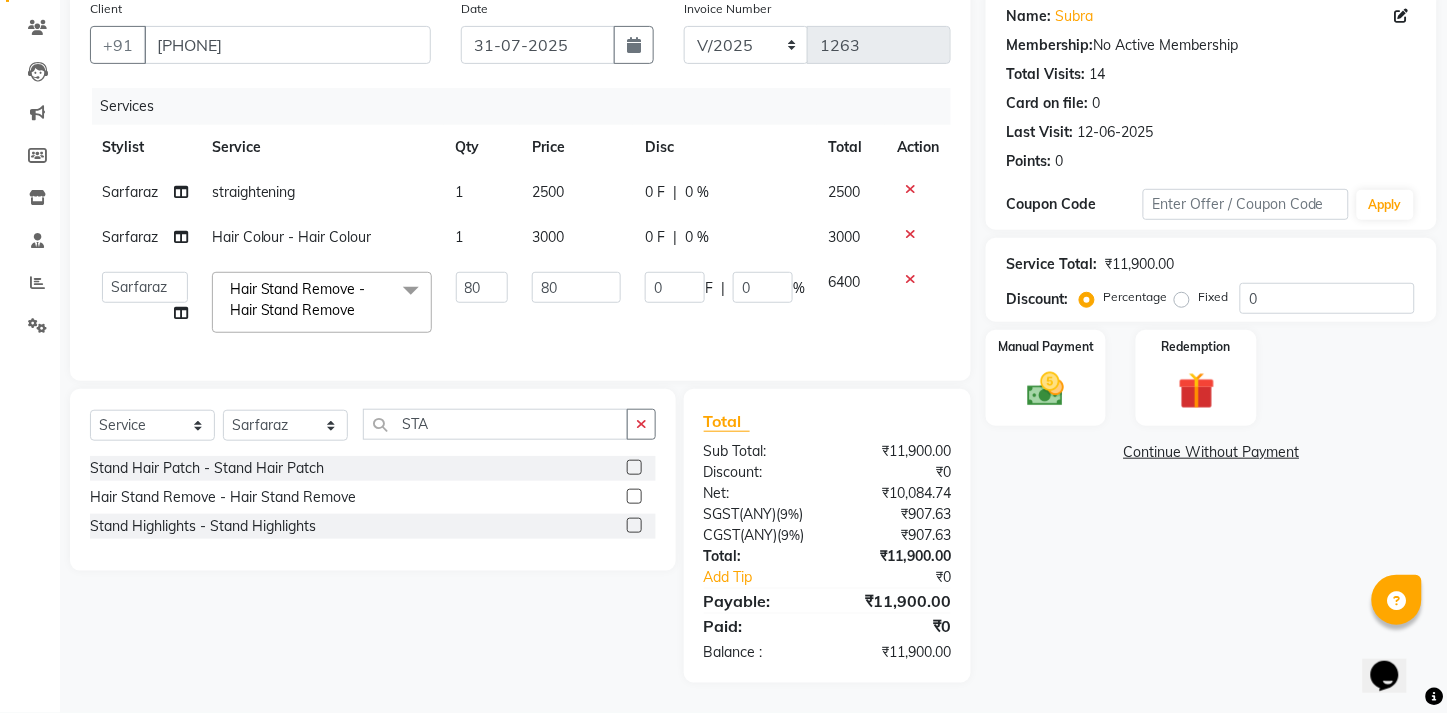 click on "Price" 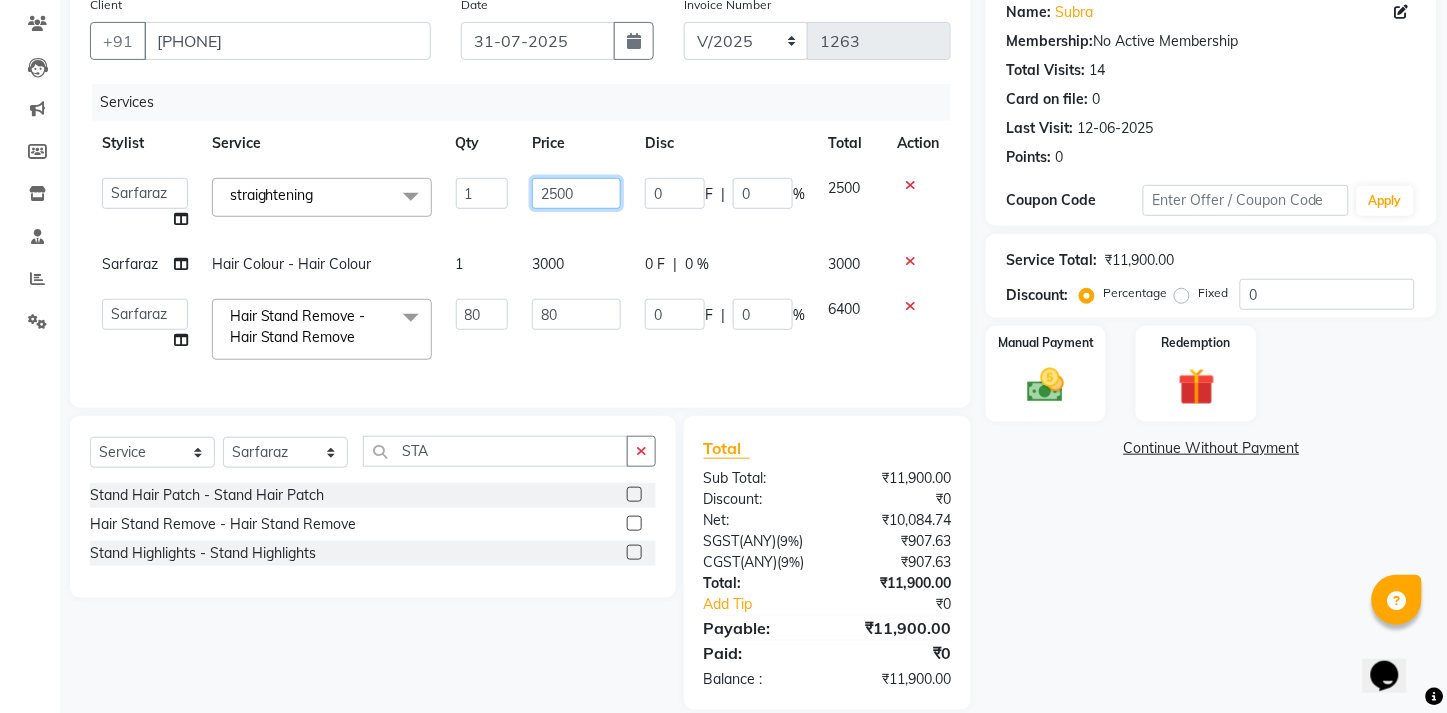 click on "2500" 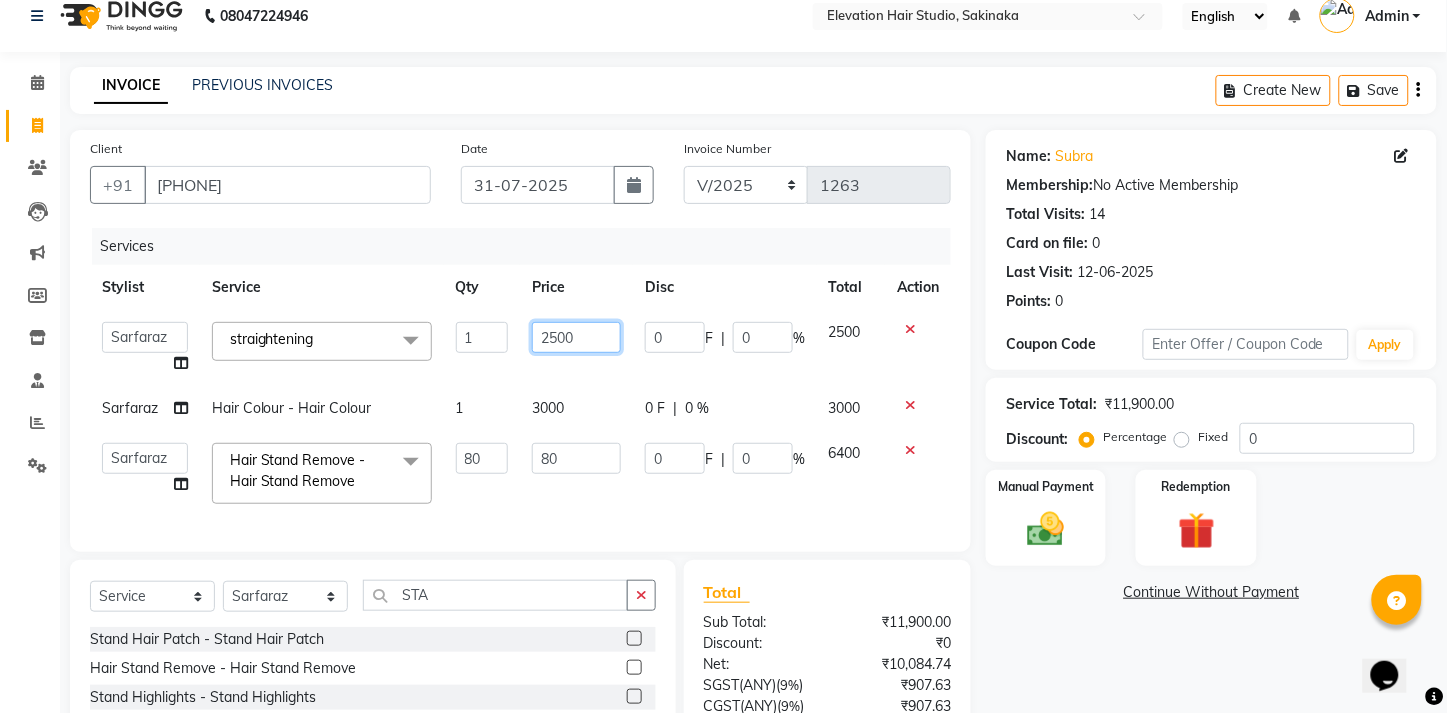 scroll, scrollTop: 18, scrollLeft: 0, axis: vertical 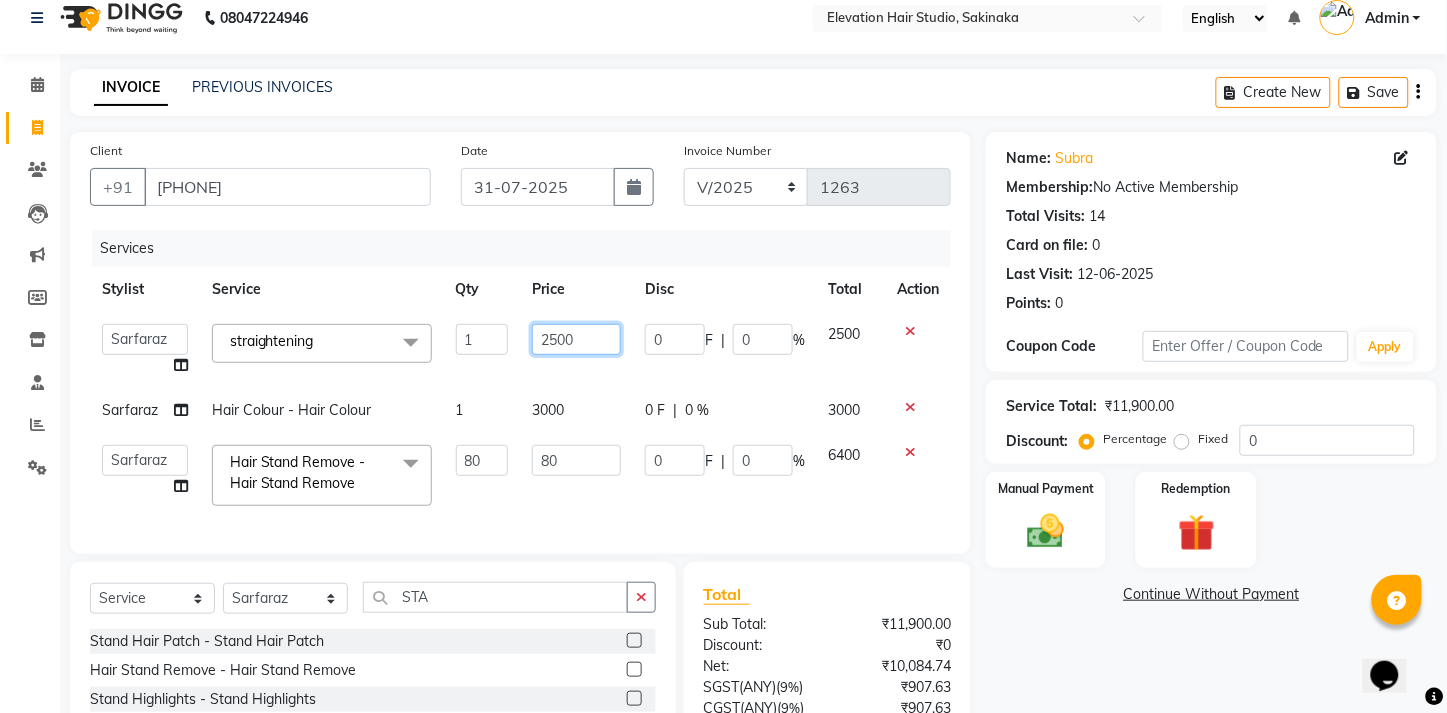 click on "2500" 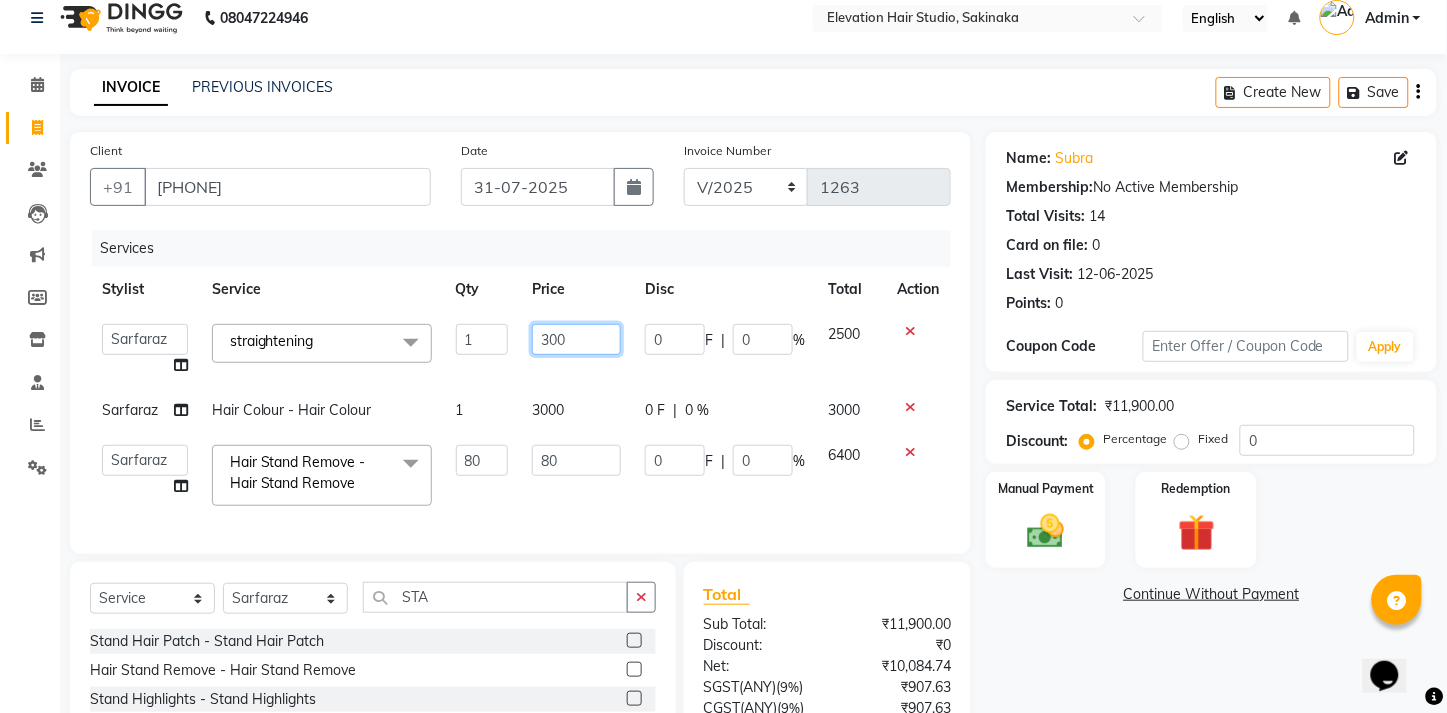 type on "3000" 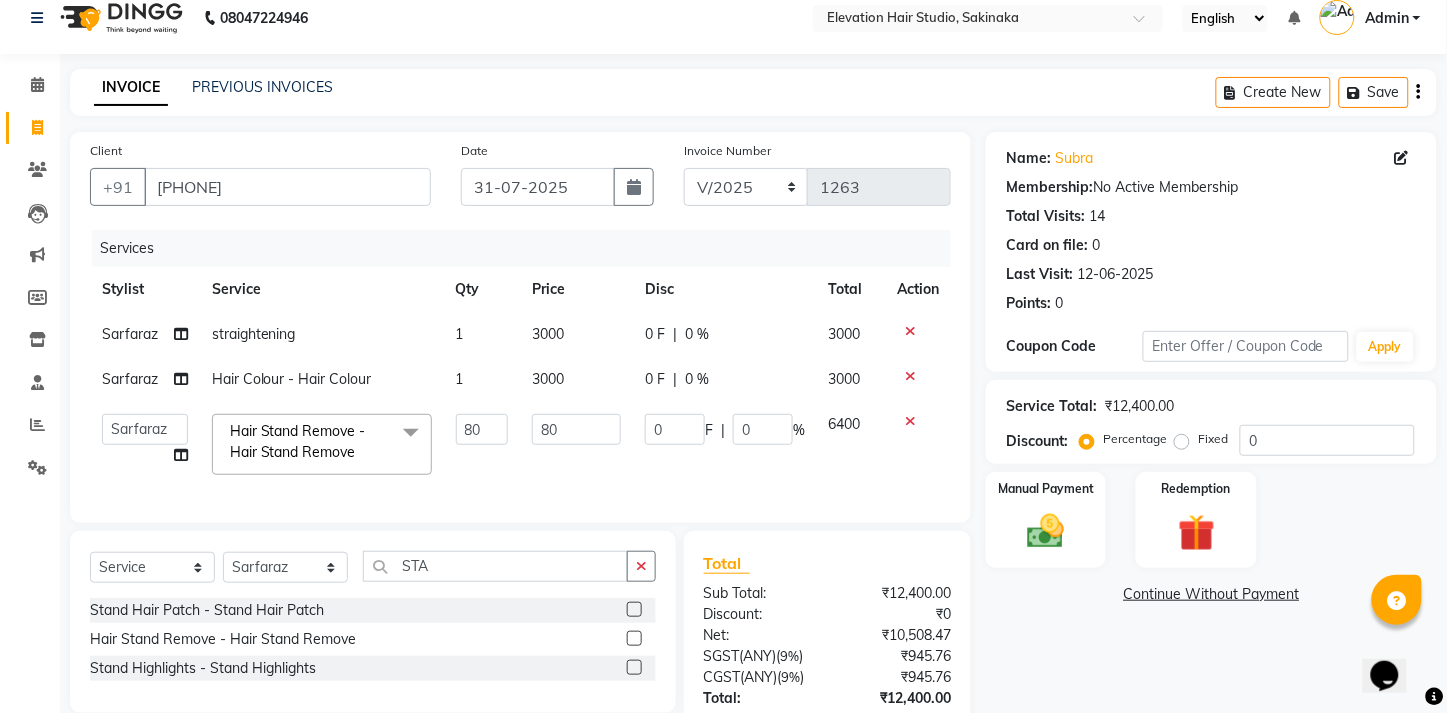 click on "Sarfaraz straightening 1 3000 0 F | 0 % 3000 Sarfaraz Hair Colour - Hair Colour 1 3000 0 F | 0 % 3000  Admin (EHS Thane)   ANEES    DILIP   KAPIL    PRIYA   RUPESH   SAHIL    Sarfaraz   SHAHEENA SHAIKH    ZEESHAN   Hair Stand Remove - Hair Stand Remove  x Hair Colour - Hair Colour Attachment mono 9*6 Attachment 9*7 switch lace  Attachment  silk 9*6 Attachment 9*6 dura  Attachment 9*6 front lace  Attachment 8*6 miraj  Highlights  Refilling Attachment 8*6 dura mono Attachment 8*6 front lace miraj Attachment 5*5 topper  Attachment 7*5 topper Attachment 8*6 poly Patch hair cutting  CONSULTATION Attachment 10*8 mono Free service  Attachment of 9*7 miraj 12 Service package  Attachment 5*5 mono hairline  Hair cutting Miraj 8*6  Front line  Attachment  miraj 9*6 Attachment 10*7  front lace  Attachment 9*7  dura hair  Attachment of 9*7 black mono  Attachment of 7*5 australian miraj  Attachment 10*7 miraj frontlace Attachment 9*6 silk base front lace Full wig  Attachment Silk base  8*6  Patch Replacement  Smoothening" 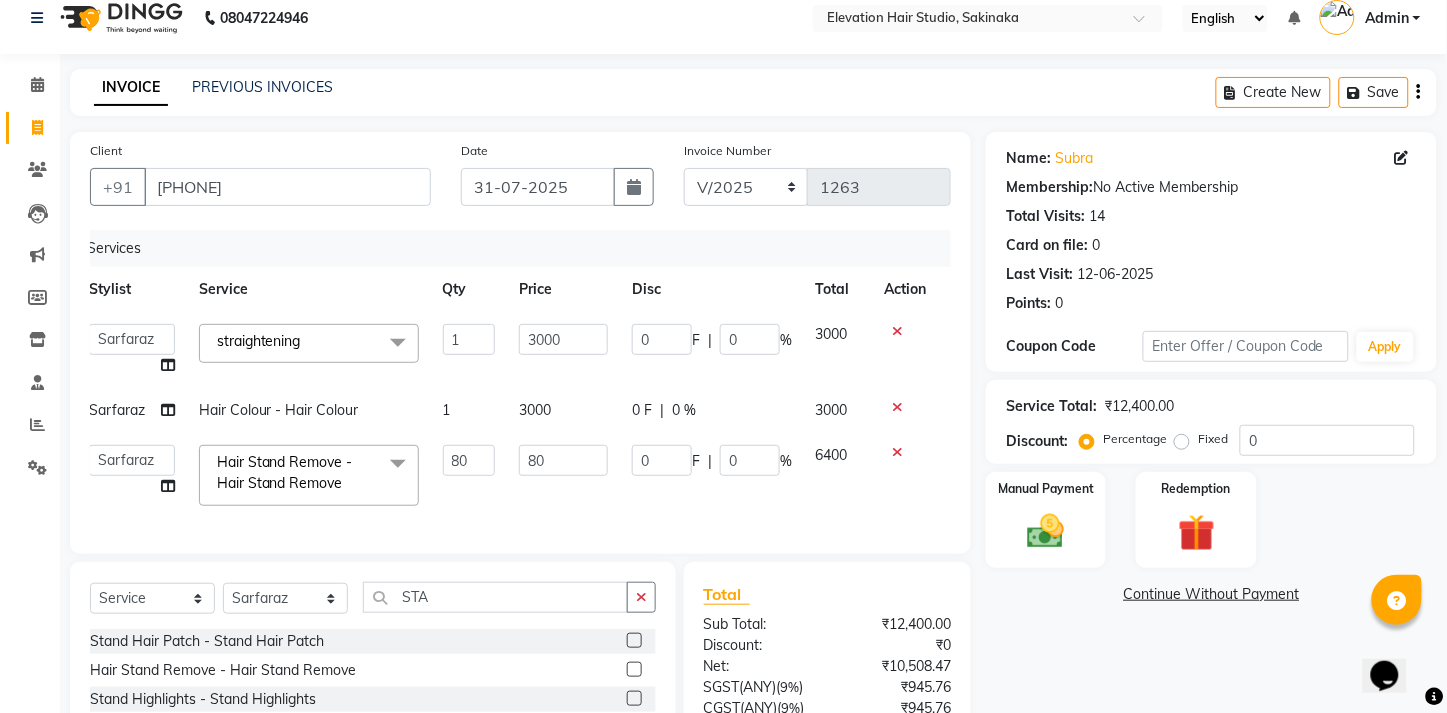 scroll, scrollTop: 0, scrollLeft: 14, axis: horizontal 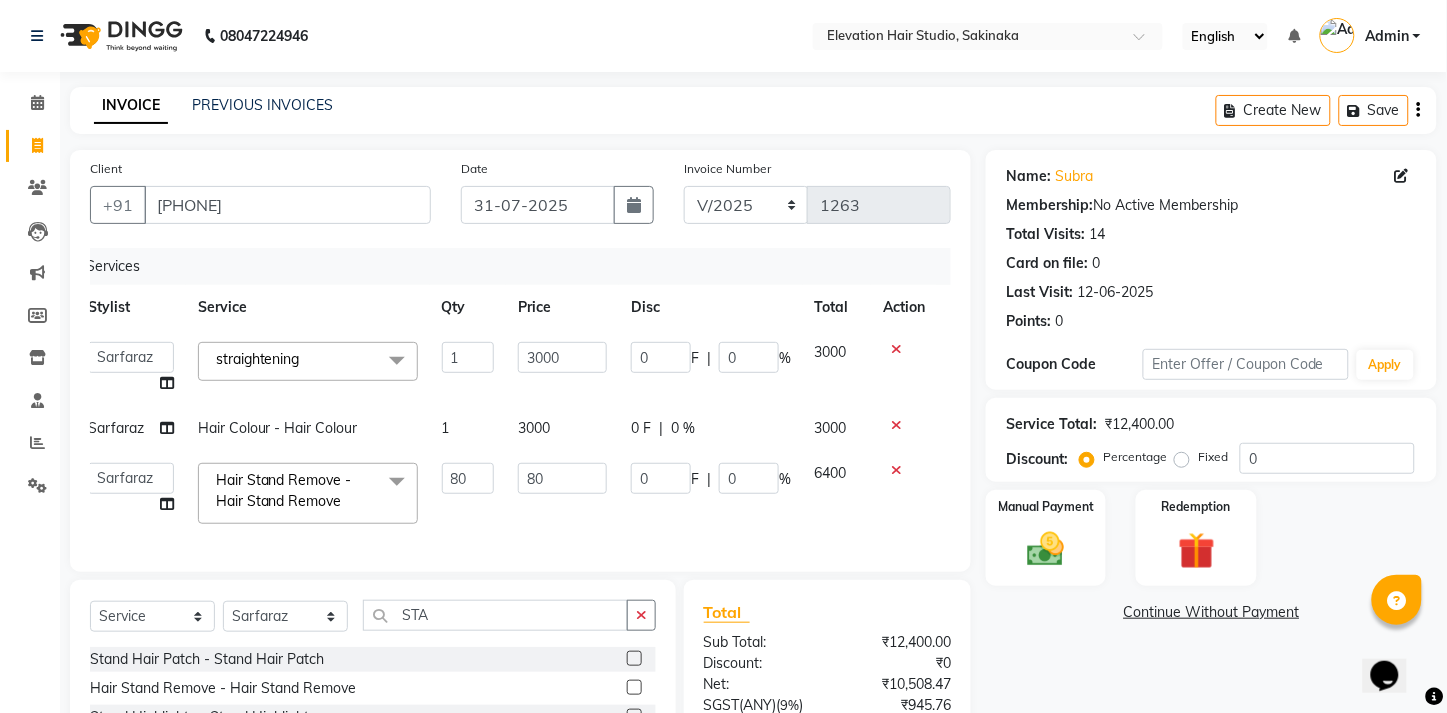 click on "3000" 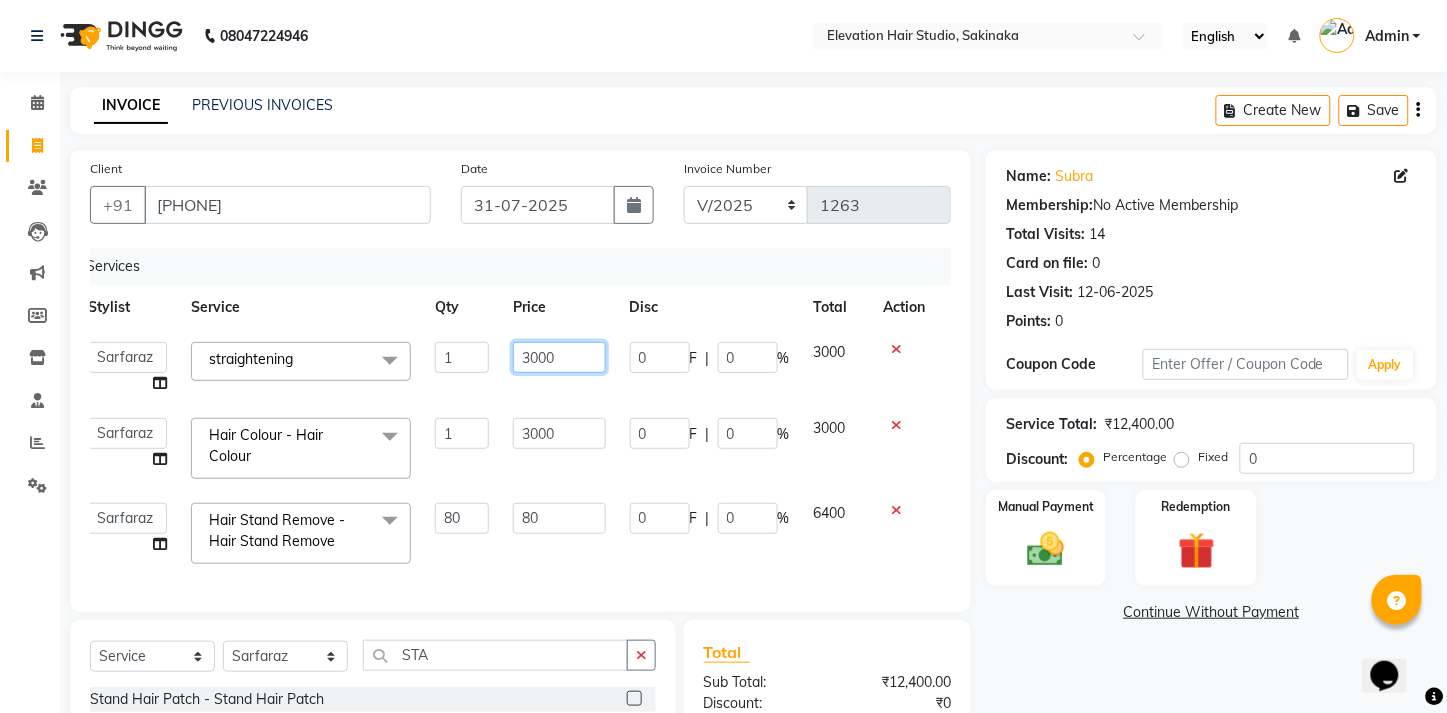 click on "3000" 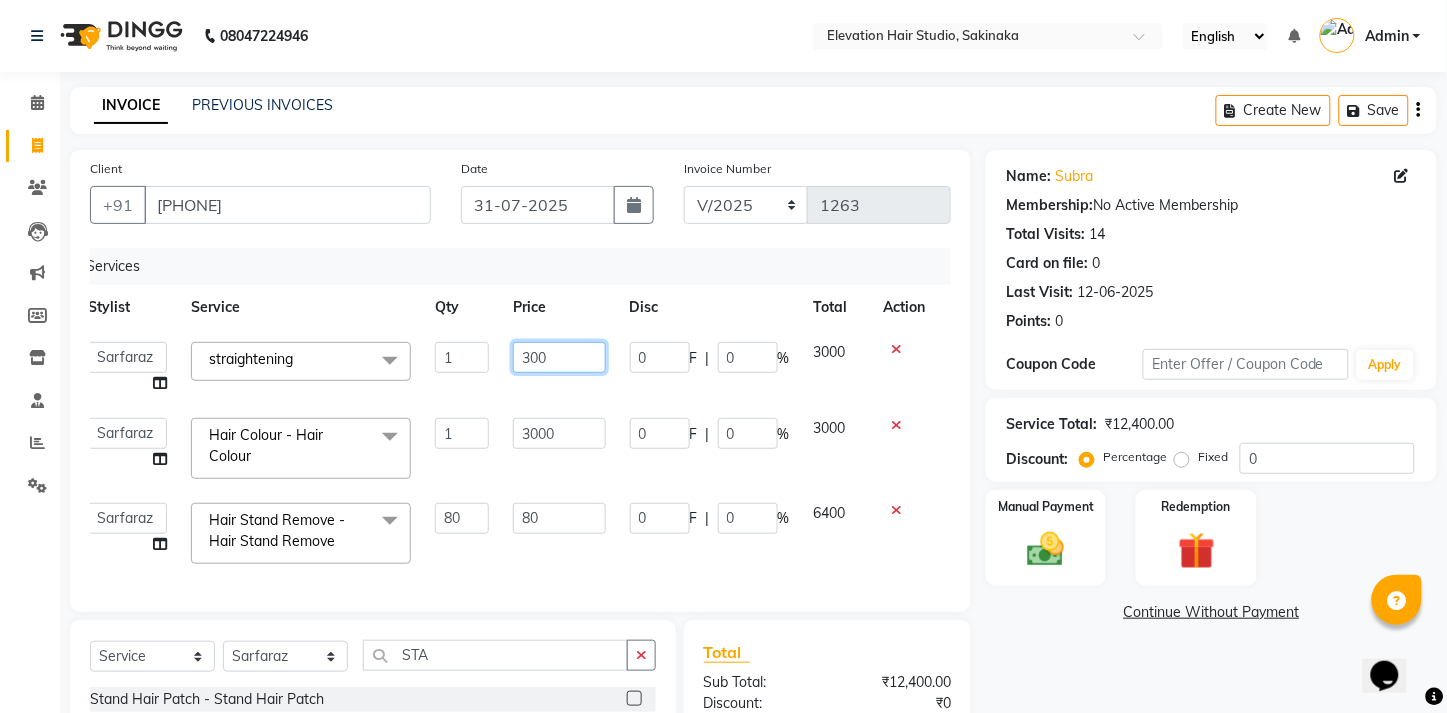 type on "3500" 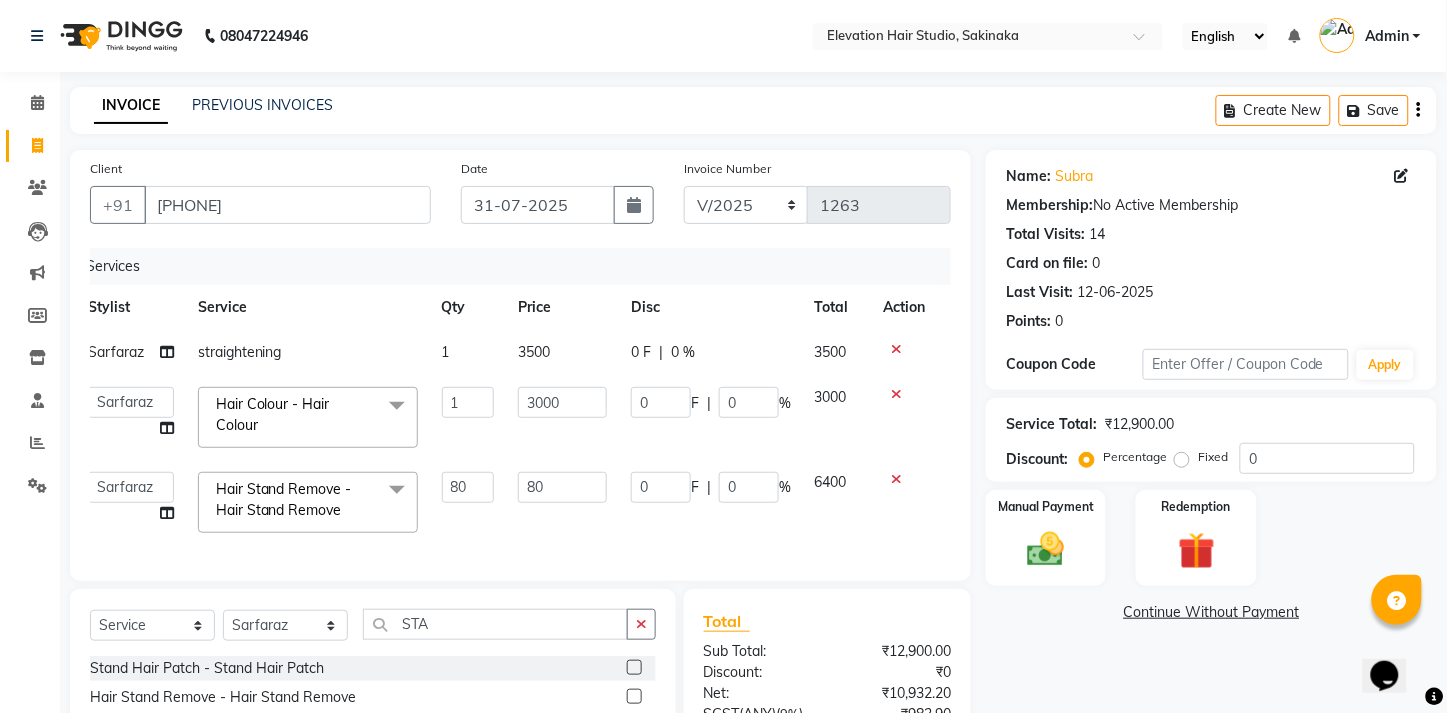 click on "Sarfaraz straightening 1 3500 0 F | 0 % 3500  Admin (EHS Thane)   ANEES    DILIP   KAPIL    PRIYA   RUPESH   SAHIL    Sarfaraz   SHAHEENA SHAIKH    ZEESHAN   Hair Colour - Hair Colour  x Hair Colour - Hair Colour Attachment mono 9*6 Attachment 9*7 switch lace  Attachment  silk 9*6 Attachment 9*6 dura  Attachment 9*6 front lace  Attachment 8*6 miraj  Highlights  Refilling Attachment 8*6 dura mono Attachment 8*6 front lace miraj Attachment 5*5 topper  Attachment 7*5 topper Attachment 8*6 poly Patch hair cutting  CONSULTATION Attachment 10*8 mono Free service  Attachment of 9*7 miraj 12 Service package  Attachment 5*5 mono hairline  Hair cutting Miraj 8*6  Front line  Attachment  miraj 9*6 Attachment 10*7  front lace  Attachment 9*7  dura hair  Attachment of 9*7 black mono  Attachment of 7*5 australian miraj  Attachment 10*7 miraj frontlace Attachment 9*6 silk base front lace Full wig  Attachment Silk base  8*6  Patch Replacement  Attachment 4*4 miraj Hair style tongs  paper poly 9*6 0.3mm Attachment 10*7 mono" 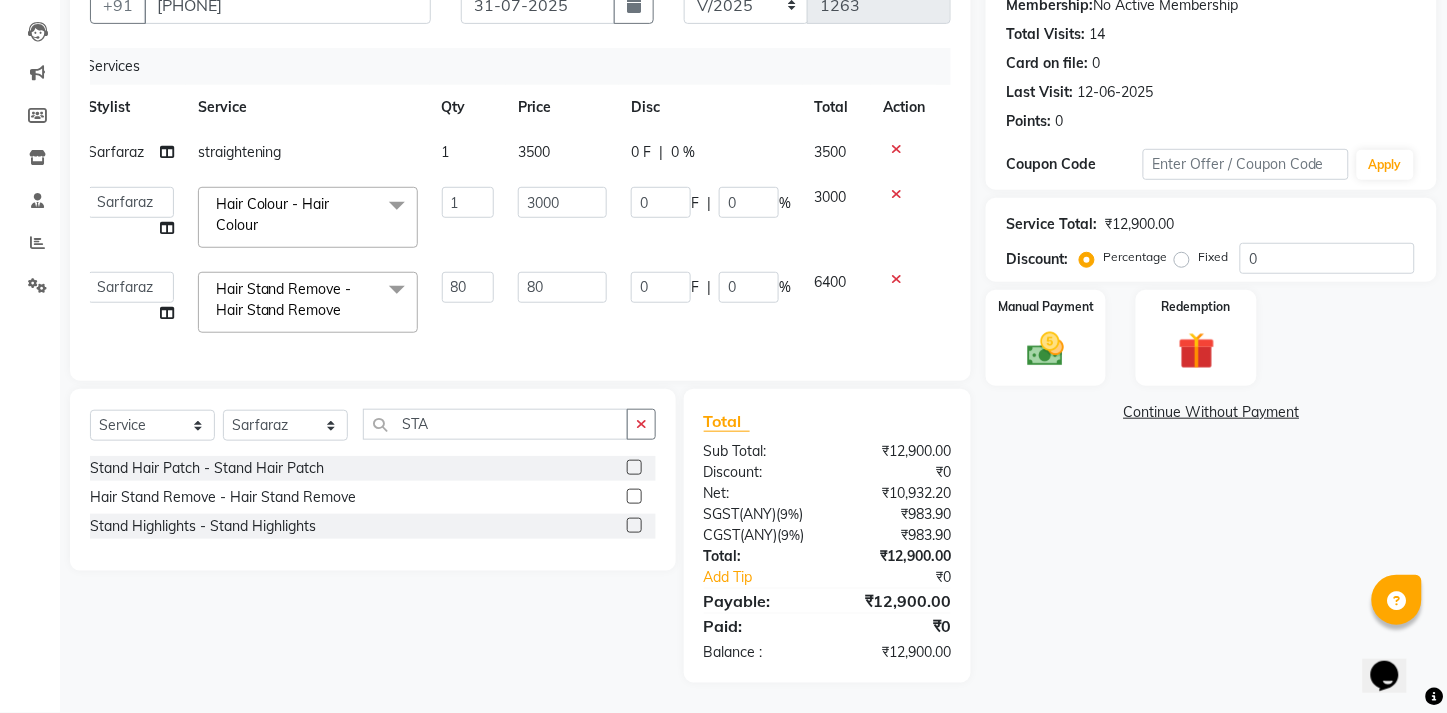 scroll, scrollTop: 216, scrollLeft: 0, axis: vertical 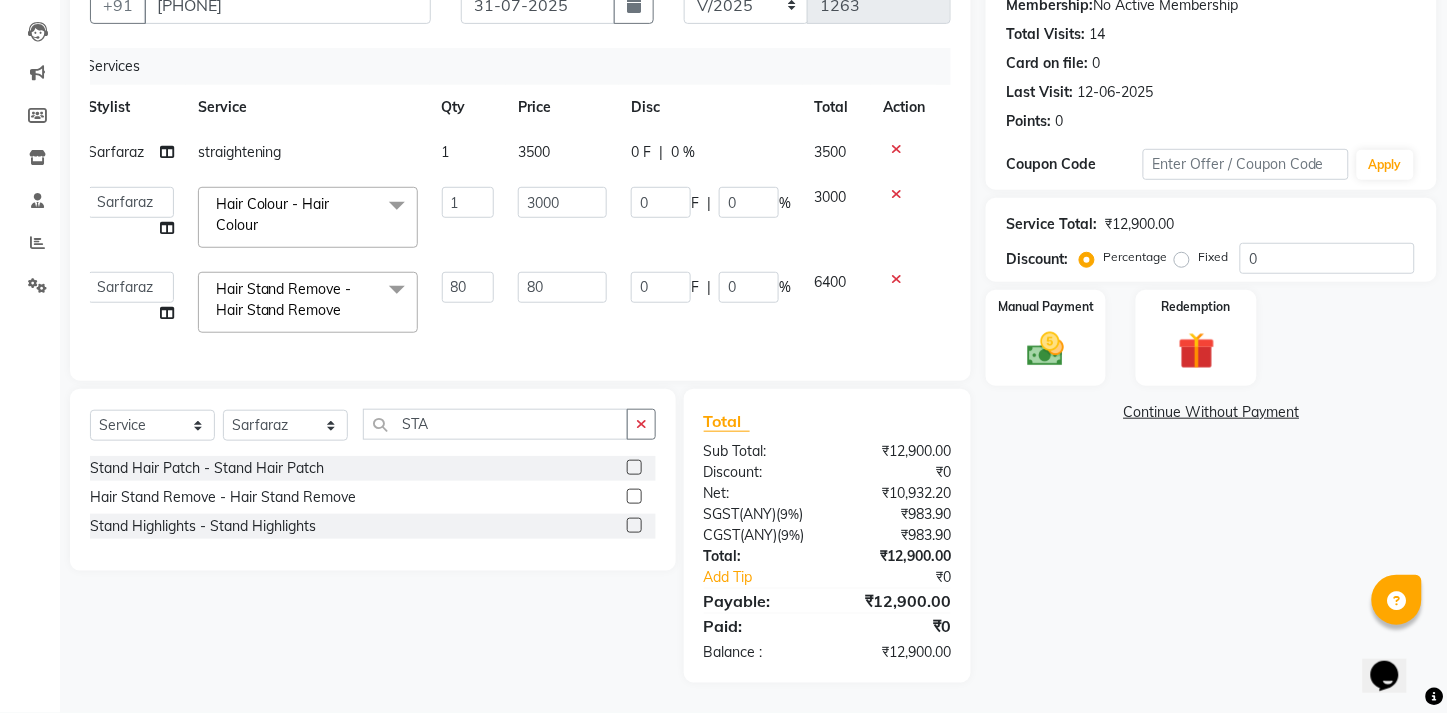 click on "3000" 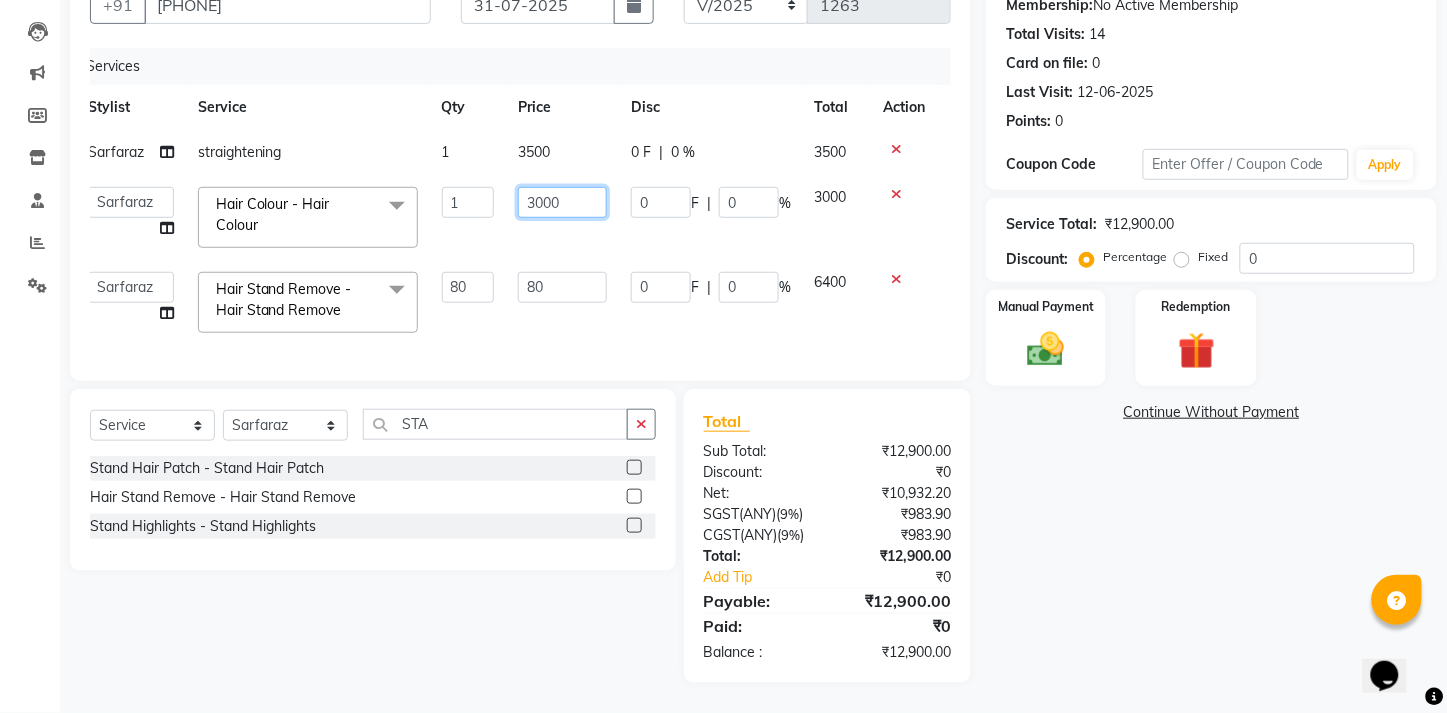 click on "3000" 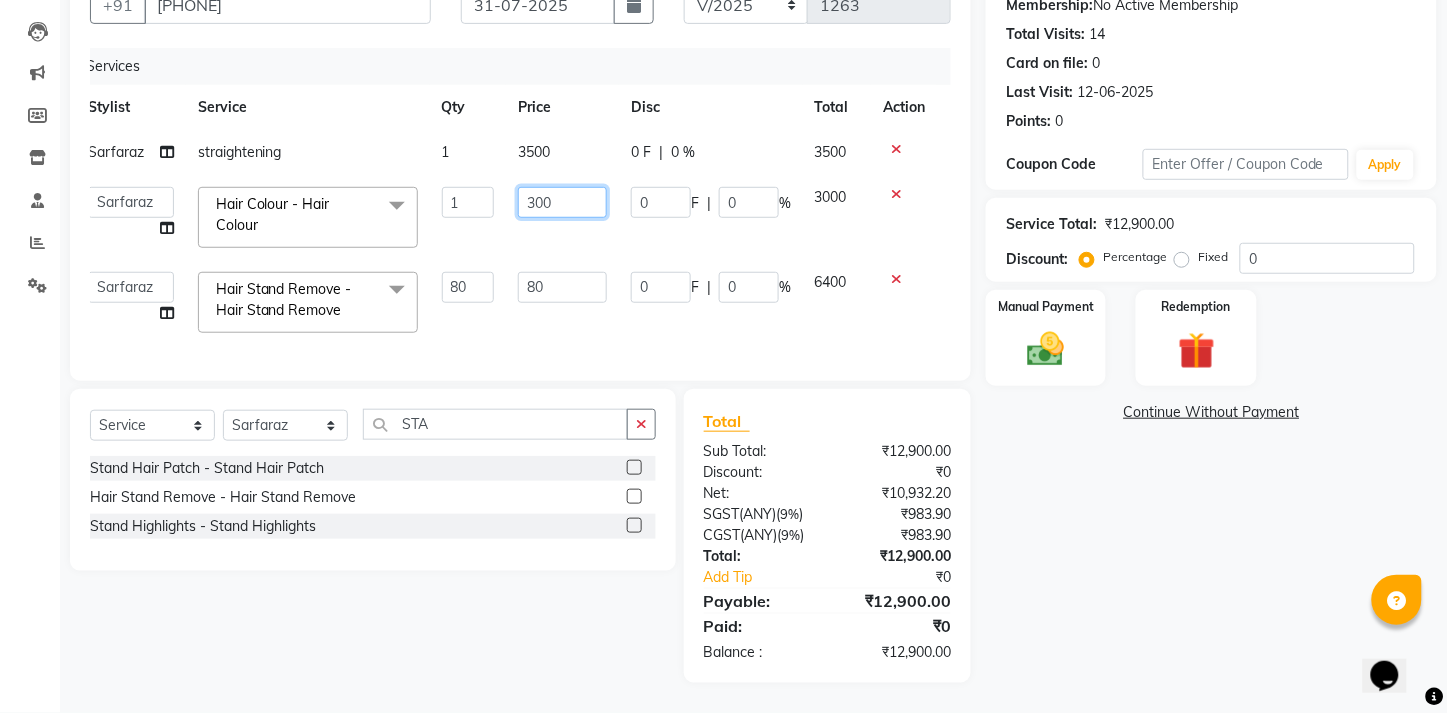 type on "3500" 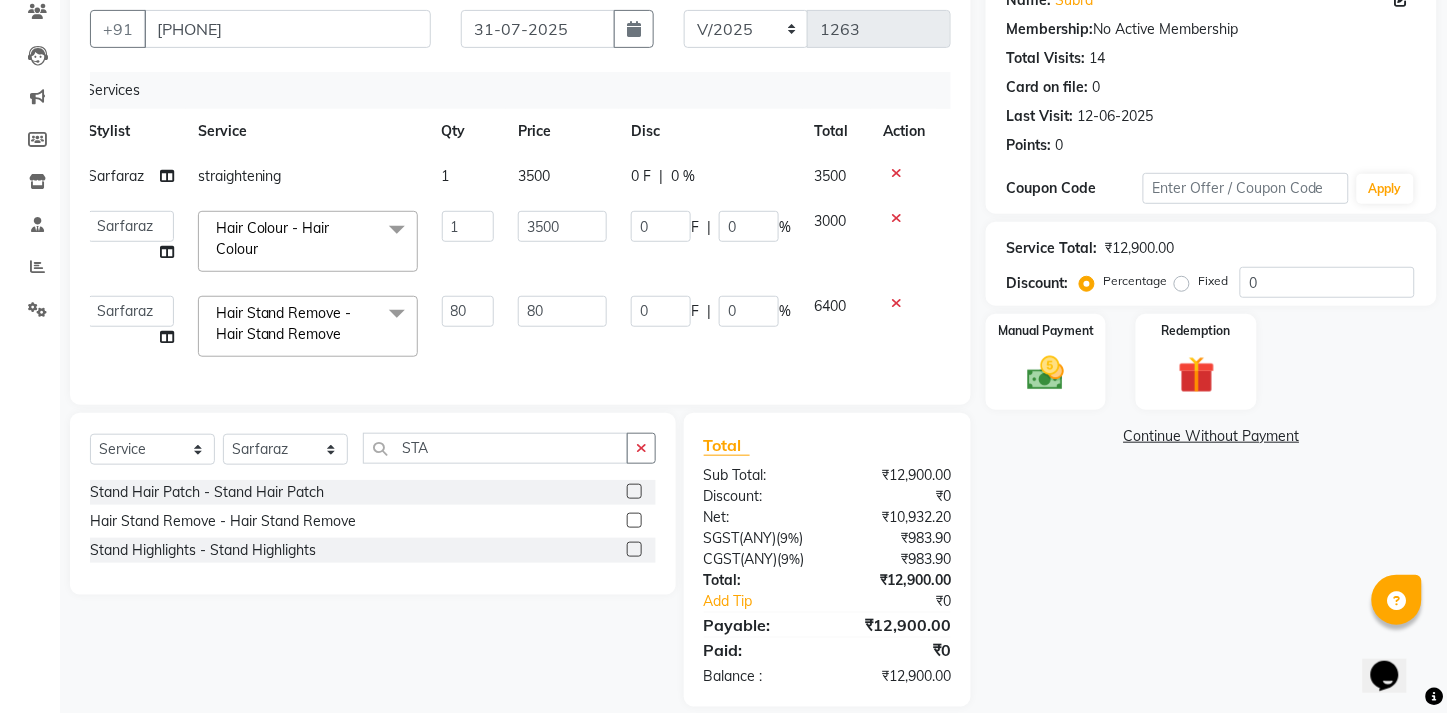 click on "3500" 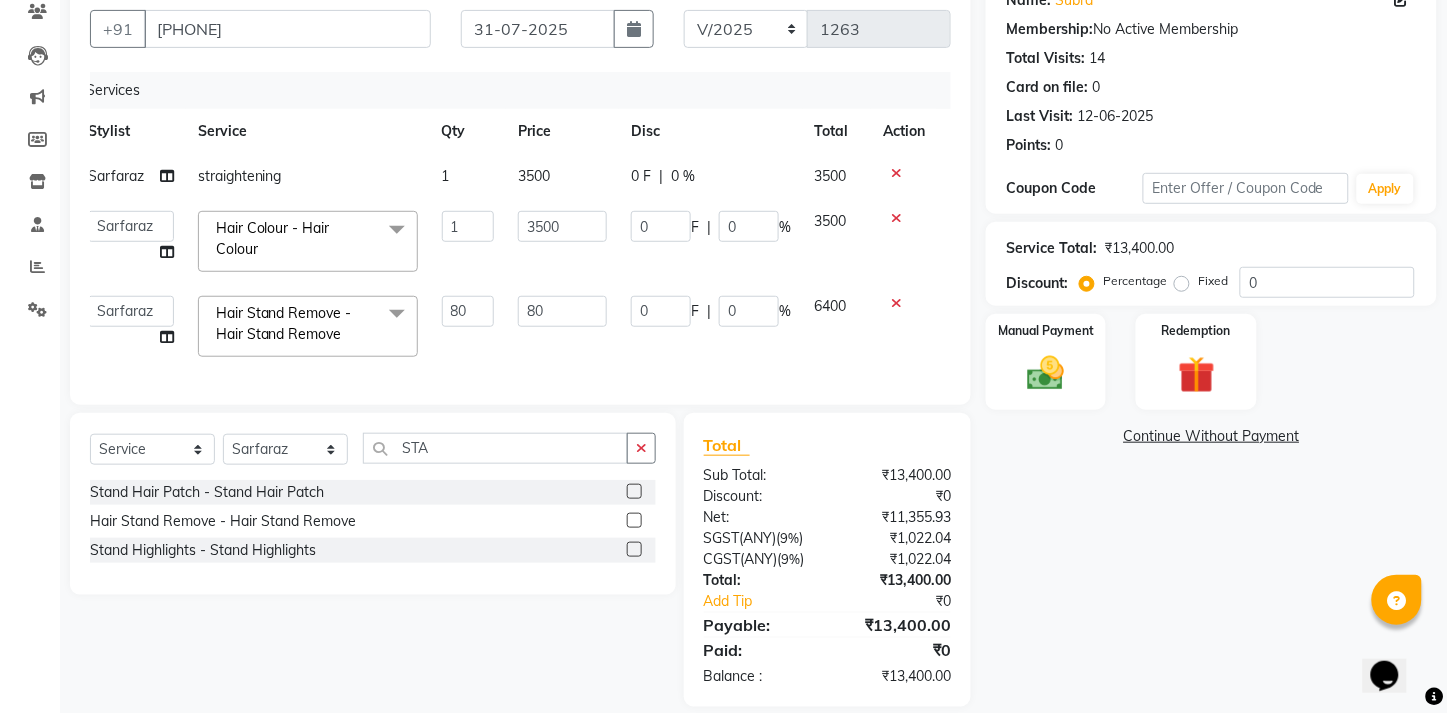 scroll, scrollTop: 216, scrollLeft: 0, axis: vertical 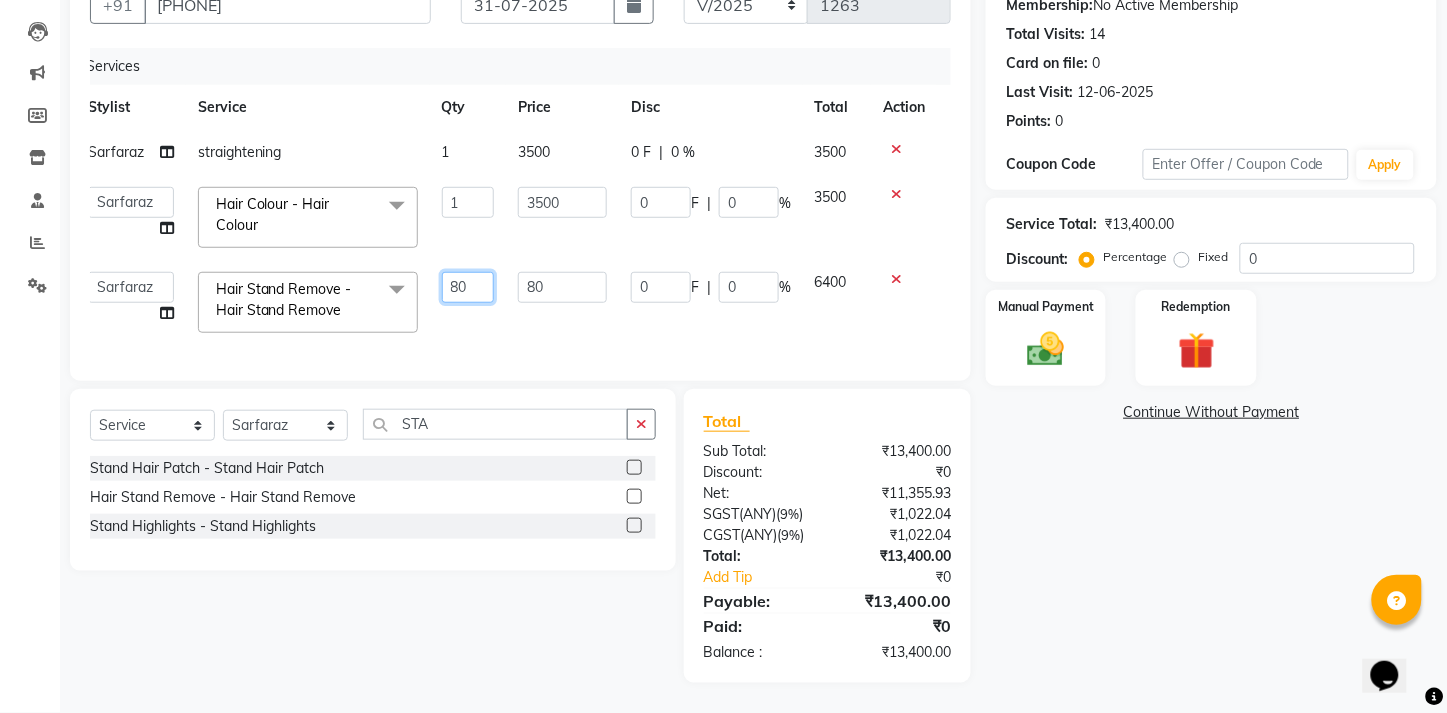 click on "80" 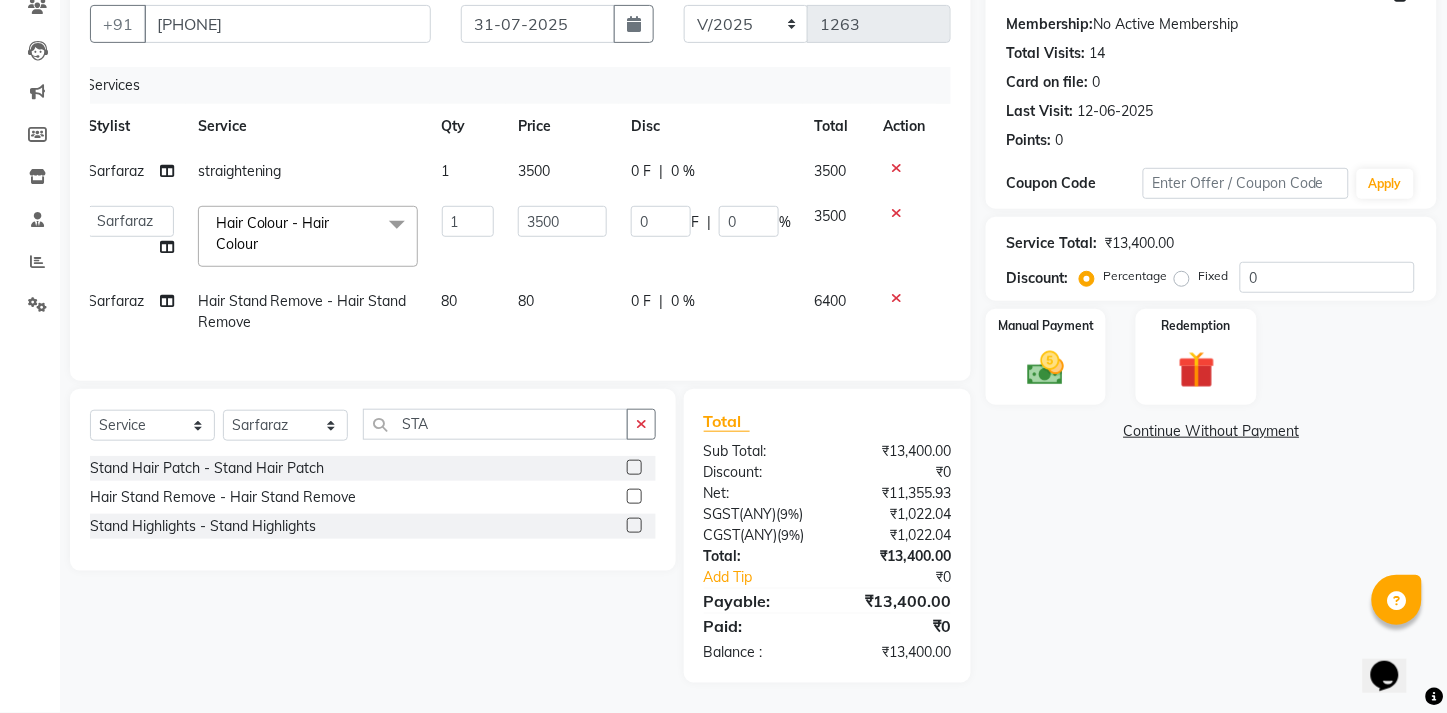 scroll, scrollTop: 197, scrollLeft: 0, axis: vertical 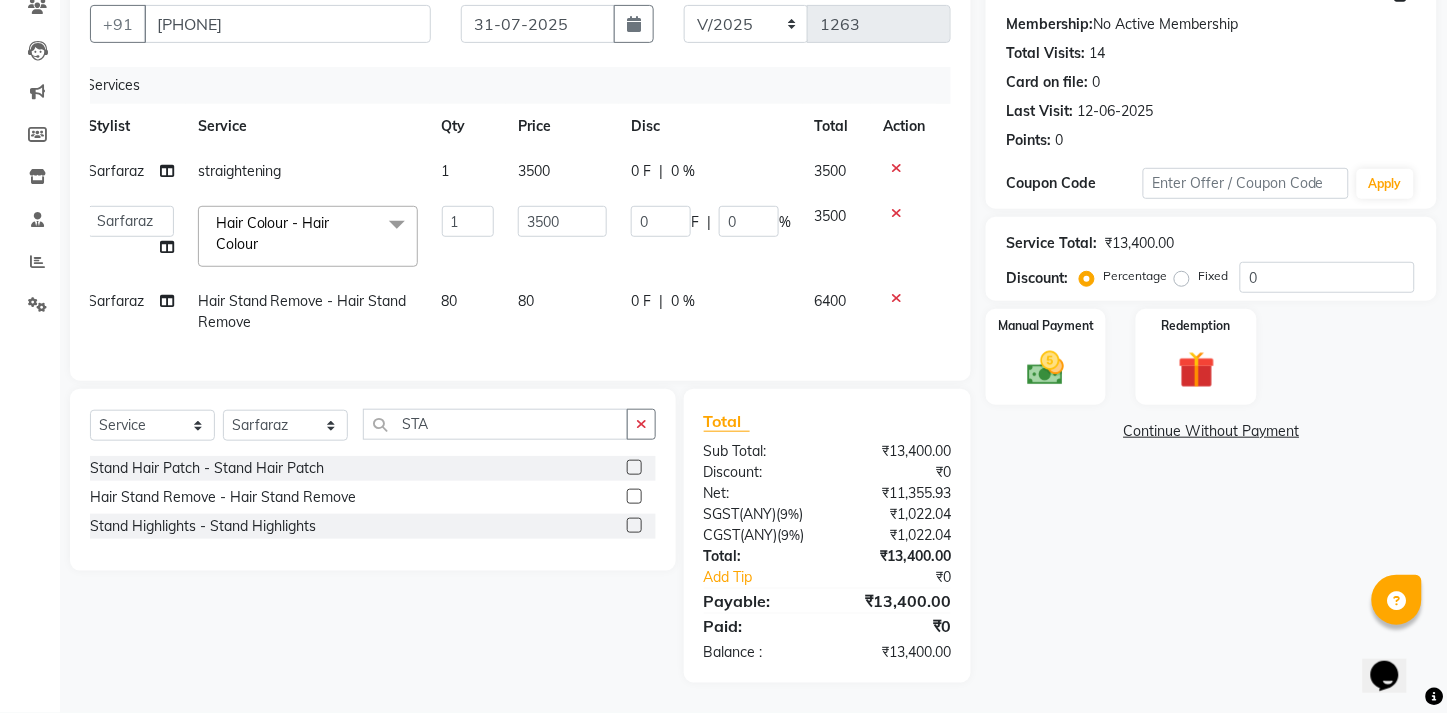 select on "30865" 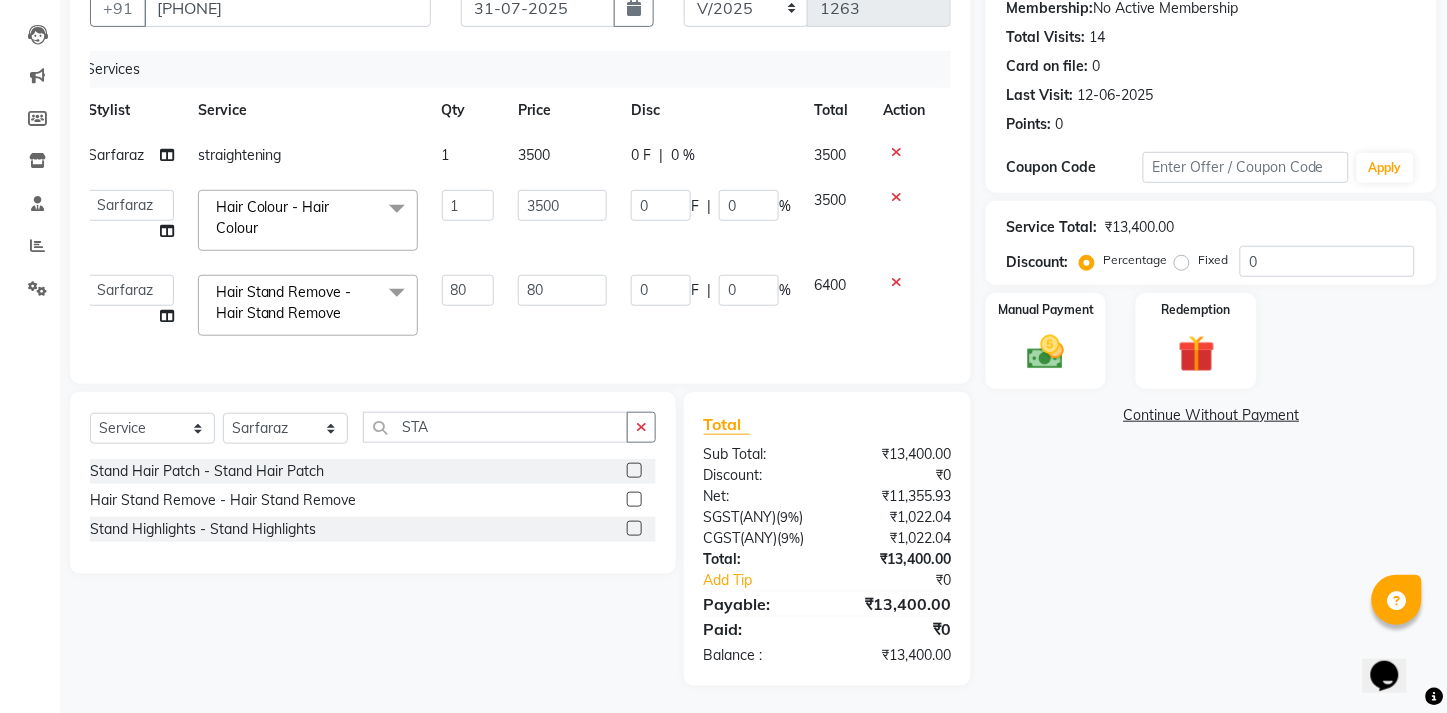 scroll, scrollTop: 216, scrollLeft: 0, axis: vertical 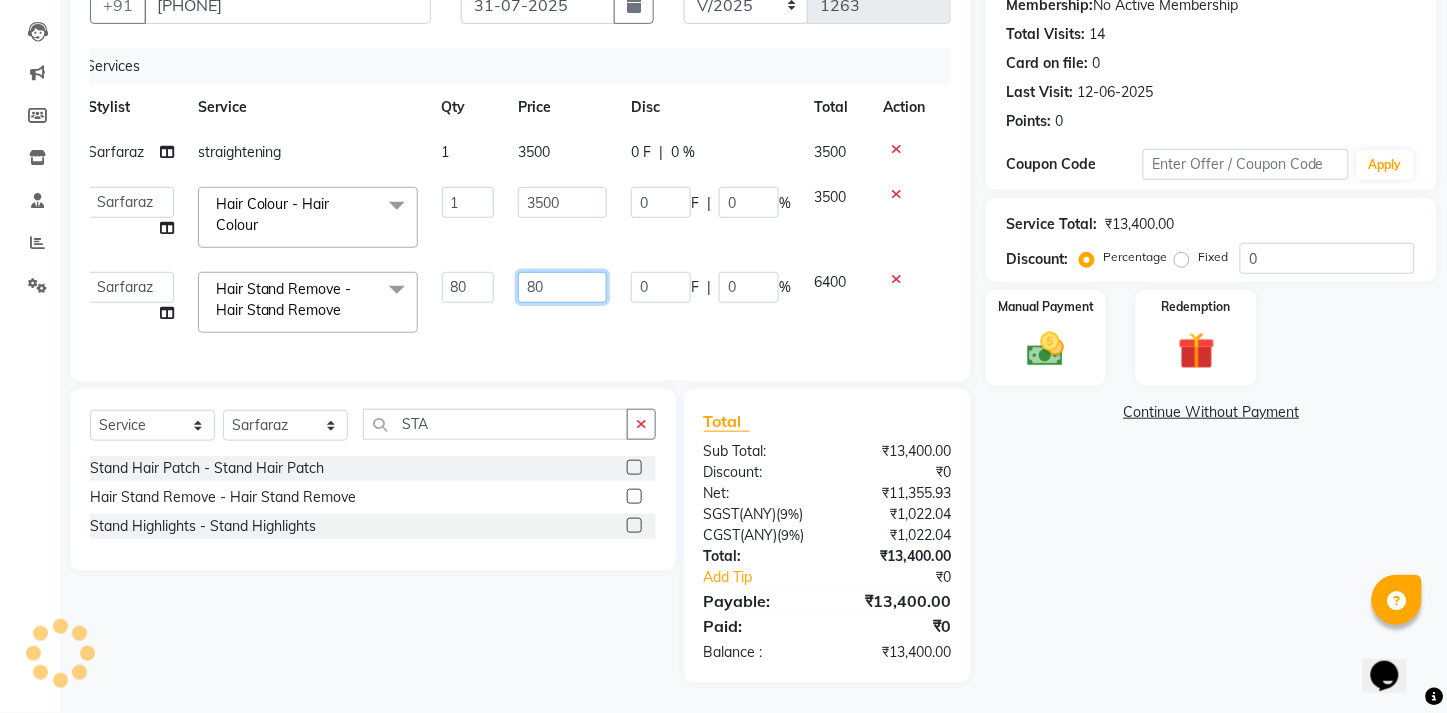 click on "80" 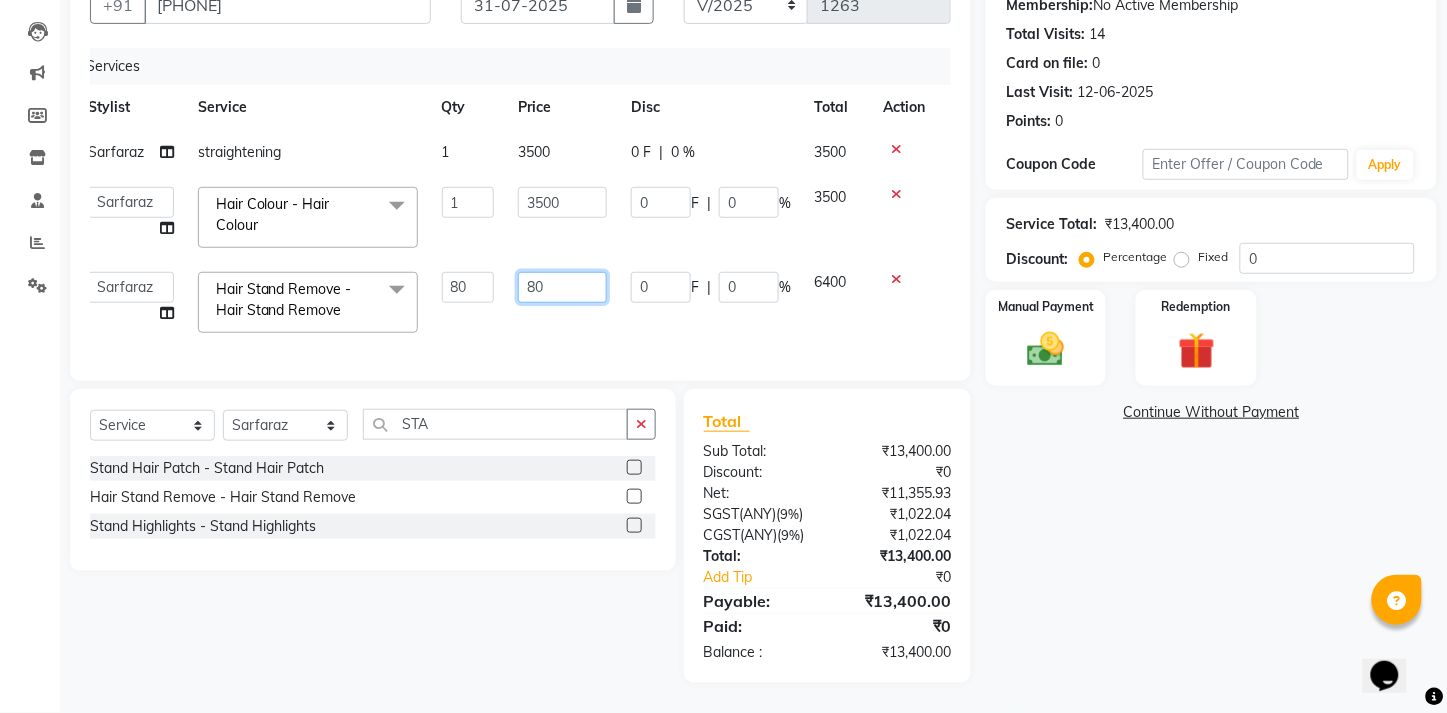type on "8" 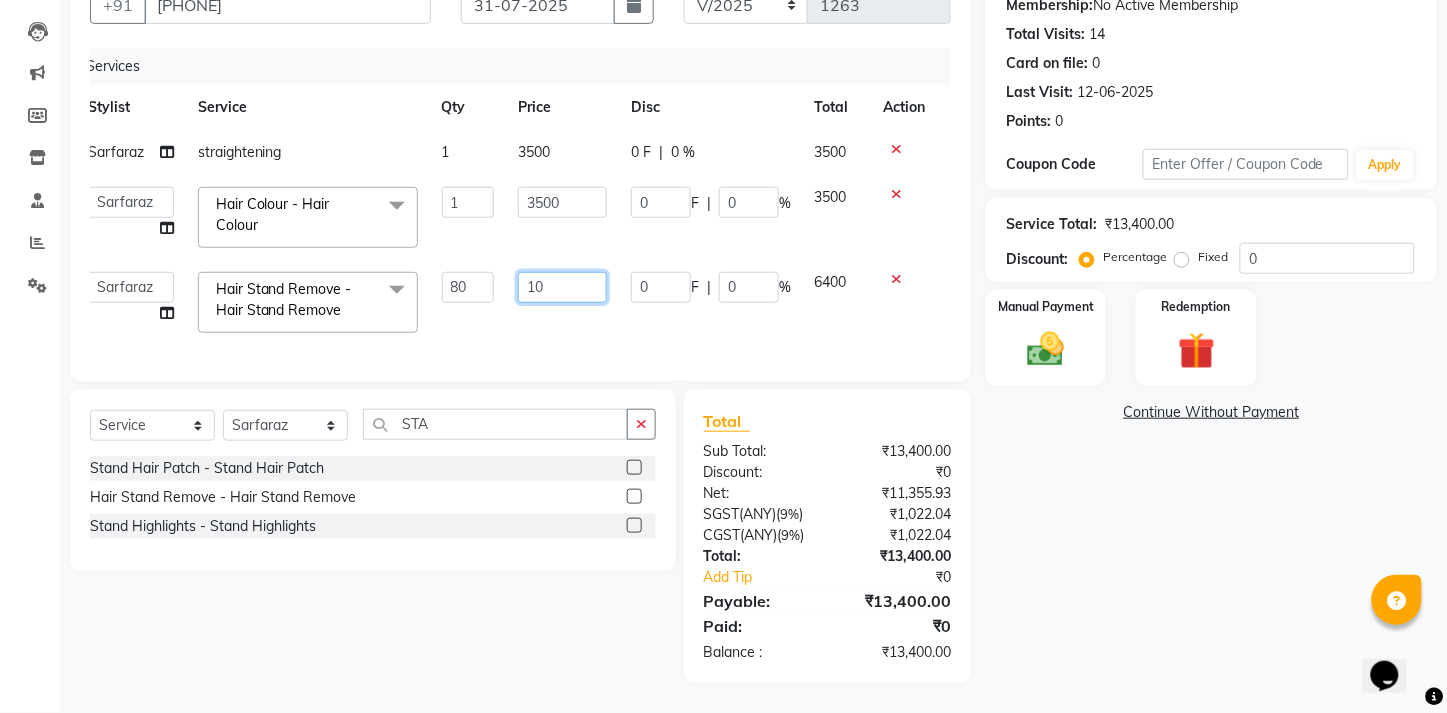 type on "100" 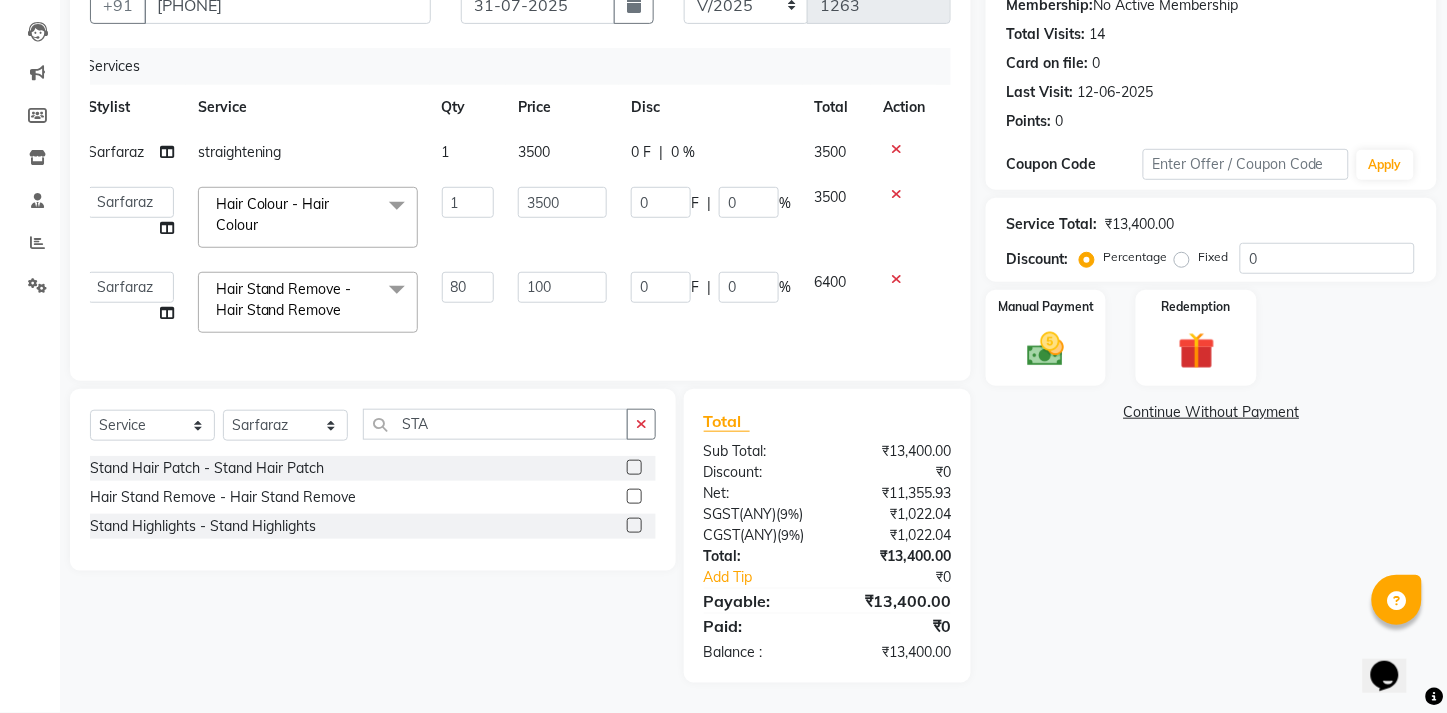 scroll, scrollTop: 197, scrollLeft: 0, axis: vertical 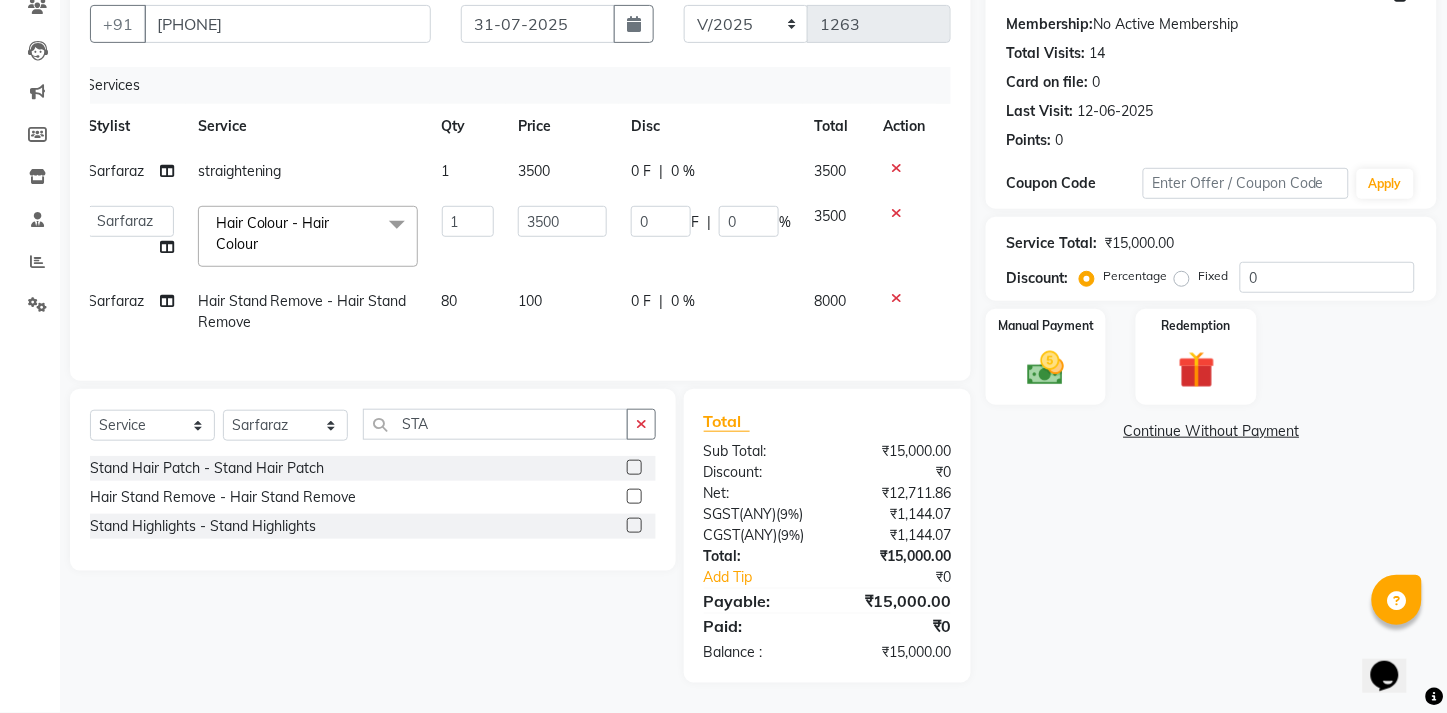 click on "Services Stylist Service Qty Price Disc Total Action Sarfaraz straightening 1 3500 0 F | 0 % 3500  Admin (EHS Thane)   ANEES    DILIP   KAPIL    PRIYA   RUPESH   SAHIL    Sarfaraz   SHAHEENA SHAIKH    ZEESHAN   Hair Colour - Hair Colour  x Hair Colour - Hair Colour Attachment mono 9*6 Attachment 9*7 switch lace  Attachment  silk 9*6 Attachment 9*6 dura  Attachment 9*6 front lace  Attachment 8*6 miraj  Highlights  Refilling Attachment 8*6 dura mono Attachment 8*6 front lace miraj Attachment 5*5 topper  Attachment 7*5 topper Attachment 8*6 poly Patch hair cutting  CONSULTATION Attachment 10*8 mono Free service  Attachment of 9*7 miraj 12 Service package  Attachment 5*5 mono hairline  Hair cutting Miraj 8*6  Front line  Attachment  miraj 9*6 Attachment 10*7  front lace  Attachment 9*7  dura hair  Attachment of 9*7 black mono  Attachment of 7*5 australian miraj  Attachment 10*7 miraj frontlace Attachment 9*6 silk base front lace Full wig  Attachment Silk base  8*6  Patch Replacement  Attachment 4*4 miraj glue 1" 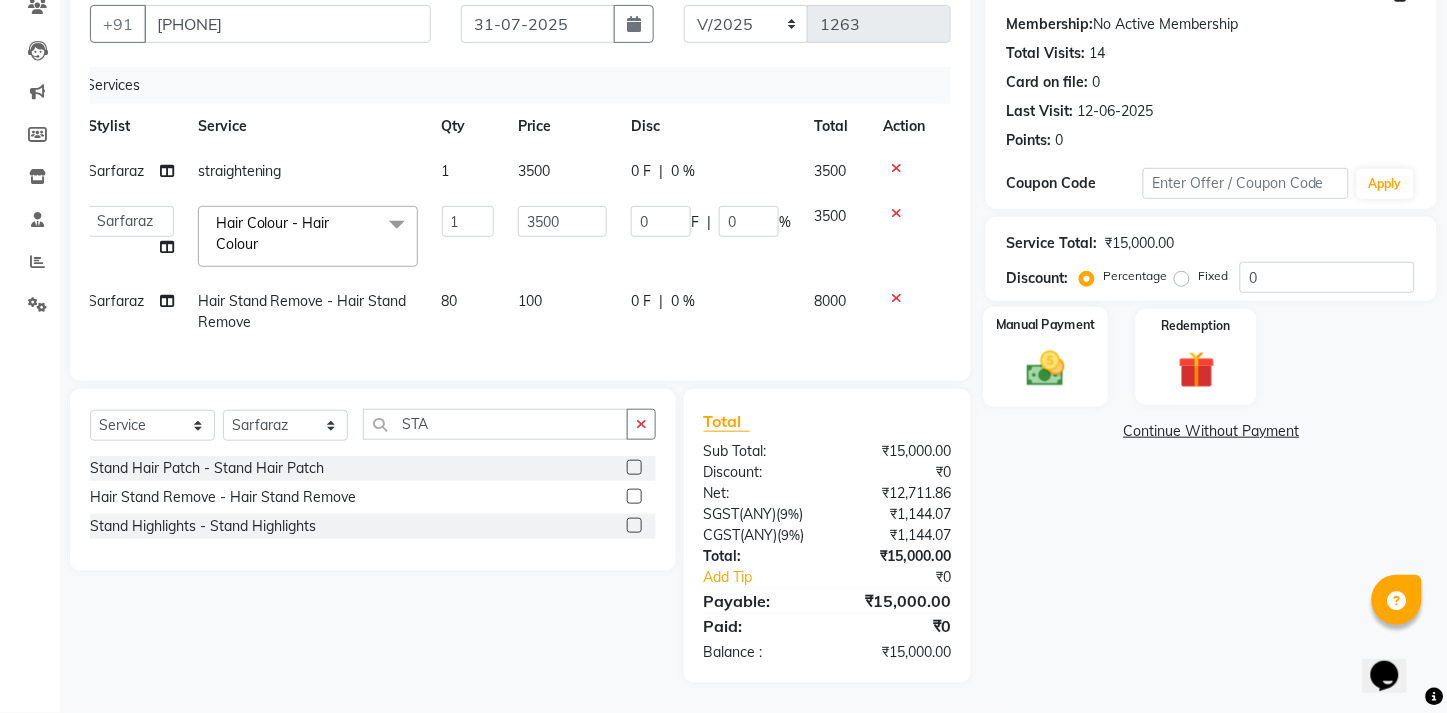 click on "Manual Payment" 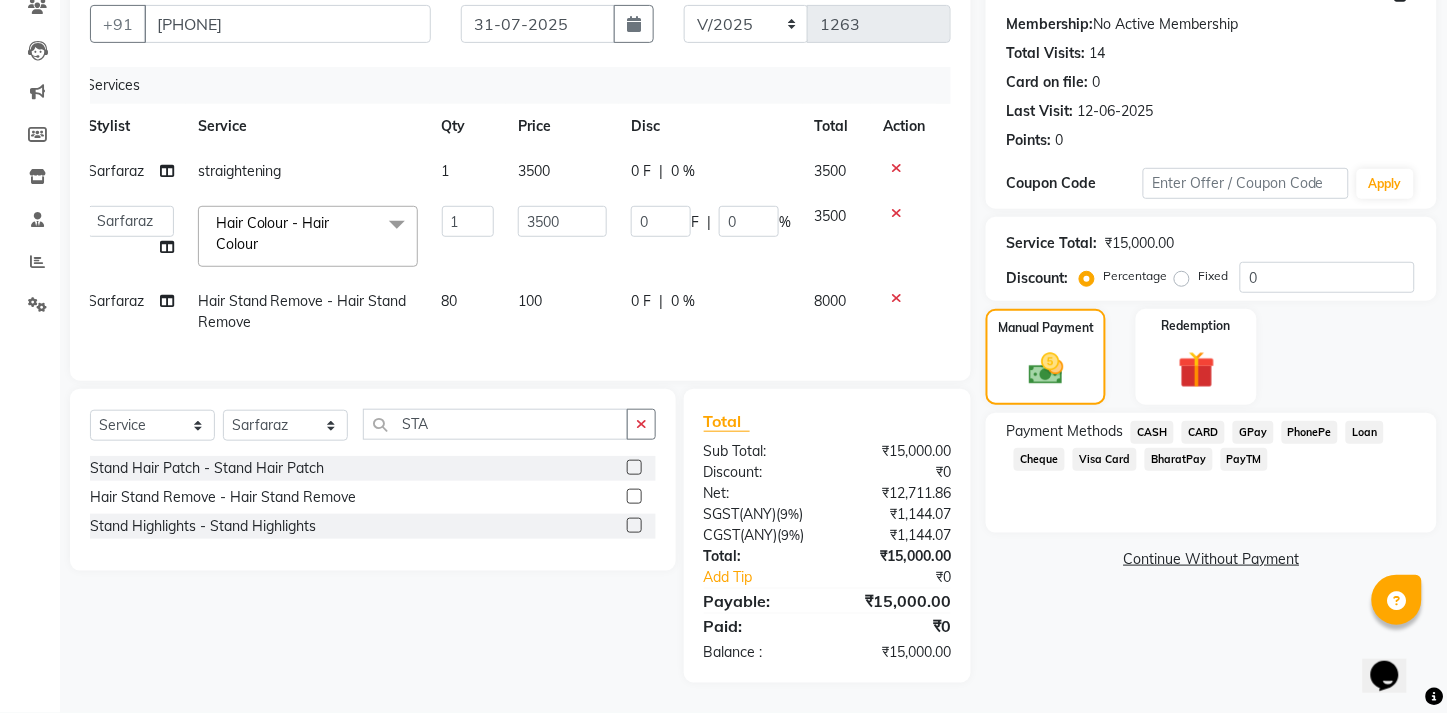 click on "GPay" 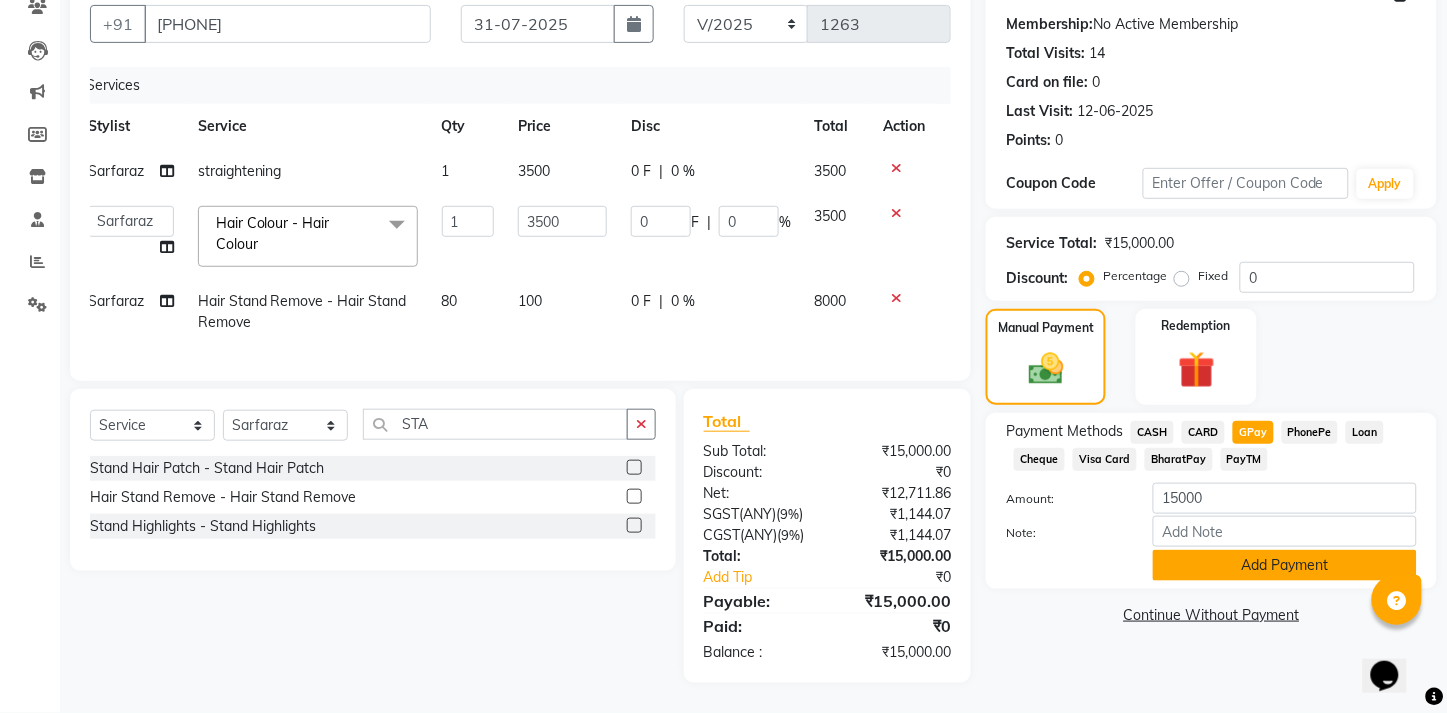 click on "Add Payment" 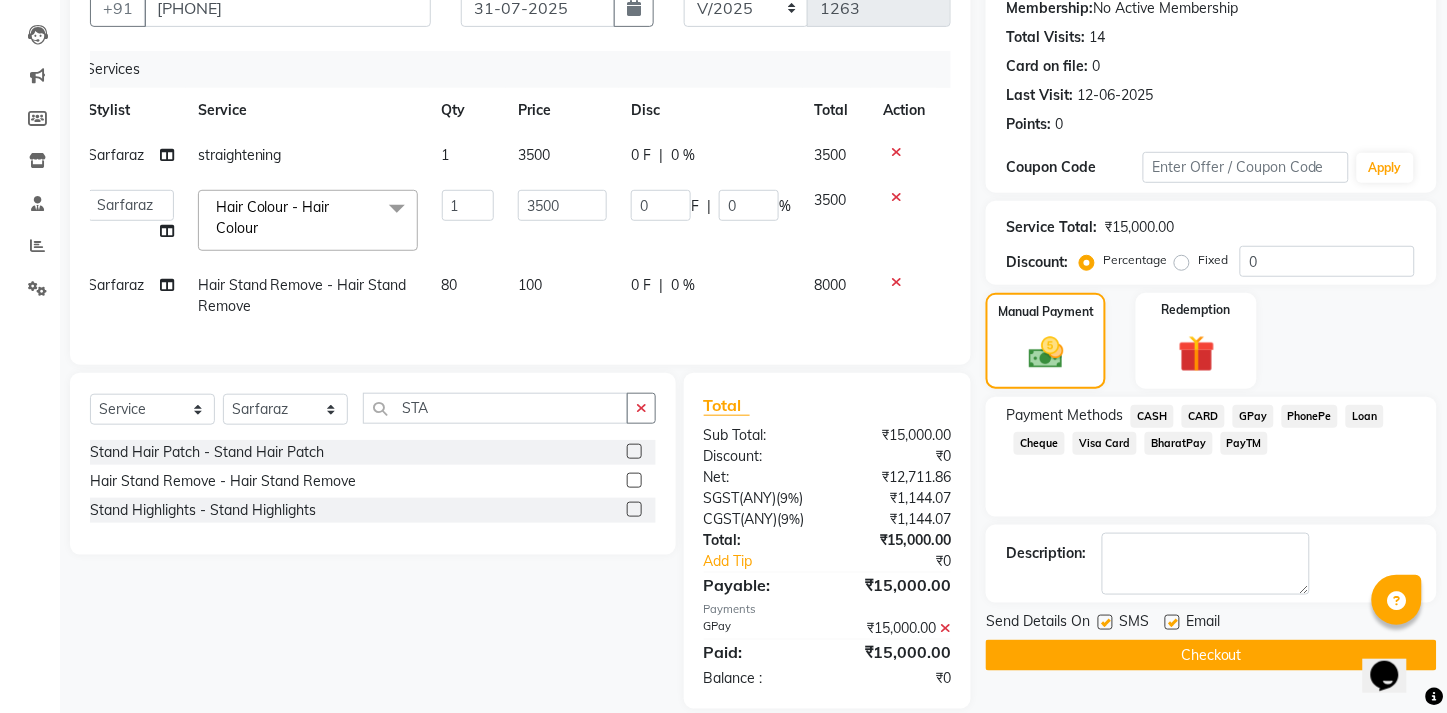 scroll, scrollTop: 238, scrollLeft: 0, axis: vertical 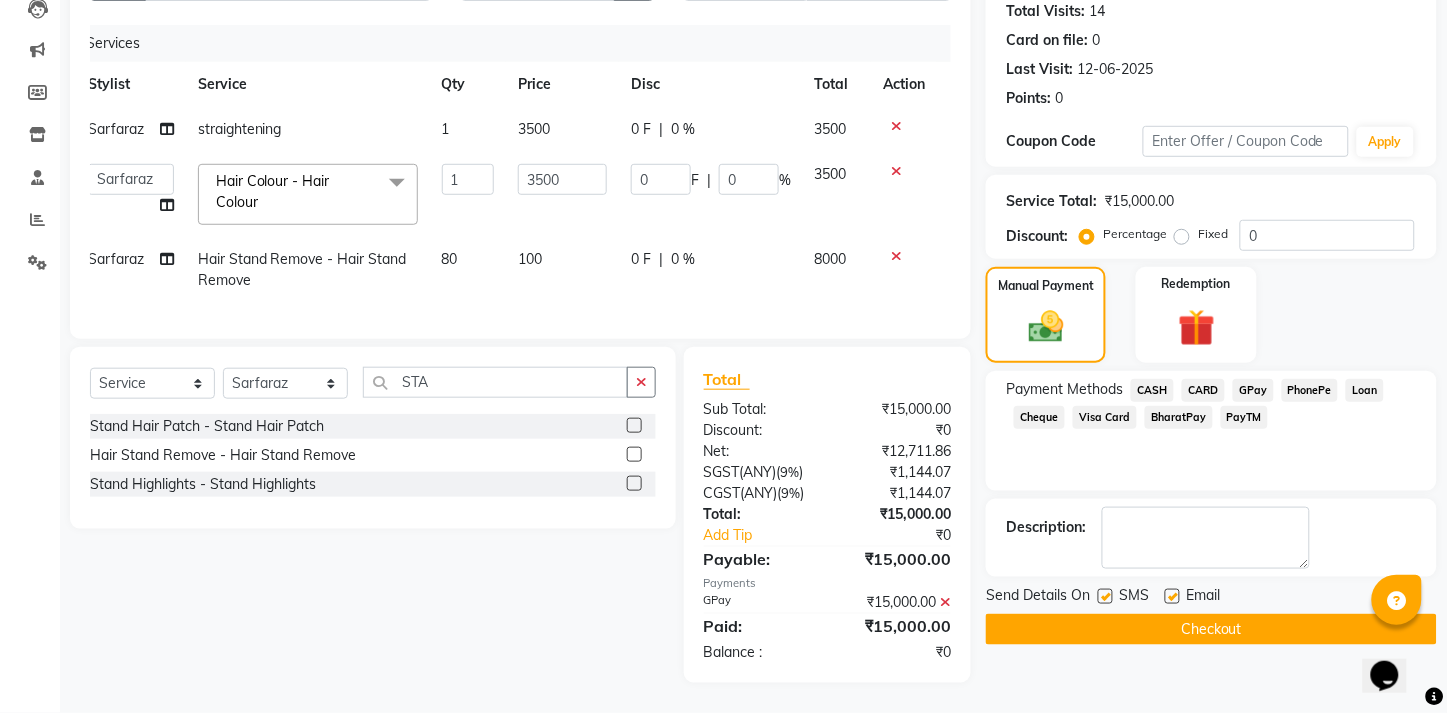click 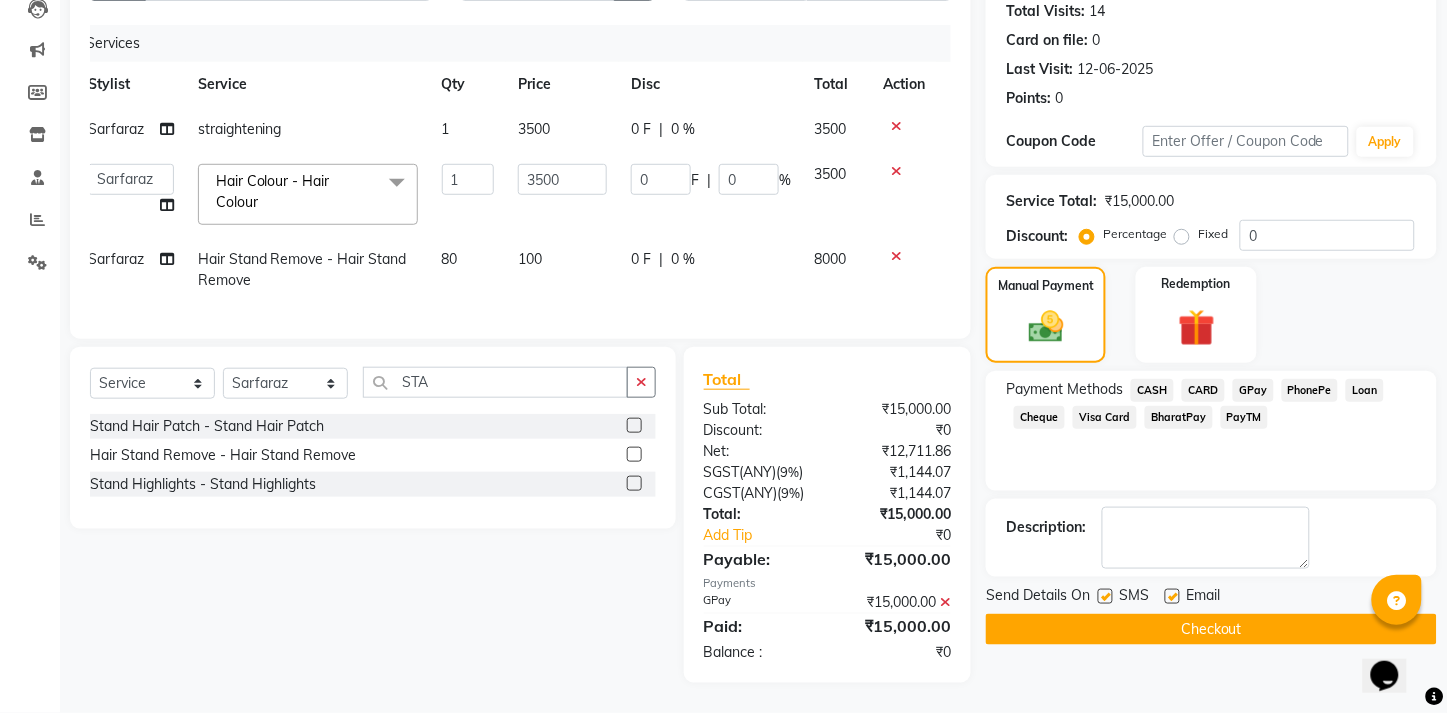 click at bounding box center [1171, 597] 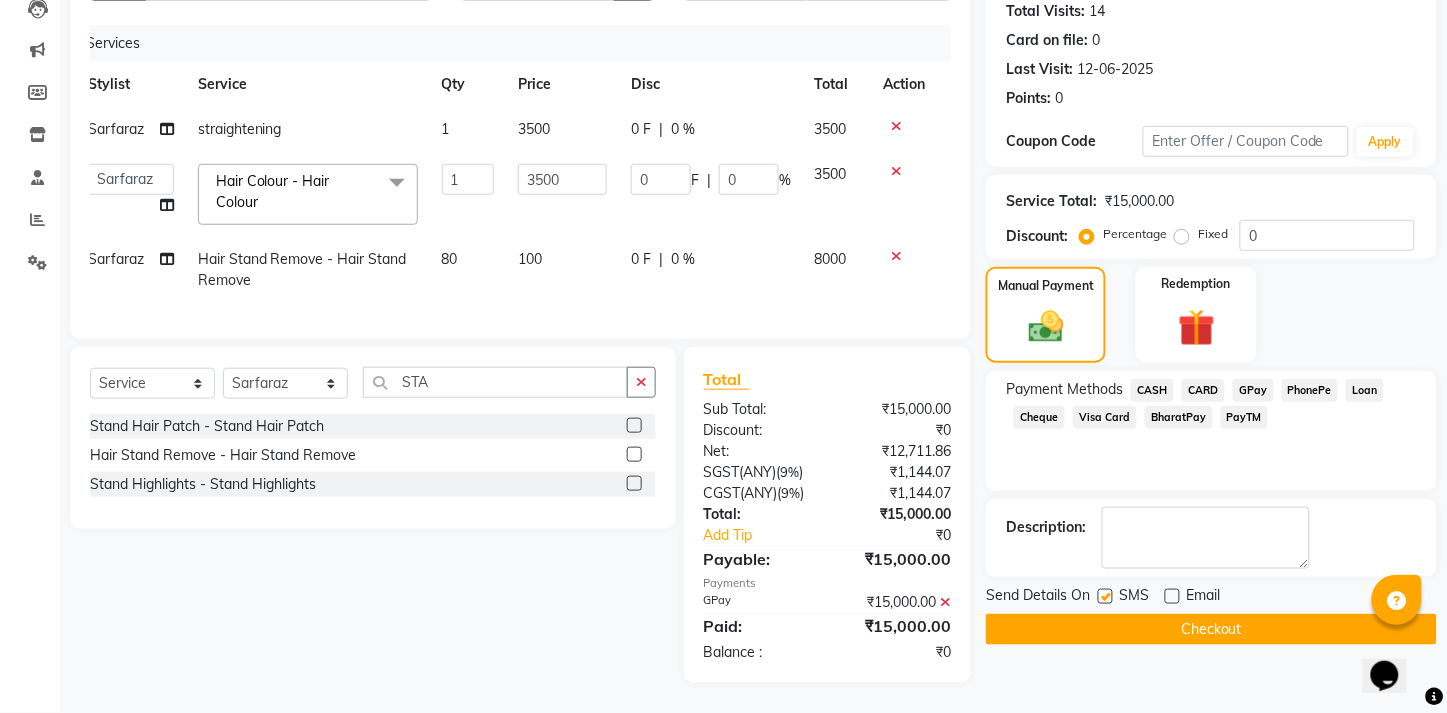 click 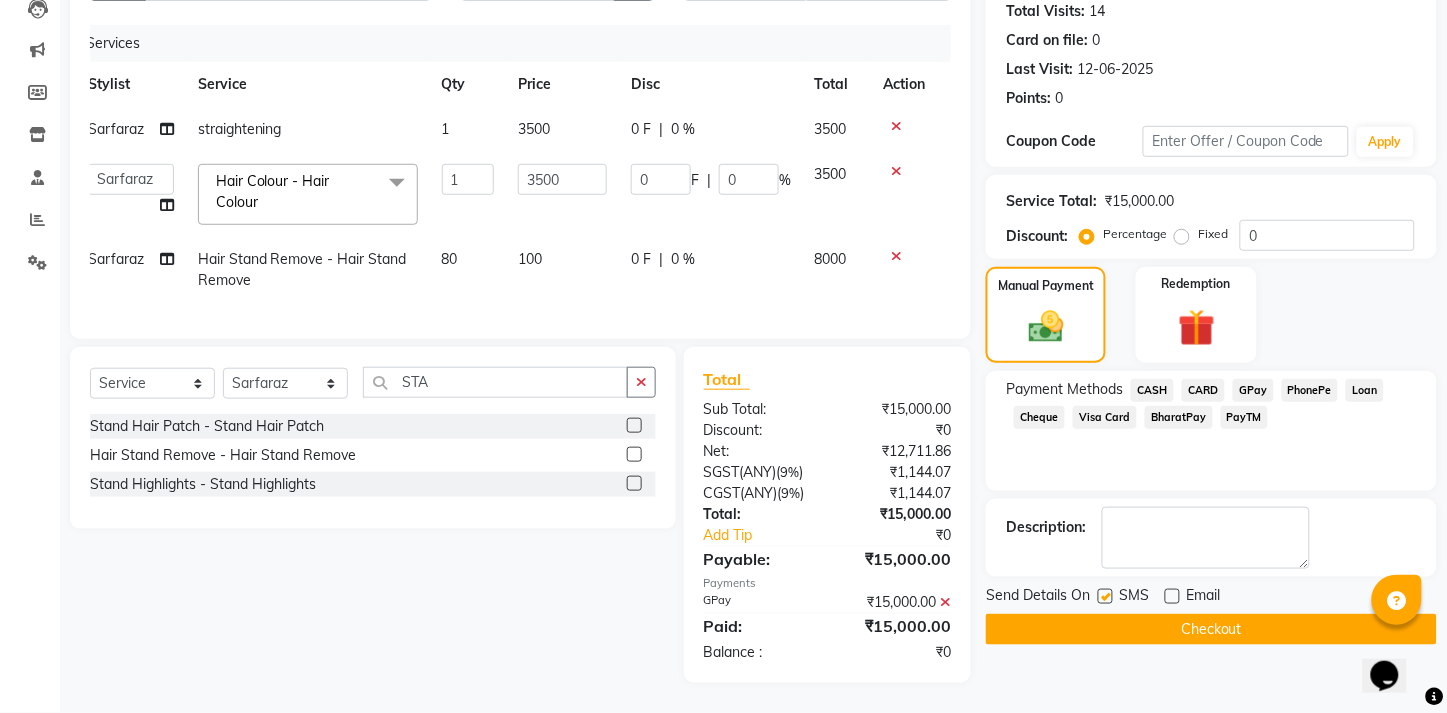 click at bounding box center [1104, 597] 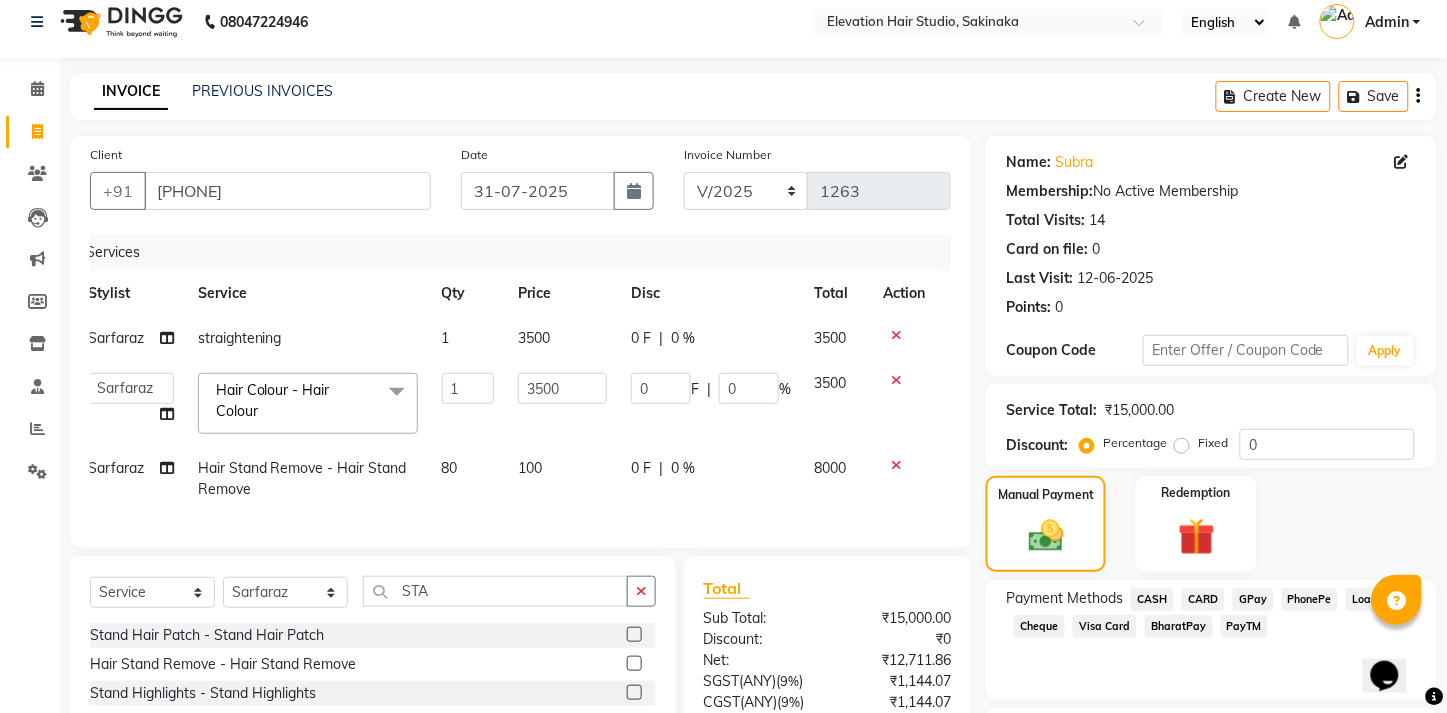 scroll, scrollTop: 238, scrollLeft: 0, axis: vertical 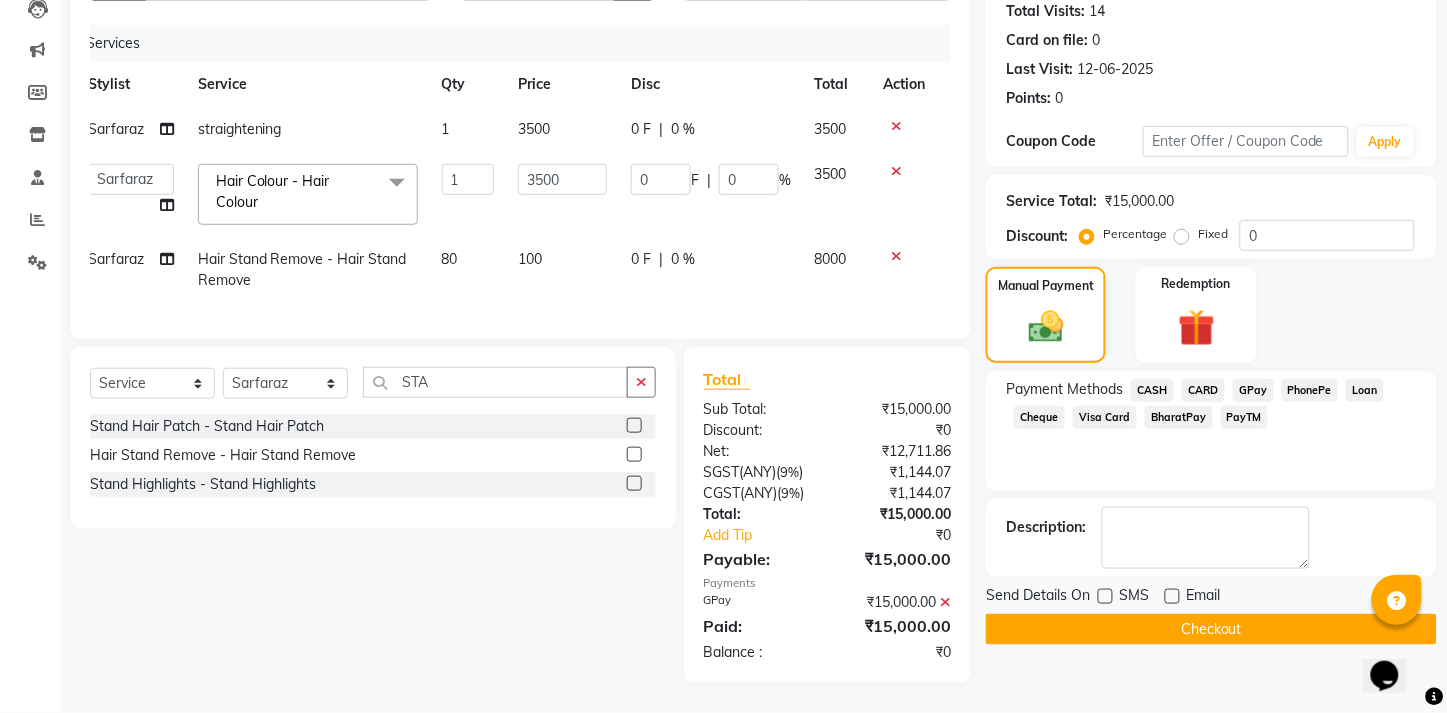 click on "Checkout" 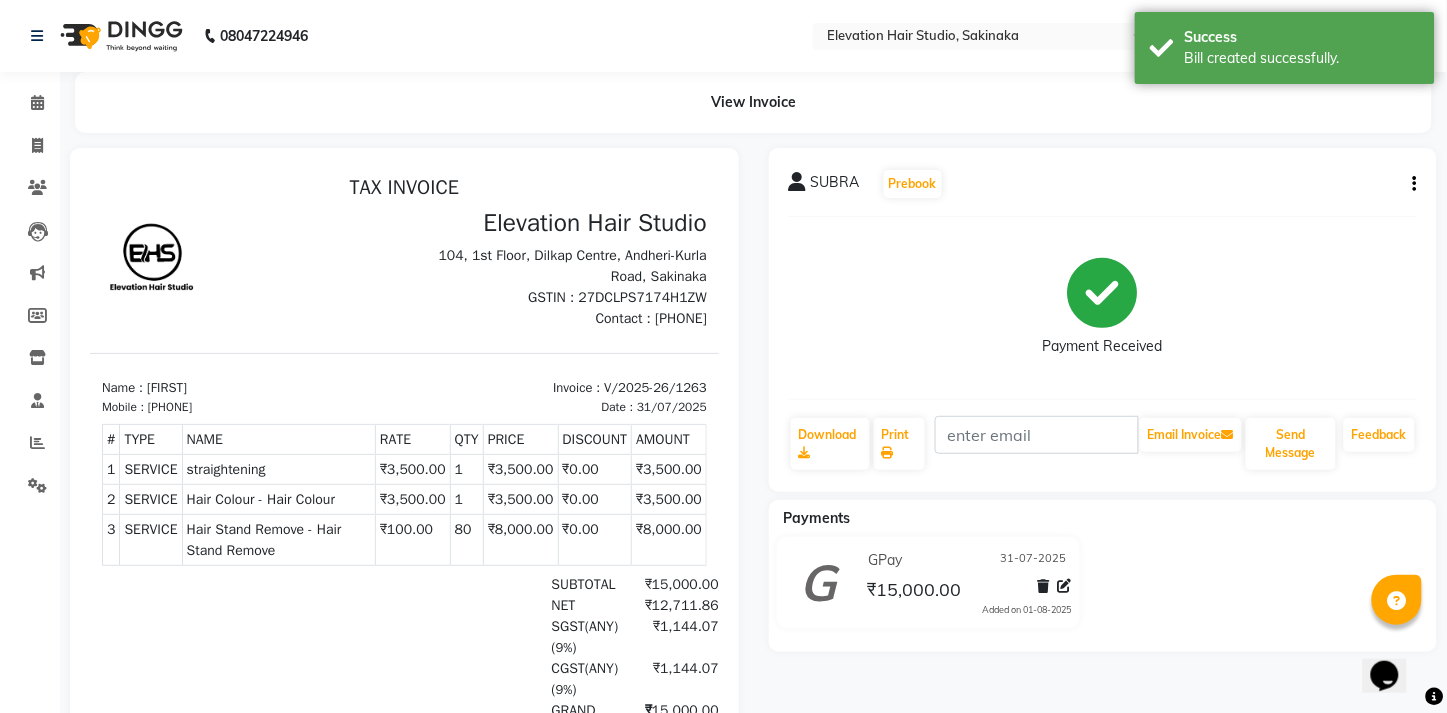 scroll, scrollTop: 0, scrollLeft: 0, axis: both 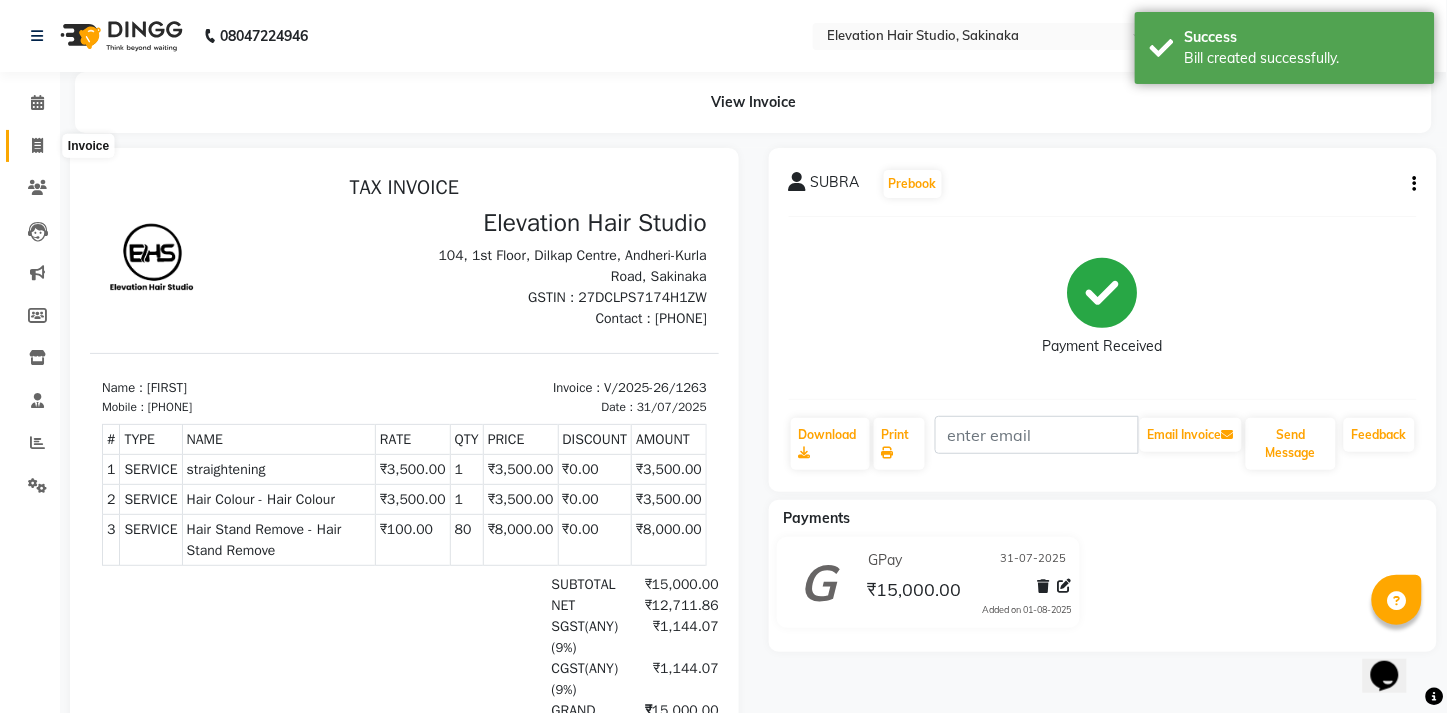 click 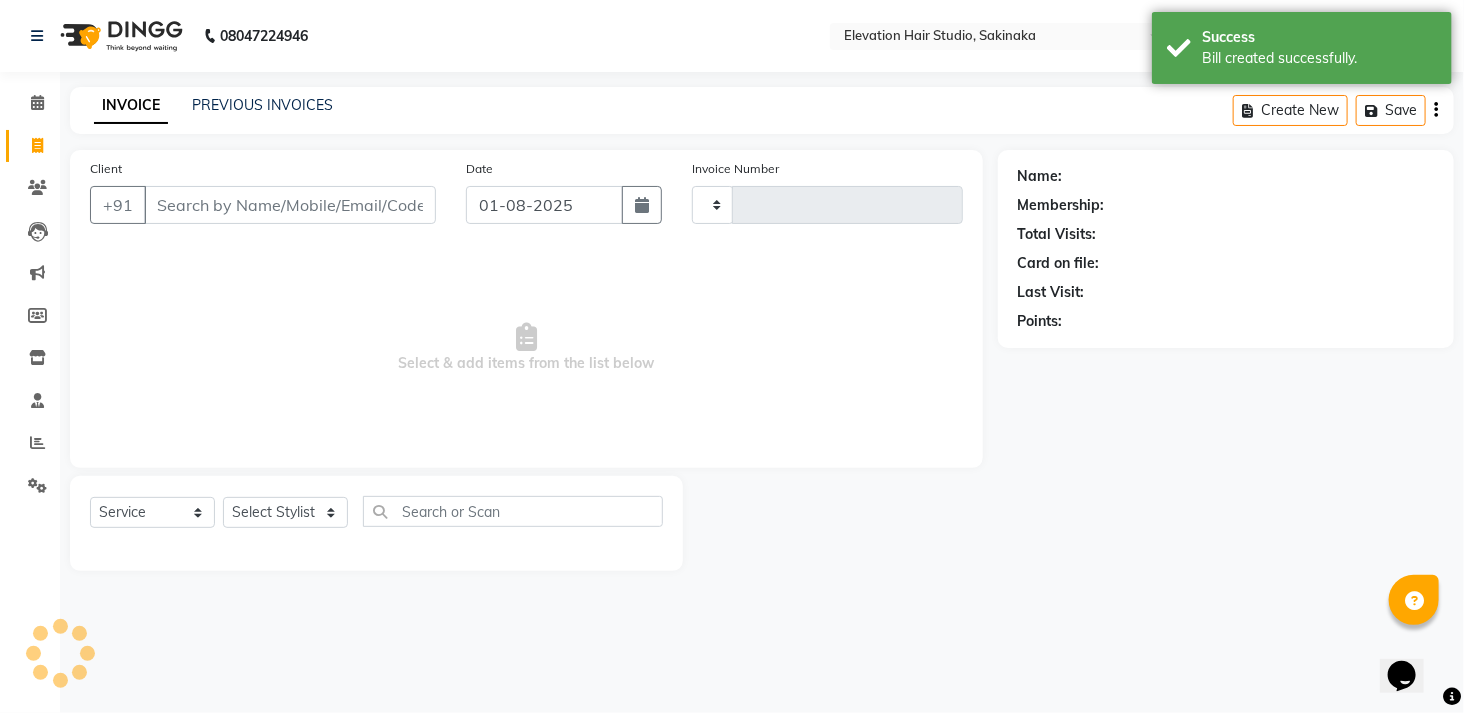 type on "1264" 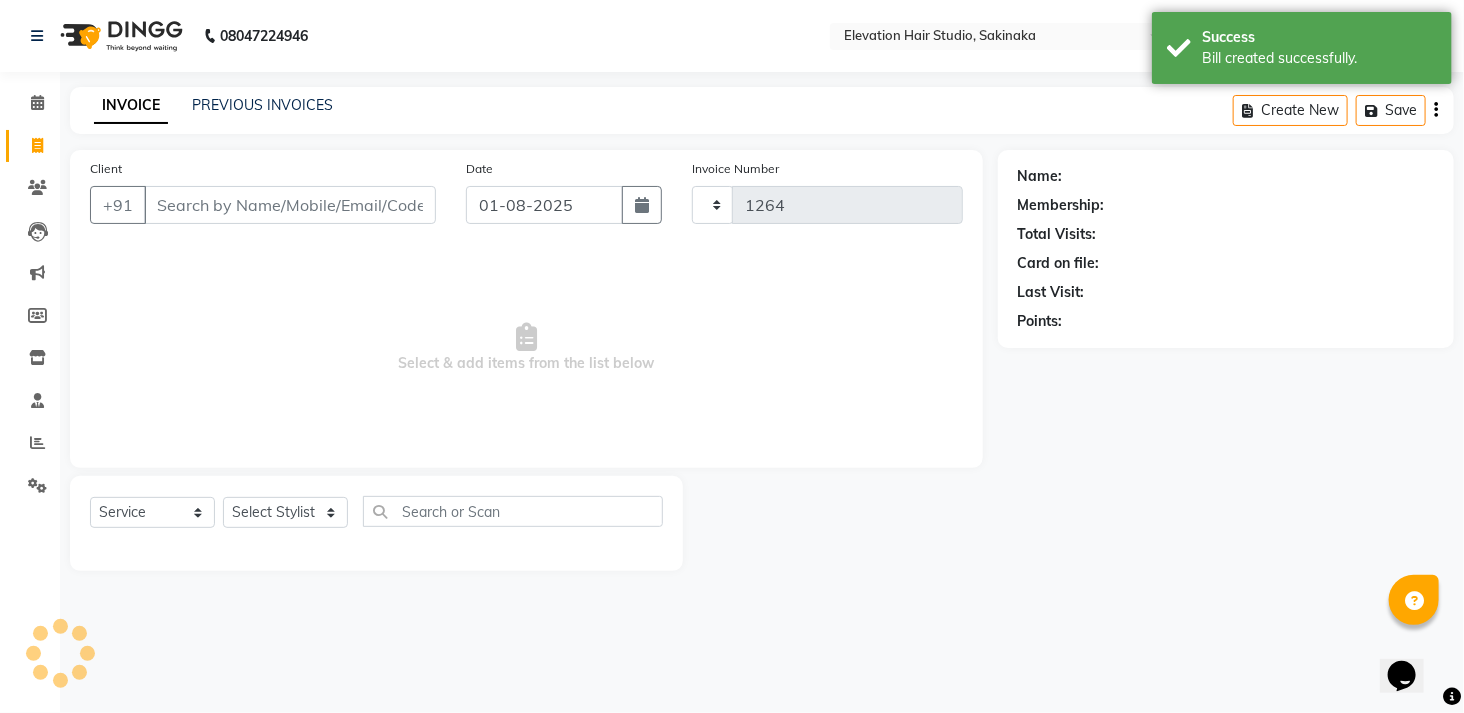 select on "4949" 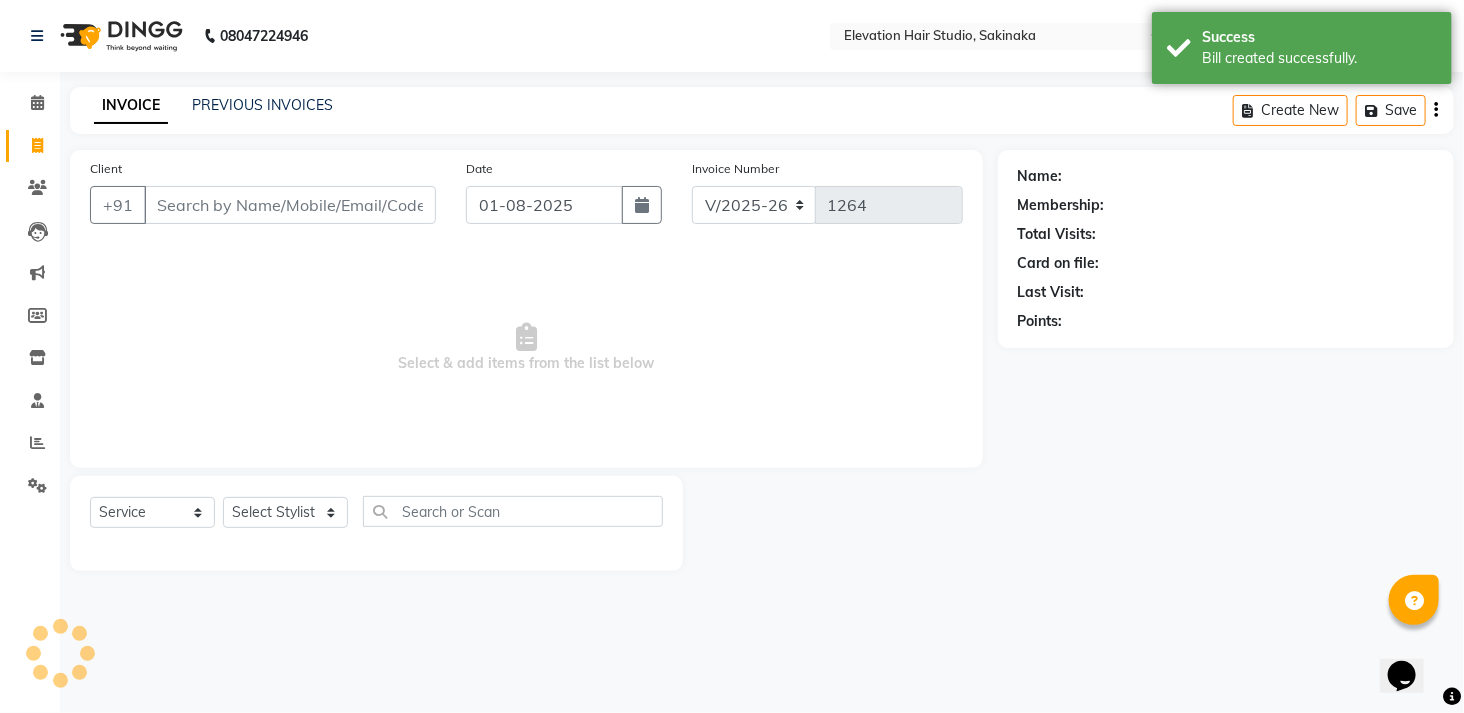 click on "Client" at bounding box center [290, 205] 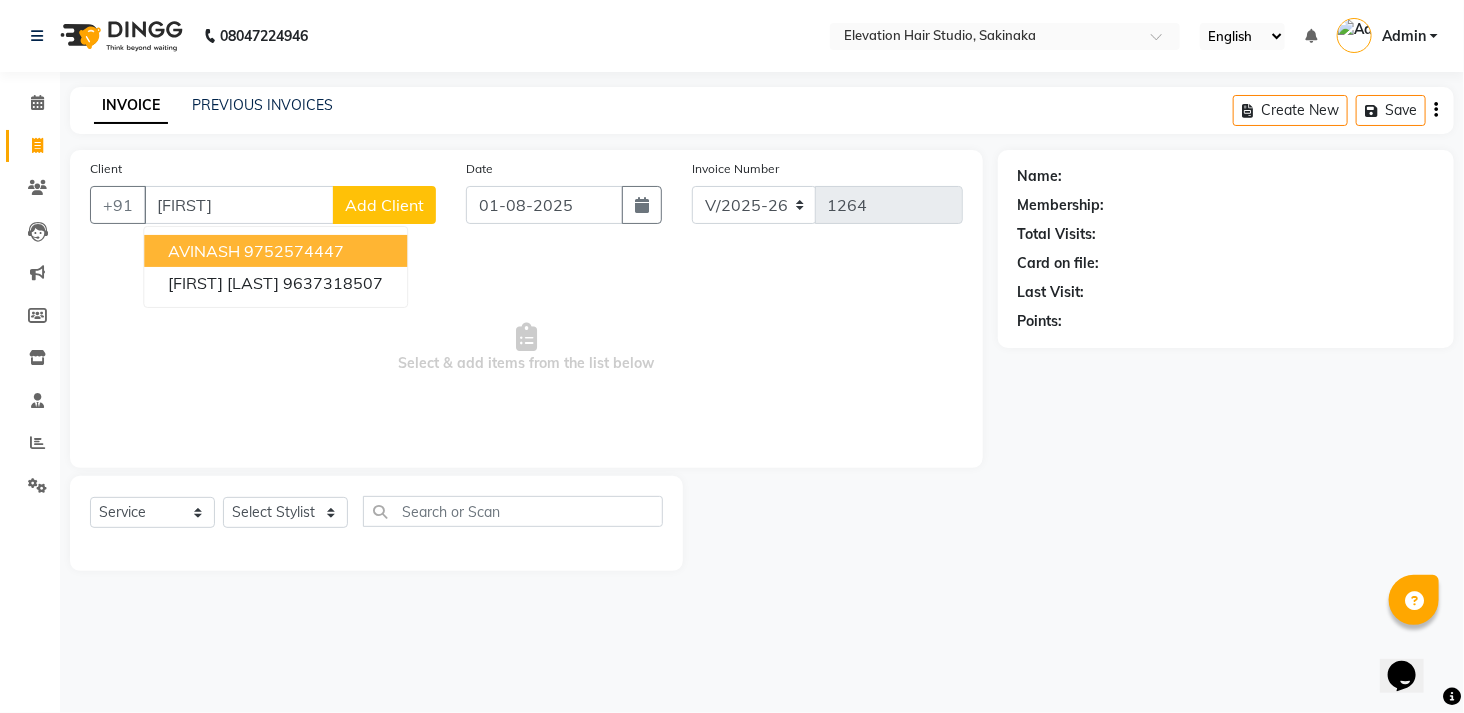 click on "9752574447" at bounding box center (294, 251) 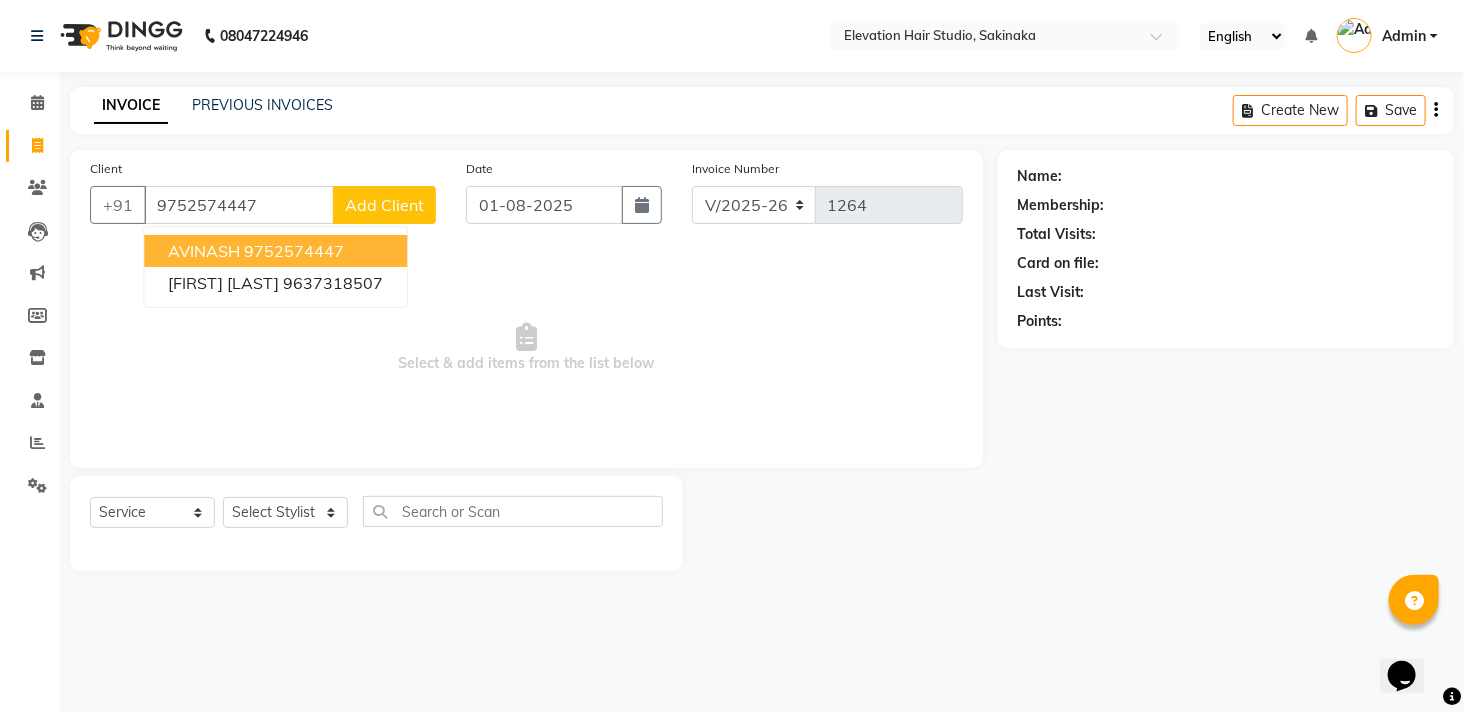 type on "9752574447" 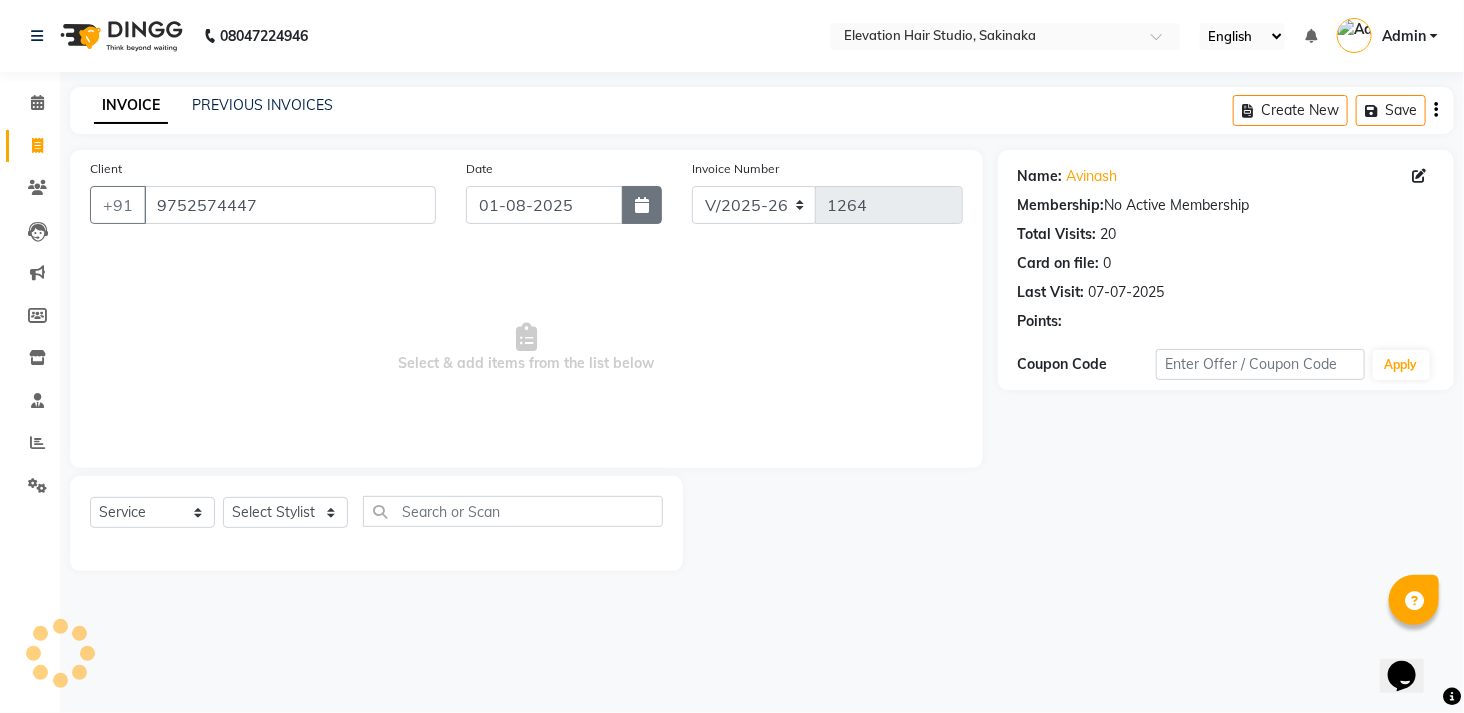 click 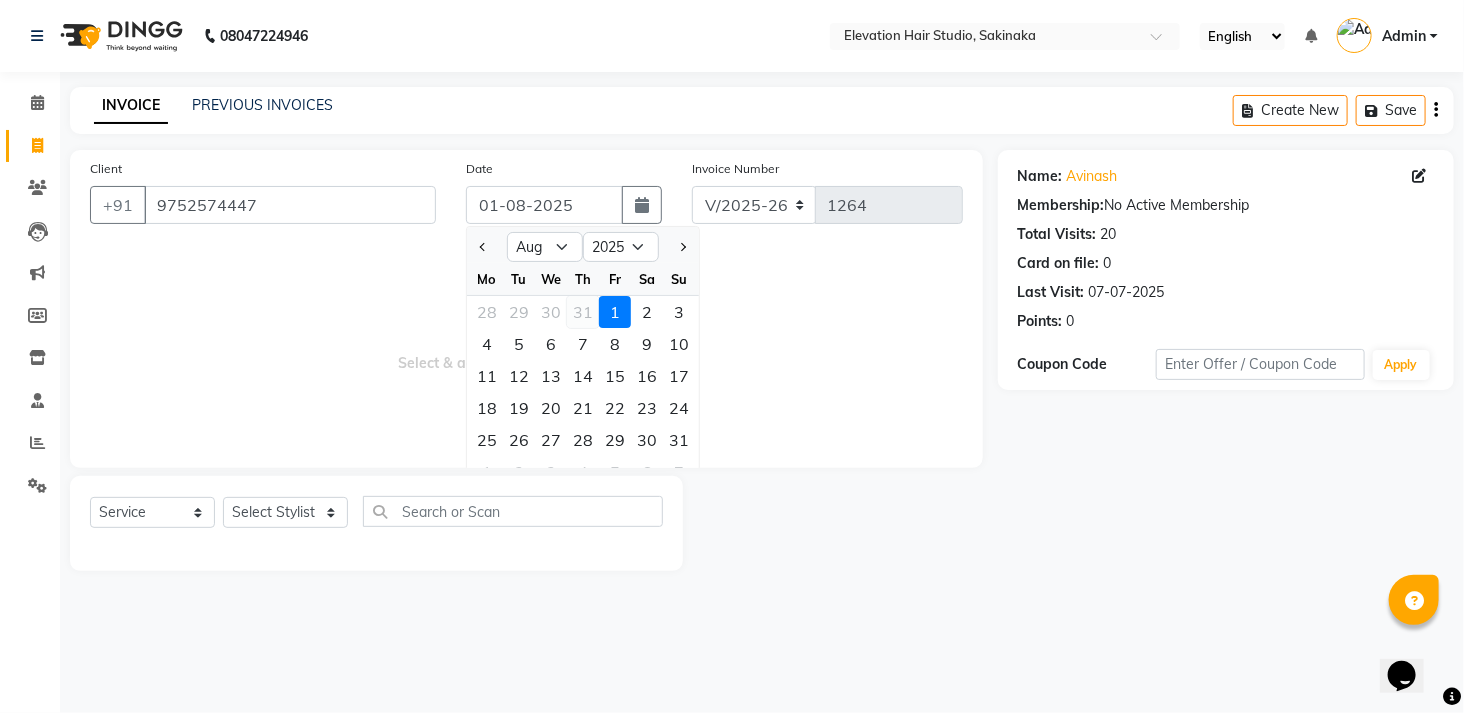 click on "31" 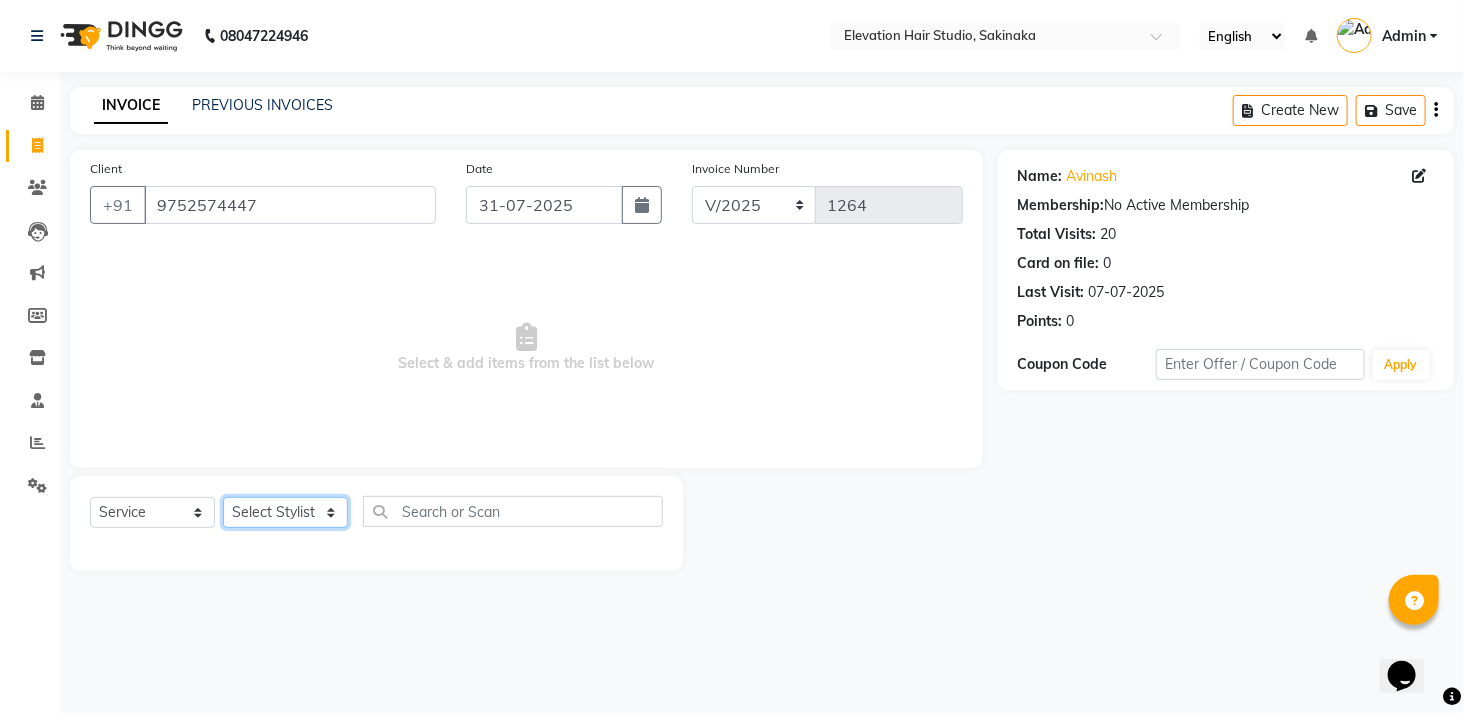 click on "Select Stylist Admin (EHS Thane) ANEES  DILIP KAPIL  PRIYA RUPESH SAHIL  Sarfaraz SHAHEENA SHAIKH  ZEESHAN" 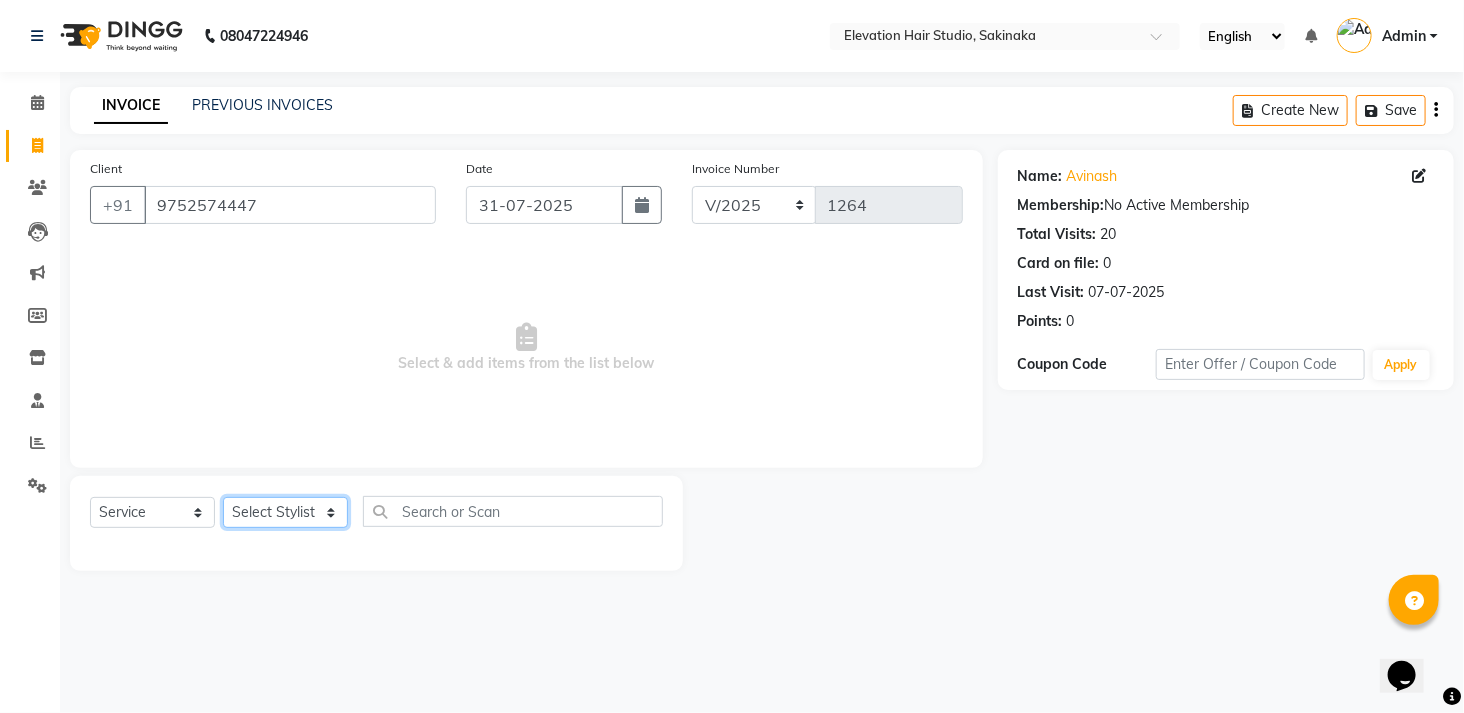 select on "30865" 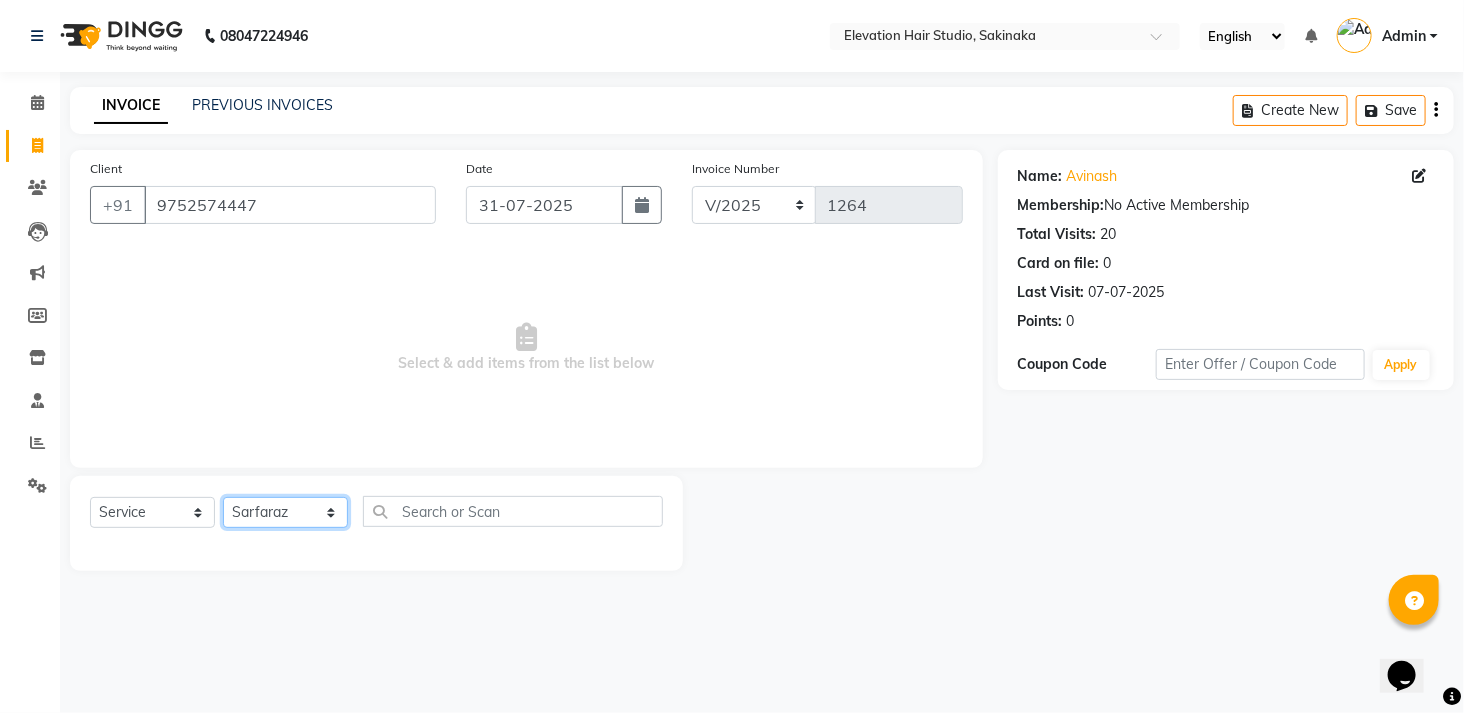 click on "Select Stylist Admin (EHS Thane) ANEES  DILIP KAPIL  PRIYA RUPESH SAHIL  Sarfaraz SHAHEENA SHAIKH  ZEESHAN" 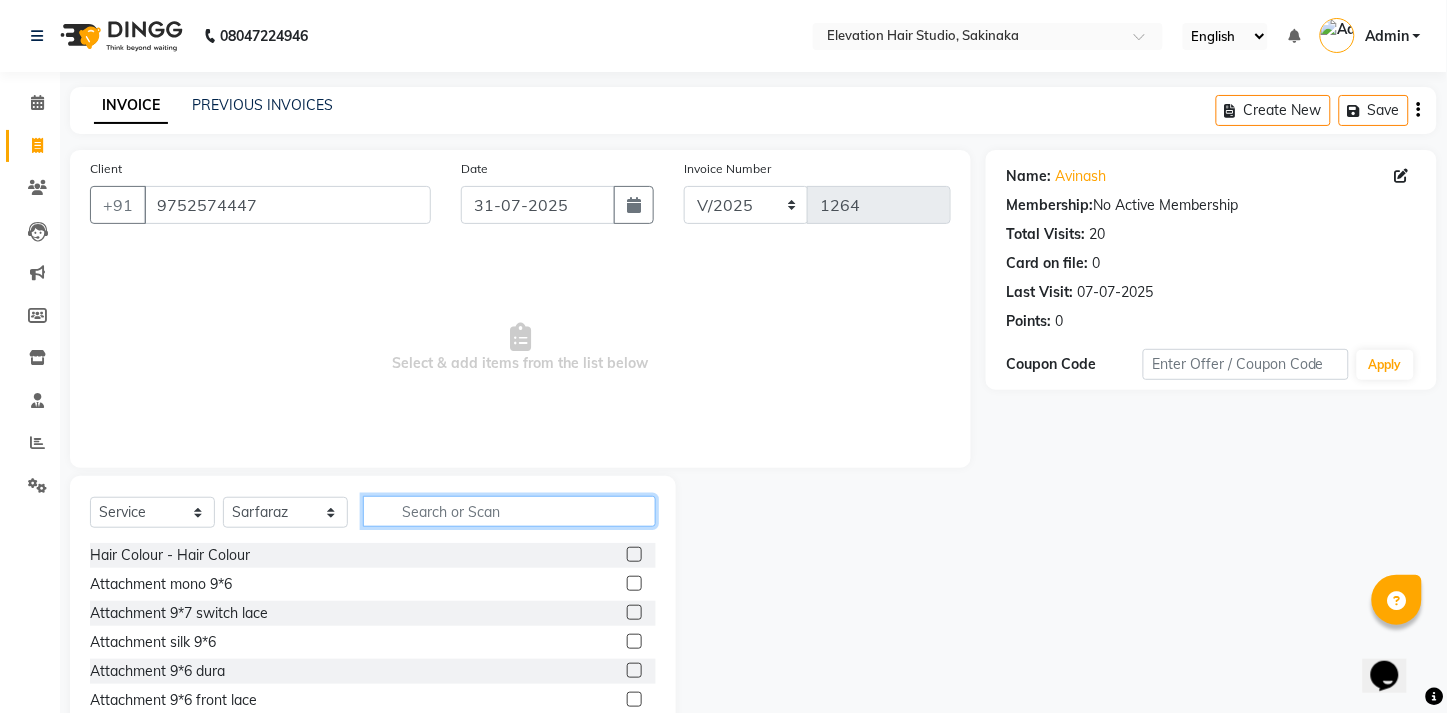 click 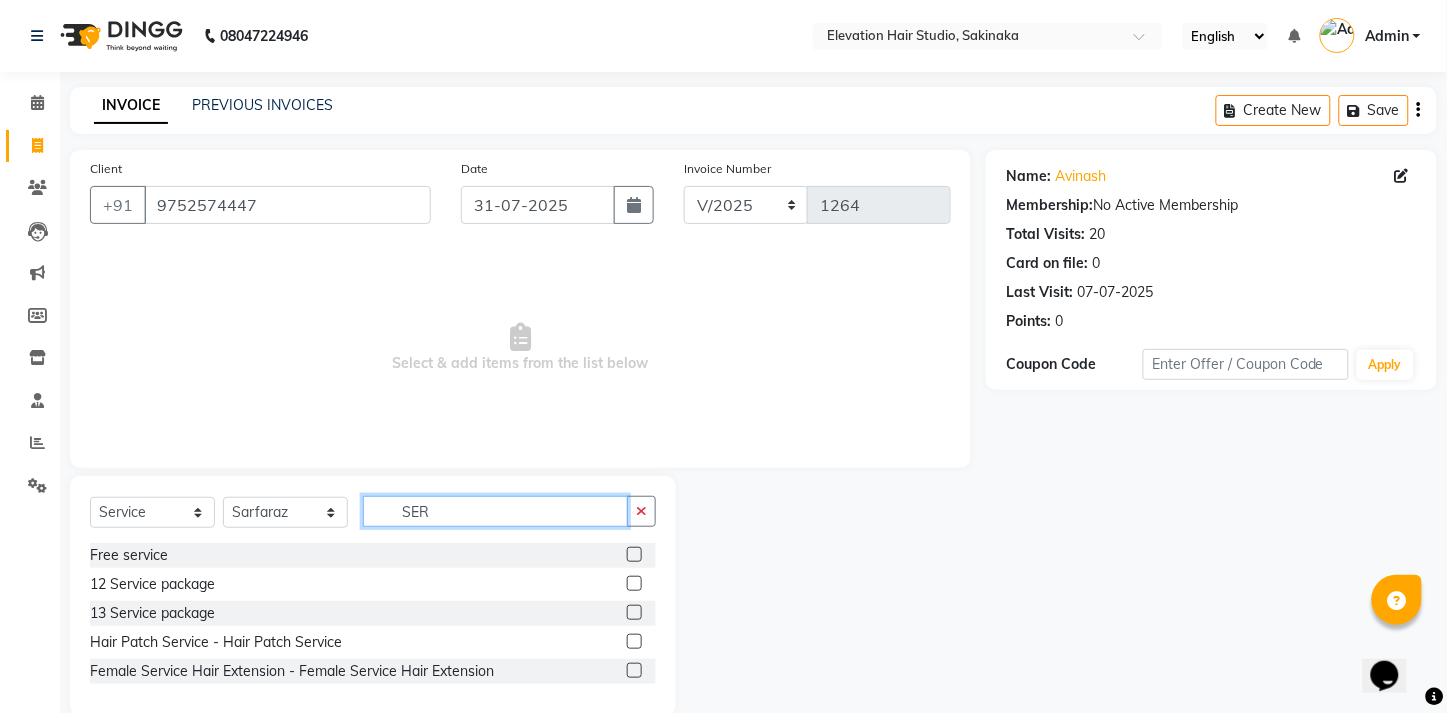 type on "SER" 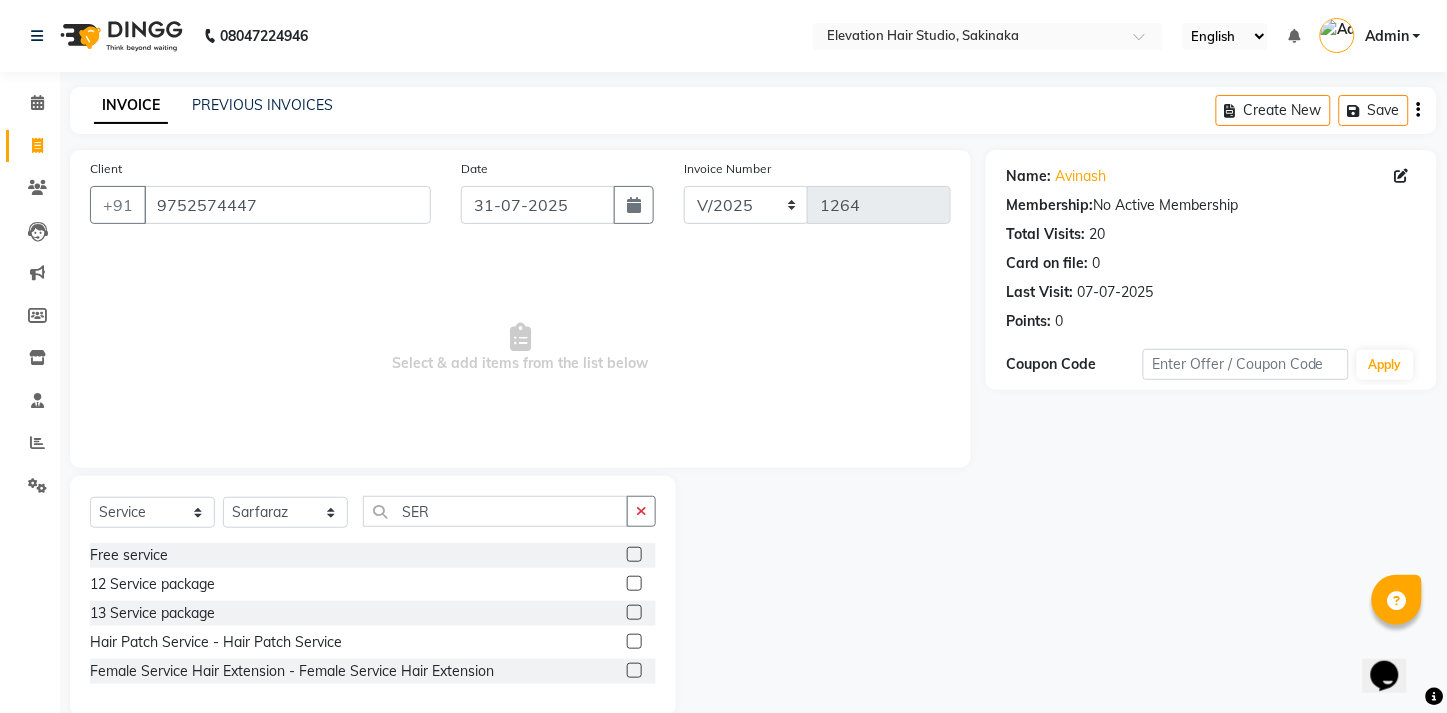 click on "Hair Patch Service - Hair Patch Service" 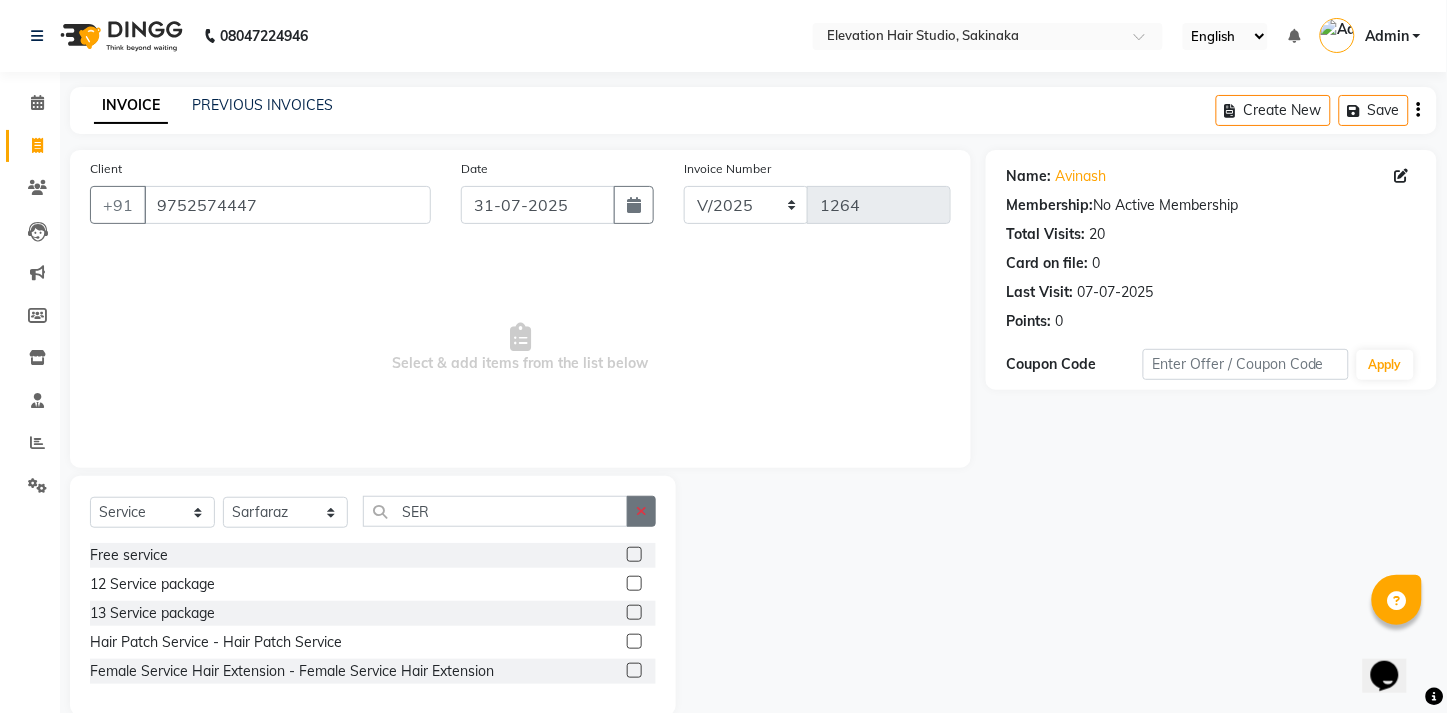 click 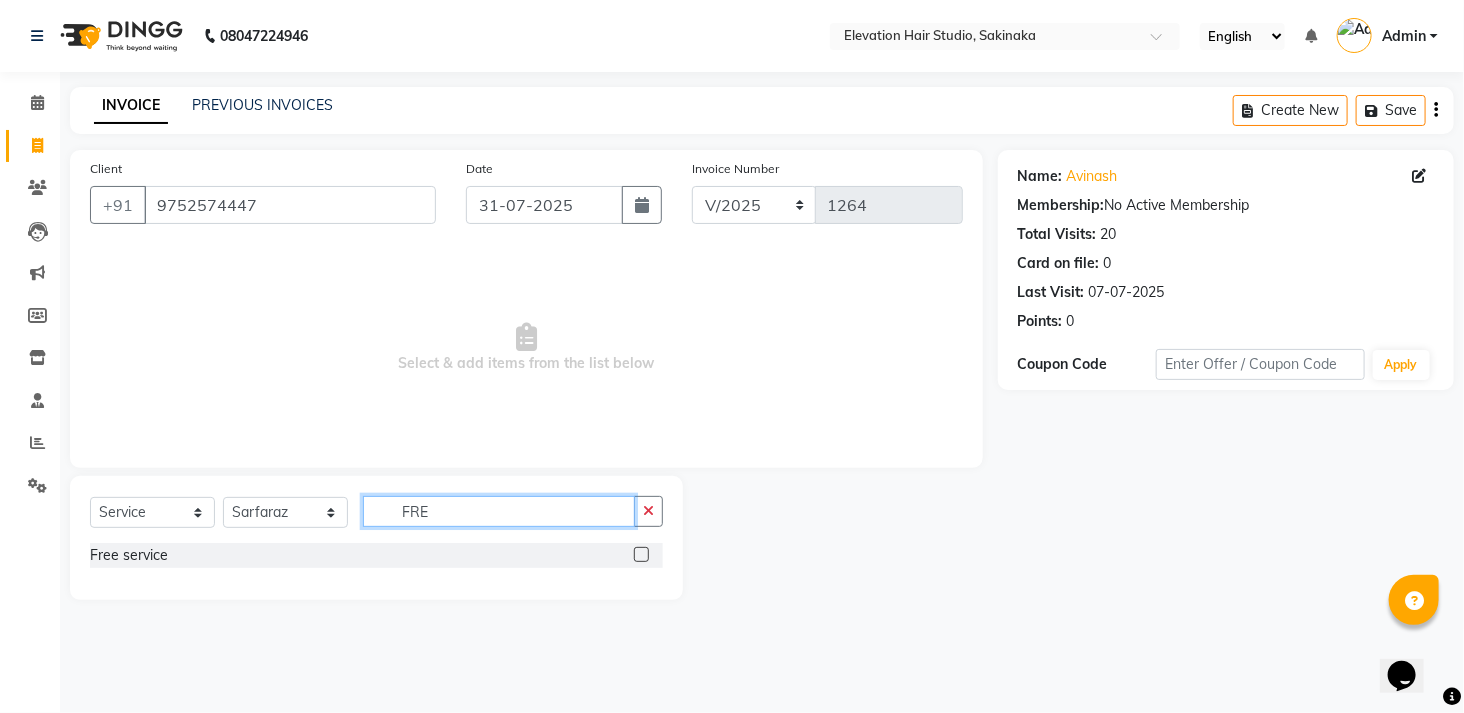 type on "FRE" 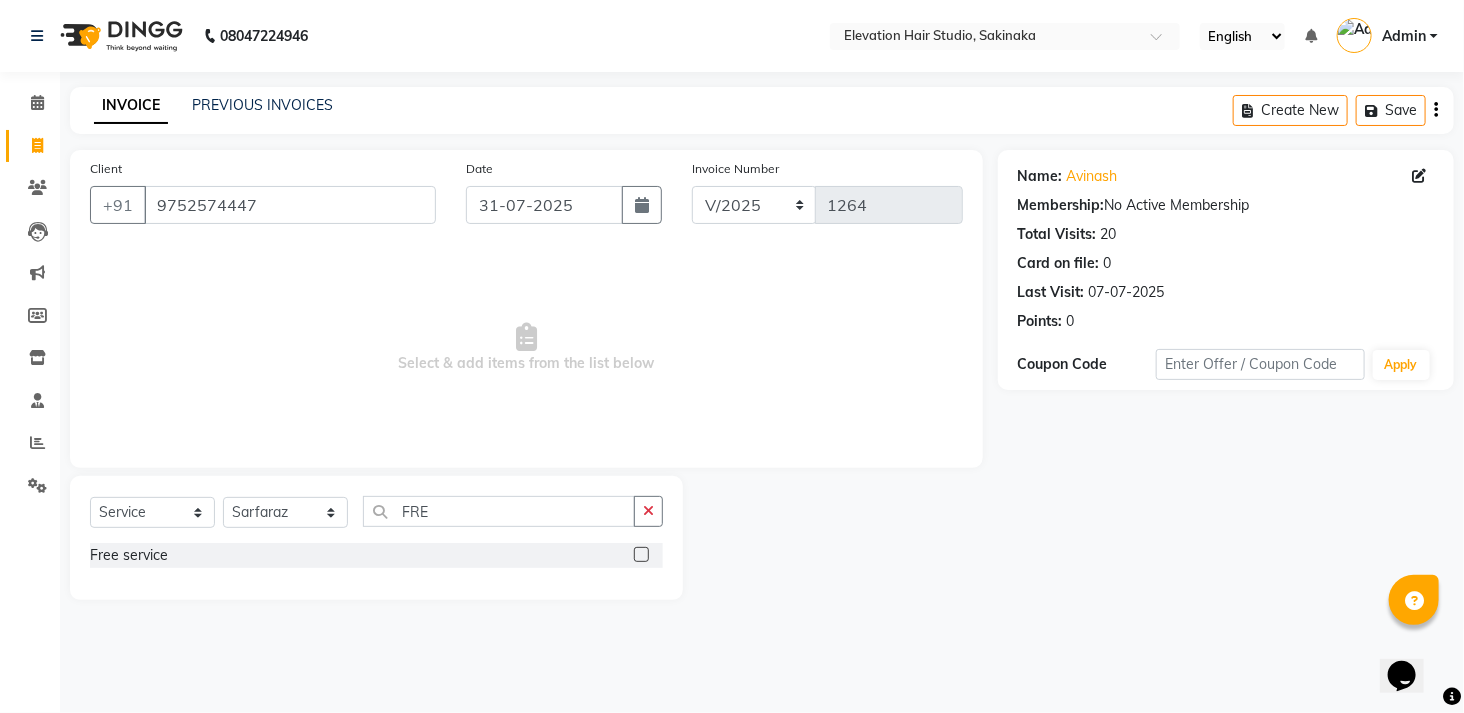 click 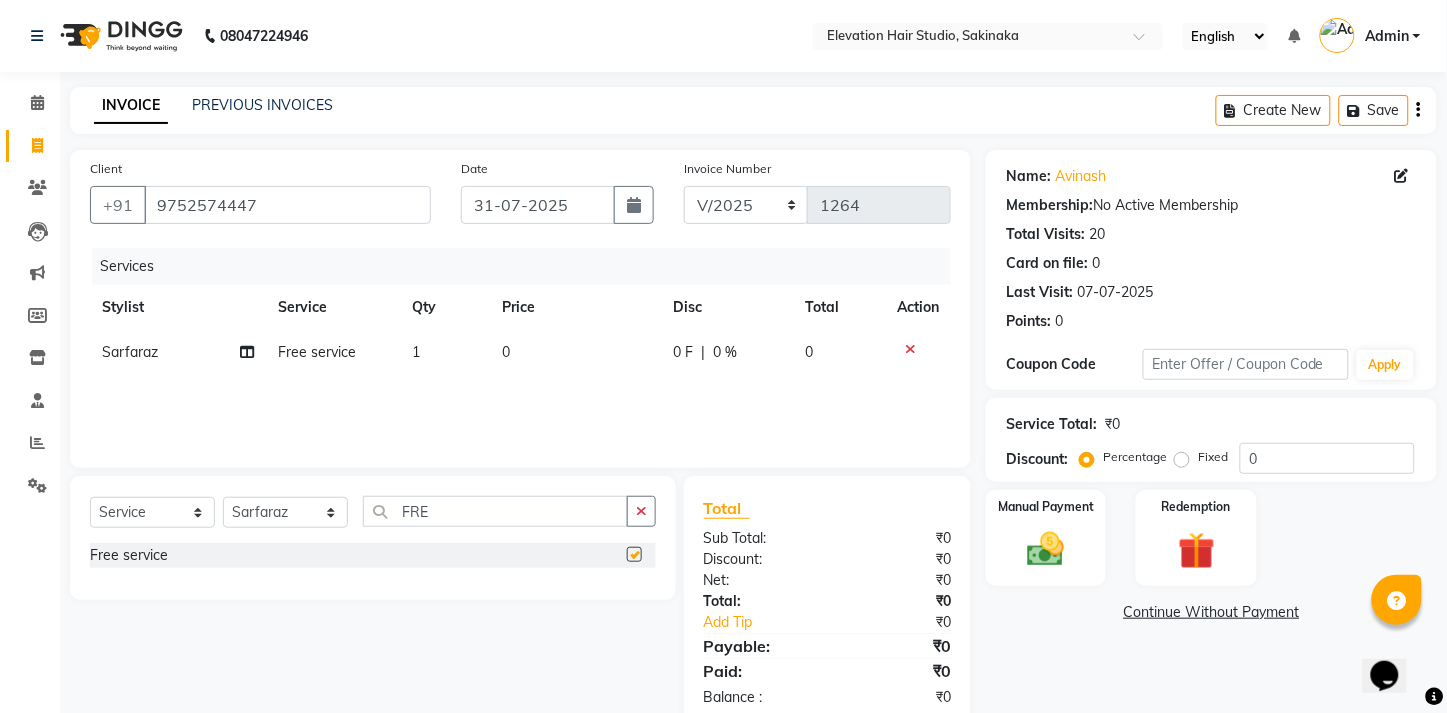 checkbox on "false" 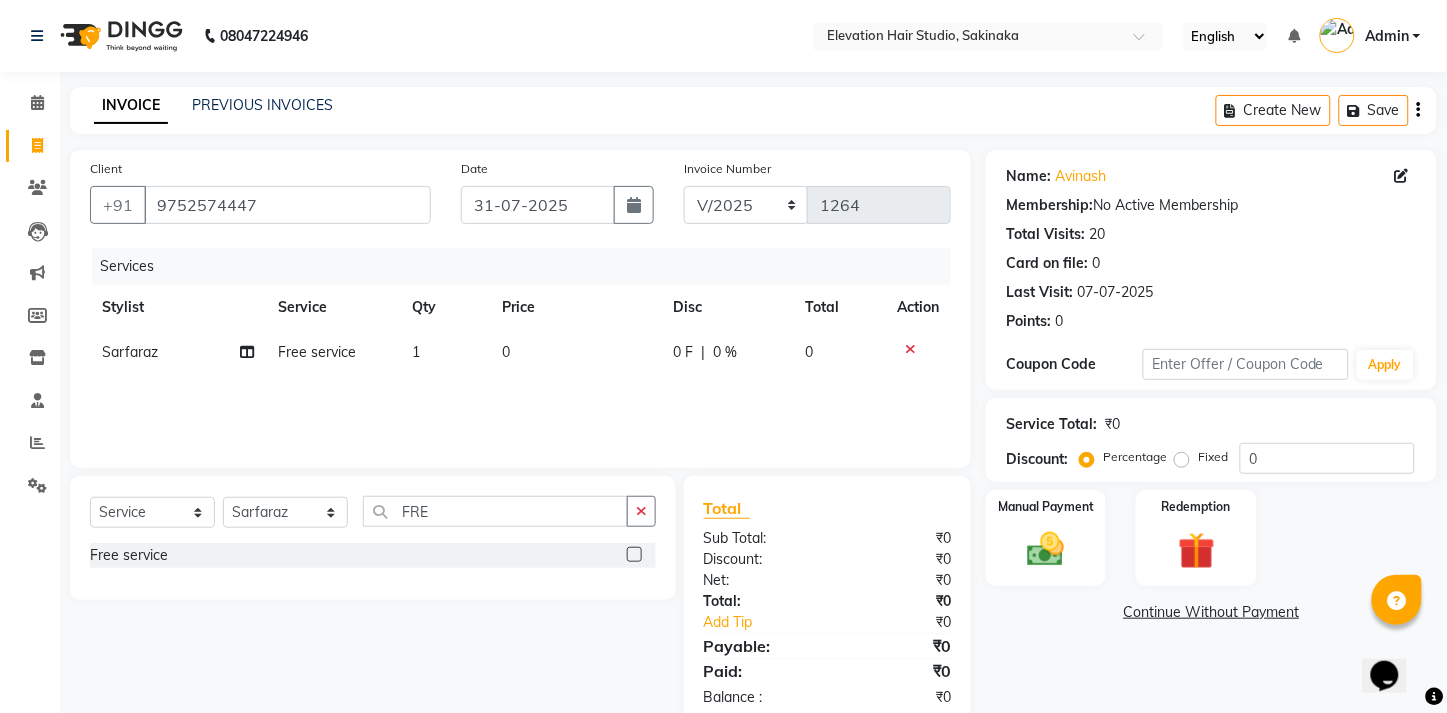 click on "Continue Without Payment" 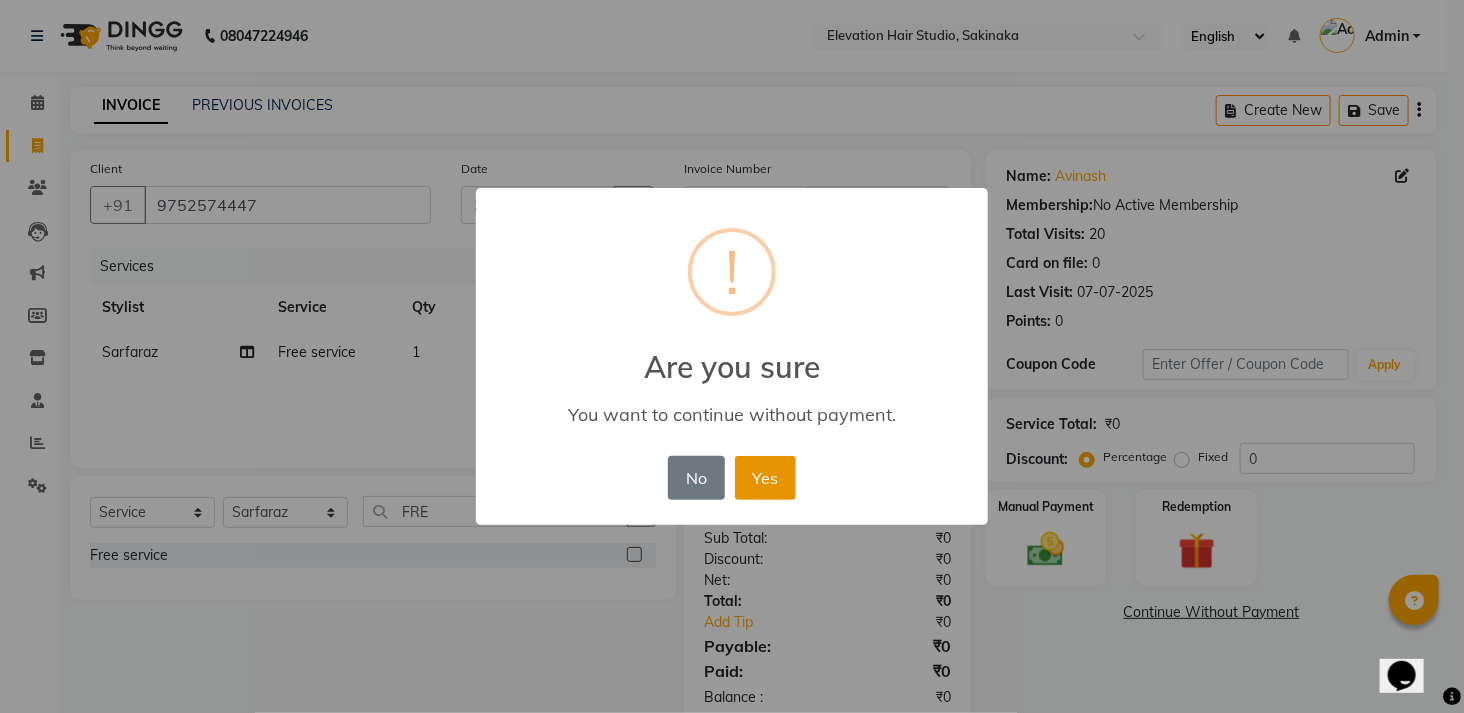 click on "Yes" at bounding box center [765, 478] 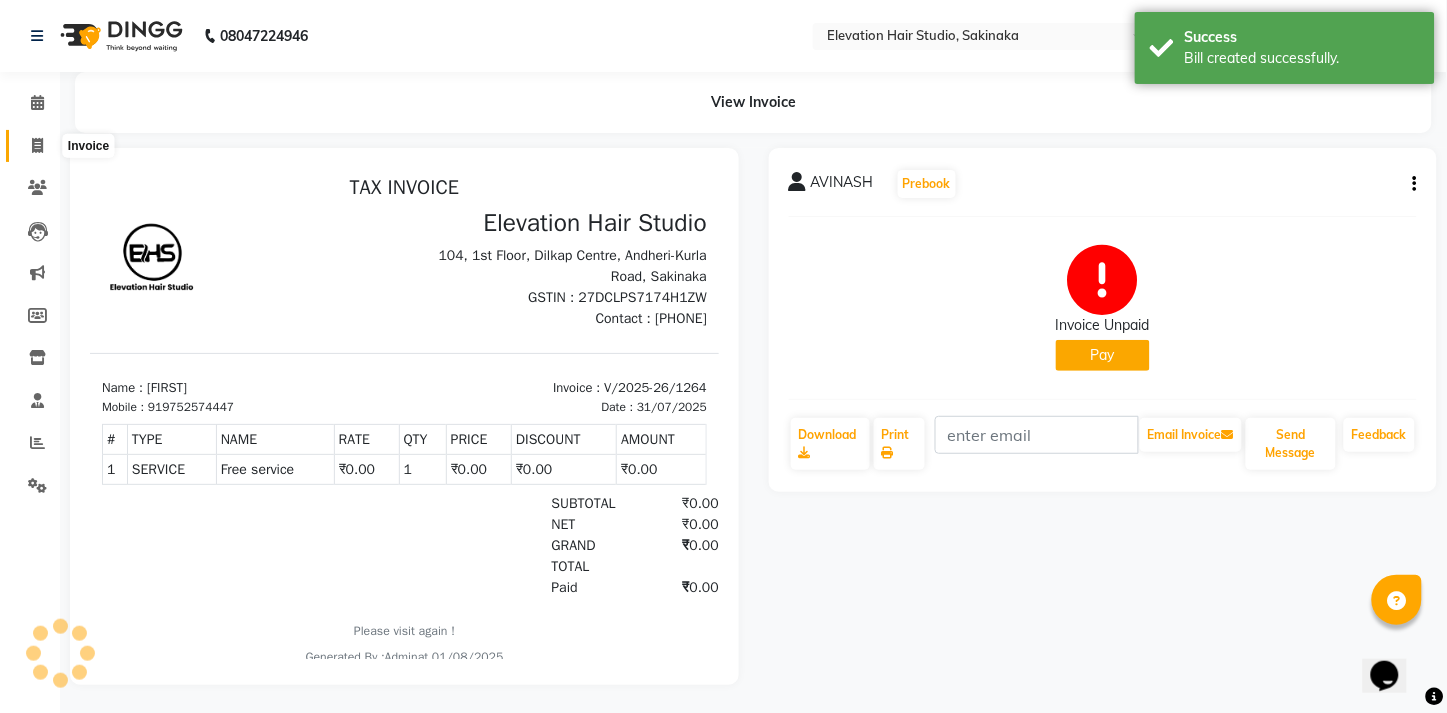 scroll, scrollTop: 0, scrollLeft: 0, axis: both 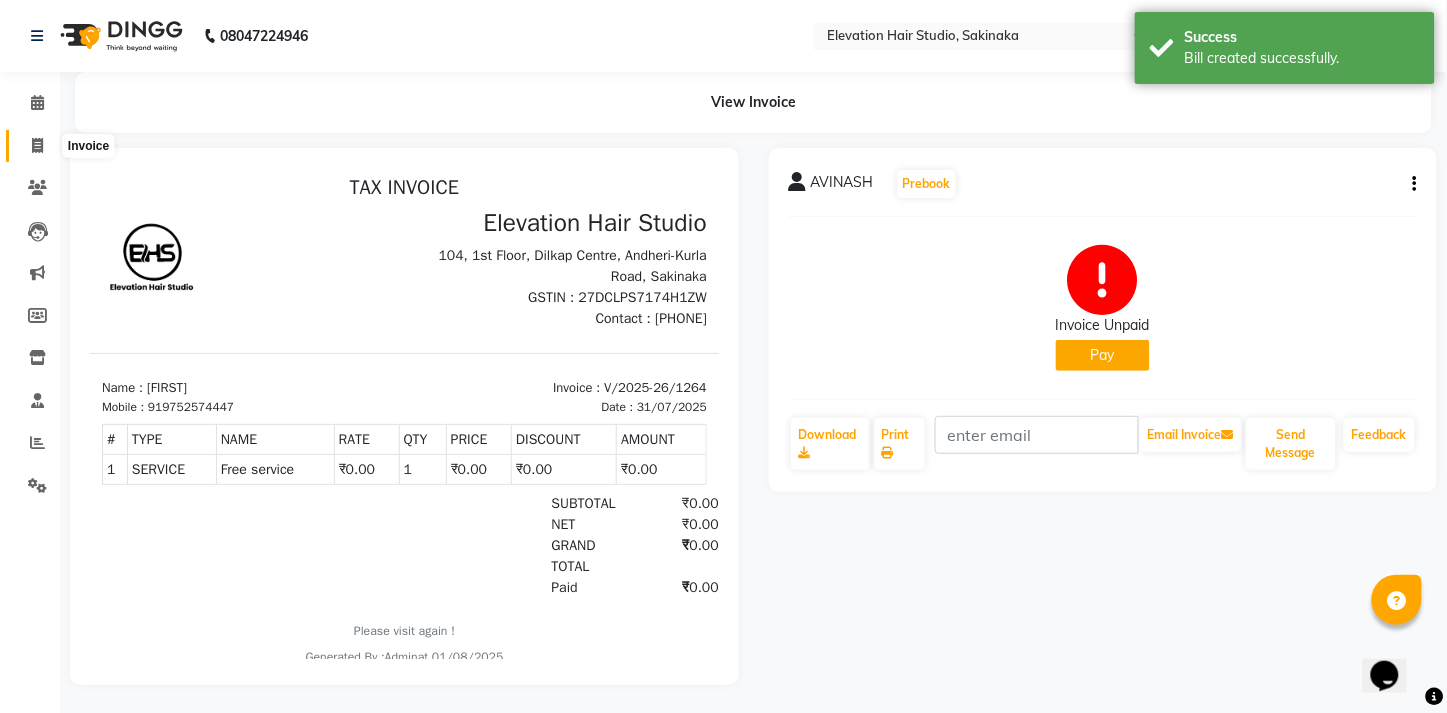 click 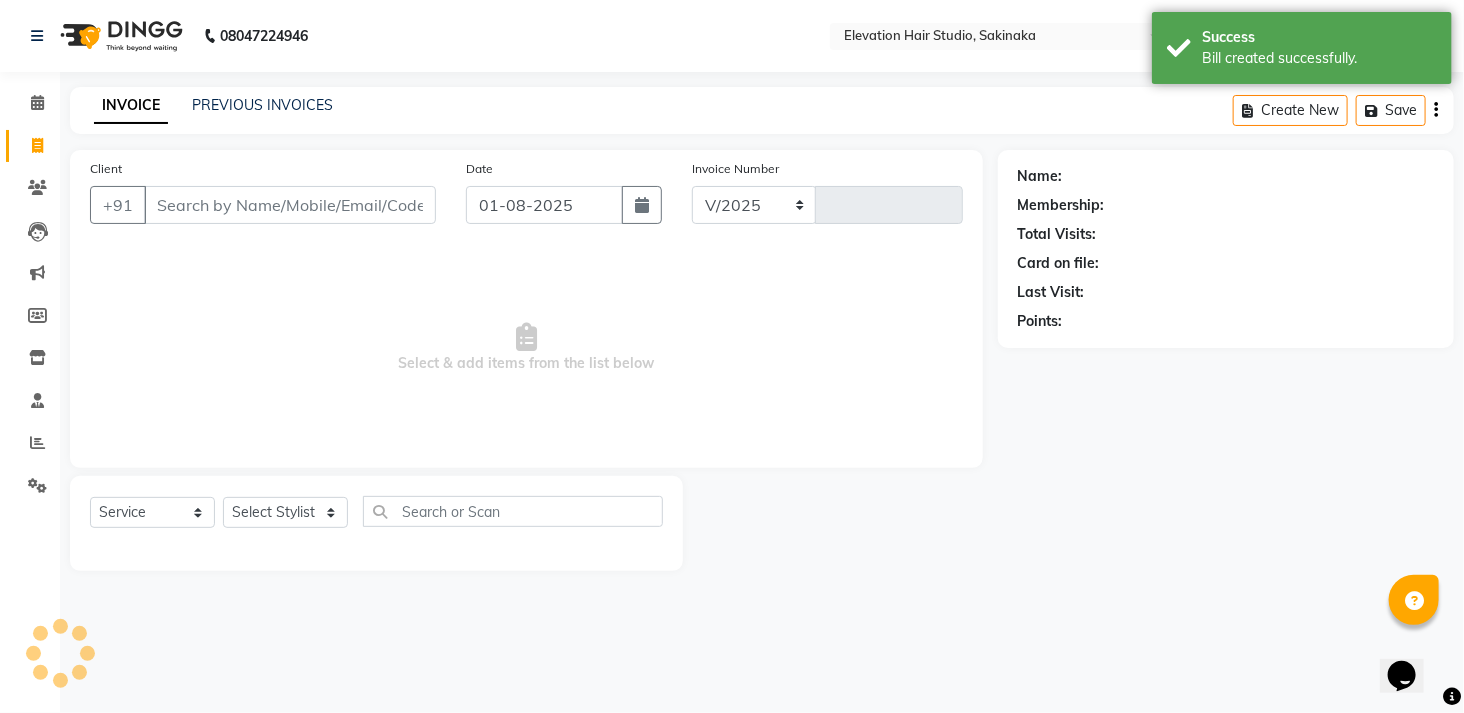 select on "4949" 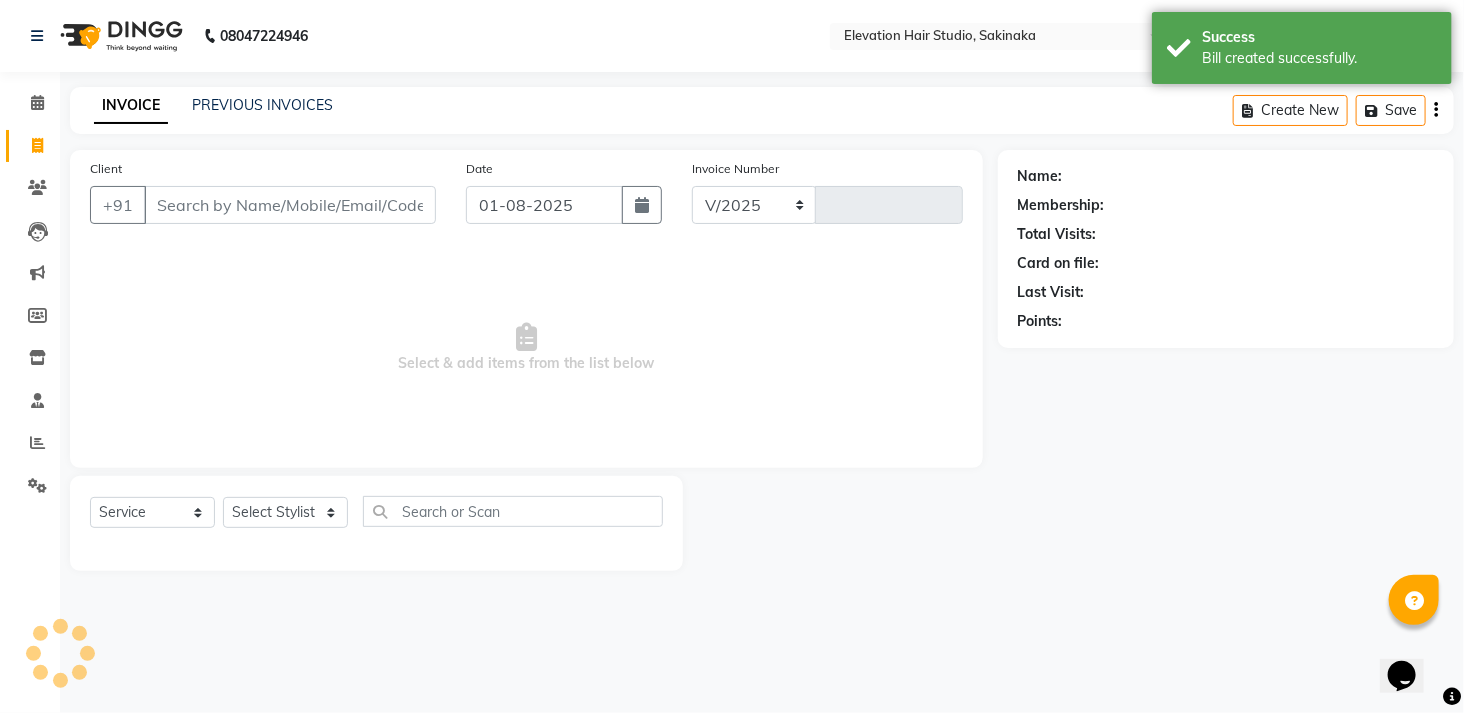 type on "1265" 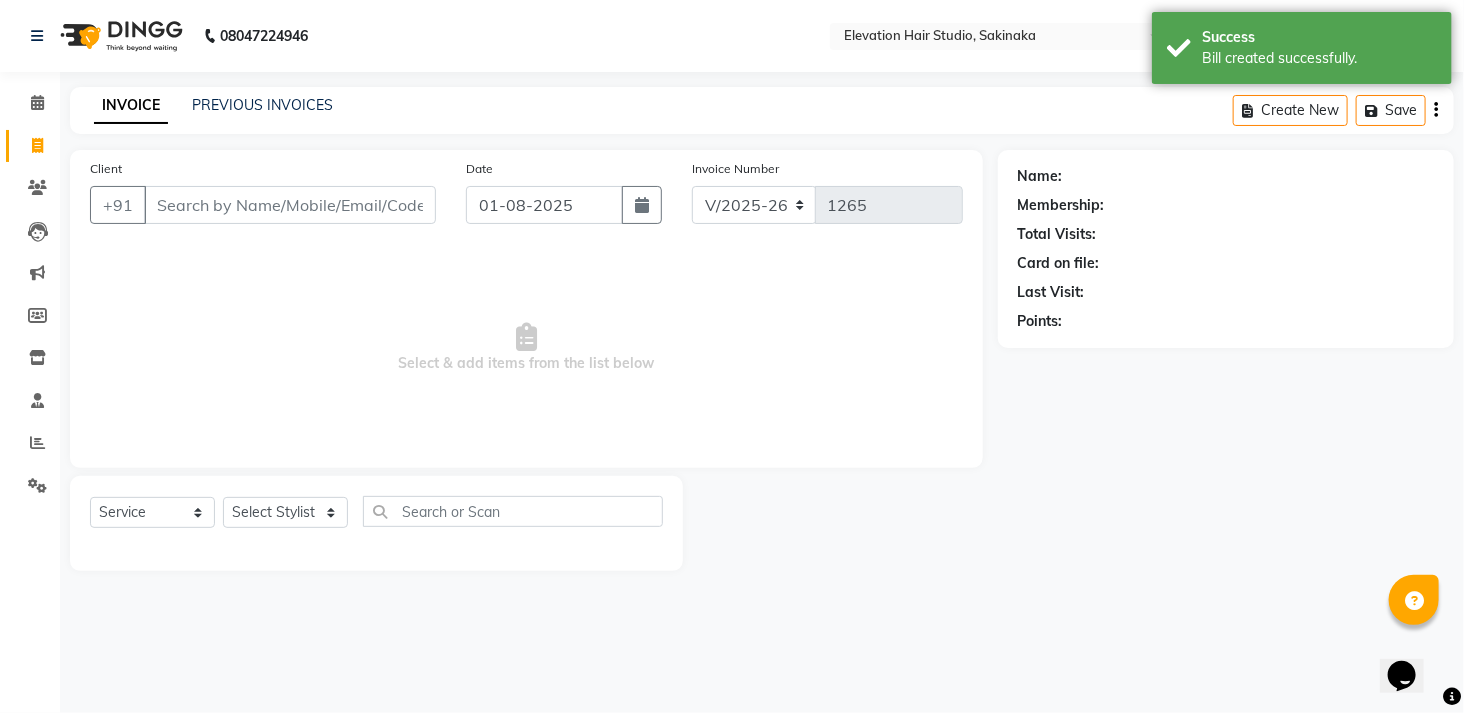 click on "Client" at bounding box center [290, 205] 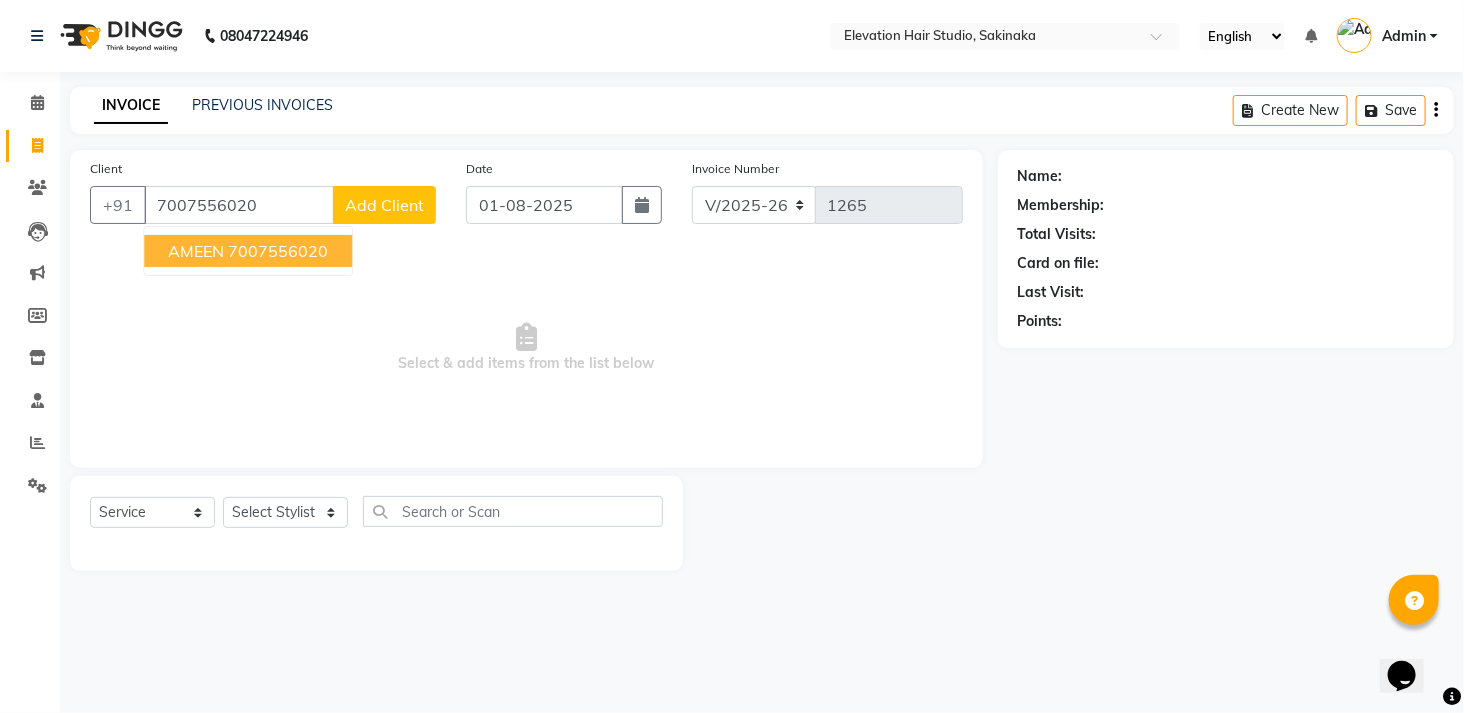 type on "7007556020" 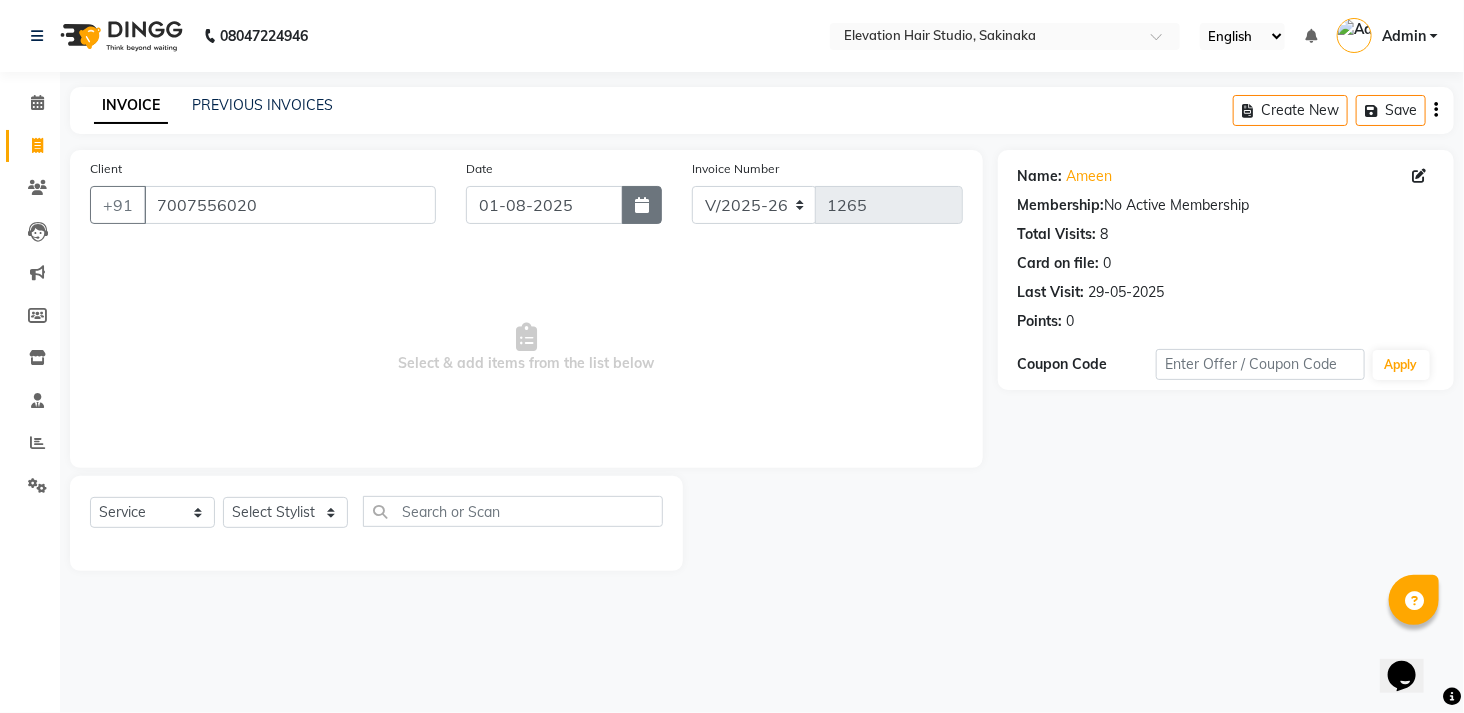 click 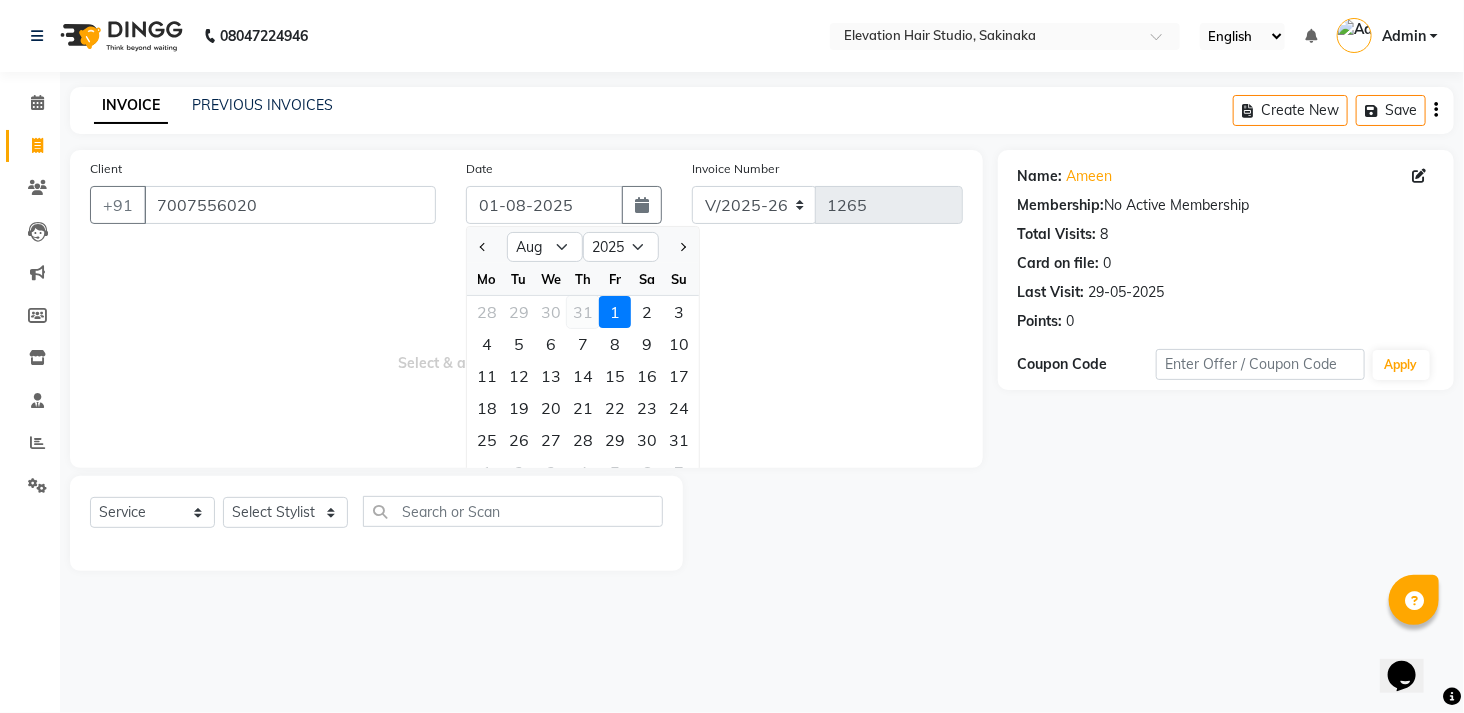 click on "31" 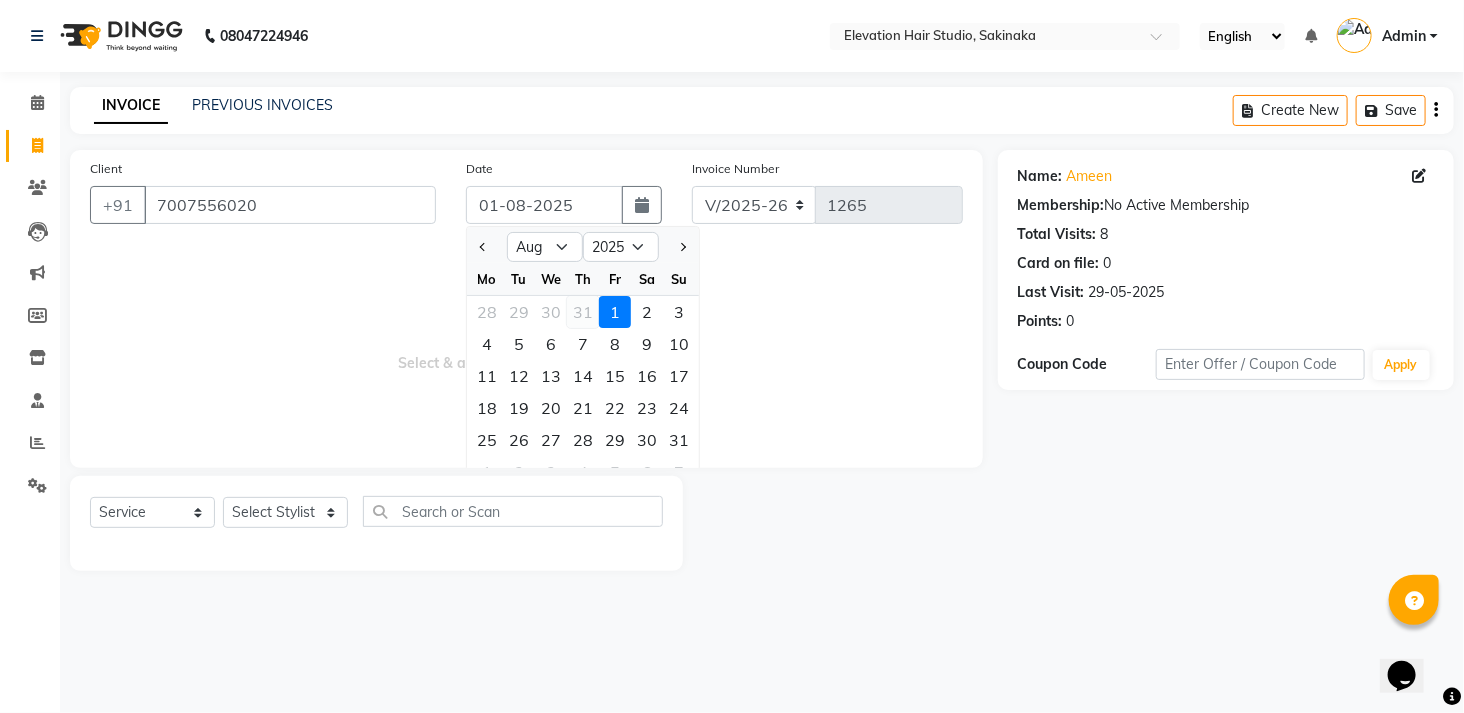type on "31-07-2025" 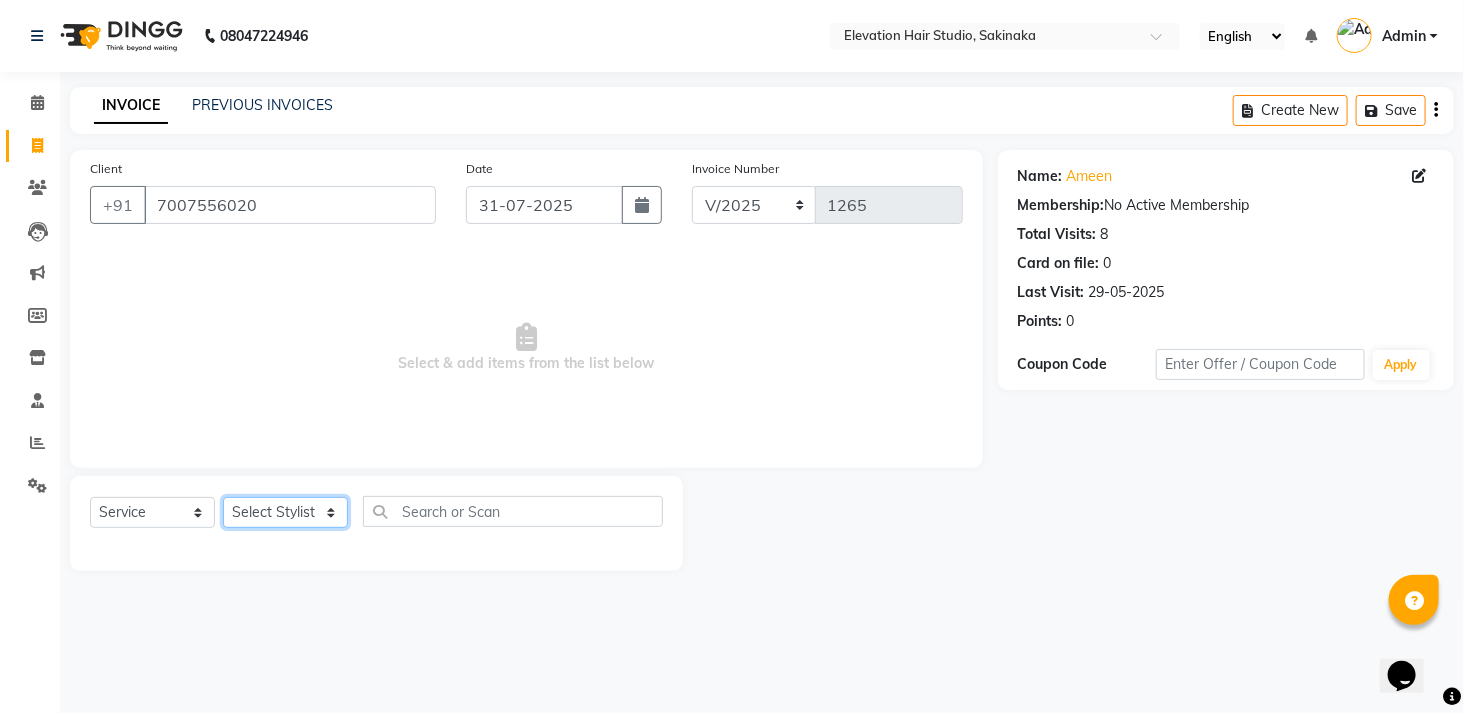 click on "Select Stylist Admin (EHS Thane) ANEES  DILIP KAPIL  PRIYA RUPESH SAHIL  Sarfaraz SHAHEENA SHAIKH  ZEESHAN" 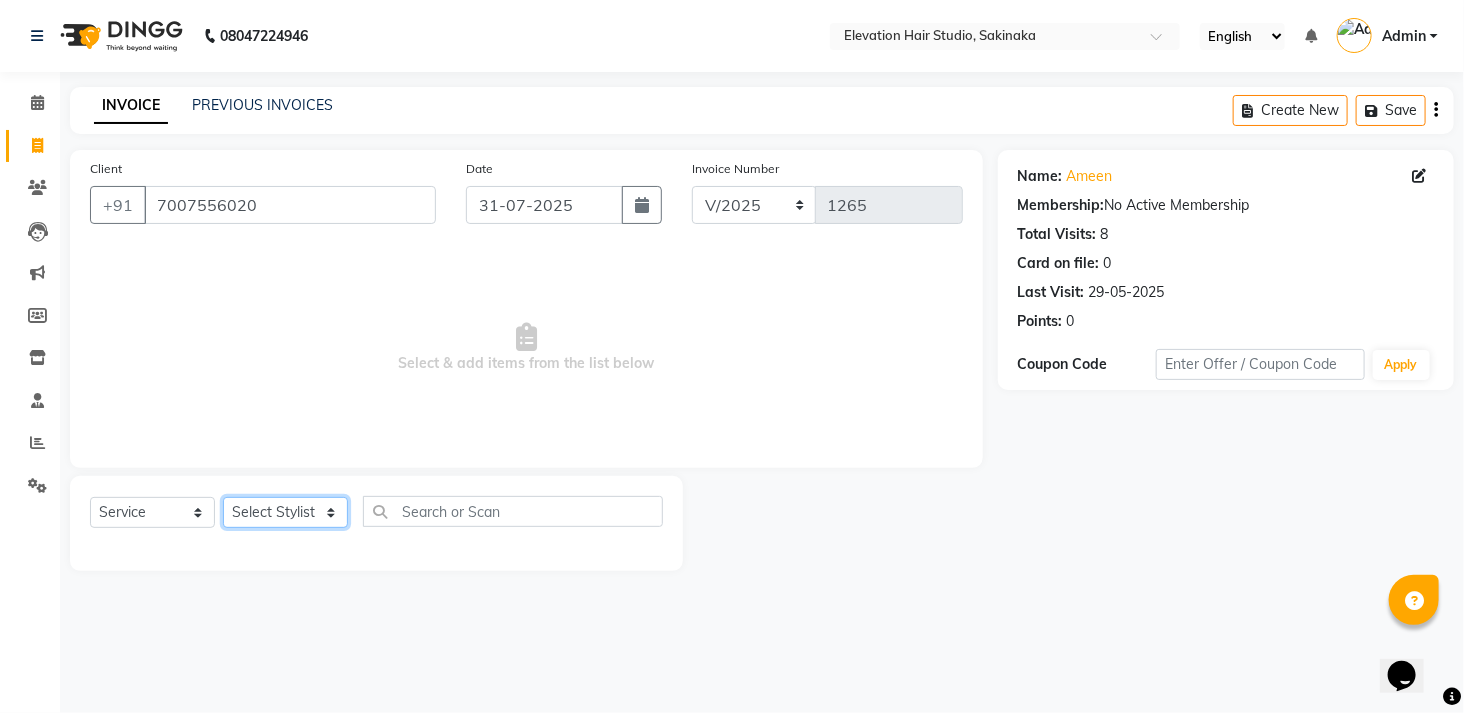select on "50821" 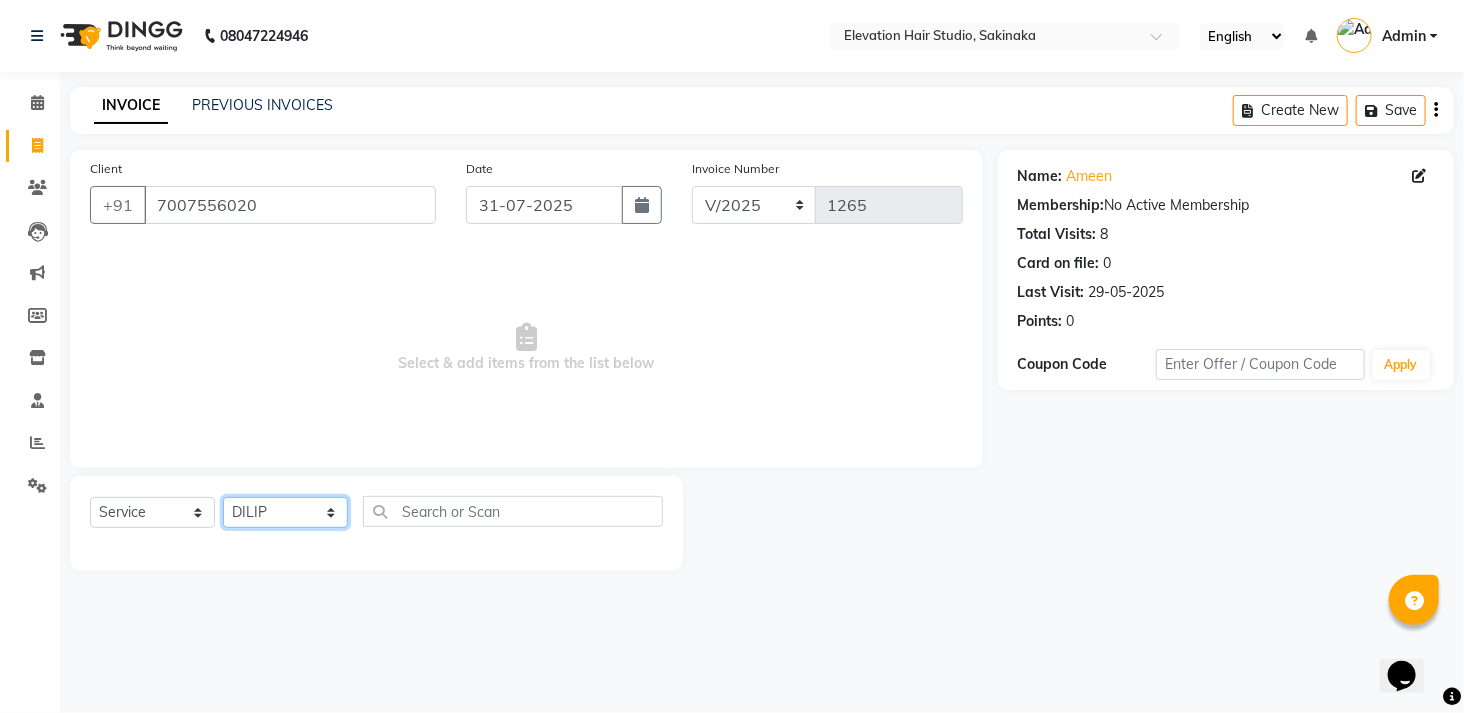 click on "Select Stylist Admin (EHS Thane) ANEES  DILIP KAPIL  PRIYA RUPESH SAHIL  Sarfaraz SHAHEENA SHAIKH  ZEESHAN" 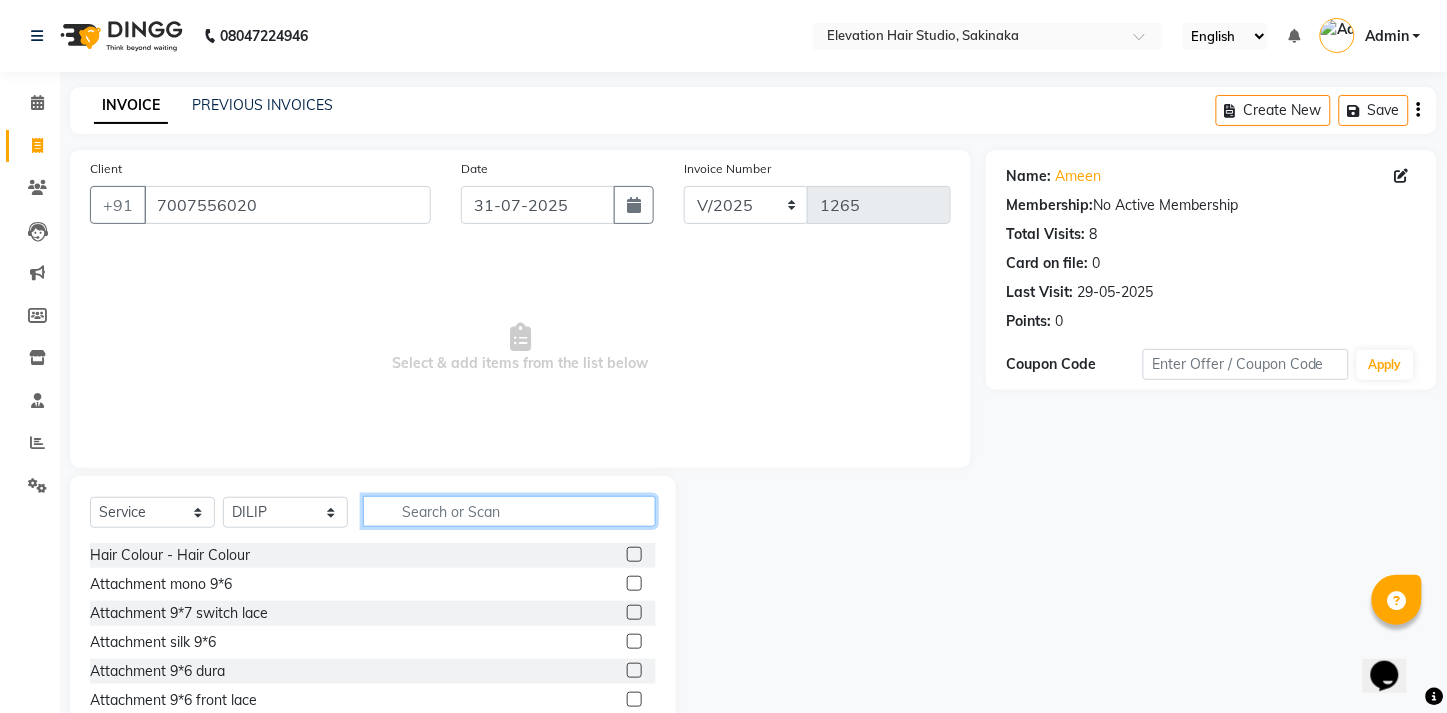 click 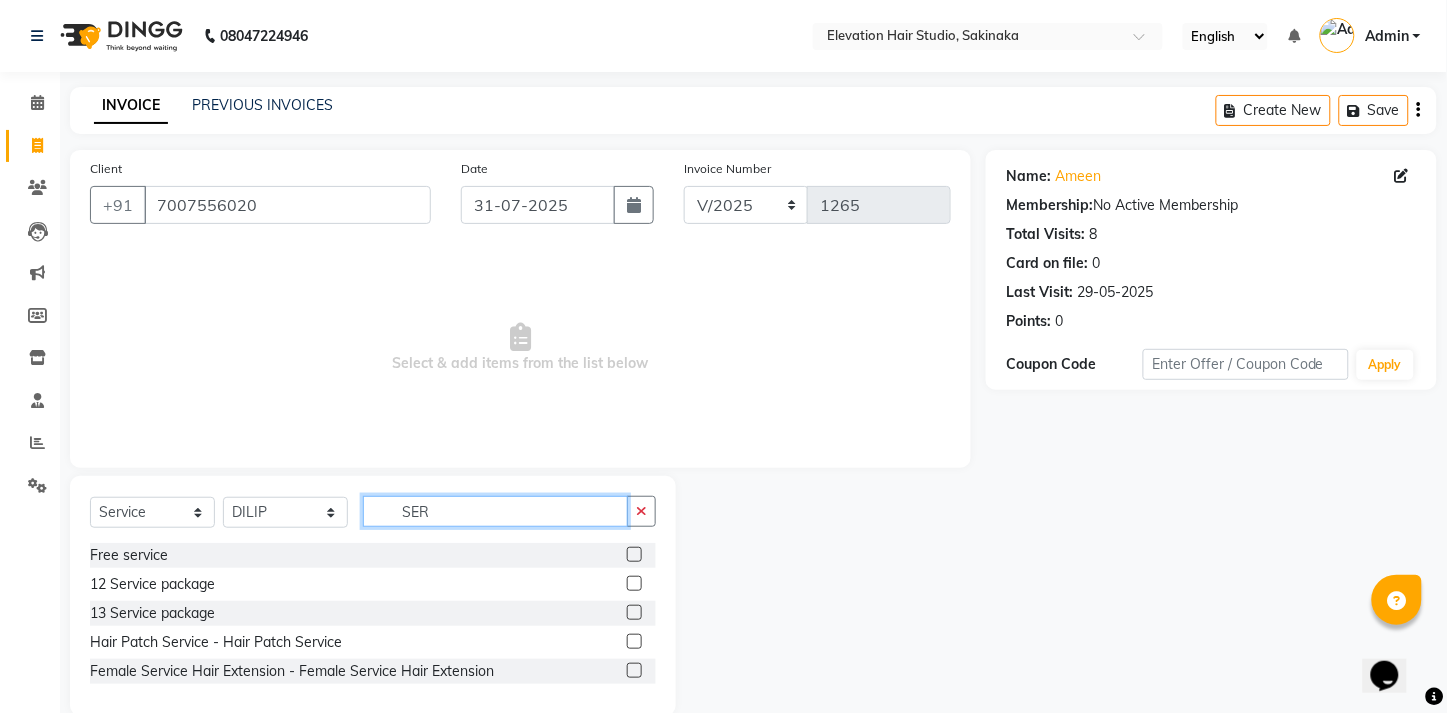 type on "SER" 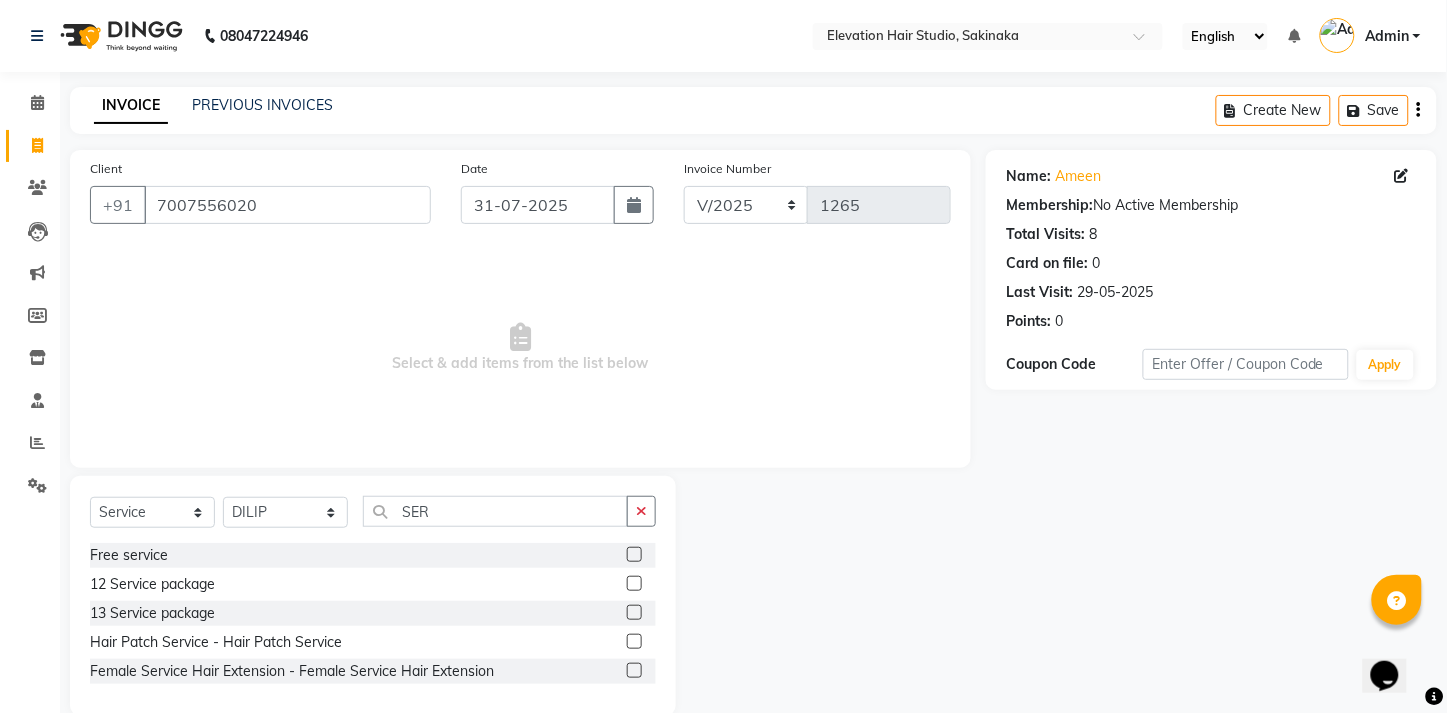 click 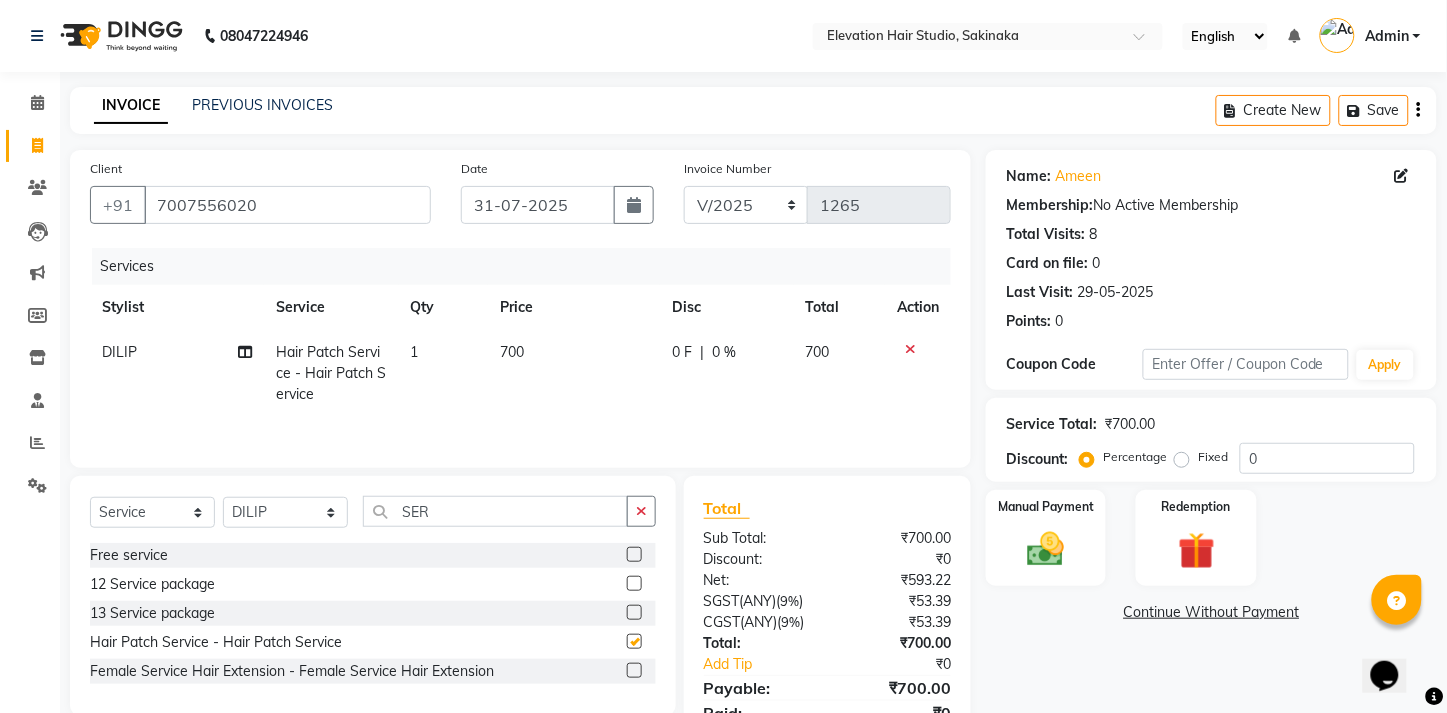 checkbox on "false" 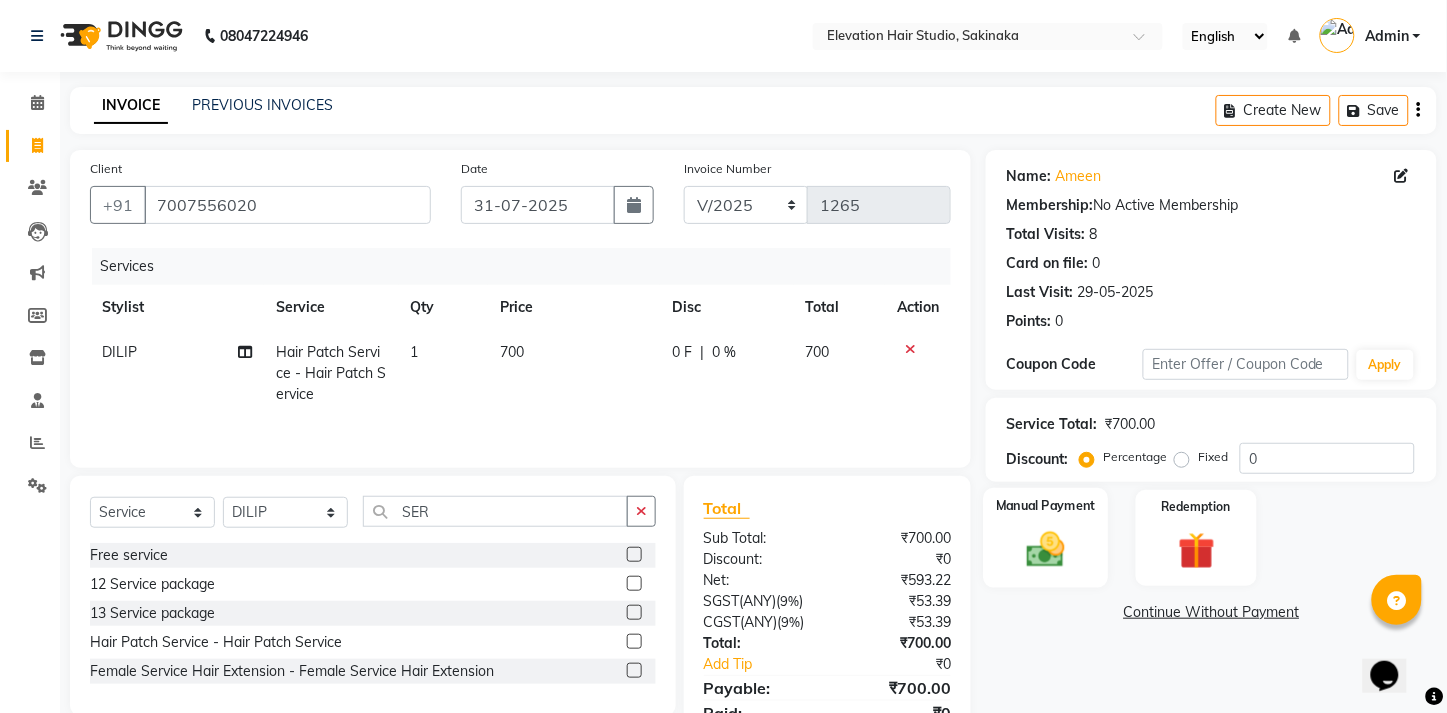 click on "Manual Payment" 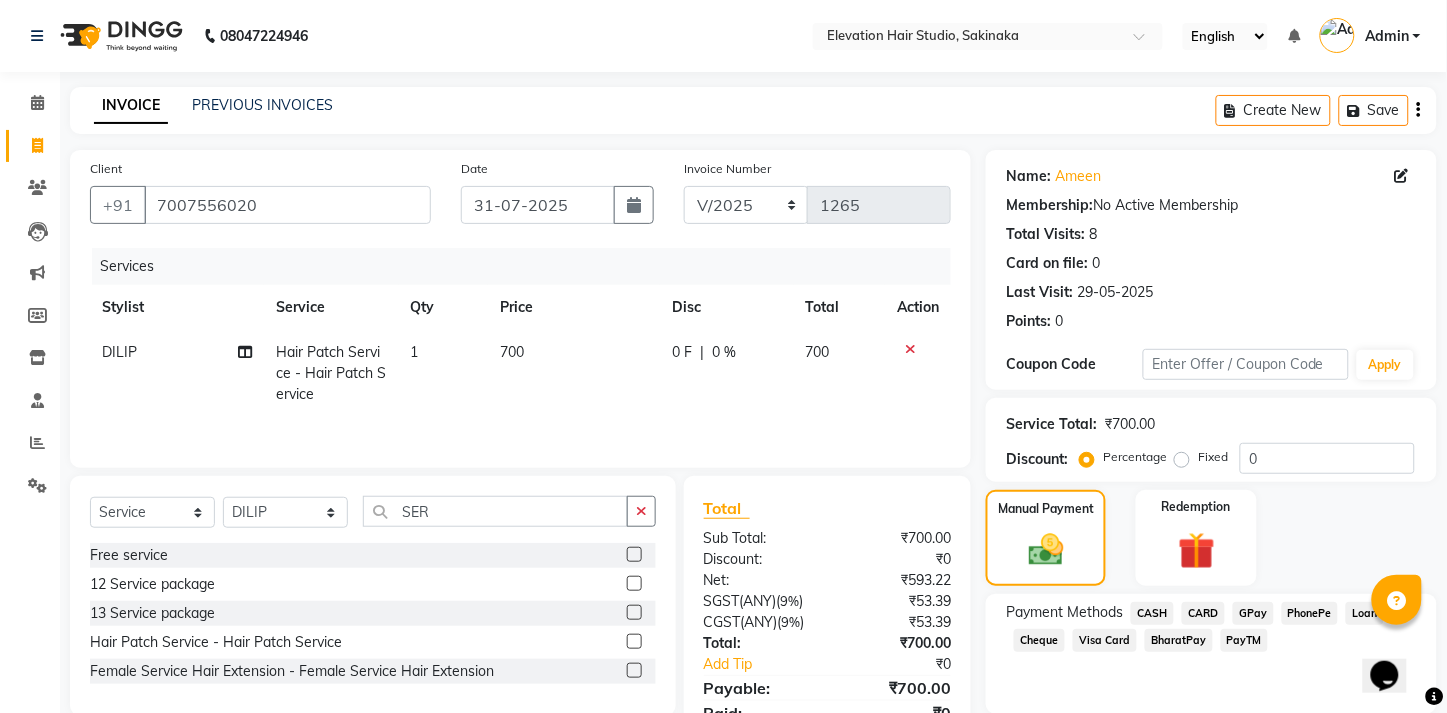 click on "GPay" 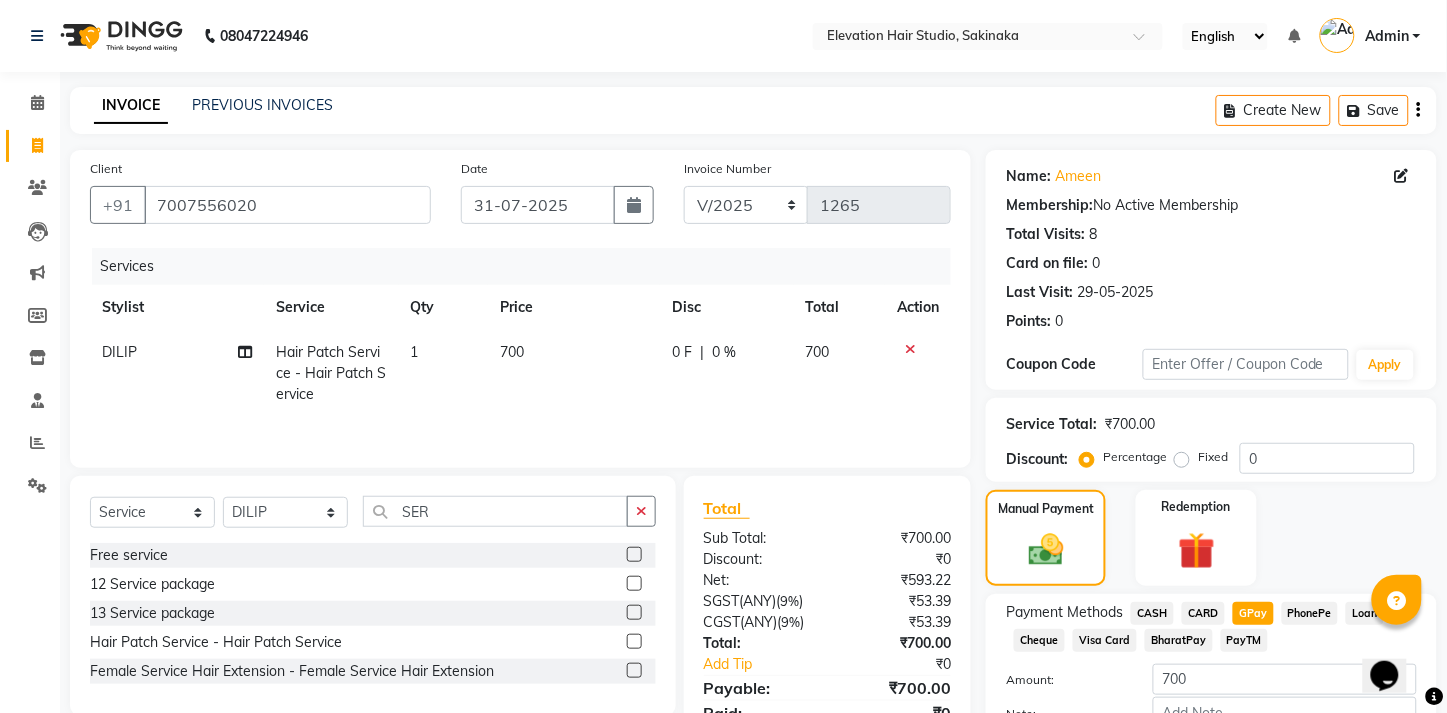 scroll, scrollTop: 151, scrollLeft: 0, axis: vertical 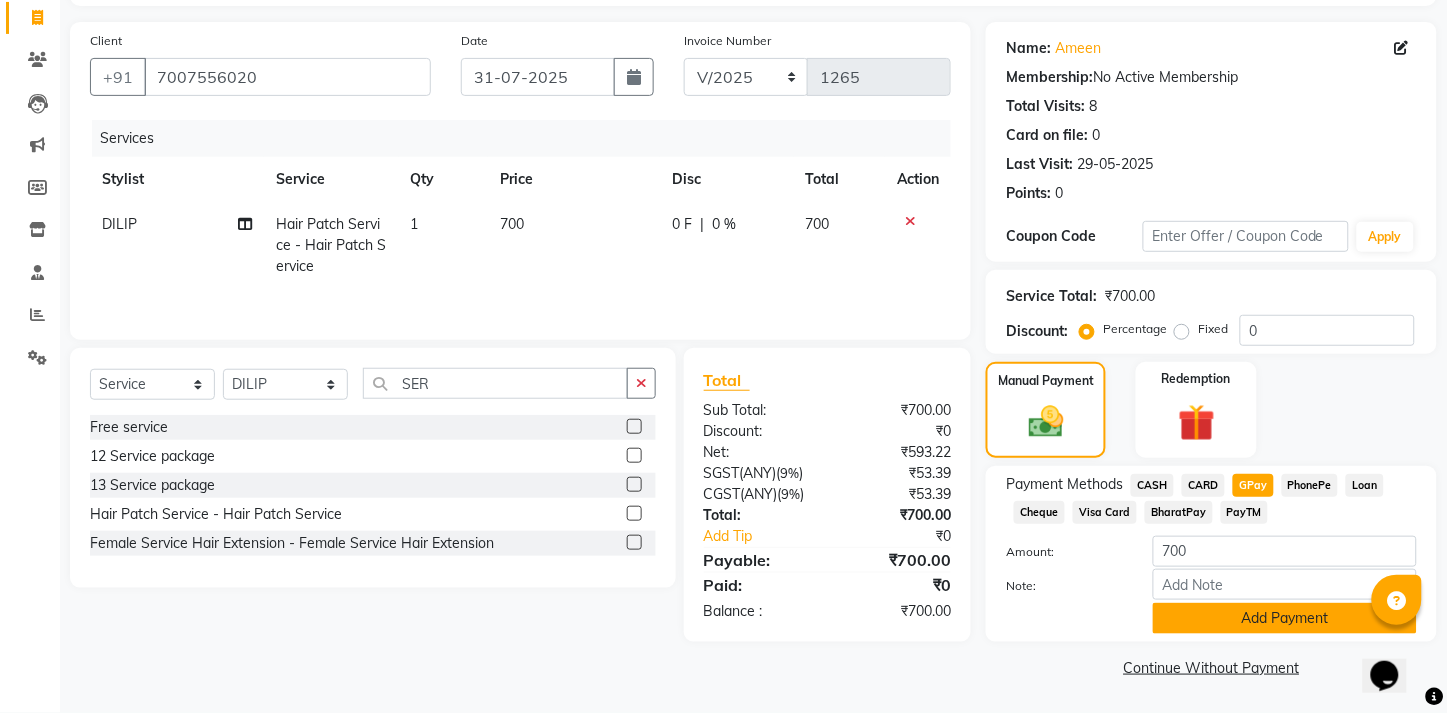 click on "Add Payment" 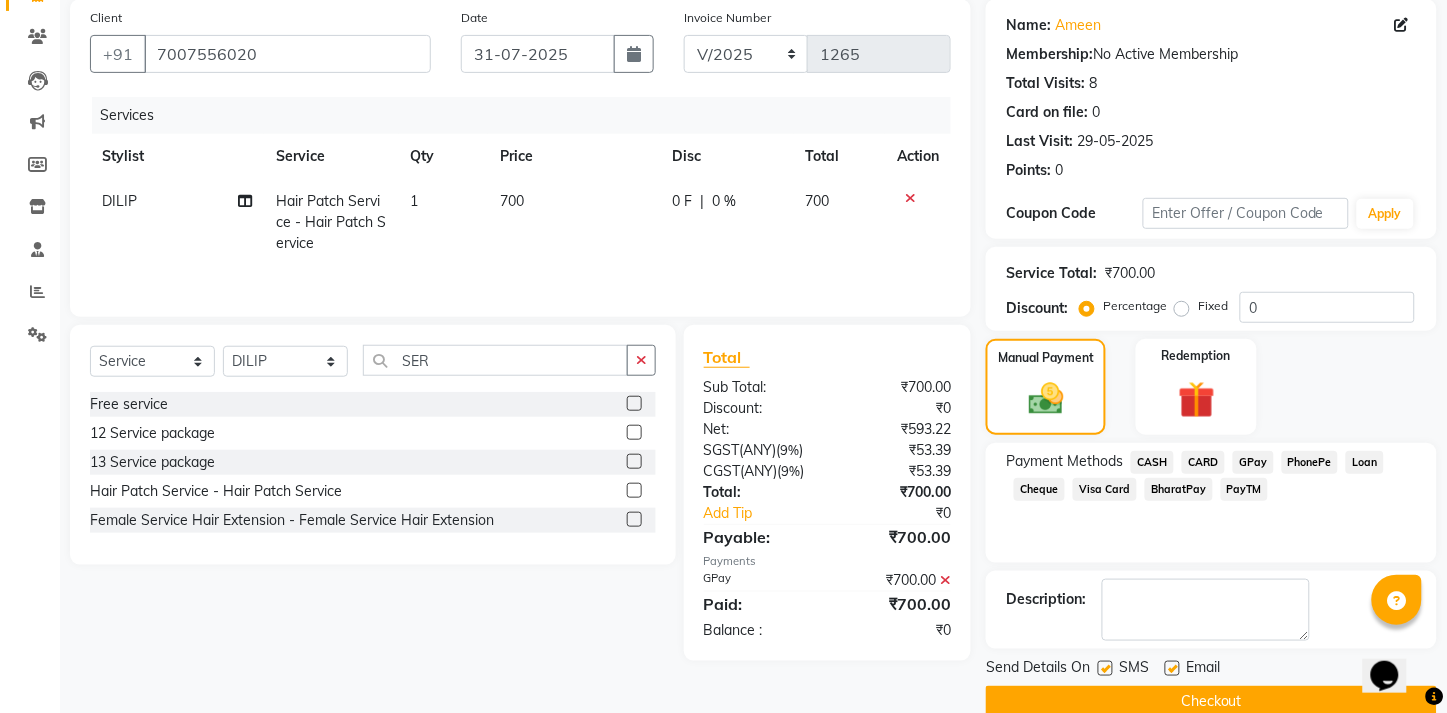 scroll, scrollTop: 207, scrollLeft: 0, axis: vertical 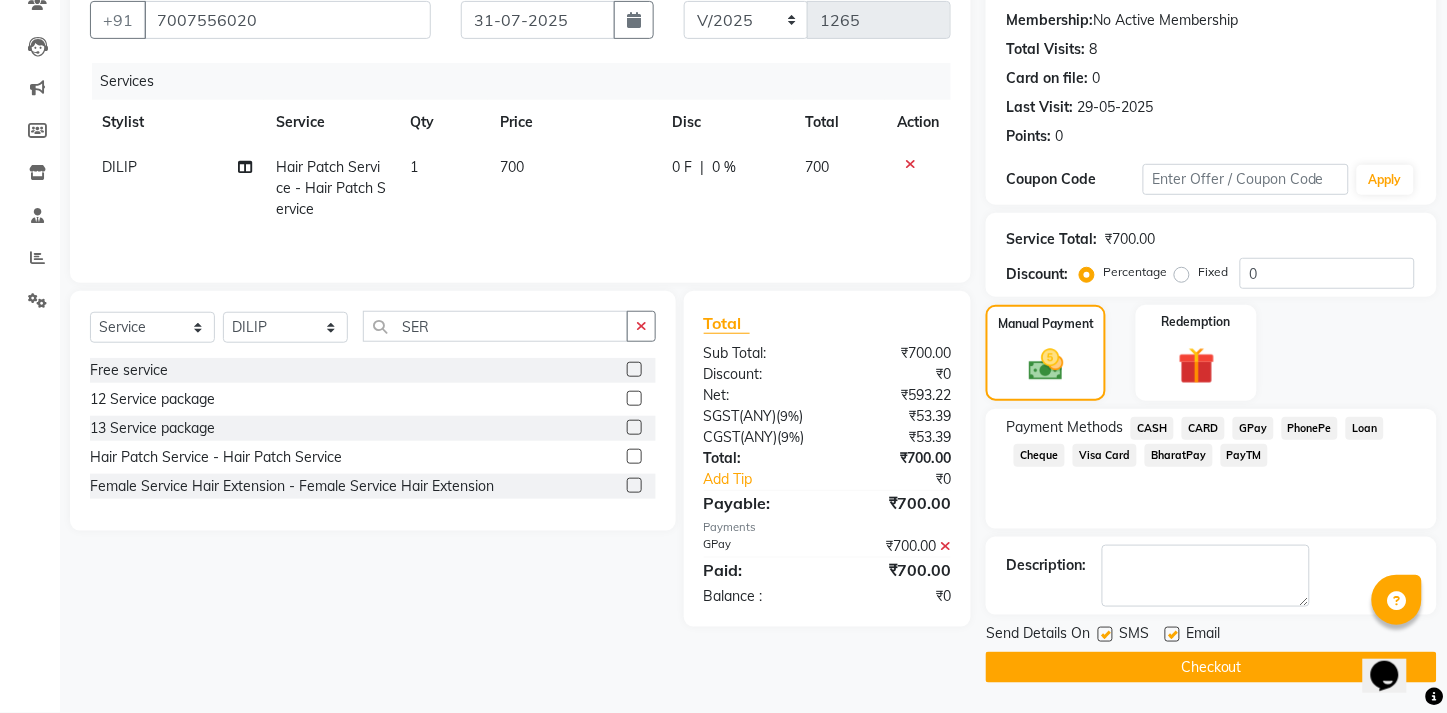 click 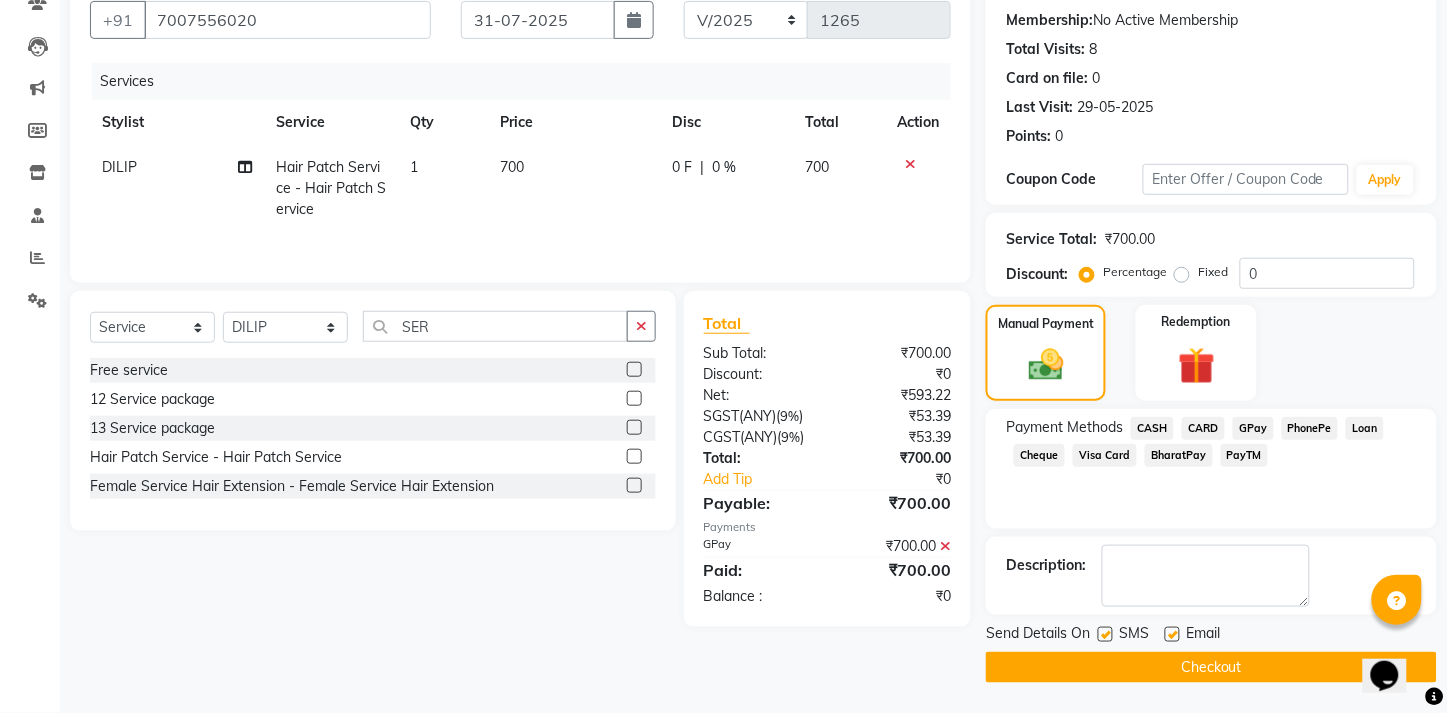 click at bounding box center [1171, 635] 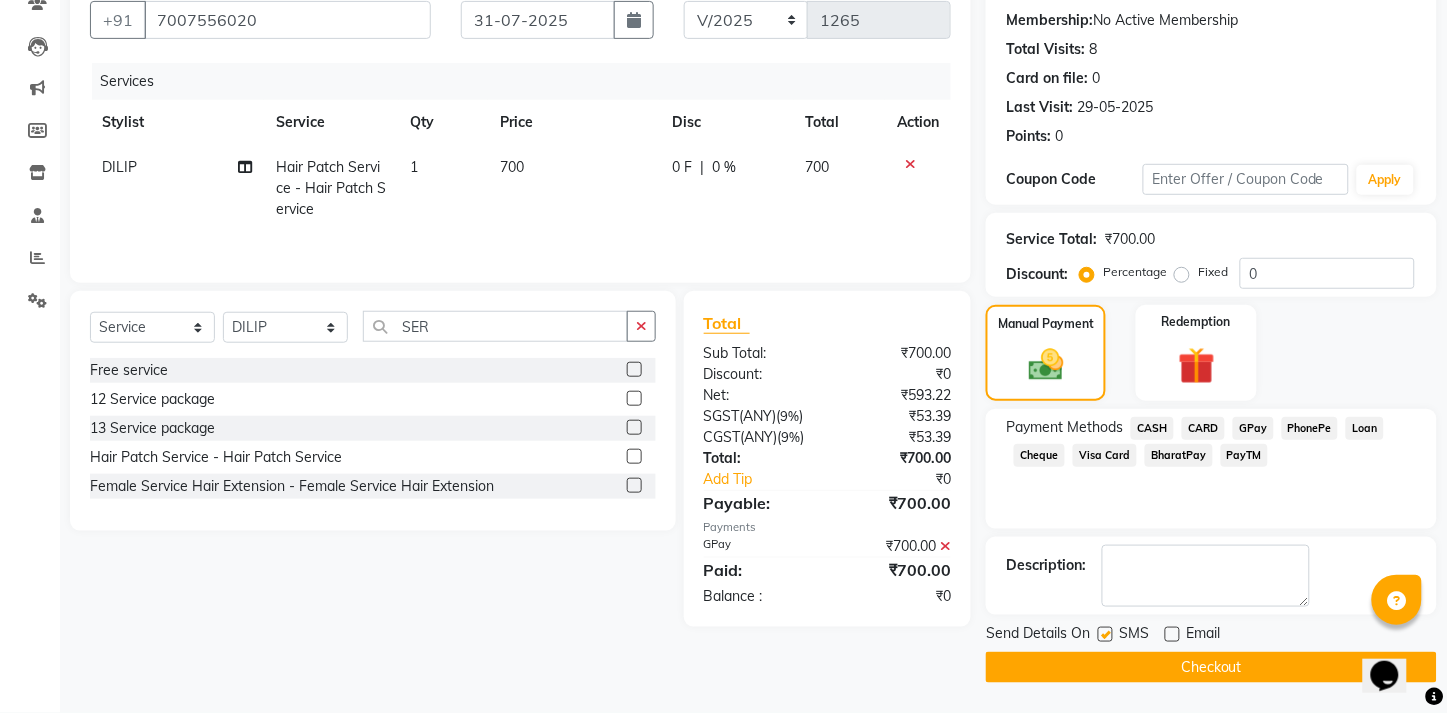 click 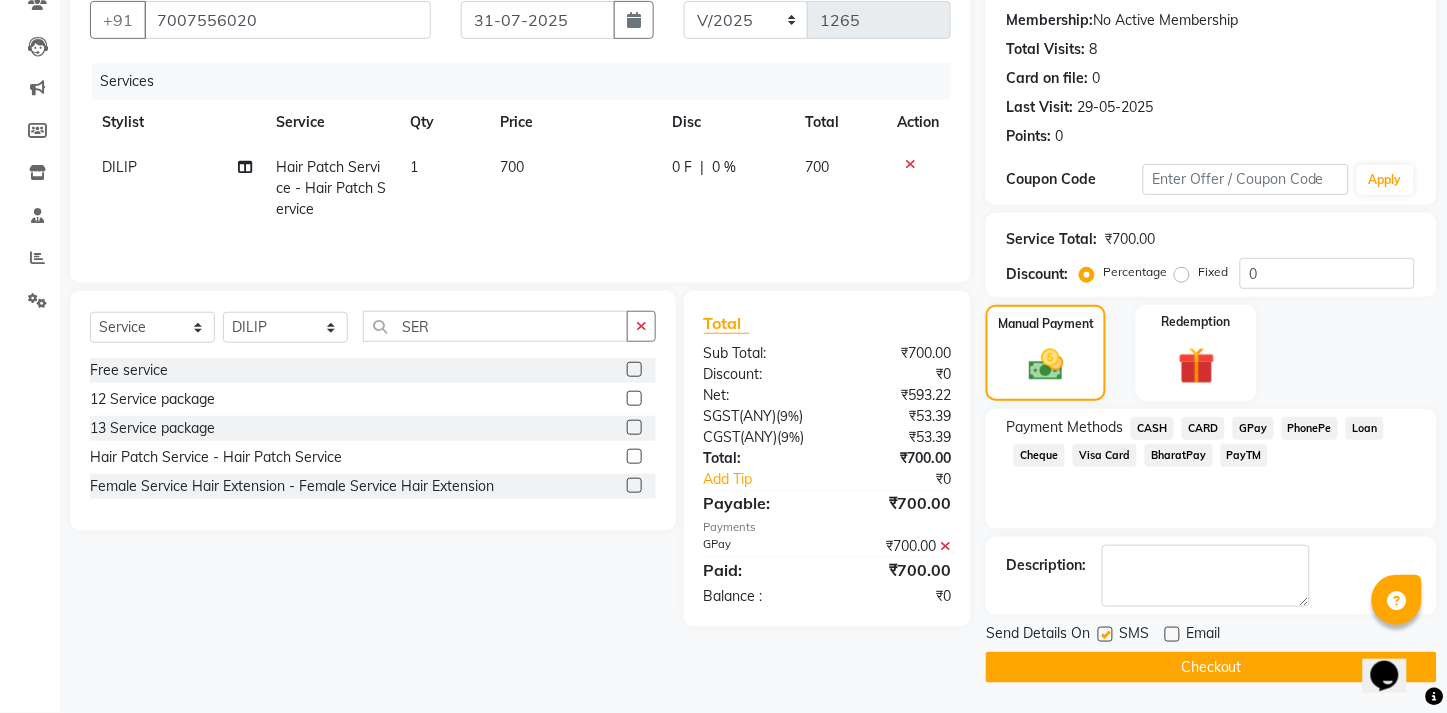 click at bounding box center [1104, 635] 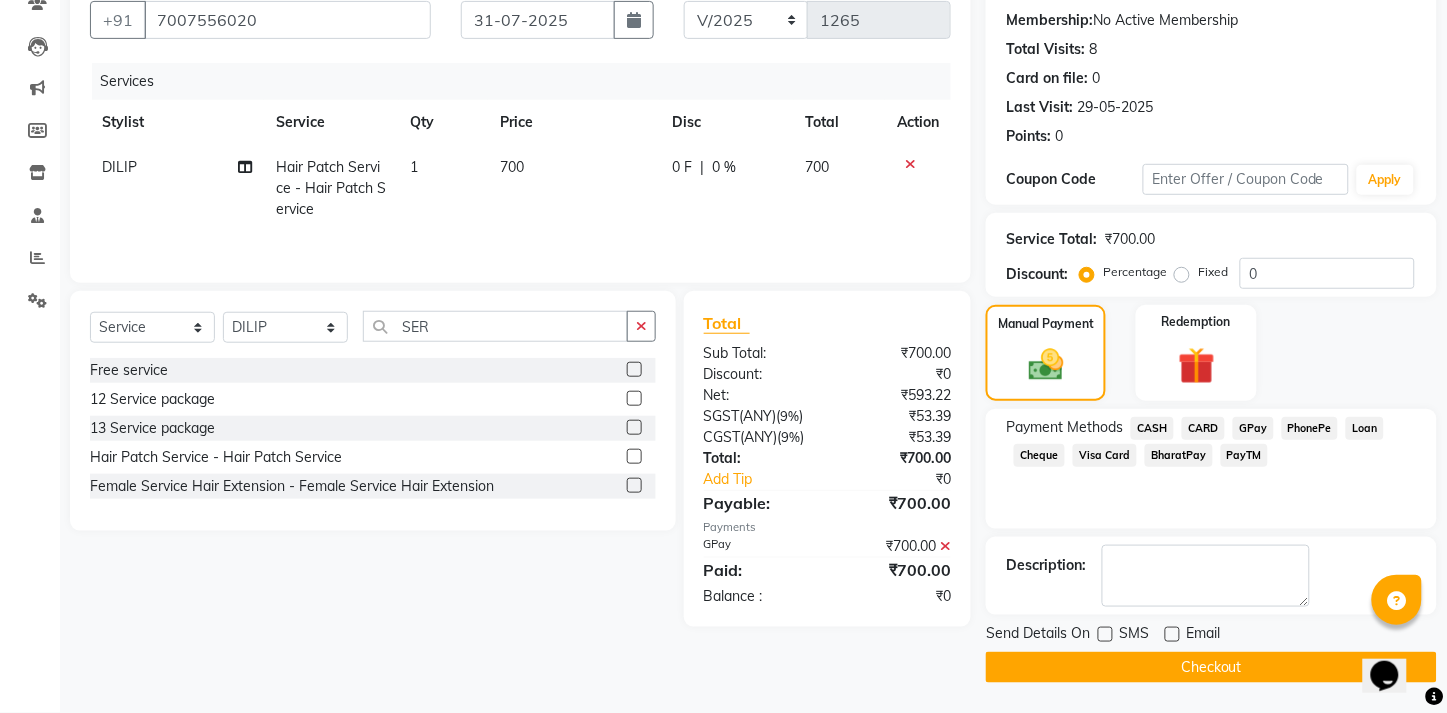 click on "Checkout" 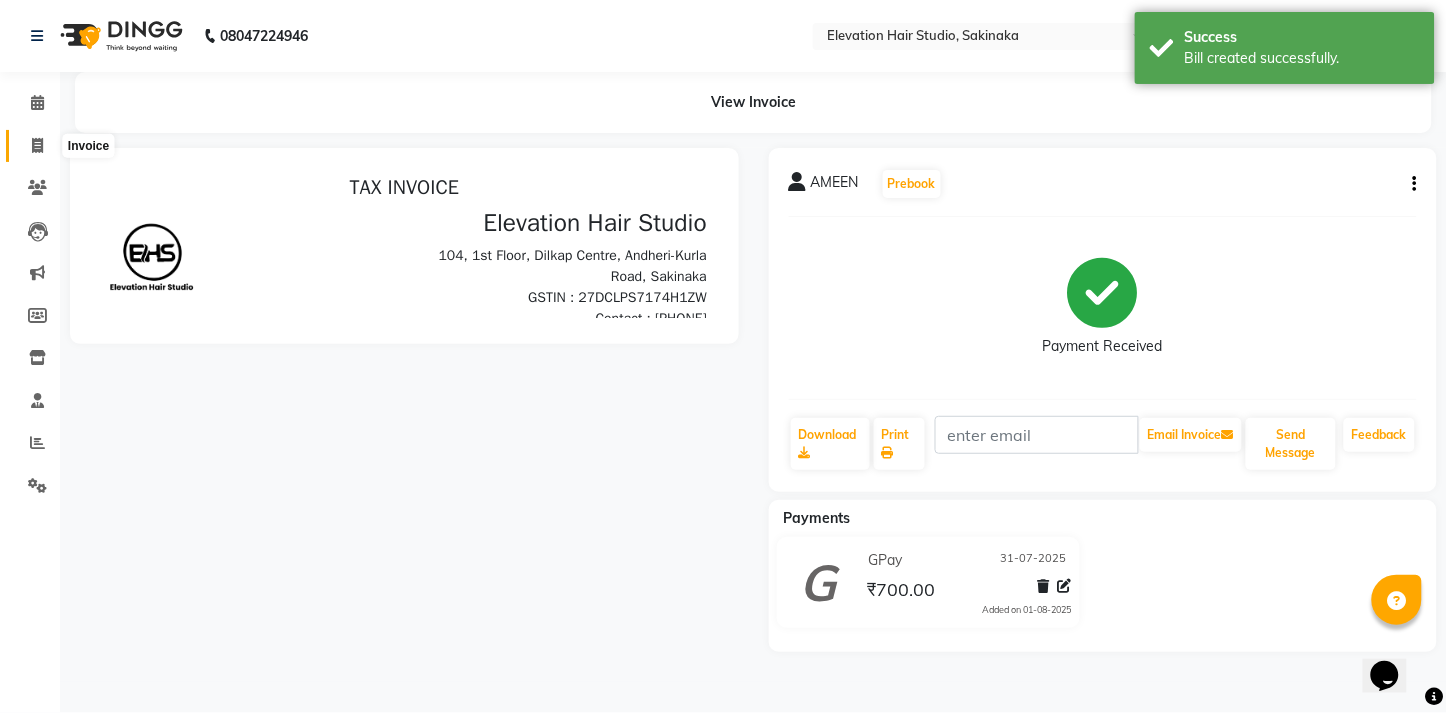 scroll, scrollTop: 0, scrollLeft: 0, axis: both 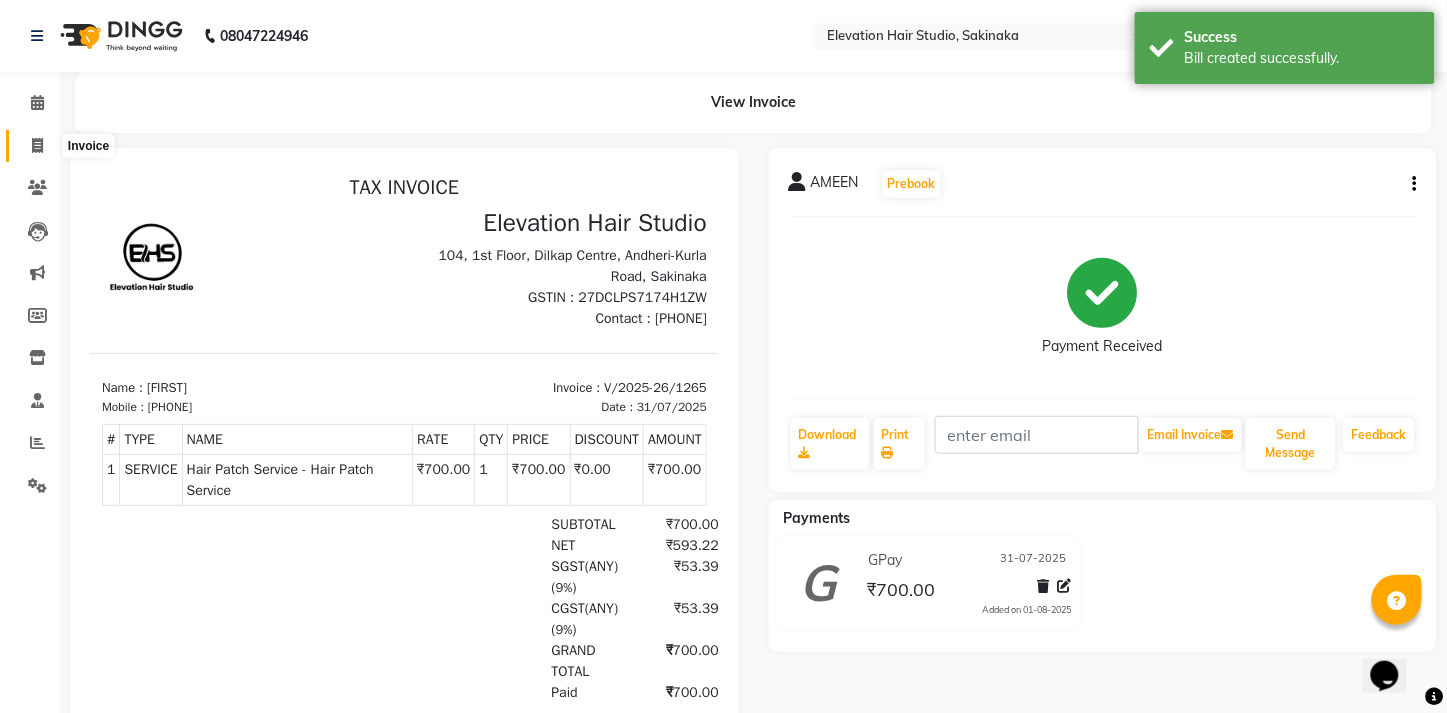 click 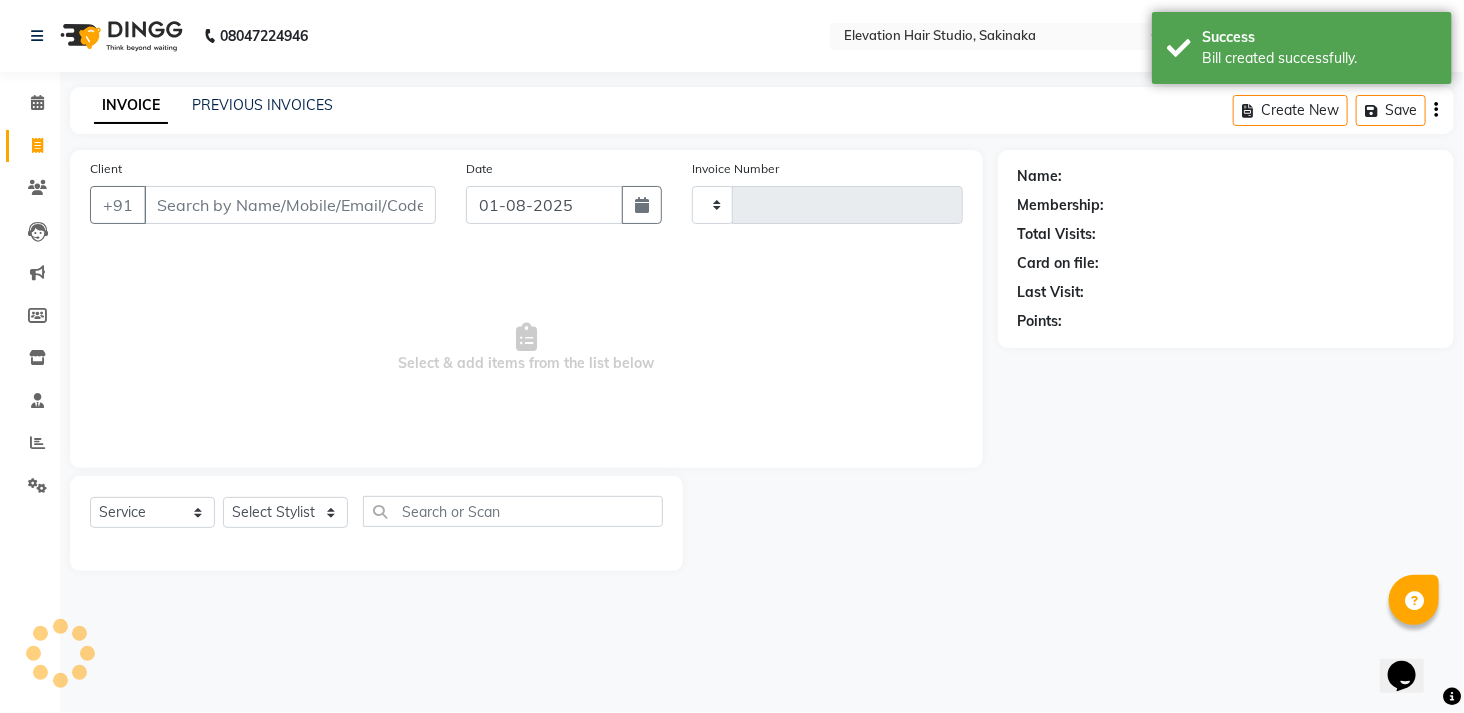 type on "1266" 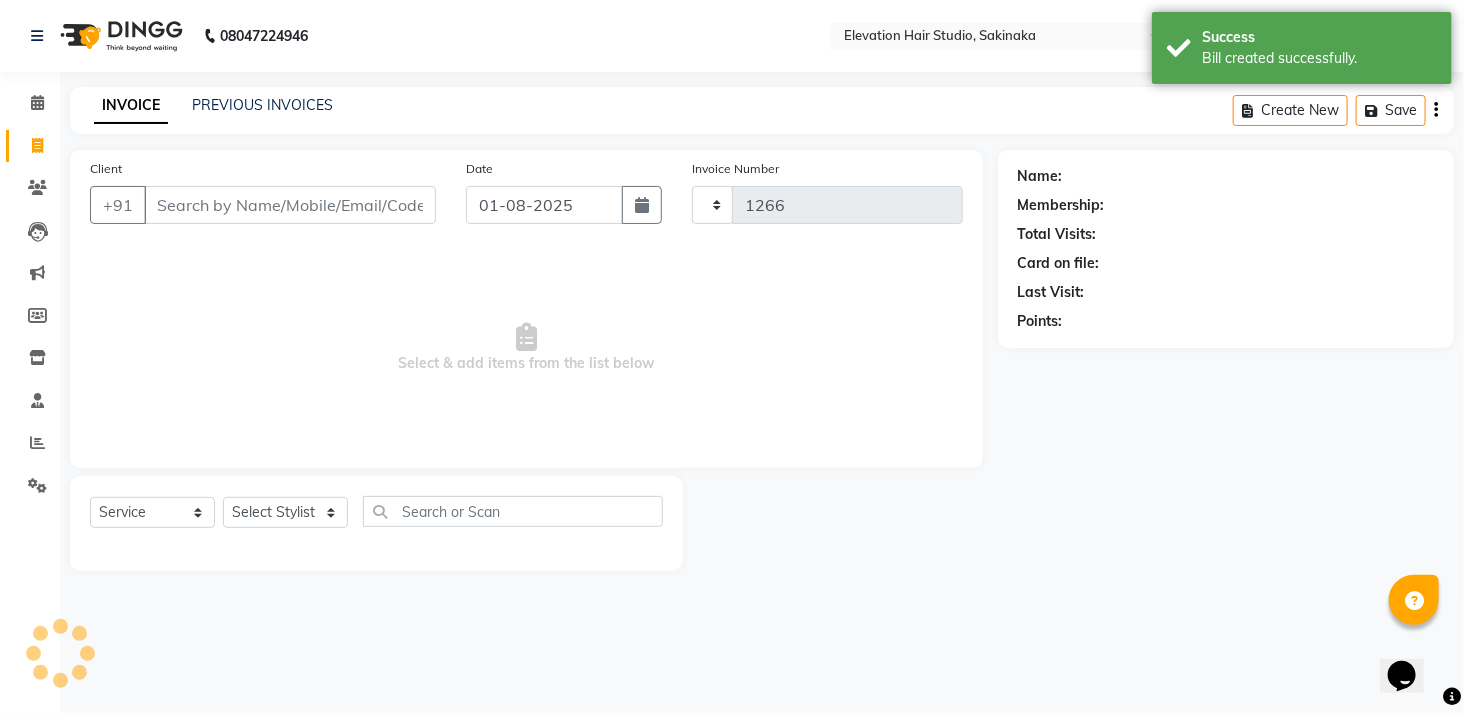select on "4949" 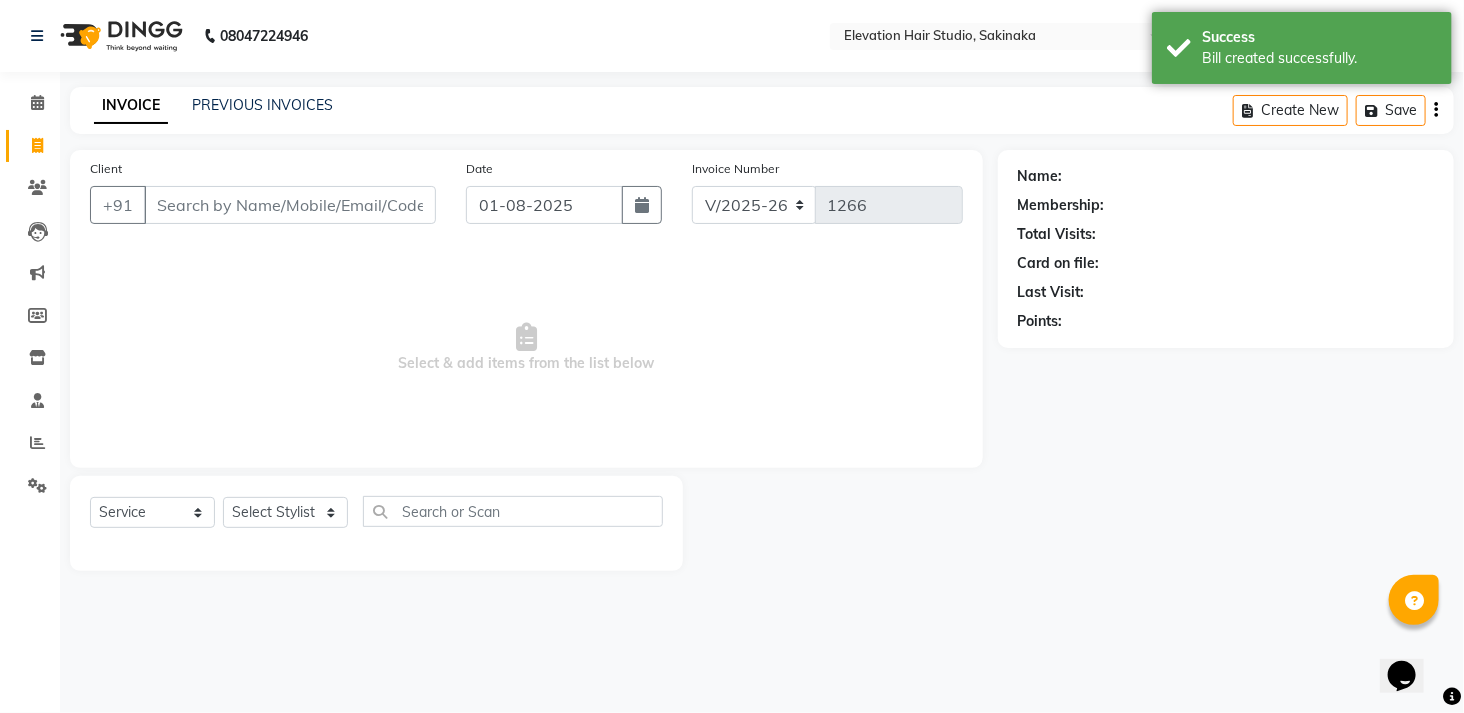 click on "Client" at bounding box center (290, 205) 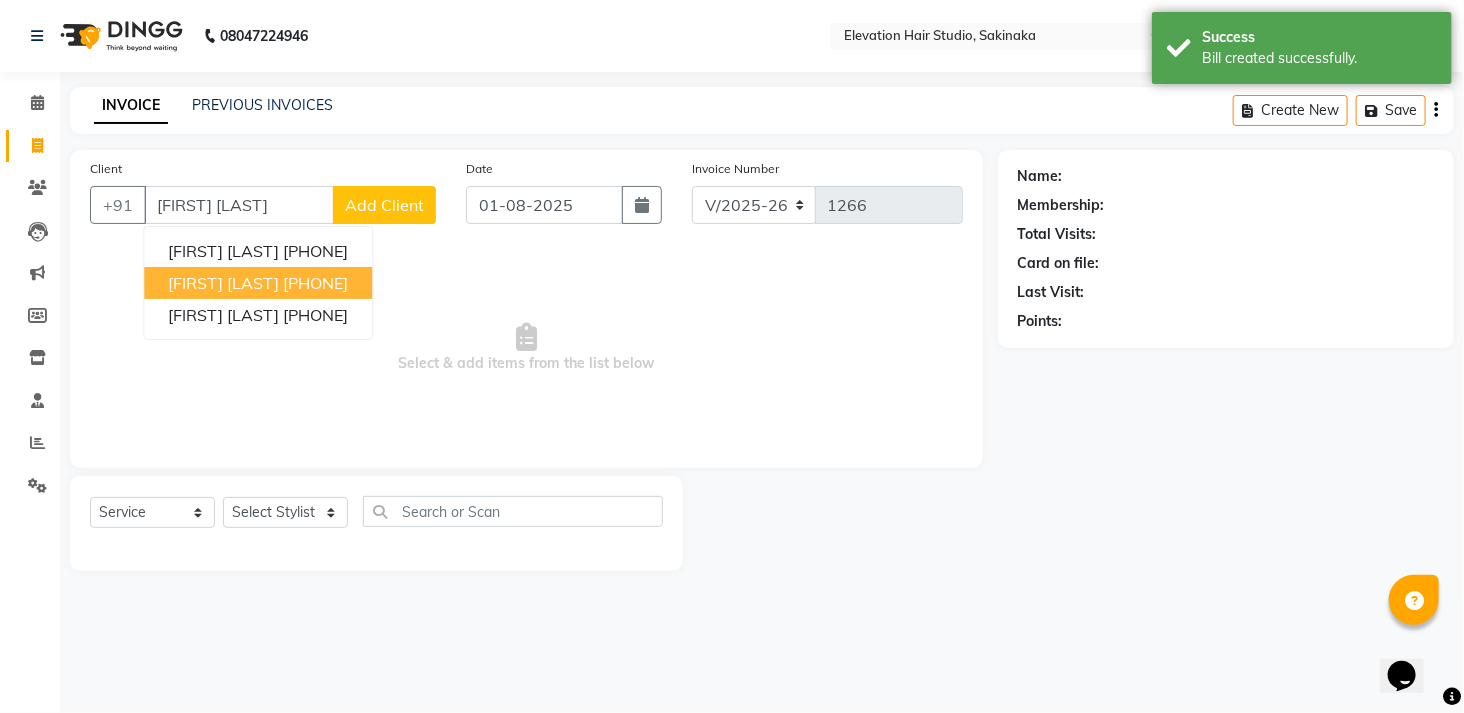 click on "[PHONE]" at bounding box center [315, 283] 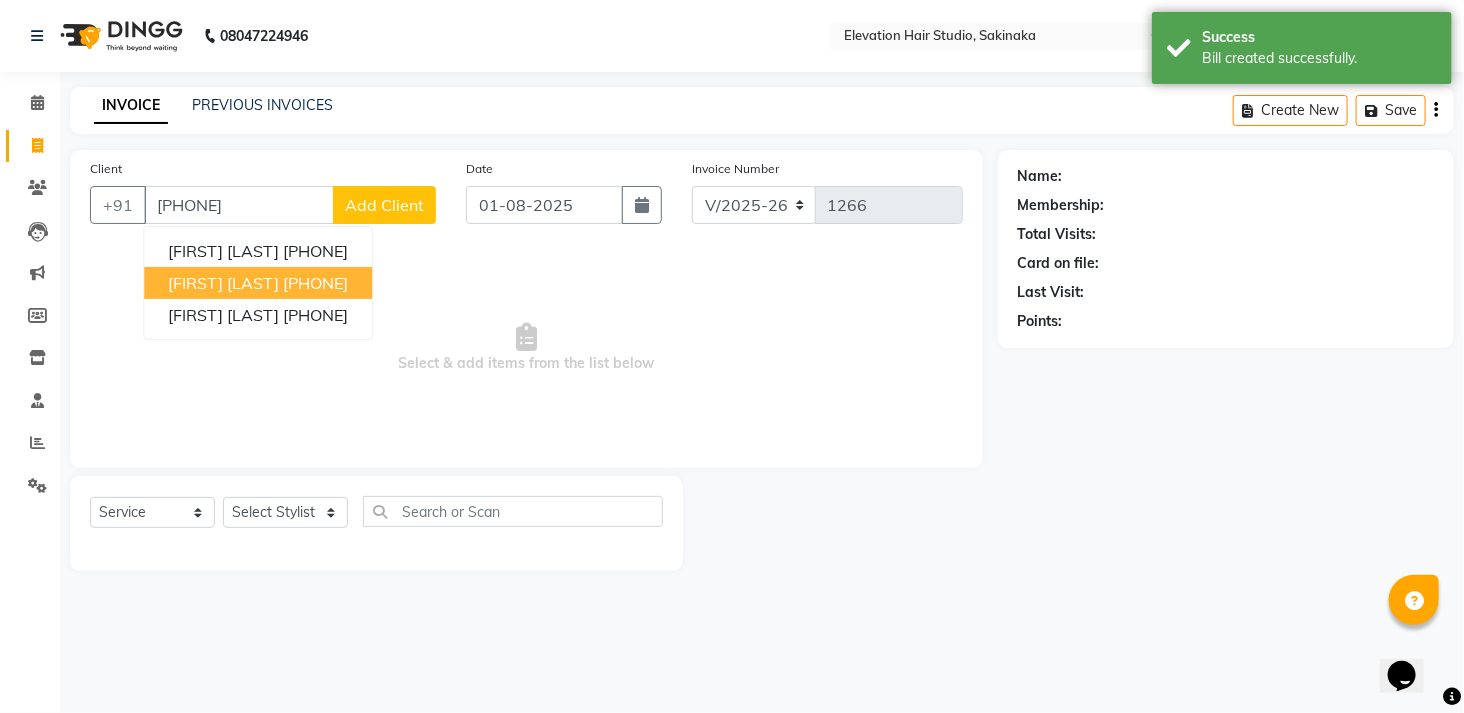 type on "[PHONE]" 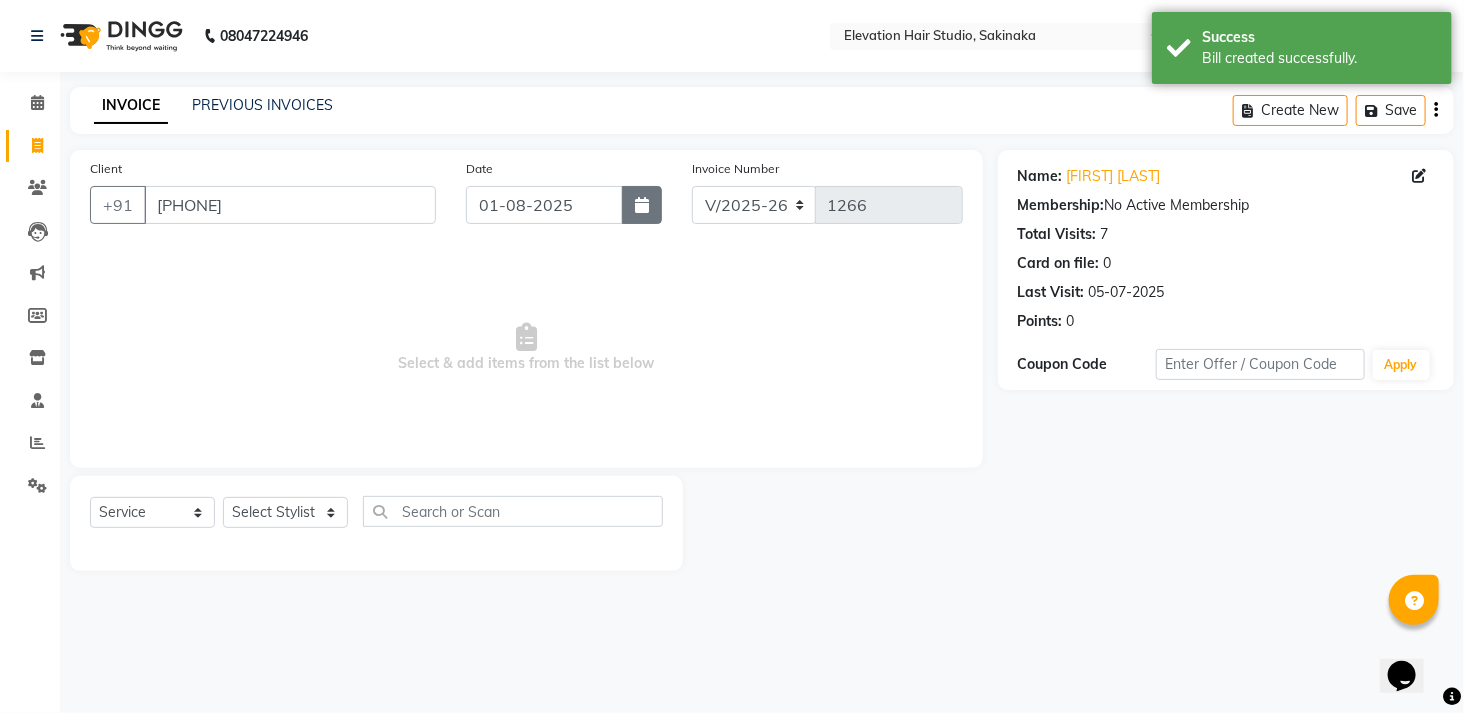click 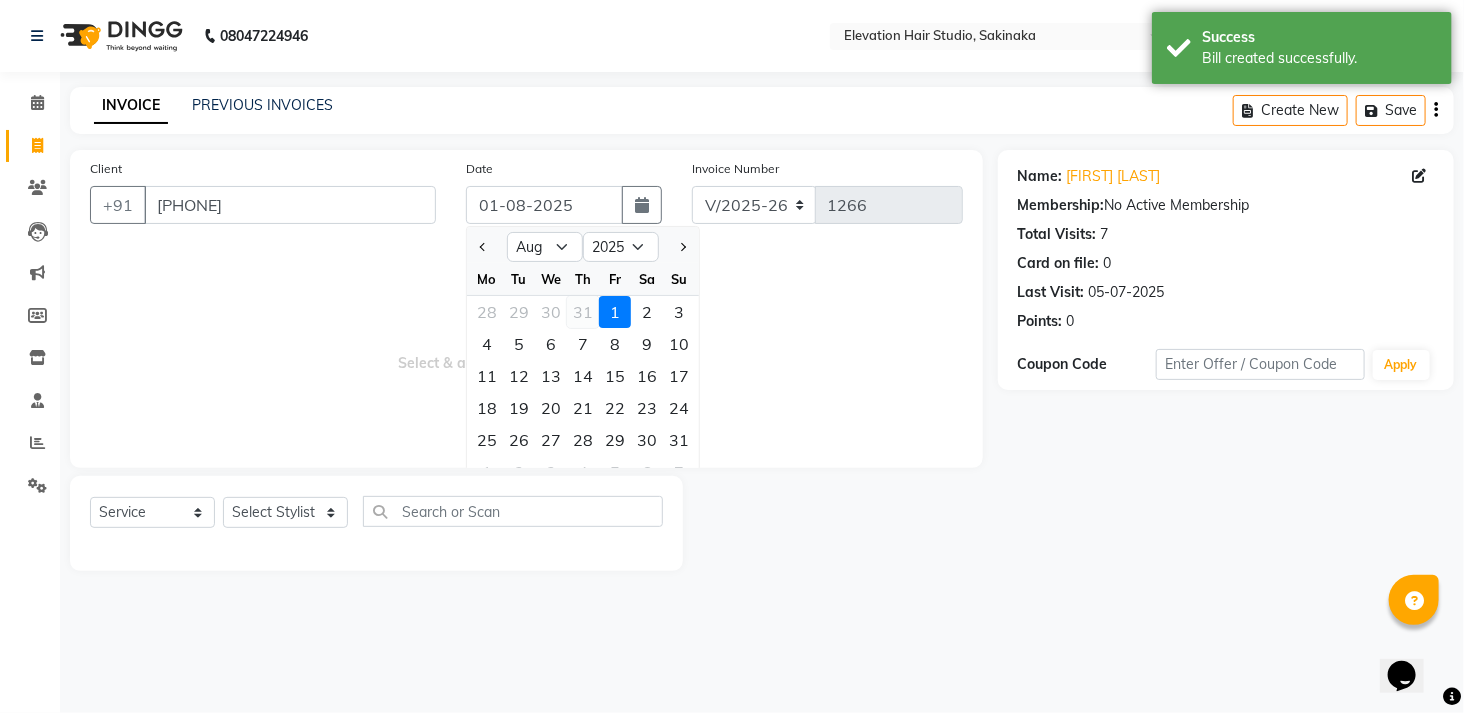 click on "31" 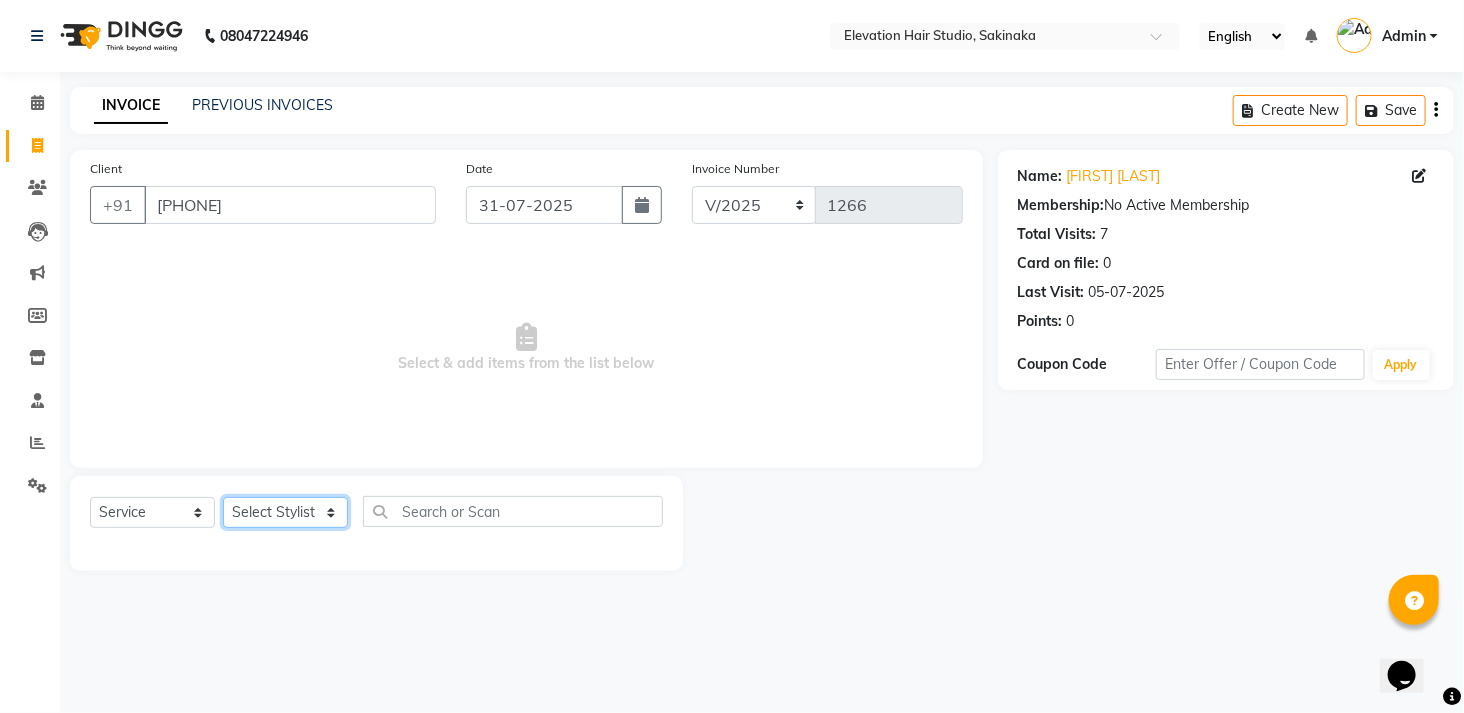 click on "Select Stylist Admin (EHS Thane) ANEES  DILIP KAPIL  PRIYA RUPESH SAHIL  Sarfaraz SHAHEENA SHAIKH  ZEESHAN" 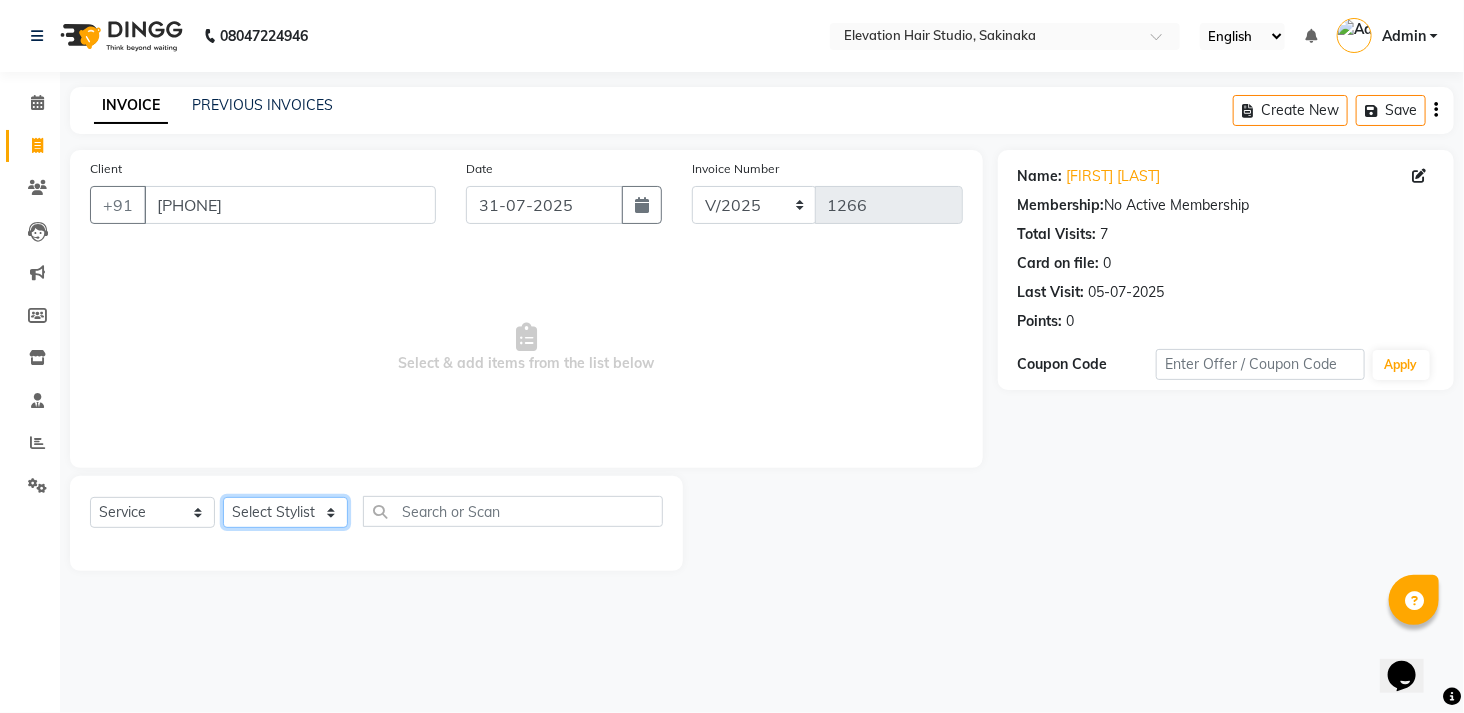select on "84316" 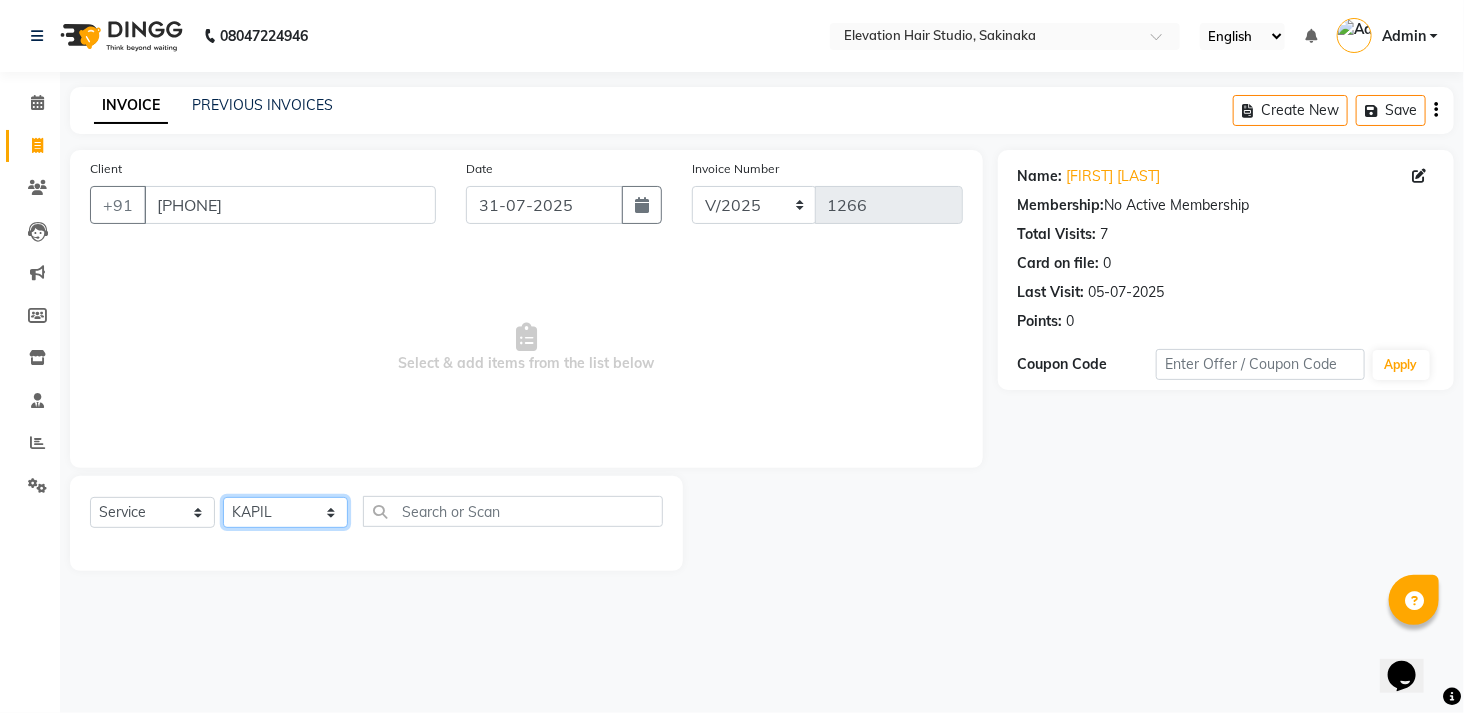 click on "Select Stylist Admin (EHS Thane) ANEES  DILIP KAPIL  PRIYA RUPESH SAHIL  Sarfaraz SHAHEENA SHAIKH  ZEESHAN" 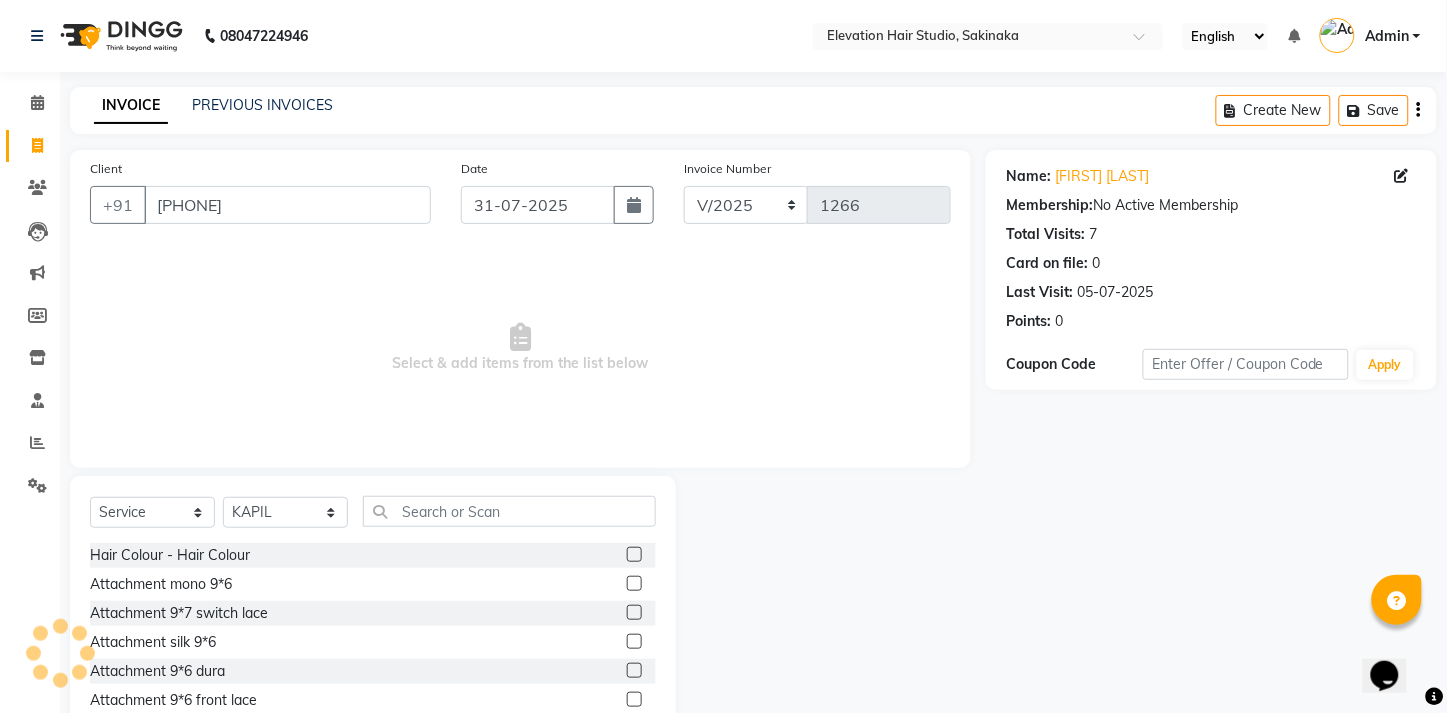 click 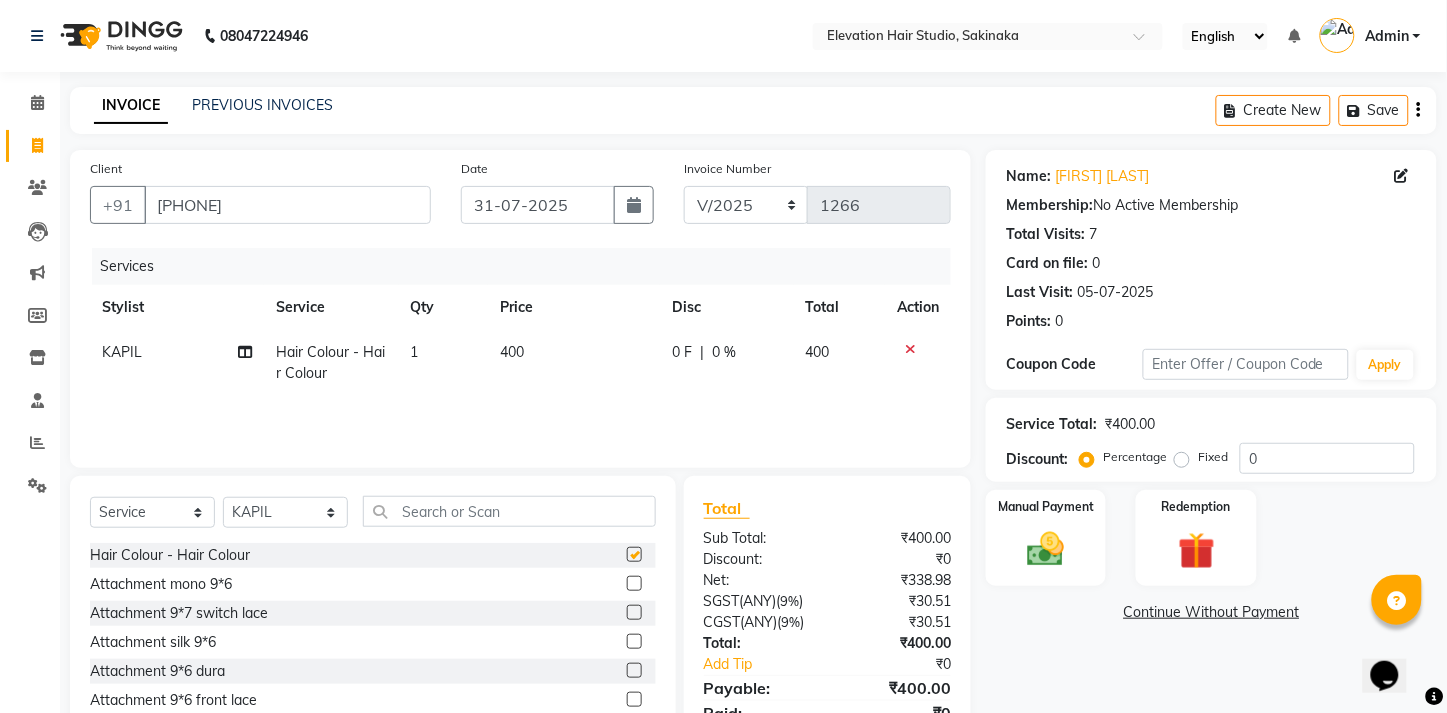 checkbox on "false" 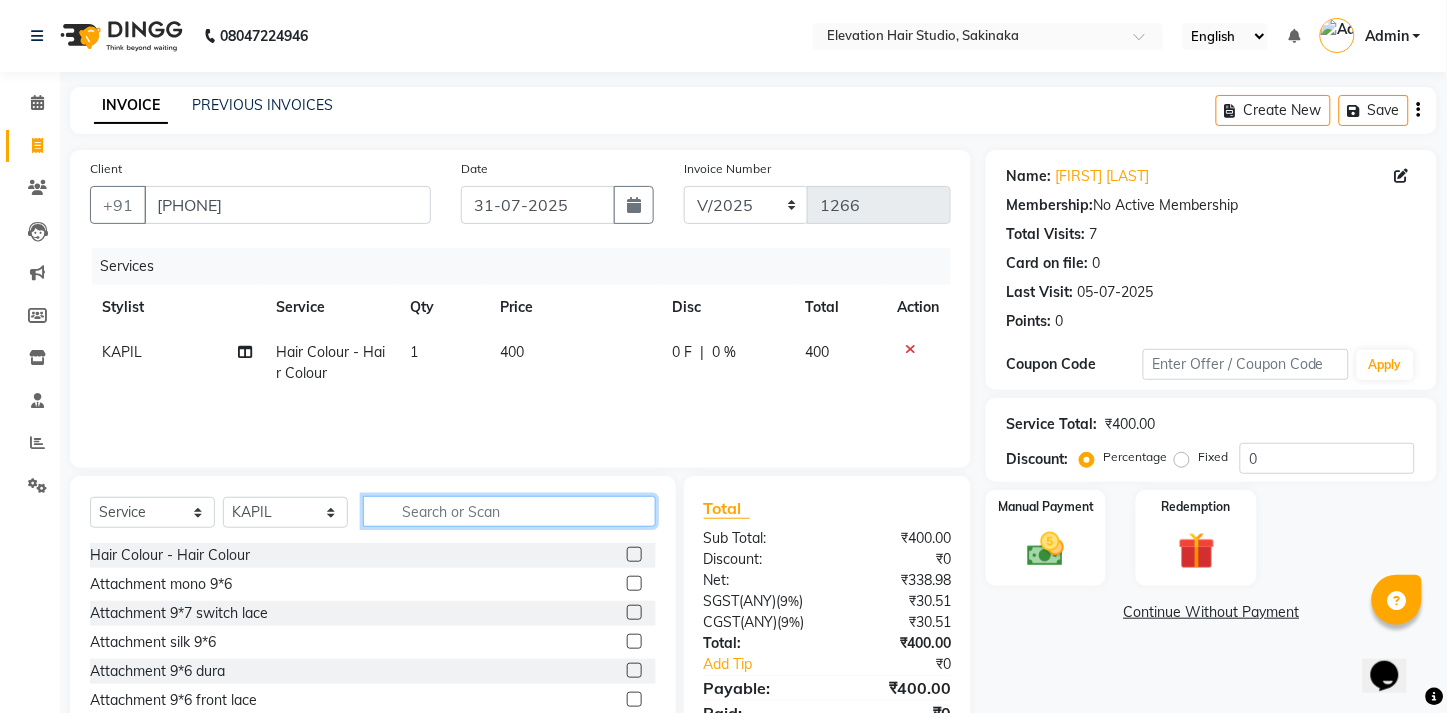 click 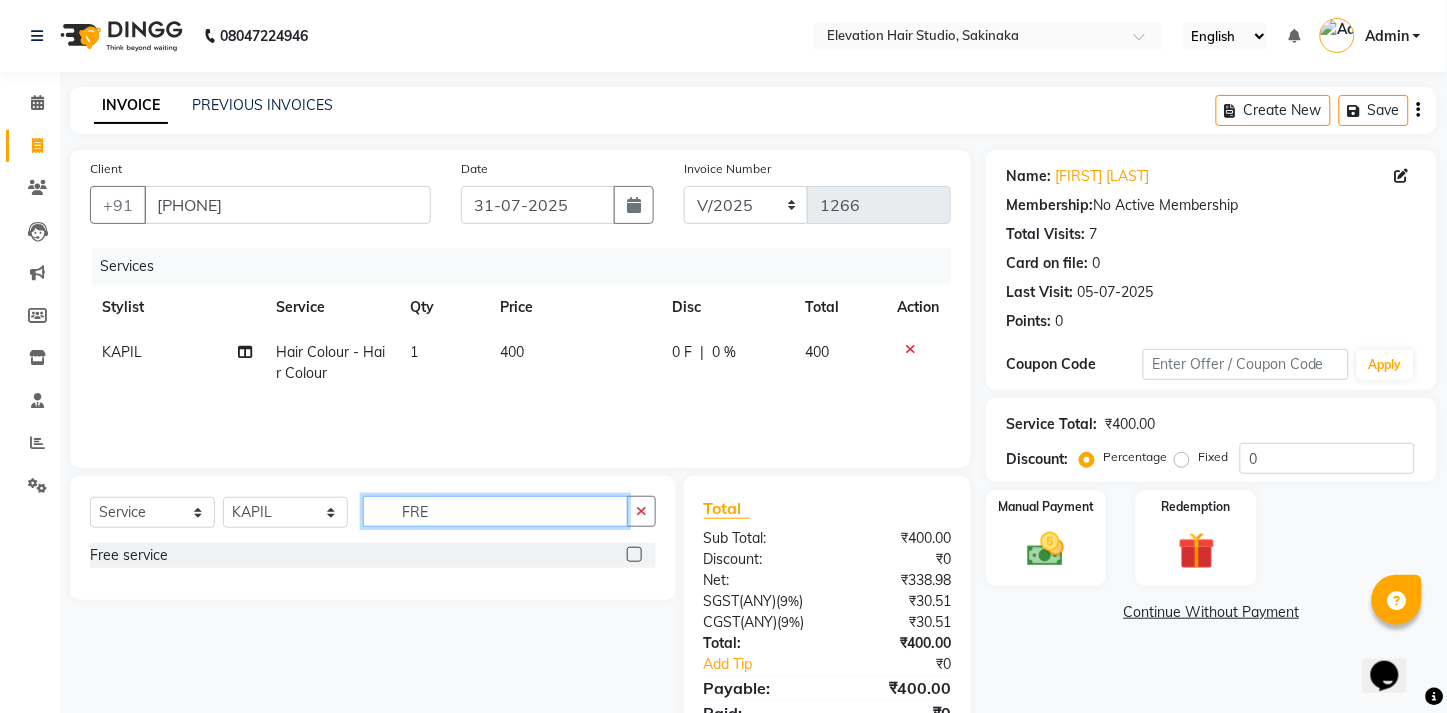 type on "FRE" 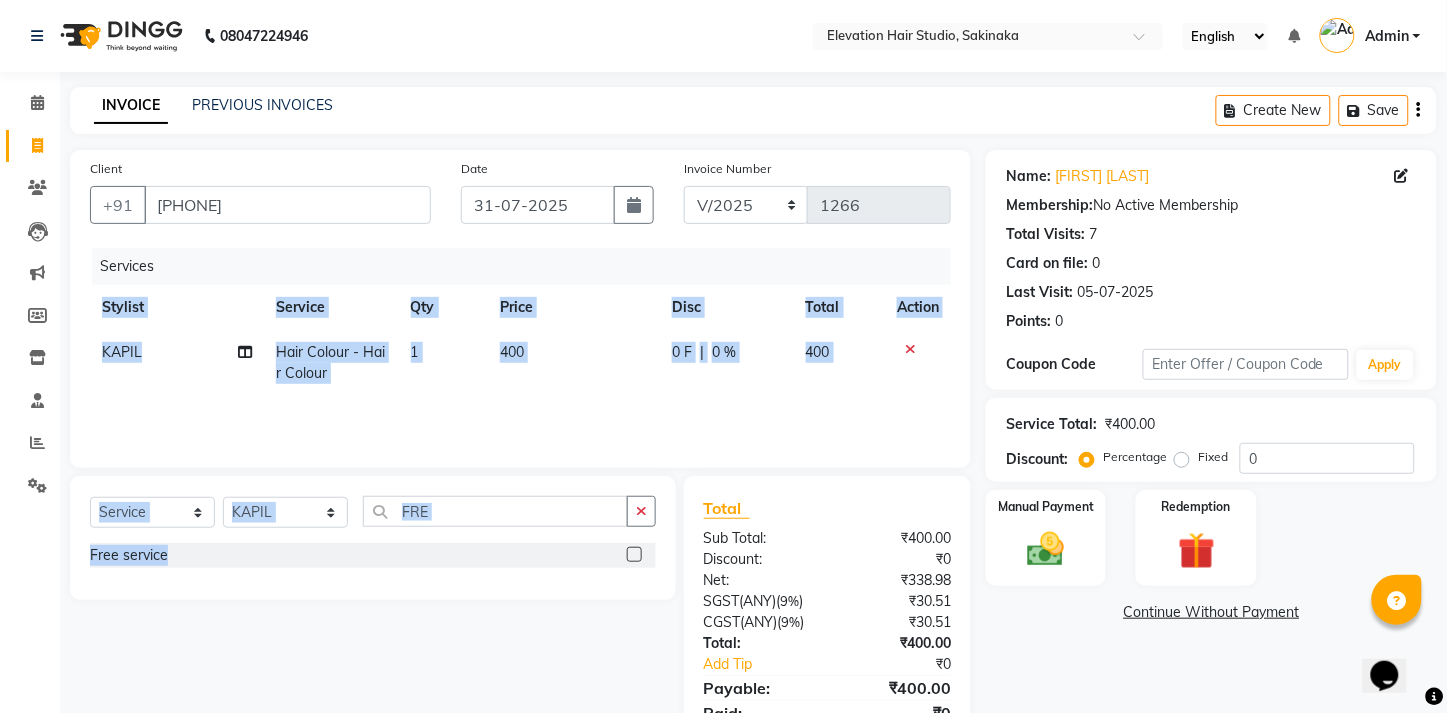 drag, startPoint x: 668, startPoint y: 460, endPoint x: 631, endPoint y: 552, distance: 99.16148 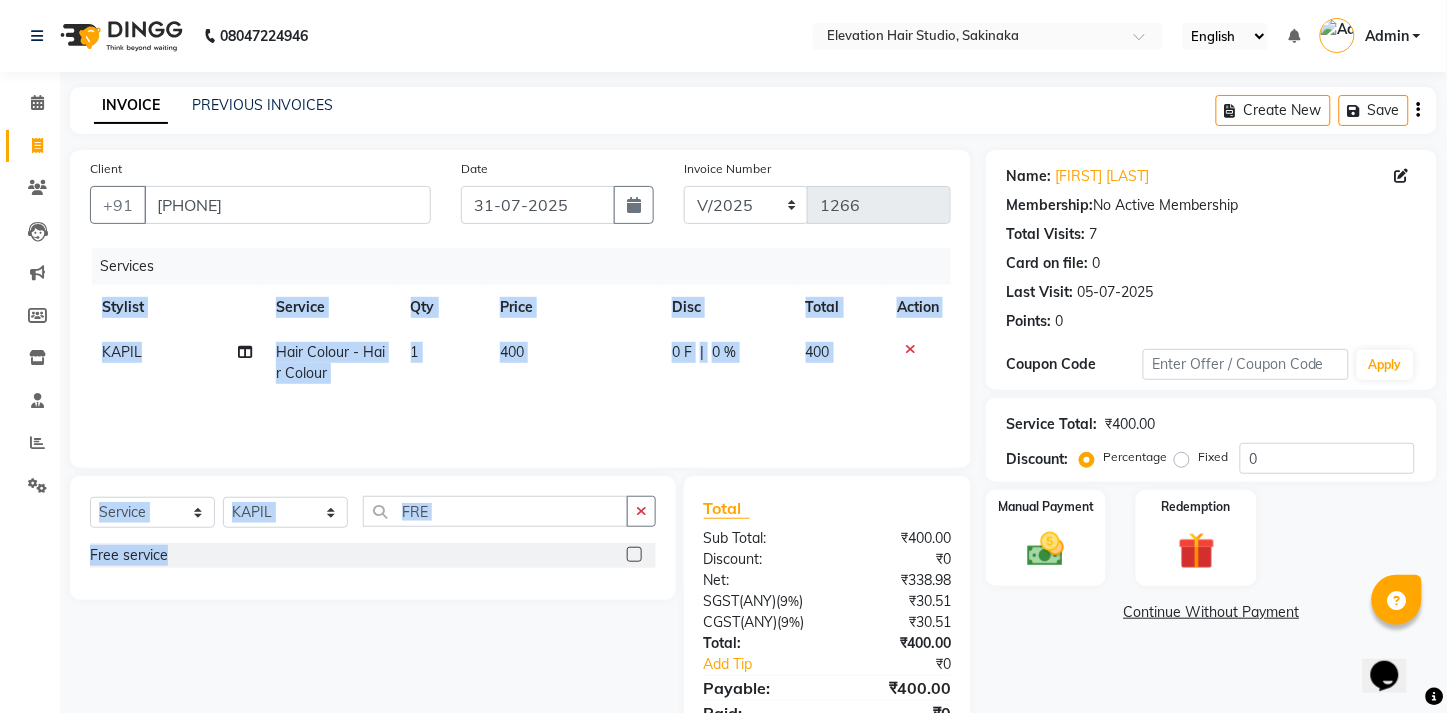click on "Client +91 9833951966 Date 31-07-2025 Invoice Number V/2025 V/2025-26 1266 Services Stylist Service Qty Price Disc Total Action KAPIL  Hair Colour - Hair Colour 1 400 0 F | 0 % 400 Select  Service  Product  Membership  Package Voucher Prepaid Gift Card  Select Stylist Admin (EHS Thane) ANEES  DILIP KAPIL  PRIYA RUPESH SAHIL  Sarfaraz SHAHEENA SHAIKH  ZEESHAN  FRE Free service   Total Sub Total: ₹400.00 Discount: ₹0 Net: ₹338.98 SGST(ANY)  ( 9% ) ₹30.51 CGST(ANY)  ( 9% ) ₹30.51 Total: ₹400.00 Add Tip ₹0 Payable: ₹400.00 Paid: ₹0 Balance   : ₹400.00" 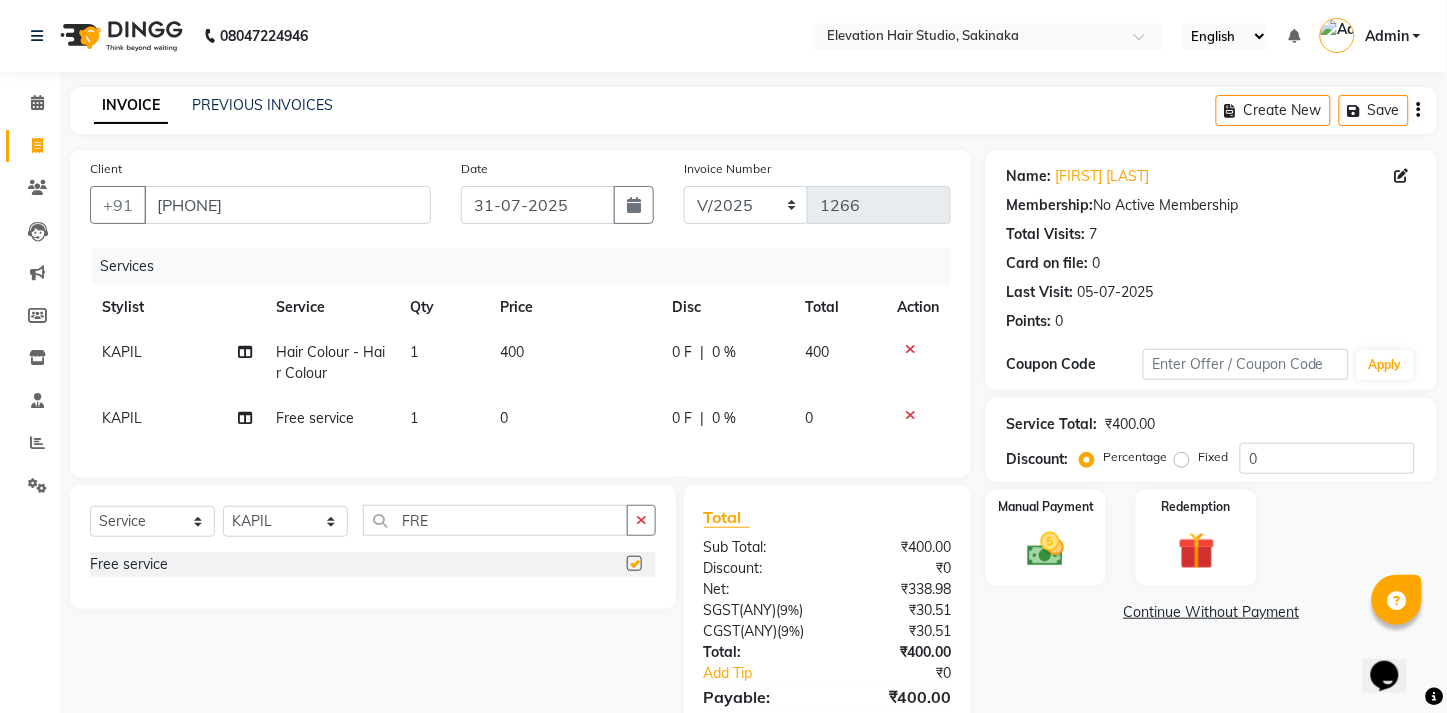 checkbox on "false" 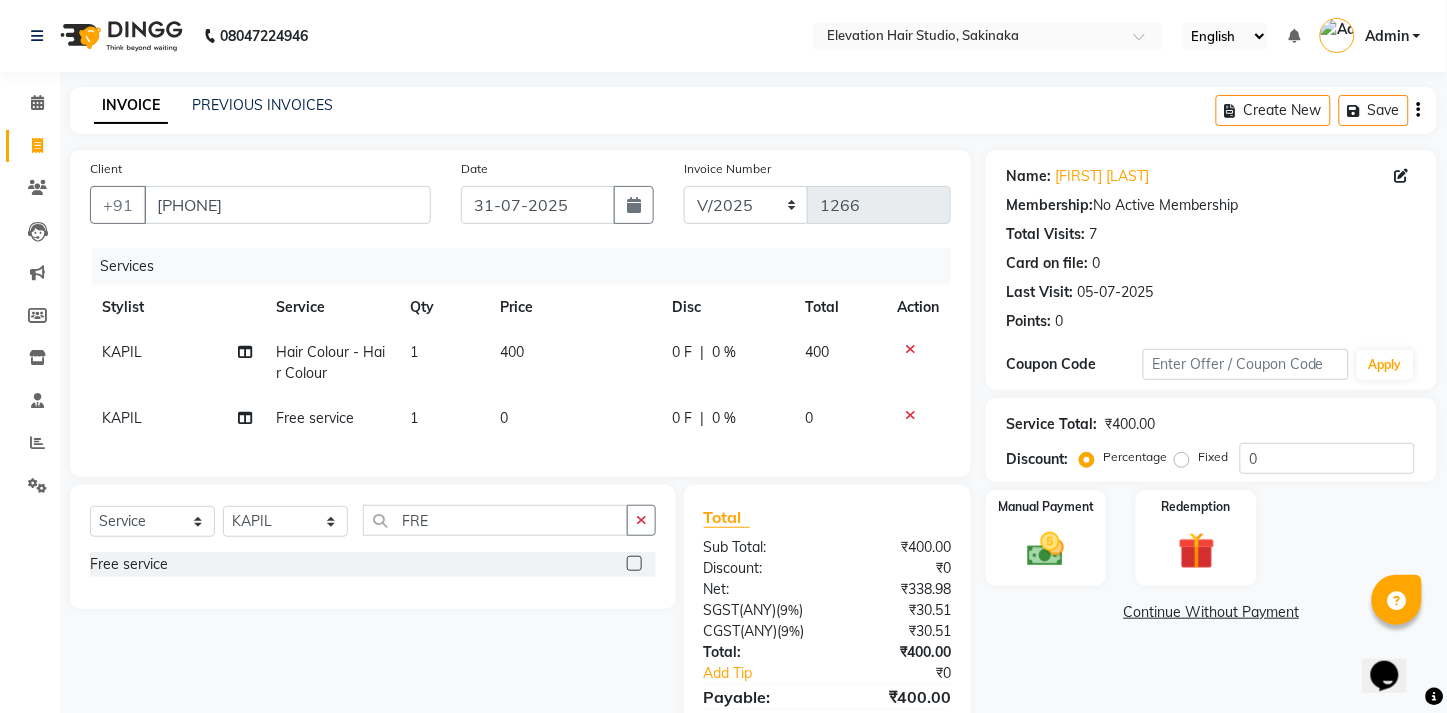 click on "400" 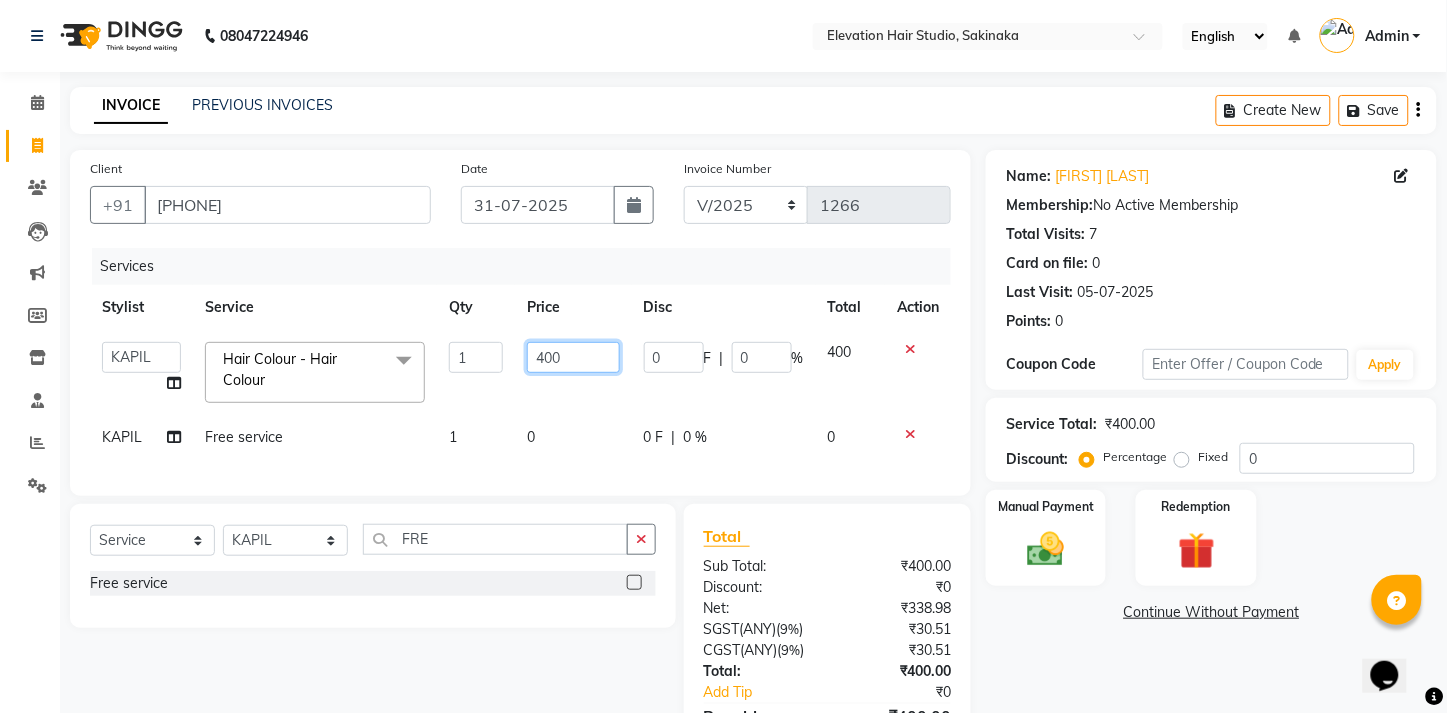 click on "400" 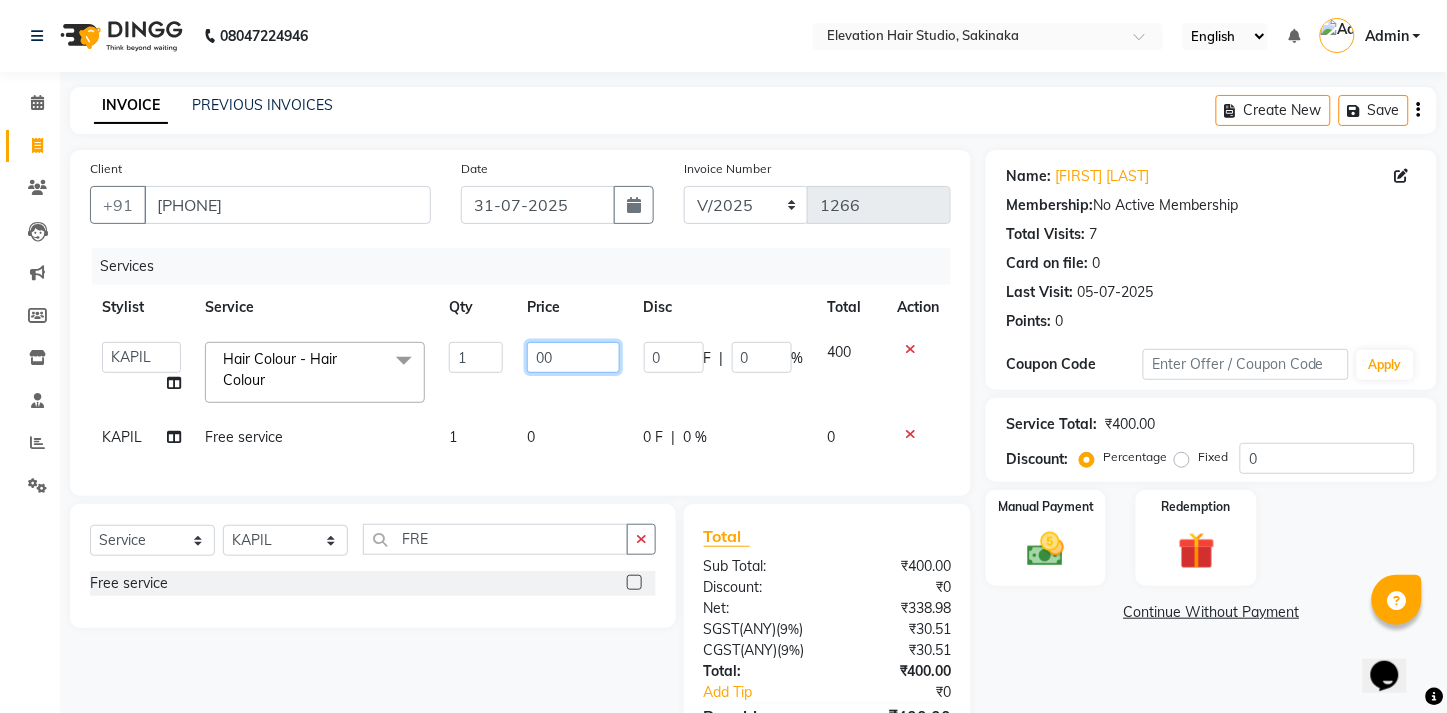 type on "800" 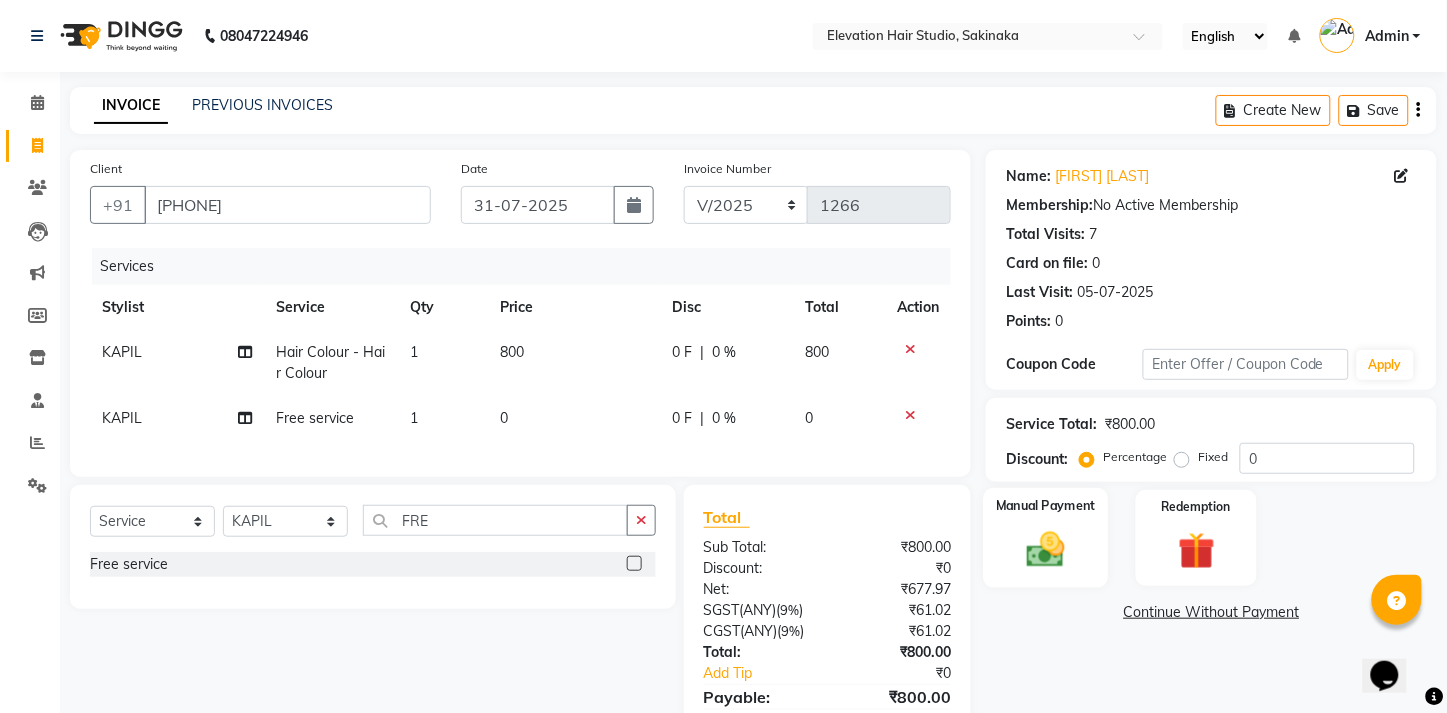 click on "Manual Payment" 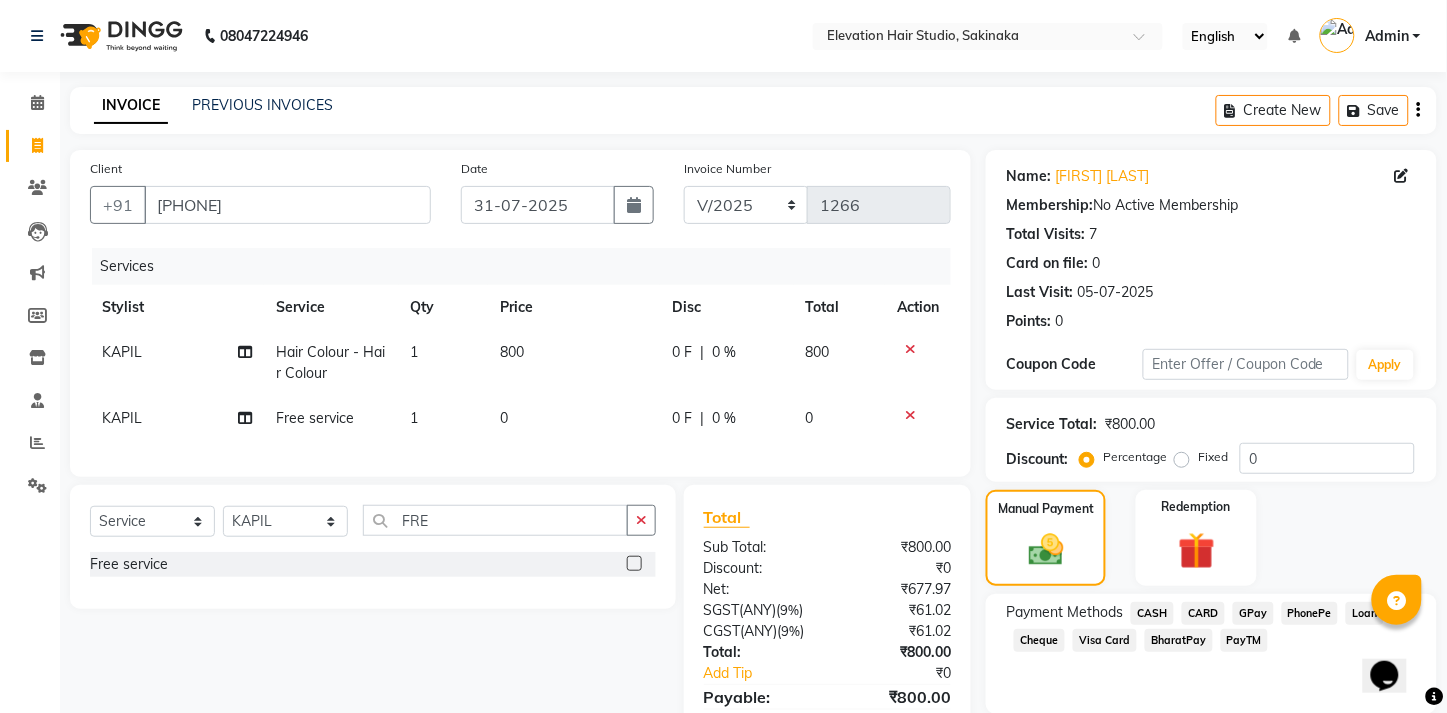 click on "CASH" 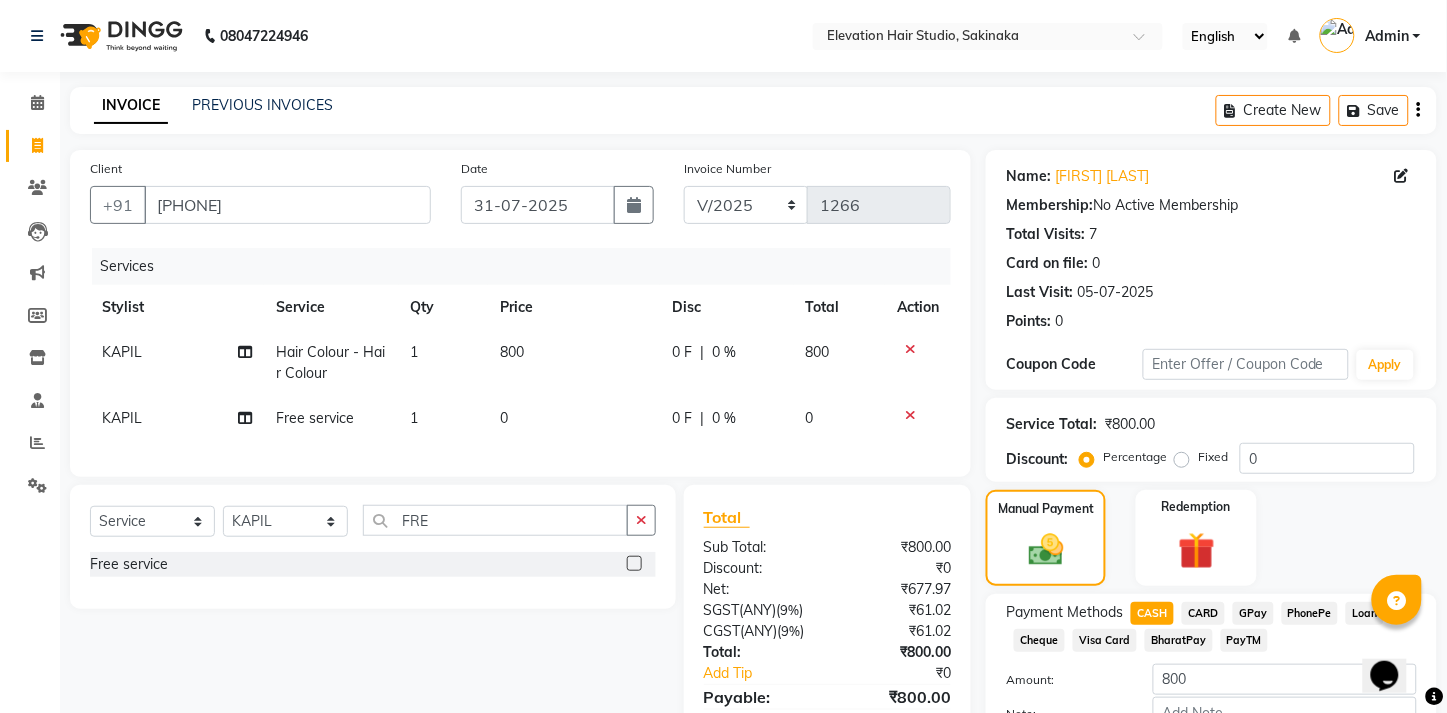 scroll, scrollTop: 151, scrollLeft: 0, axis: vertical 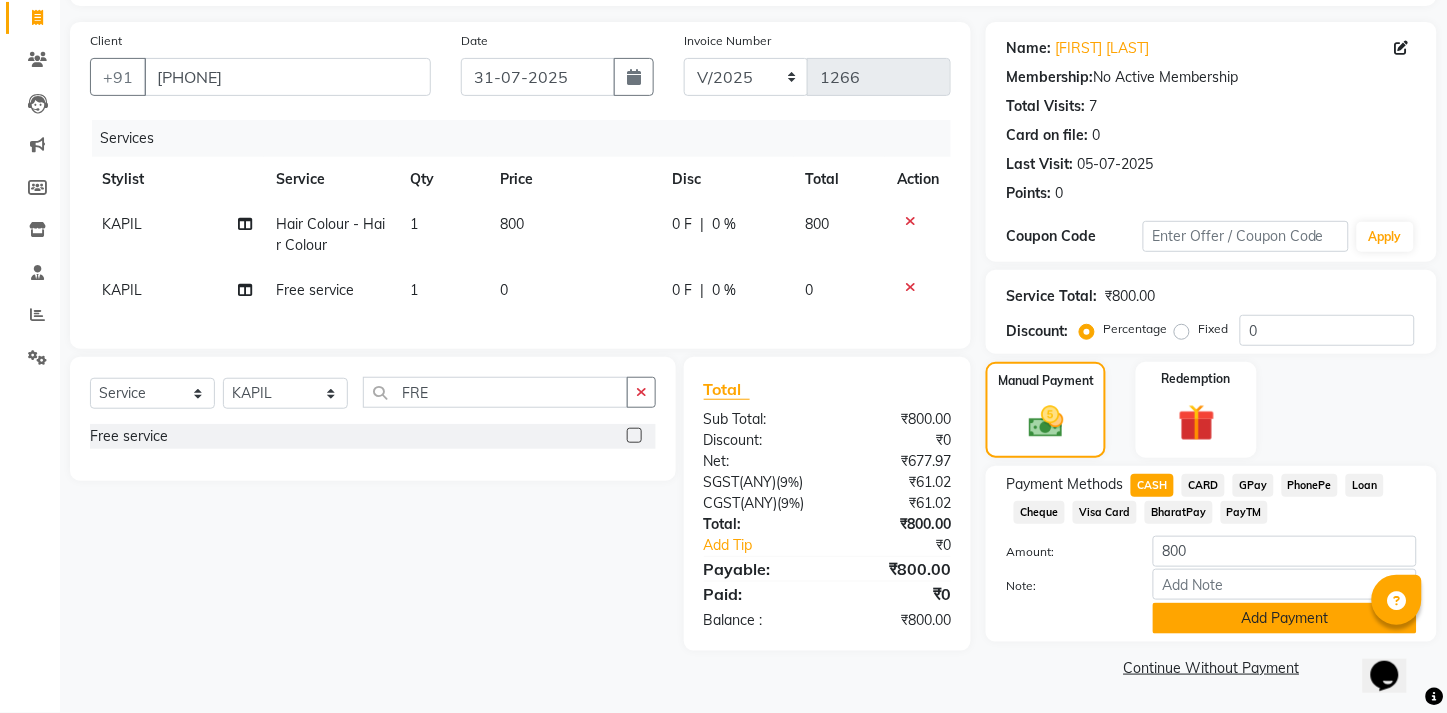 click on "Add Payment" 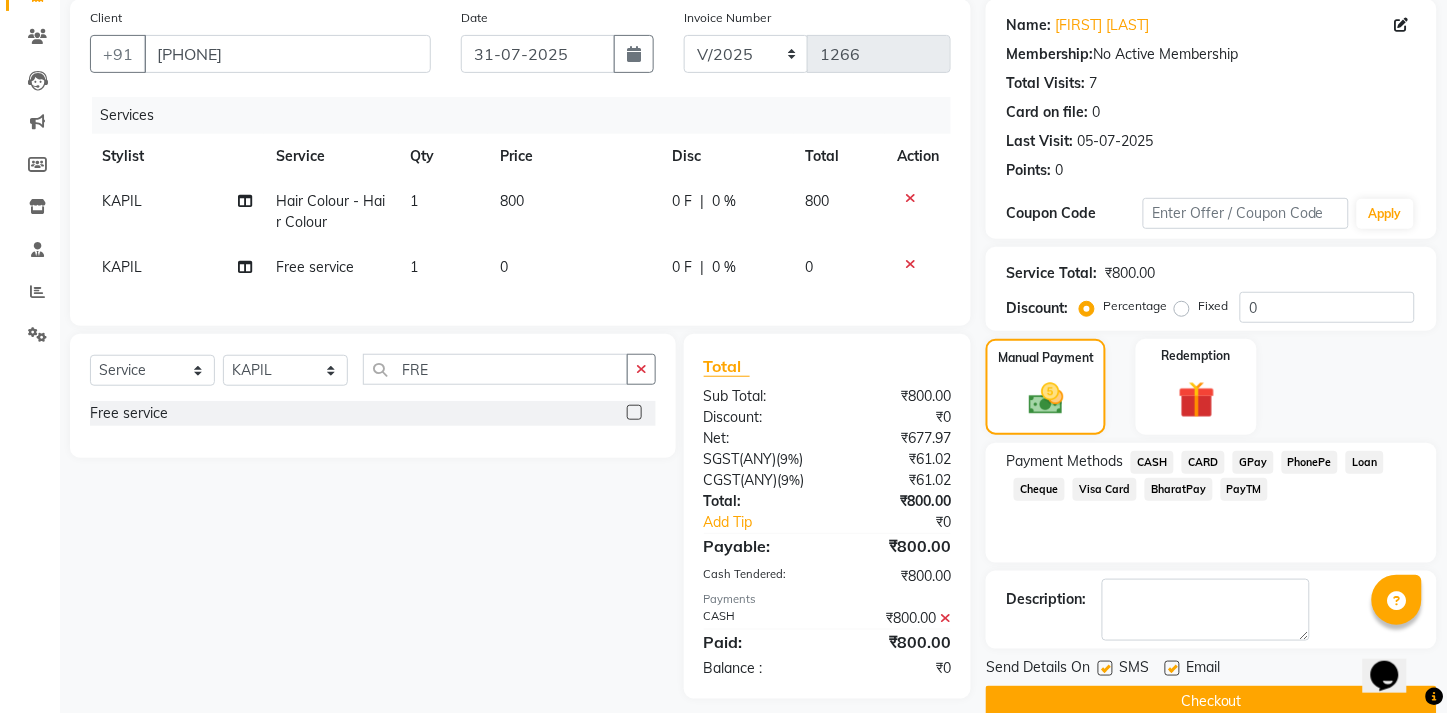 scroll, scrollTop: 207, scrollLeft: 0, axis: vertical 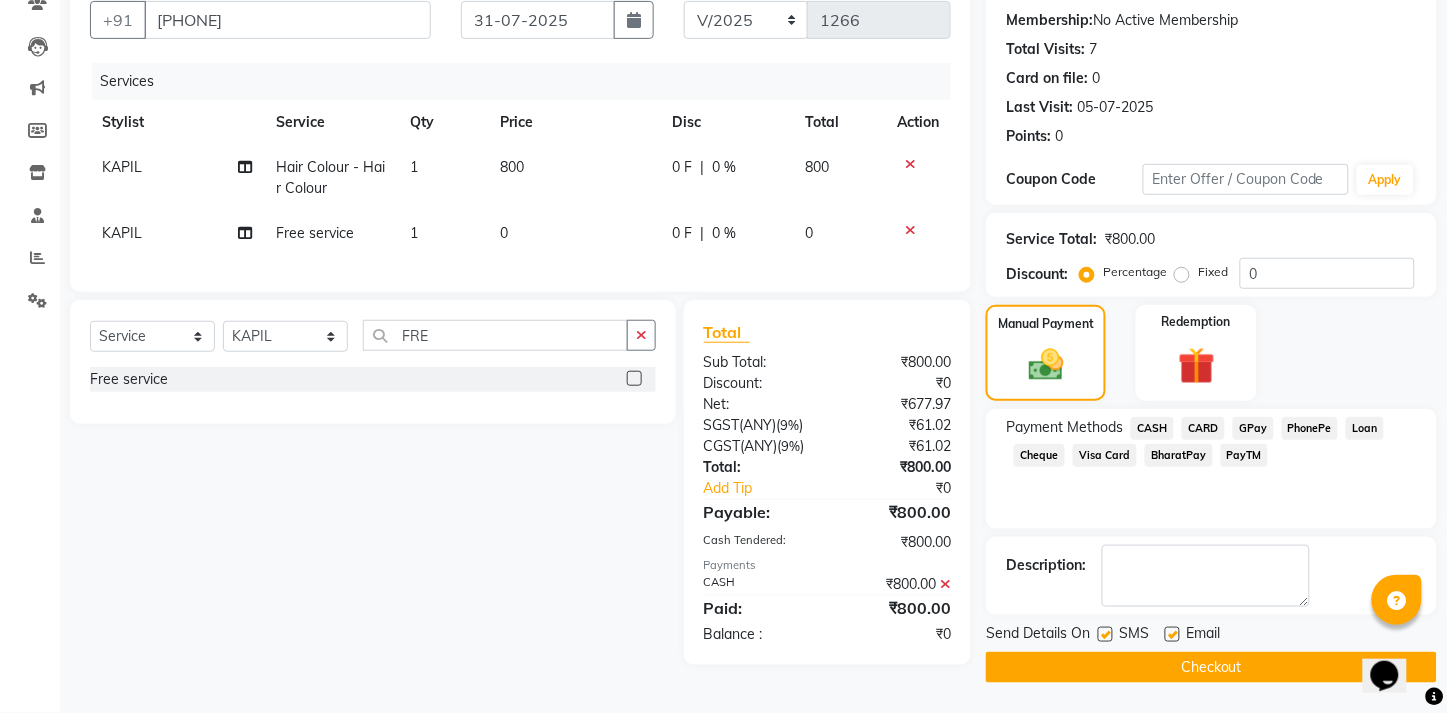 click 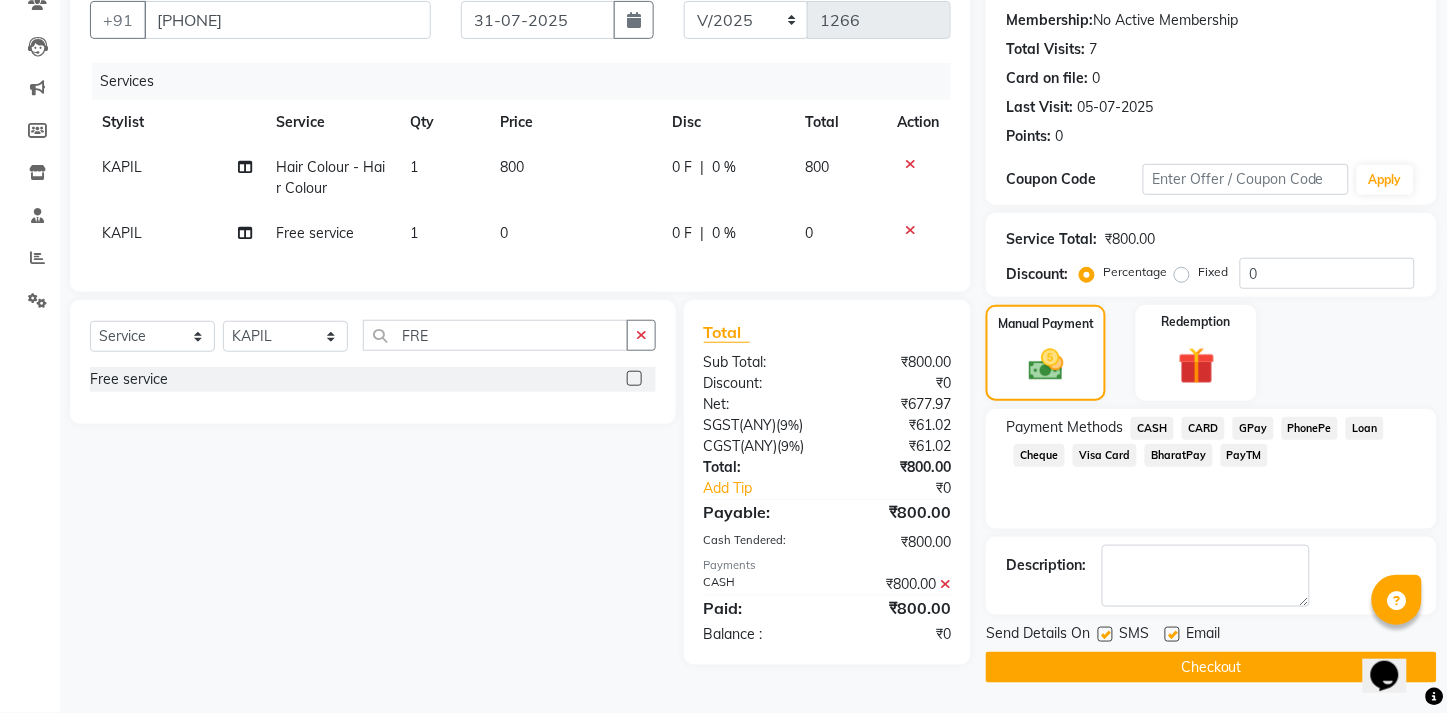 click at bounding box center (1171, 635) 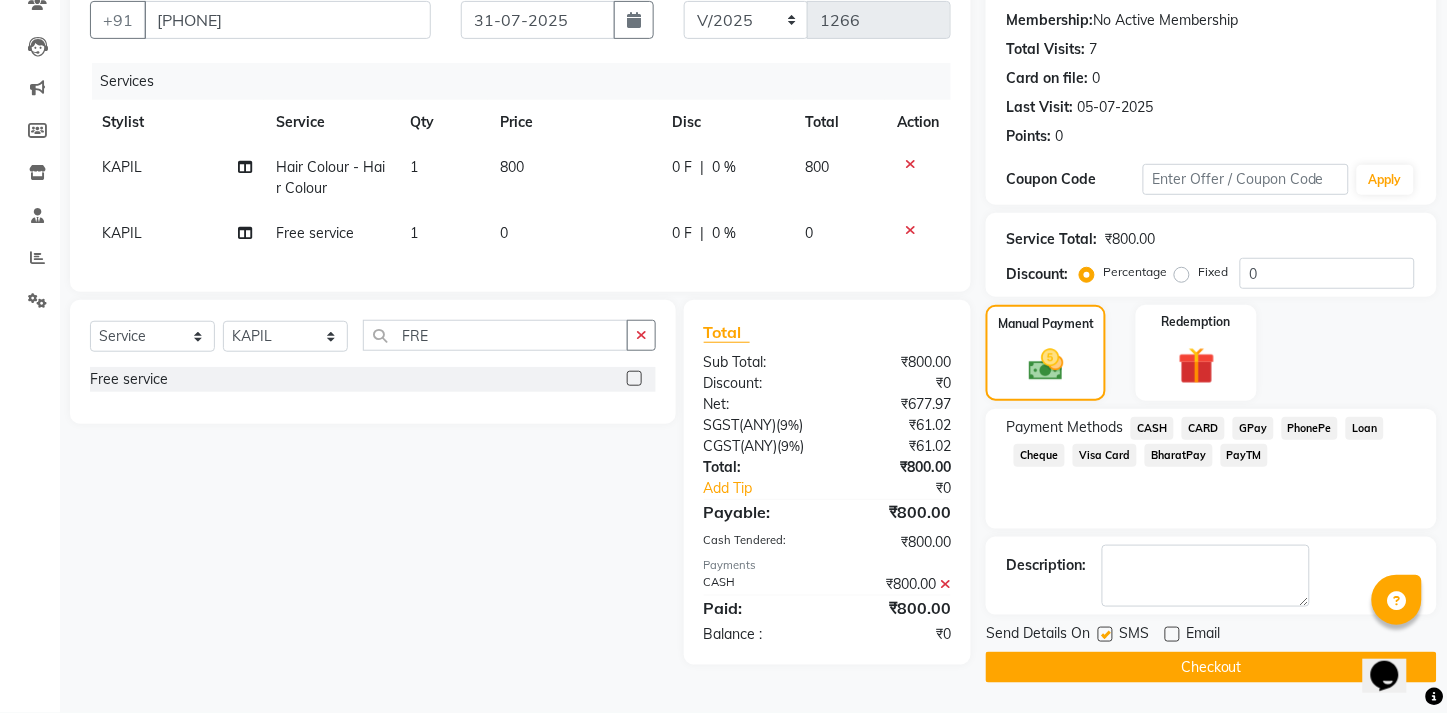 click 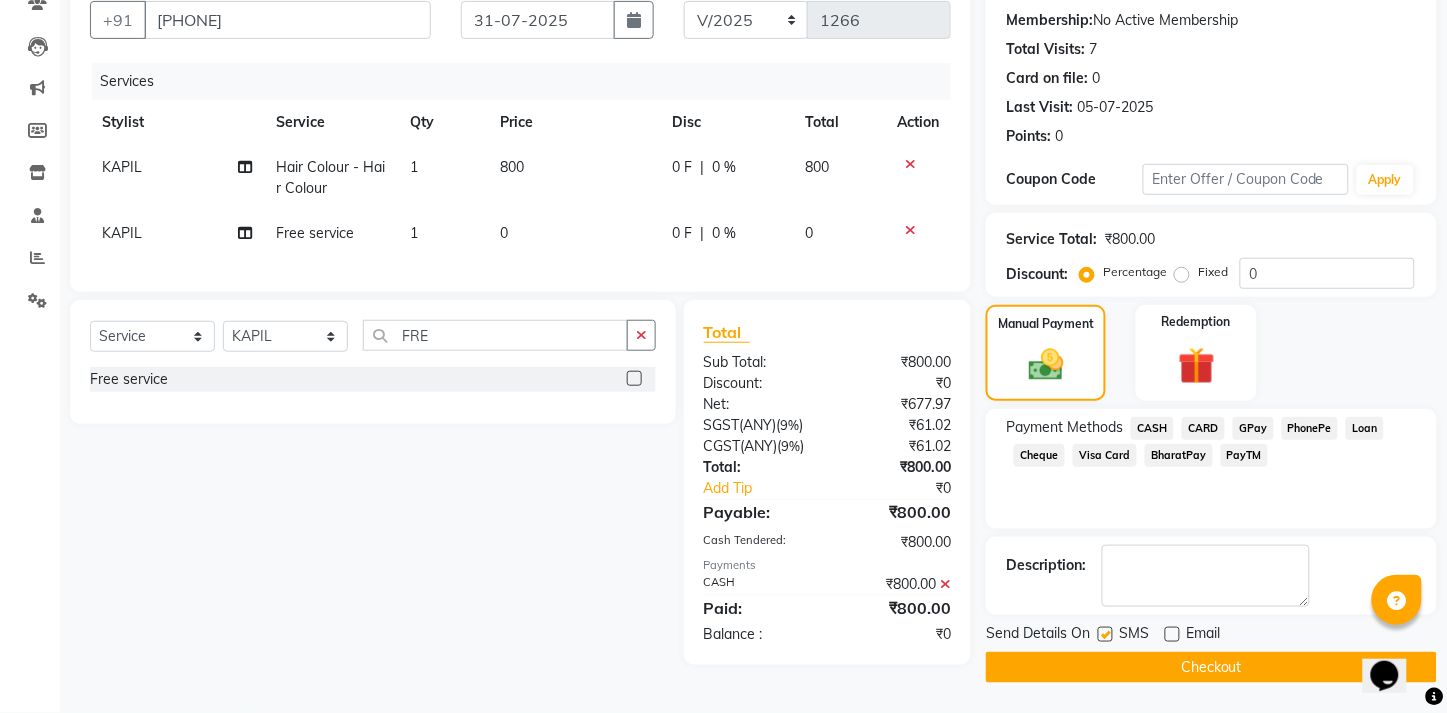 click at bounding box center (1104, 635) 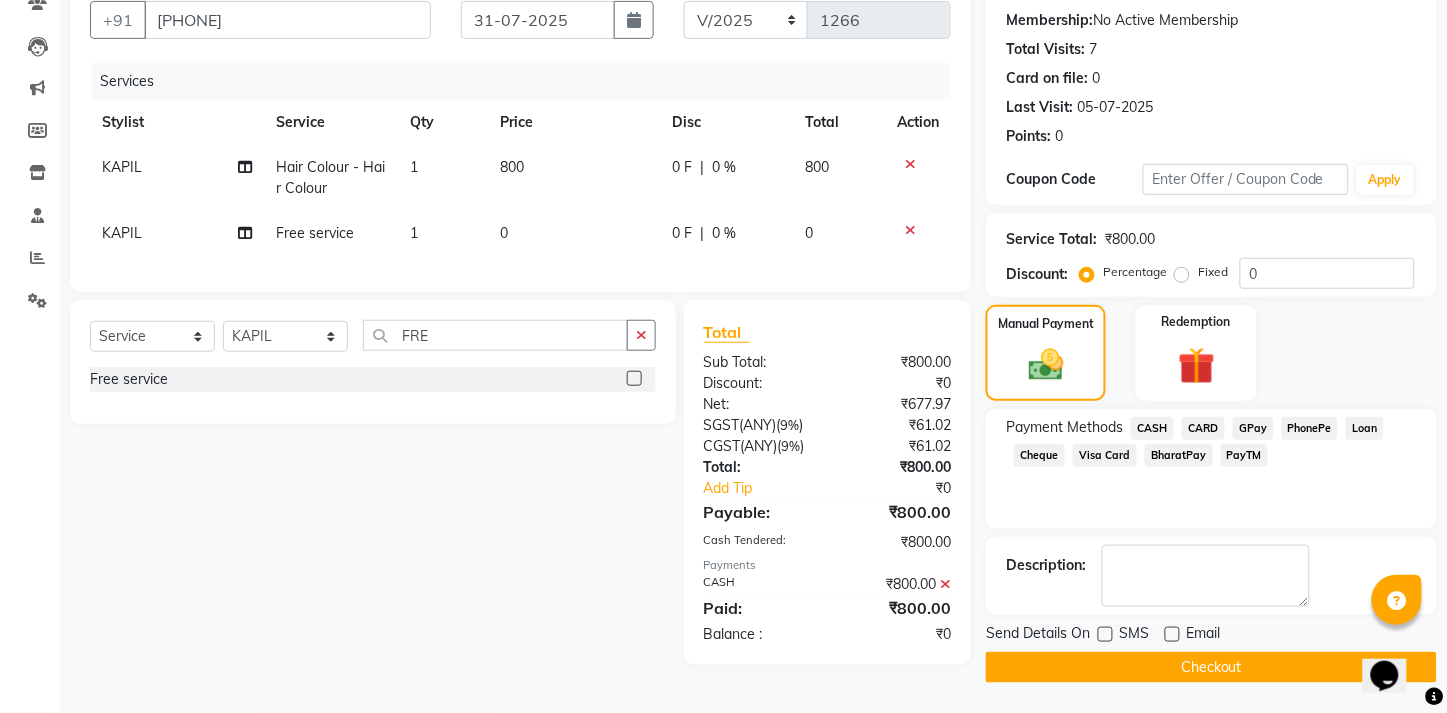 click on "Checkout" 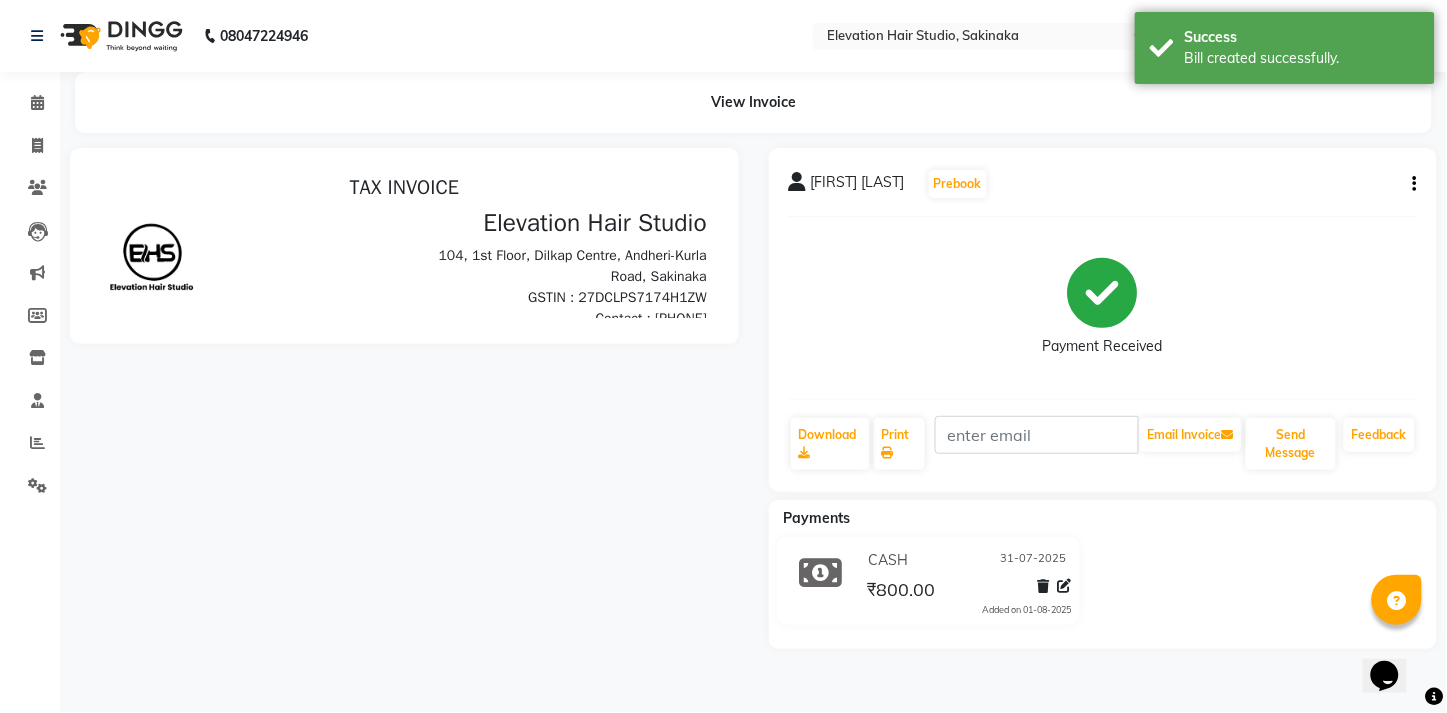 scroll, scrollTop: 0, scrollLeft: 0, axis: both 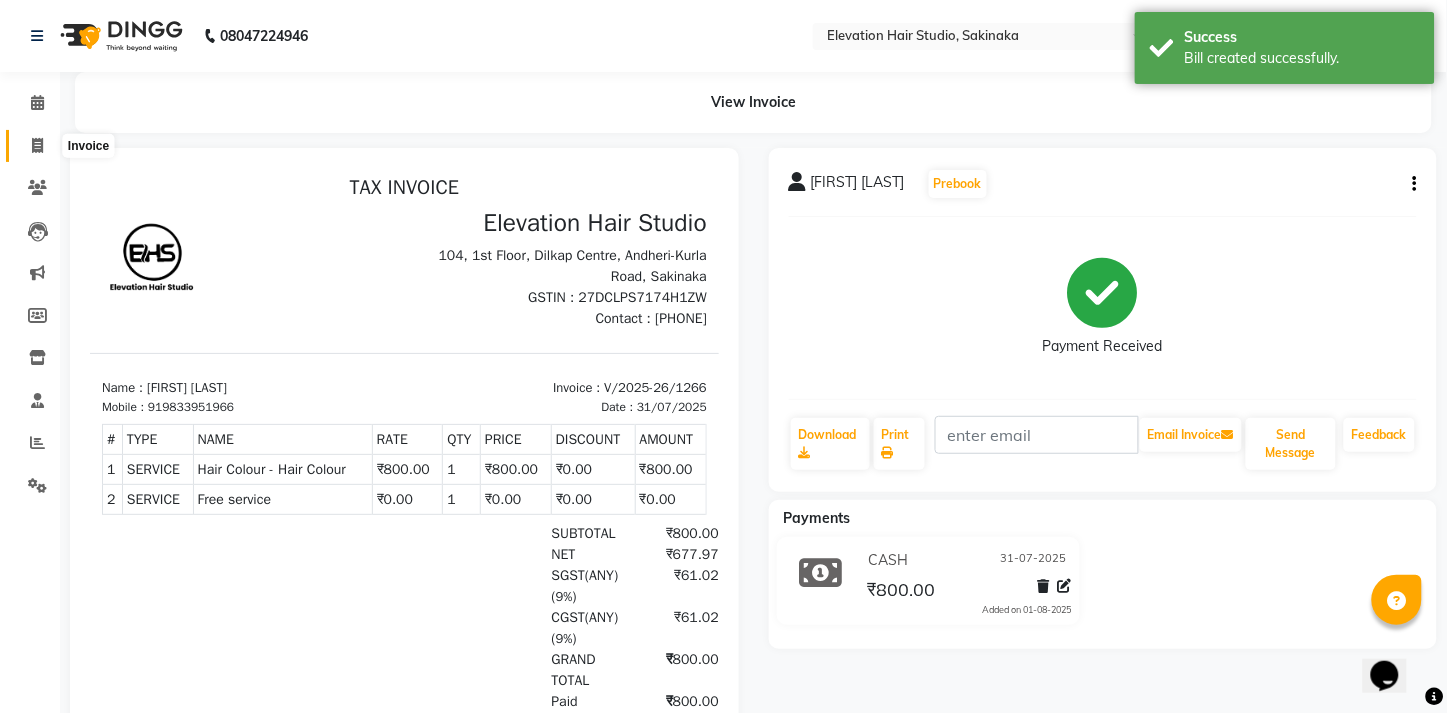 click 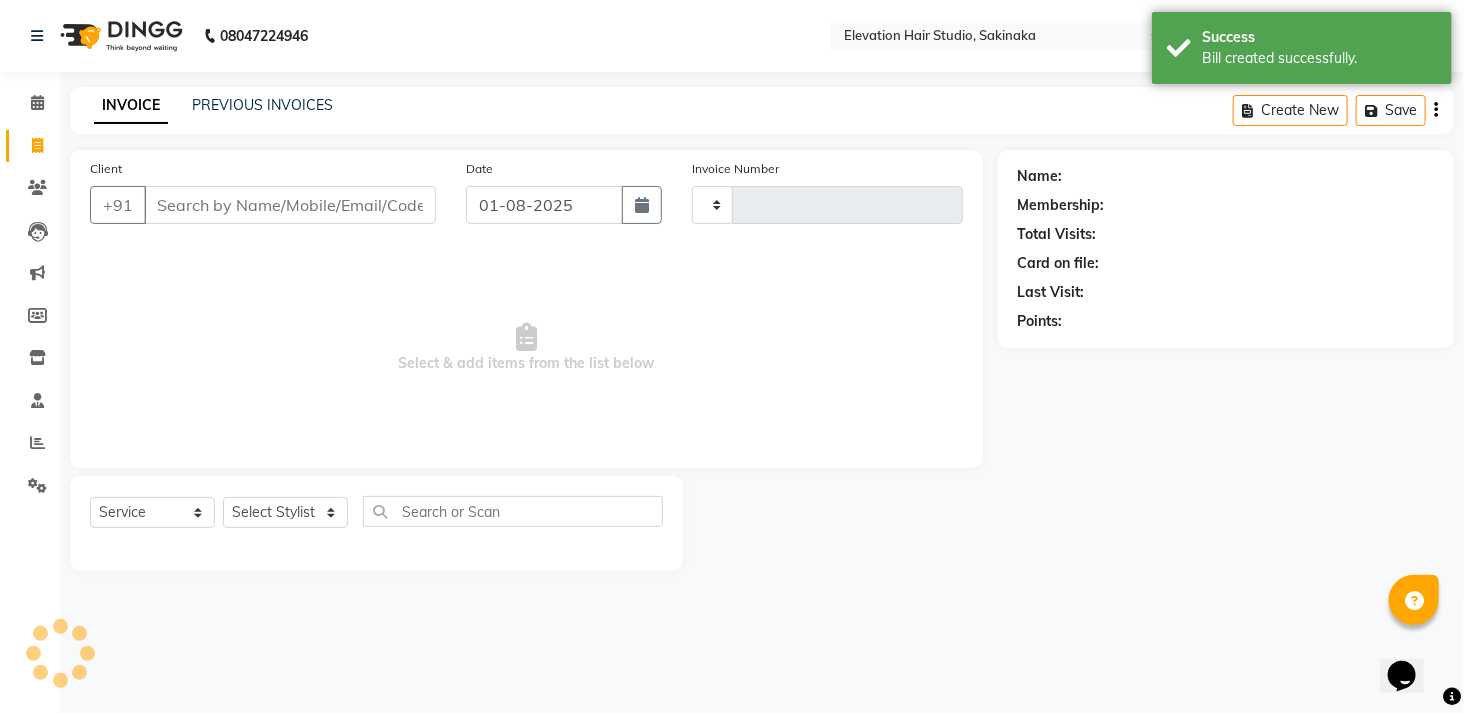 type on "1267" 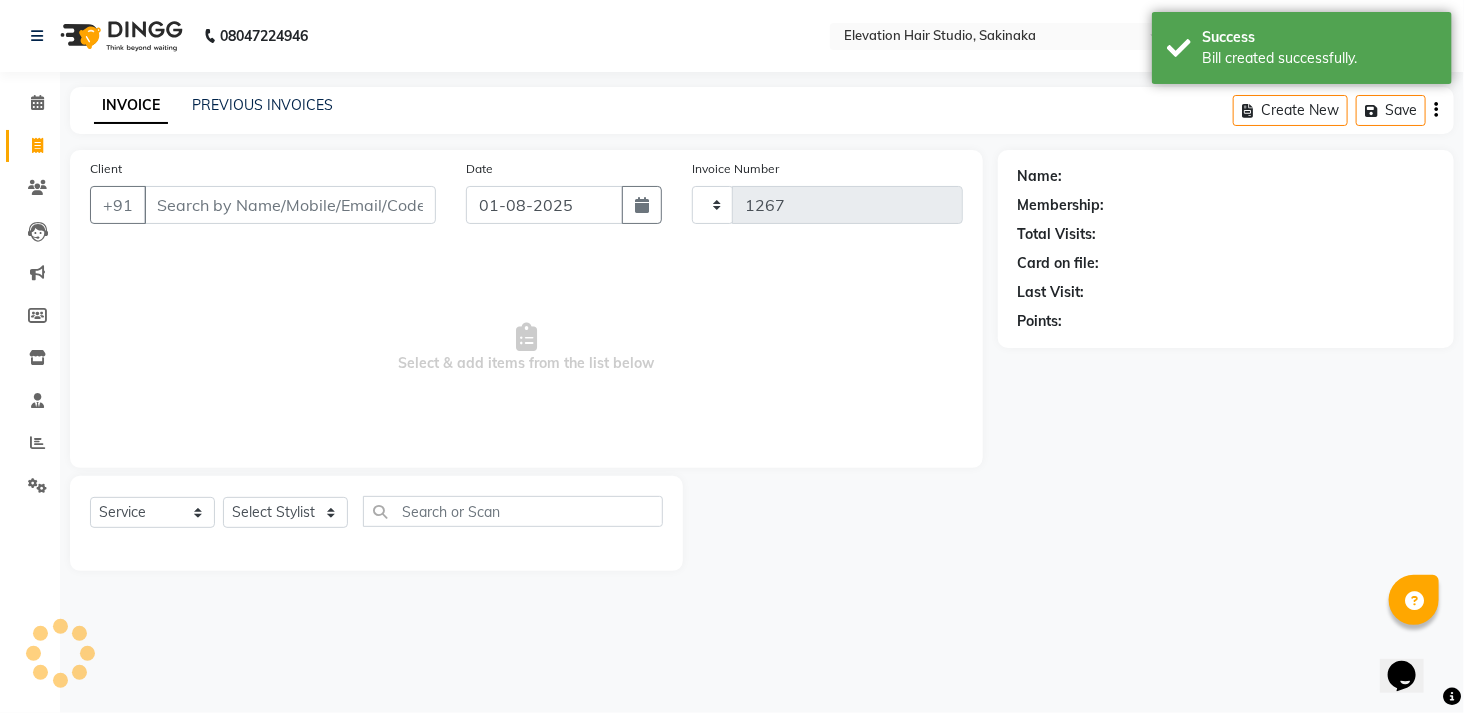 select on "4949" 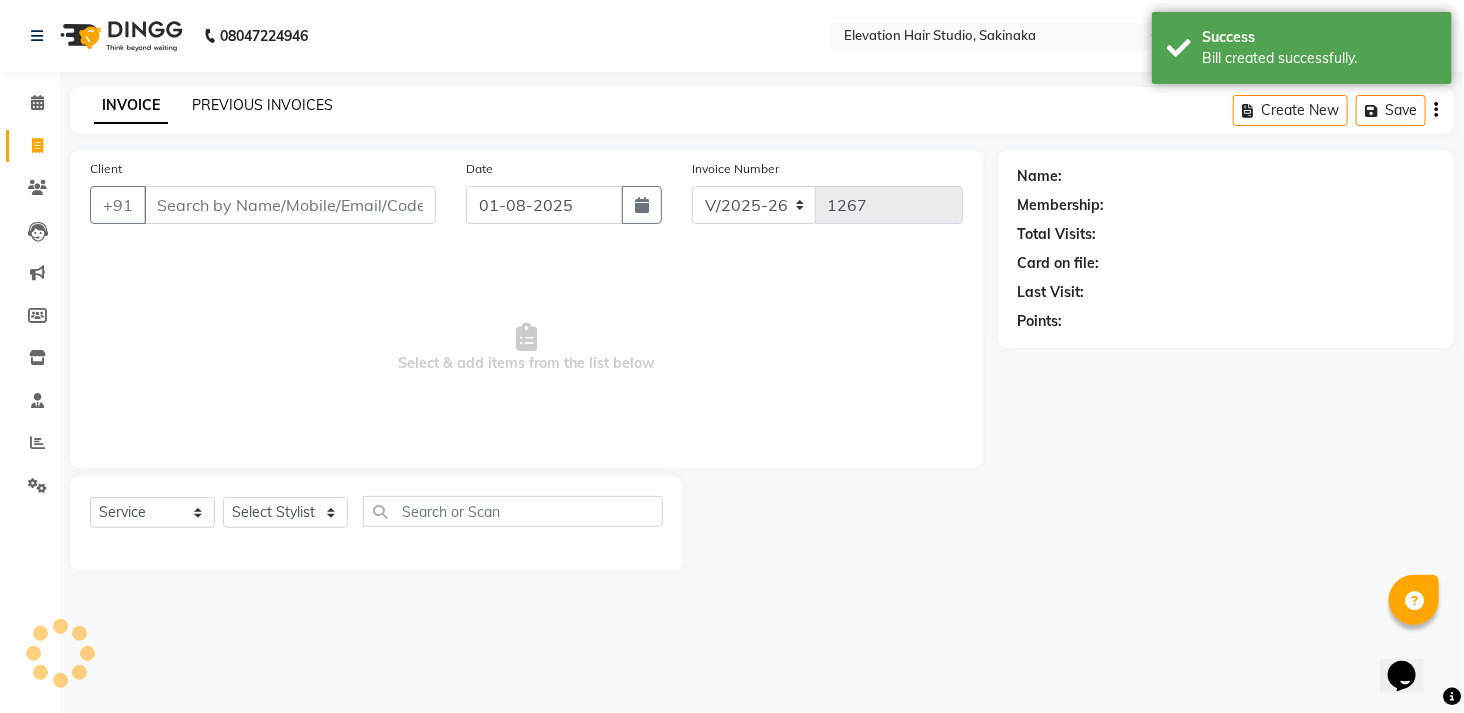 click on "PREVIOUS INVOICES" 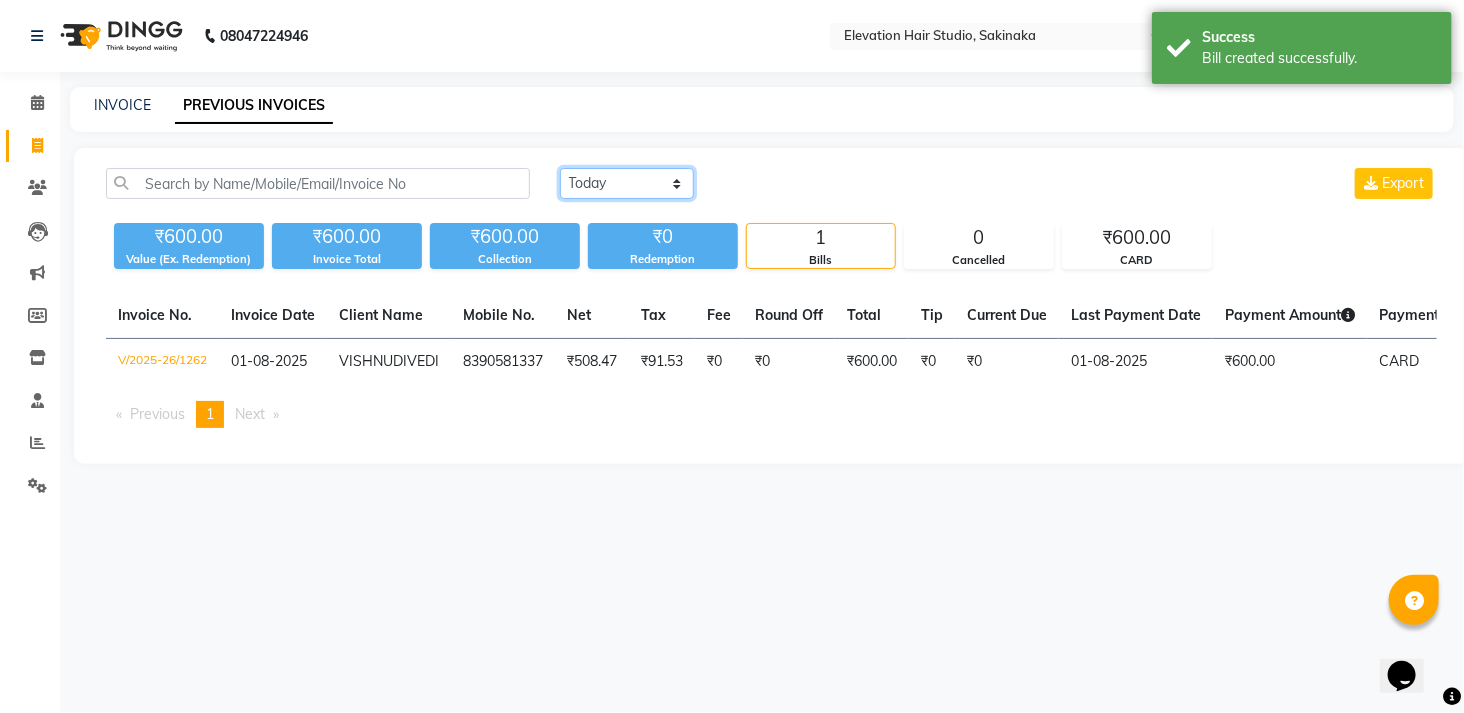 drag, startPoint x: 597, startPoint y: 181, endPoint x: 601, endPoint y: 250, distance: 69.115845 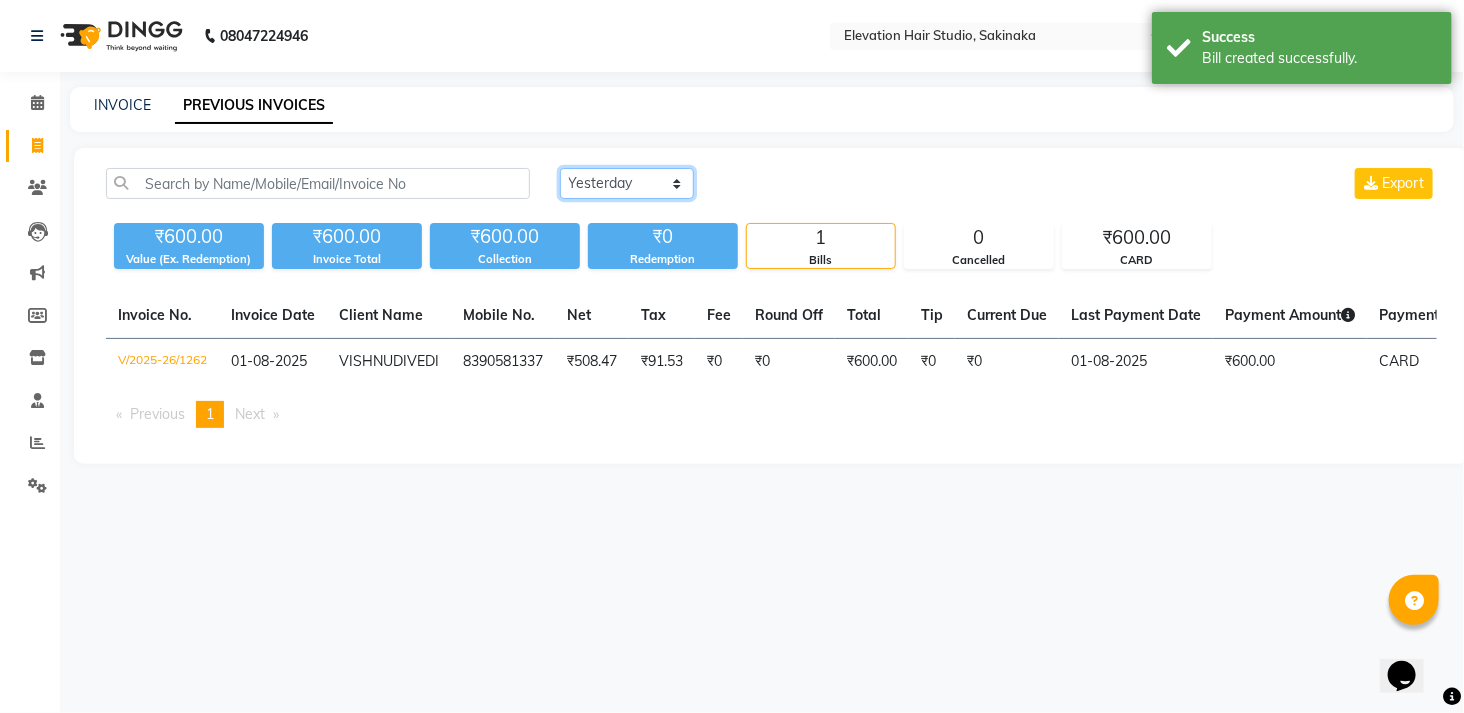 click on "Today Yesterday Custom Range" 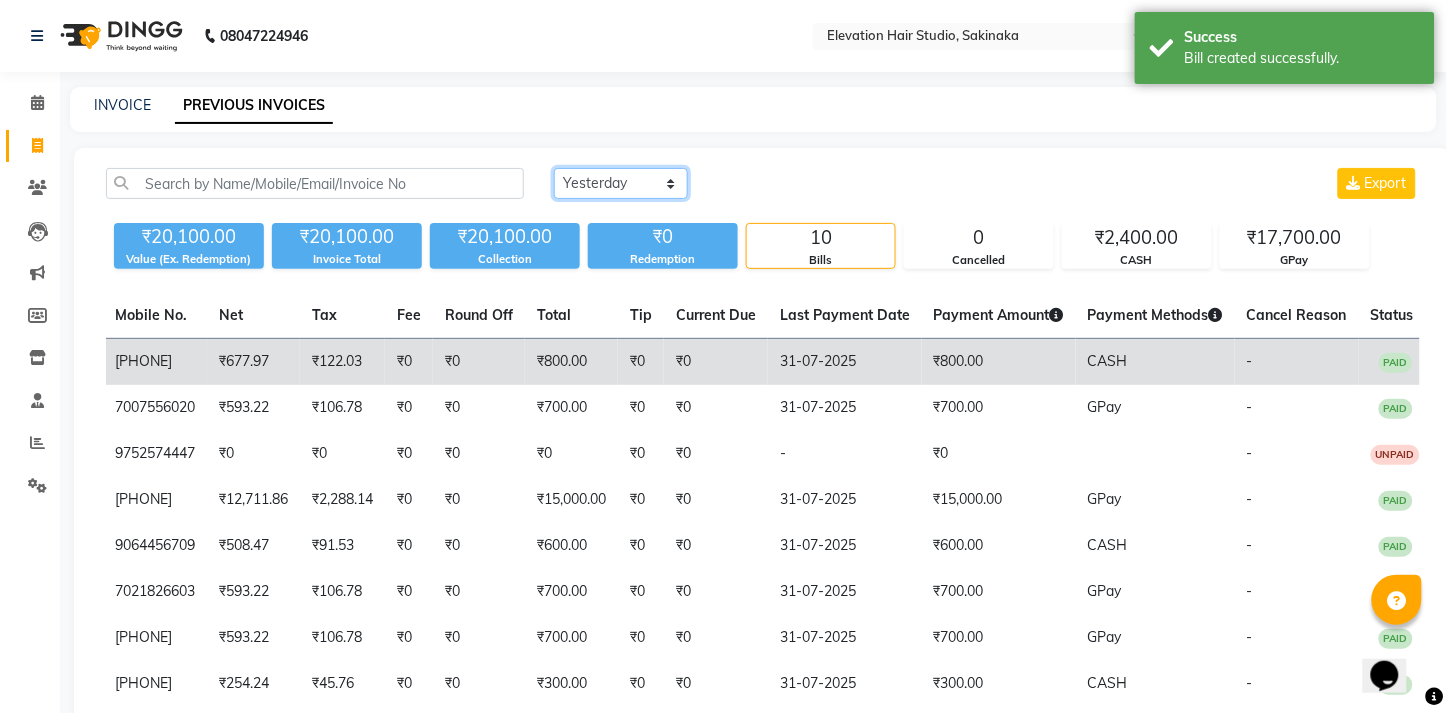 scroll, scrollTop: 0, scrollLeft: 368, axis: horizontal 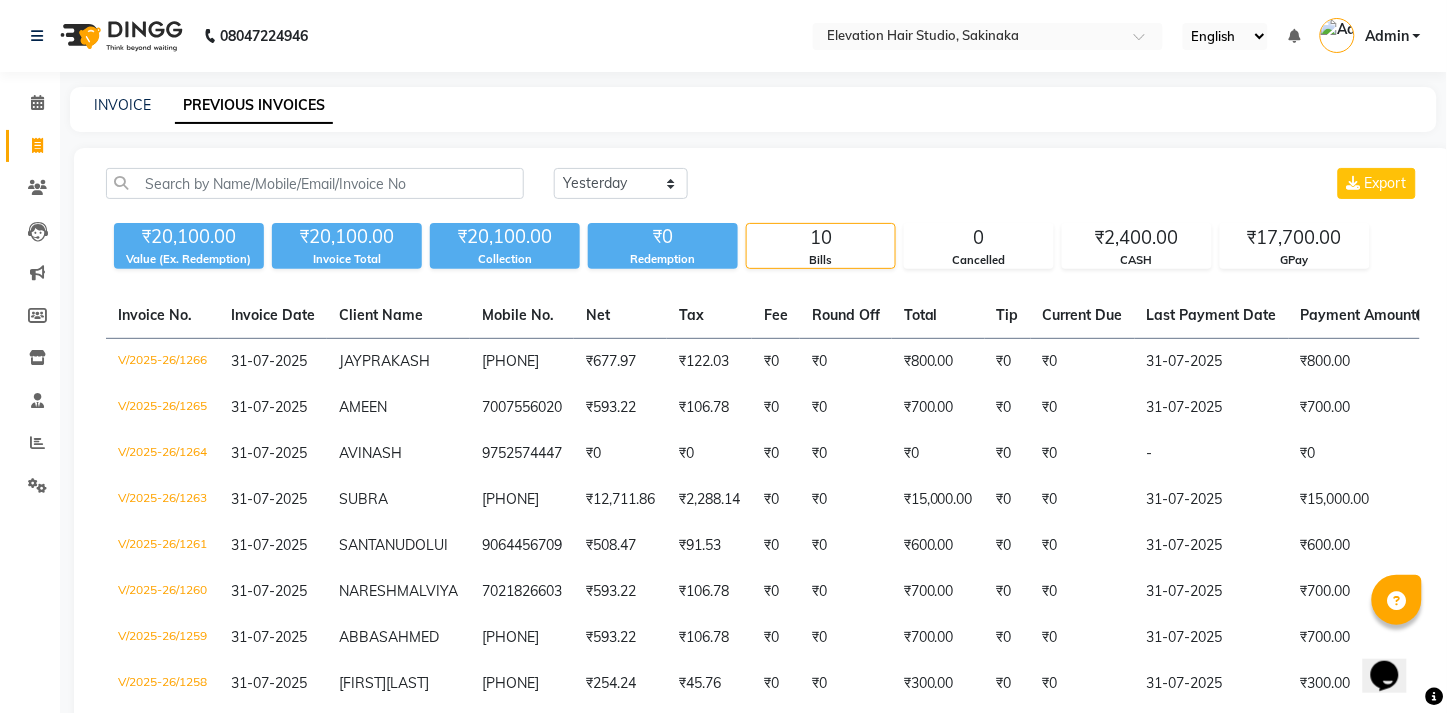 click on "INVOICE PREVIOUS INVOICES" 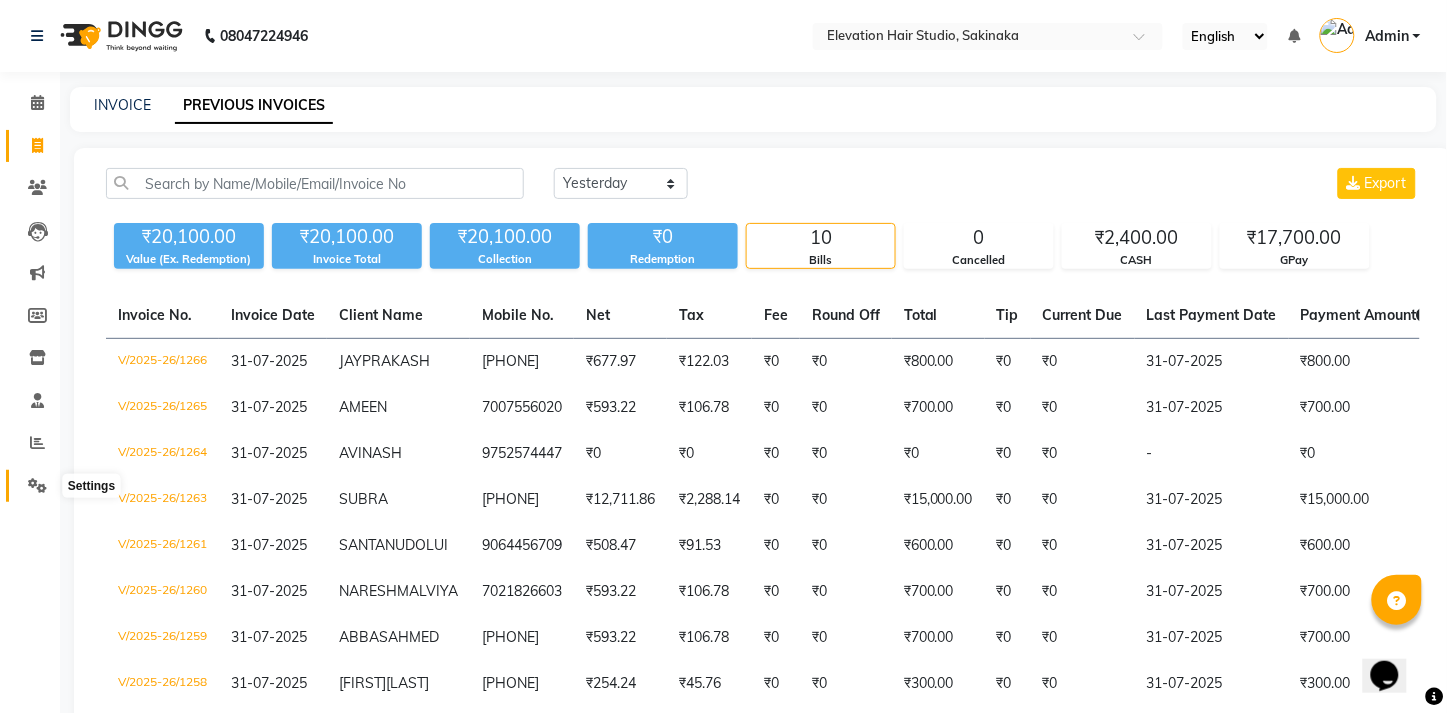 click 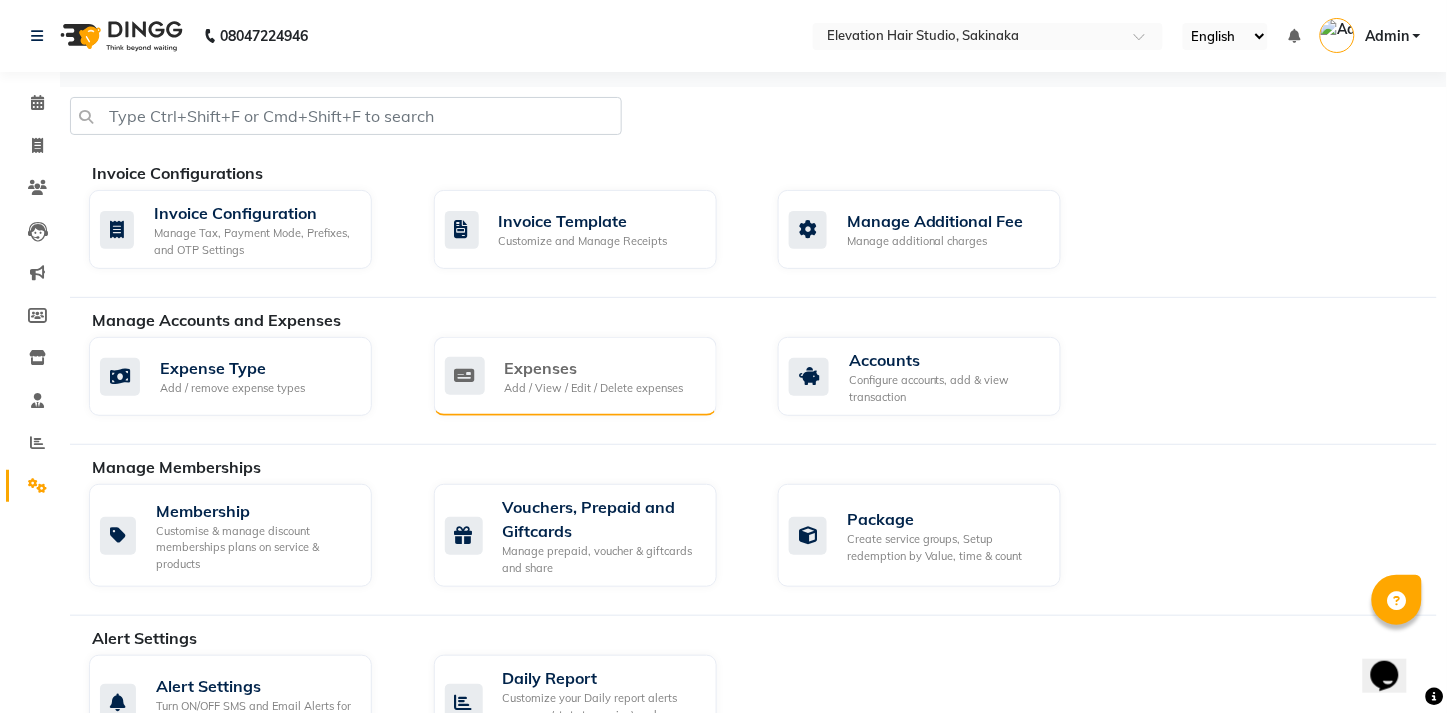 click on "Add / View / Edit / Delete expenses" 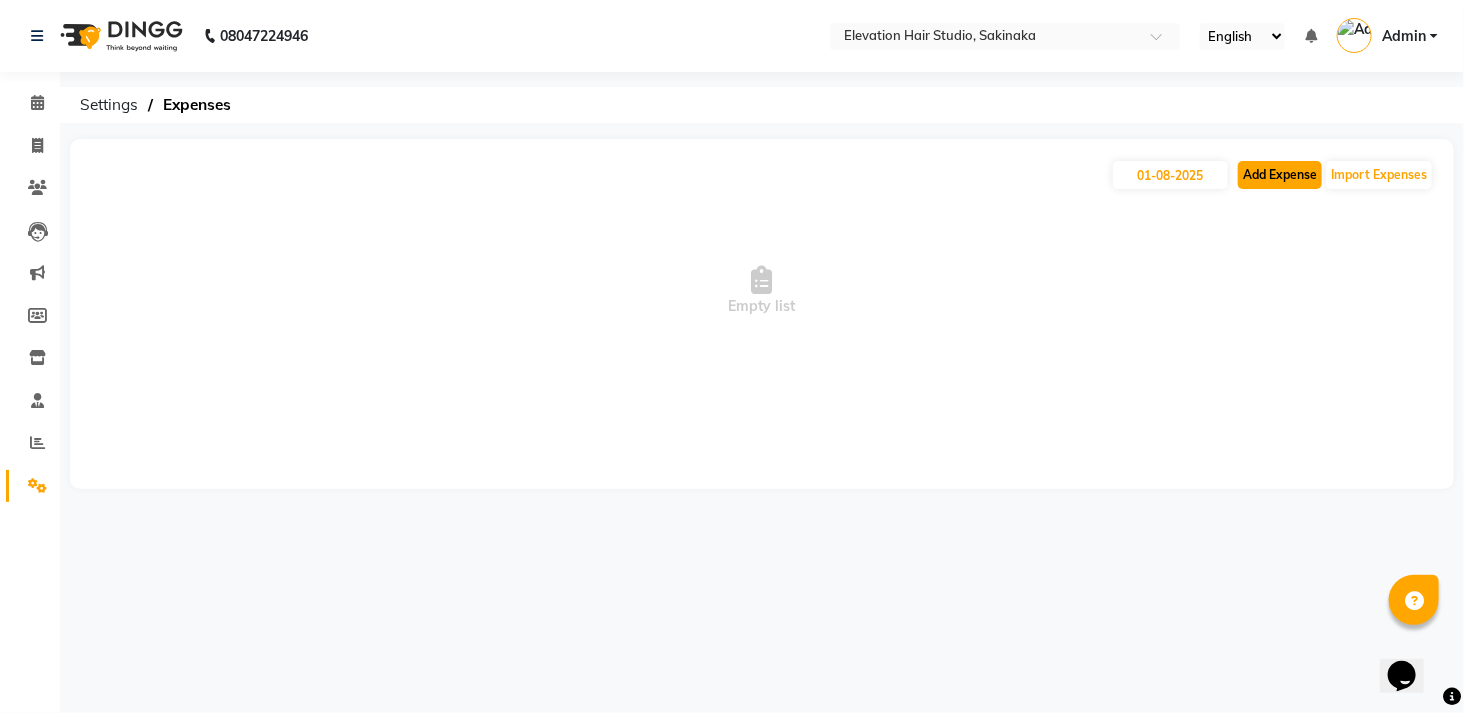 click on "Add Expense" 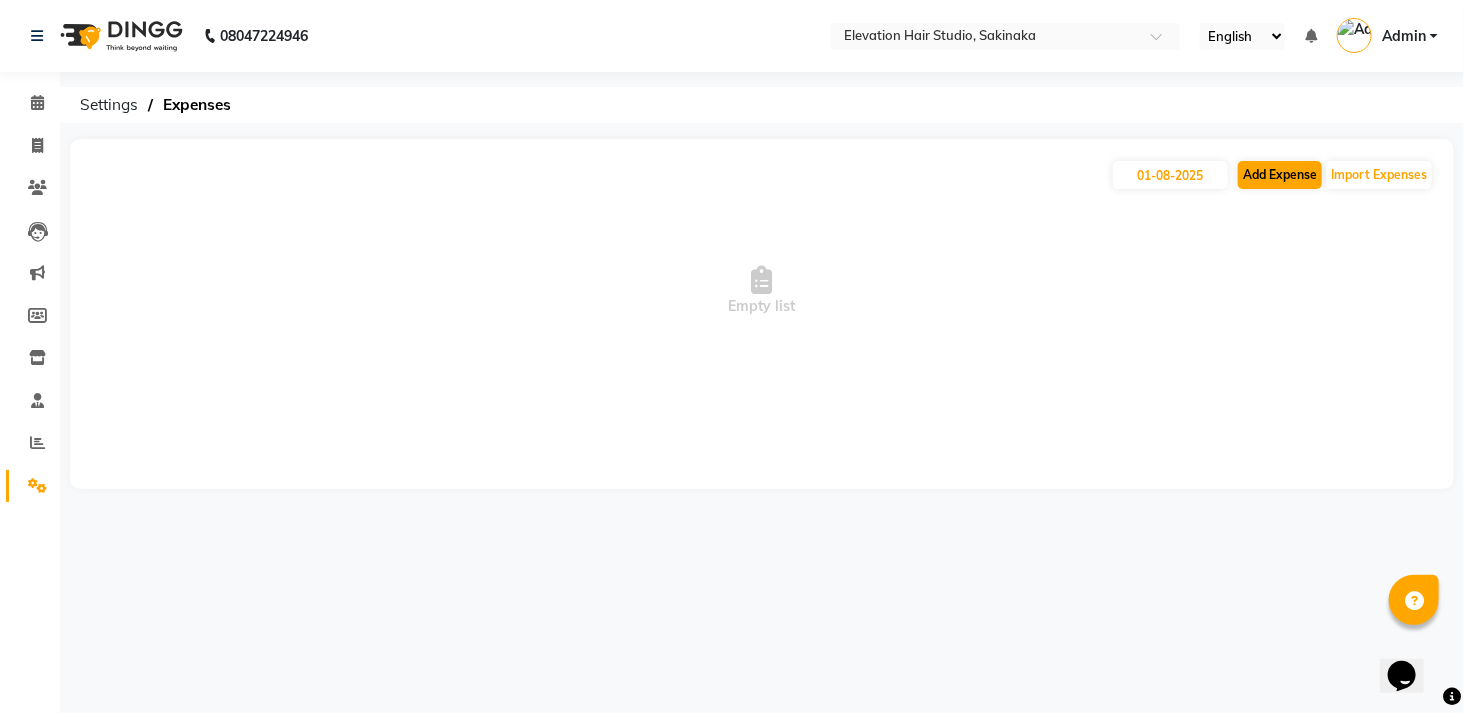 select on "1" 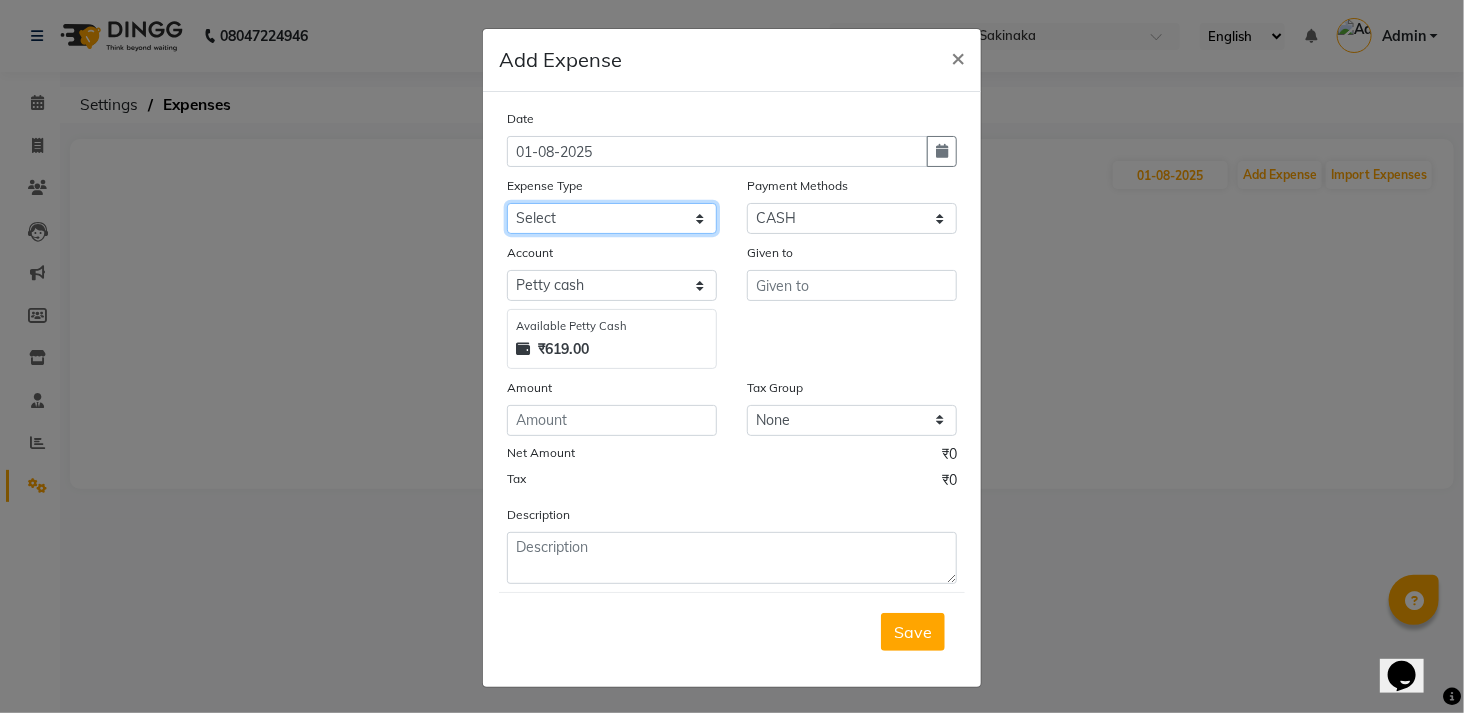 click on "Select AC Adrak Advance Salary agarbatti anees Appron asmoul advance salary Bank charges Car maintenance  CARPENTER Cash Deposited to bank Cash Handed over to Owner cellphone Client Snacks Clinical charges coffee conditioner courier diliptip dustbinplatebottle Equipment extrastuff fridge Fuel glue Govt fee greaser hairpatch hardware Incentive Insurance International purchase israil key lead light bill Loan Repayment Maintenance Marketing medicine milk Miscellaneous MRA ola Other paddlebrush PAINTER Pantry plumber Product product recharge rehman Rent Salary salary salary sandwich shampoo Staff Snacks sugar TAPE Tax Tea & Refreshment tissue towel trolly Utilities velocity VIDEO water web side WEFAST wireboard xerox" 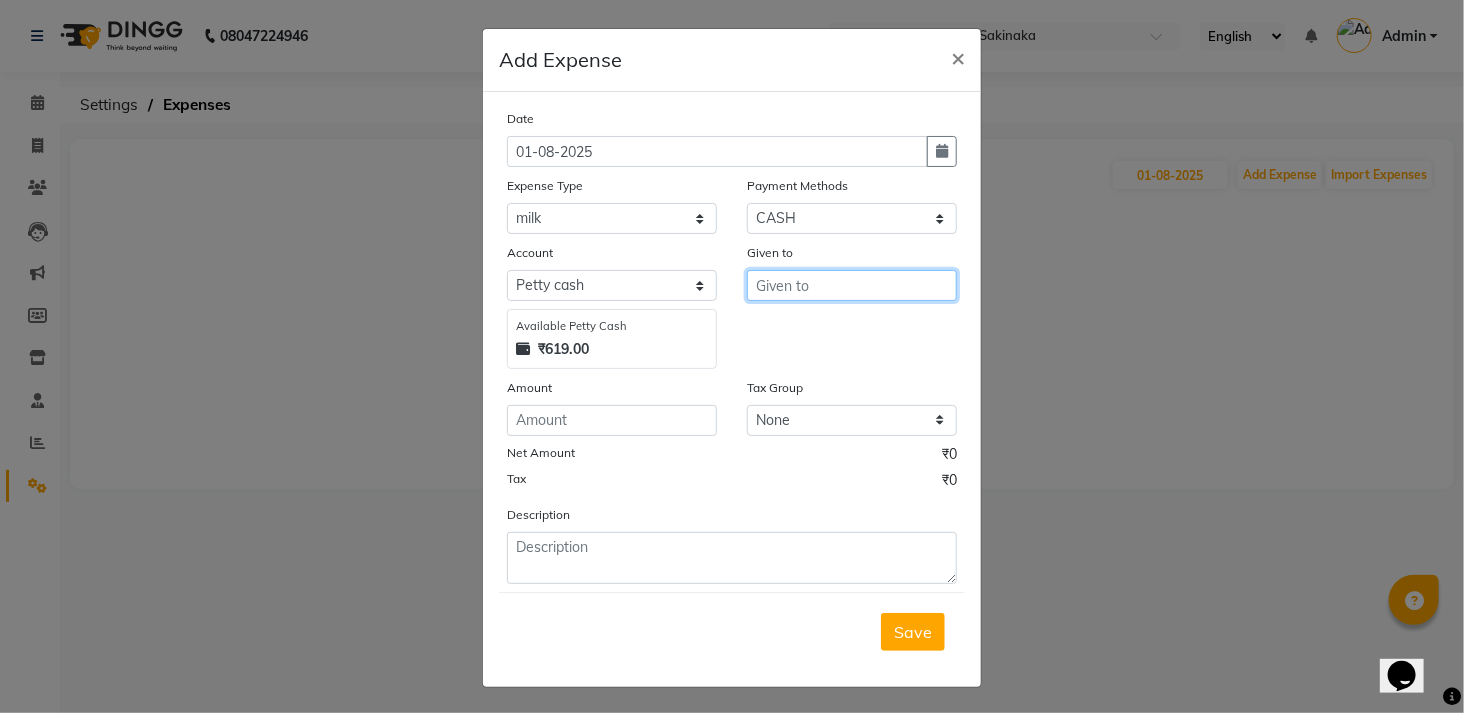 click at bounding box center [852, 285] 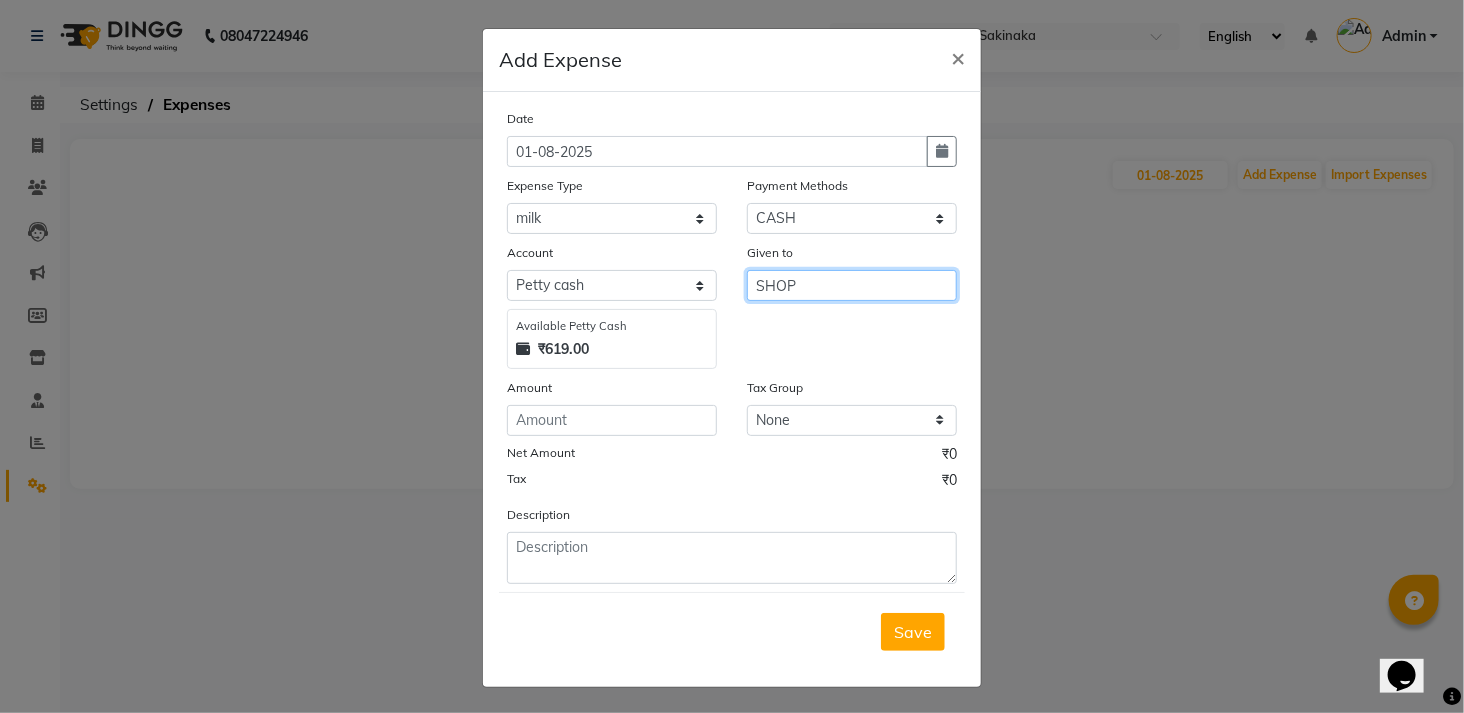 type on "SHOP" 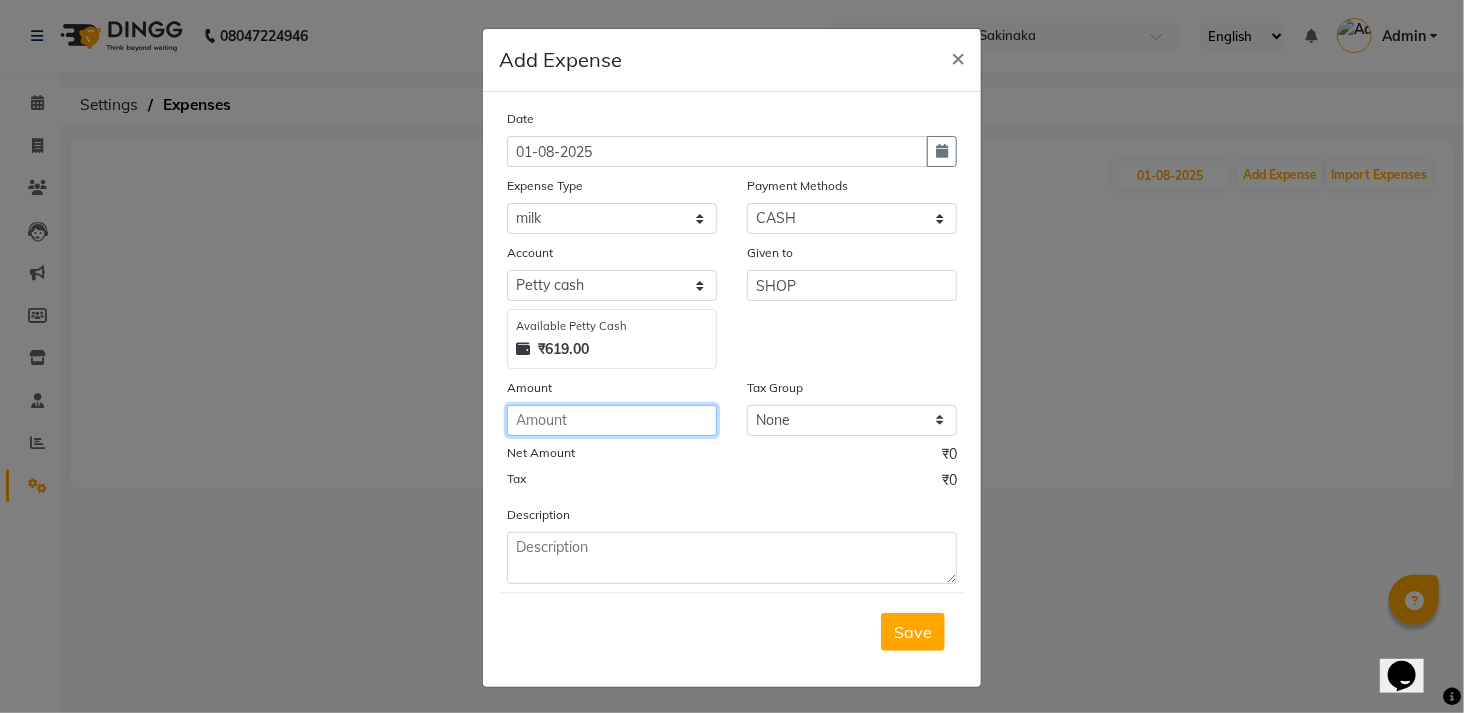 click 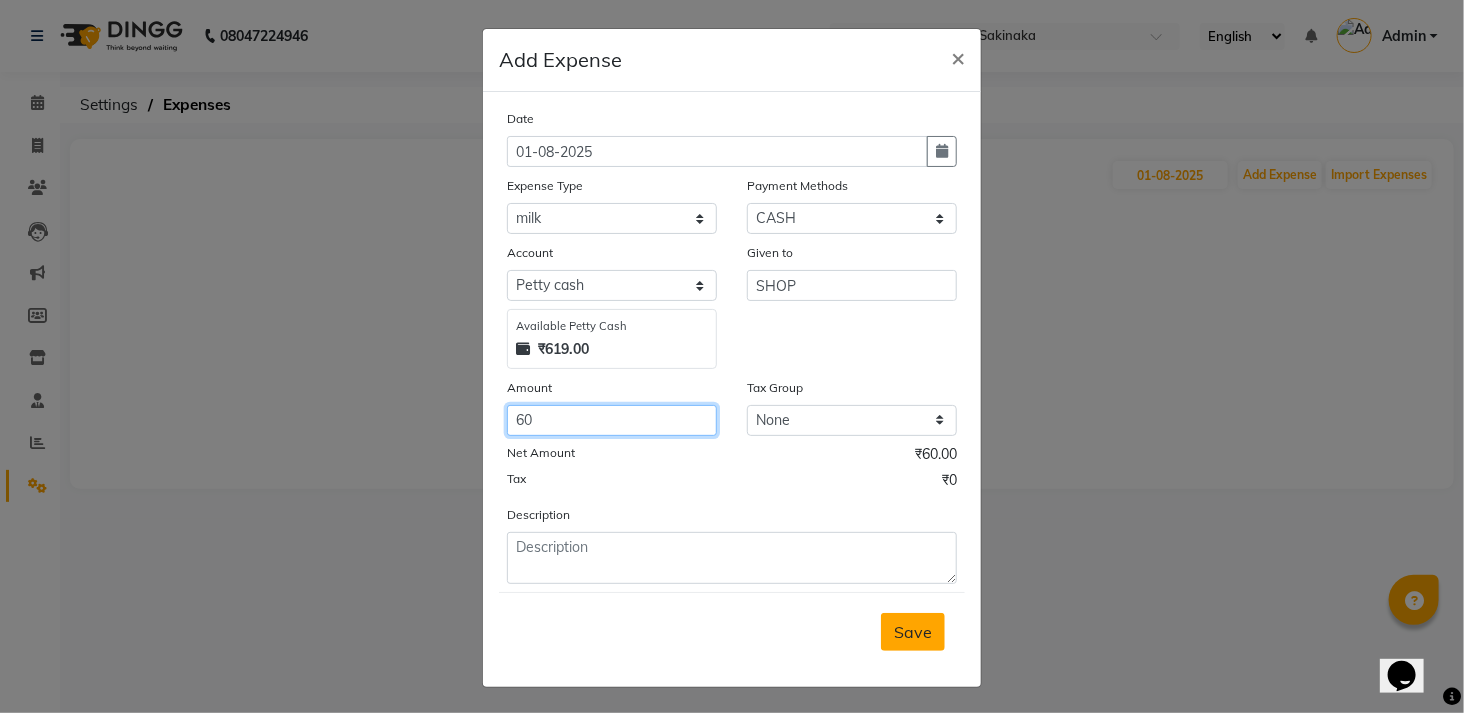 type on "60" 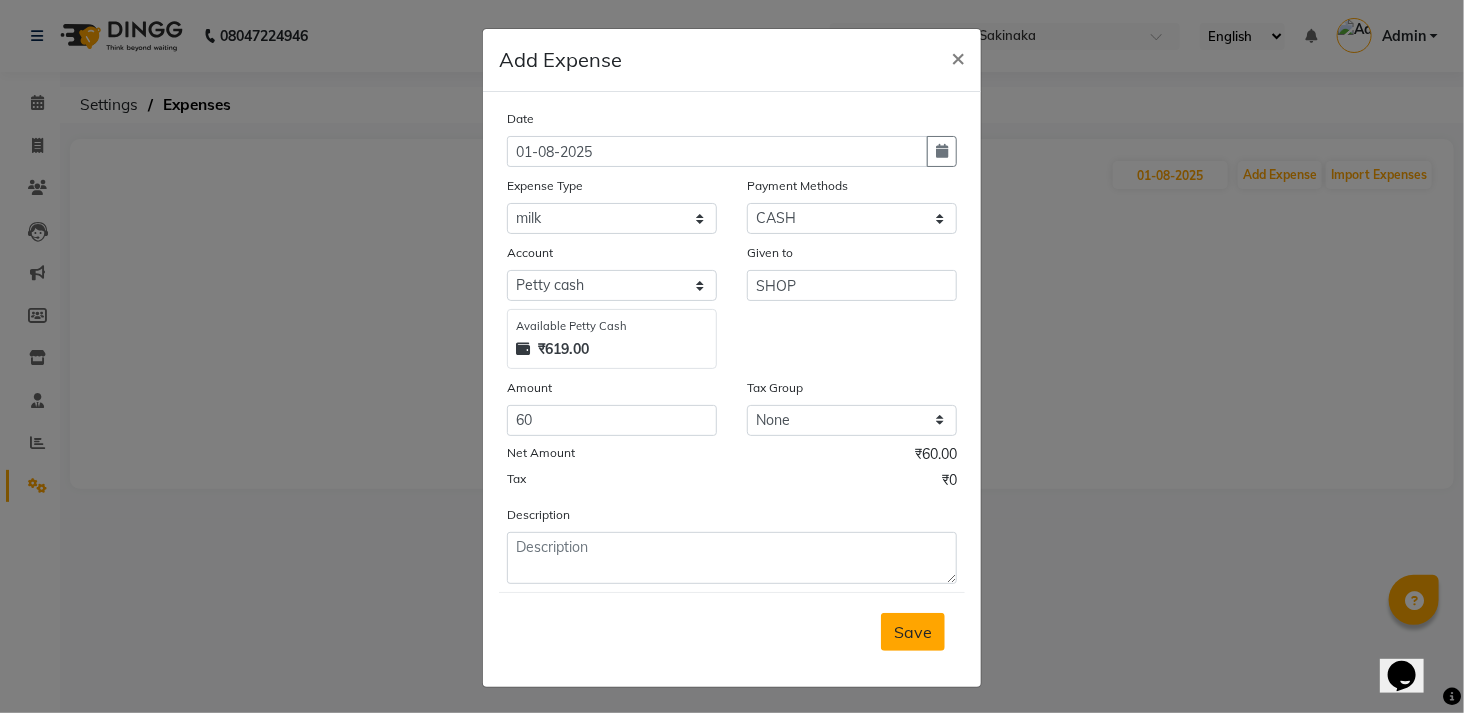 click on "Save" at bounding box center [913, 632] 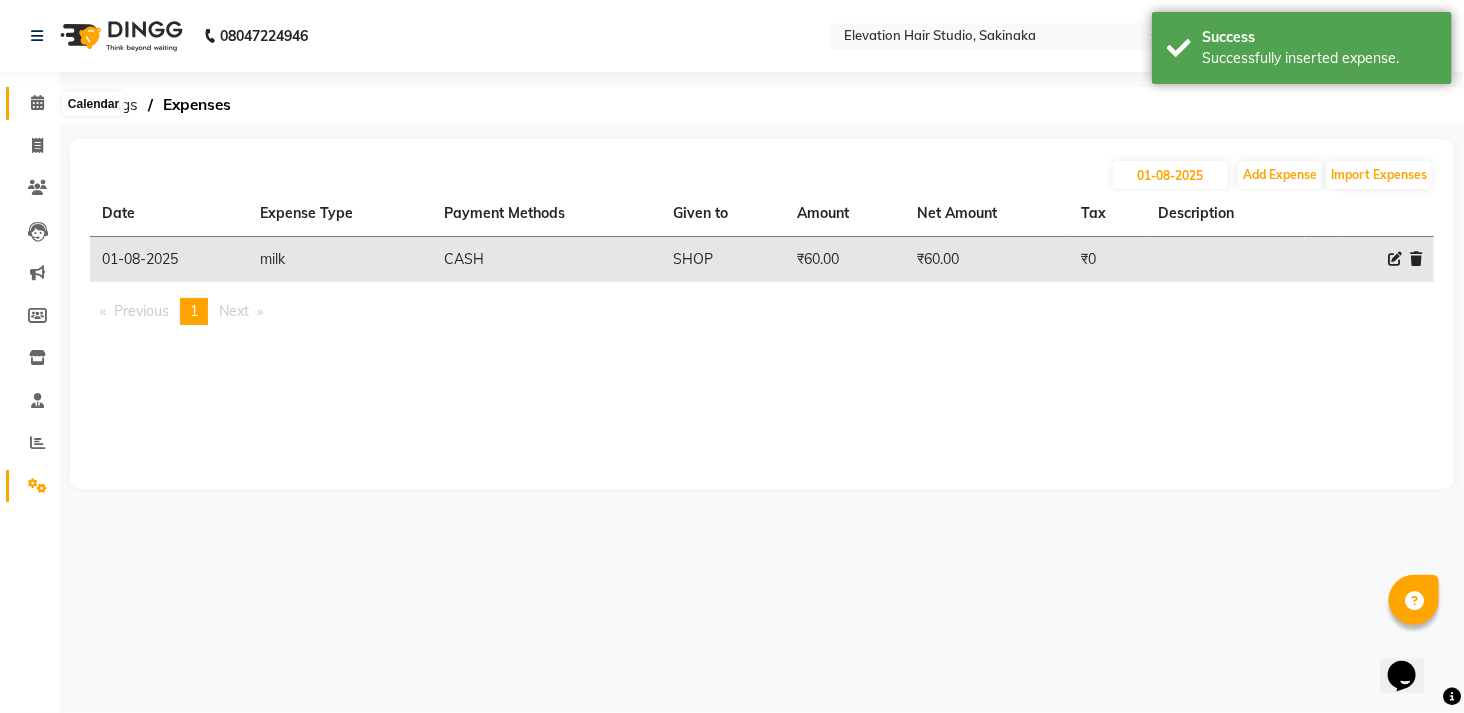 click 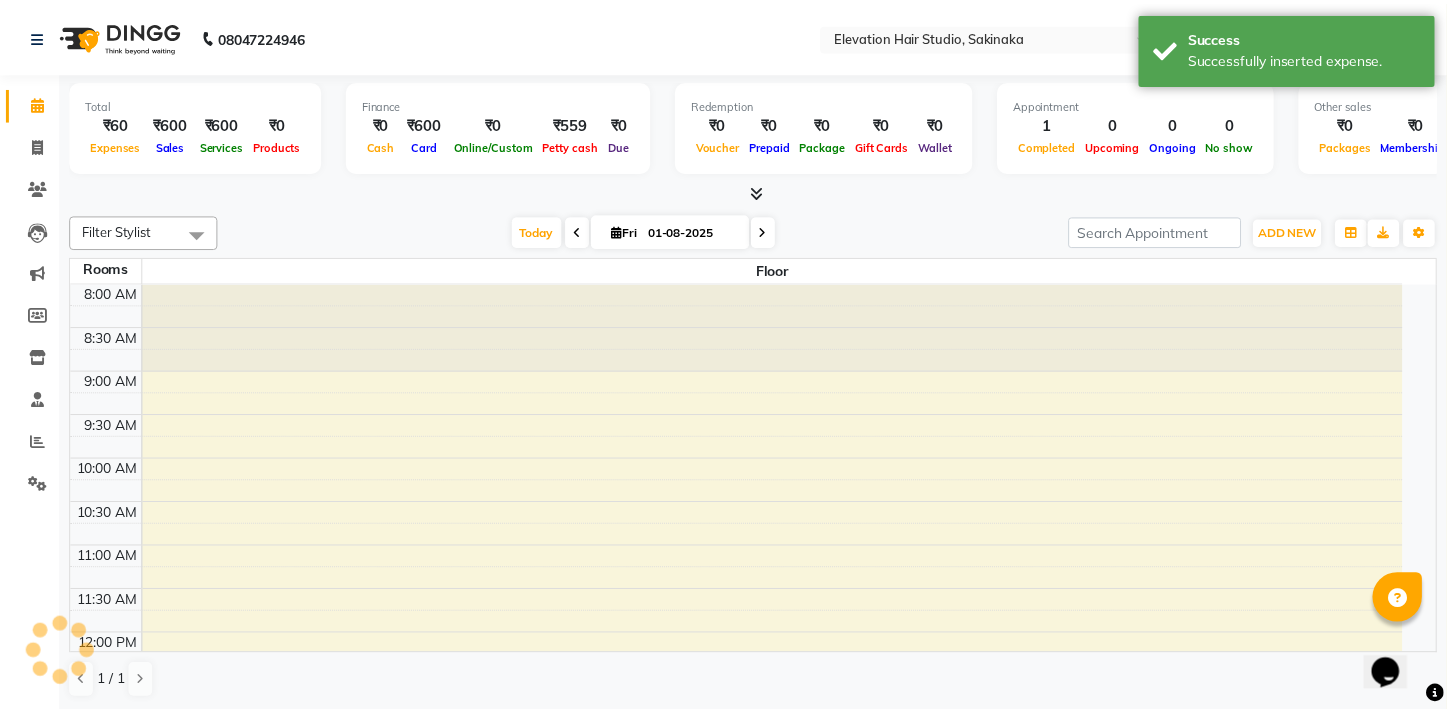 scroll, scrollTop: 355, scrollLeft: 0, axis: vertical 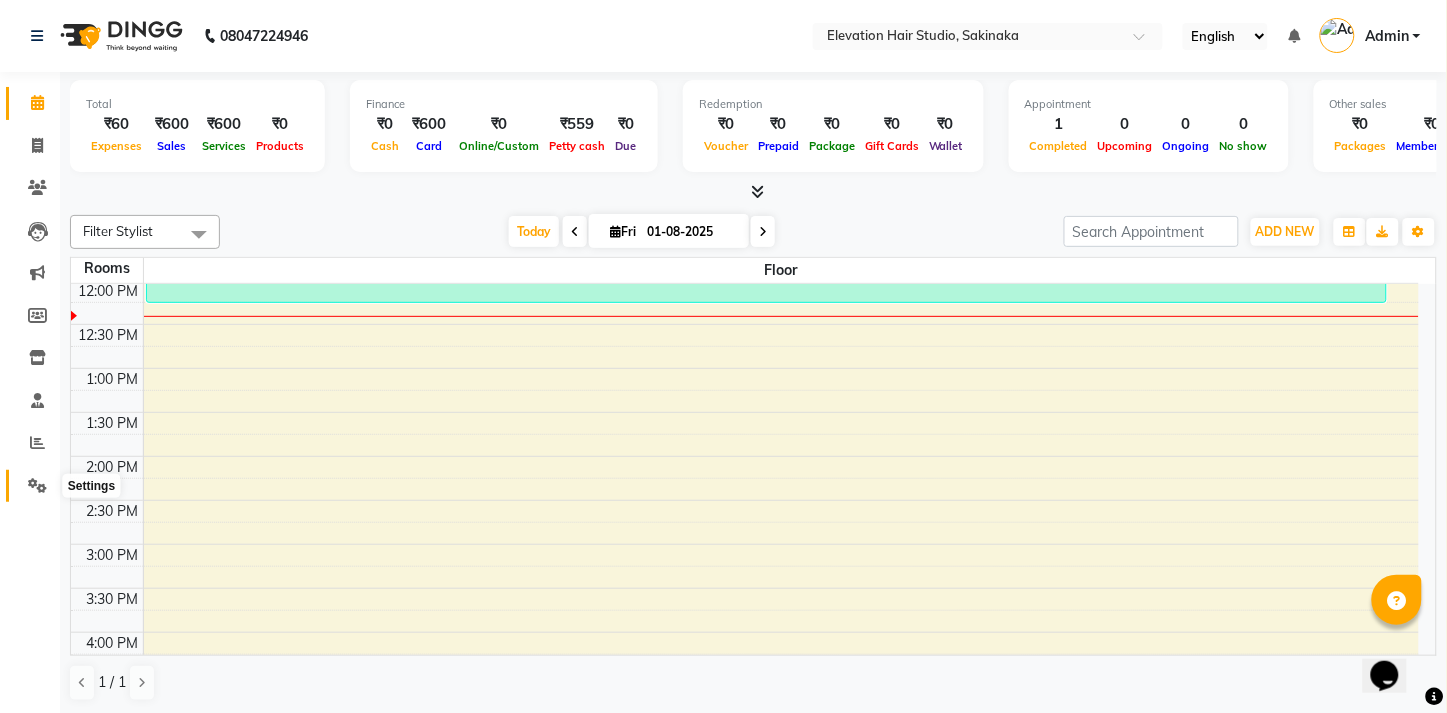 click 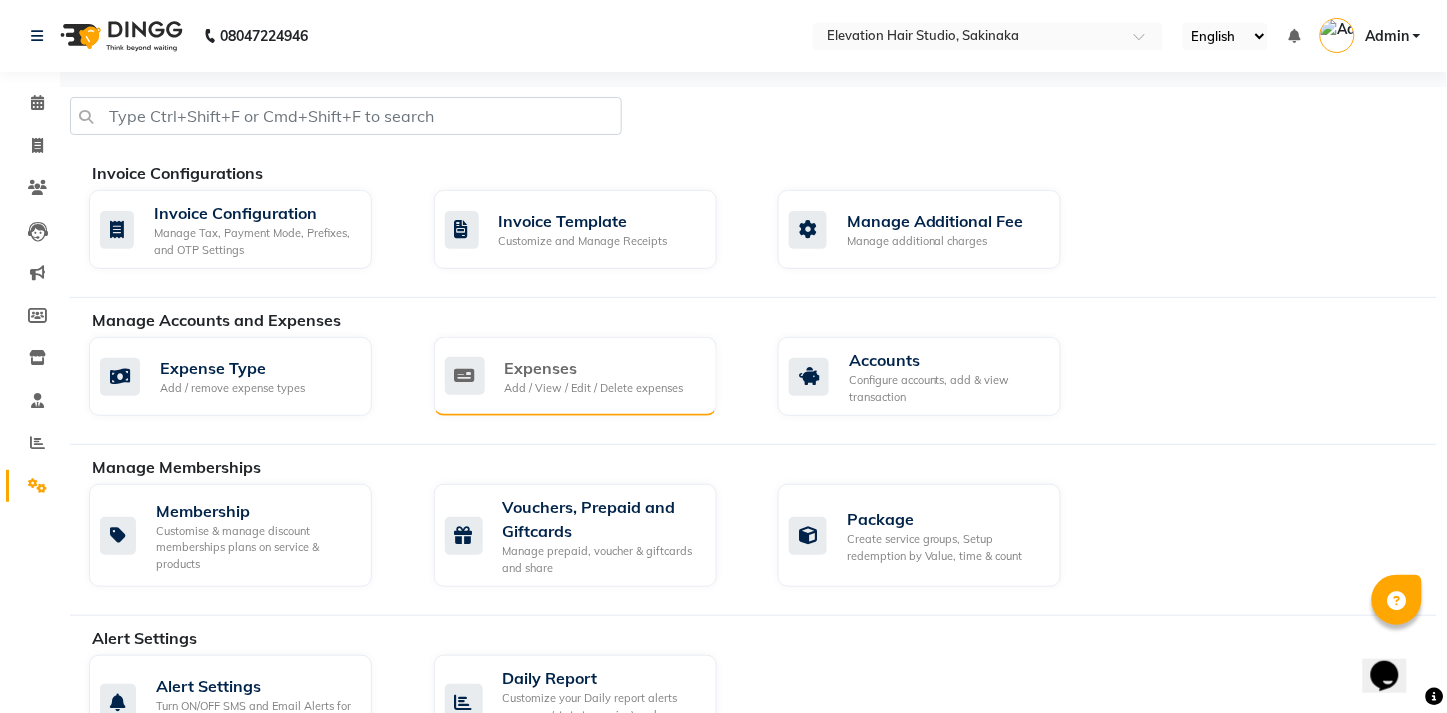 click on "Expenses Add / View / Edit / Delete expenses" 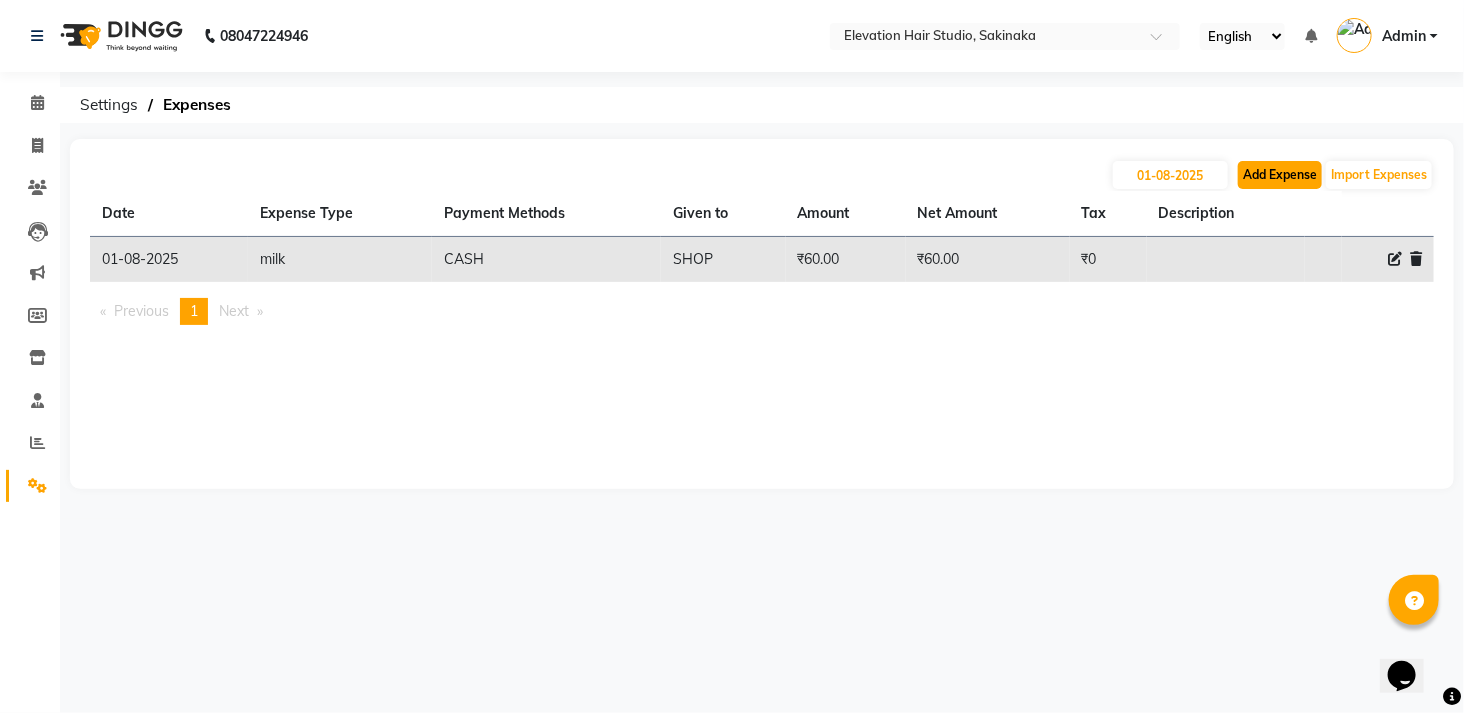 click on "Add Expense" 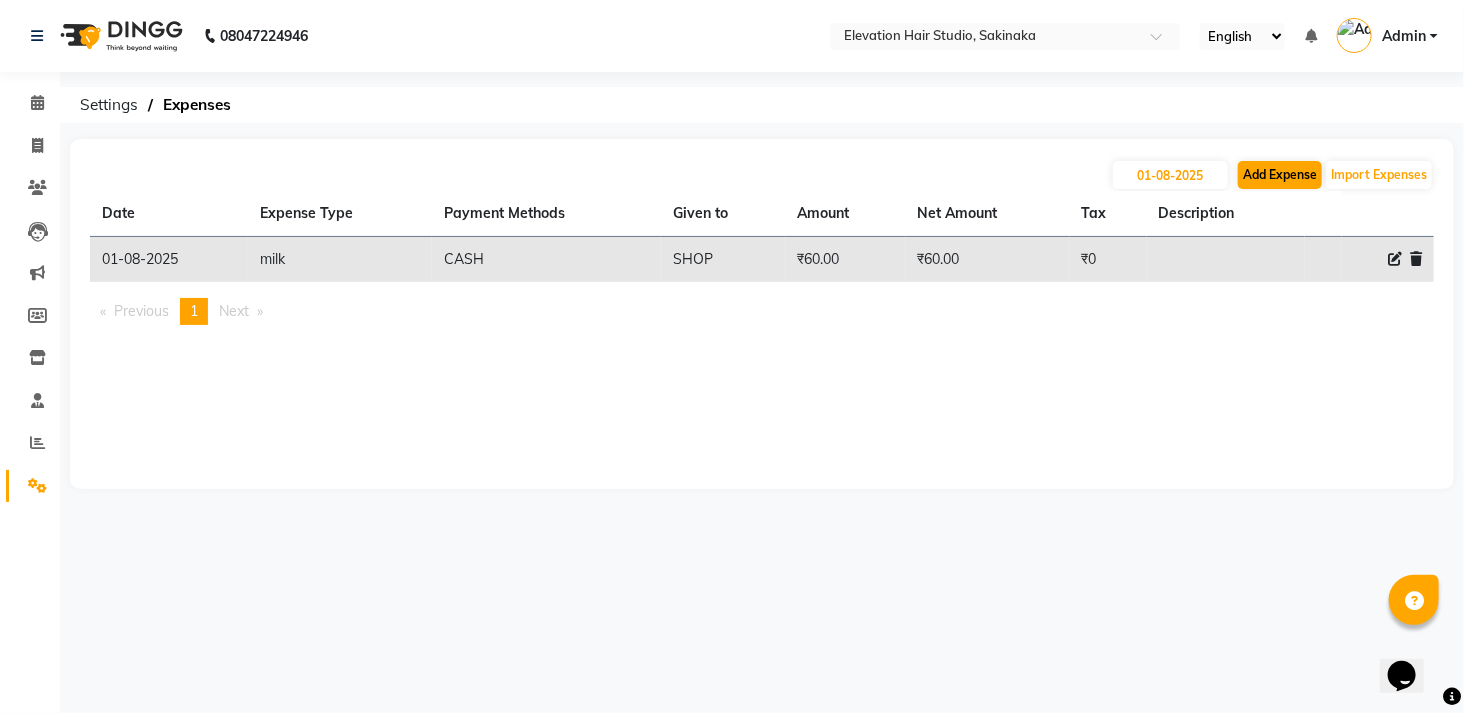 select on "1" 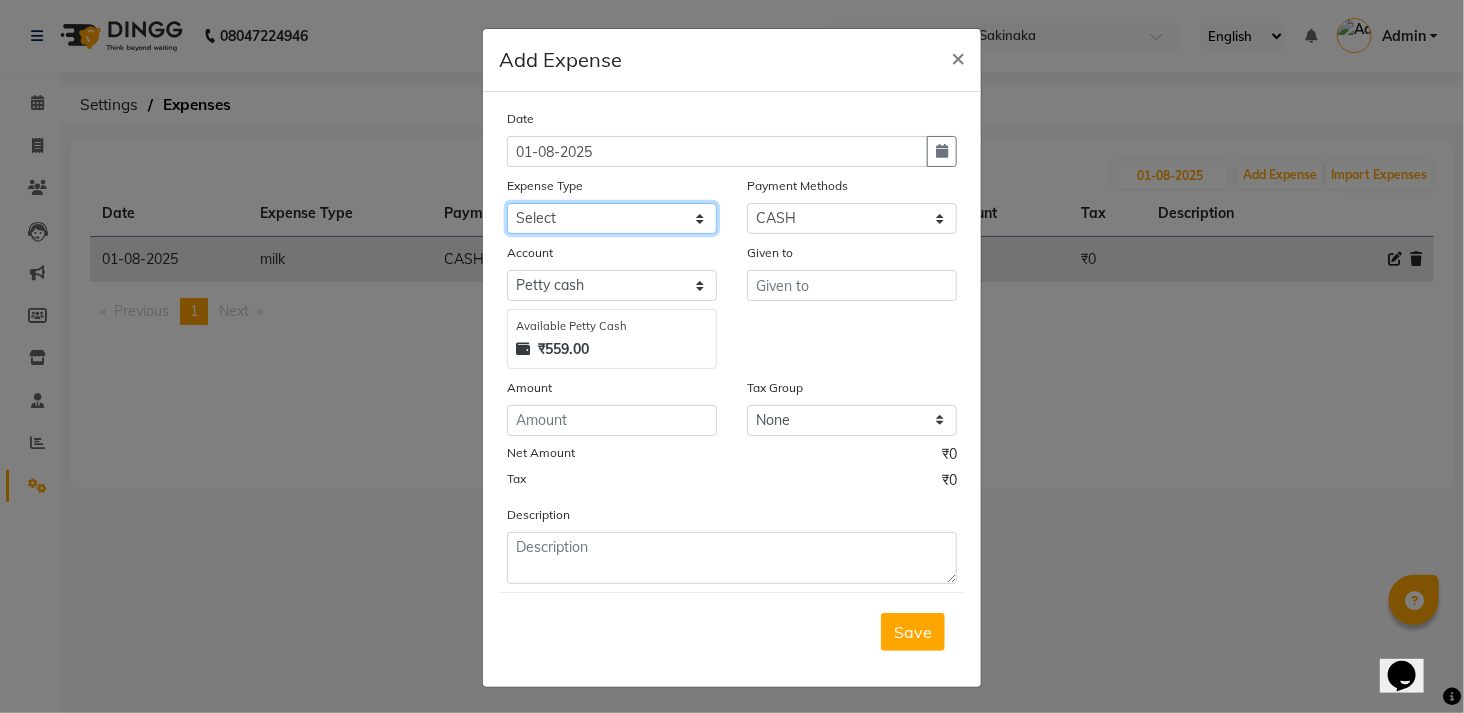 click on "Select AC Adrak Advance Salary agarbatti anees Appron asmoul advance salary Bank charges Car maintenance  CARPENTER Cash Deposited to bank Cash Handed over to Owner cellphone Client Snacks Clinical charges coffee conditioner courier diliptip dustbinplatebottle Equipment extrastuff fridge Fuel glue Govt fee greaser hairpatch hardware Incentive Insurance International purchase israil key lead light bill Loan Repayment Maintenance Marketing medicine milk Miscellaneous MRA ola Other paddlebrush PAINTER Pantry plumber Product product recharge rehman Rent Salary salary salary sandwich shampoo Staff Snacks sugar TAPE Tax Tea & Refreshment tissue towel trolly Utilities velocity VIDEO water web side WEFAST wireboard xerox" 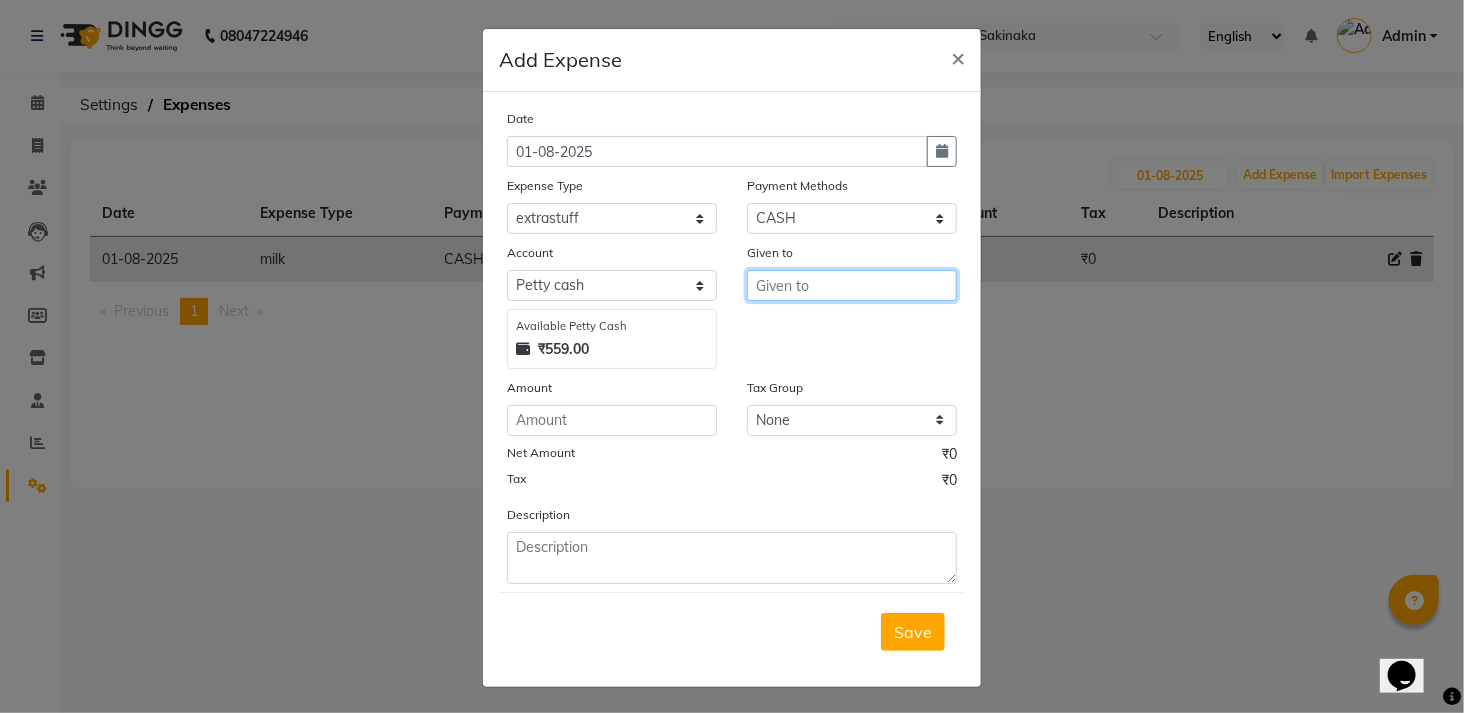 click at bounding box center (852, 285) 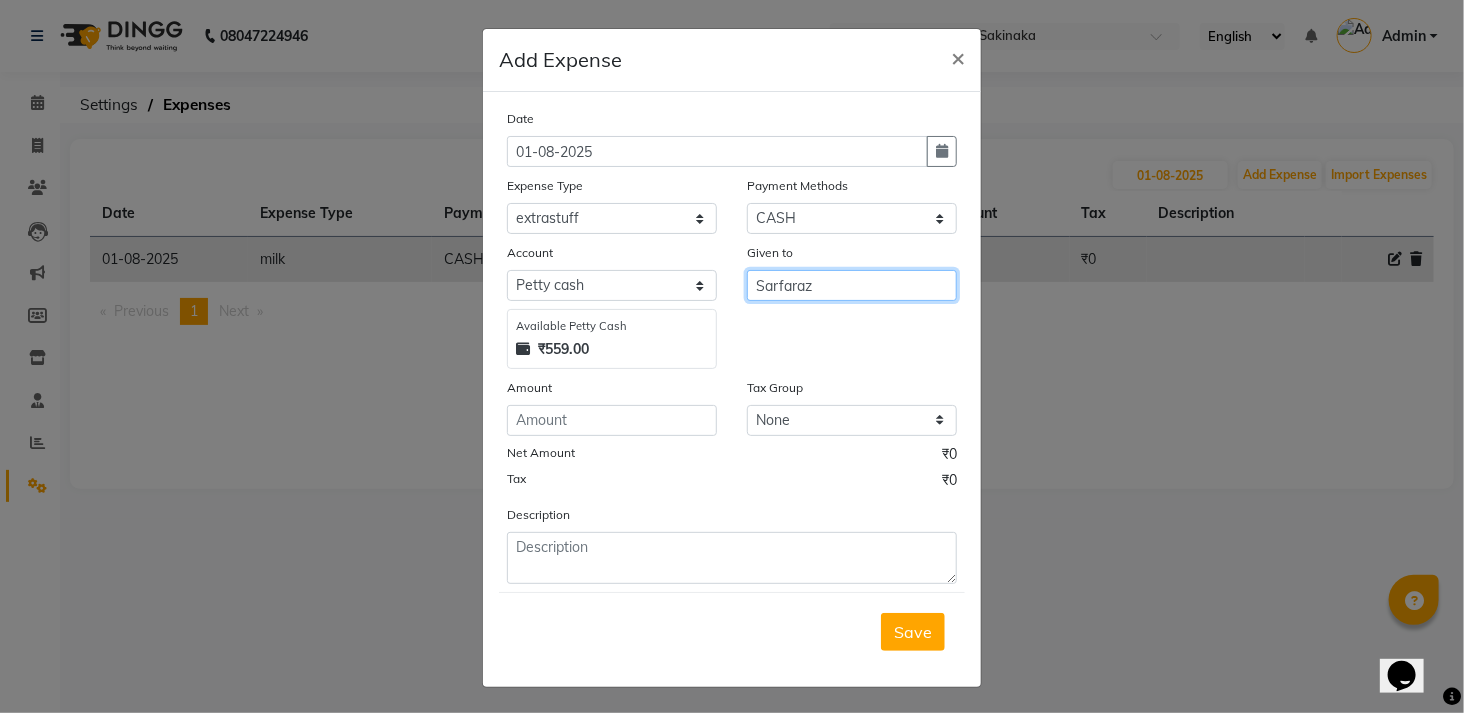 type on "Sarfaraz" 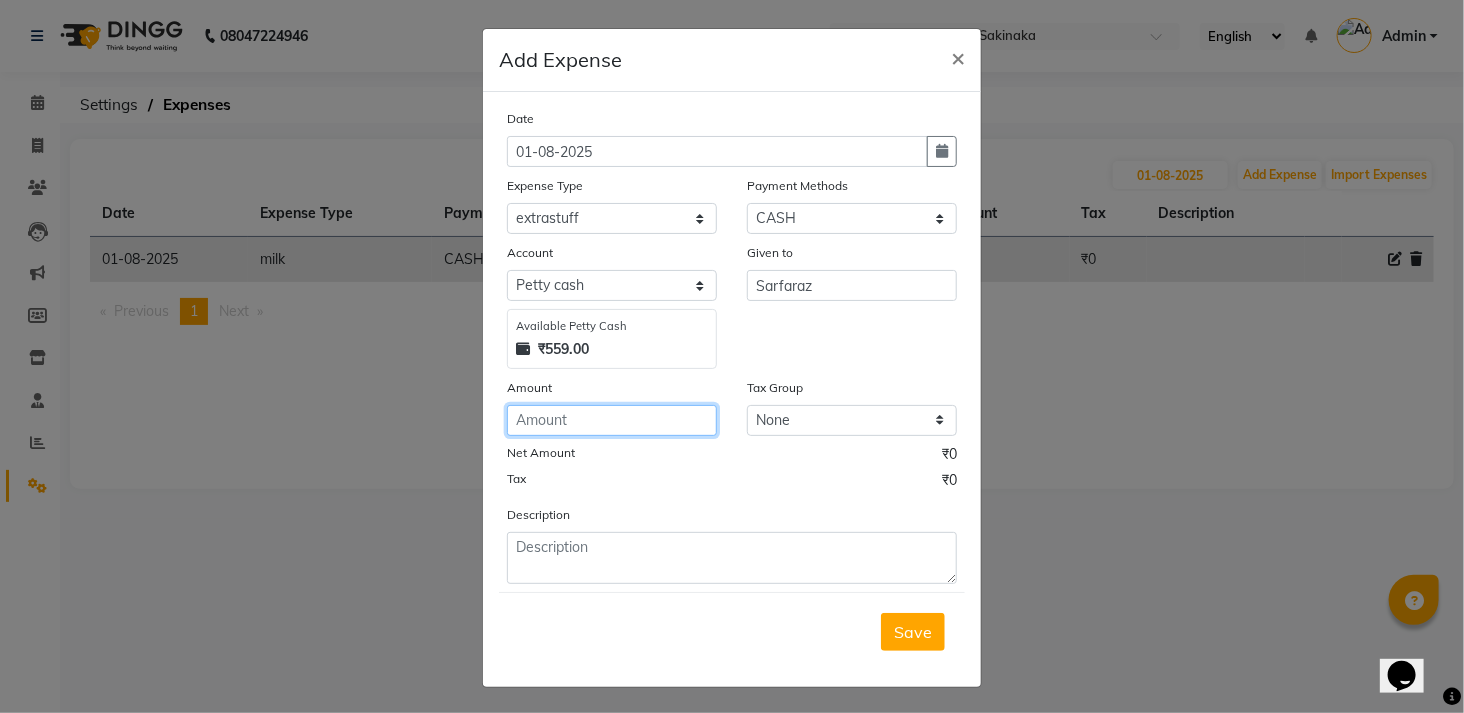 click 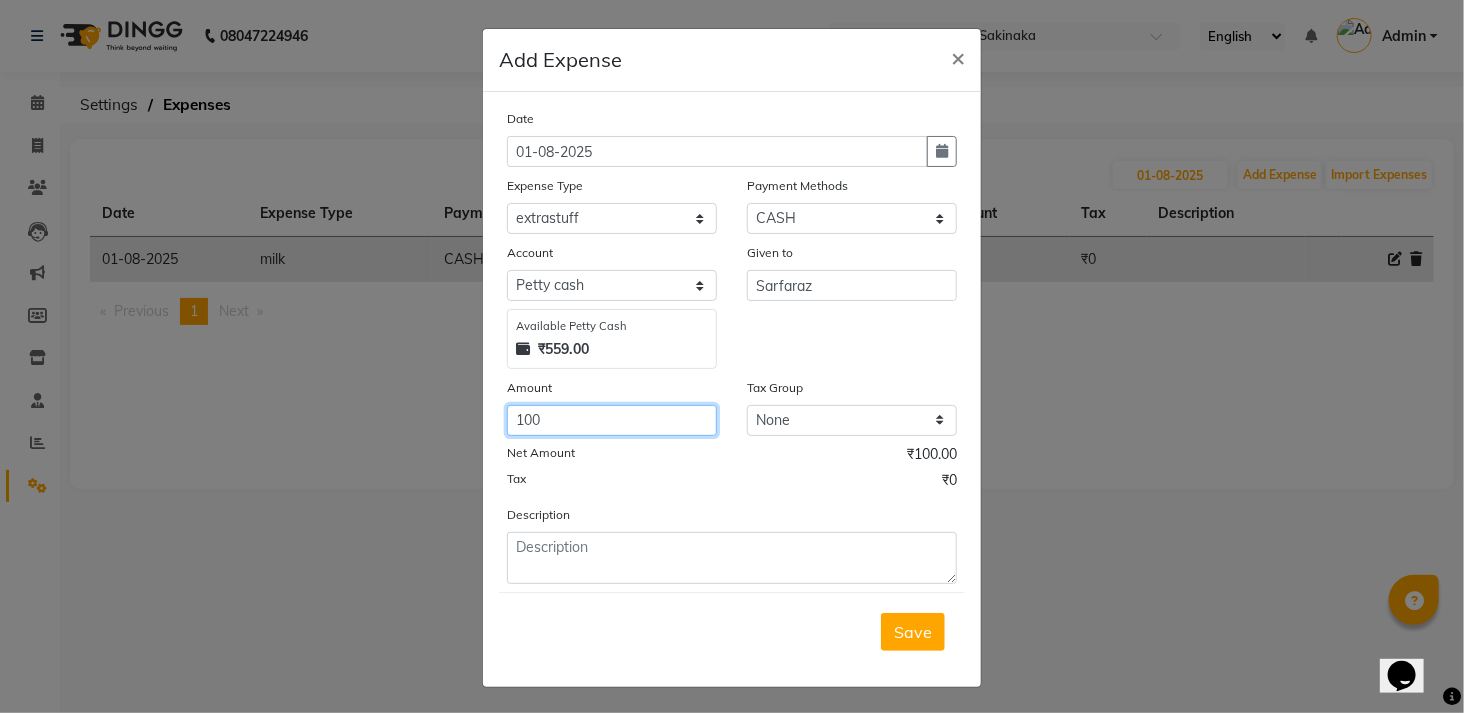 type on "100" 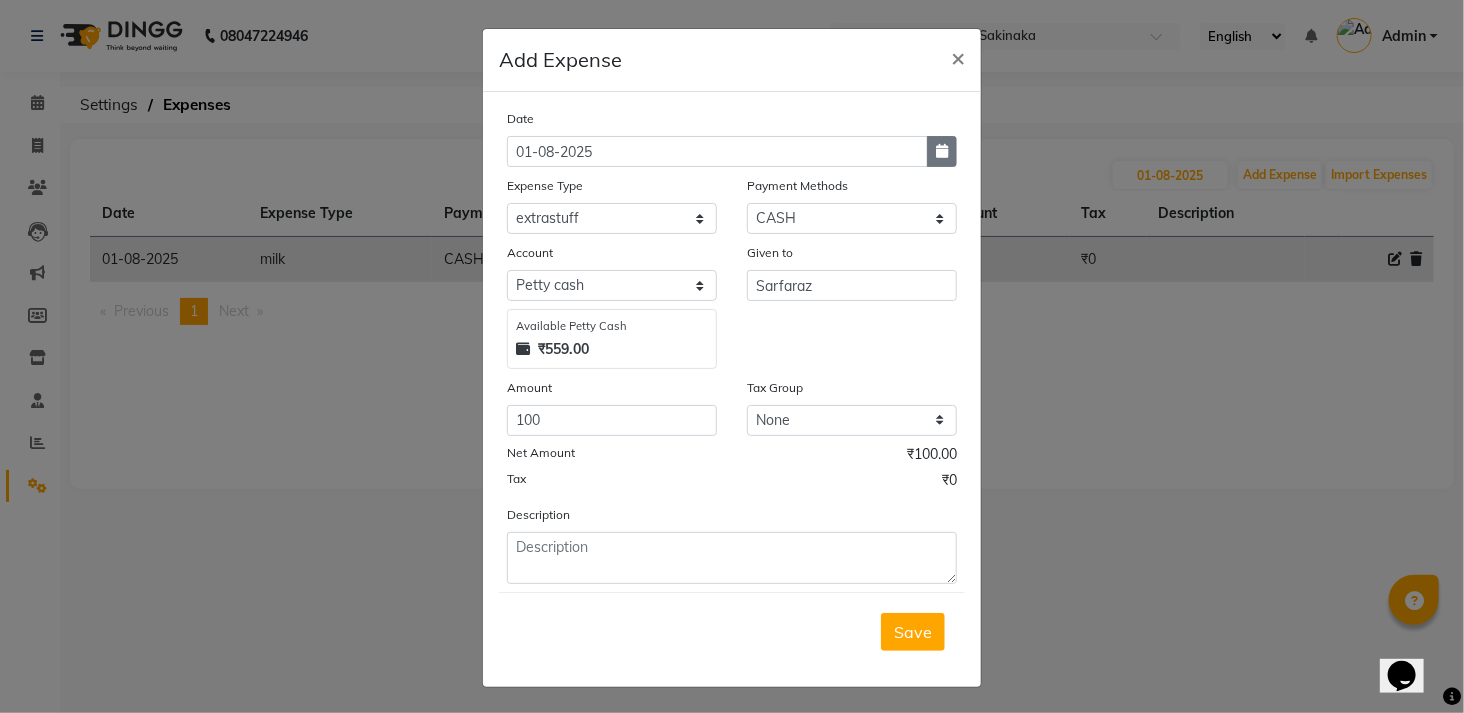 drag, startPoint x: 951, startPoint y: 150, endPoint x: 933, endPoint y: 151, distance: 18.027756 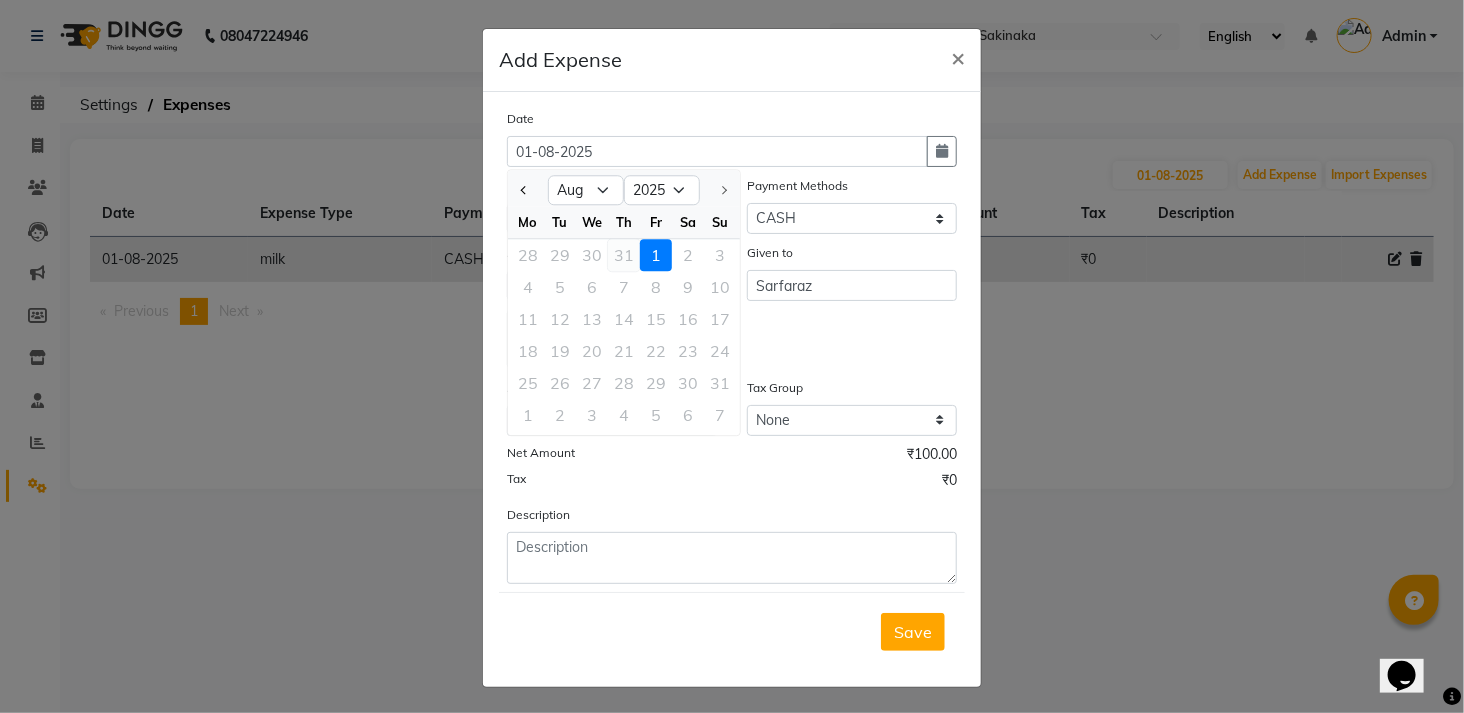 click on "31" 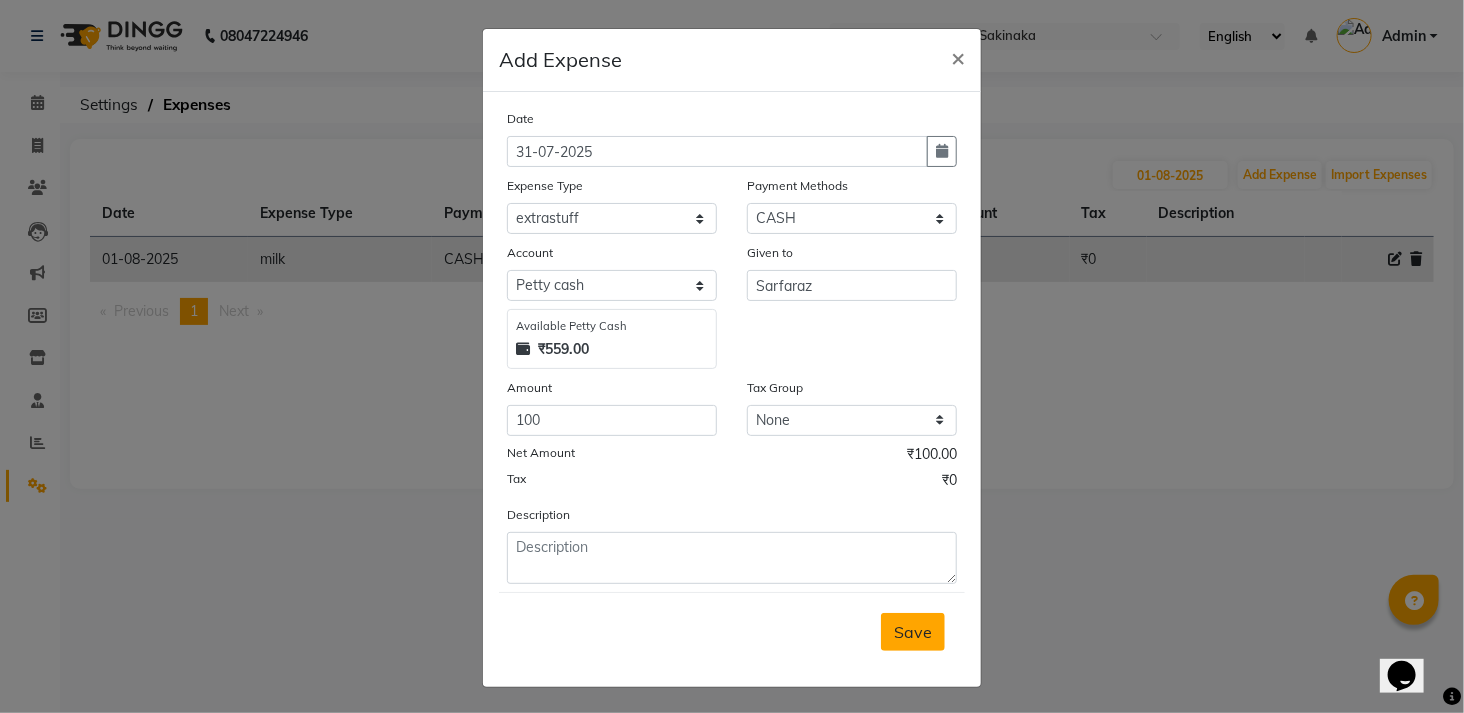 click on "Save" at bounding box center (913, 632) 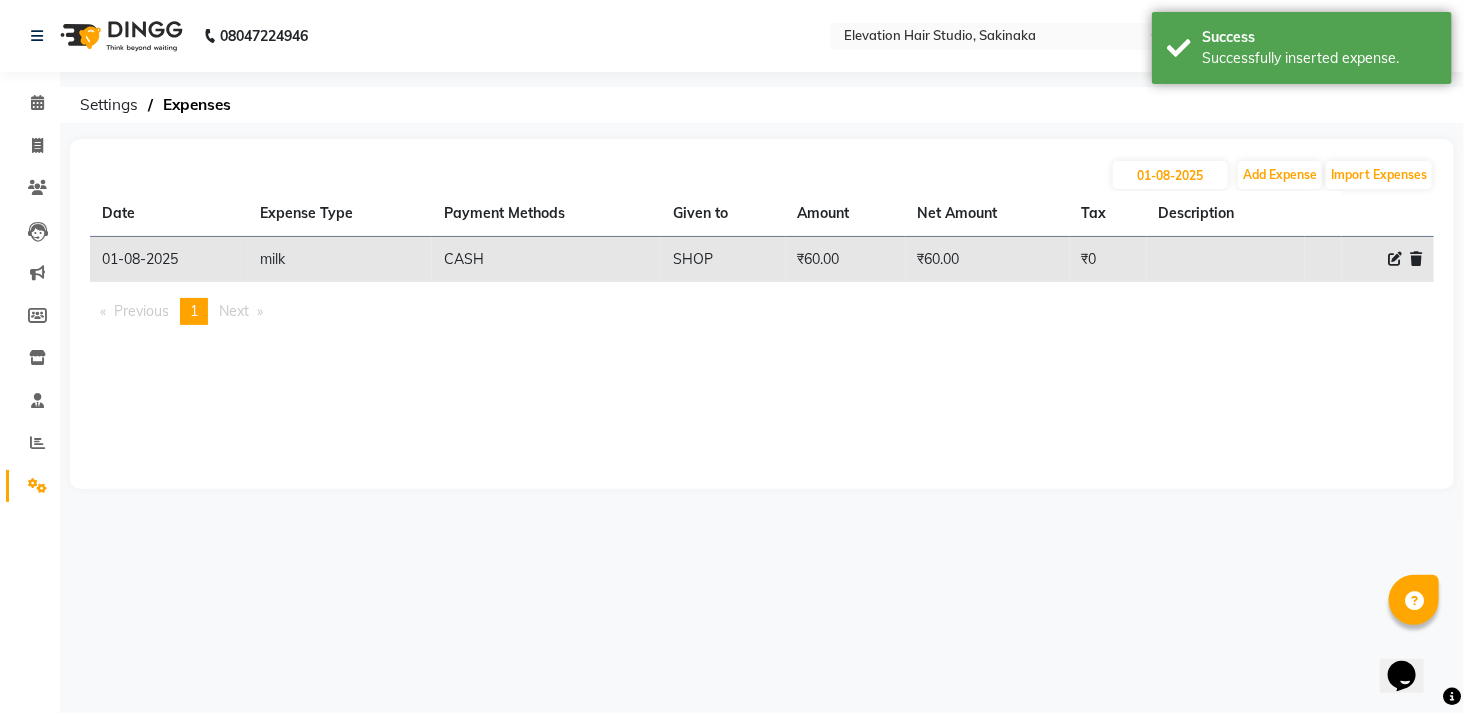 click on "Calendar" 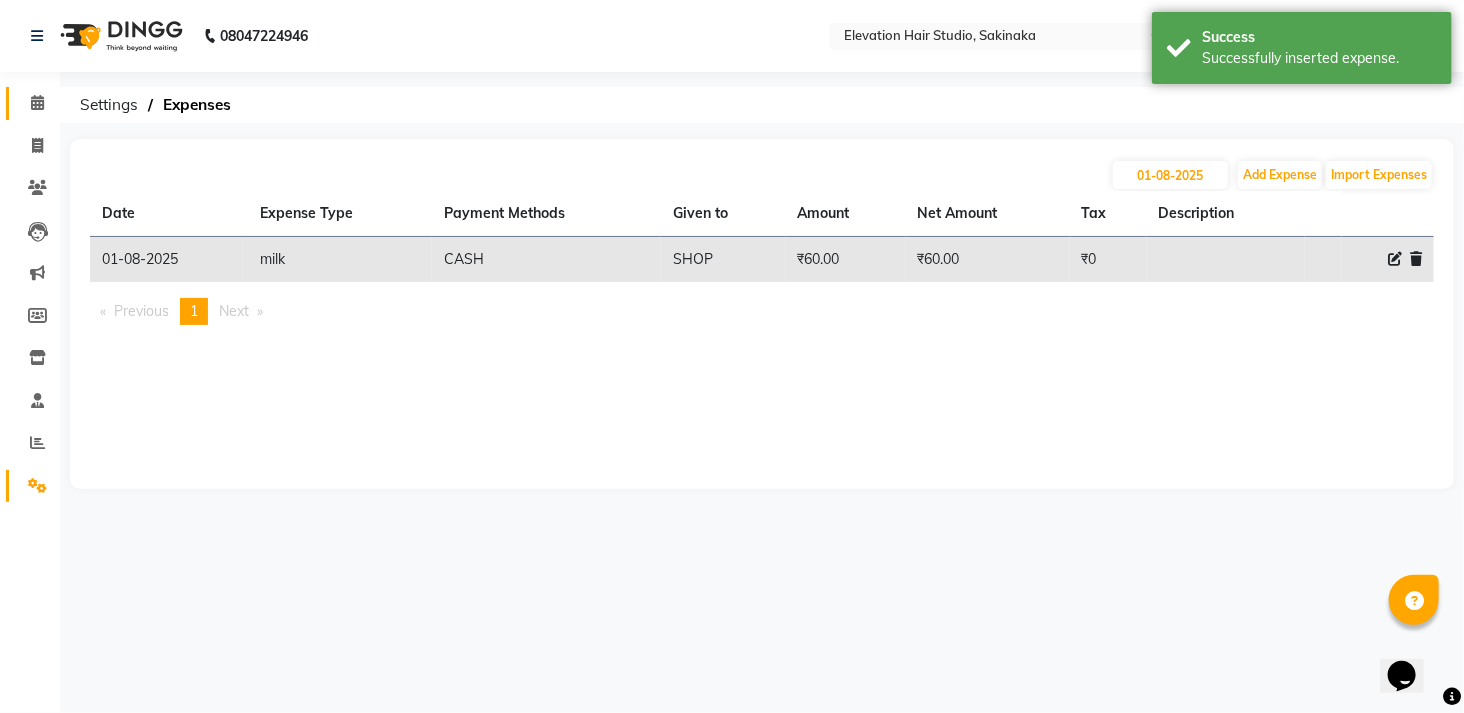 click on "Calendar" 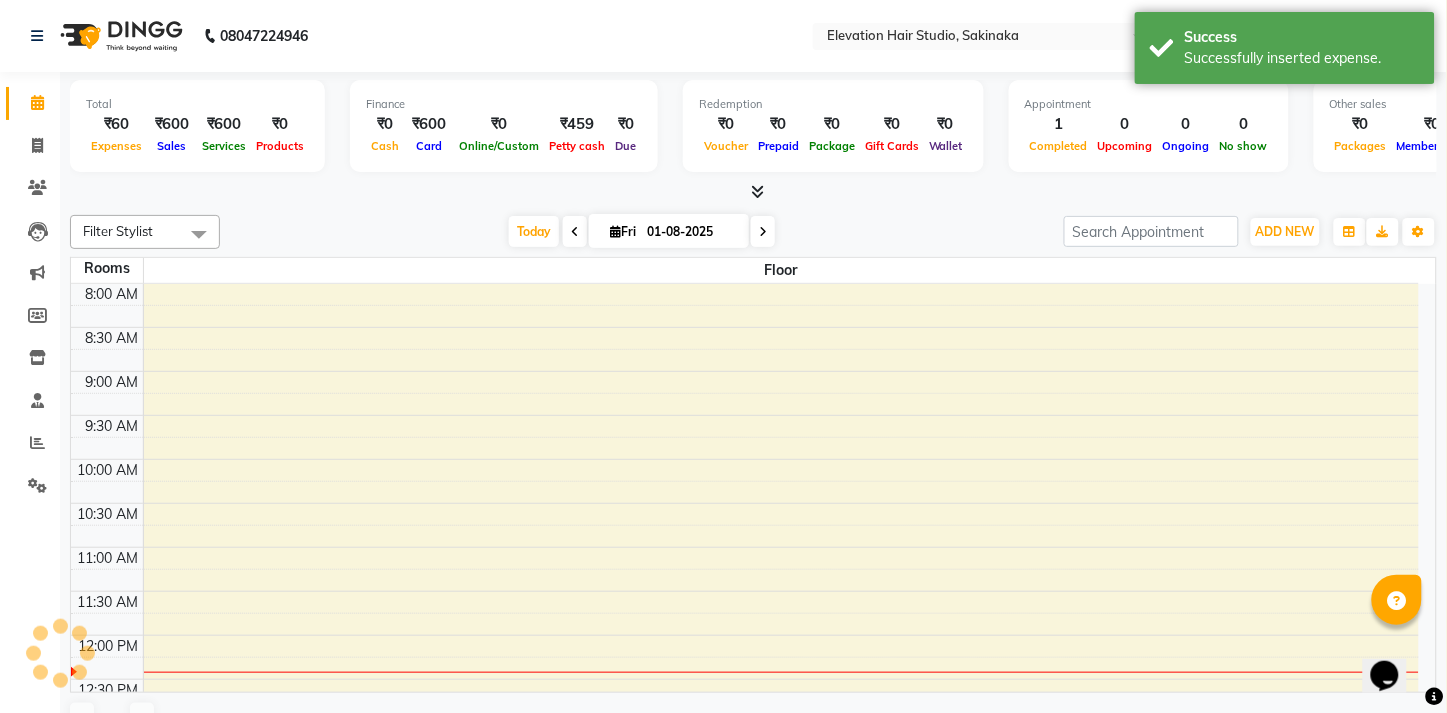 scroll, scrollTop: 0, scrollLeft: 0, axis: both 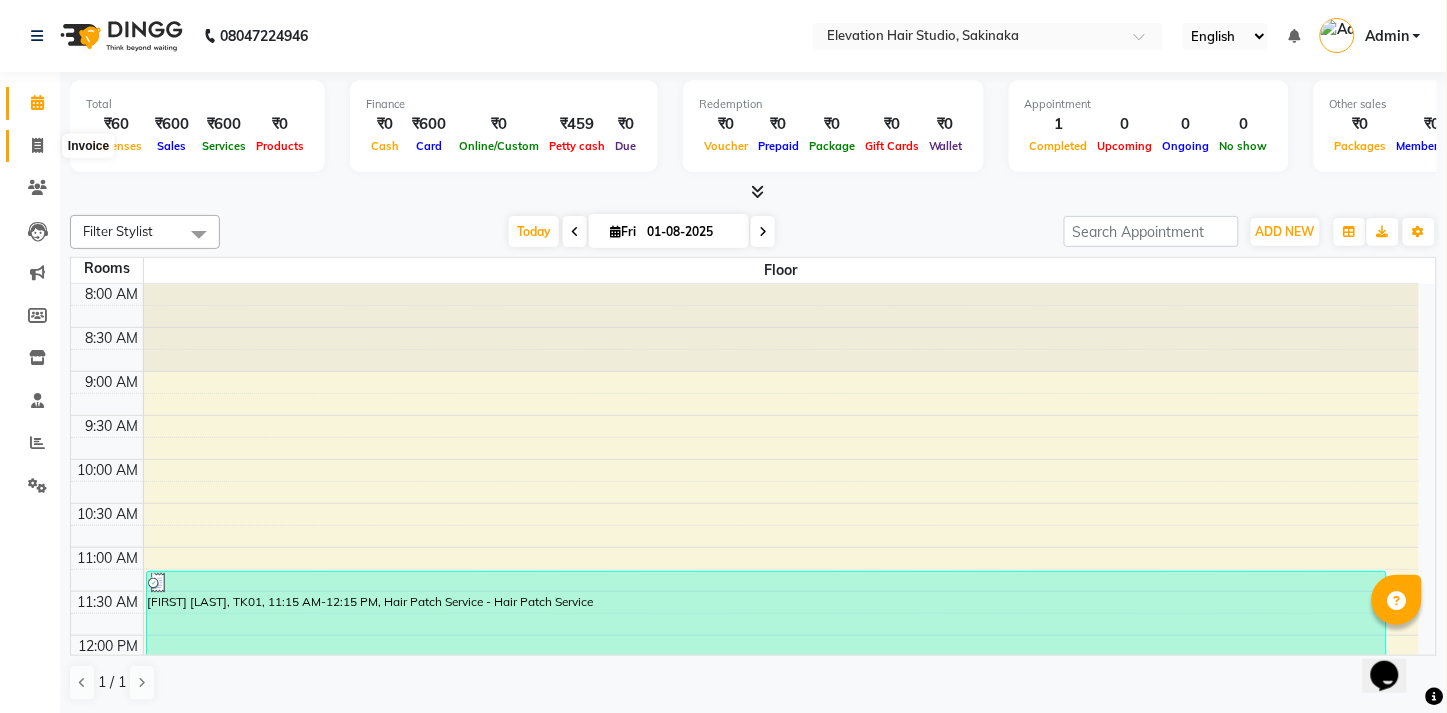 click 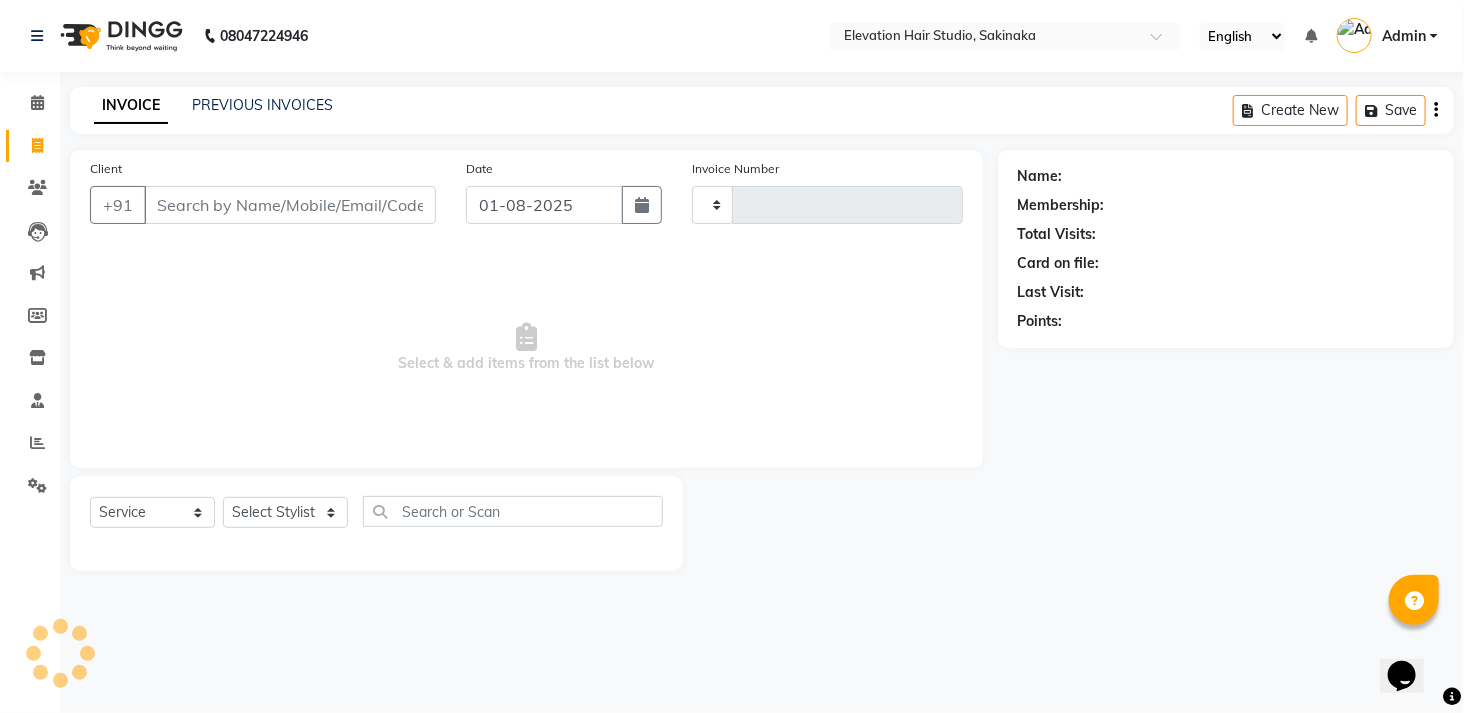type on "1267" 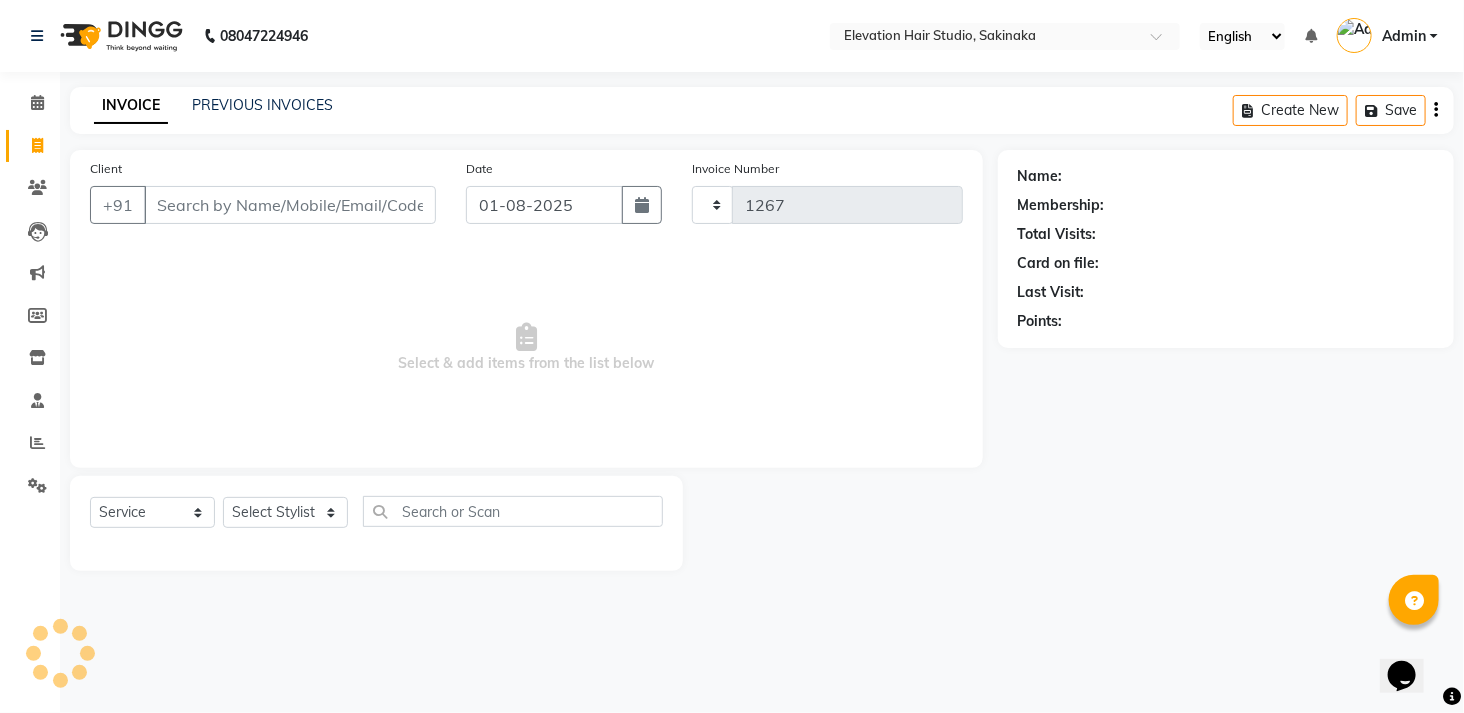 select on "4949" 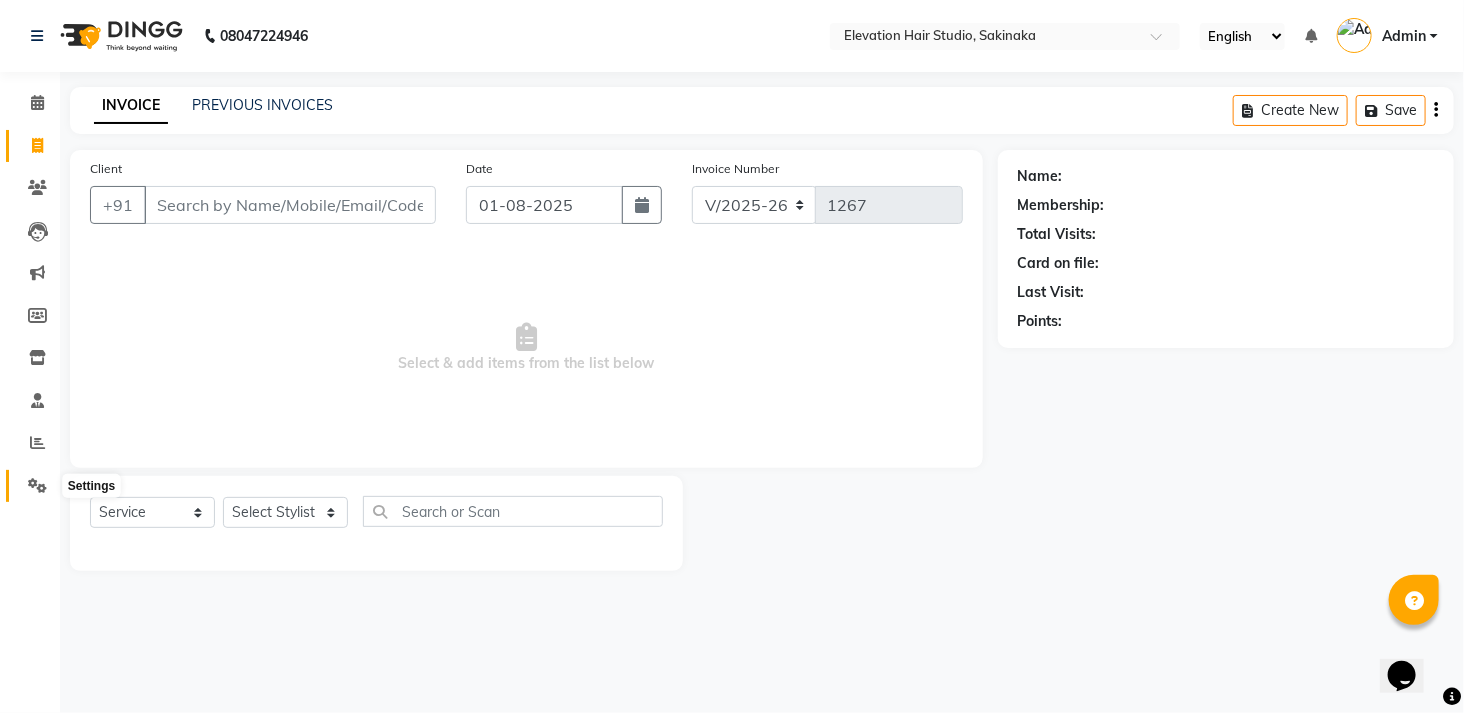 click 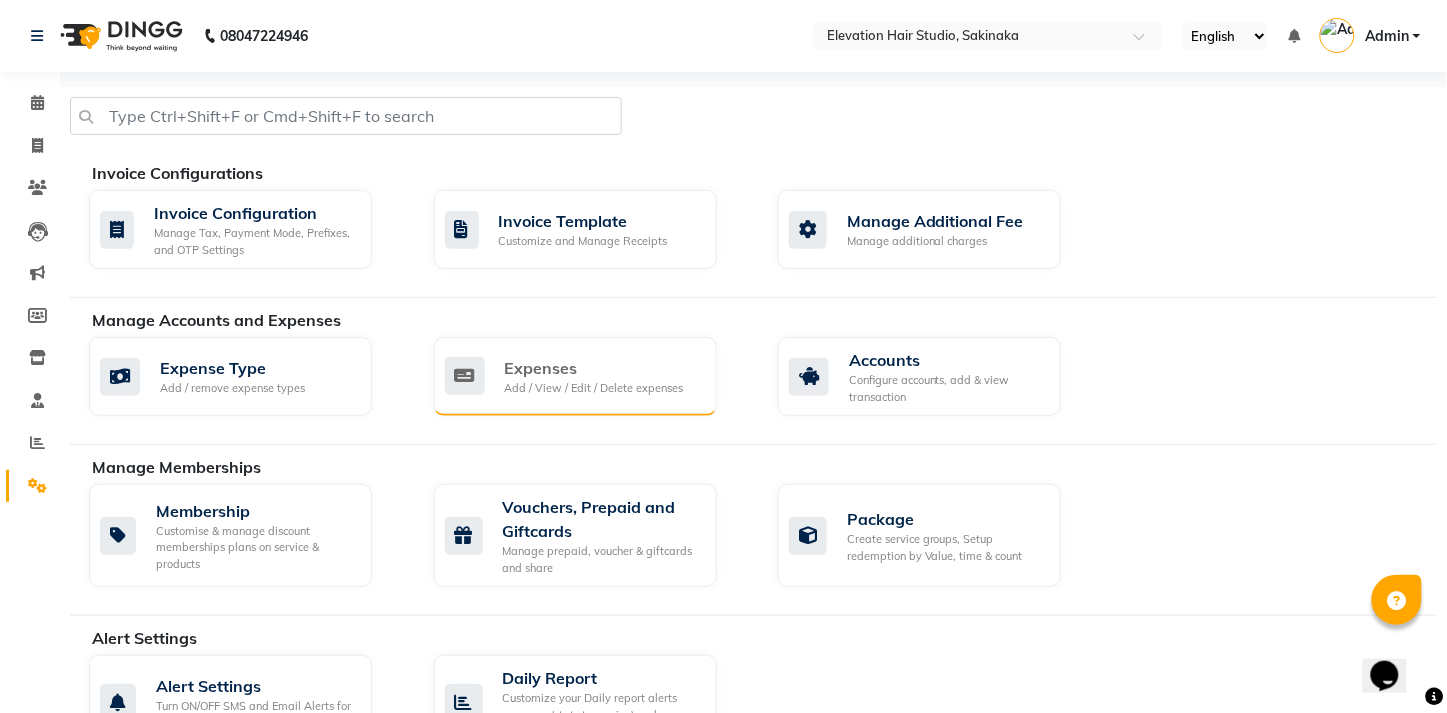 click on "Expenses Add / View / Edit / Delete expenses" 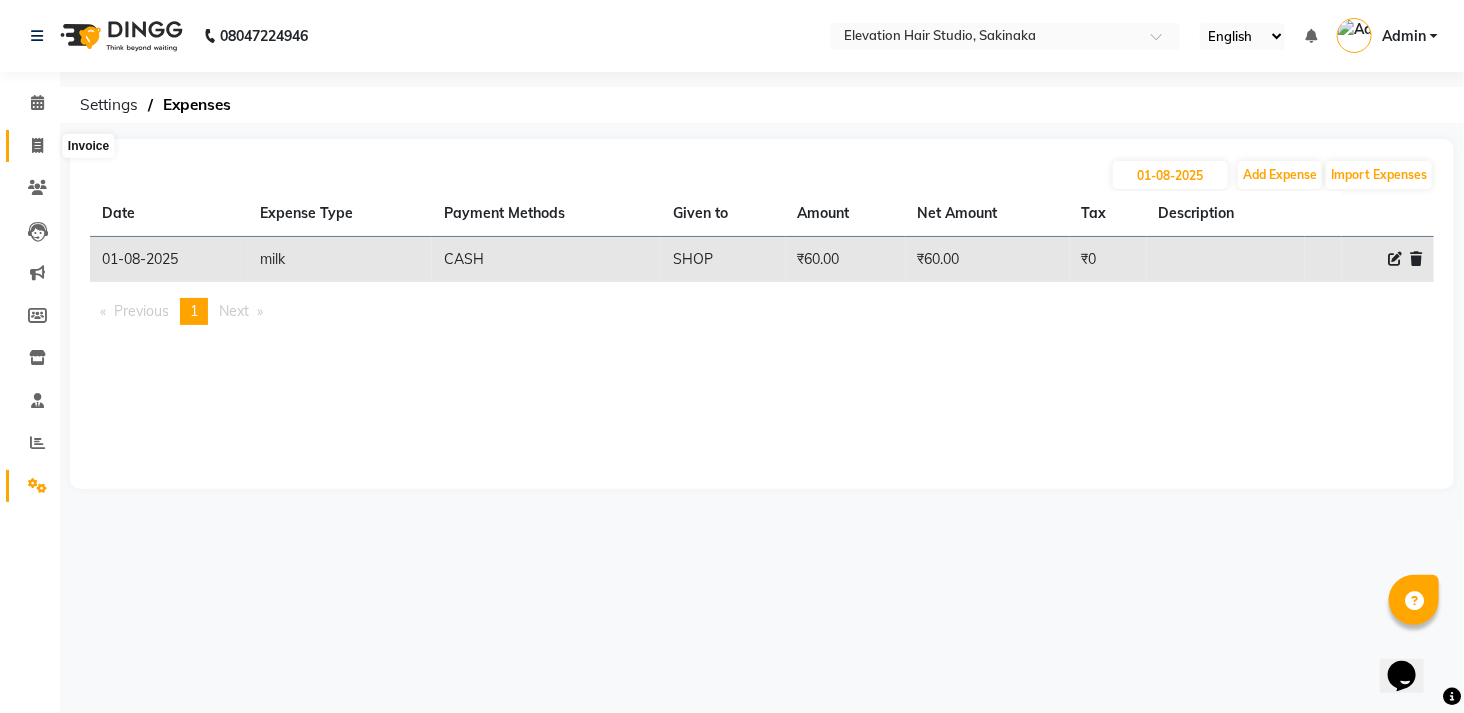 click 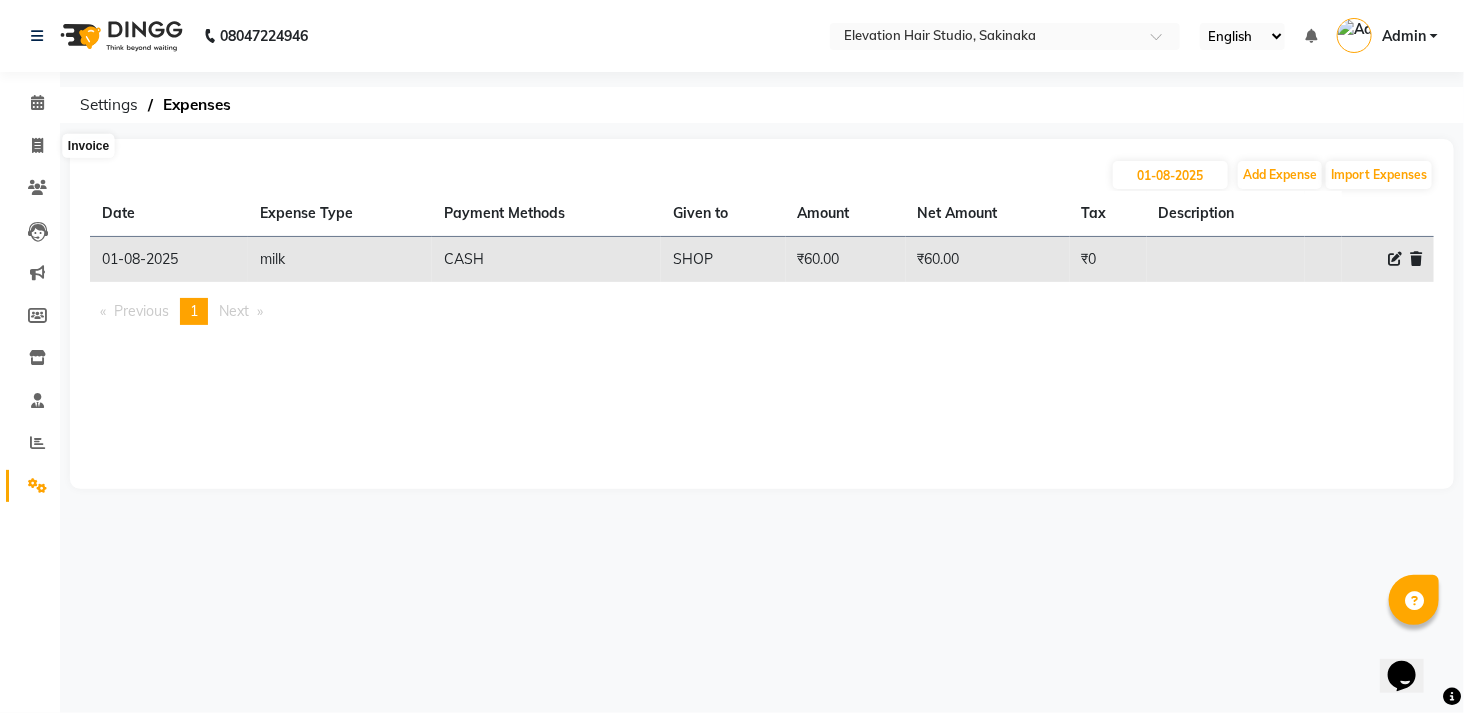 select on "service" 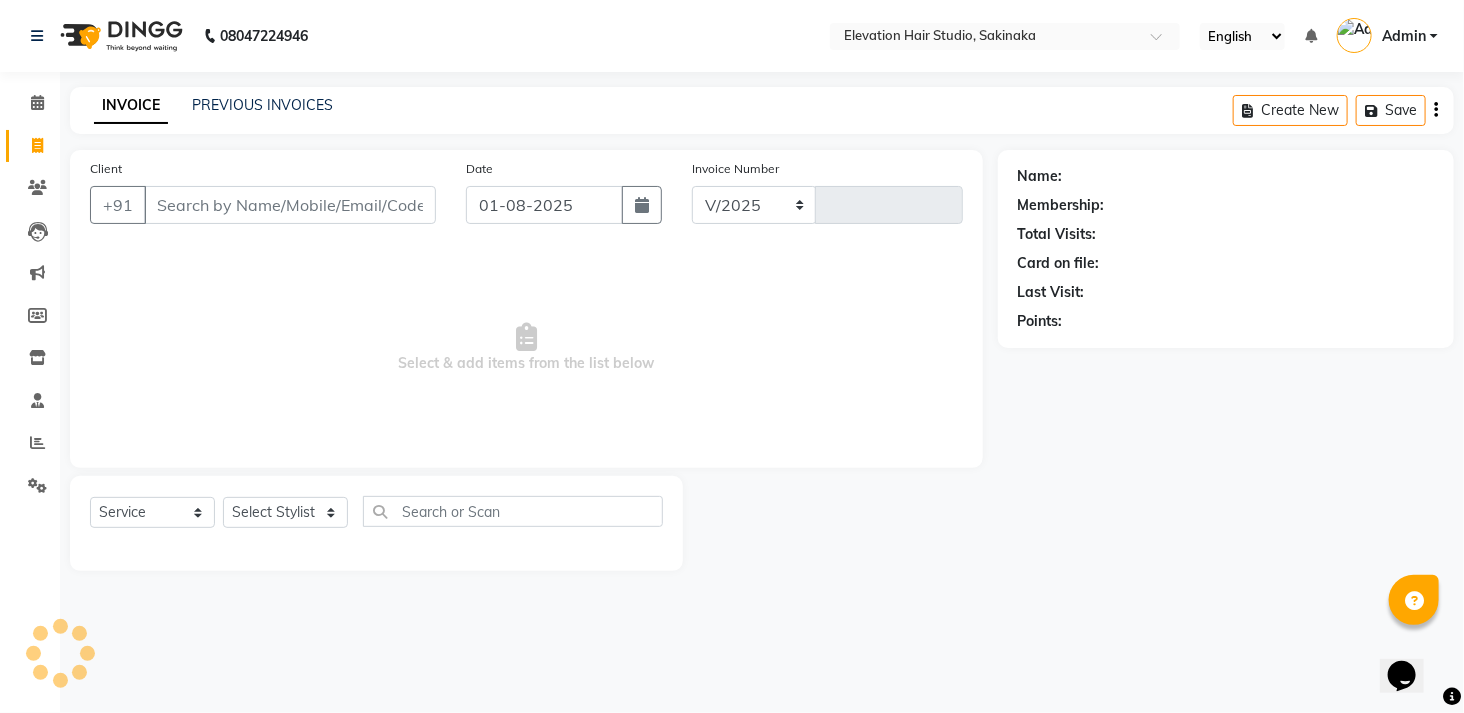 select on "4949" 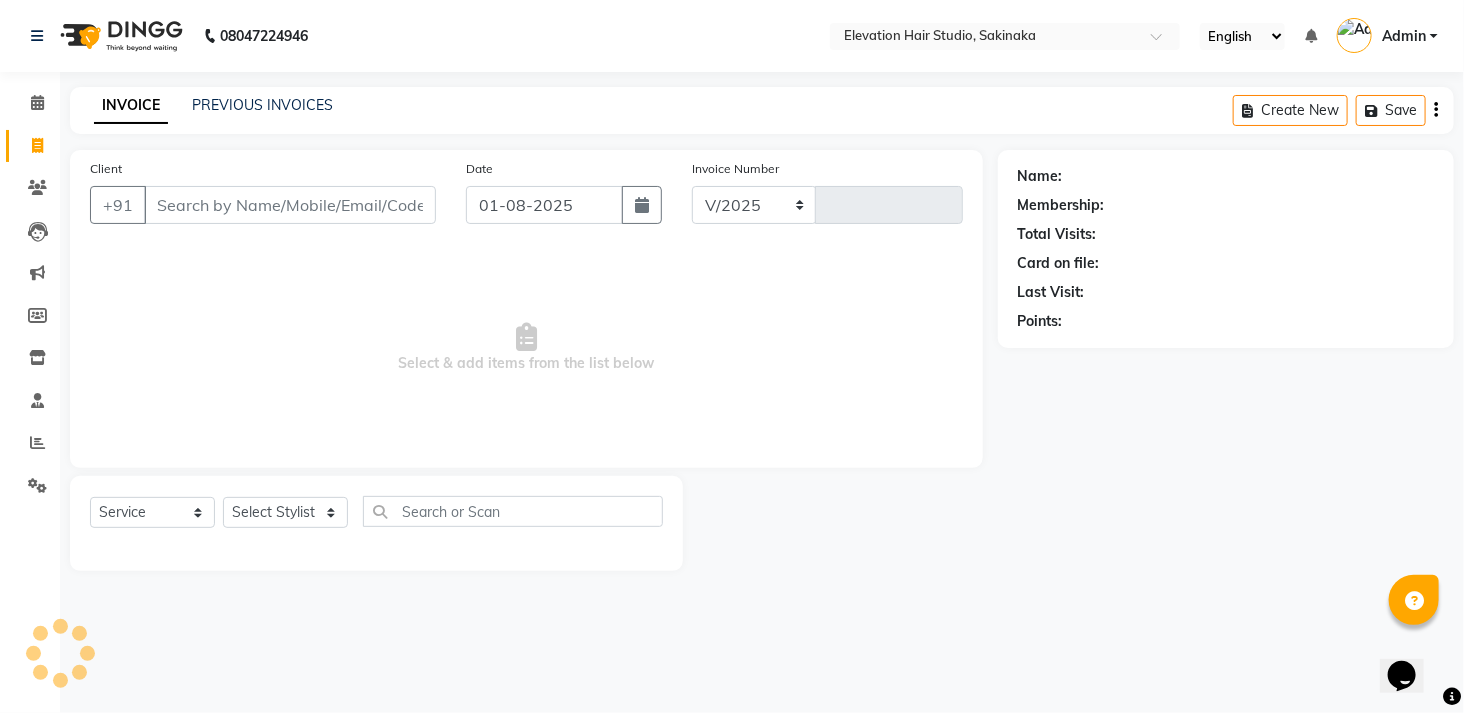 type on "1267" 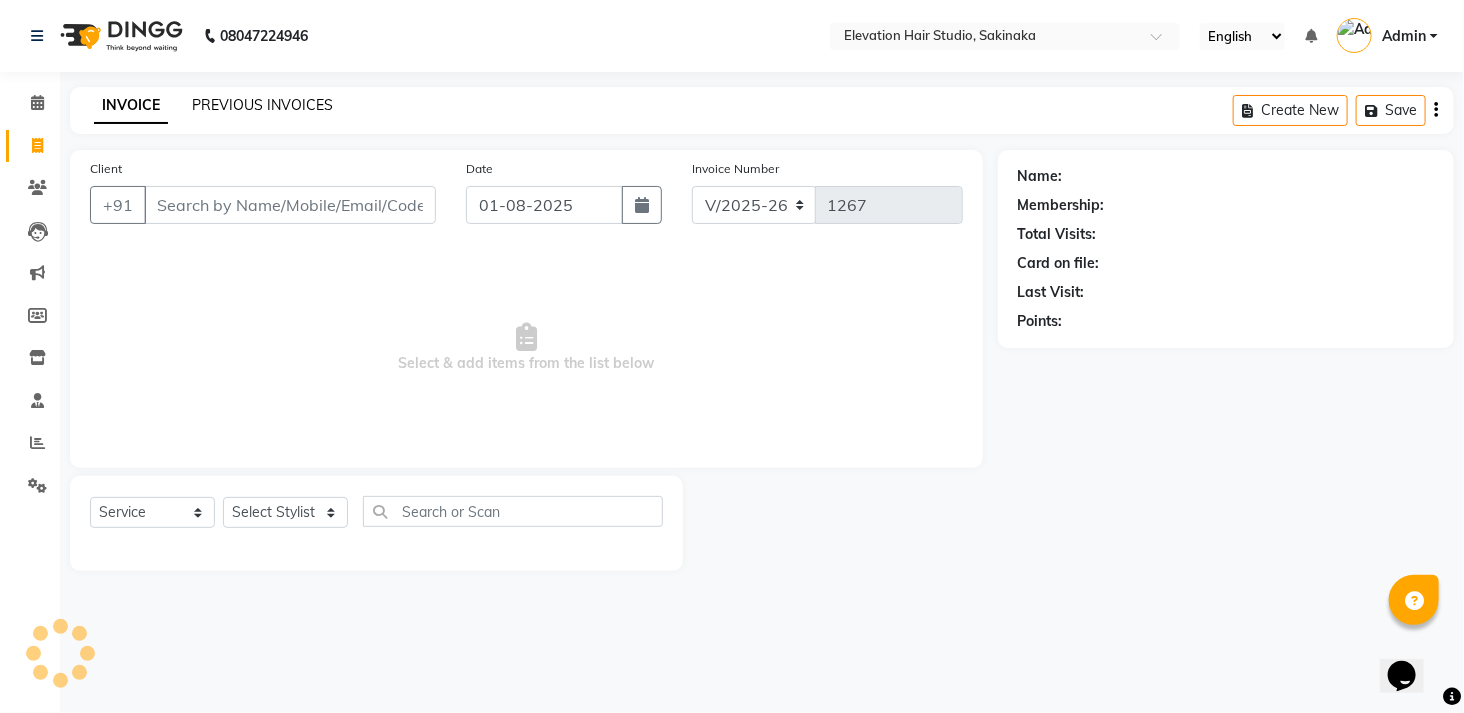 click on "PREVIOUS INVOICES" 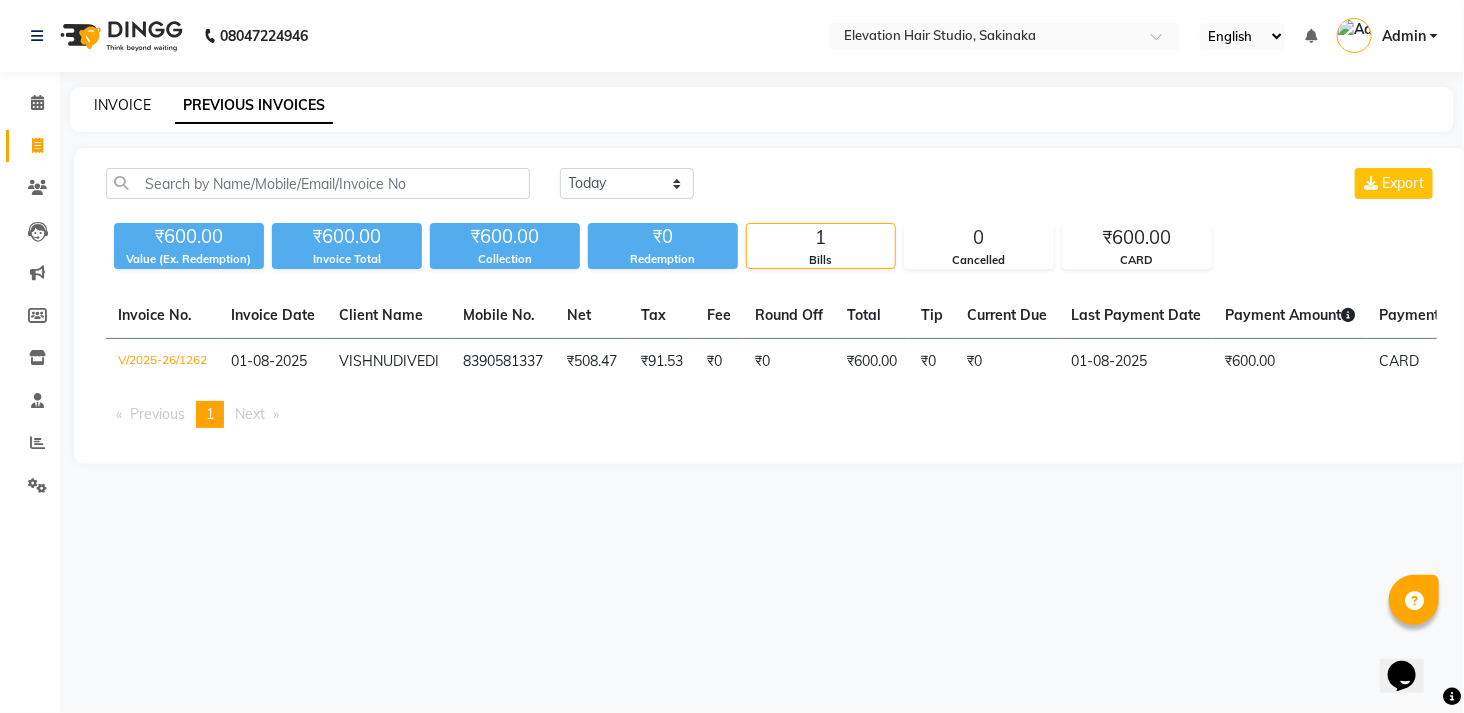 click on "INVOICE" 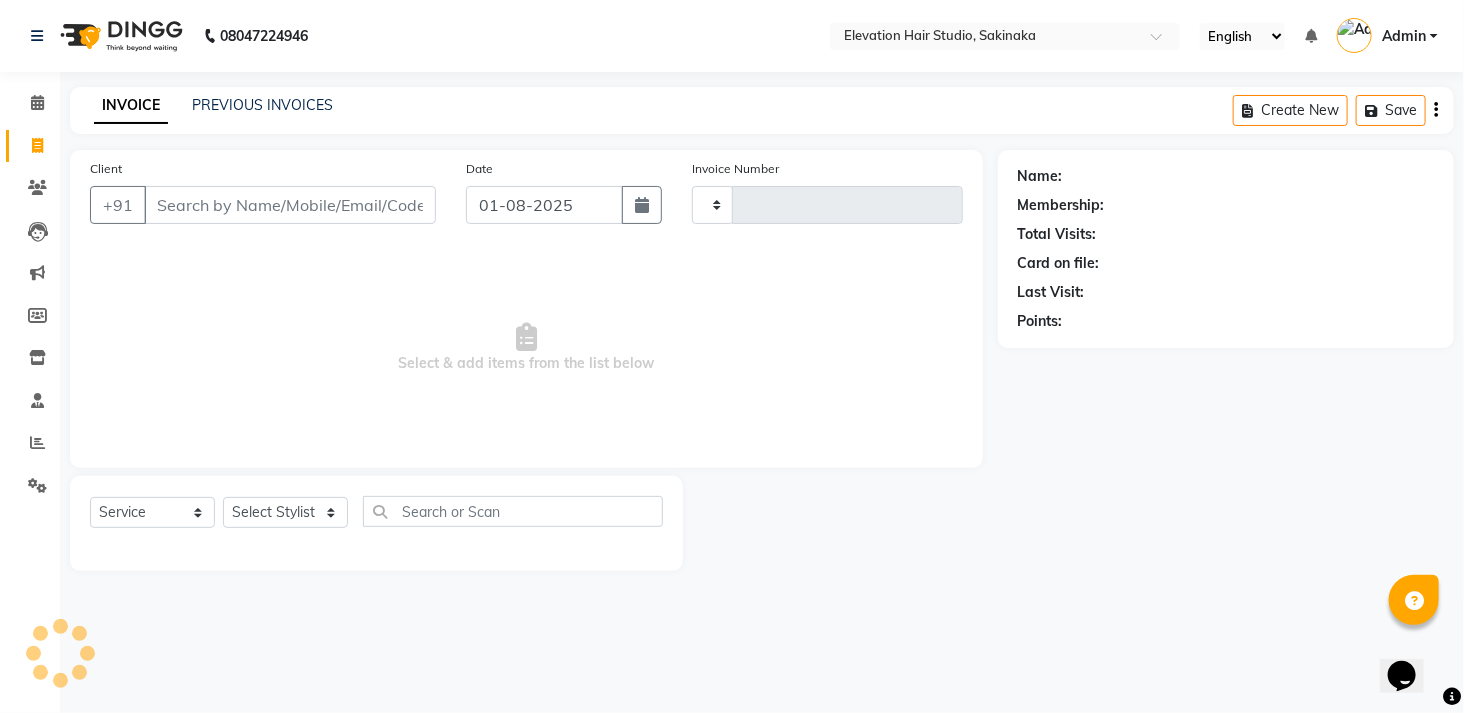 type on "1267" 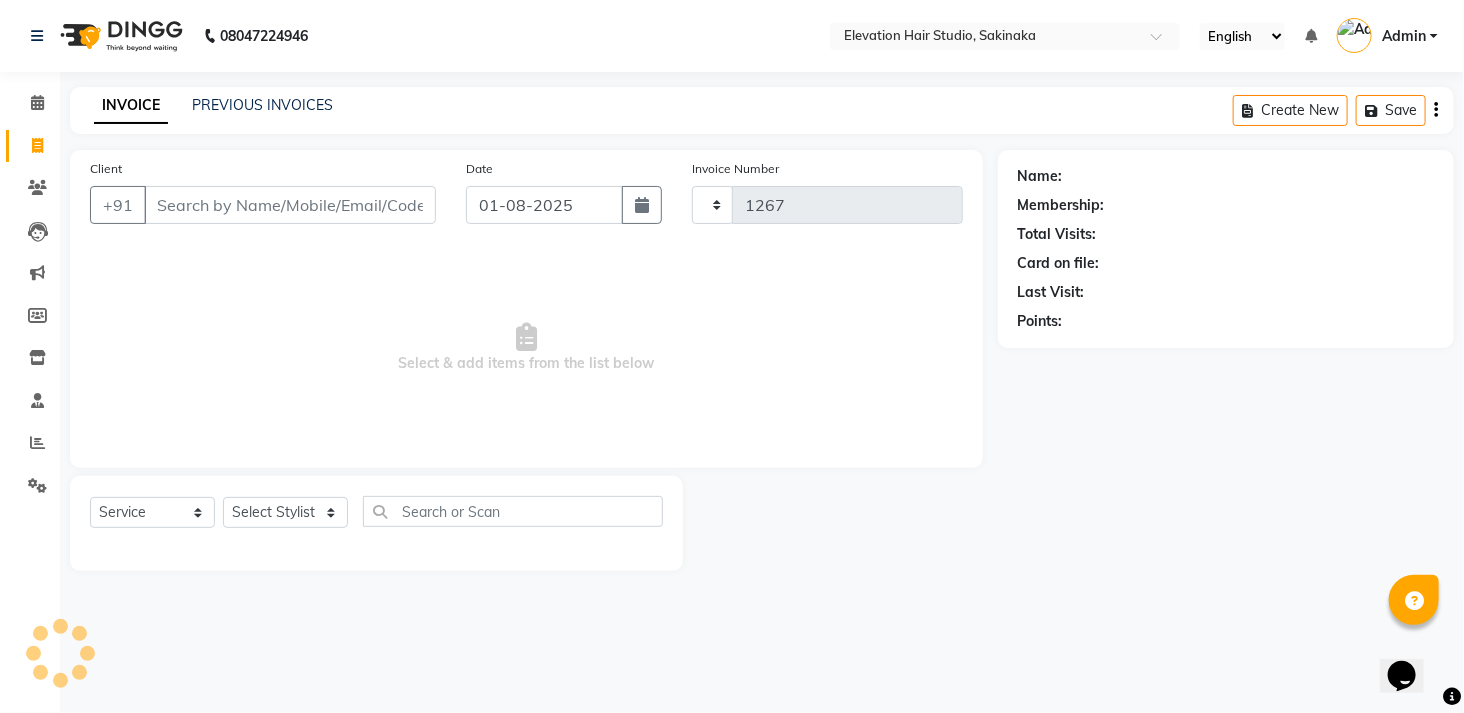 select on "4949" 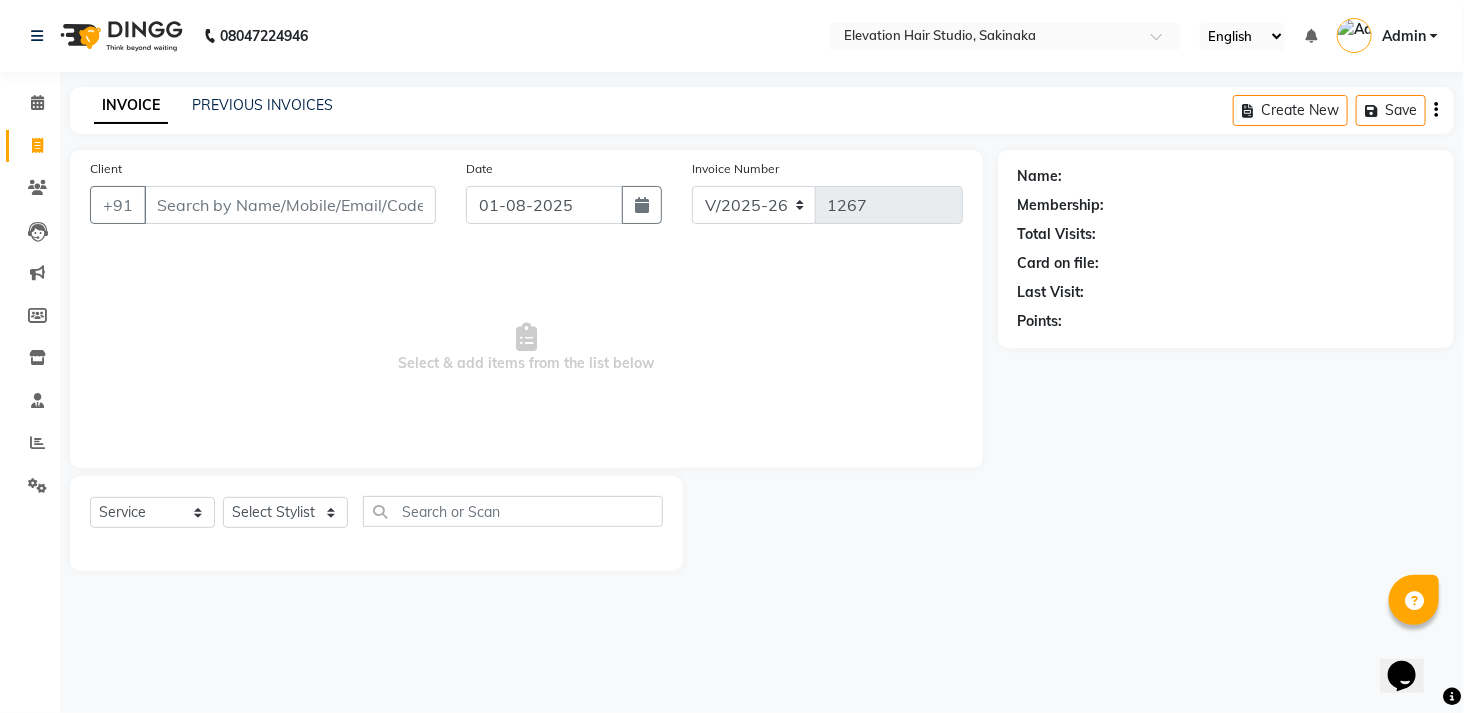 click on "Client" at bounding box center (290, 205) 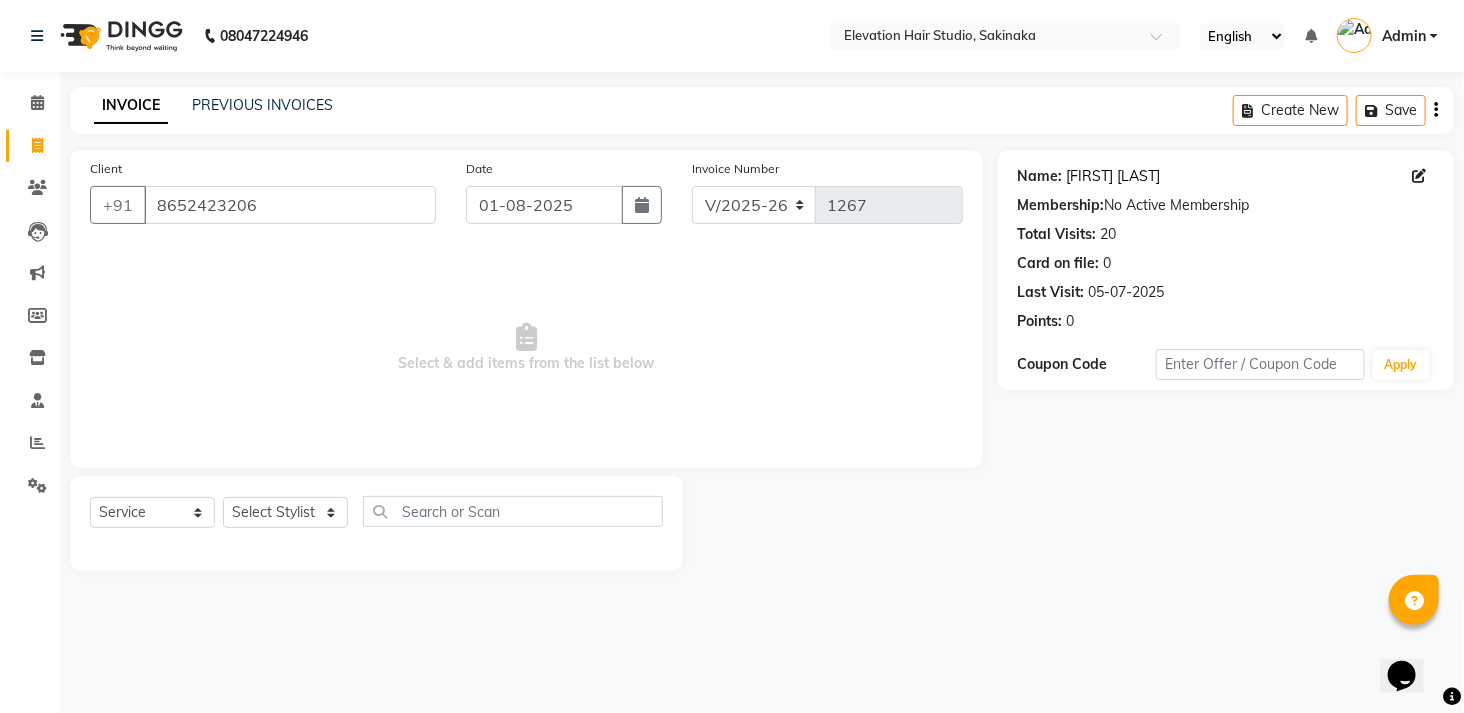 click on "Ashish Soni" 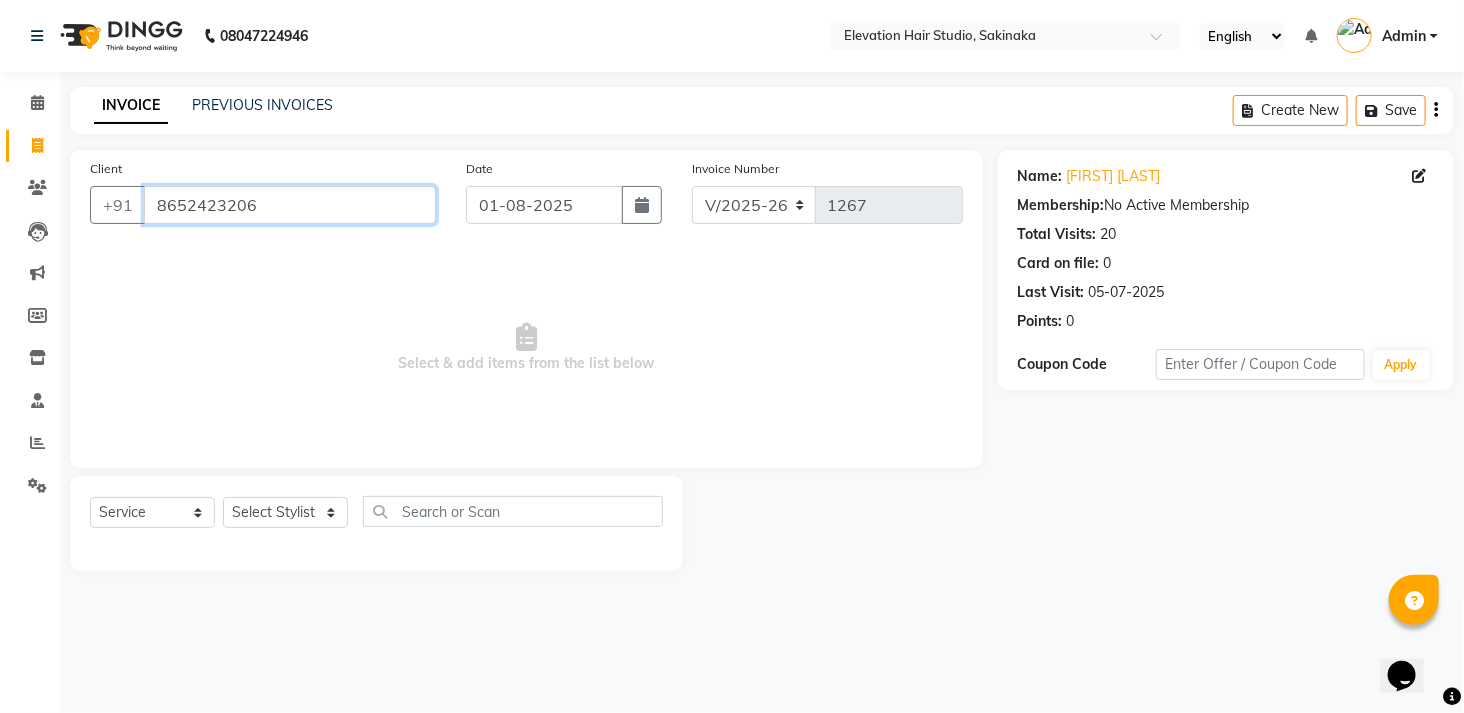 click on "8652423206" at bounding box center [290, 205] 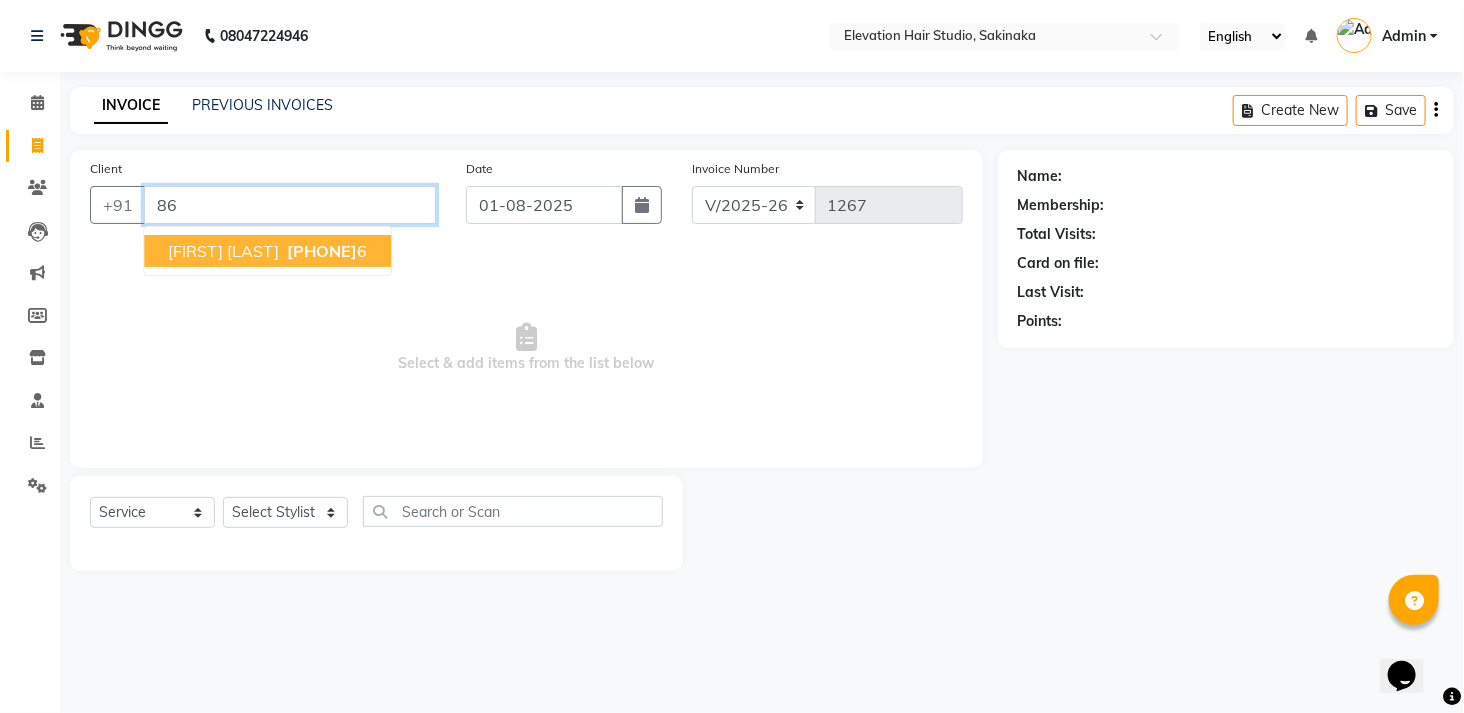 type on "8" 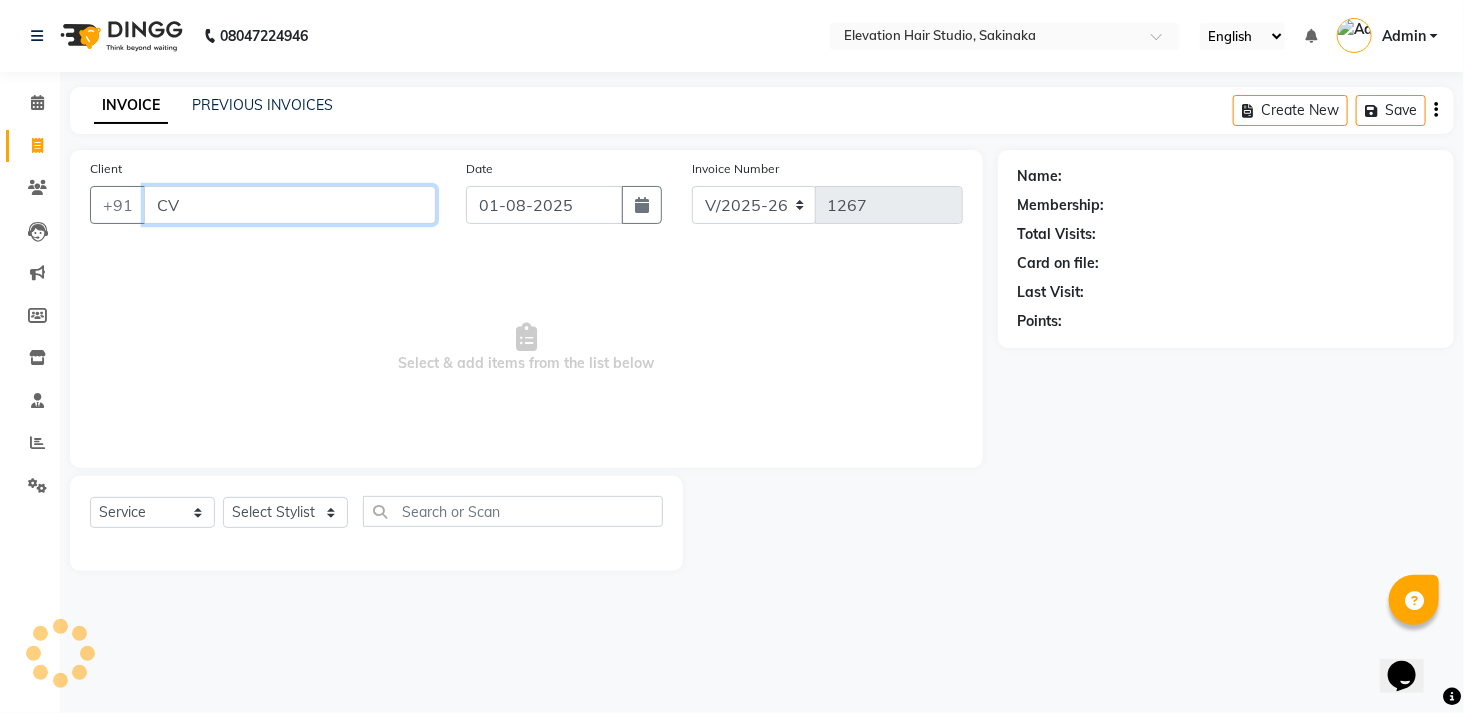 type on "C" 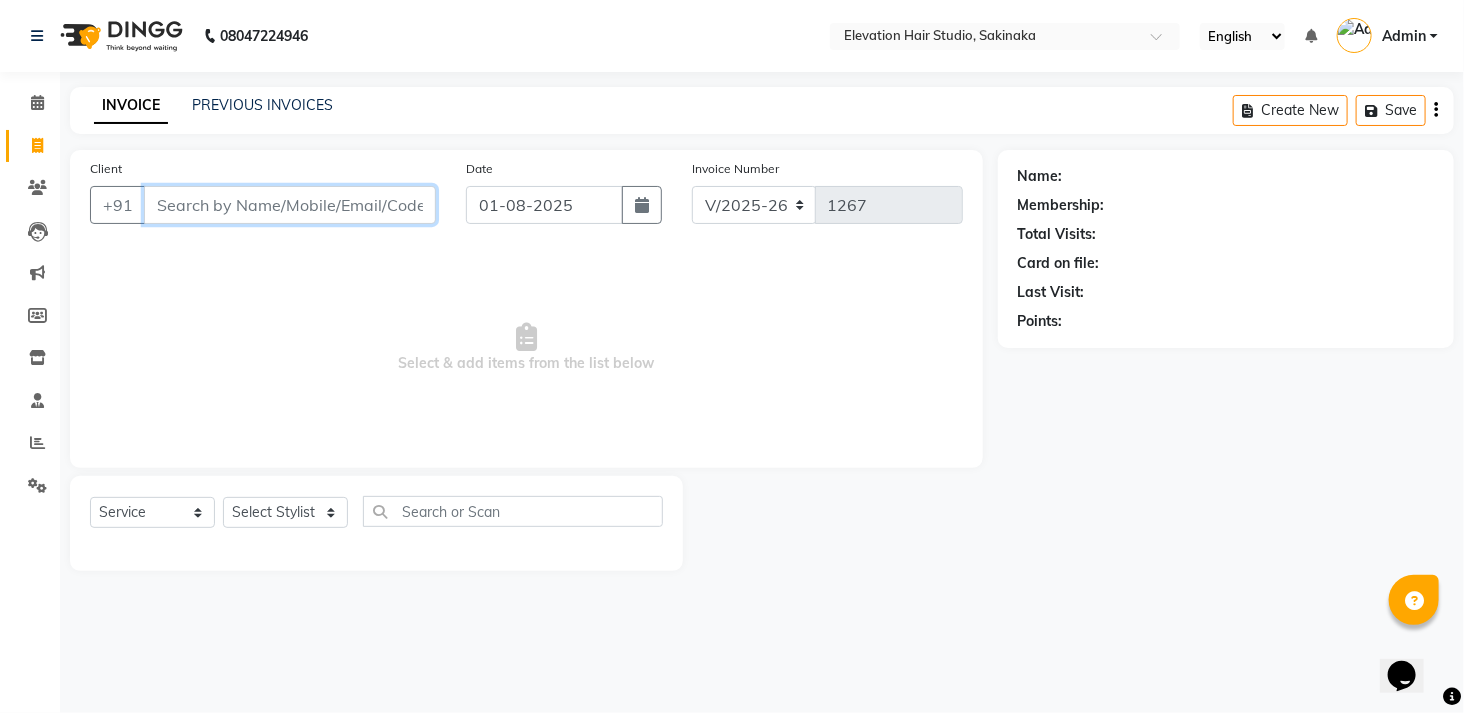 type on "B" 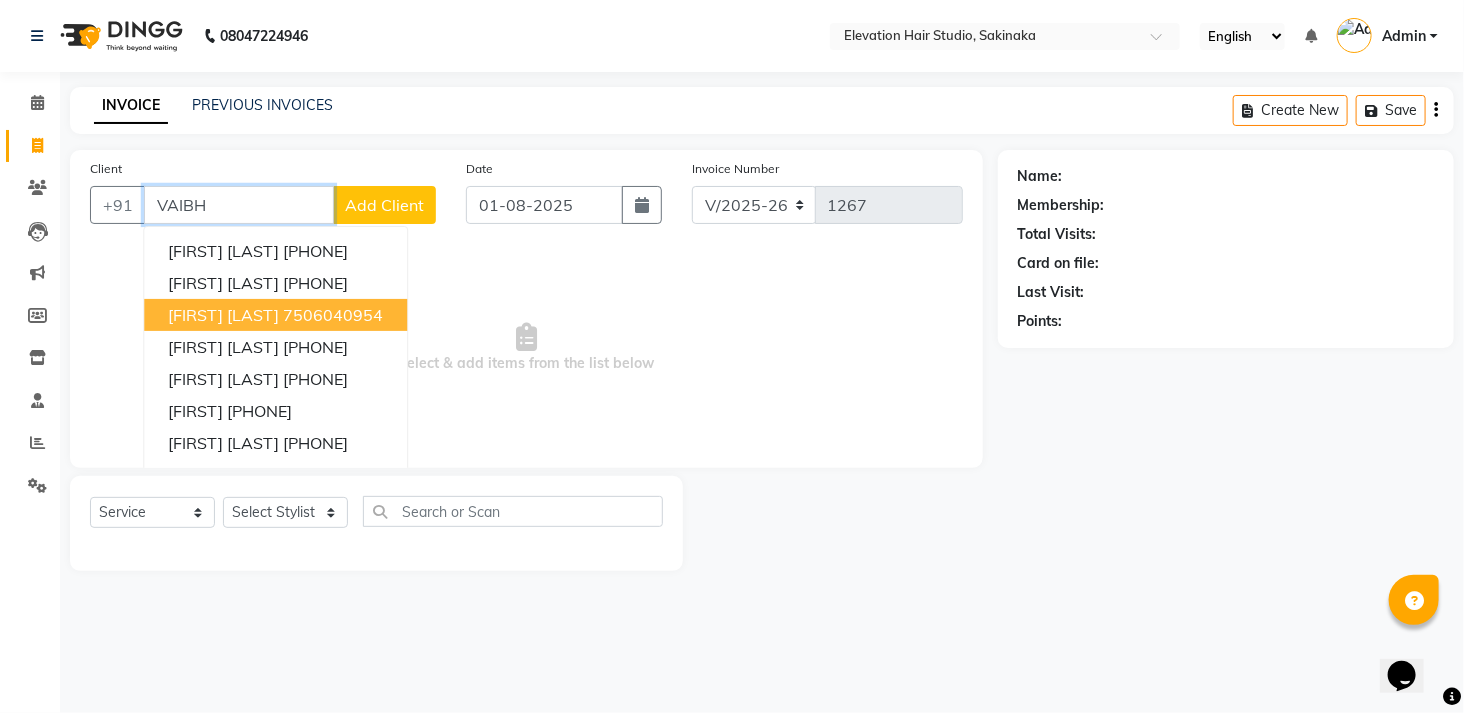 click on "7506040954" at bounding box center (333, 315) 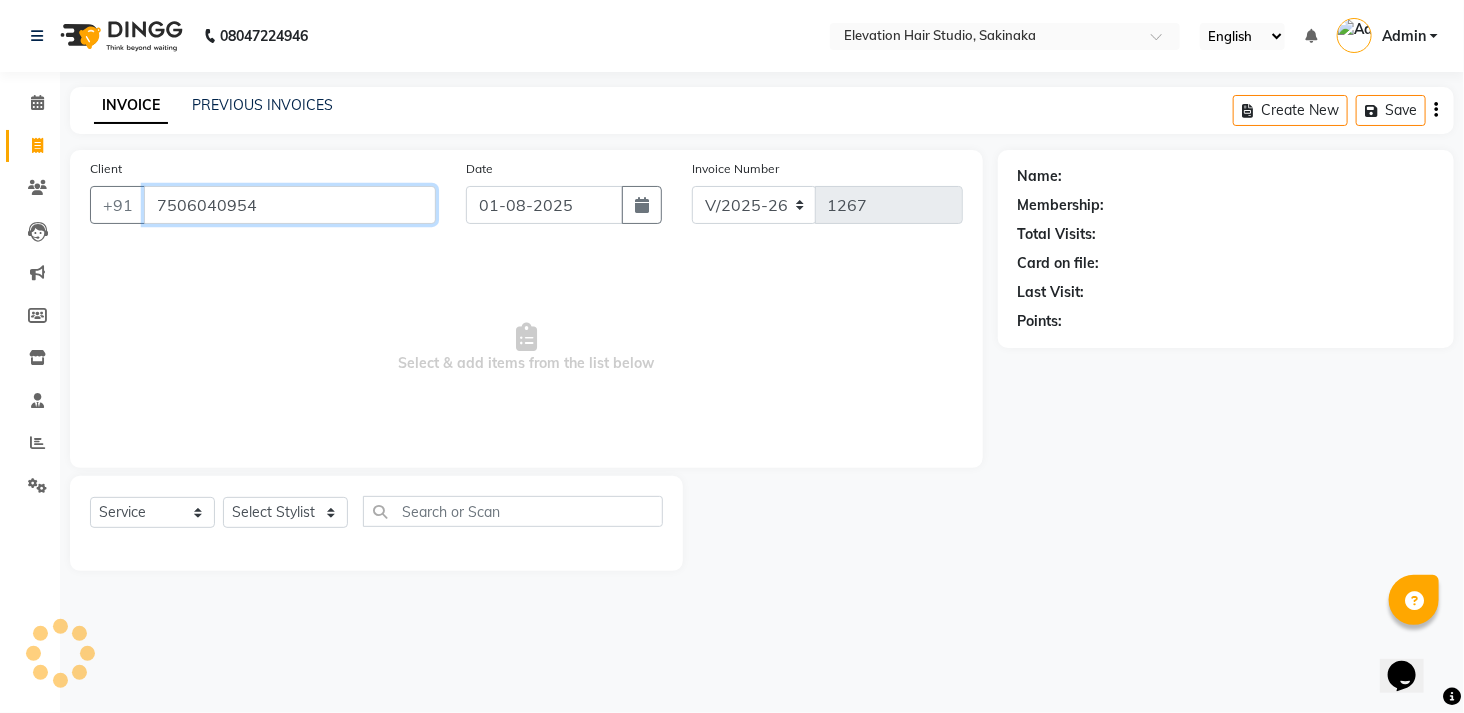 type on "7506040954" 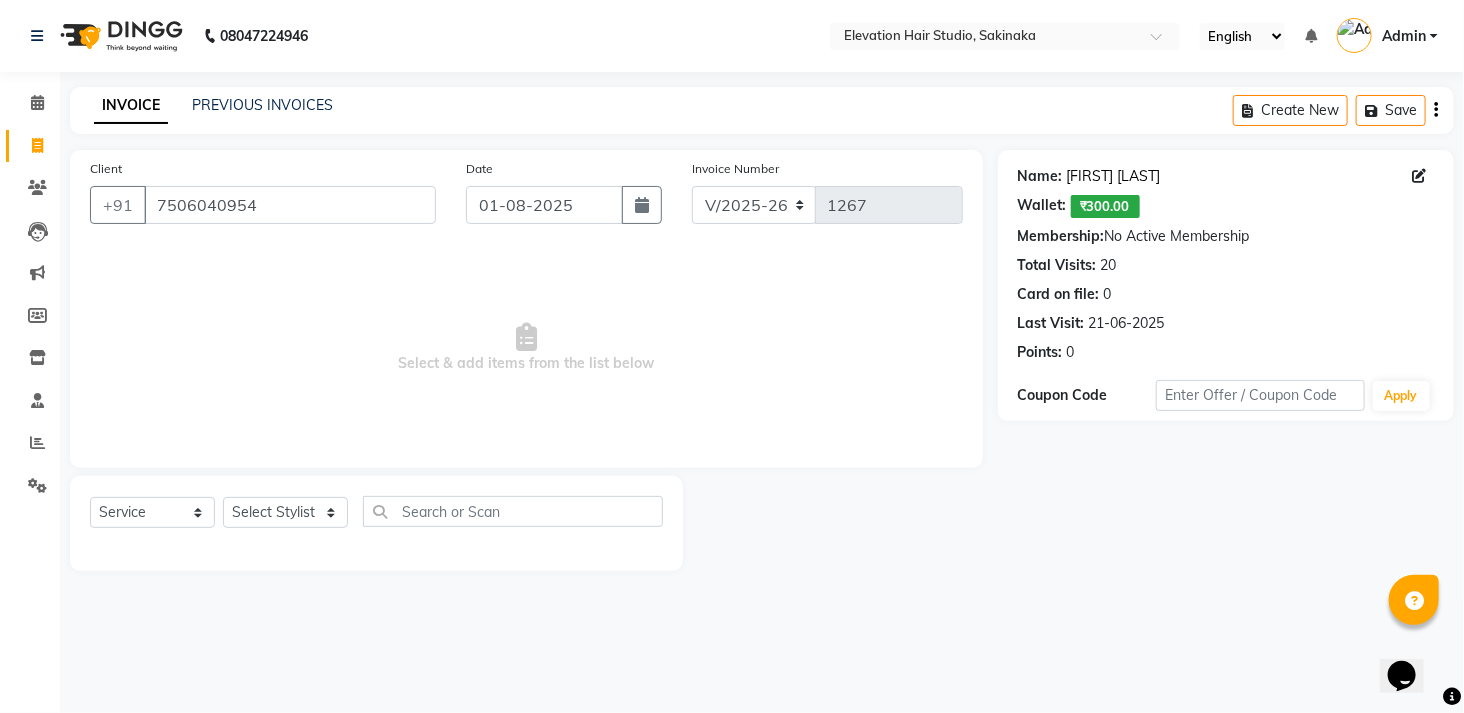click on "Vaibhav Kaushik" 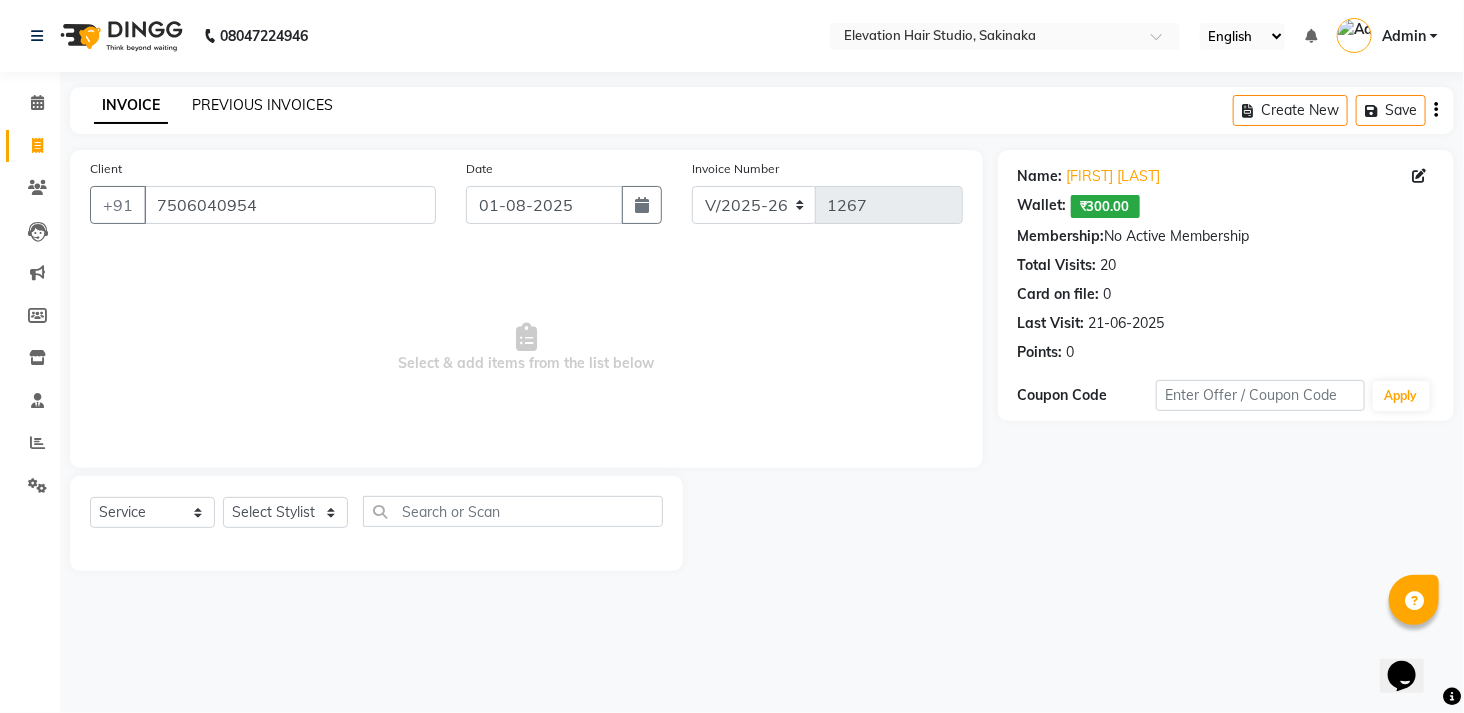click on "PREVIOUS INVOICES" 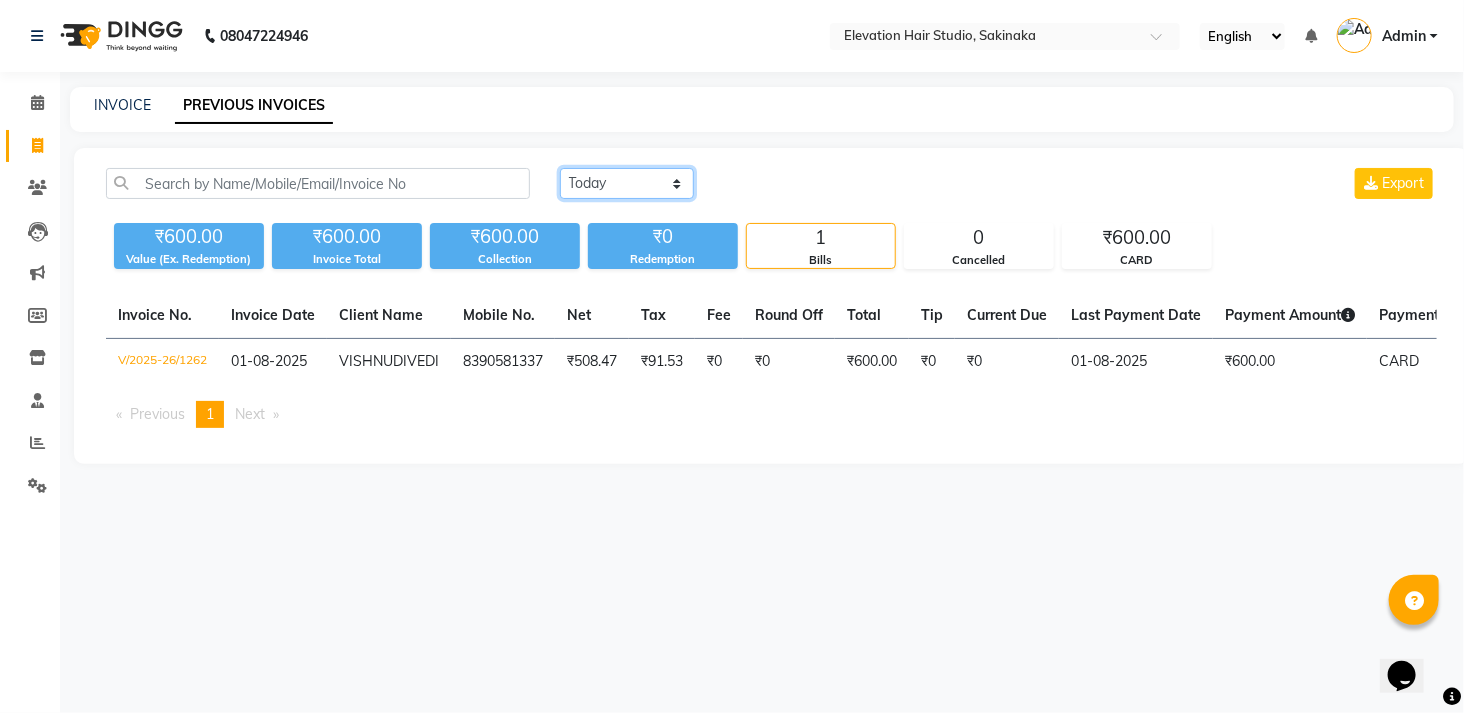click on "Today Yesterday Custom Range" 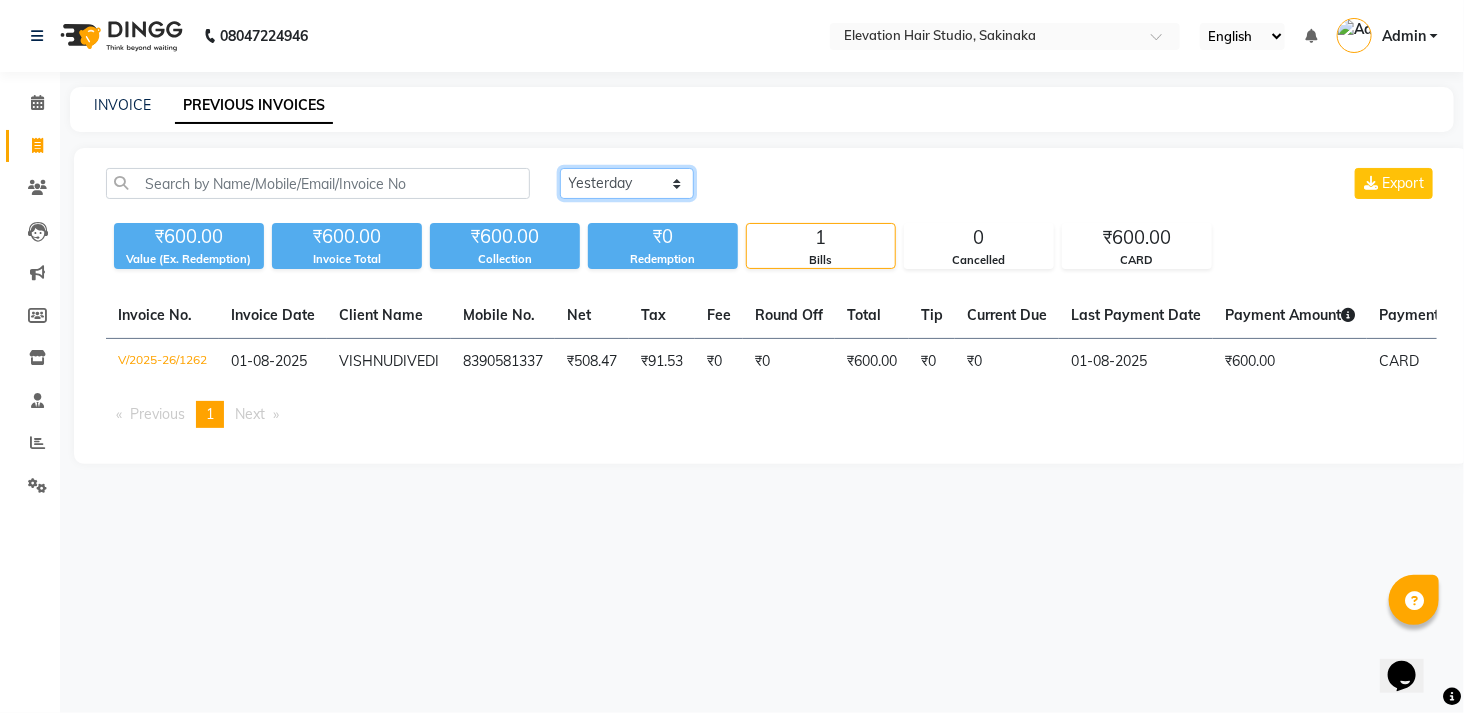 click on "Today Yesterday Custom Range" 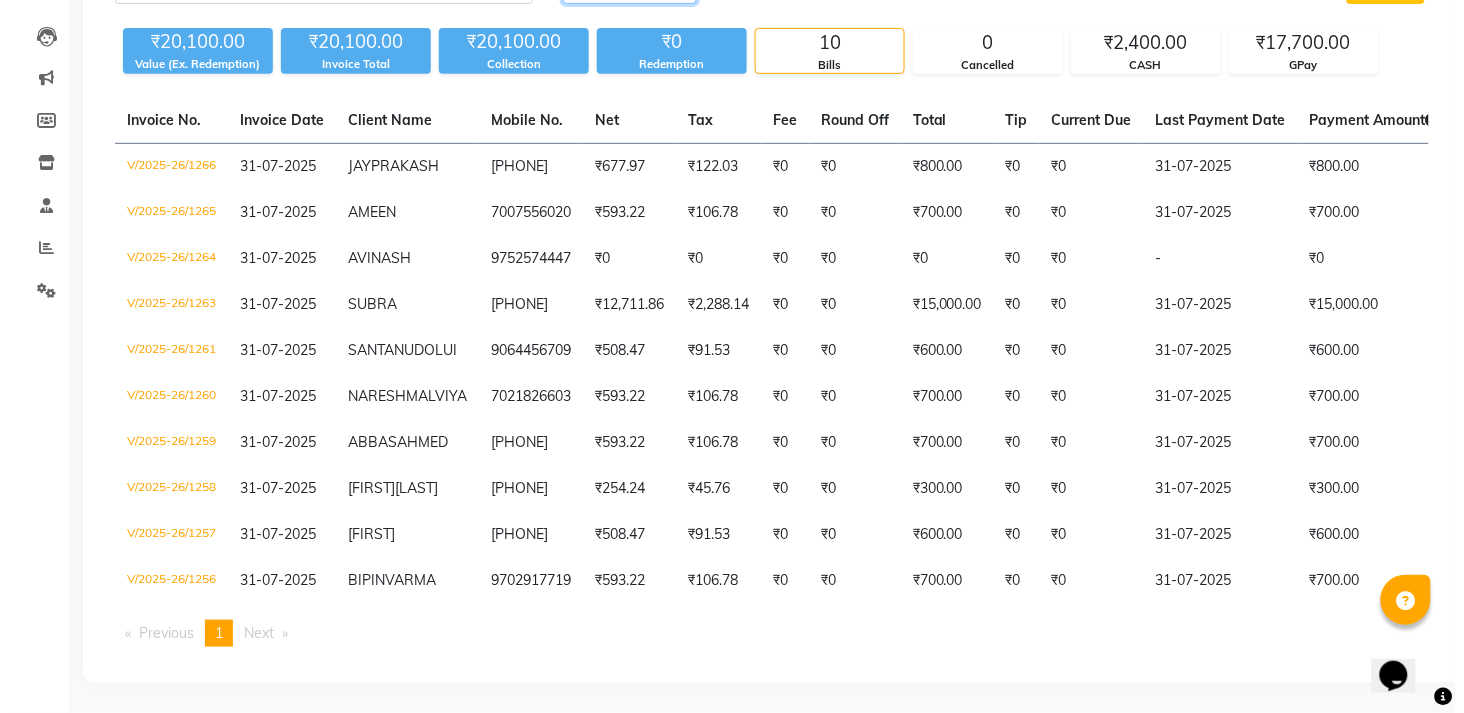 scroll, scrollTop: 0, scrollLeft: 0, axis: both 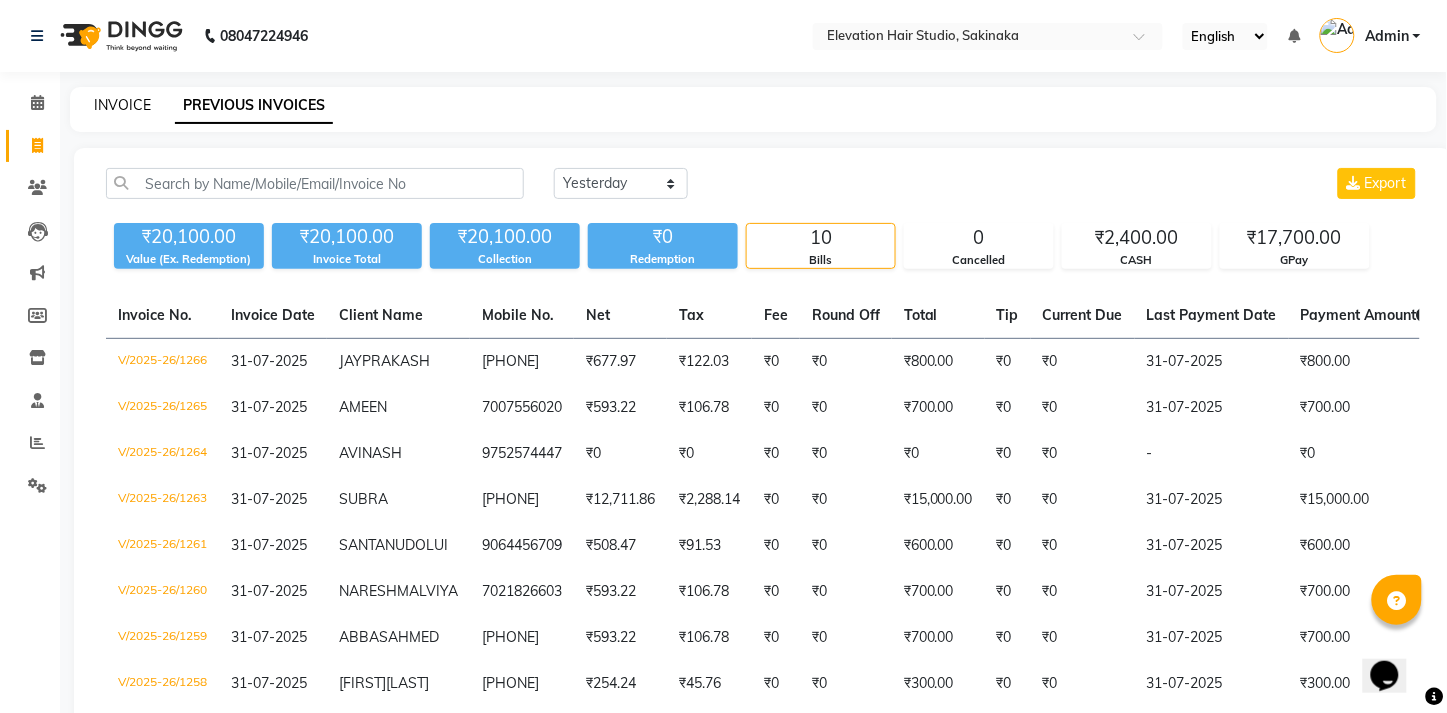 click on "INVOICE" 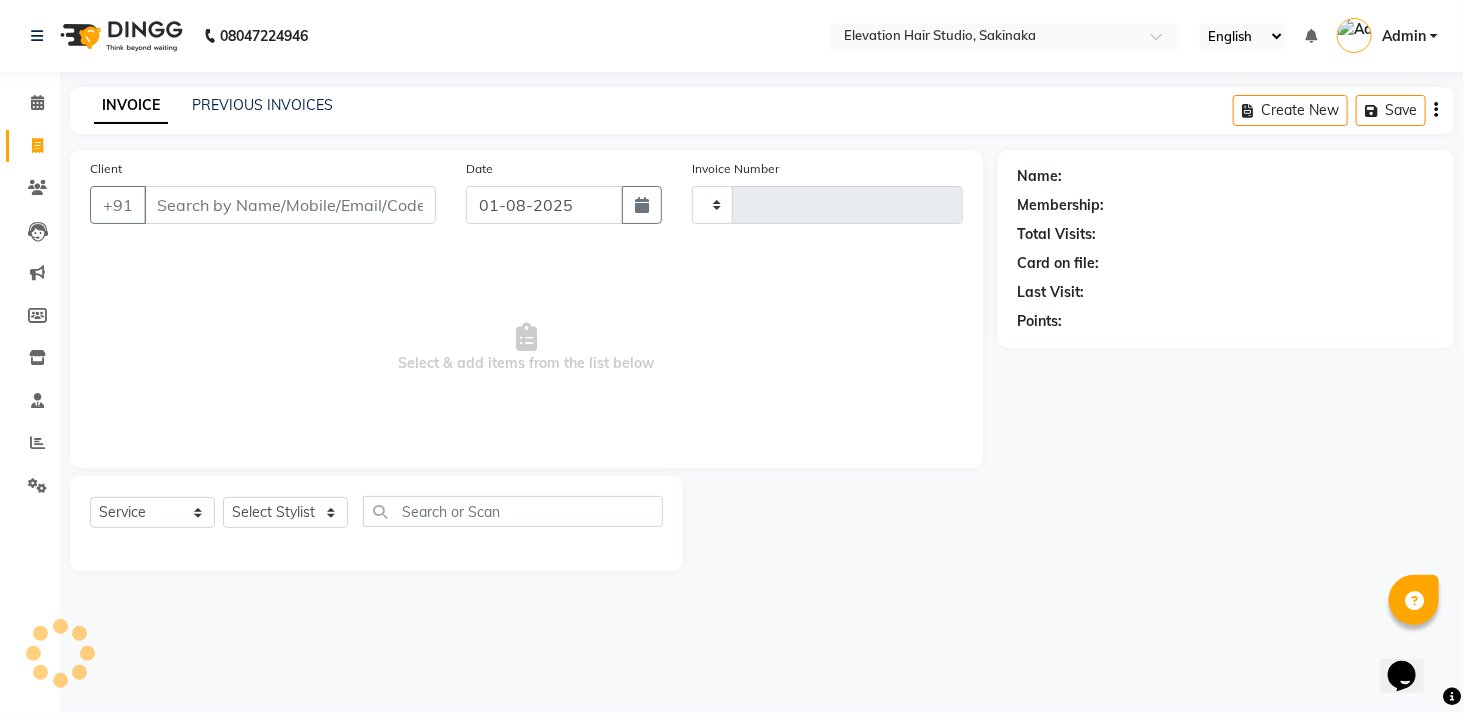 type on "1267" 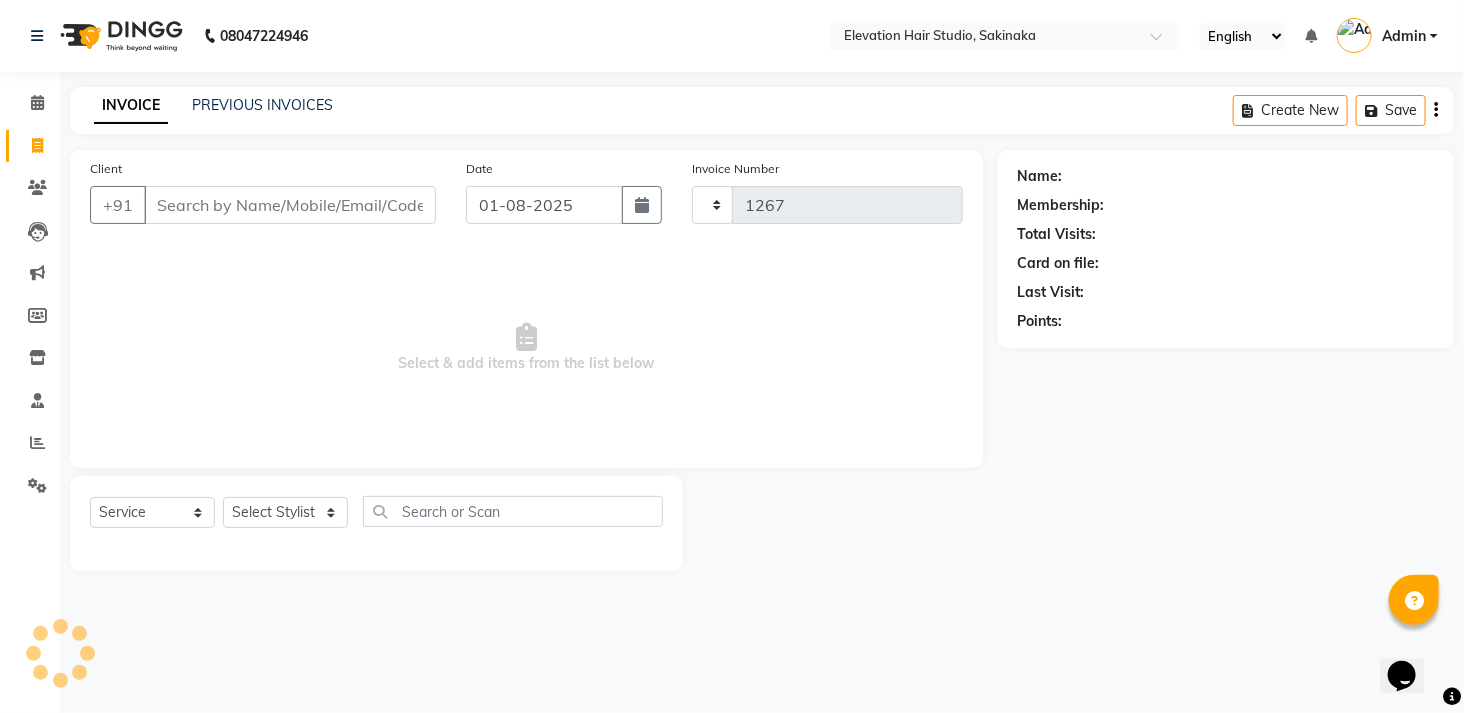 select on "4949" 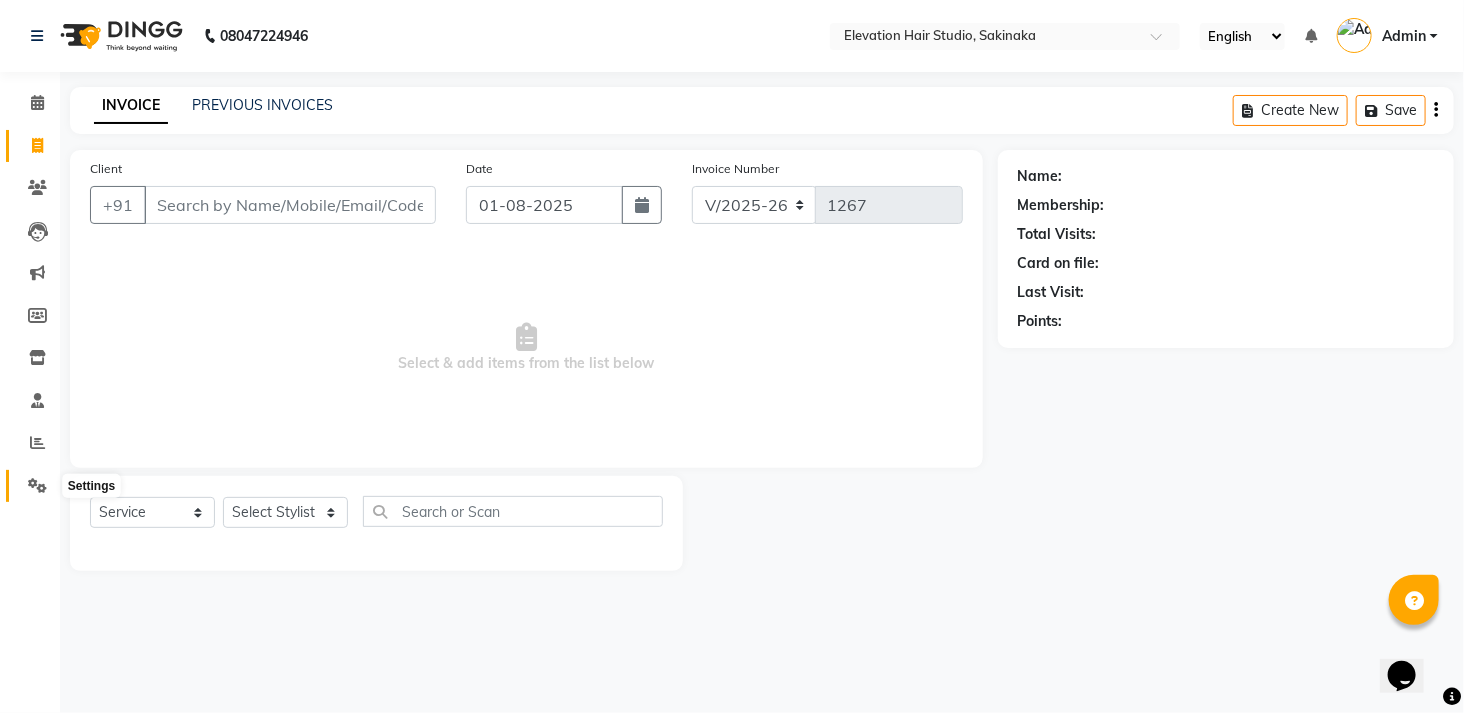 click 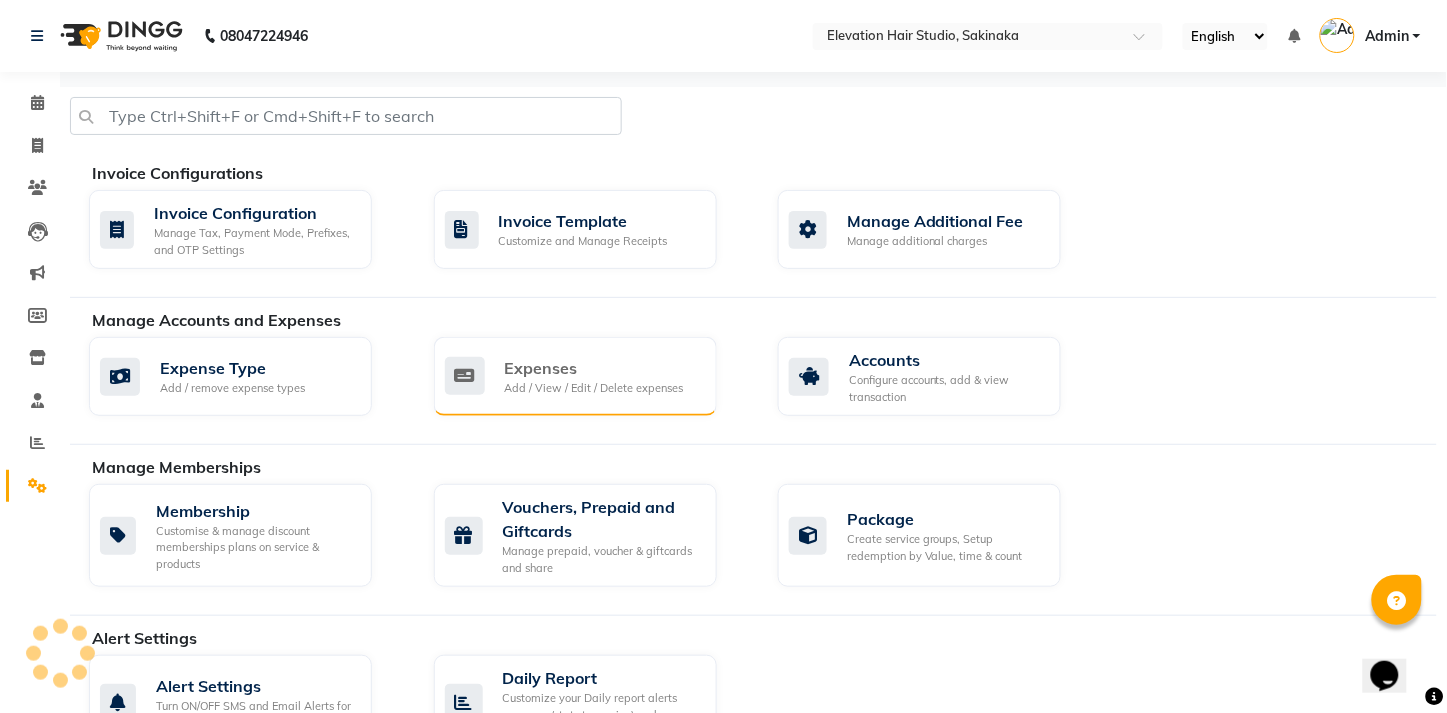 click on "Expenses" 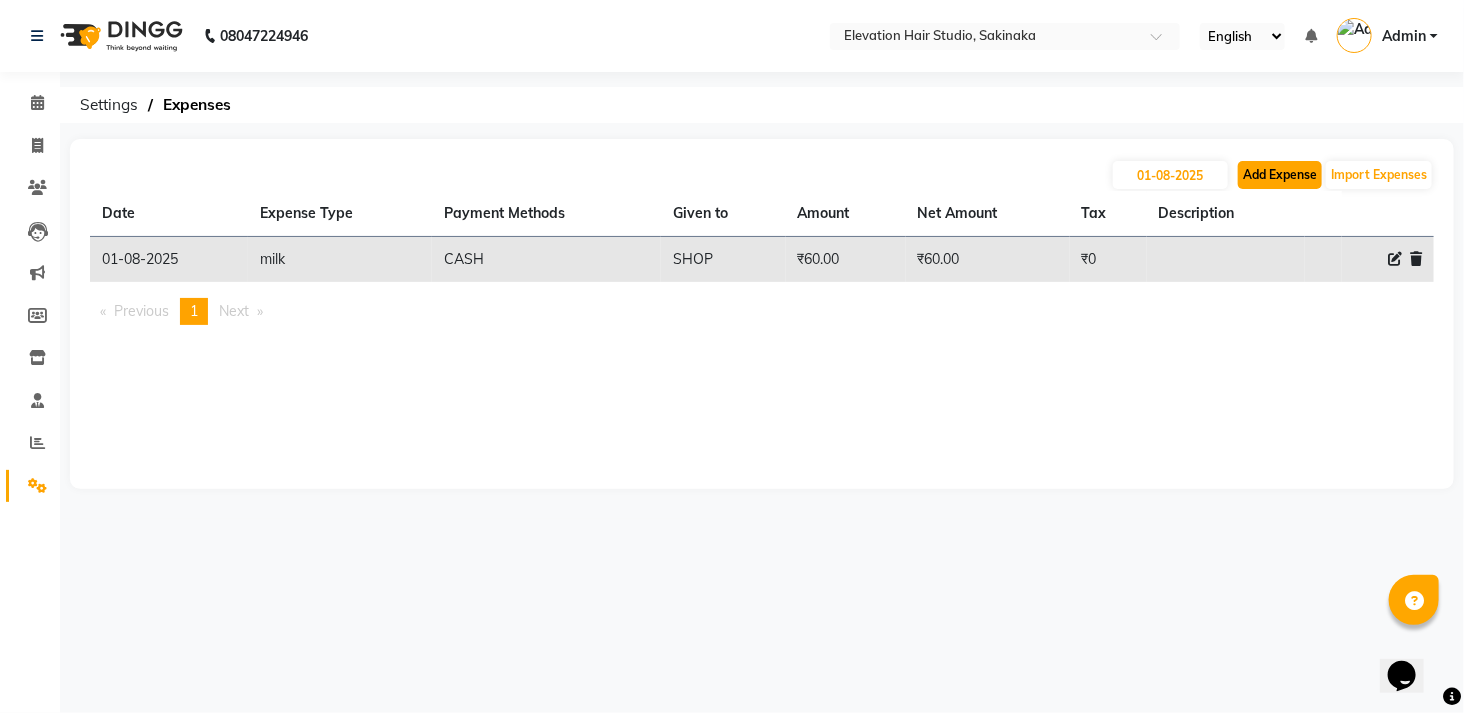 click on "Add Expense" 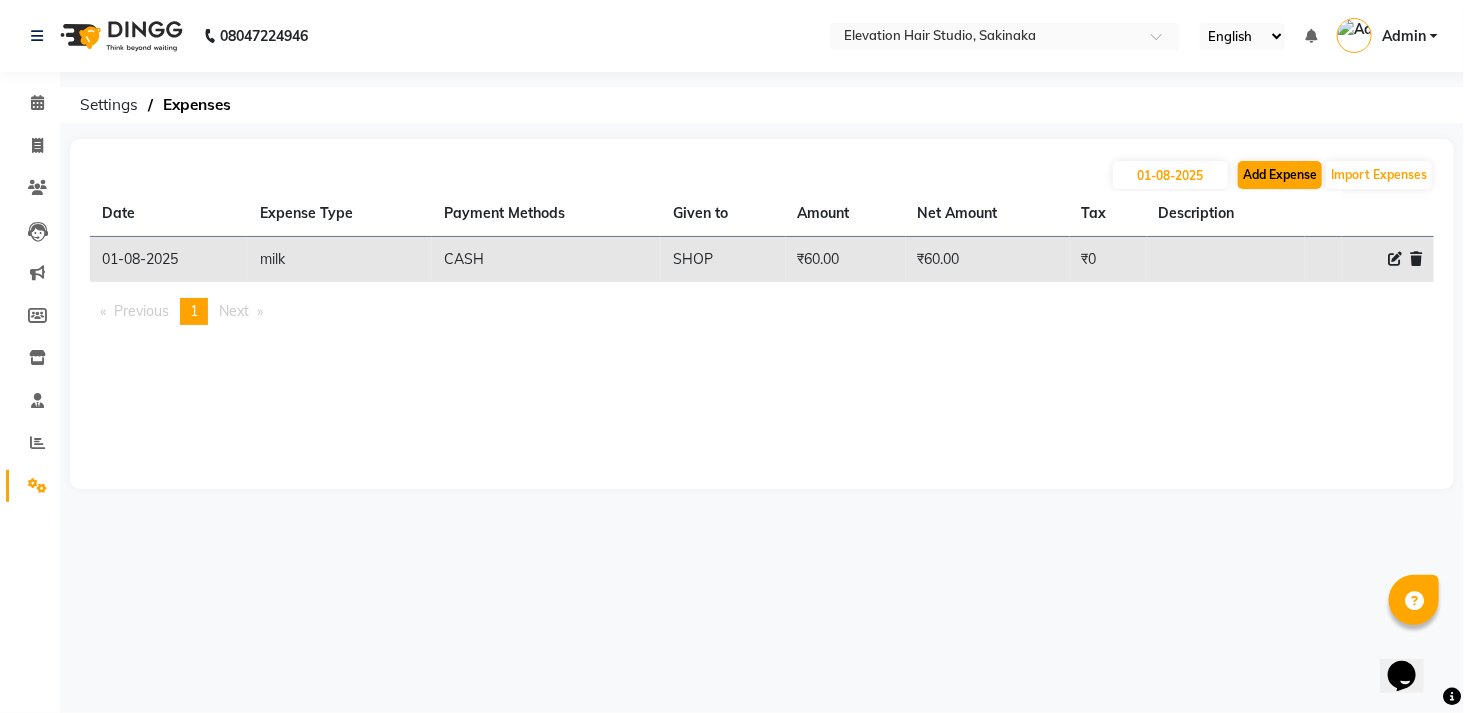 select on "1" 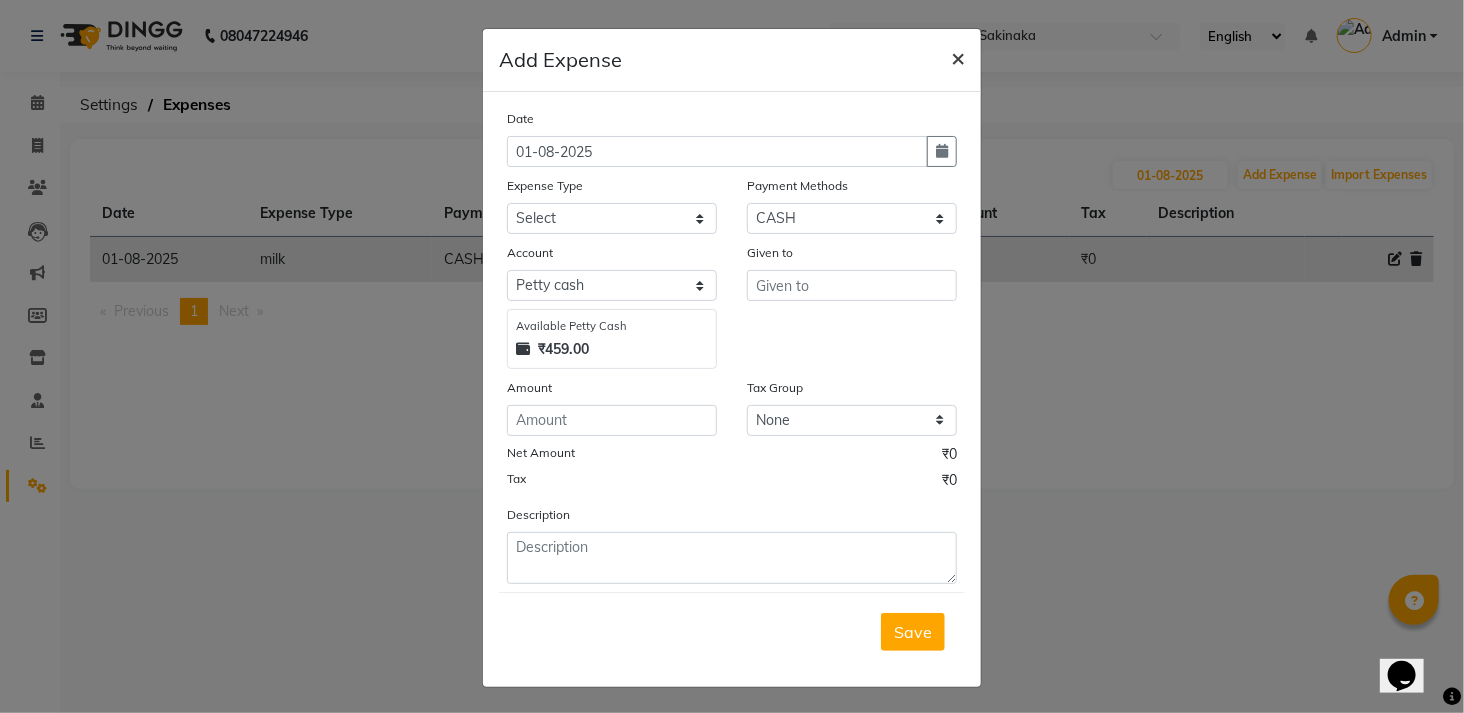 click on "×" 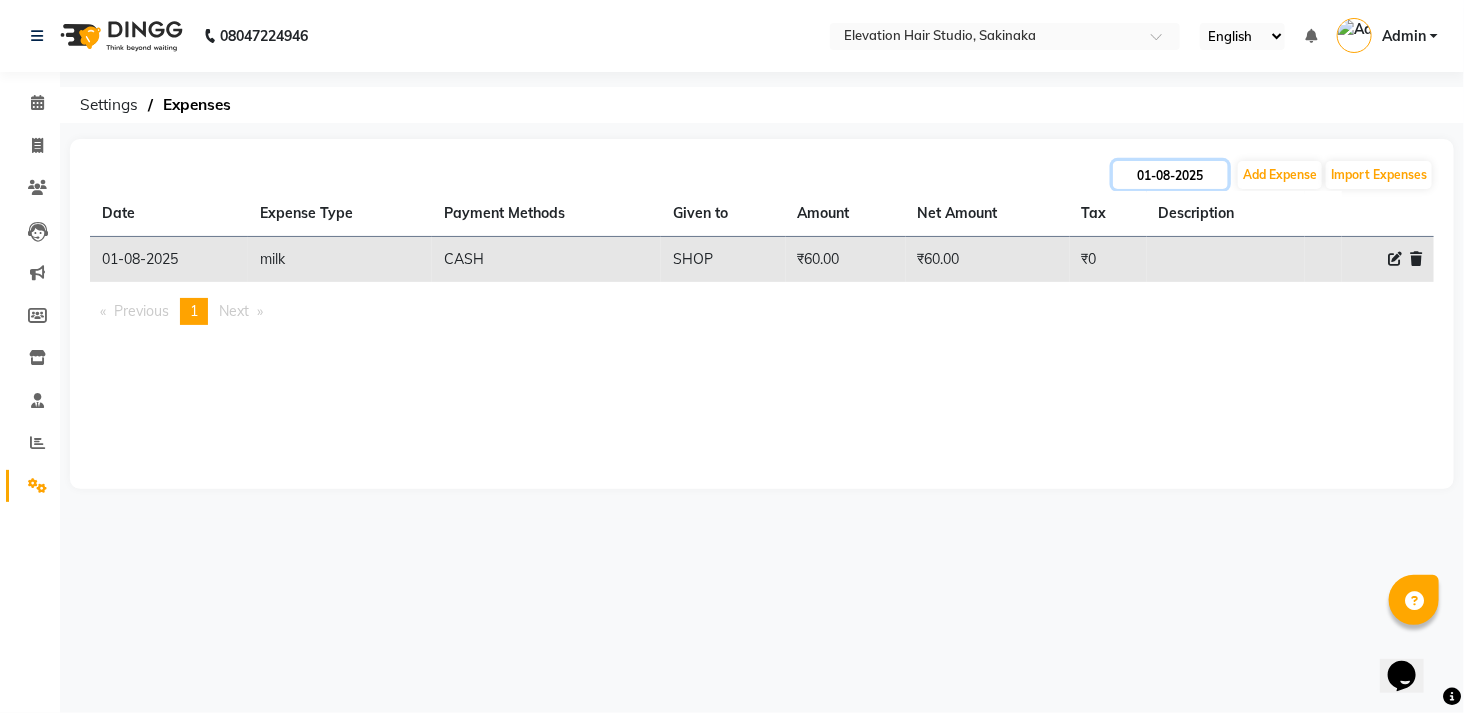click on "01-08-2025" 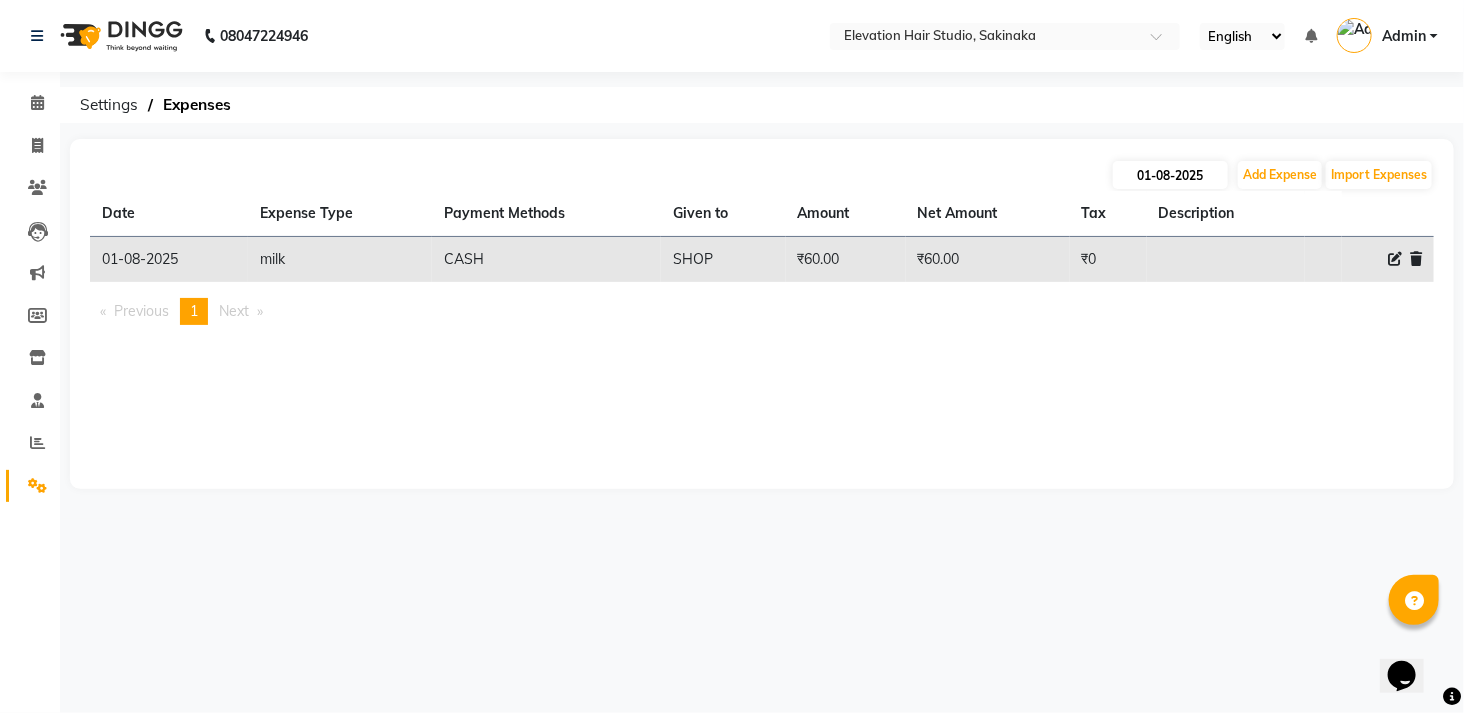 select on "8" 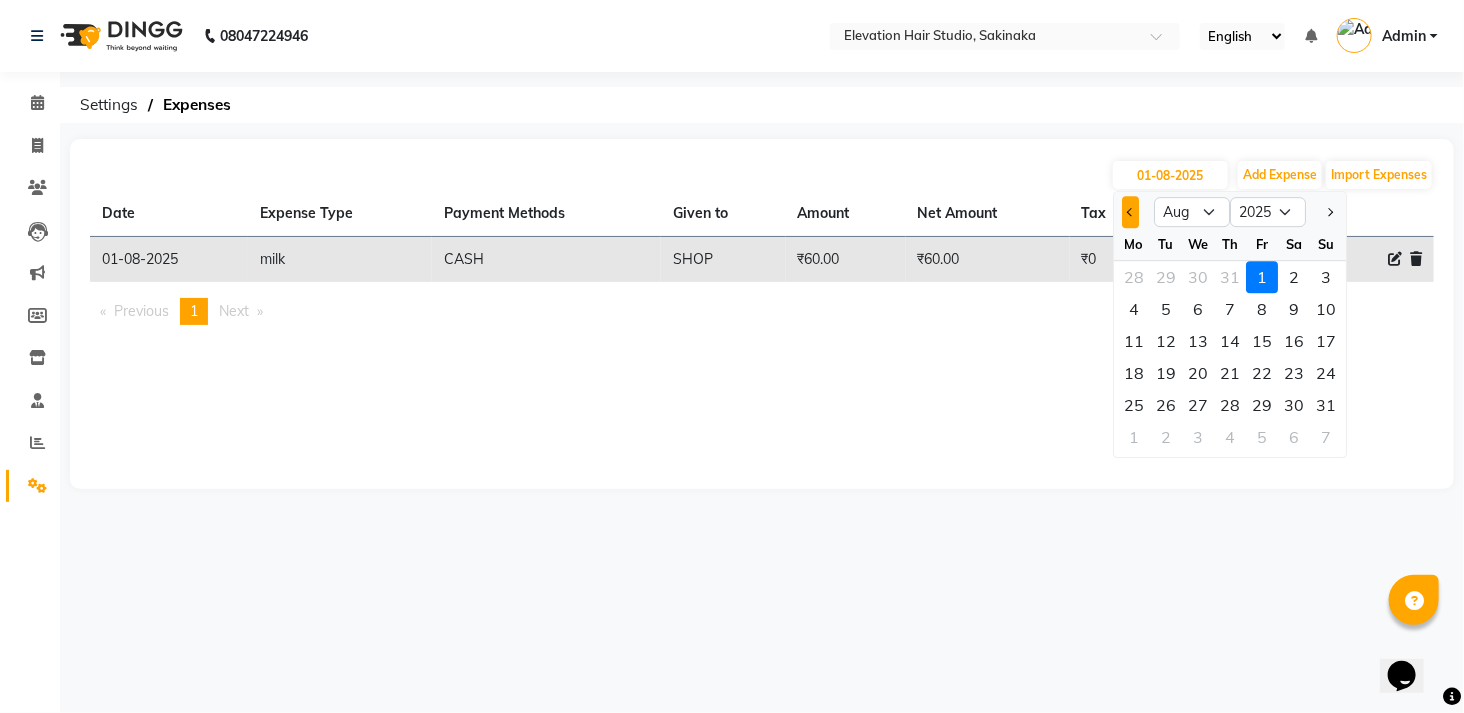 click 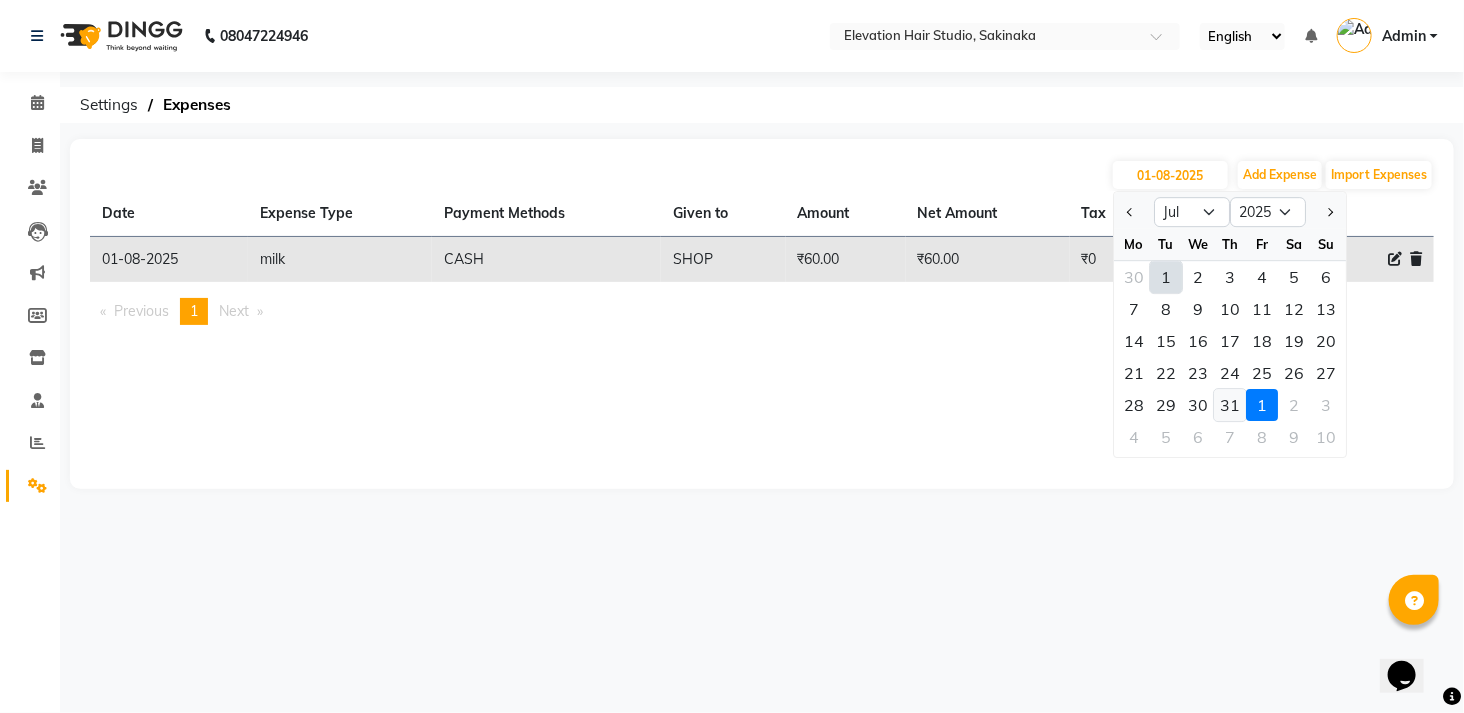 click on "31" 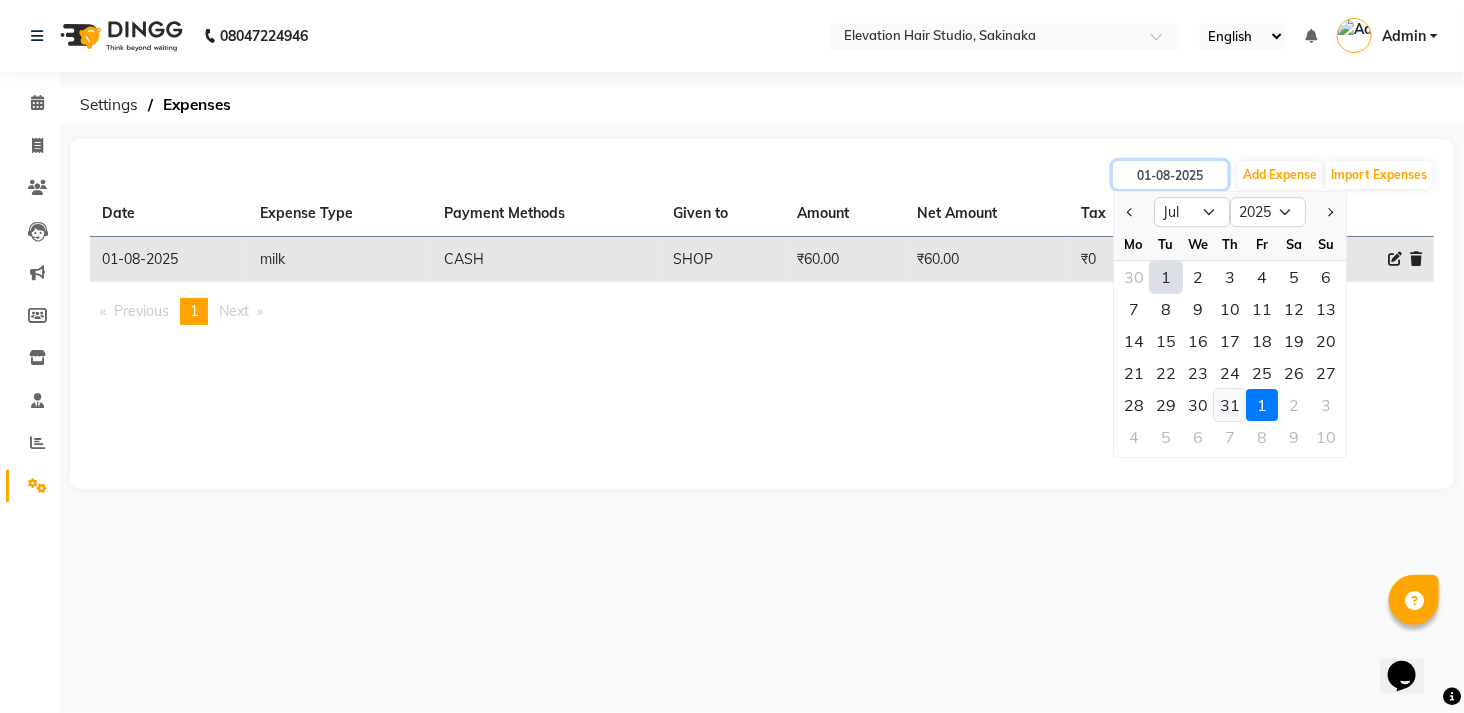 type on "31-07-2025" 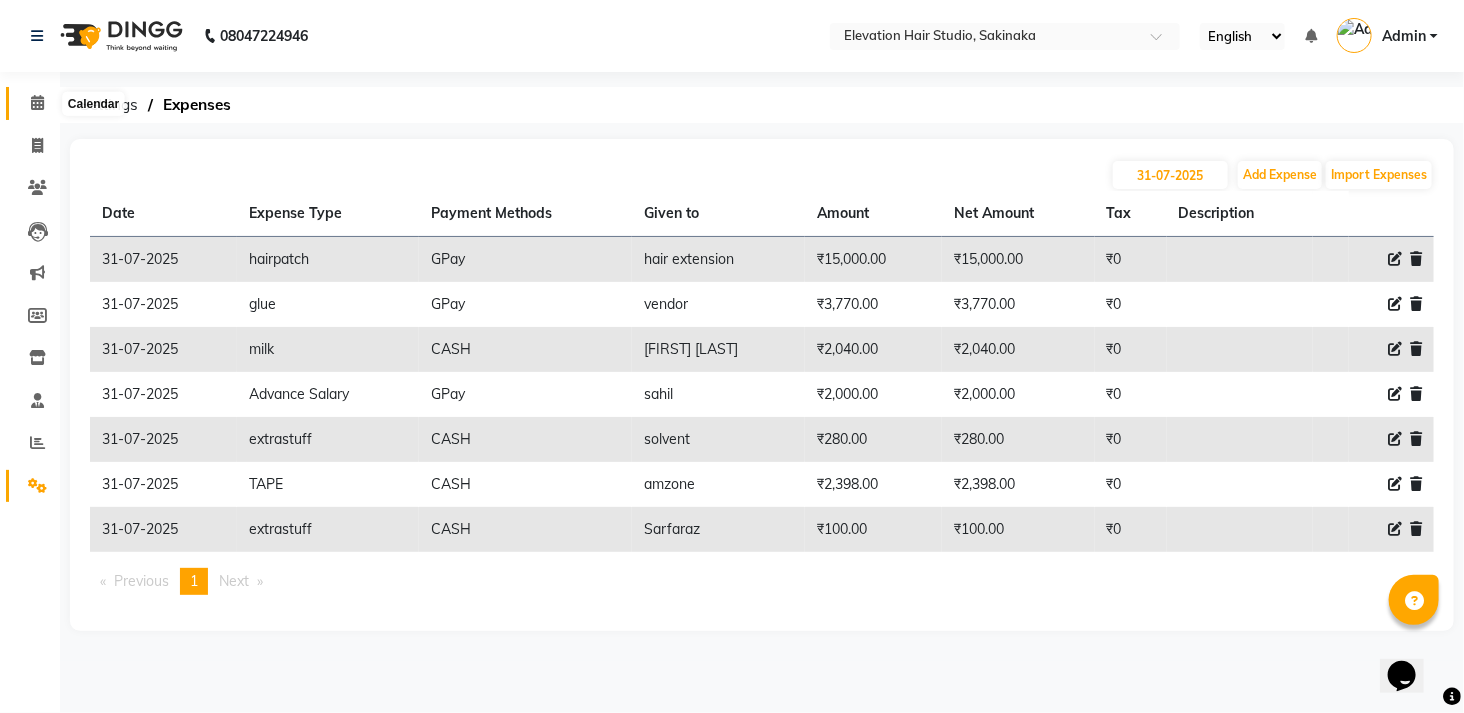 click 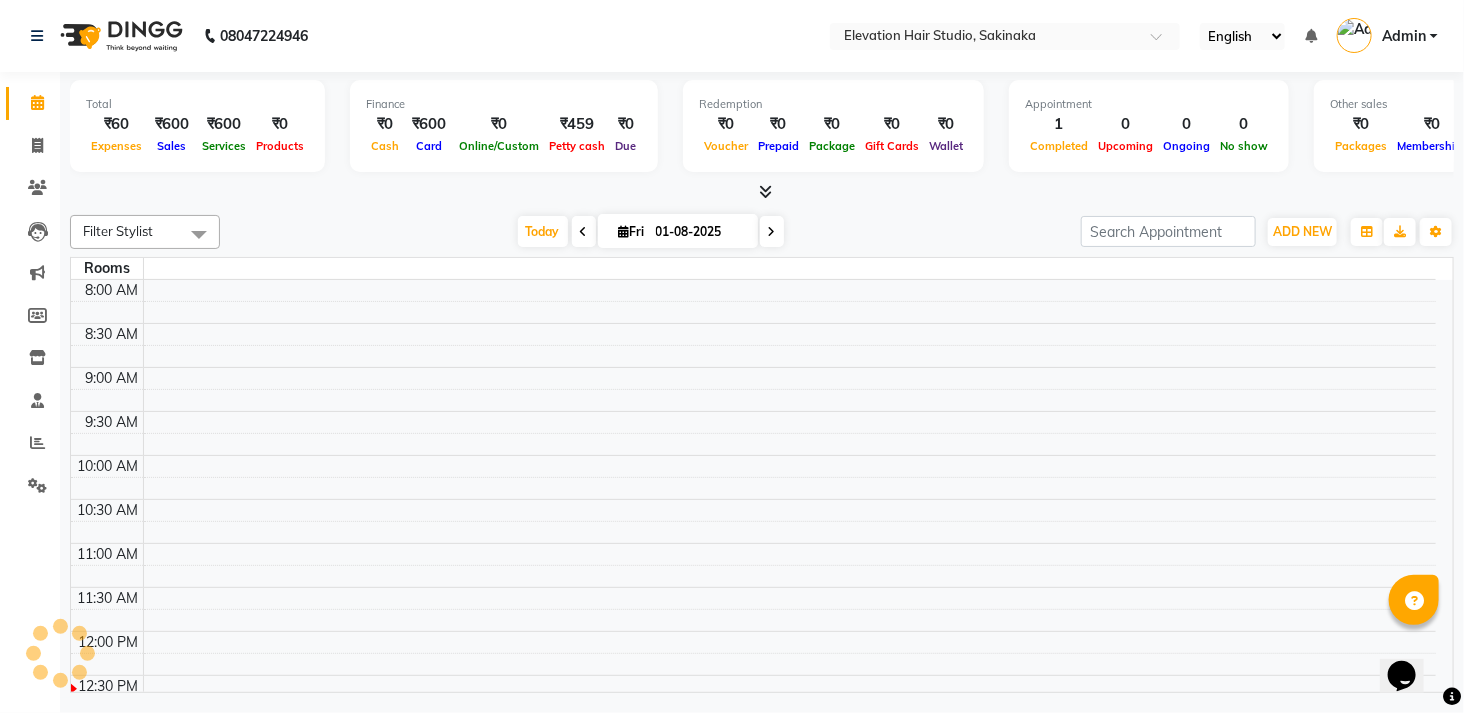 scroll, scrollTop: 0, scrollLeft: 0, axis: both 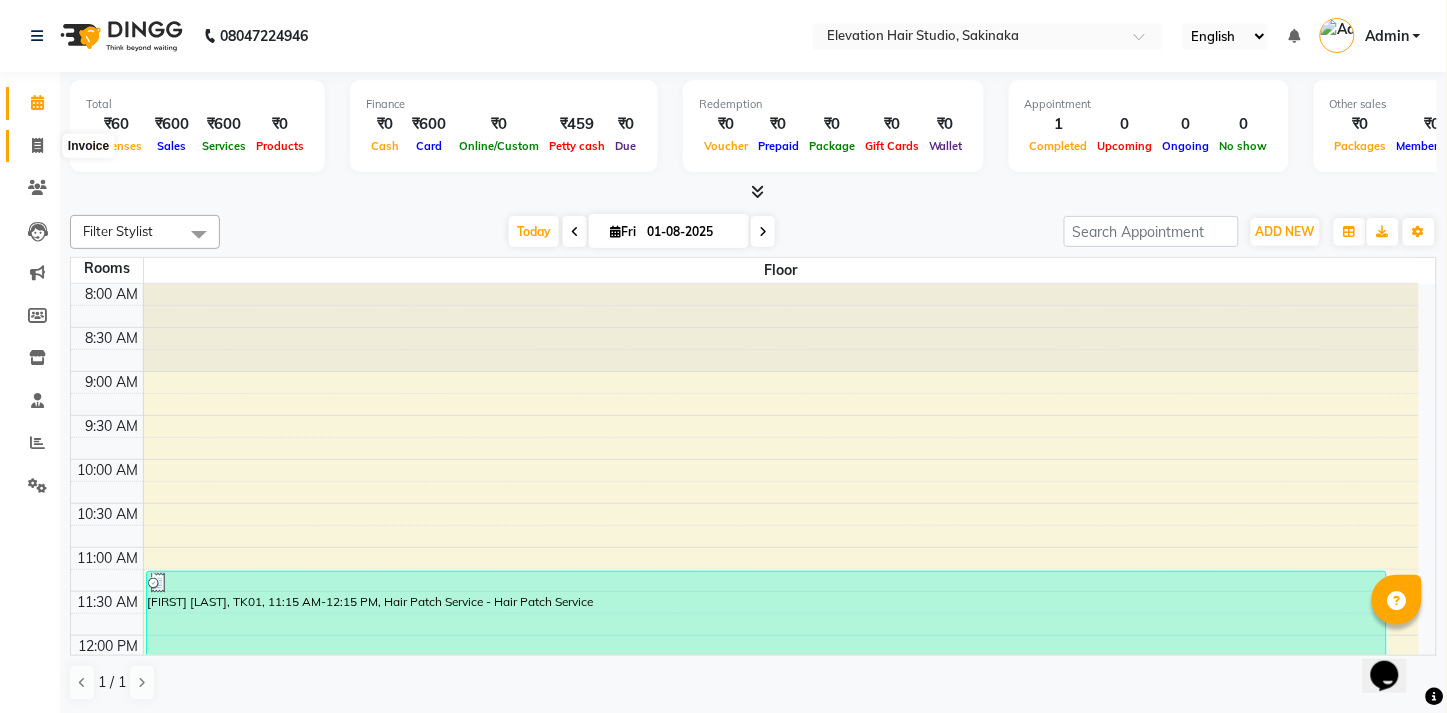 click 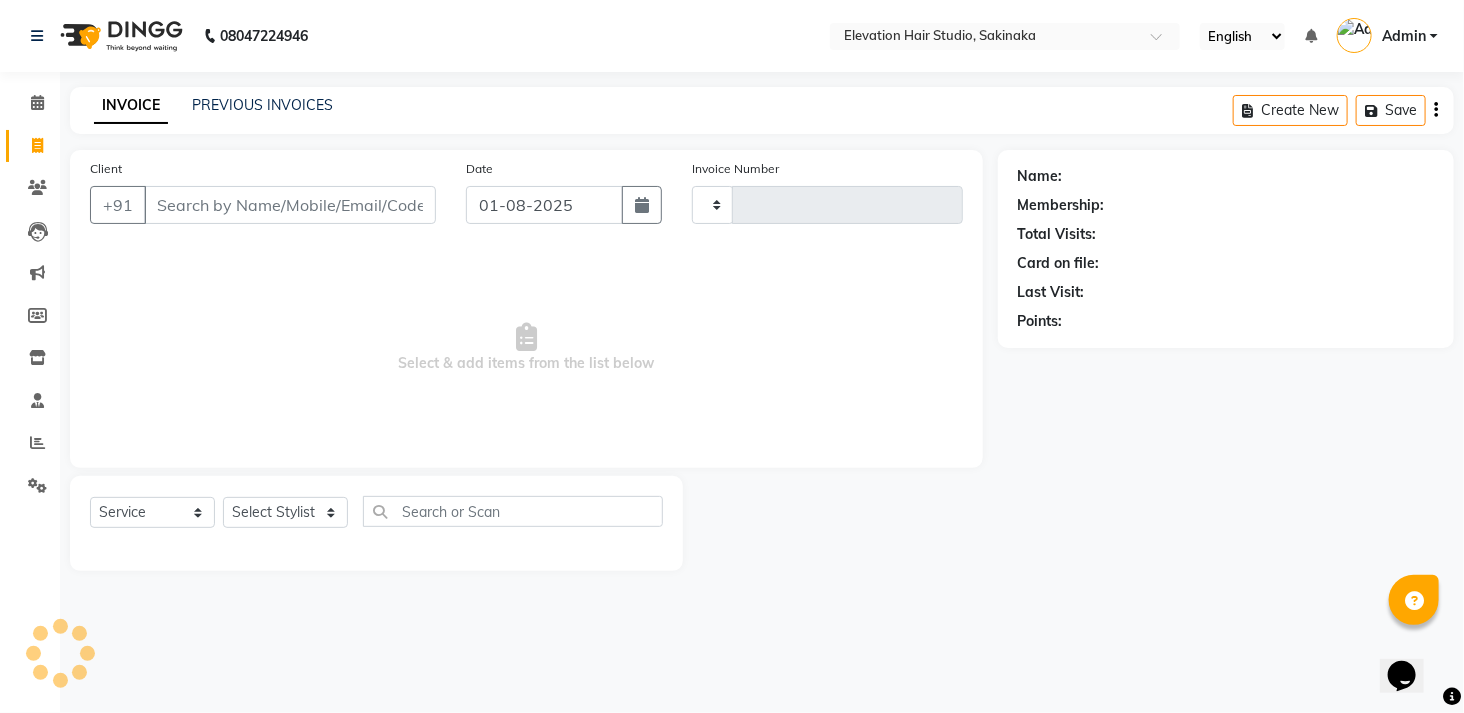 type on "1267" 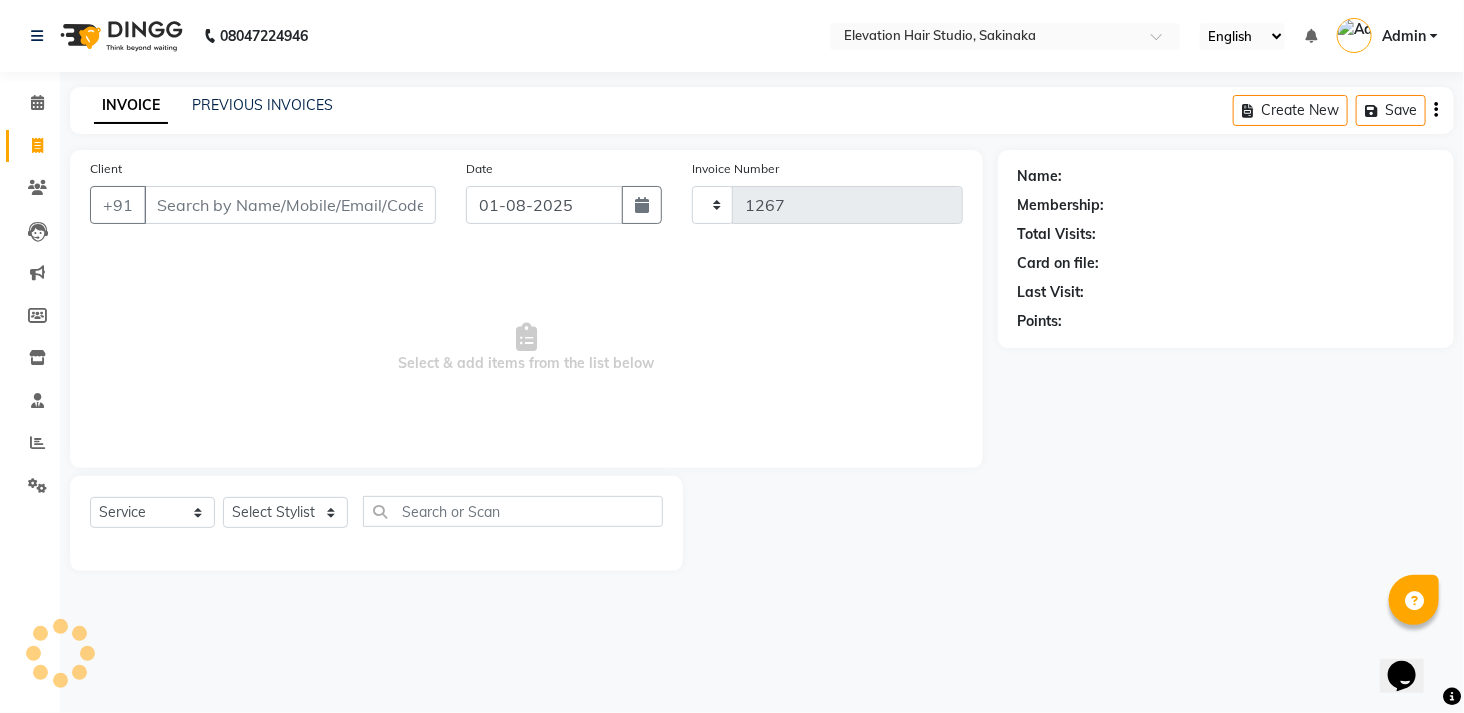 select on "4949" 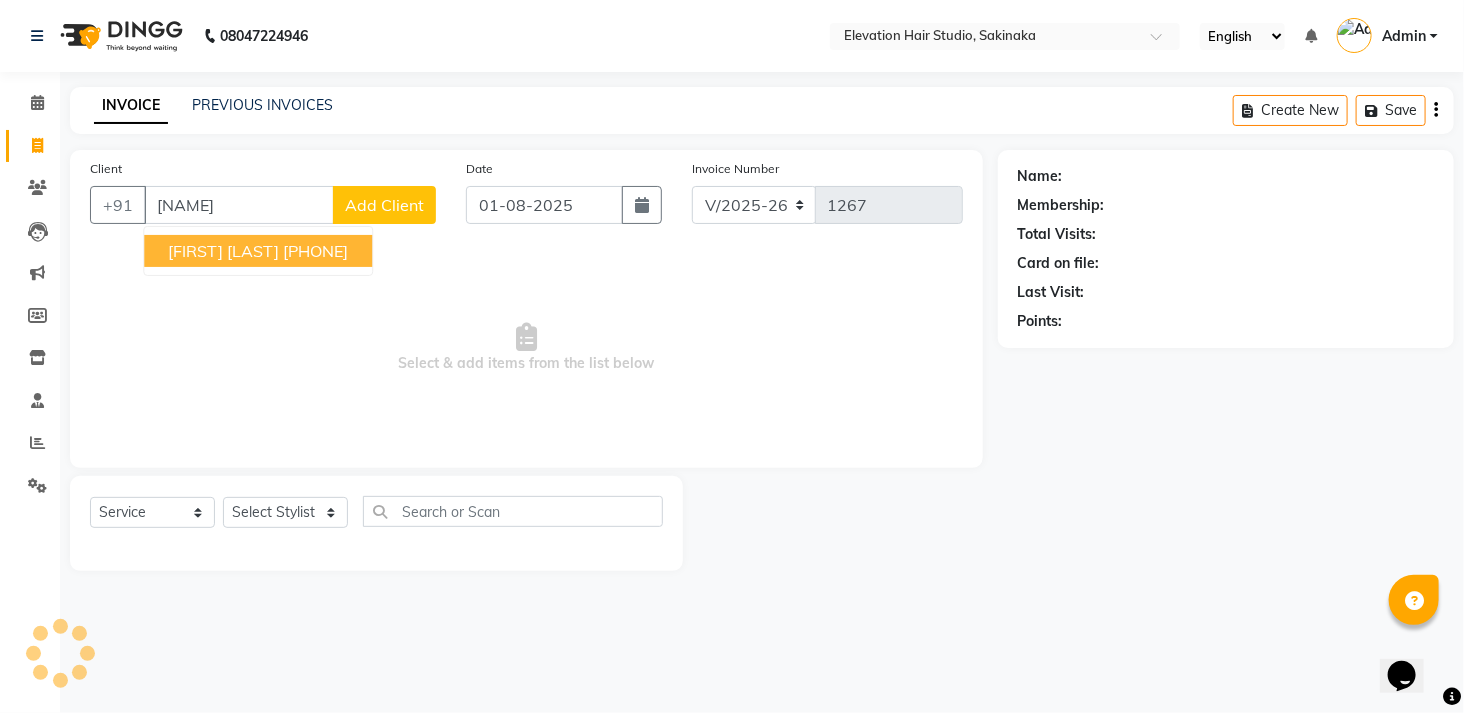 click on "SARSHAR ZAFAR  6266498332" at bounding box center [258, 251] 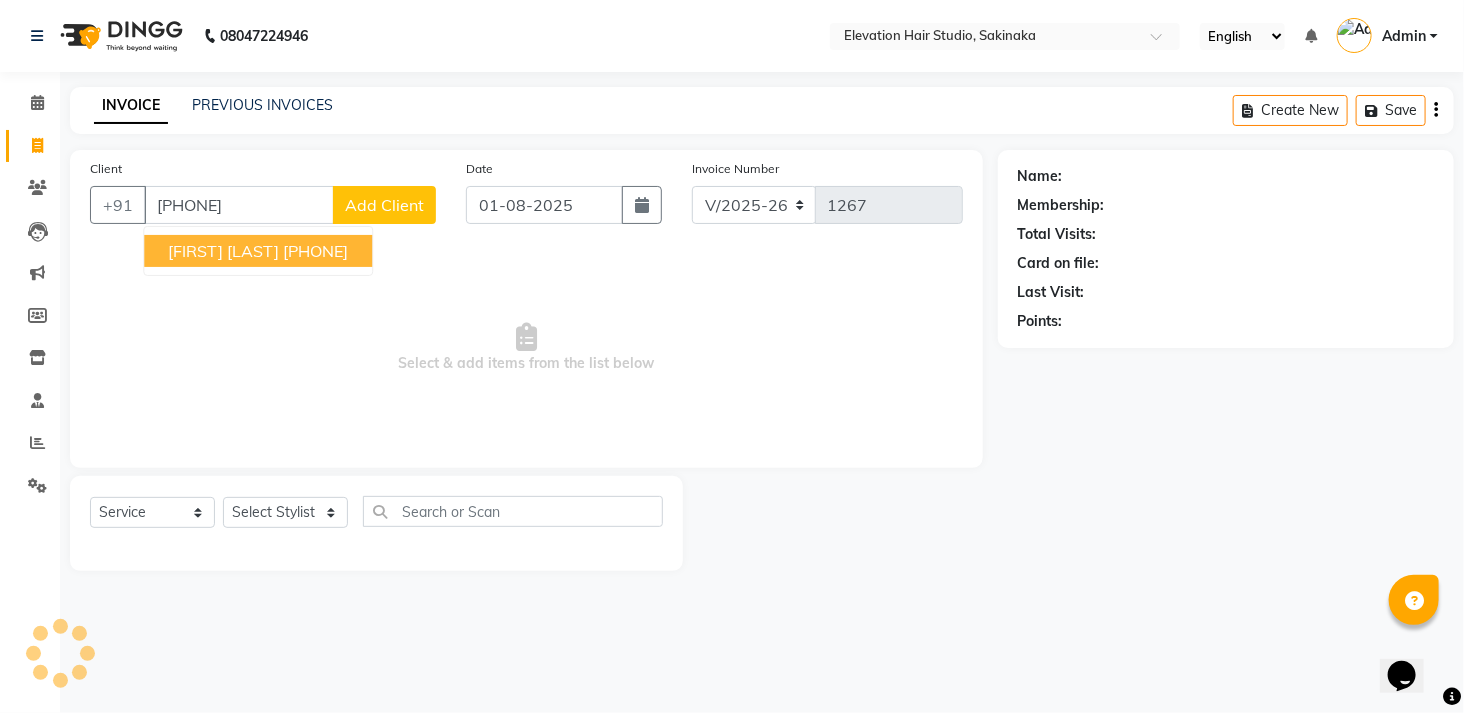 type on "6266498332" 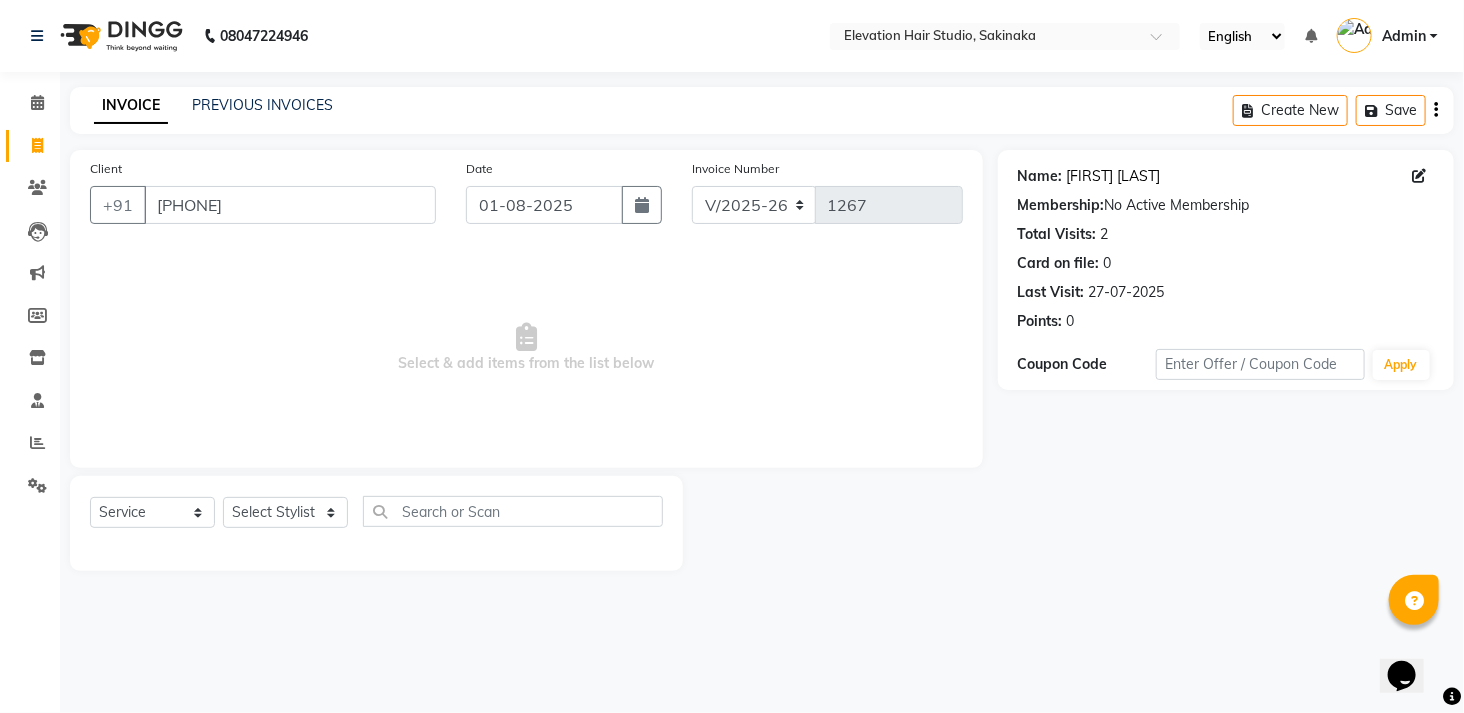 click on "Sarshar Zafar" 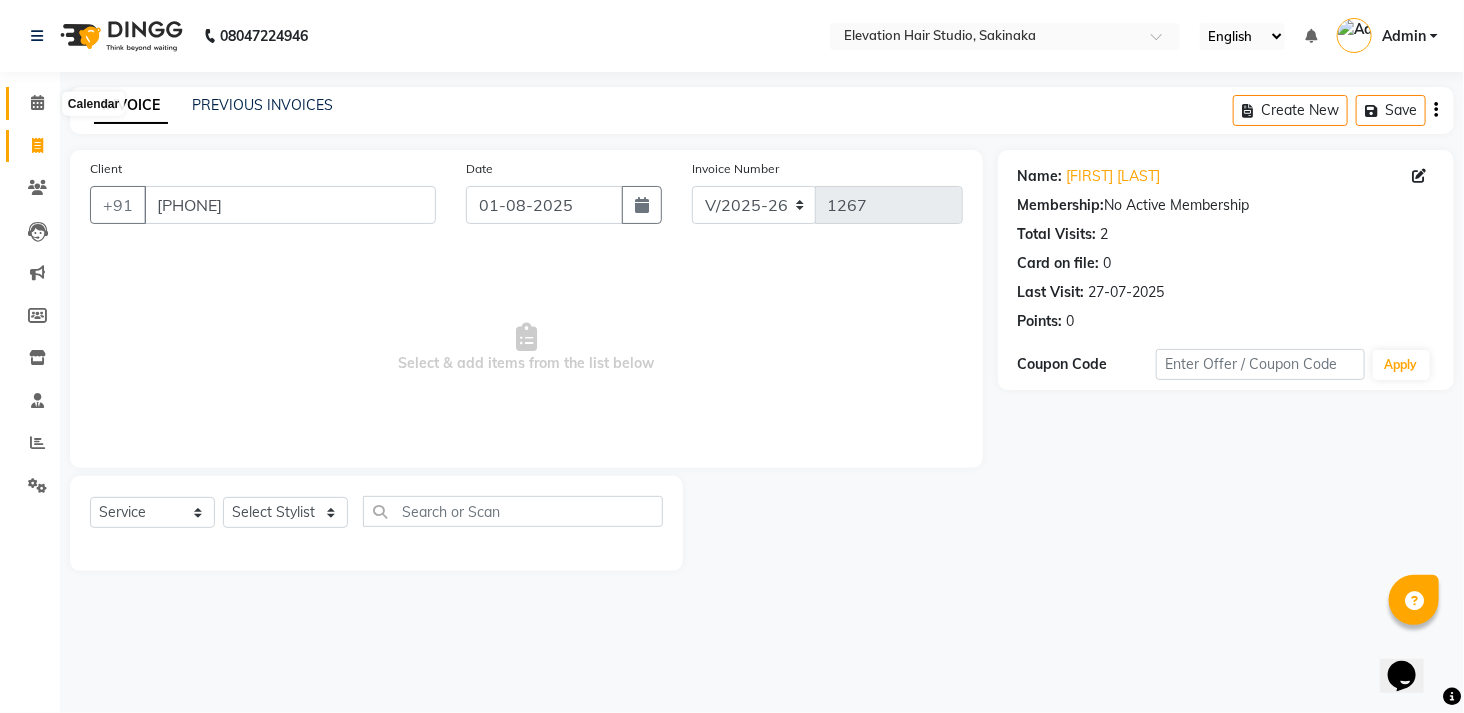 click 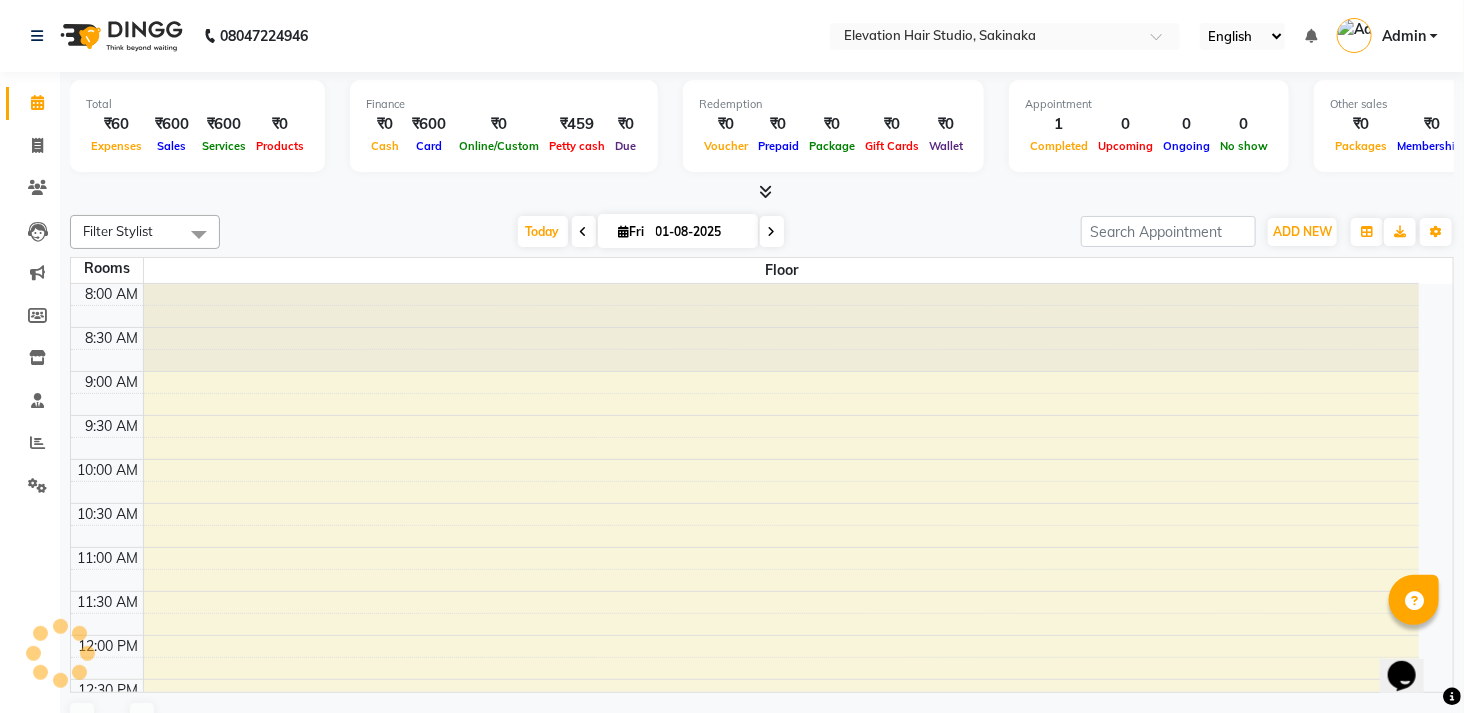 scroll, scrollTop: 0, scrollLeft: 0, axis: both 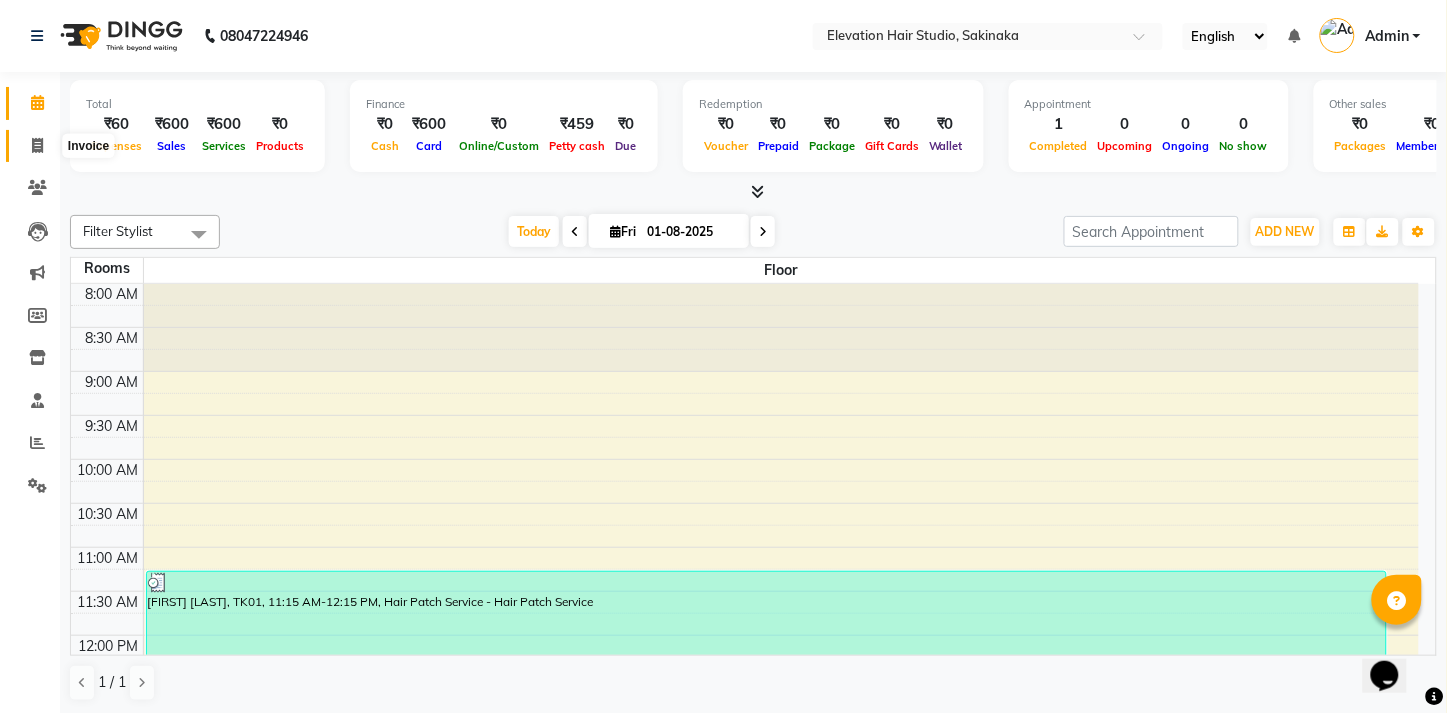 click 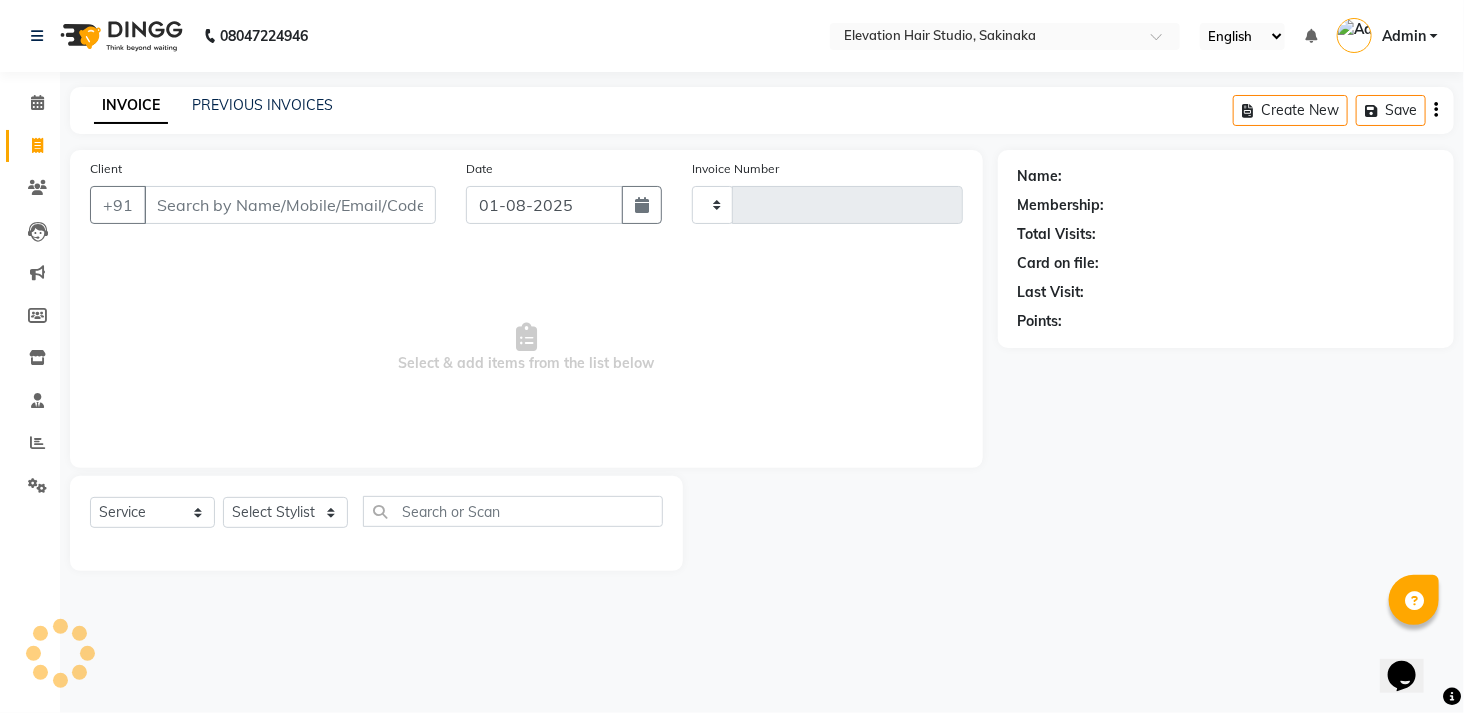 type on "1267" 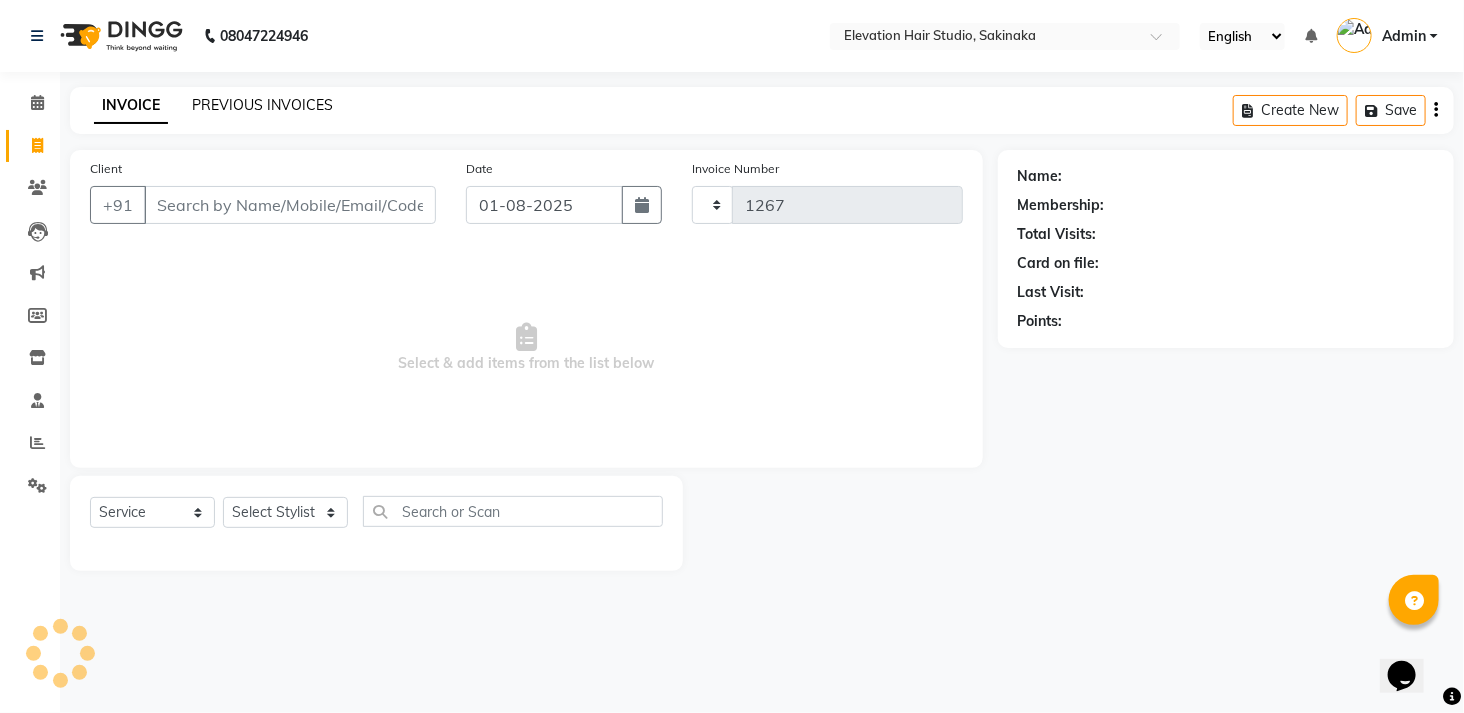 select on "4949" 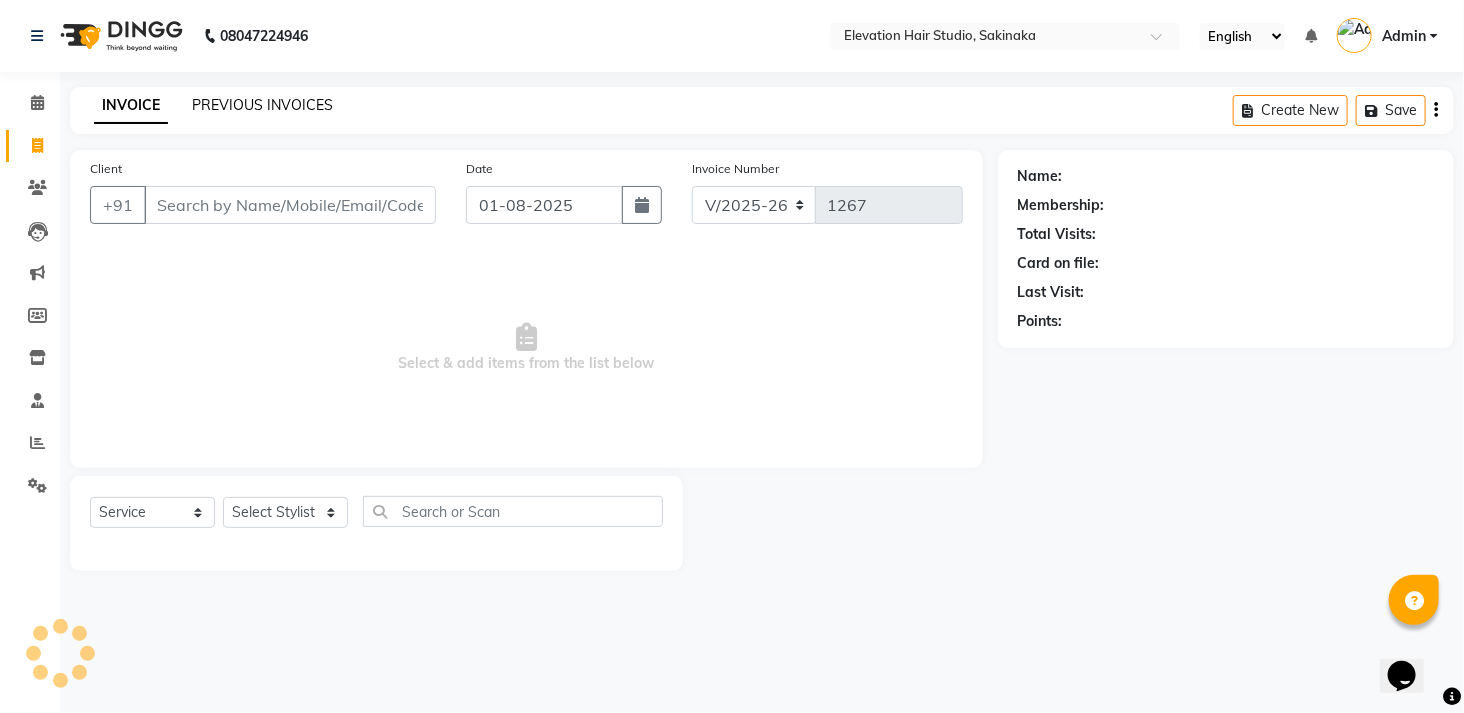 click on "PREVIOUS INVOICES" 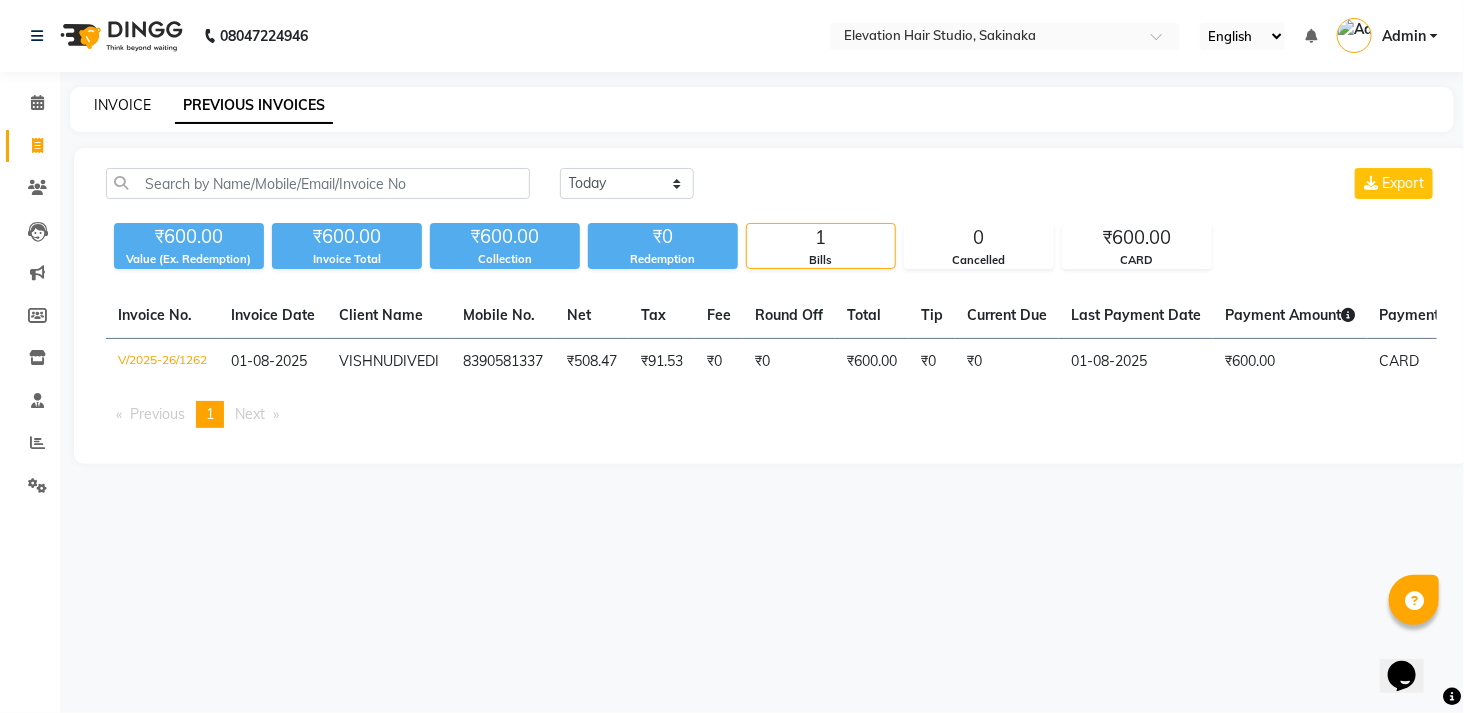 click on "INVOICE" 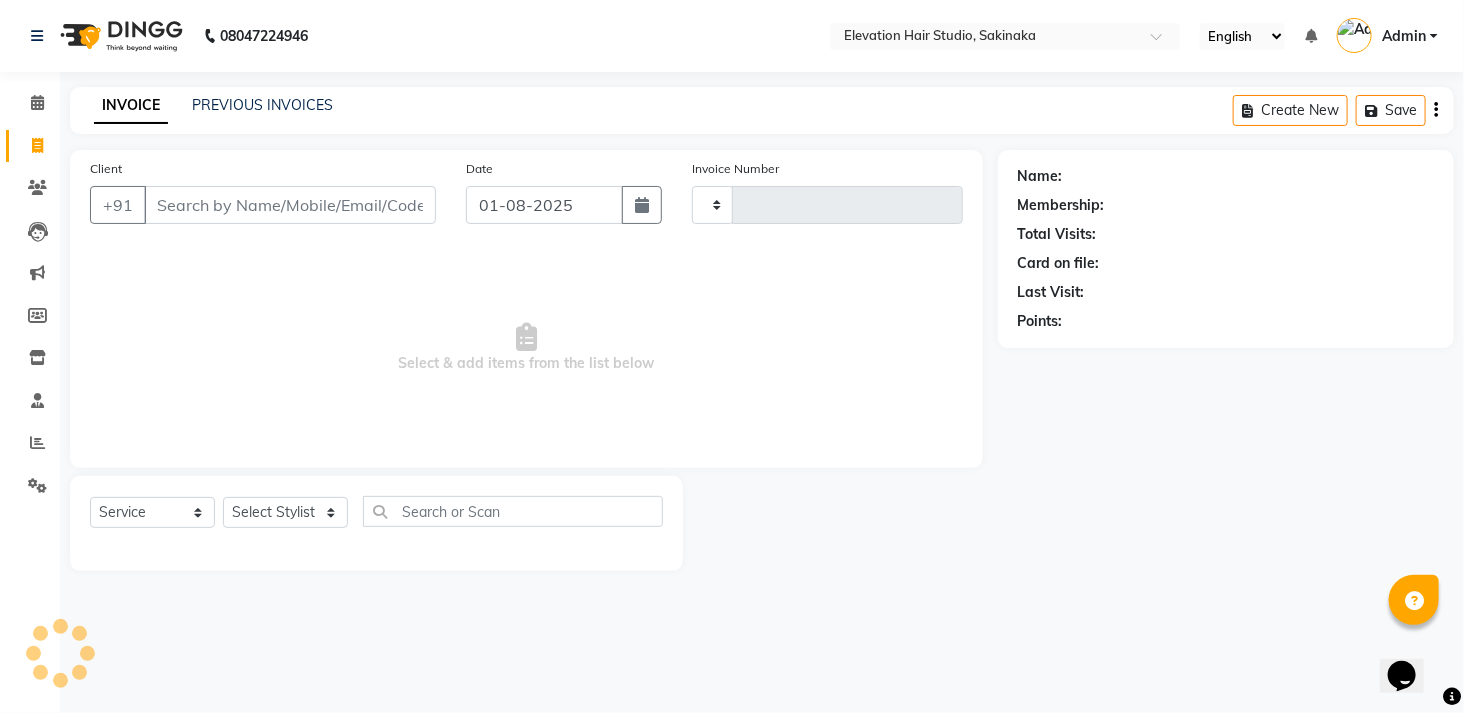 type on "1267" 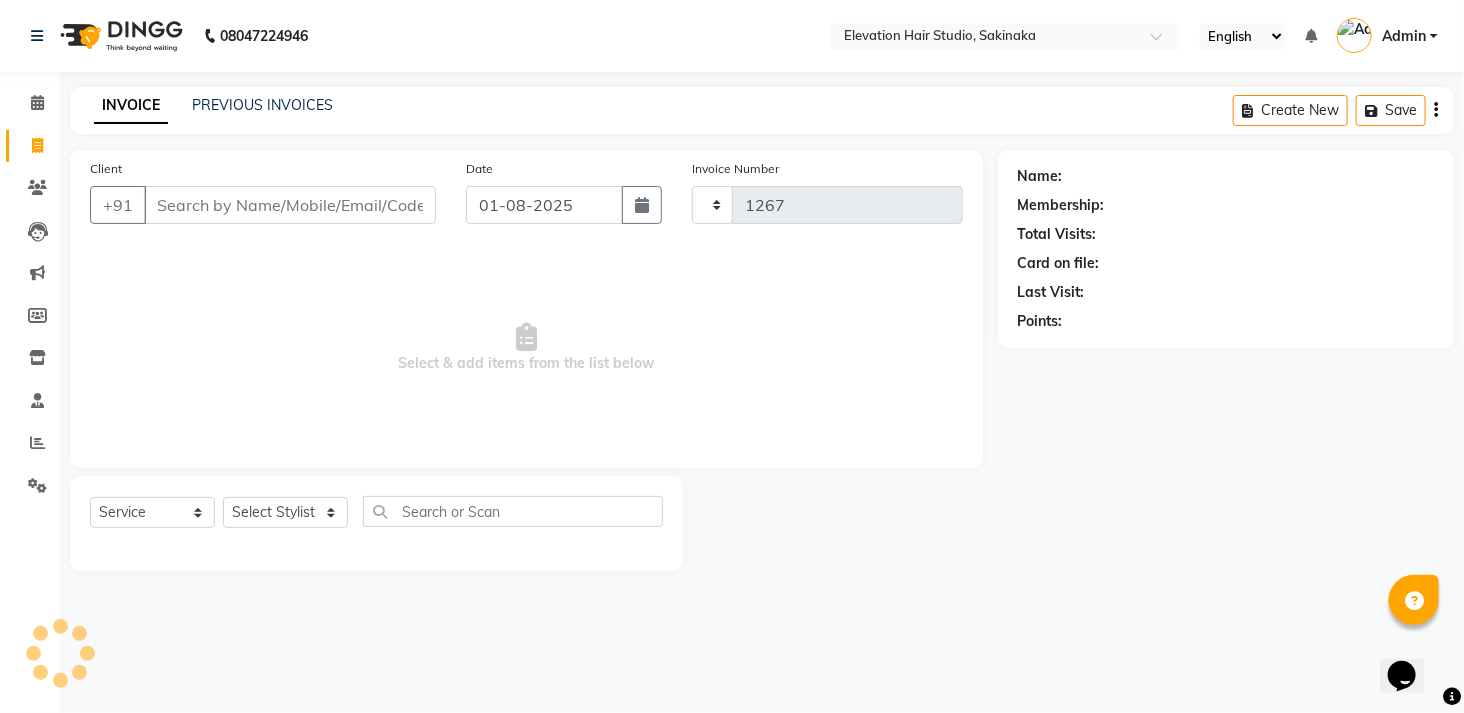 select on "4949" 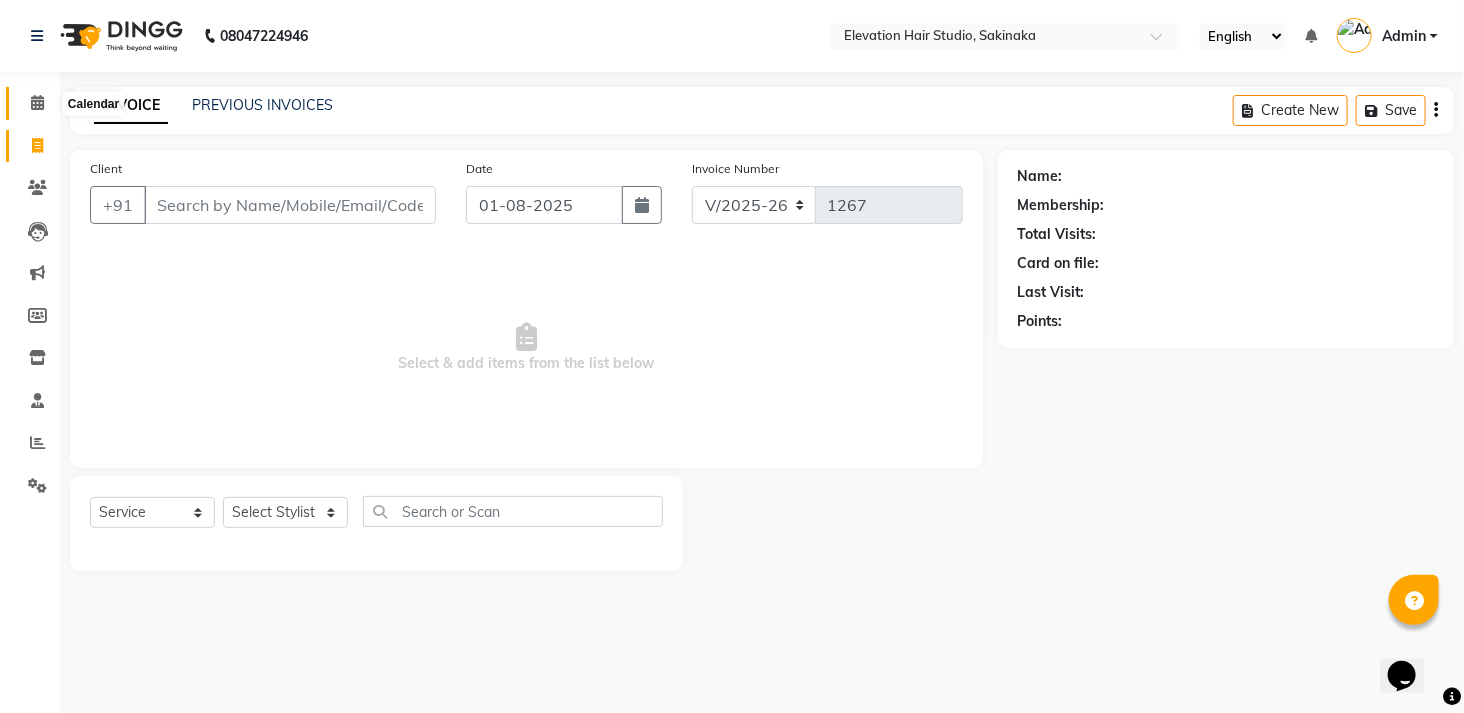 click 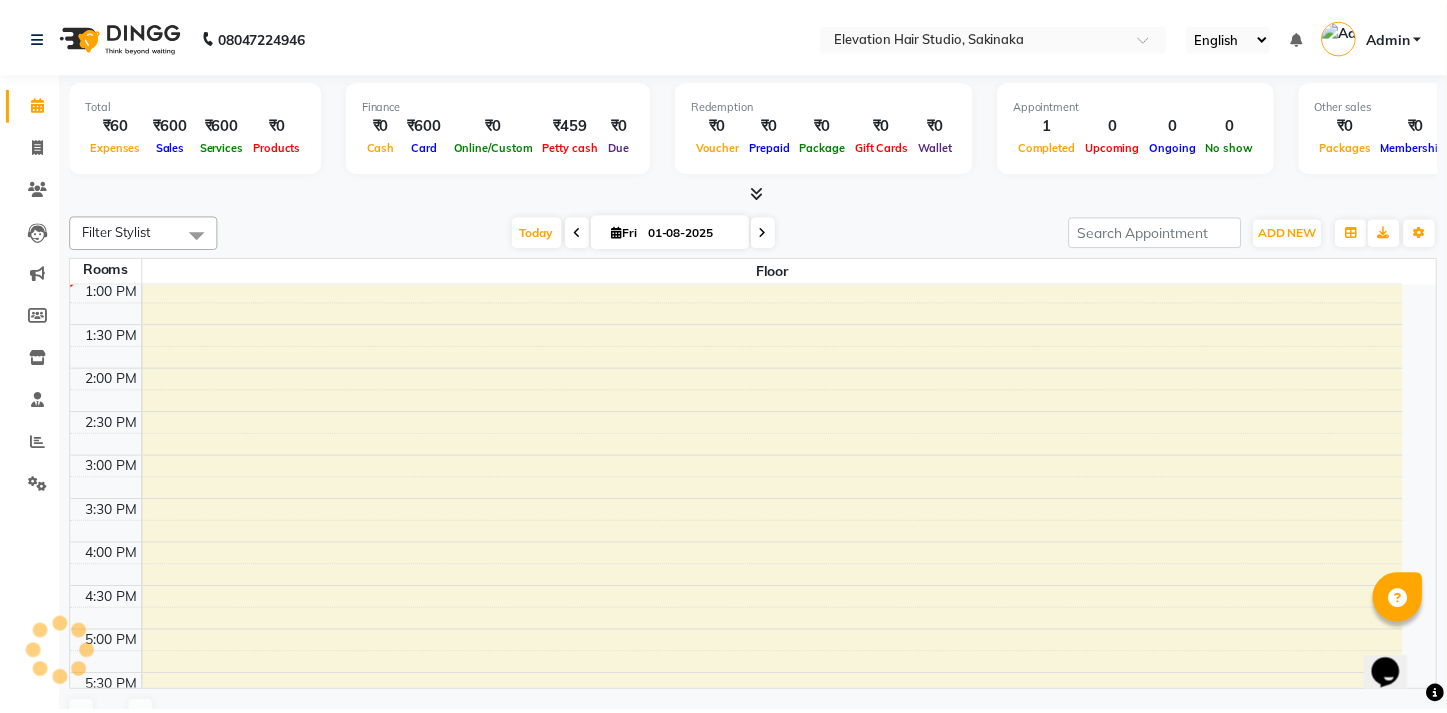 scroll, scrollTop: 0, scrollLeft: 0, axis: both 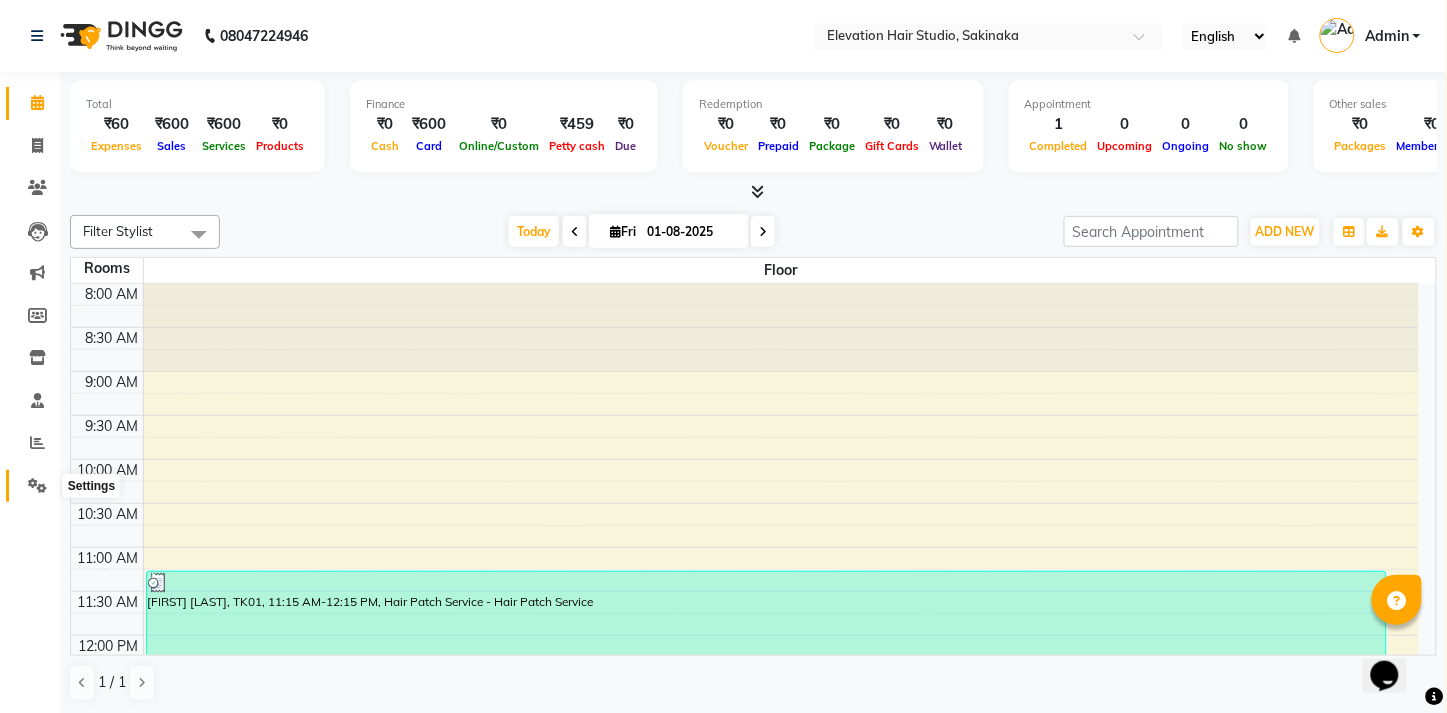 click 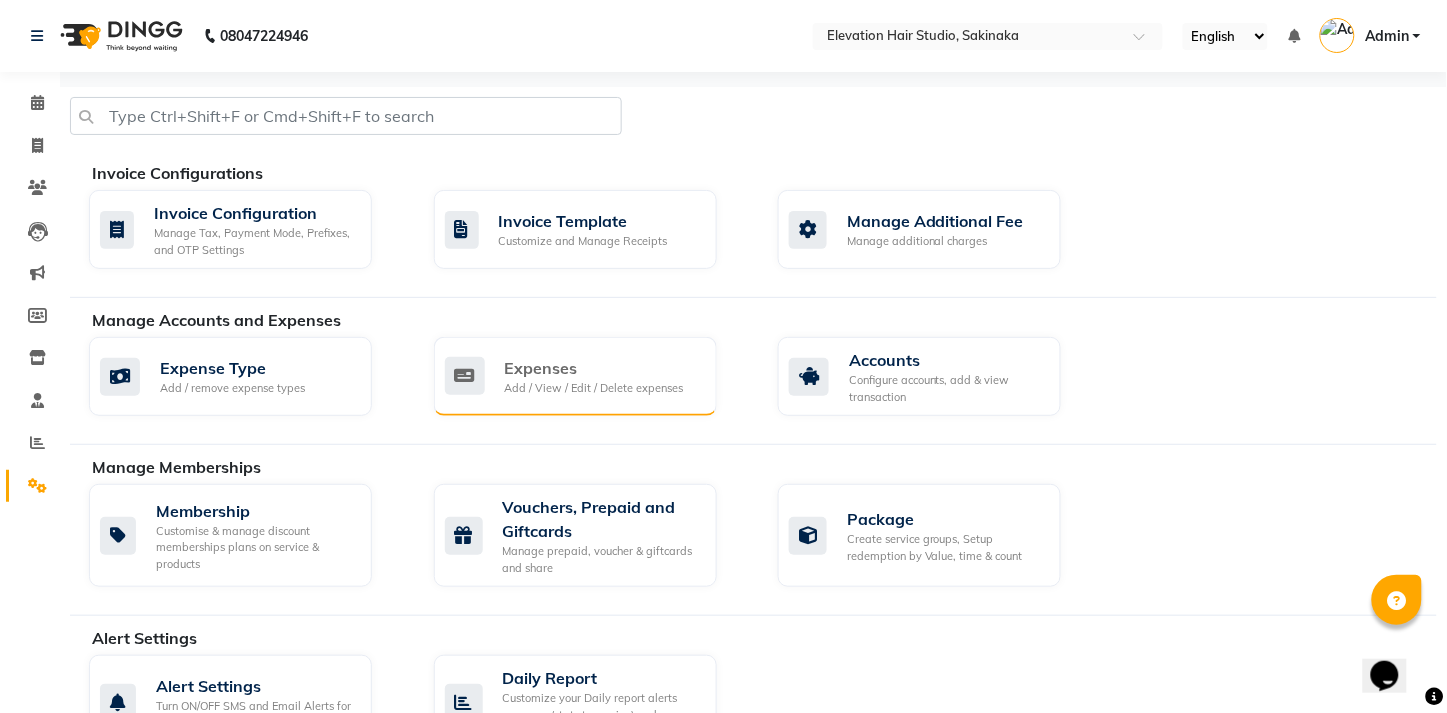 click on "Expenses Add / View / Edit / Delete expenses" 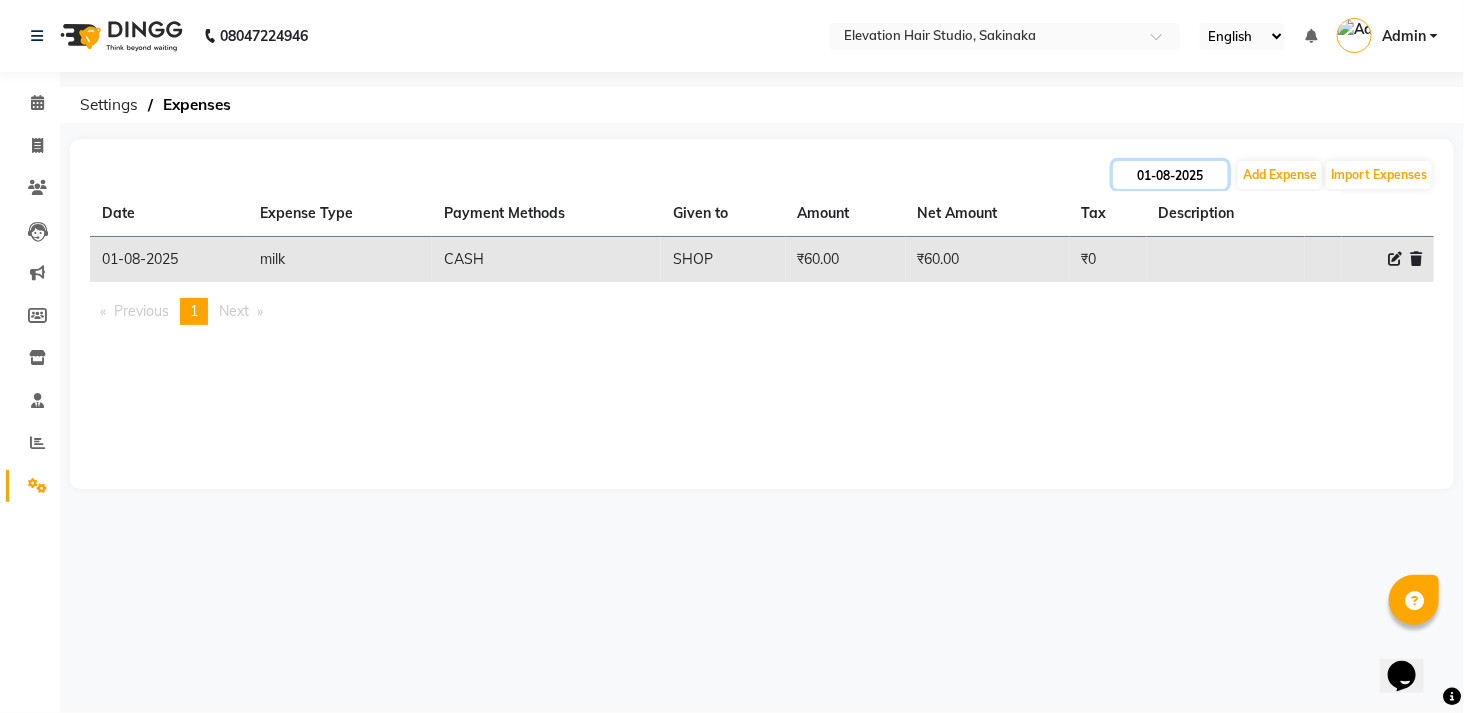 click on "01-08-2025" 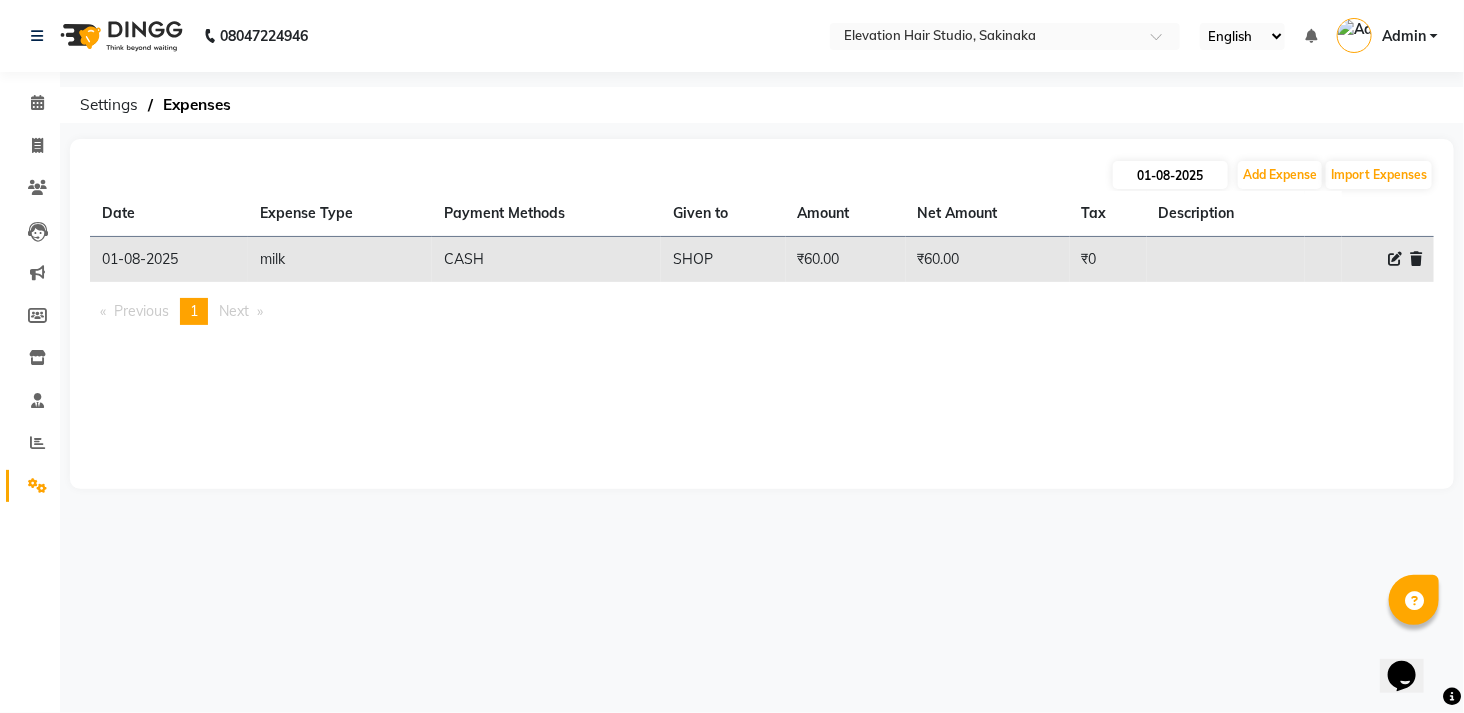 select on "8" 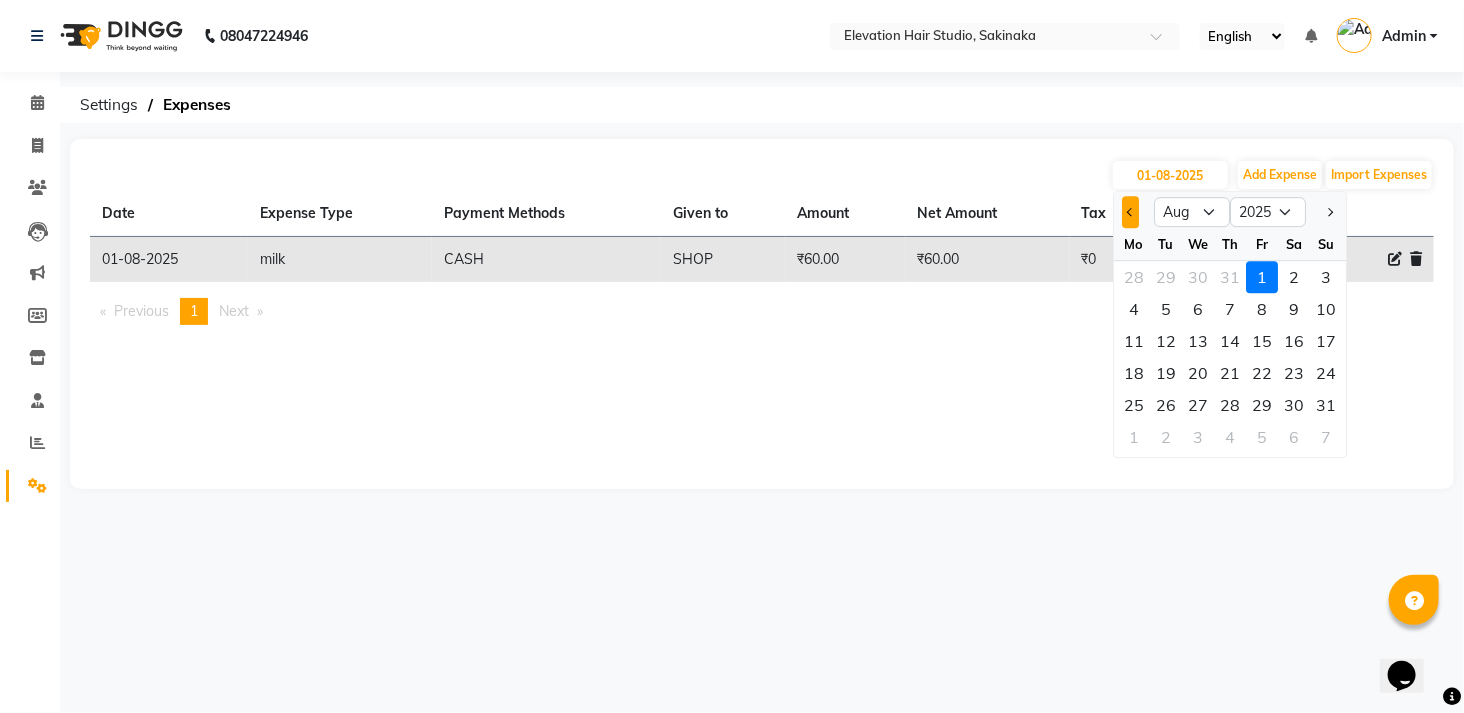 click 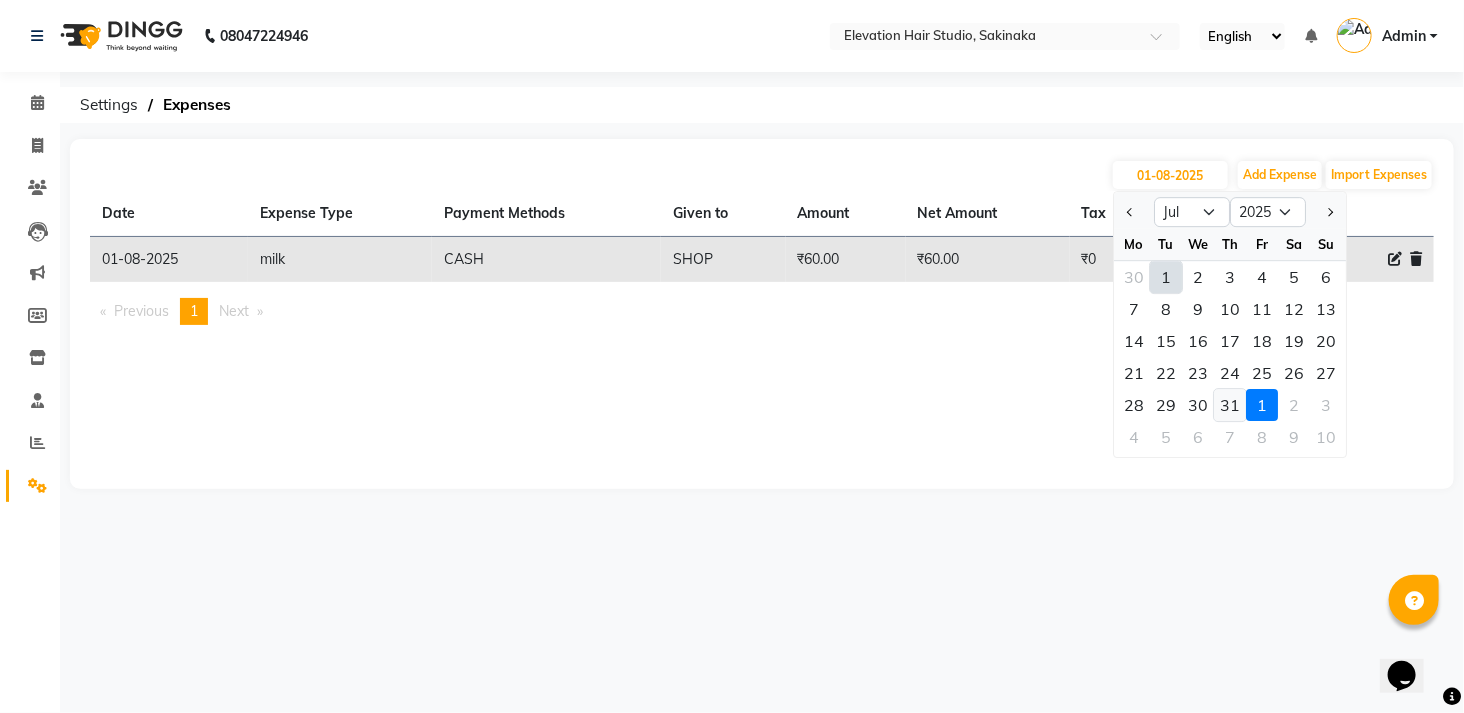 click on "31" 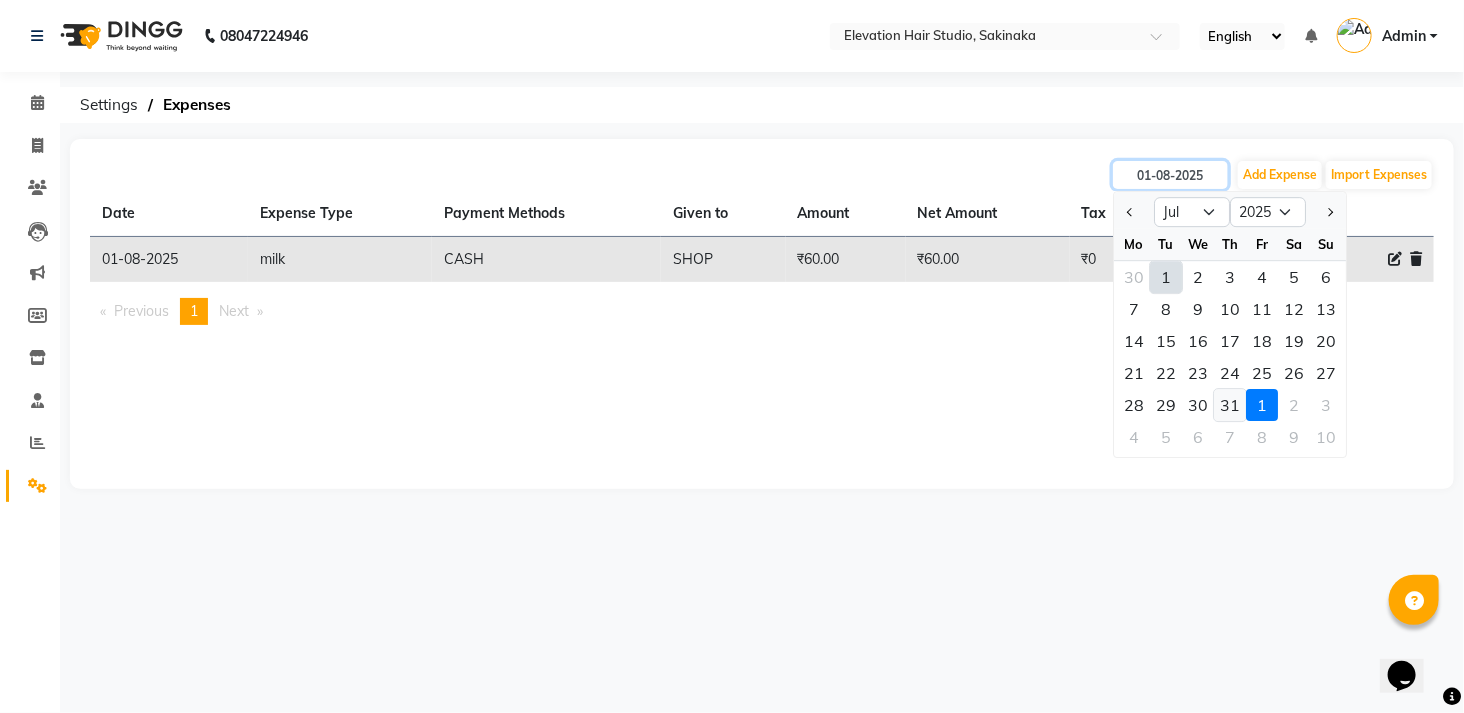 type on "31-07-2025" 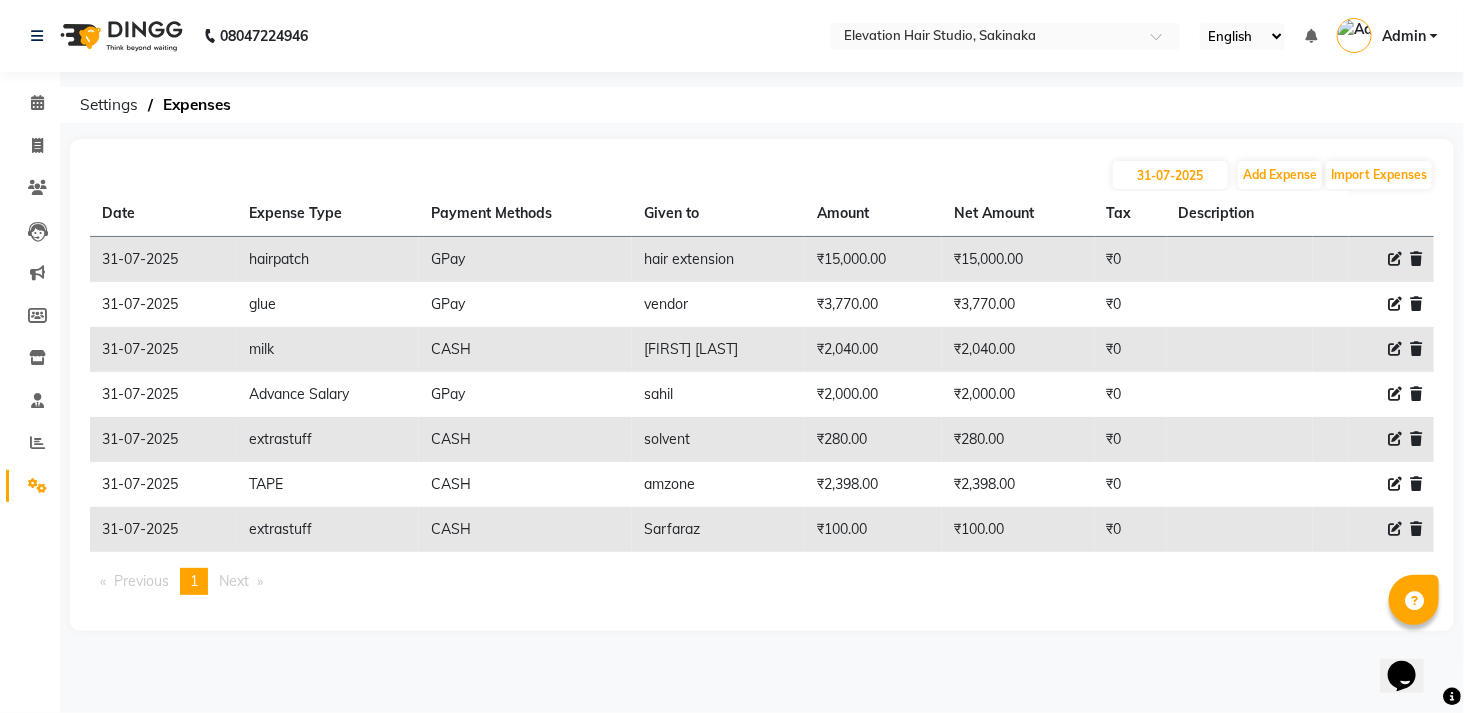 click 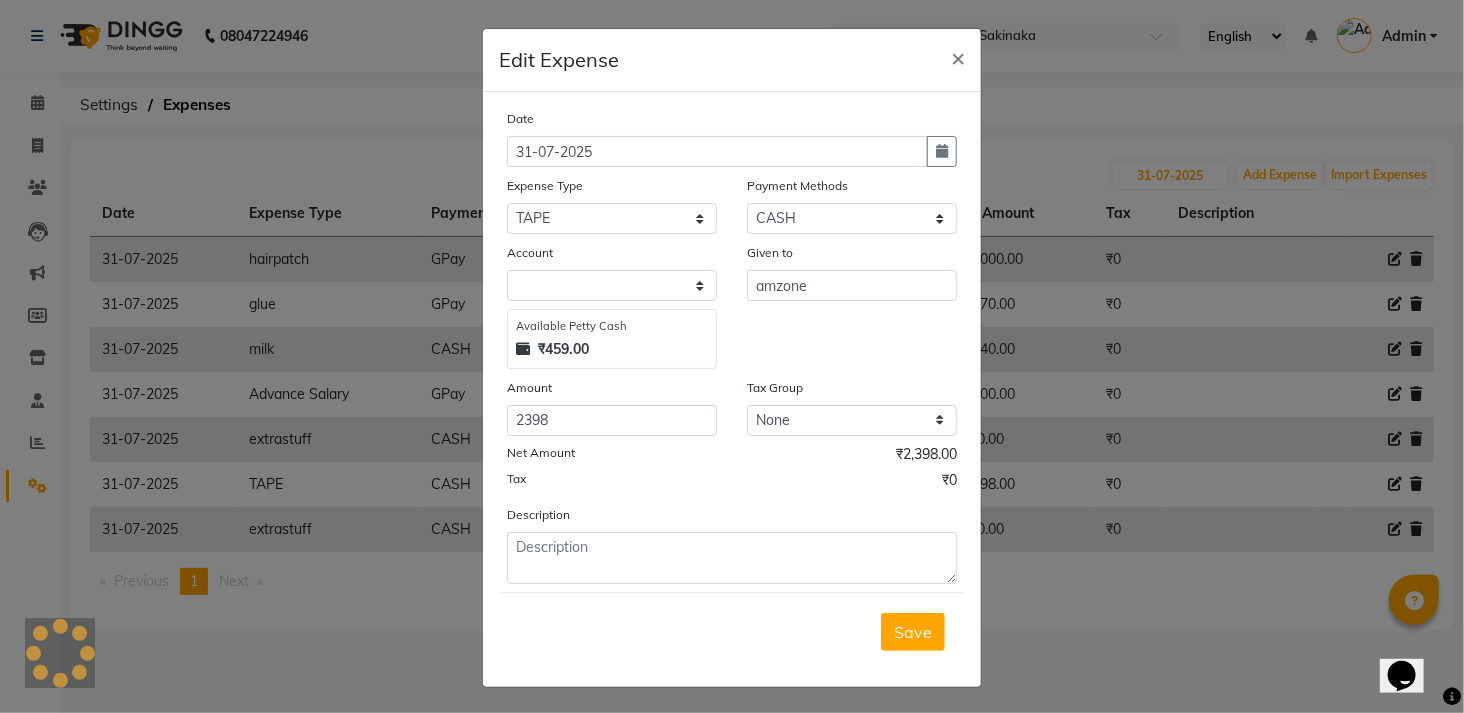 select on "3831" 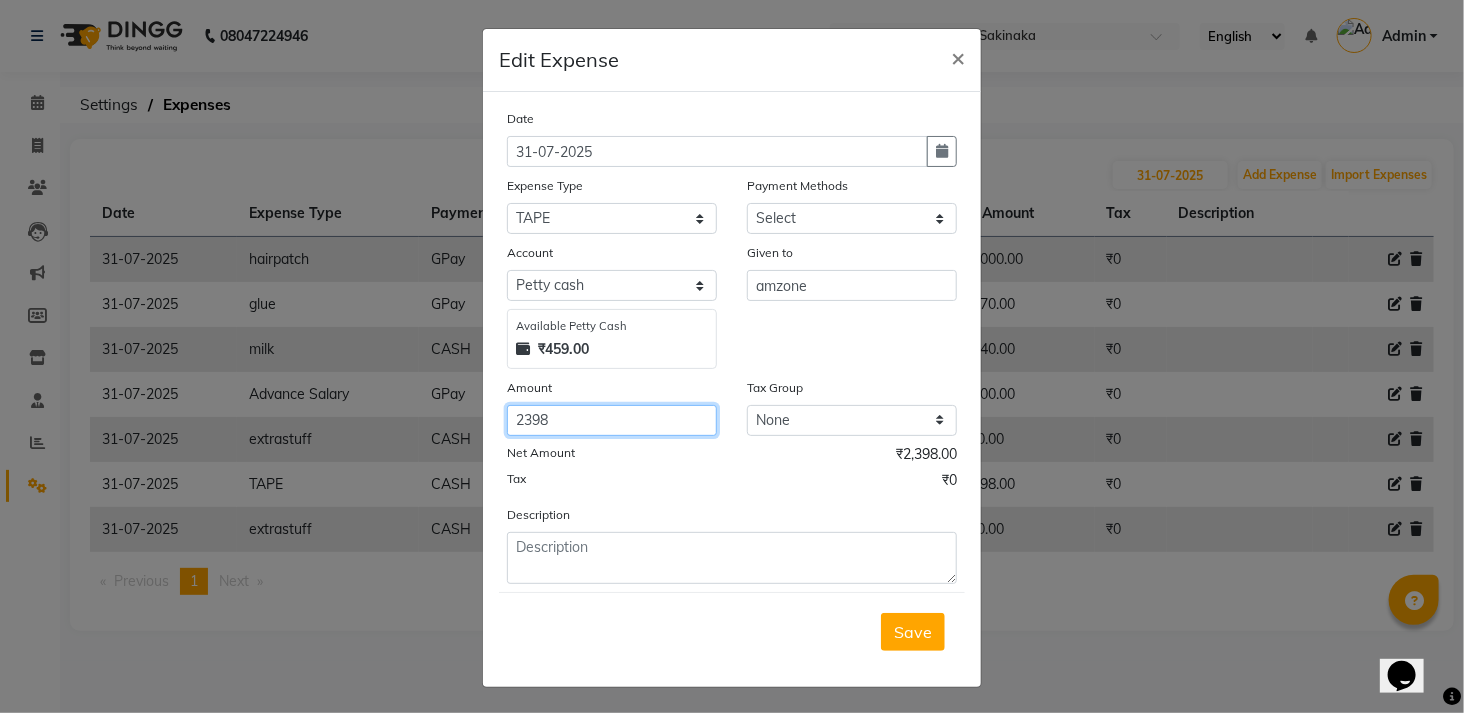 click on "2398" 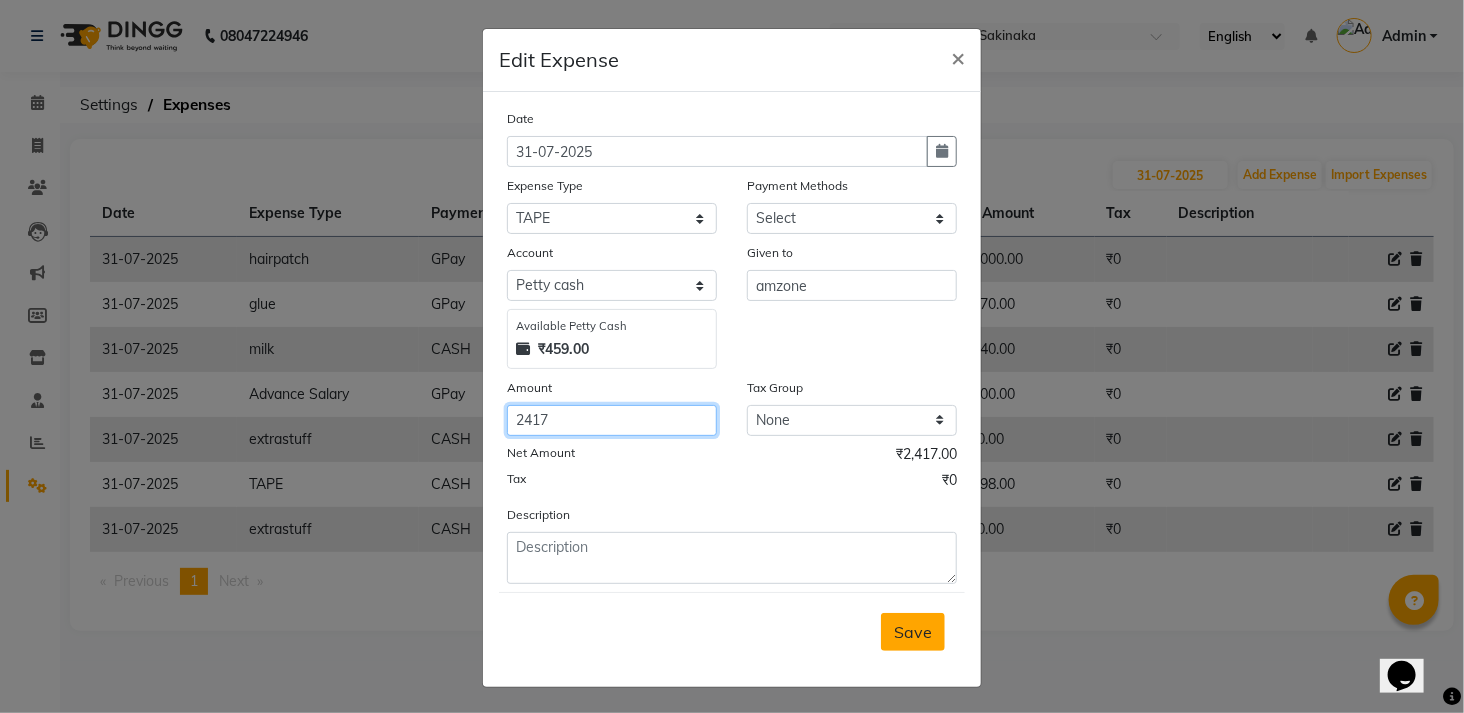 type on "2417" 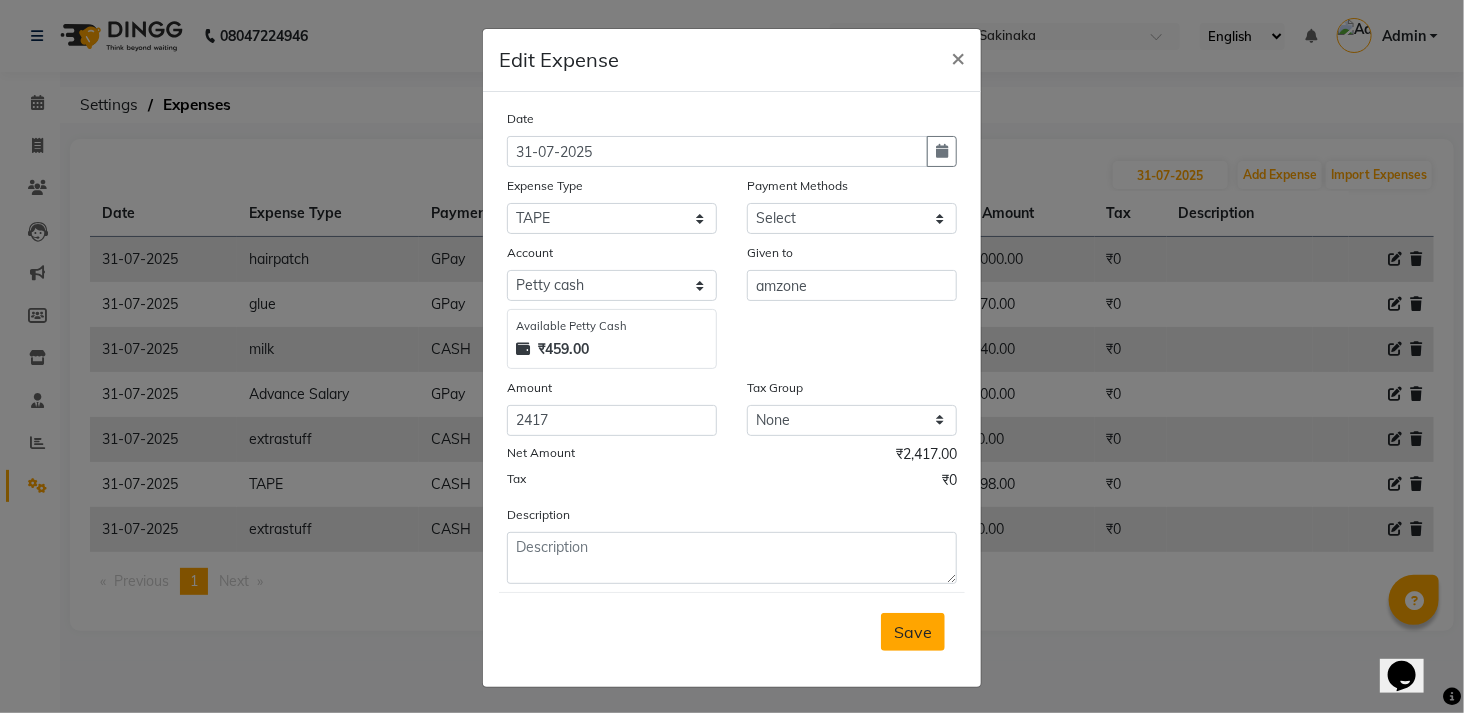click on "Save" at bounding box center [913, 632] 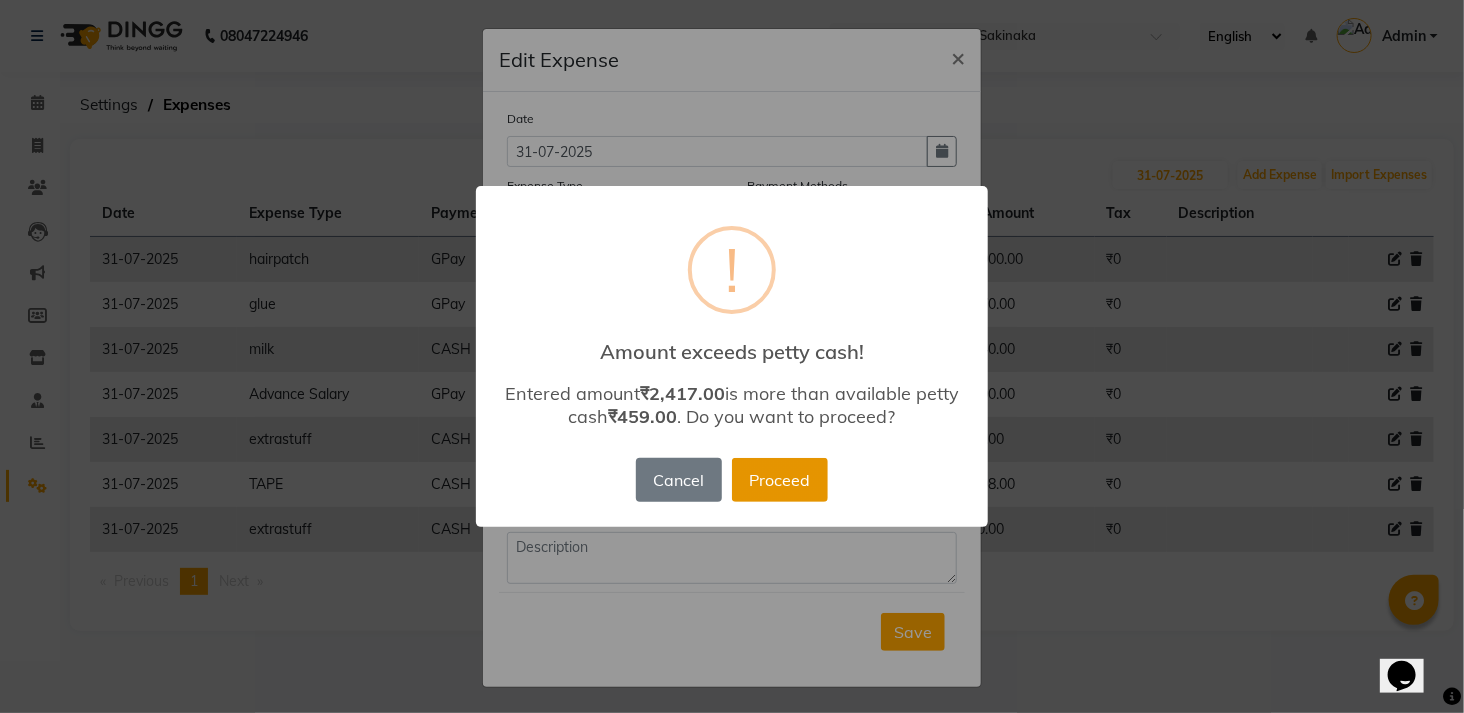 click on "Proceed" at bounding box center (780, 480) 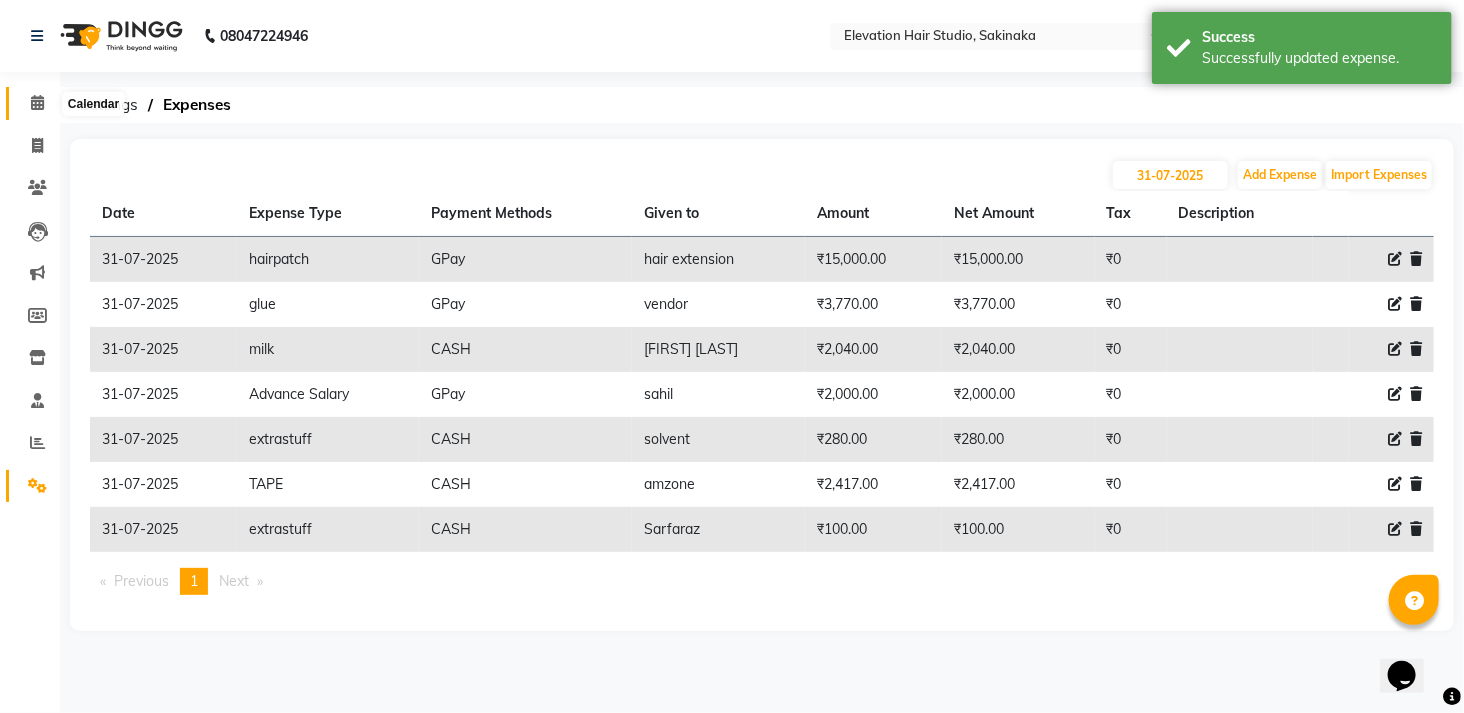 click 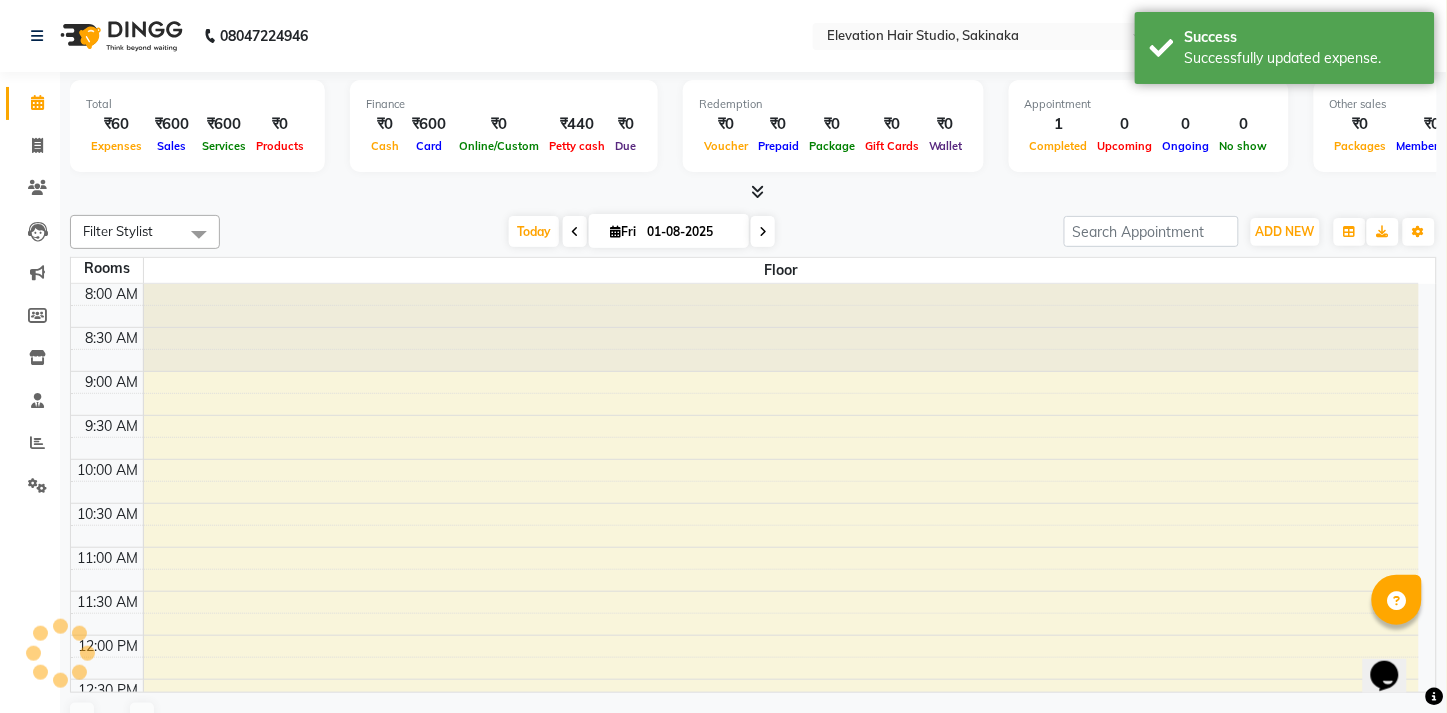 scroll, scrollTop: 0, scrollLeft: 0, axis: both 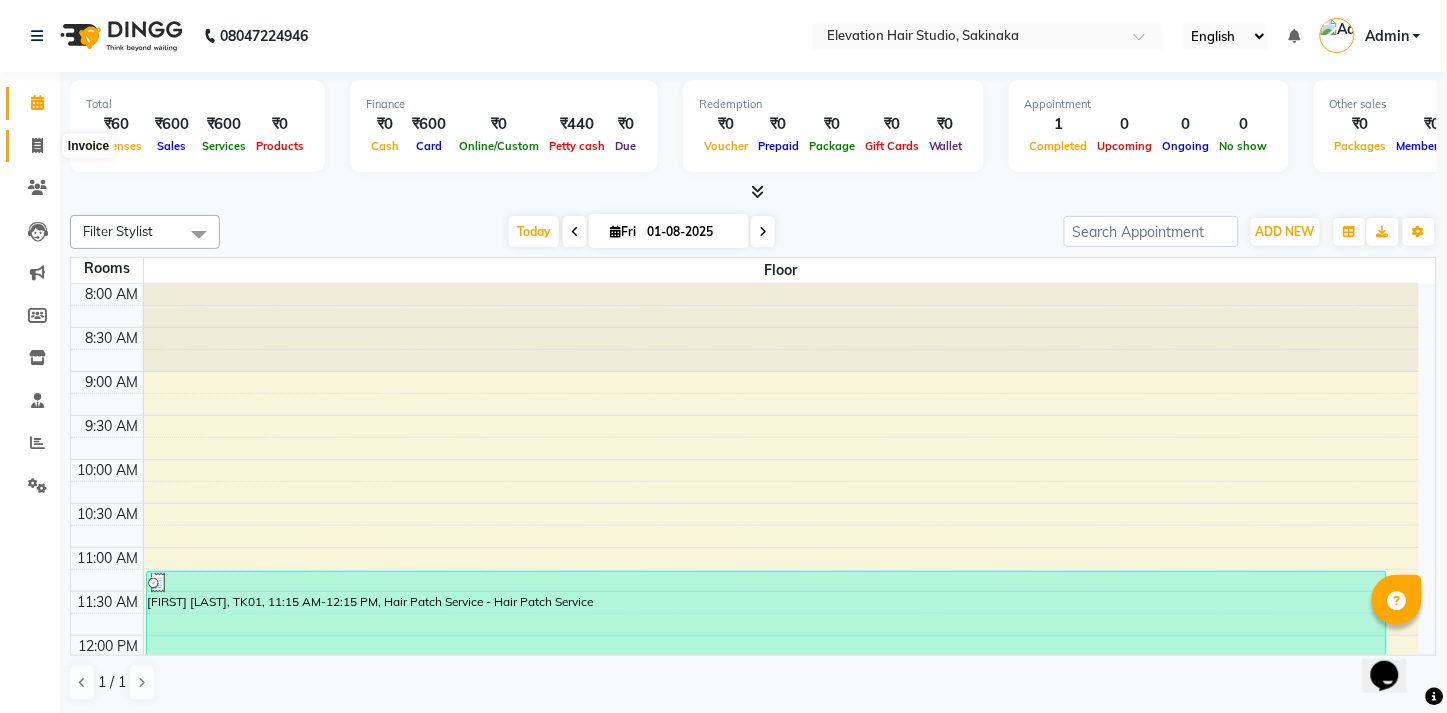 click 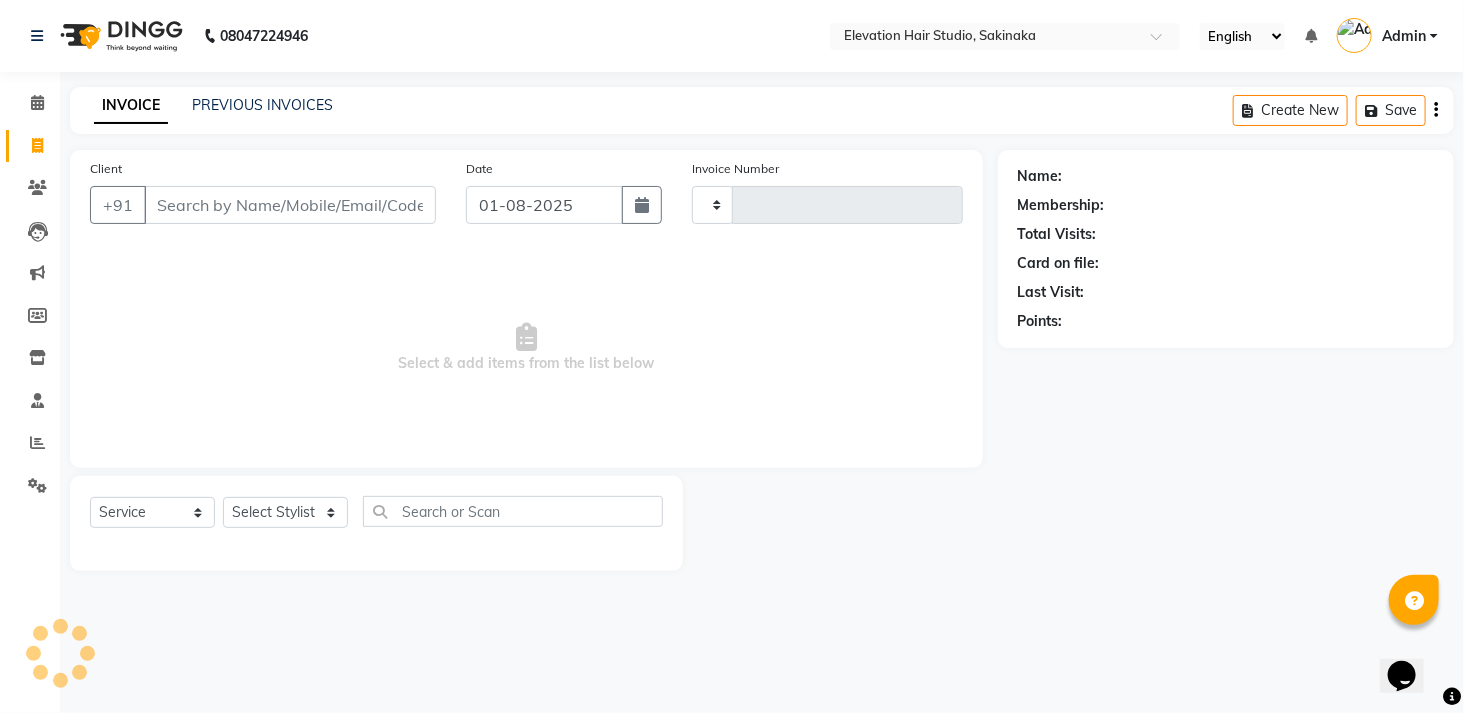 type on "1267" 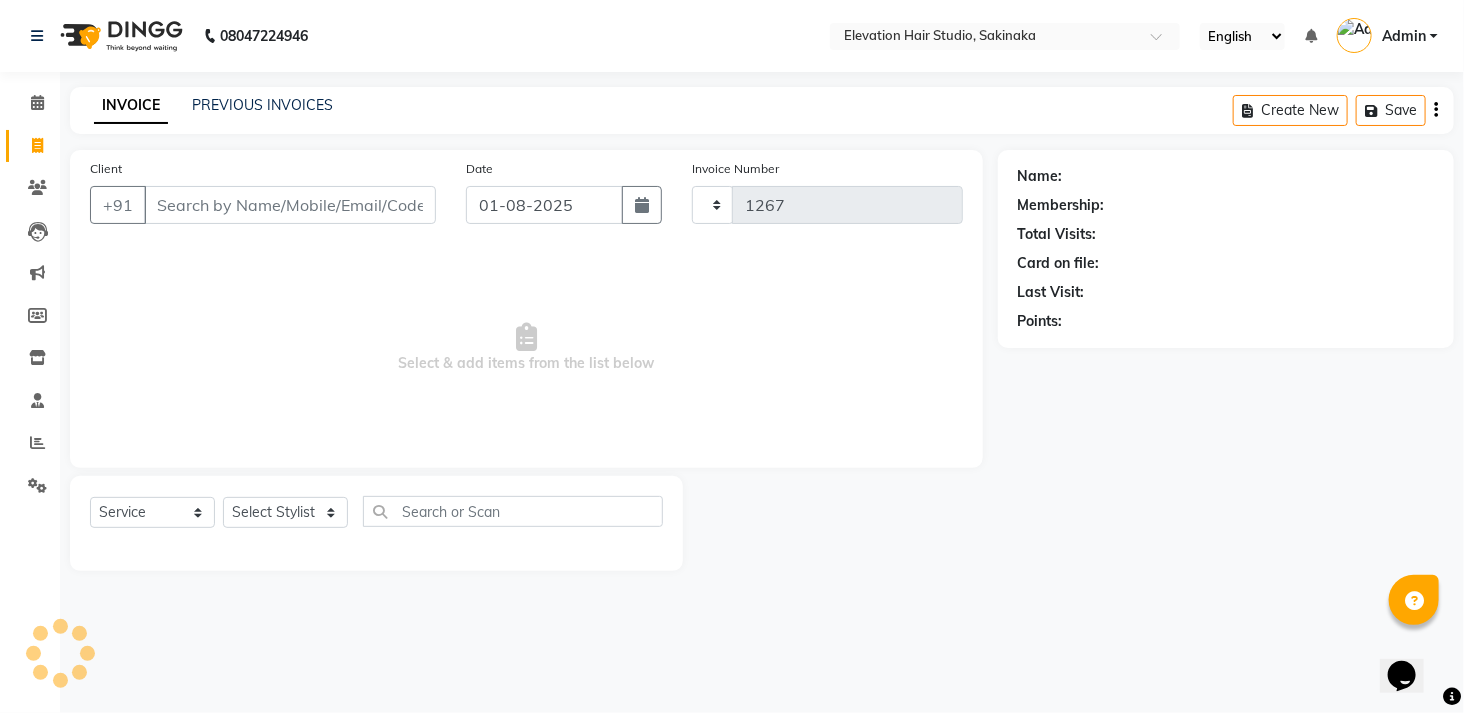 select on "4949" 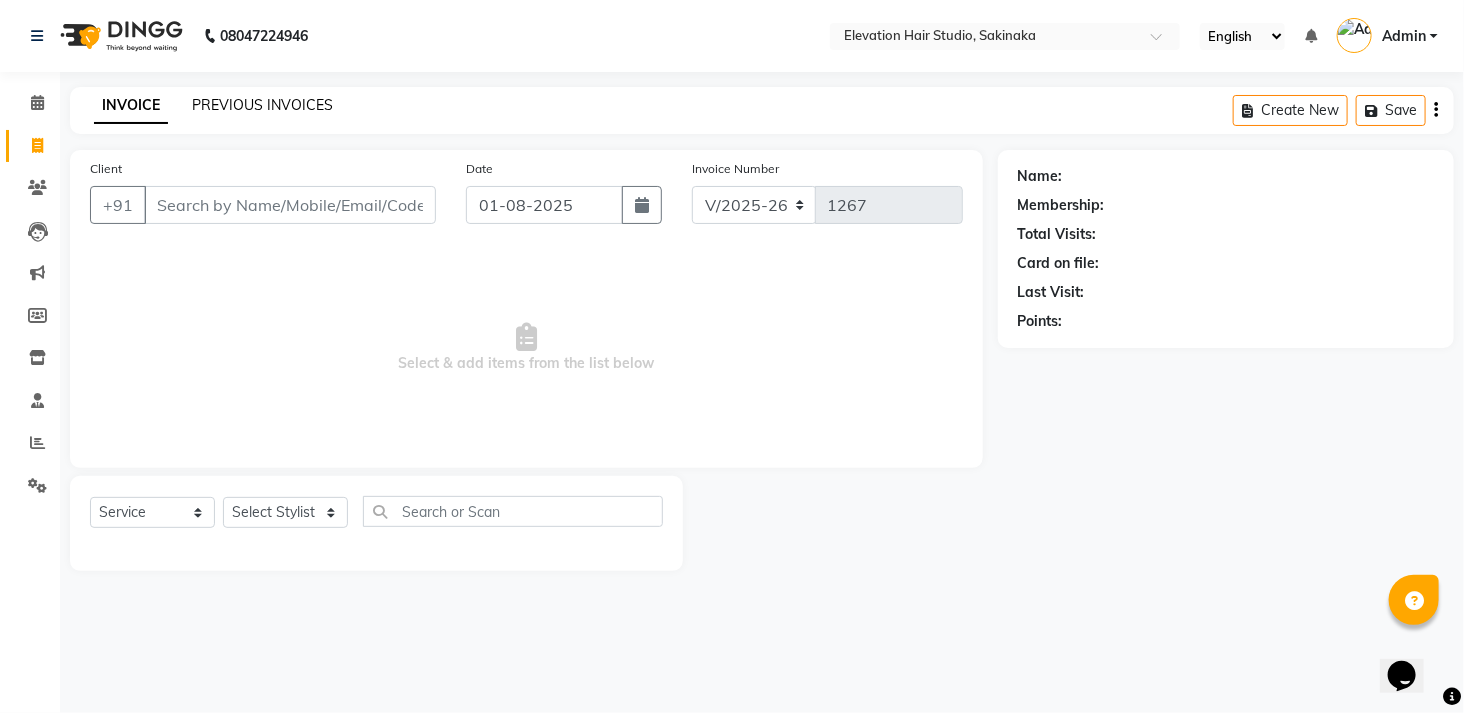 click on "PREVIOUS INVOICES" 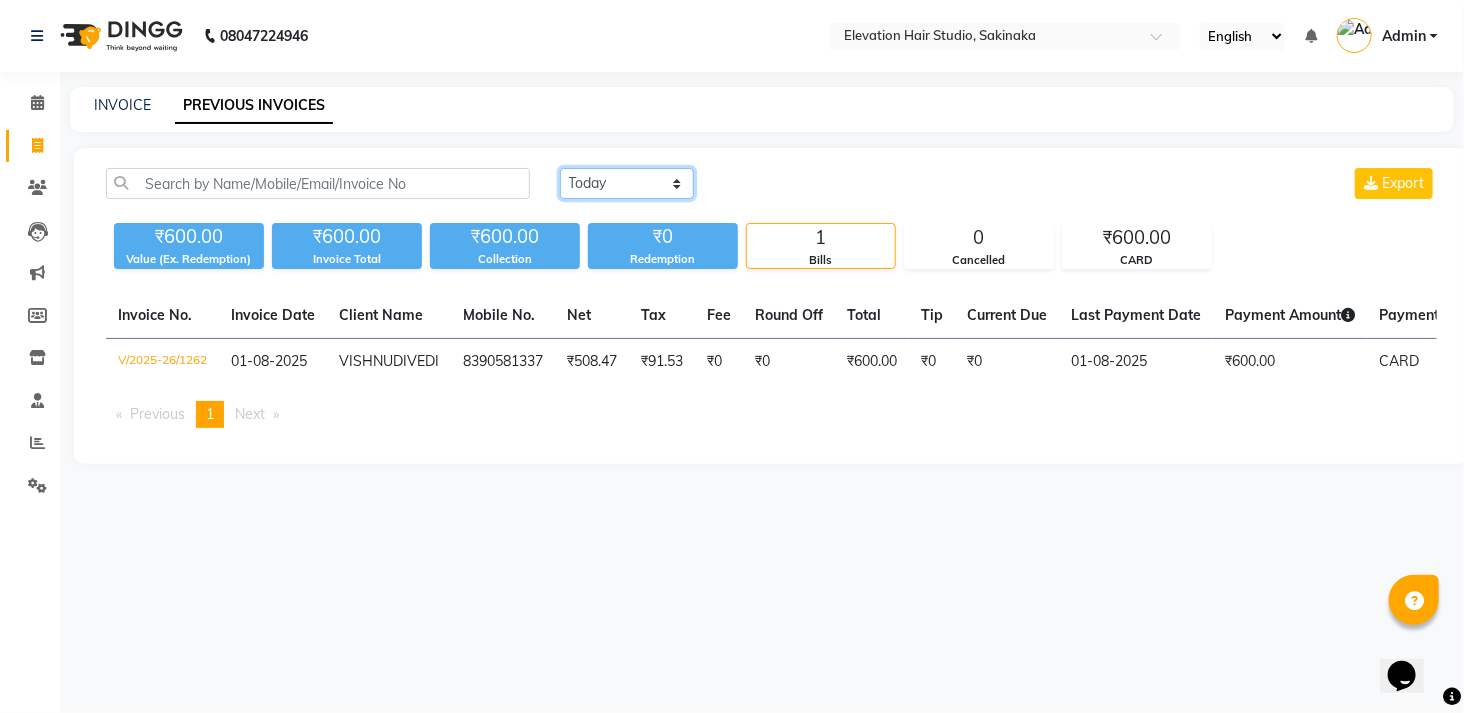 click on "Today Yesterday Custom Range" 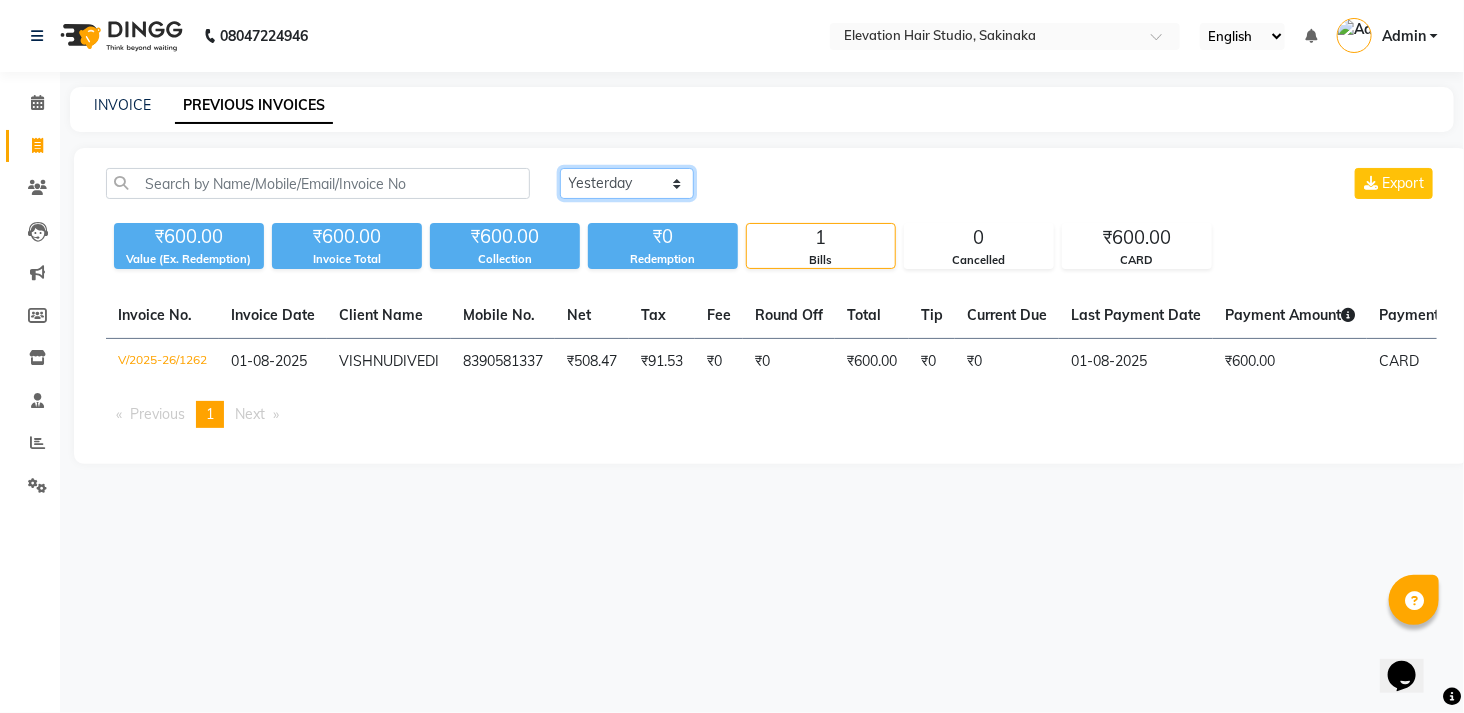 click on "Today Yesterday Custom Range" 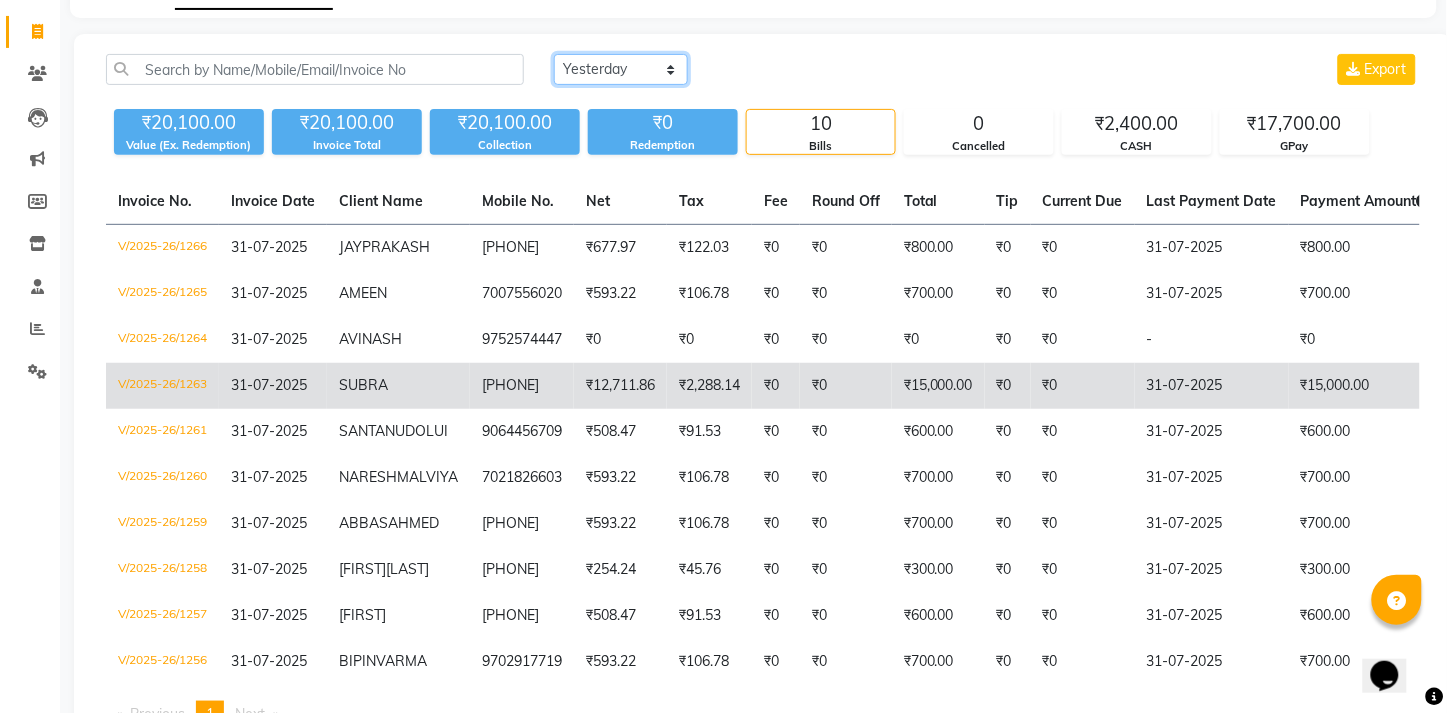 scroll, scrollTop: 115, scrollLeft: 0, axis: vertical 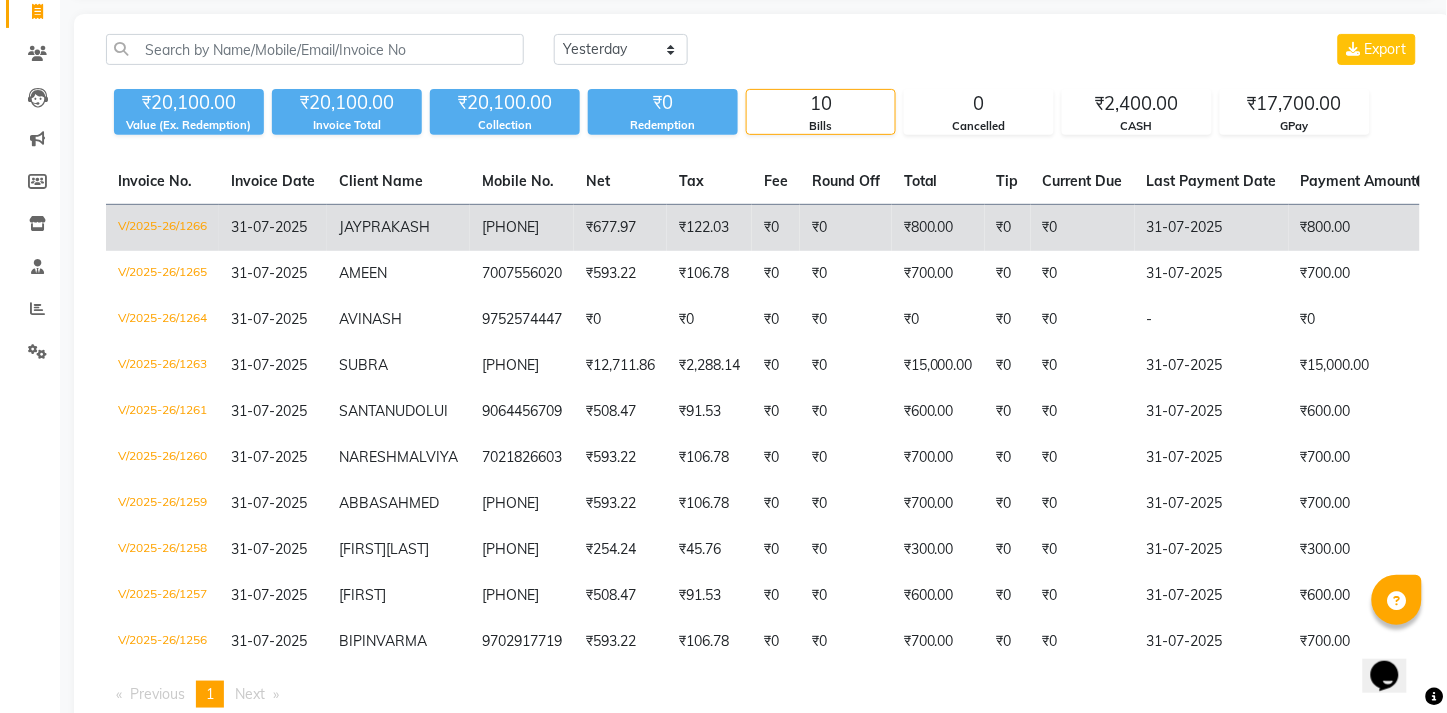 click on "[PHONE]" 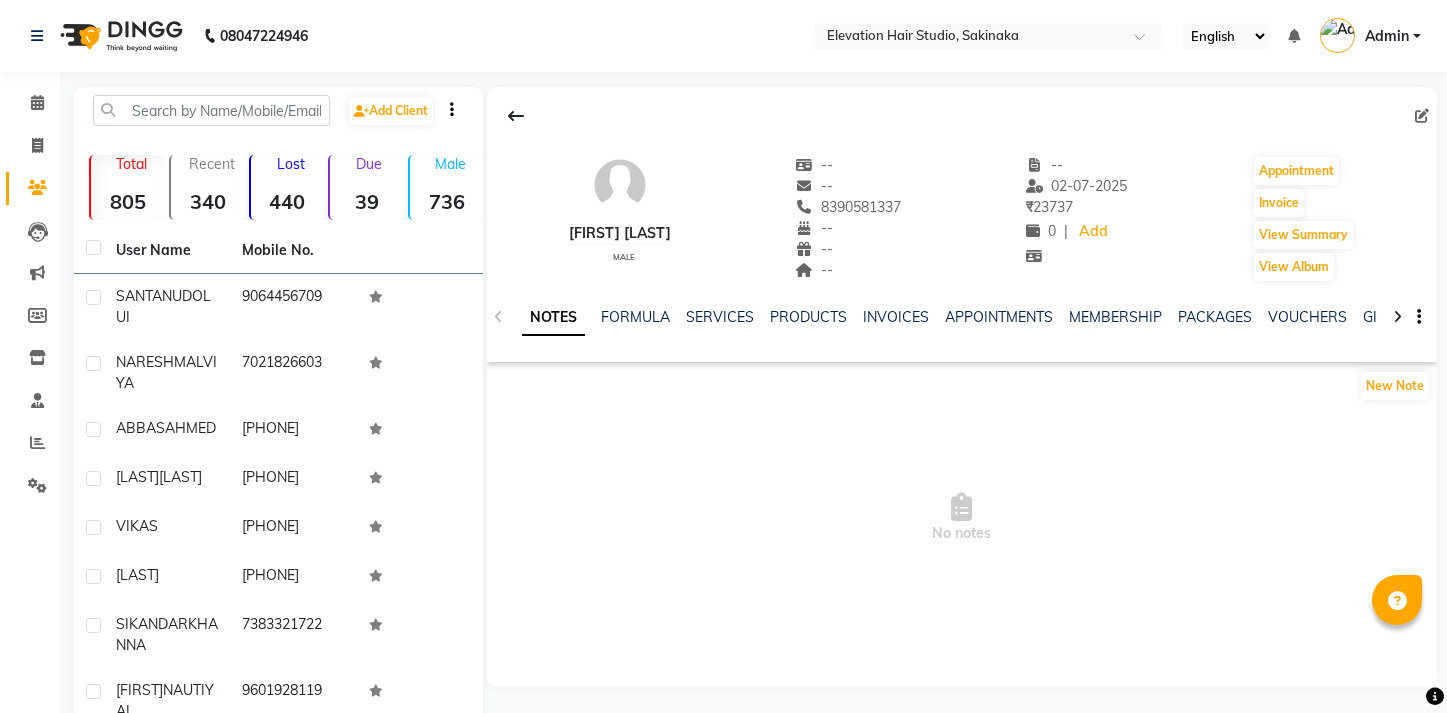click on "INVOICES" 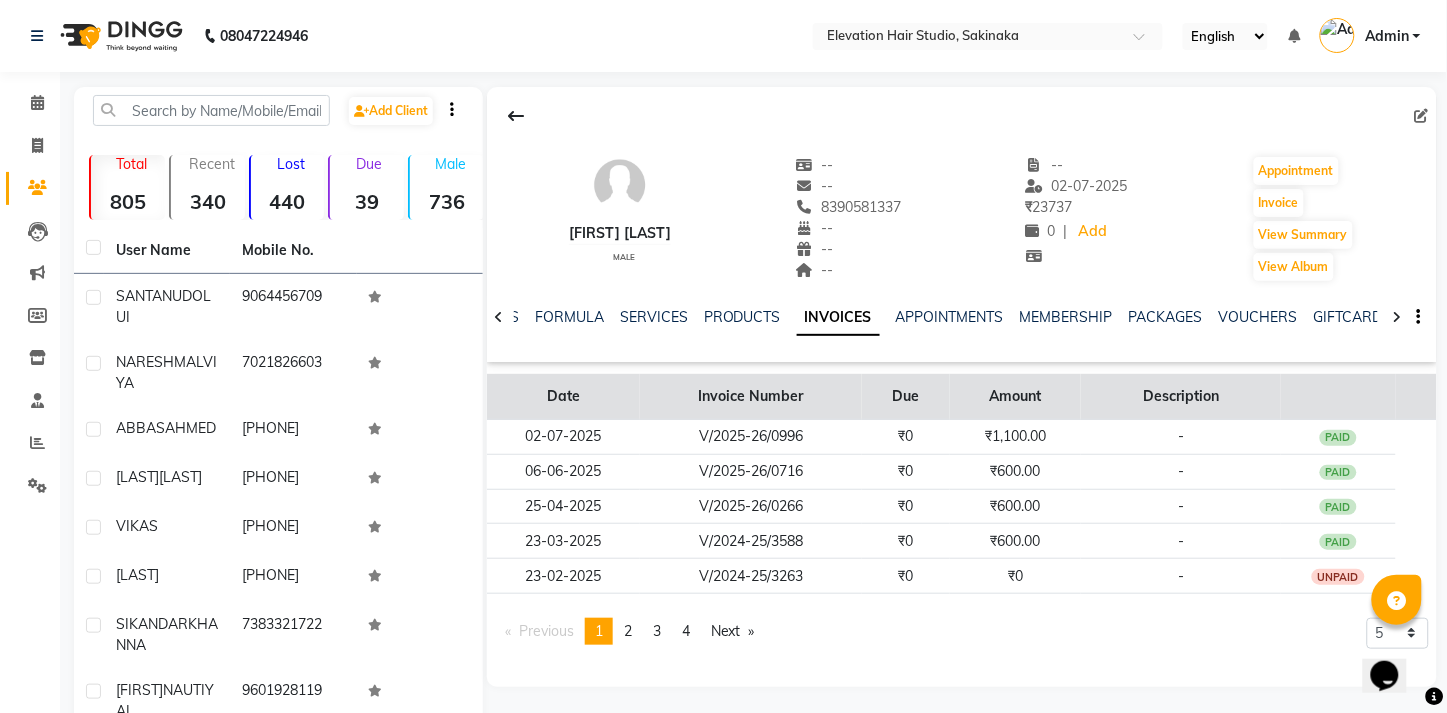 scroll, scrollTop: 0, scrollLeft: 0, axis: both 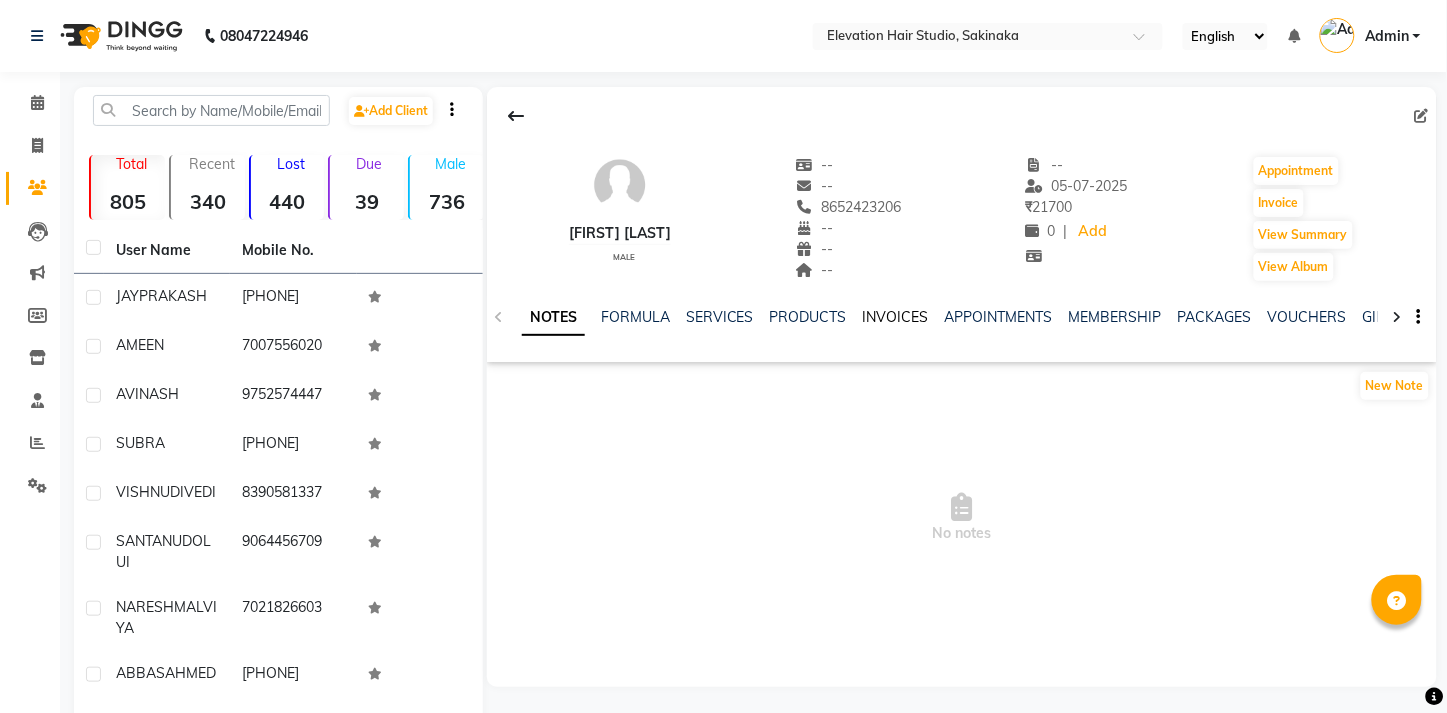 click on "INVOICES" 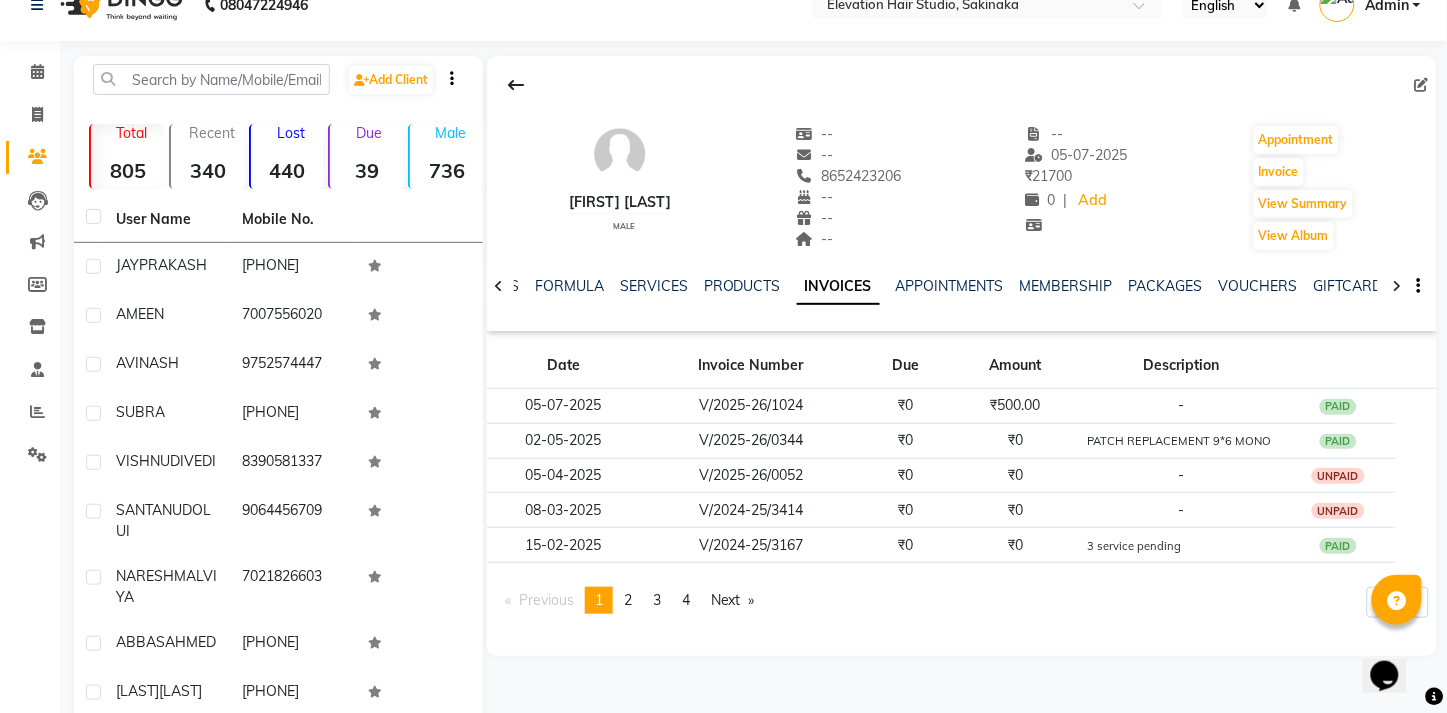 scroll, scrollTop: 58, scrollLeft: 0, axis: vertical 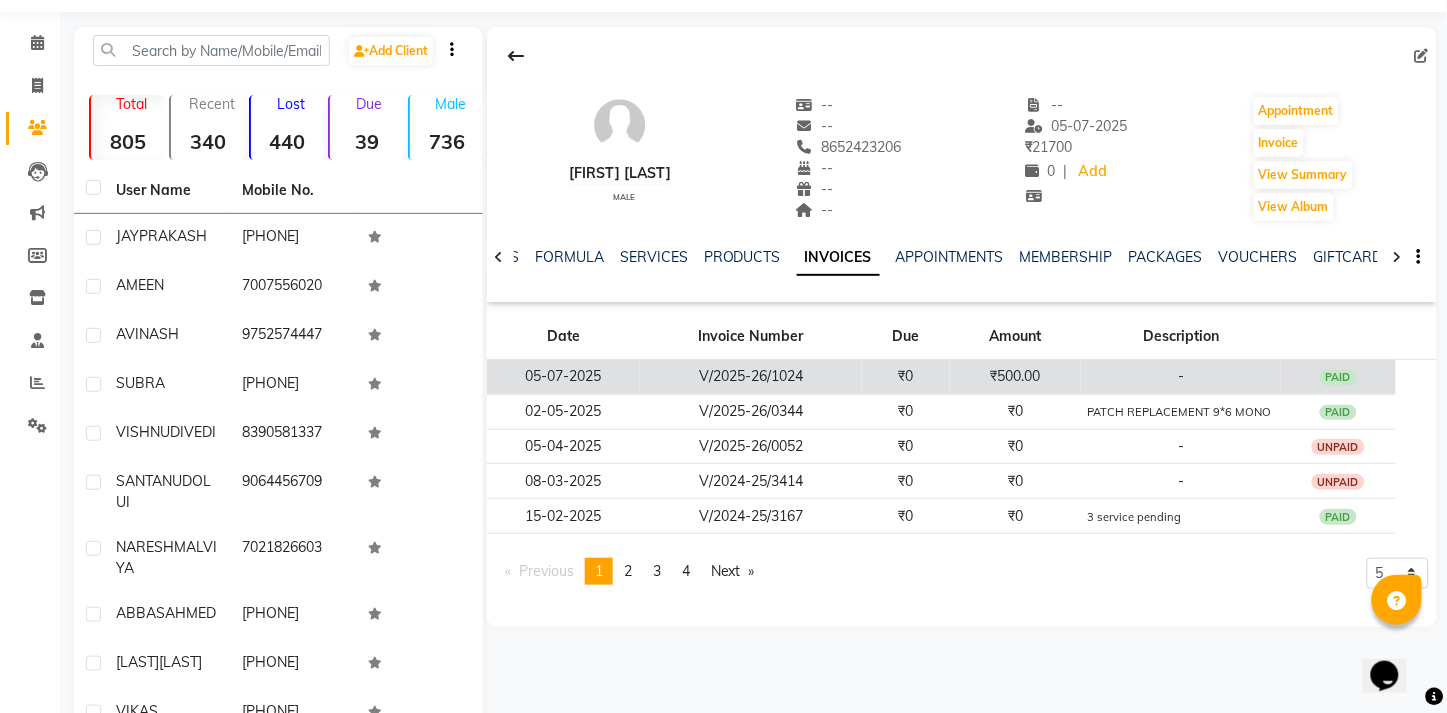 click on "V/2025-26/1024" 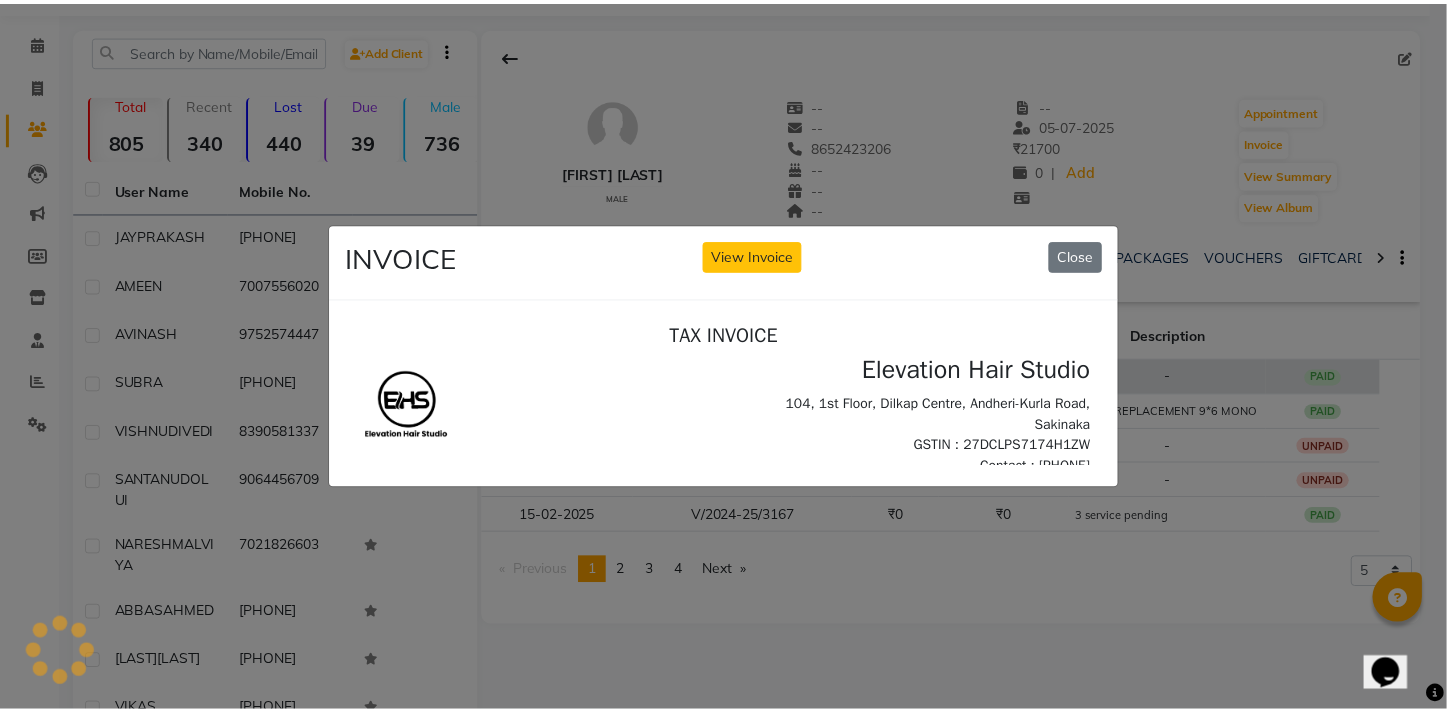 scroll, scrollTop: 0, scrollLeft: 0, axis: both 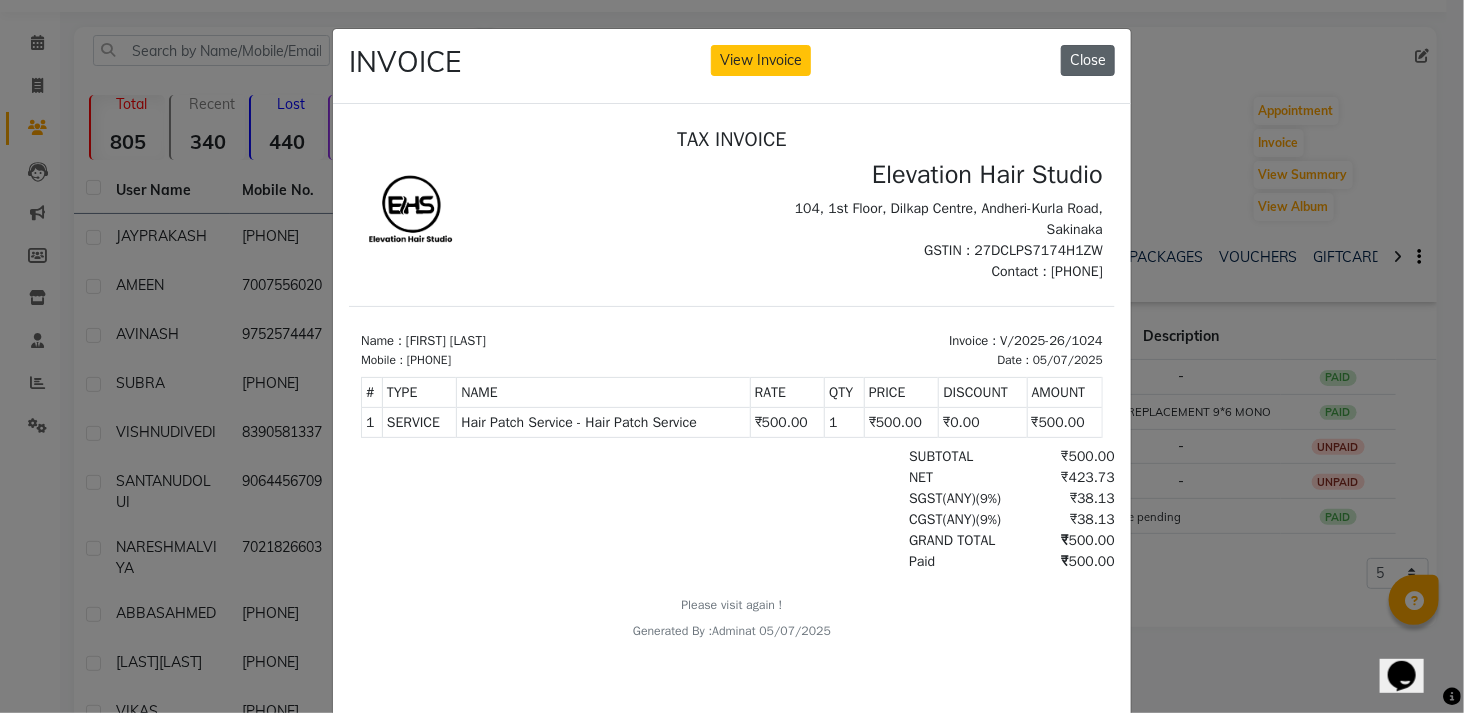 click on "Close" 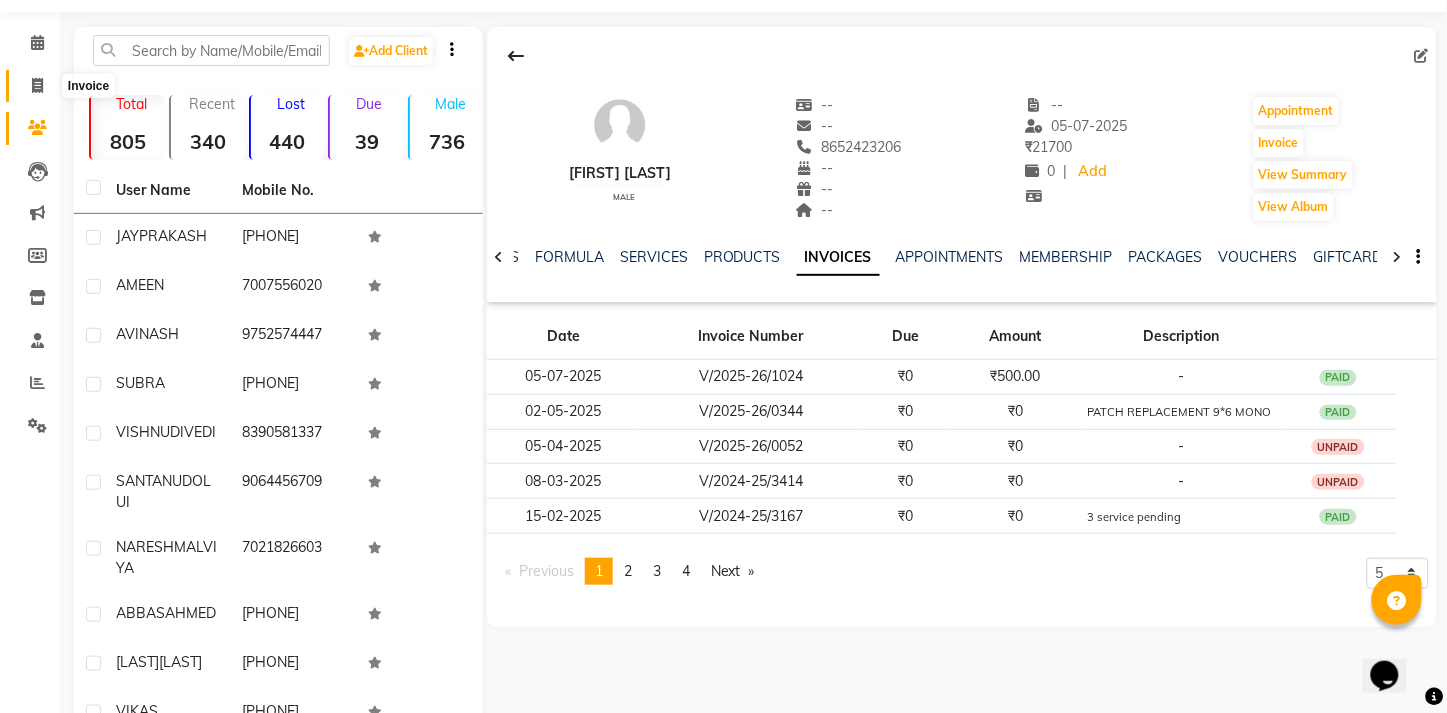 click 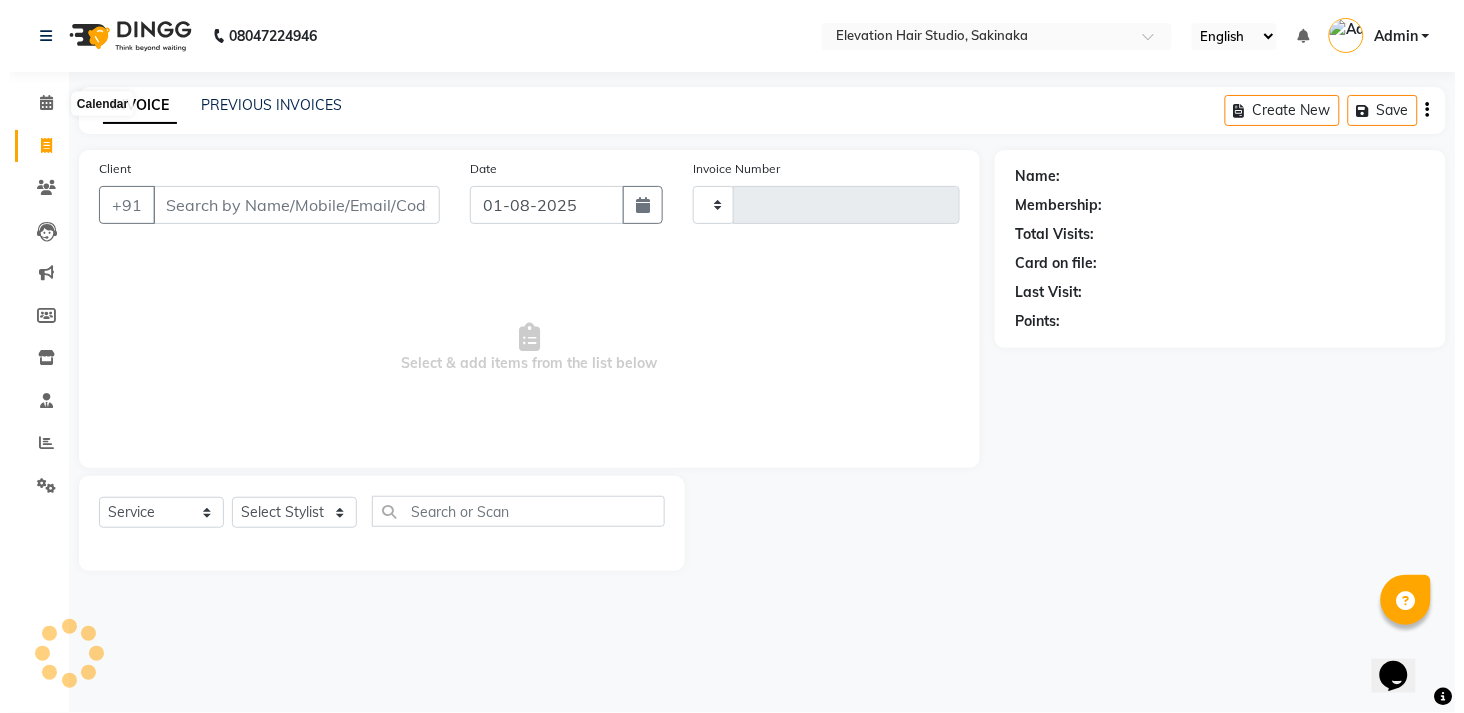 scroll, scrollTop: 0, scrollLeft: 0, axis: both 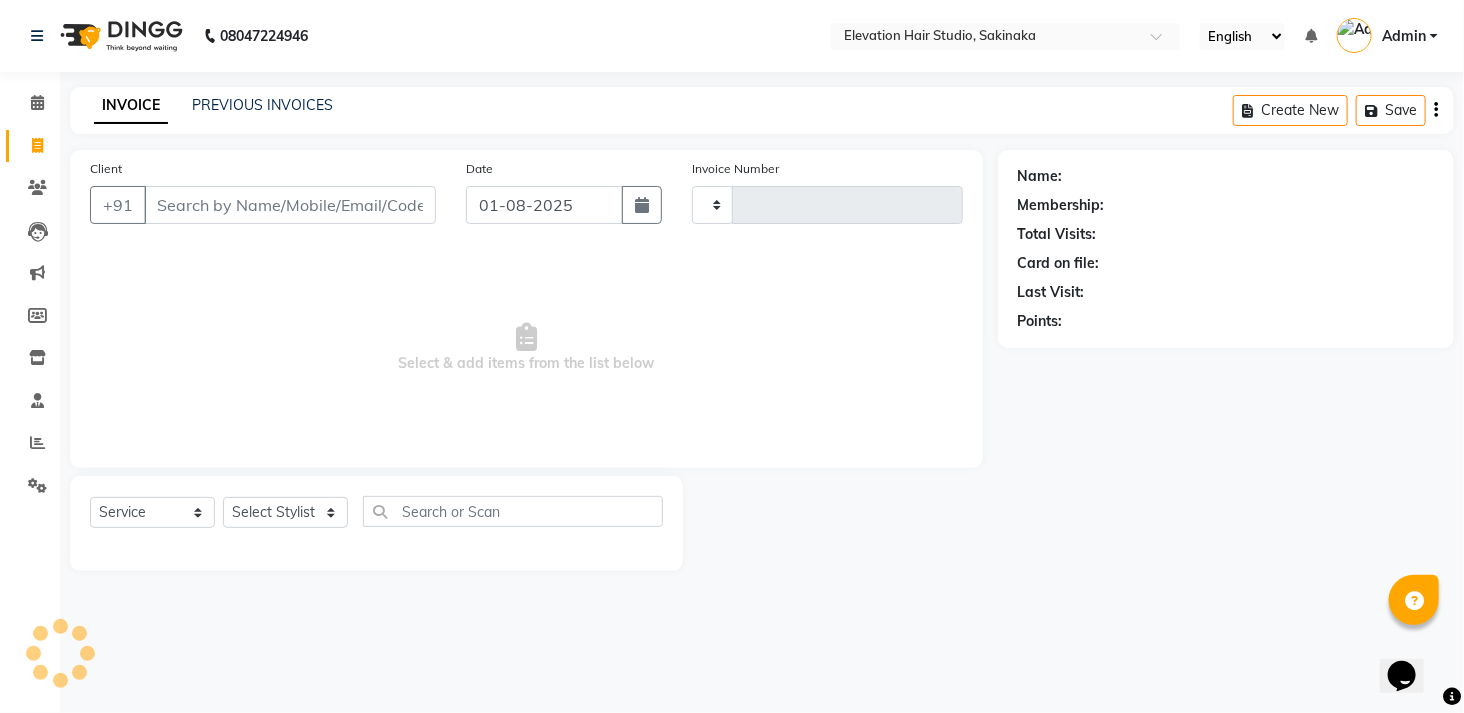 type on "1267" 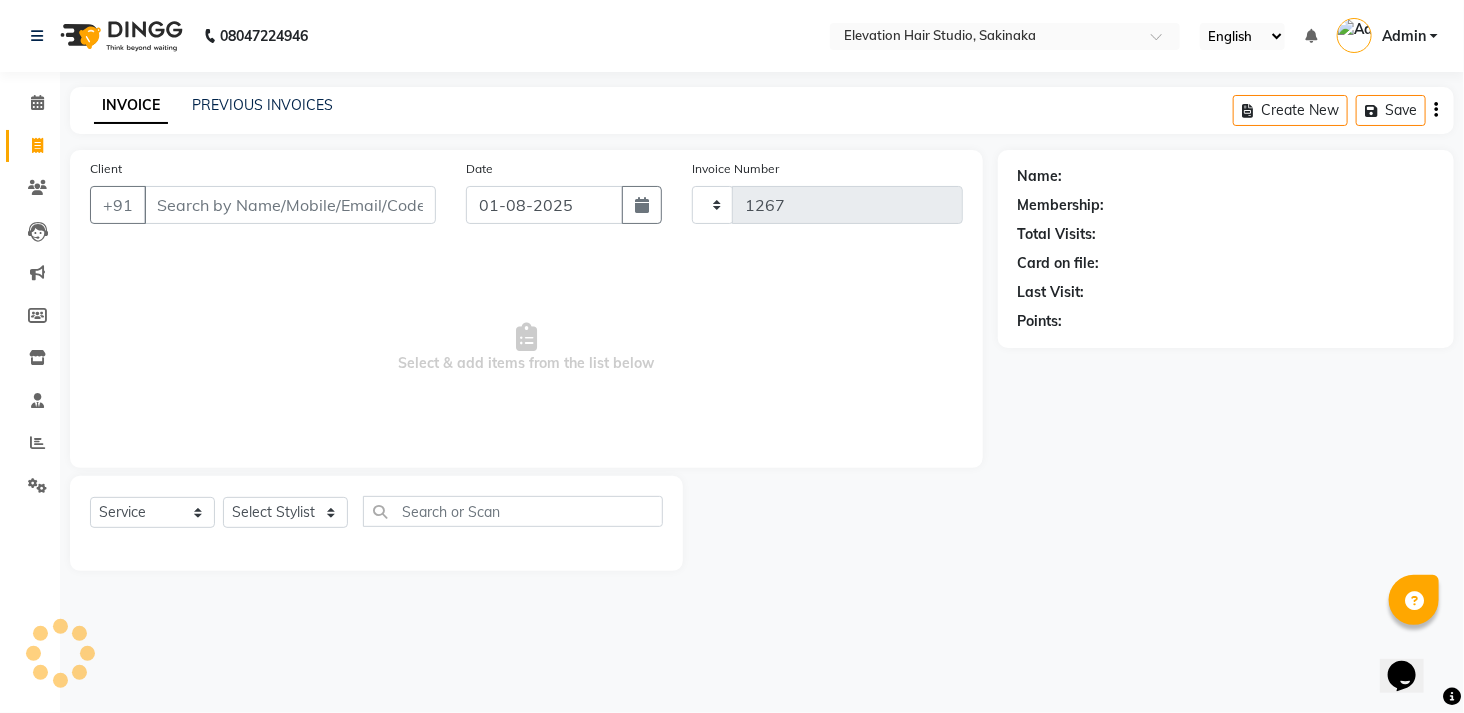 select on "4949" 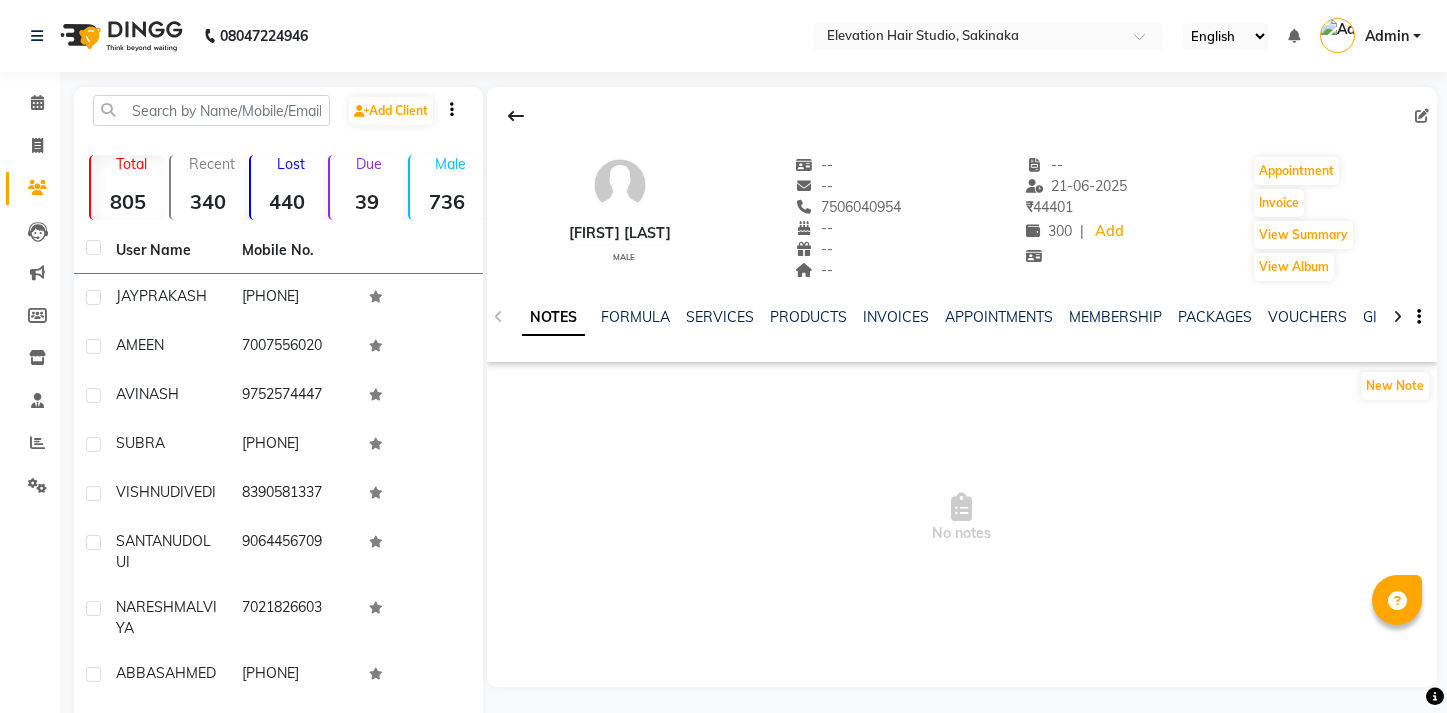 scroll, scrollTop: 0, scrollLeft: 0, axis: both 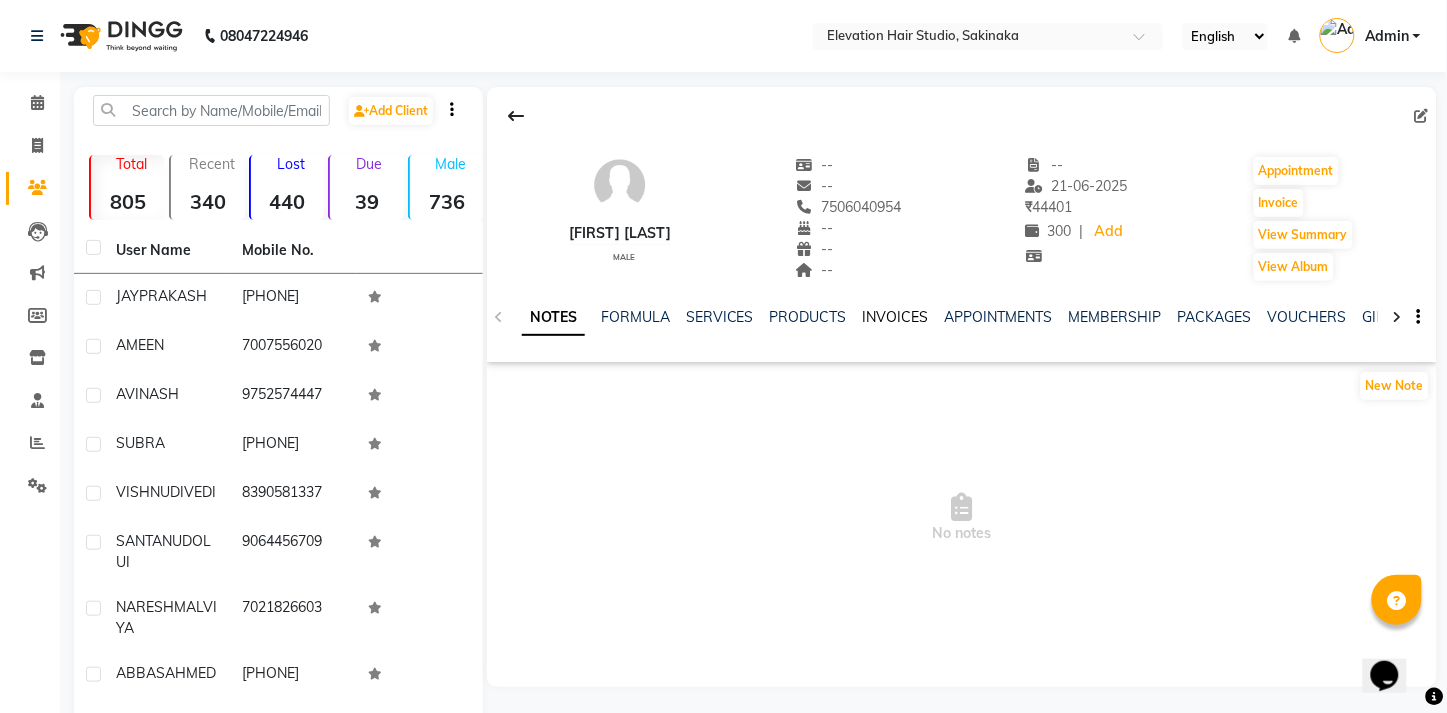 click on "INVOICES" 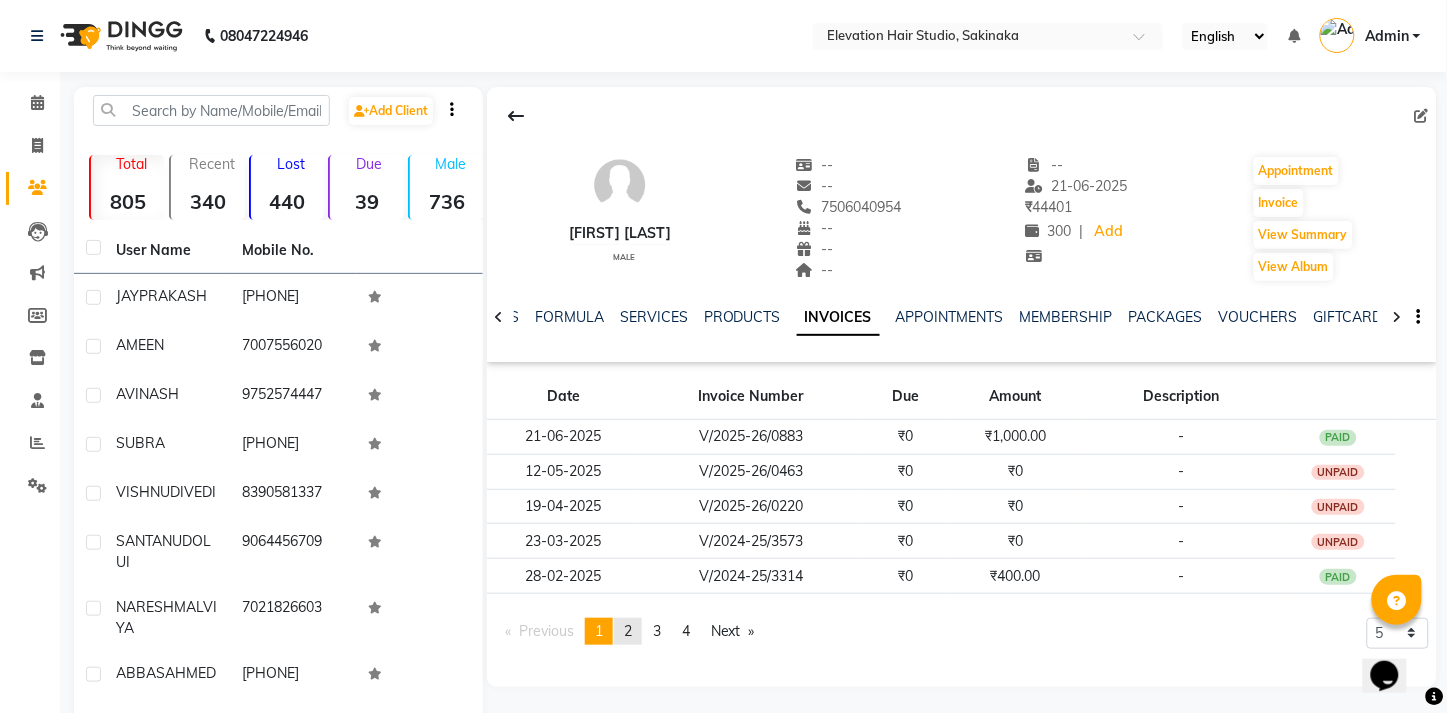 click on "2" 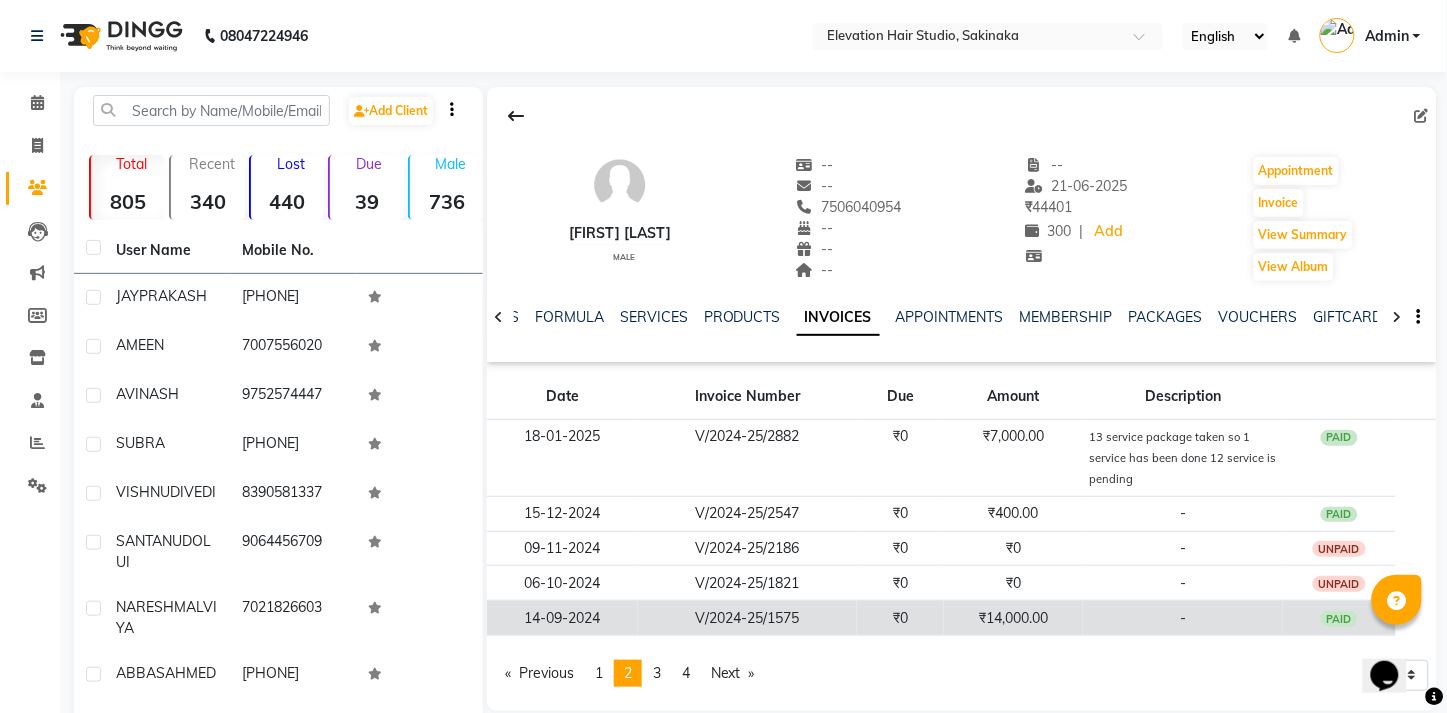 click on "V/2024-25/1575" 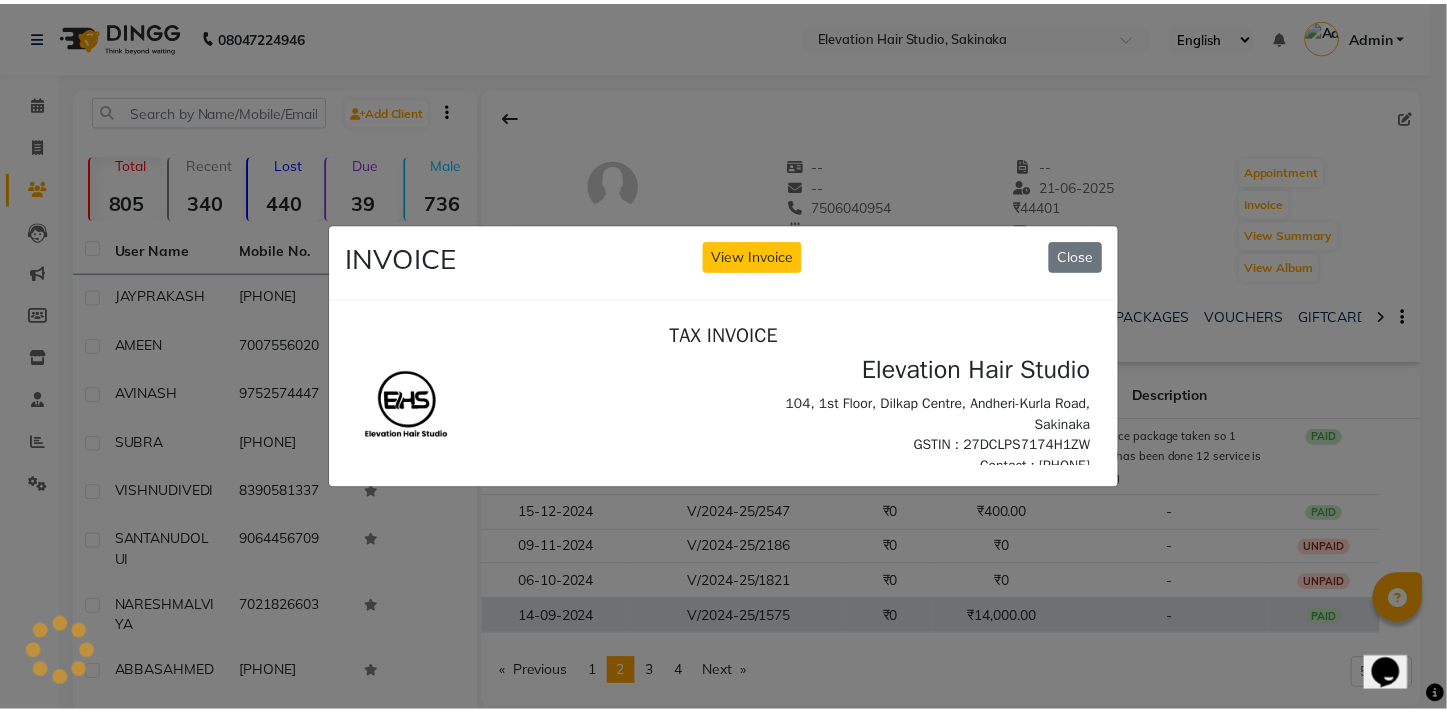 scroll, scrollTop: 0, scrollLeft: 0, axis: both 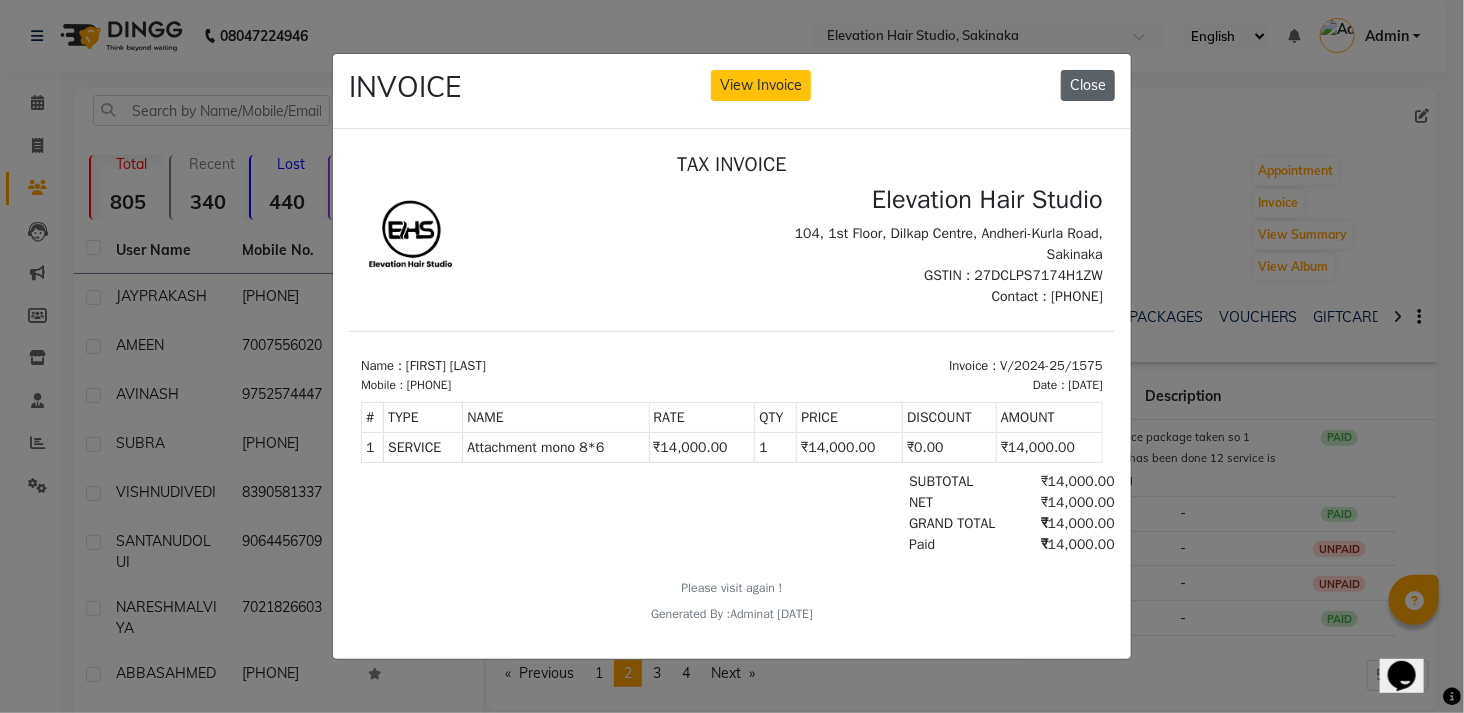 click on "Close" 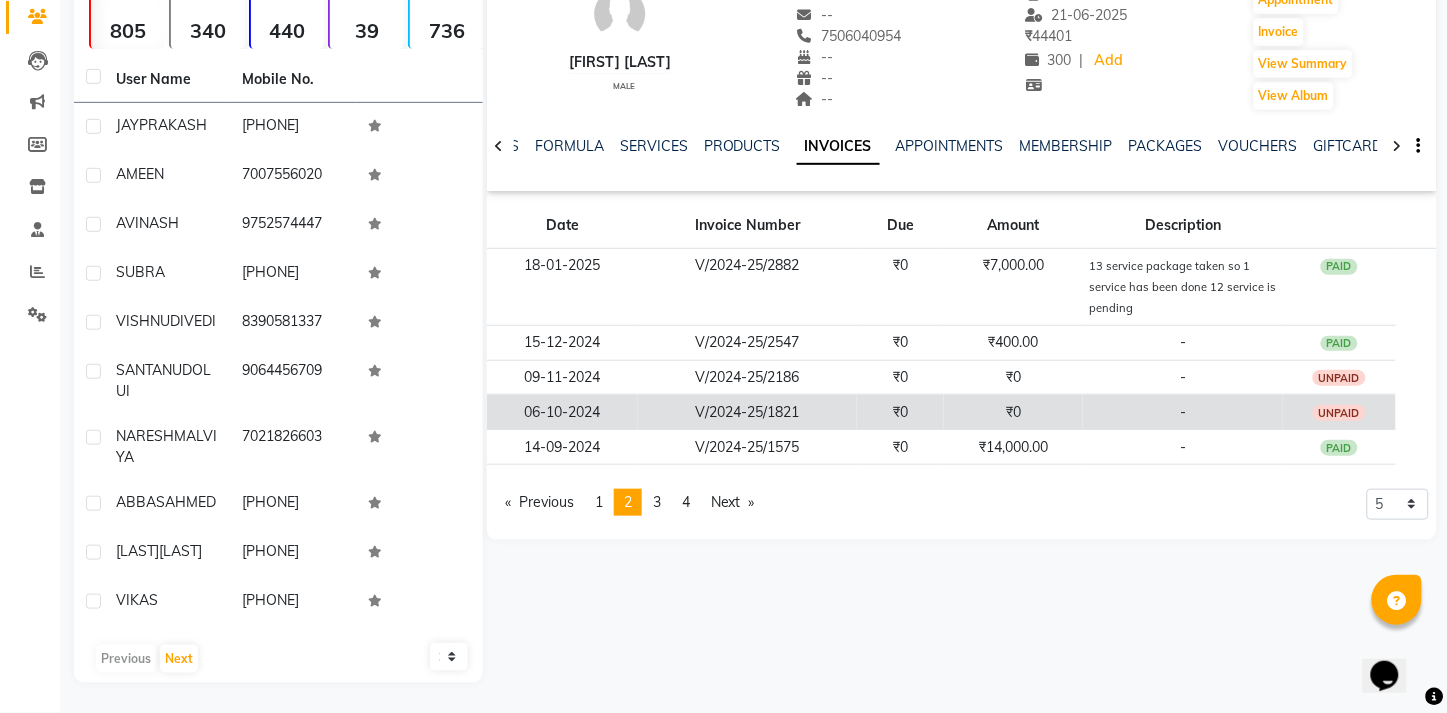 scroll, scrollTop: 193, scrollLeft: 0, axis: vertical 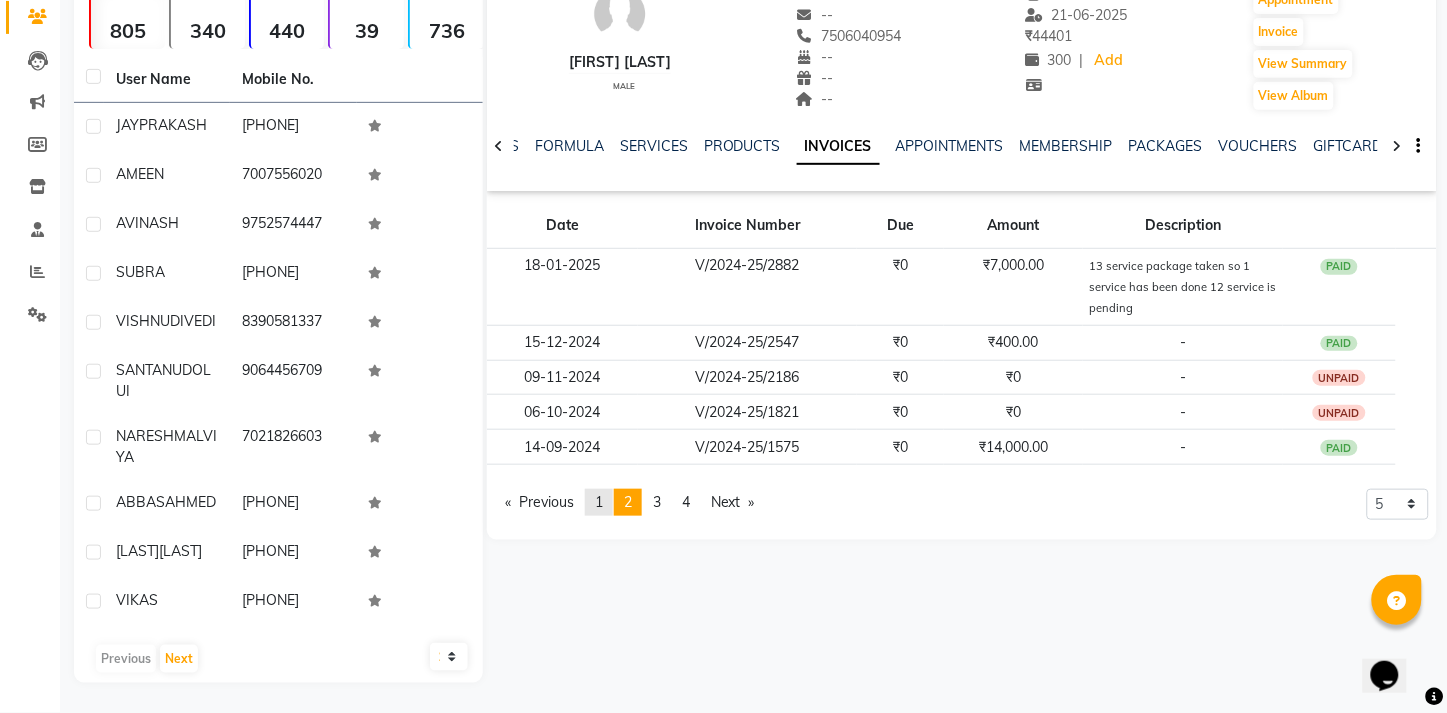 click on "page  1" 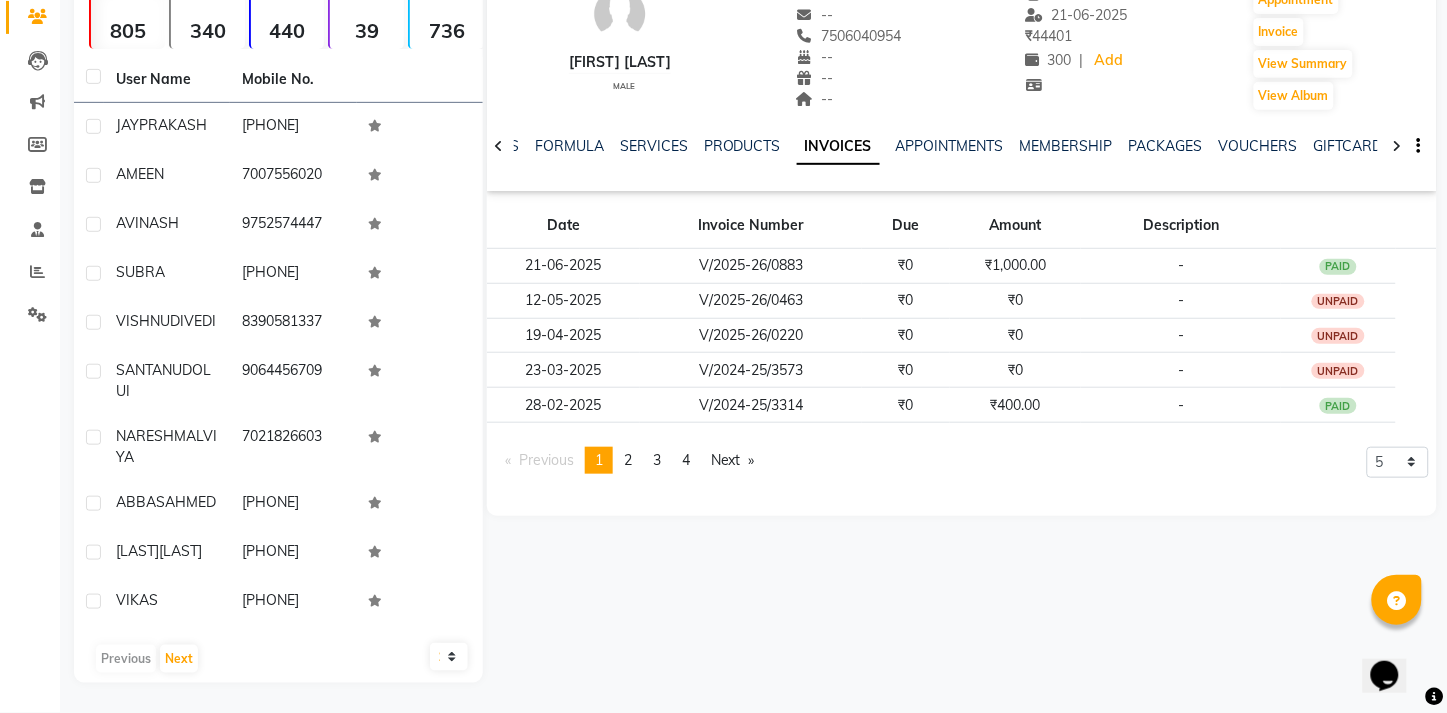 scroll, scrollTop: 0, scrollLeft: 0, axis: both 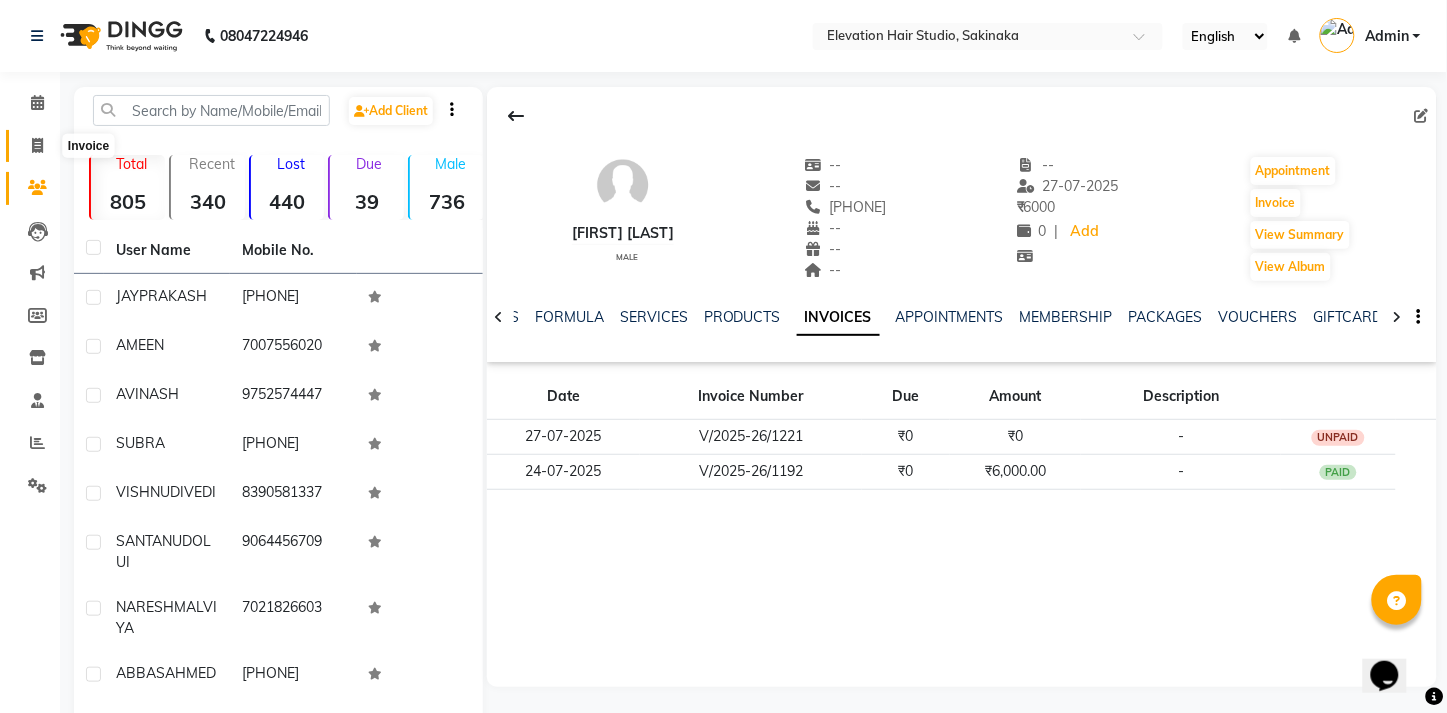 click 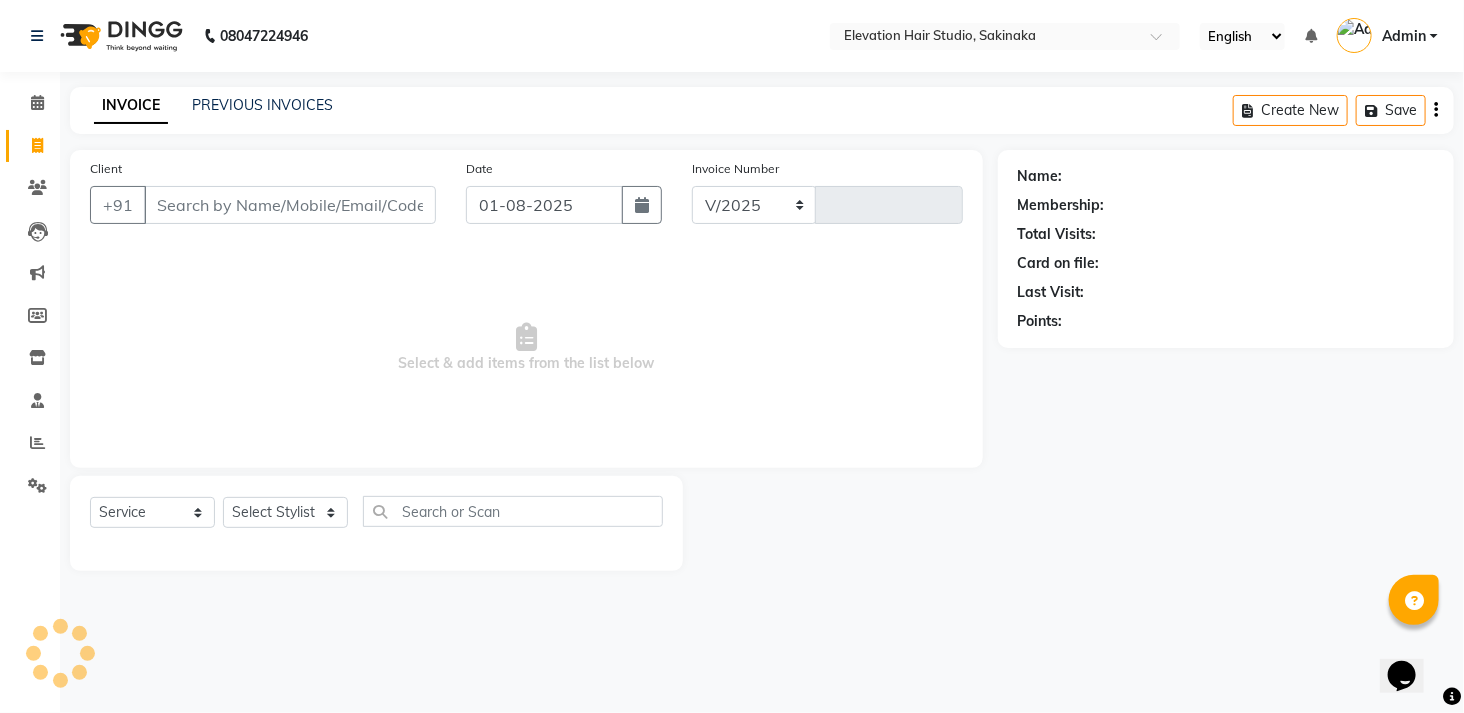 select on "4949" 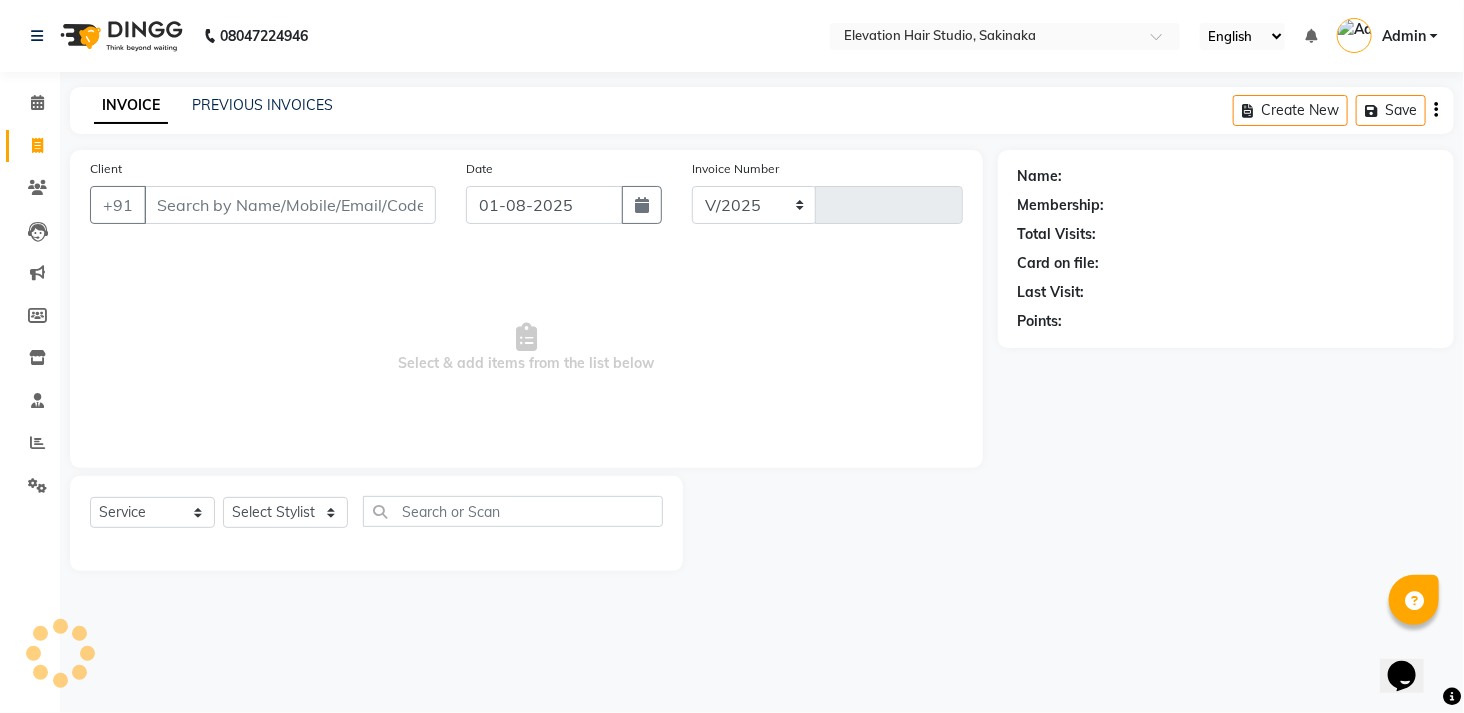 type on "1267" 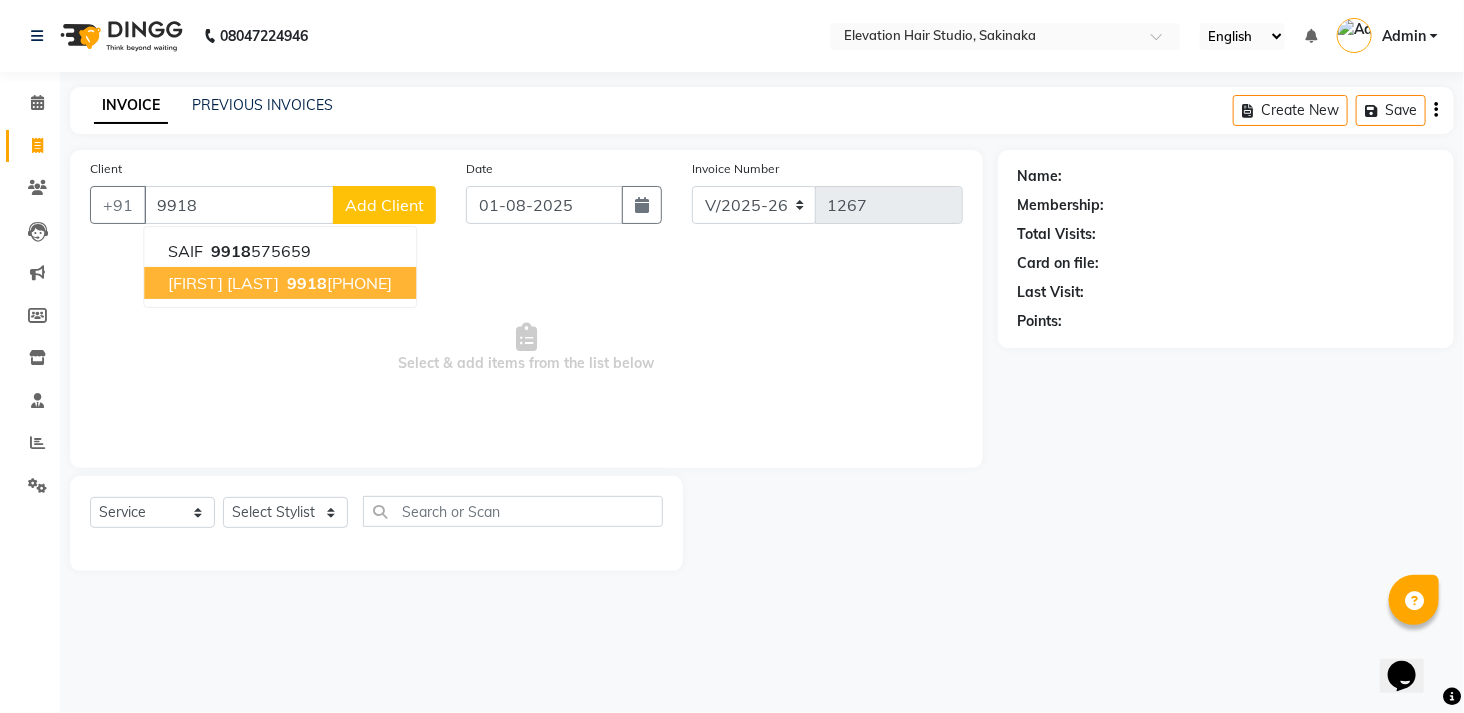 click on "AMAR YADAV" at bounding box center (223, 283) 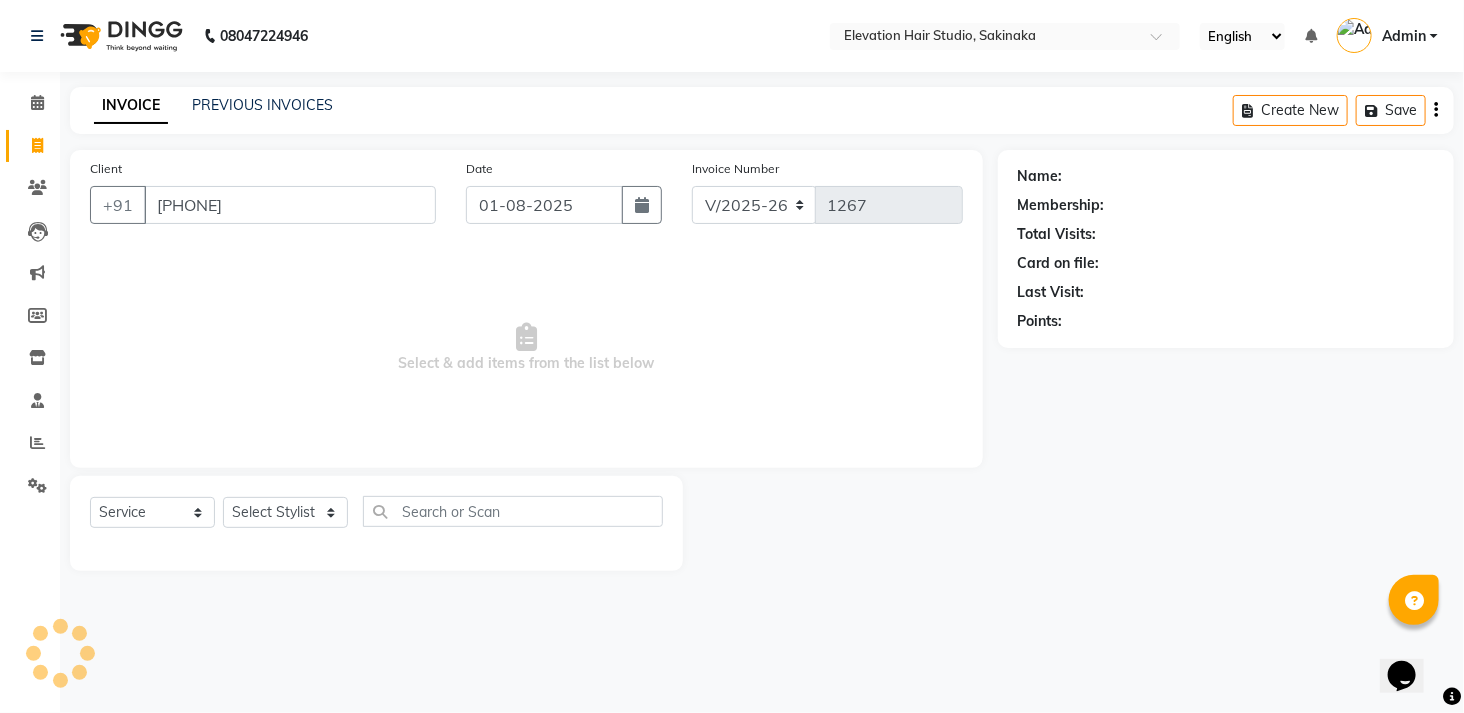 type on "9918370172" 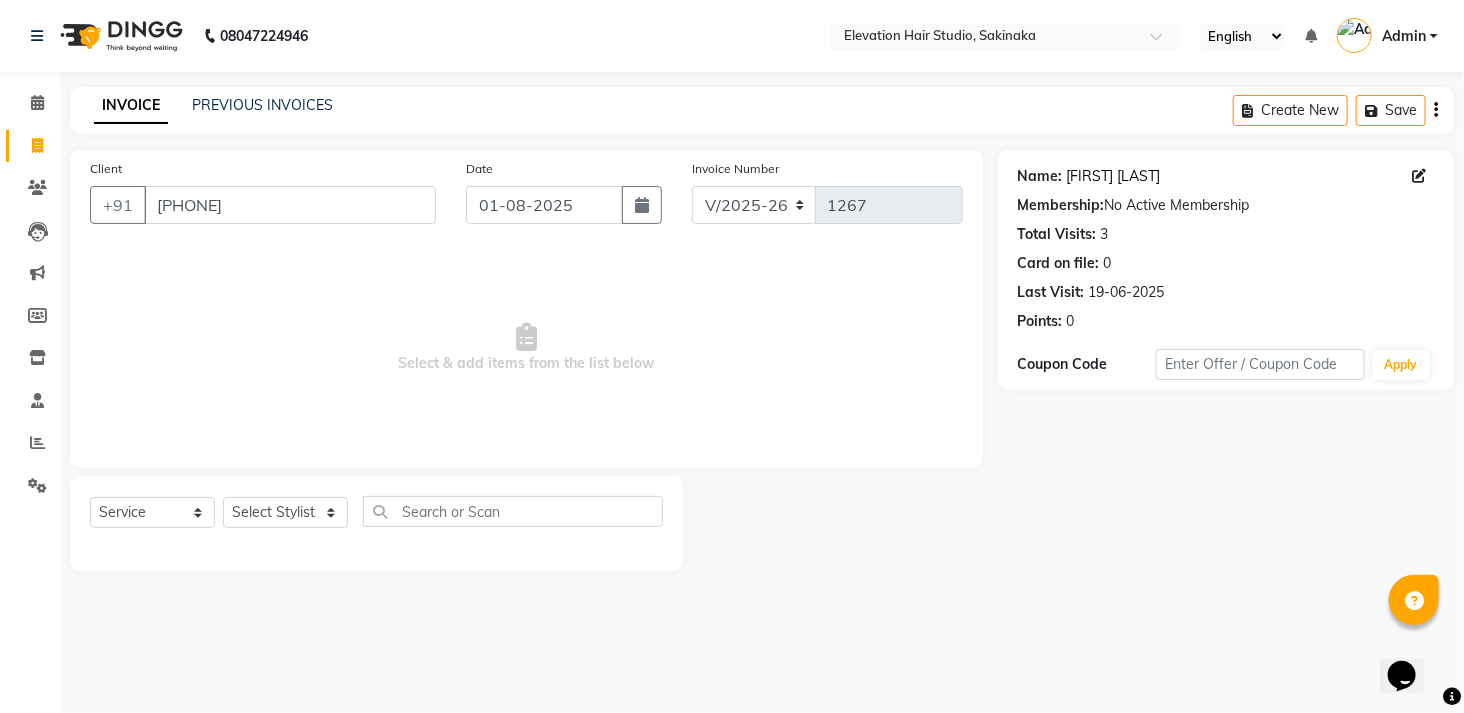click on "Amar Yadav" 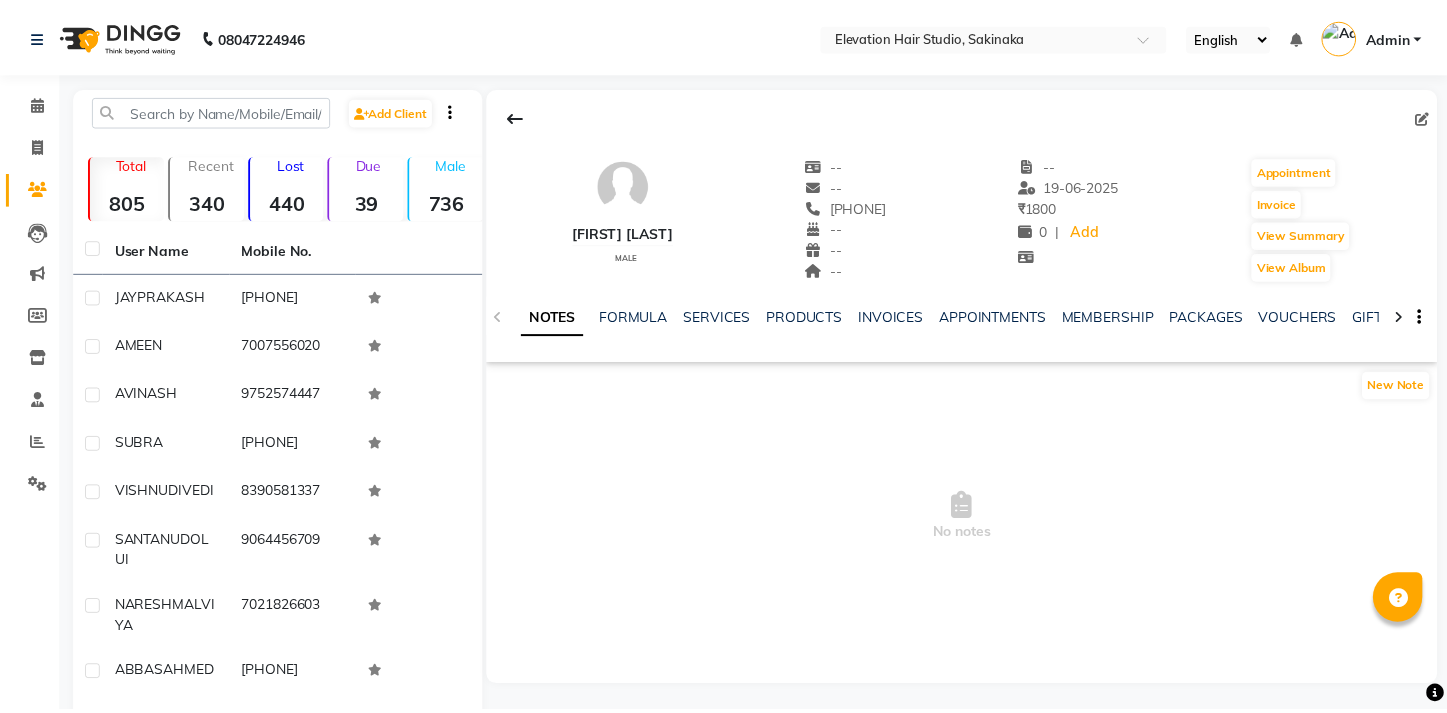 scroll, scrollTop: 0, scrollLeft: 0, axis: both 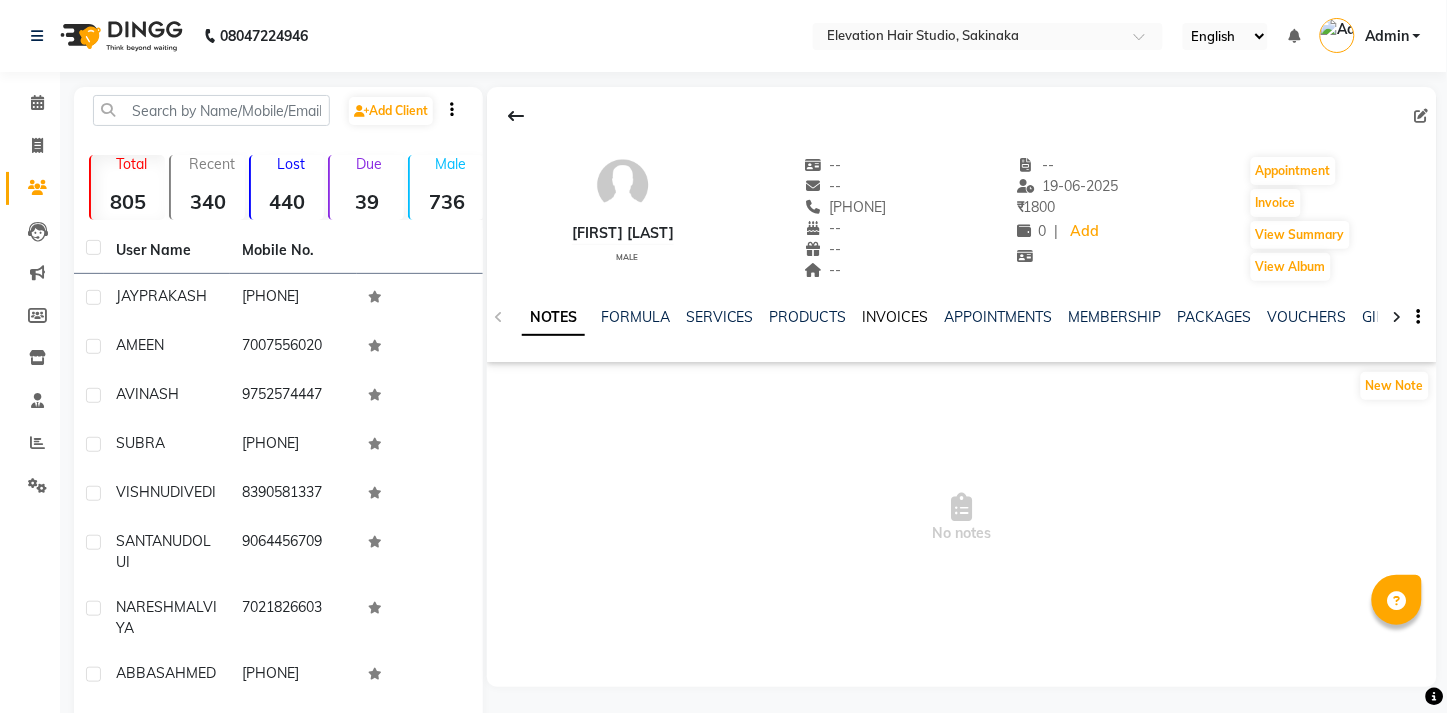 click on "INVOICES" 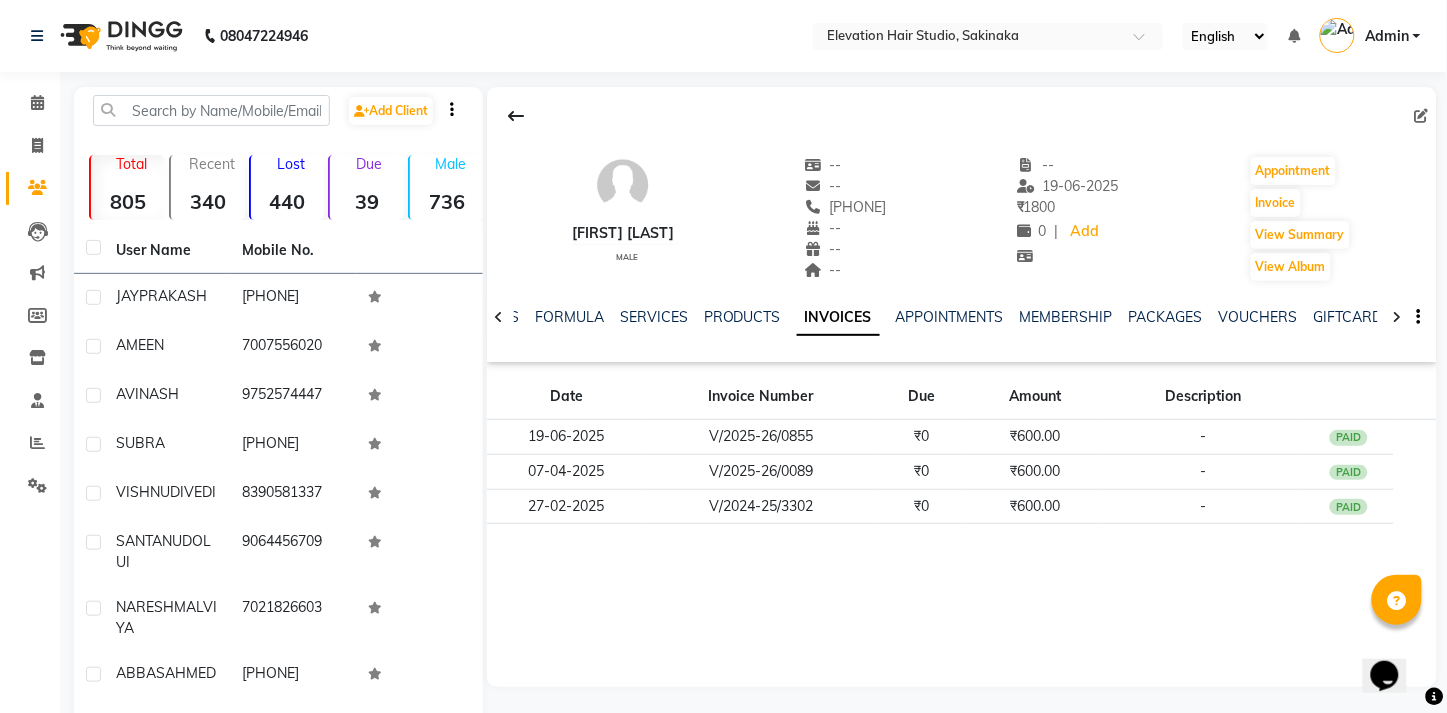 scroll, scrollTop: 0, scrollLeft: 0, axis: both 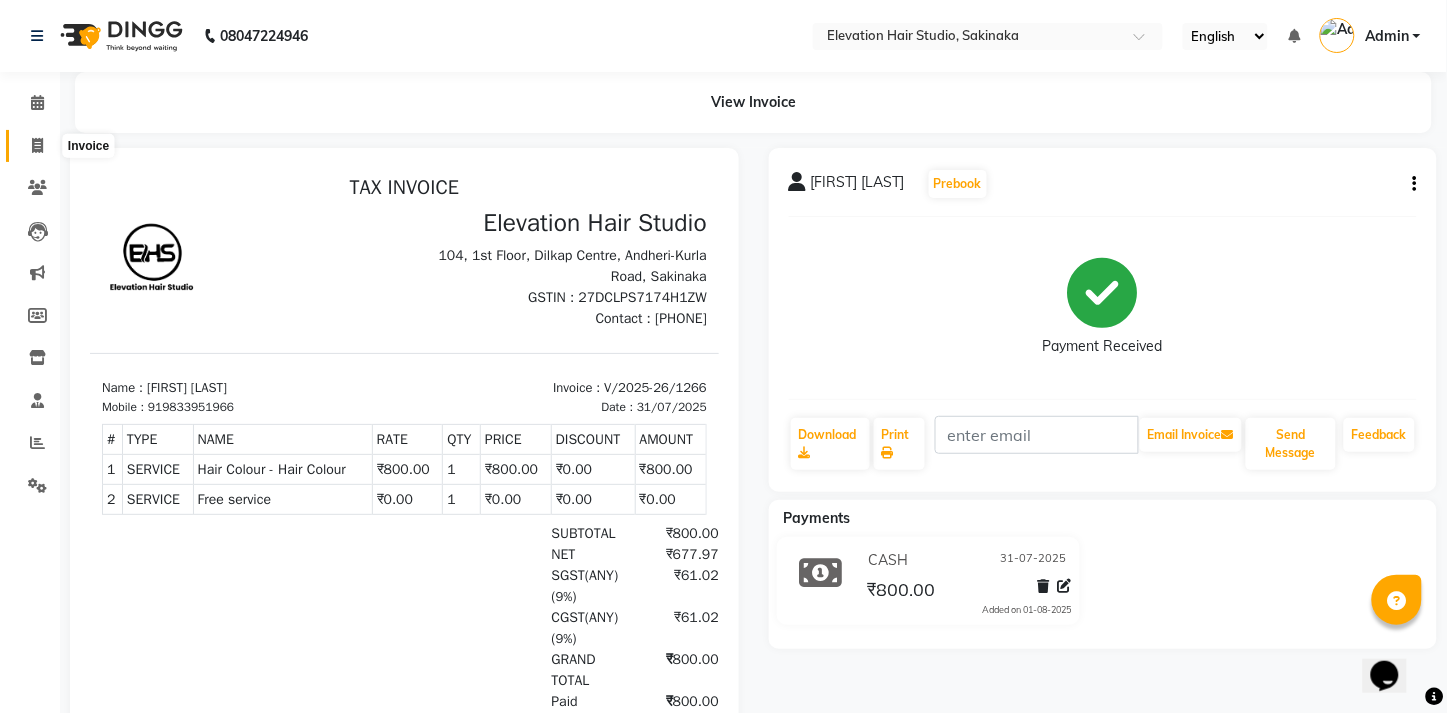 click 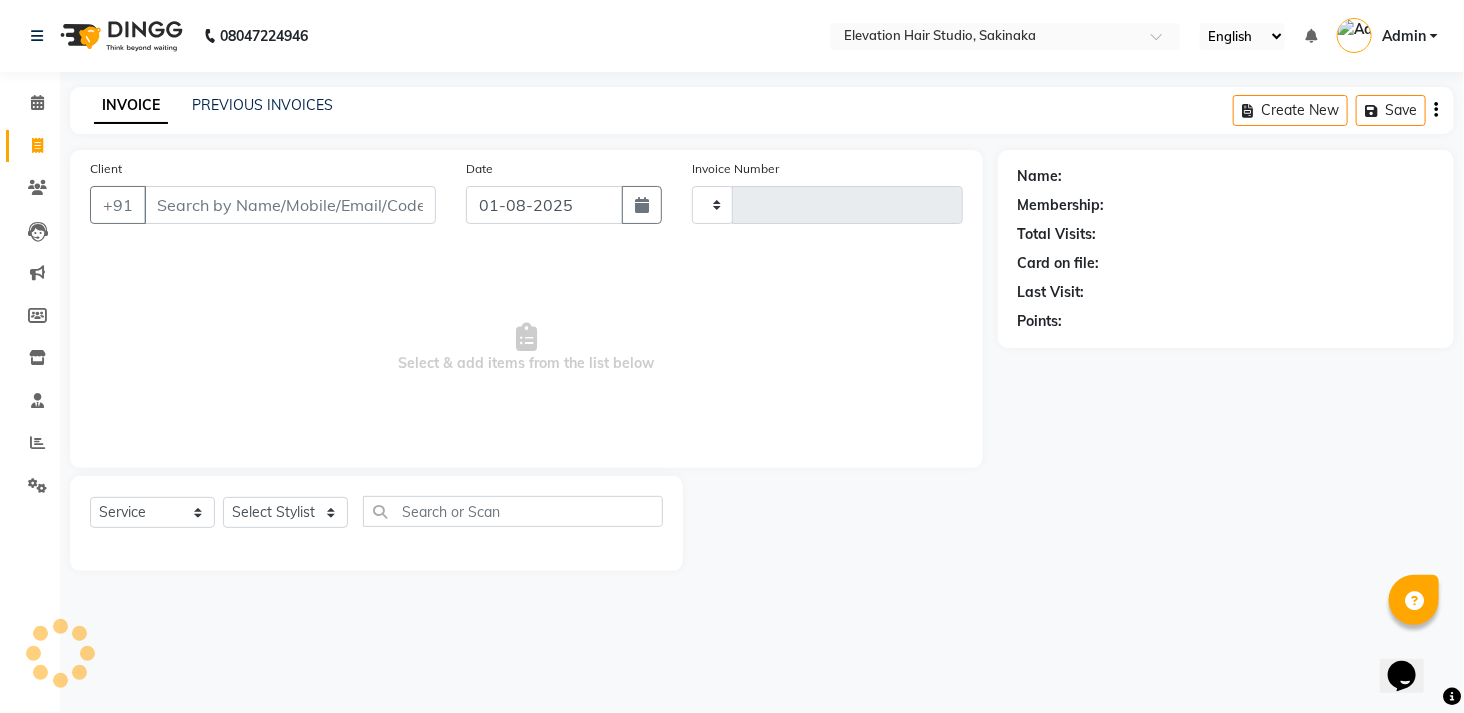 type on "1267" 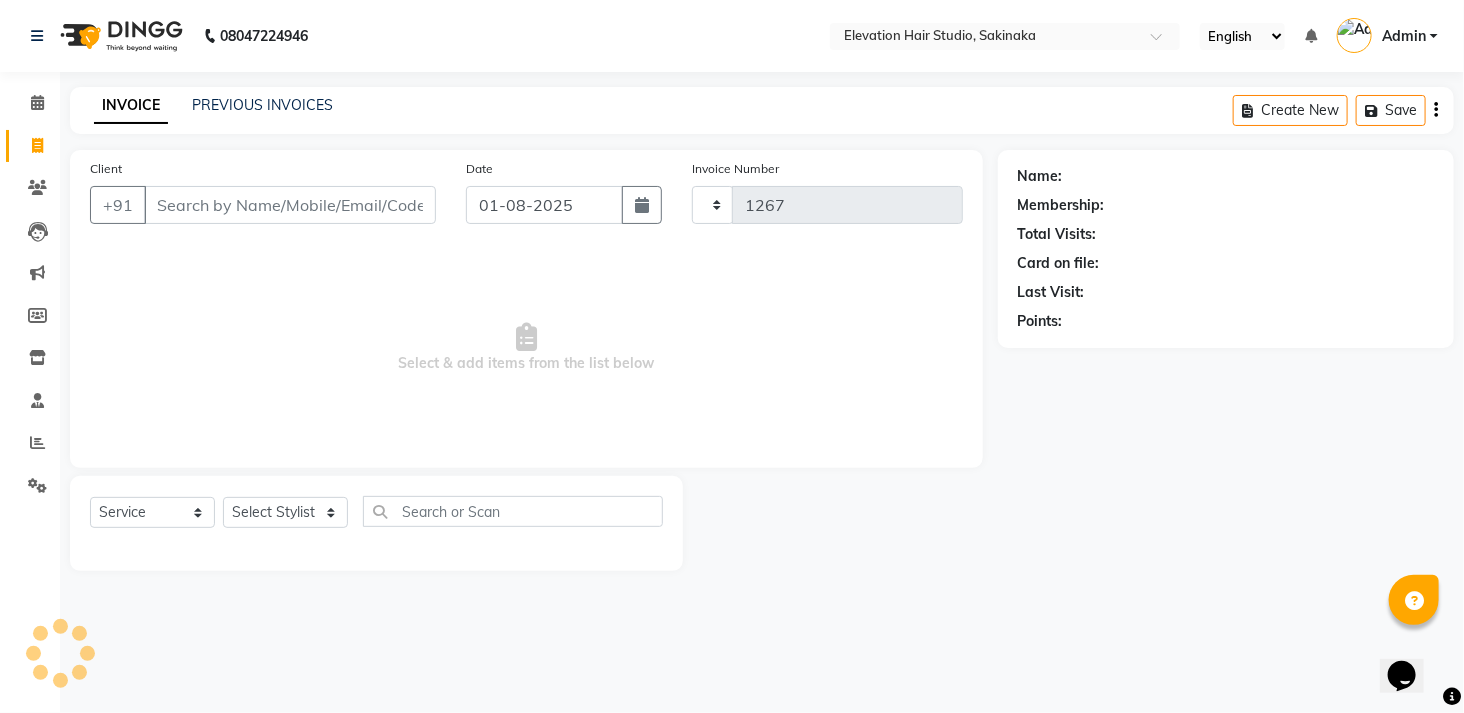 select on "4949" 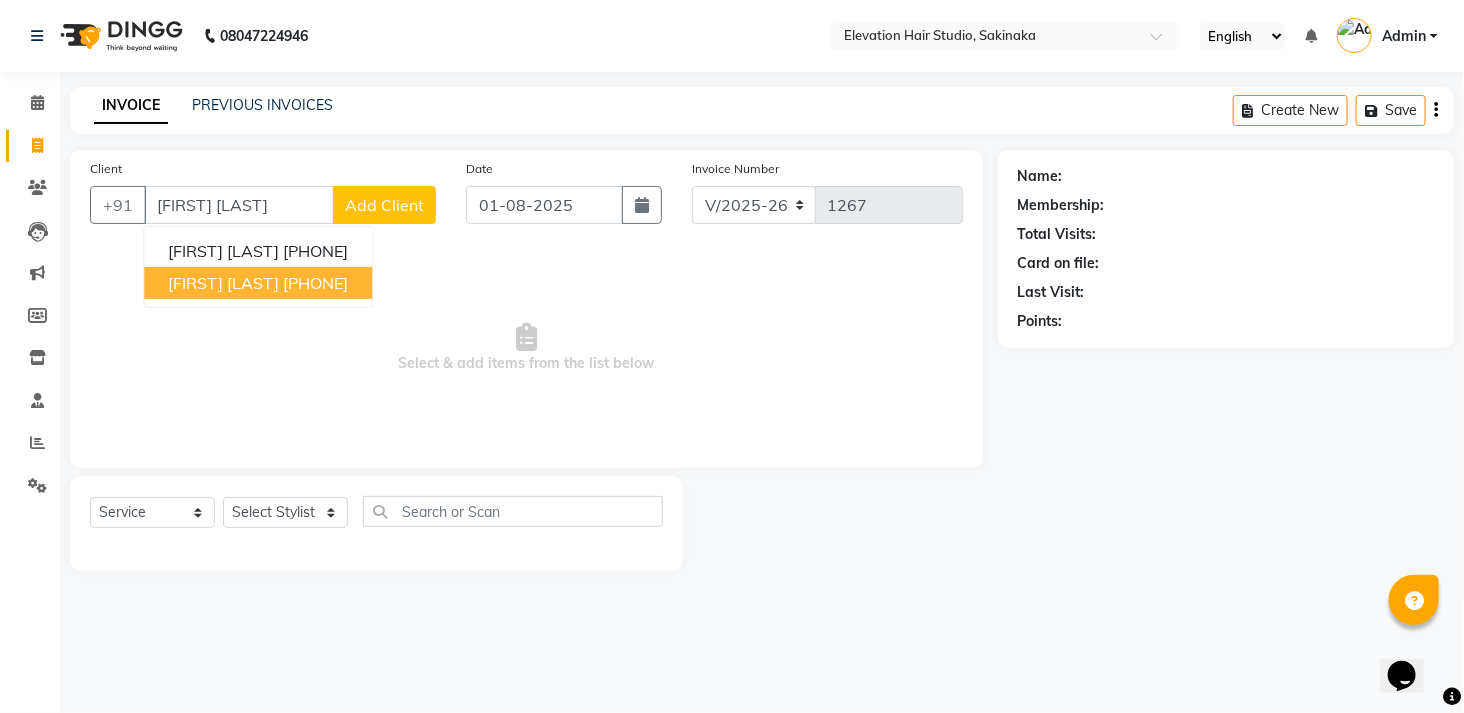 click on "[PHONE]" at bounding box center (315, 283) 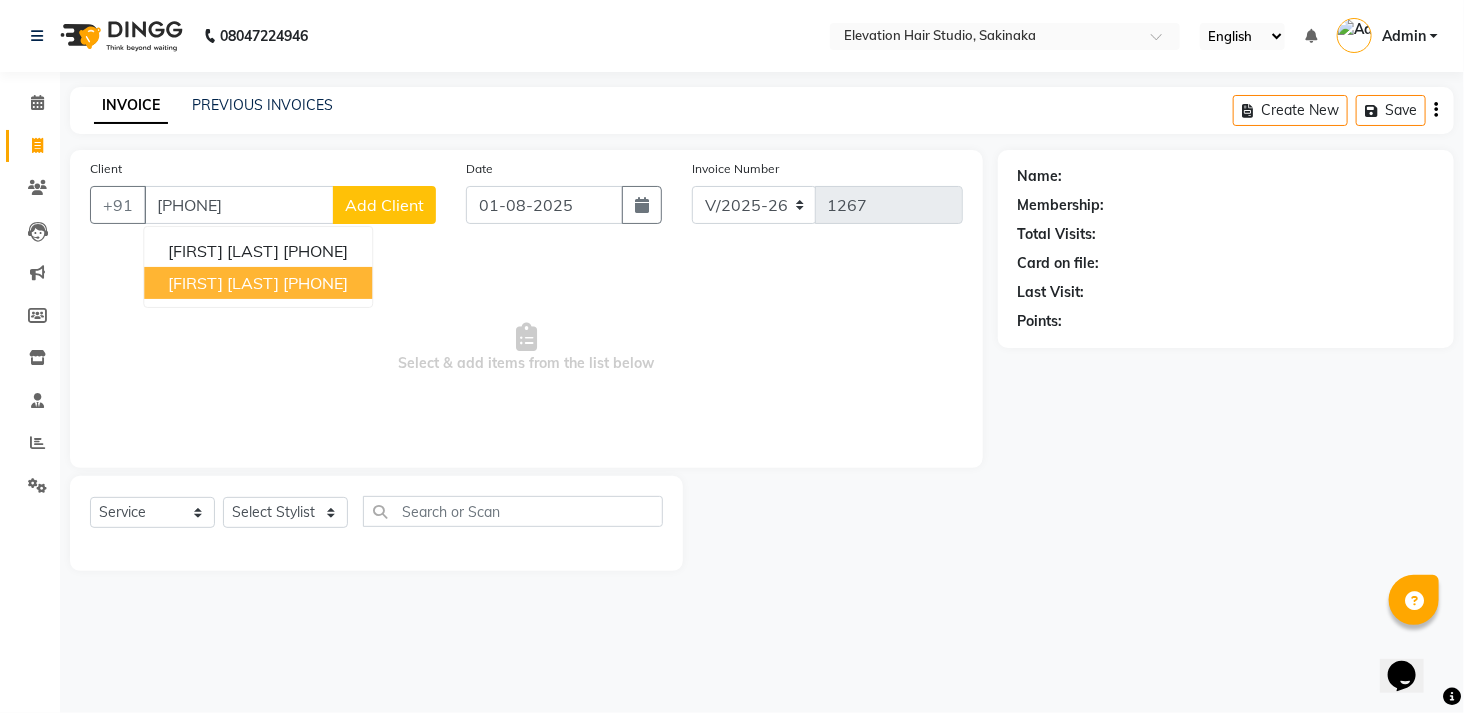 type on "[PHONE]" 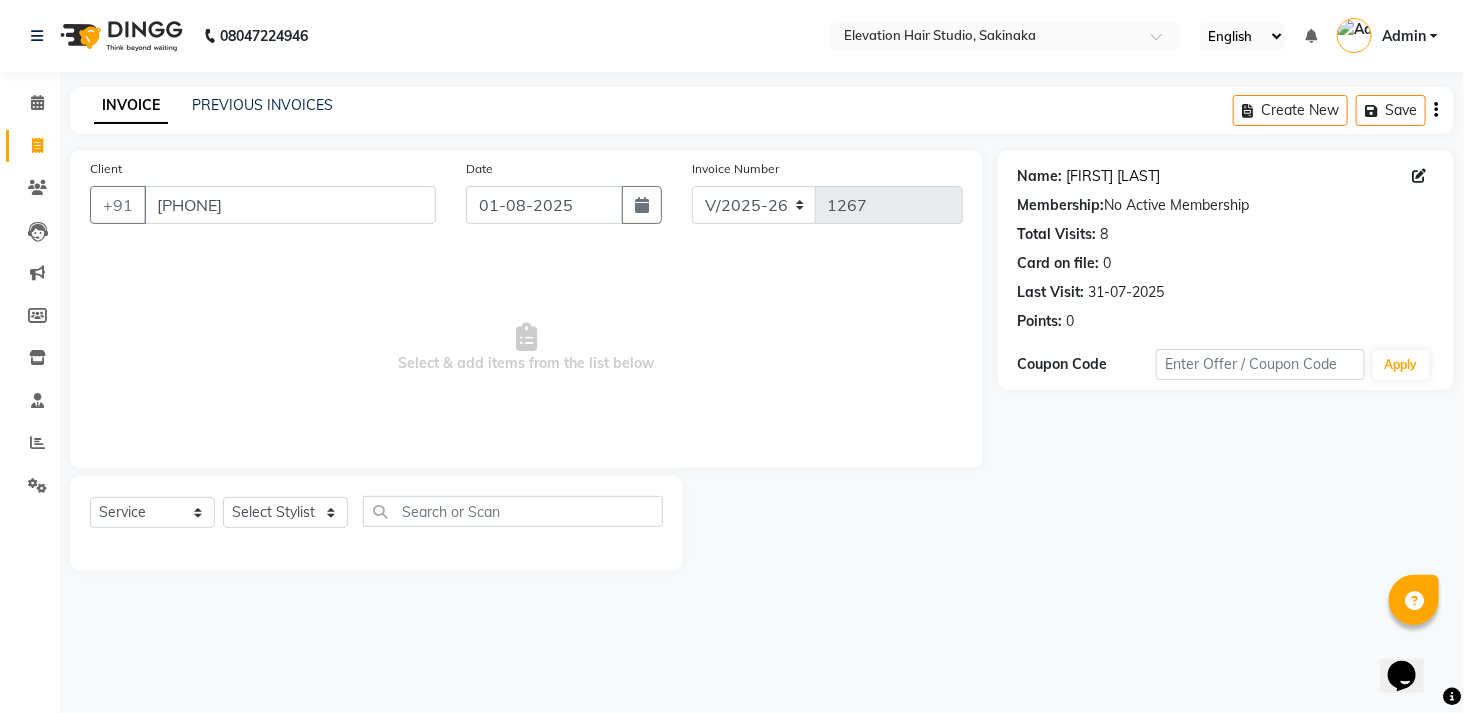 click on "Jay Prakash" 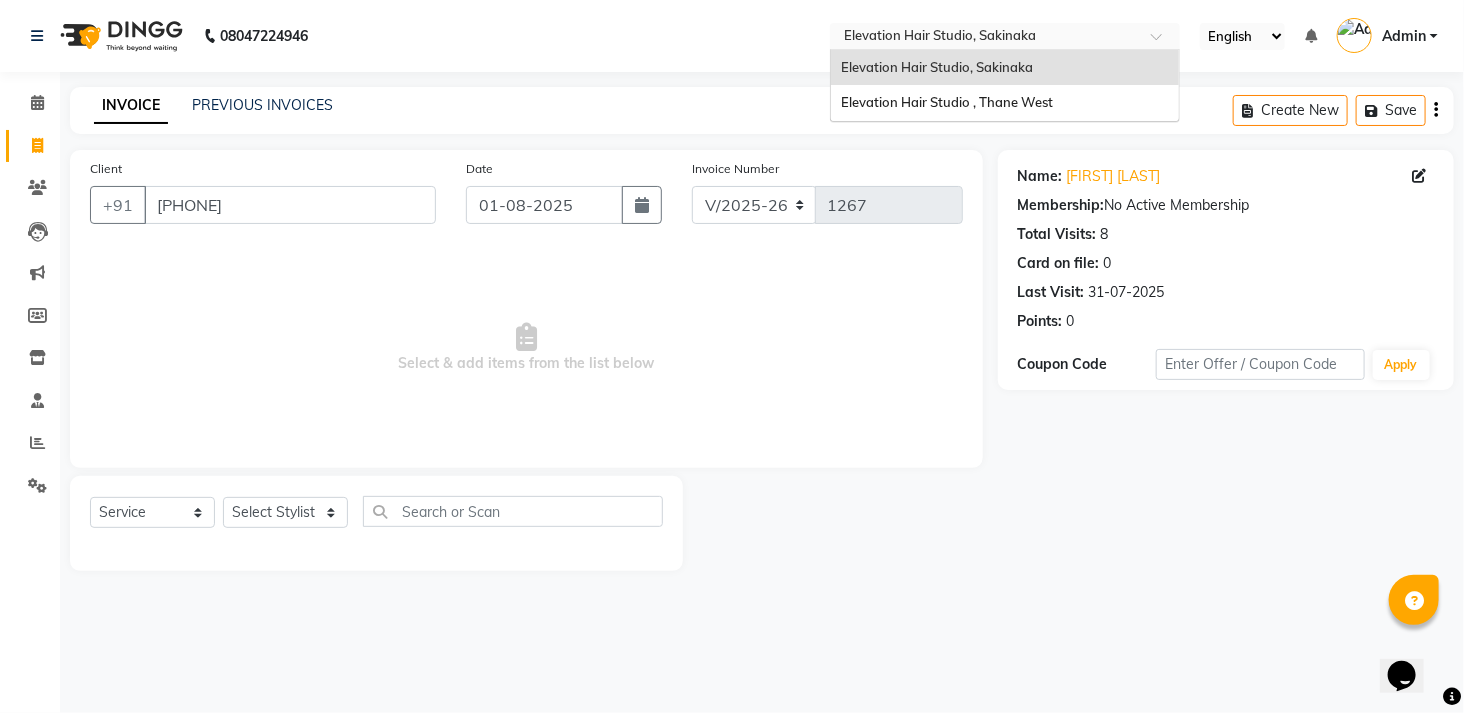 click at bounding box center [985, 38] 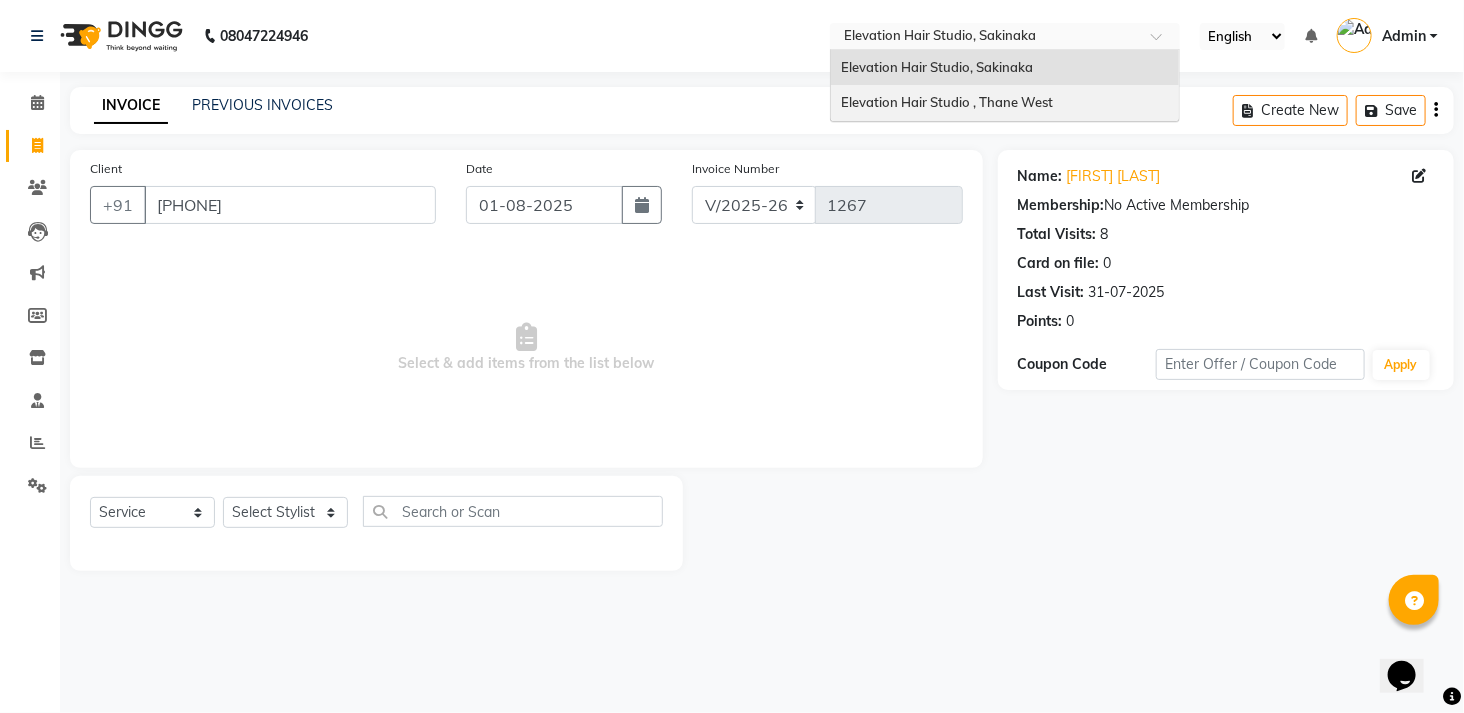 click on "Elevation Hair Studio , Thane West" at bounding box center [947, 102] 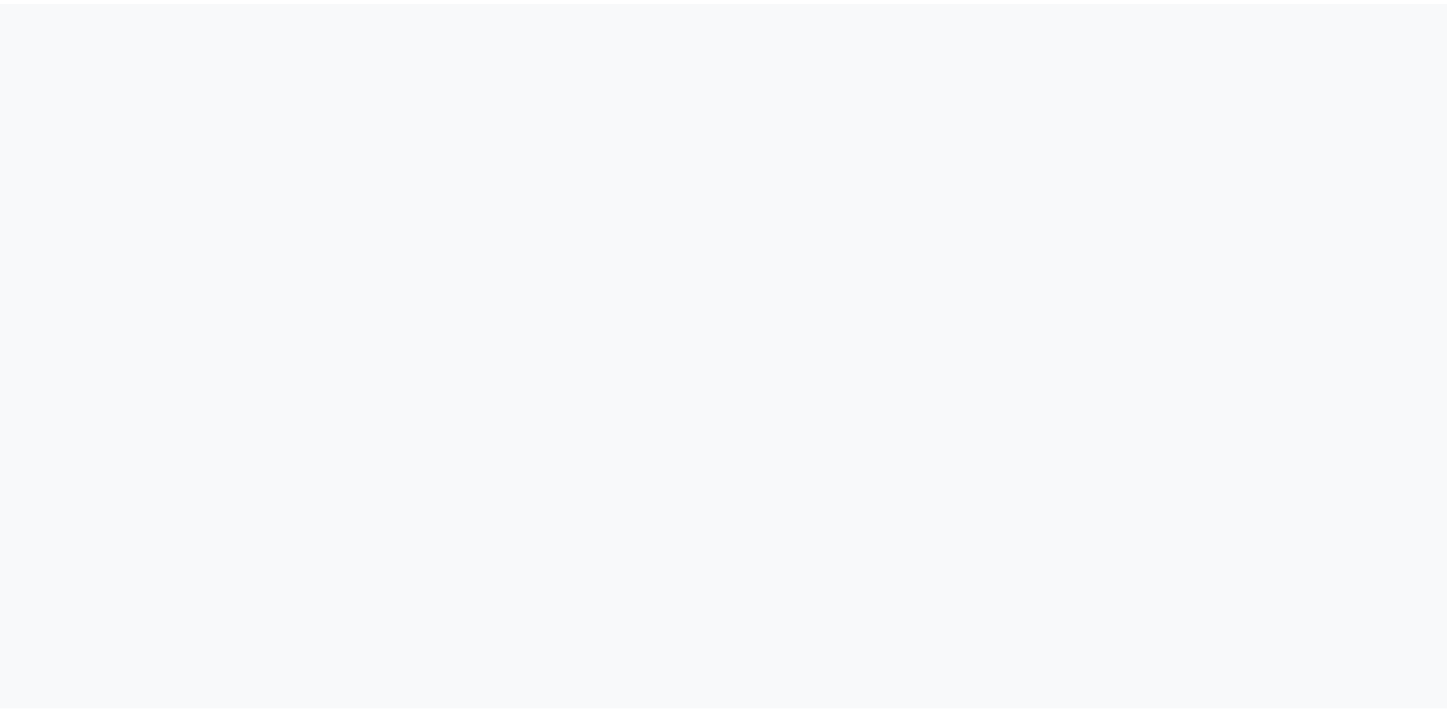 scroll, scrollTop: 0, scrollLeft: 0, axis: both 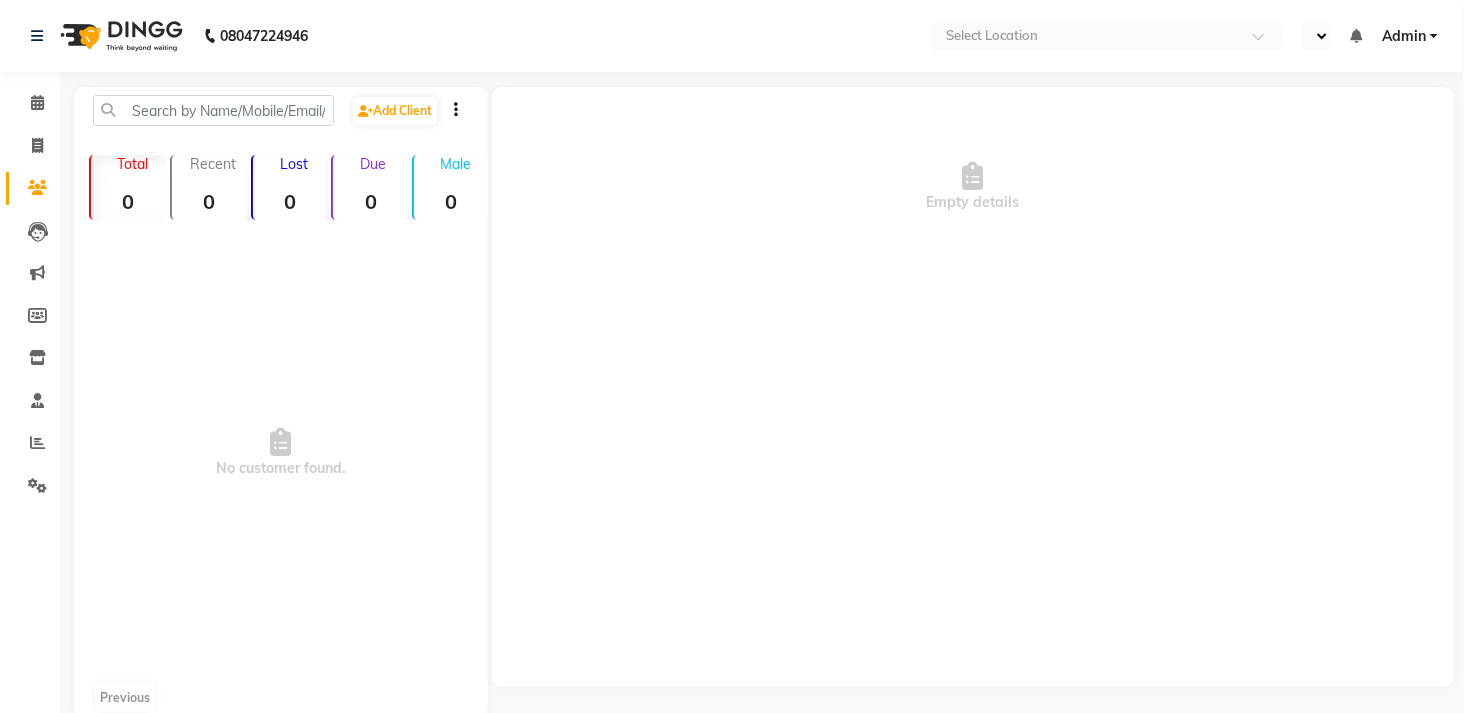 select on "en" 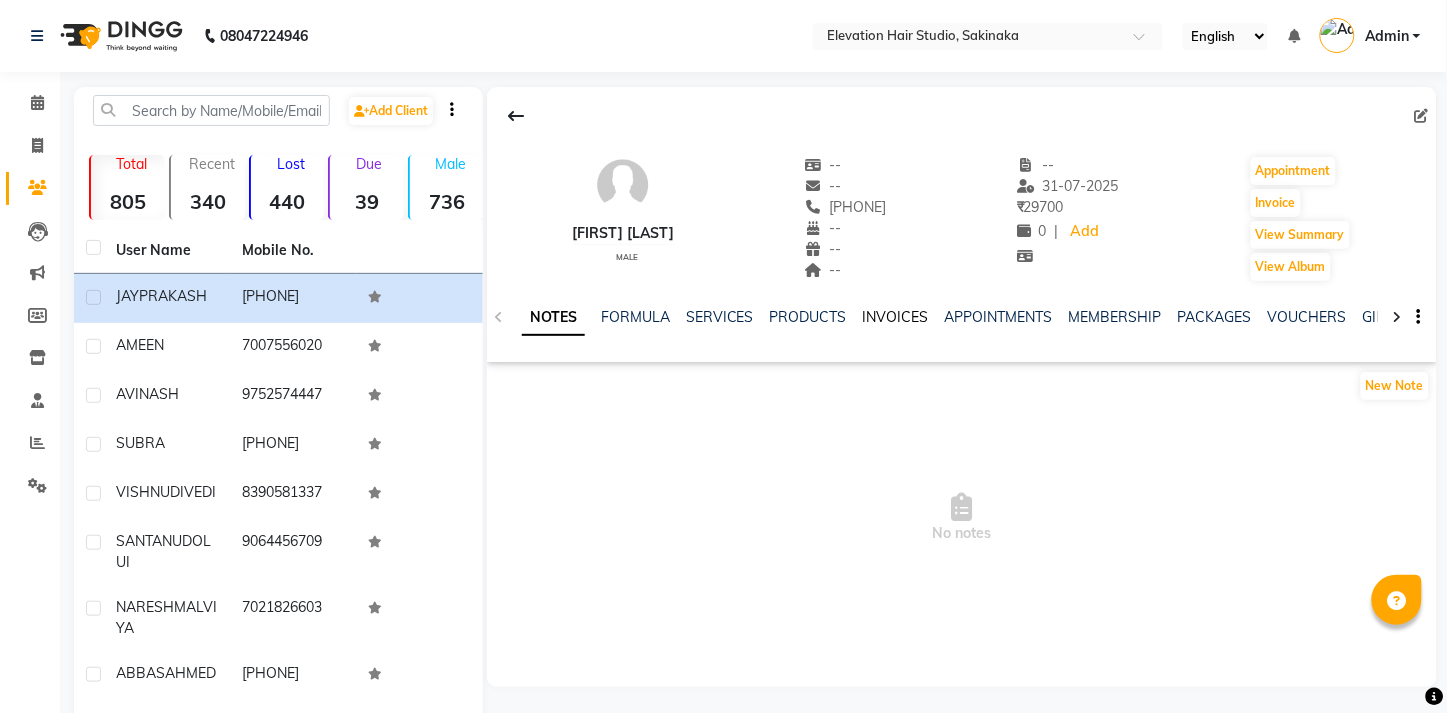 click on "INVOICES" 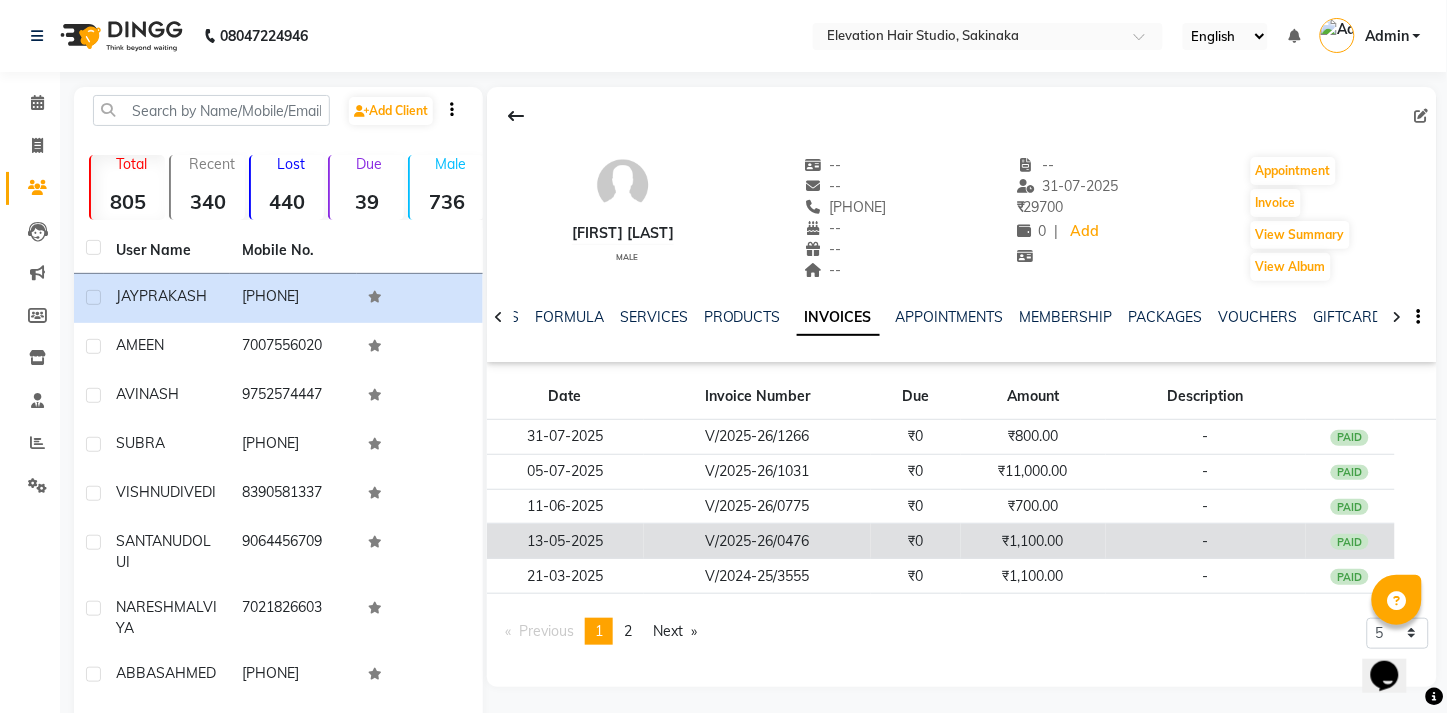 scroll, scrollTop: 0, scrollLeft: 0, axis: both 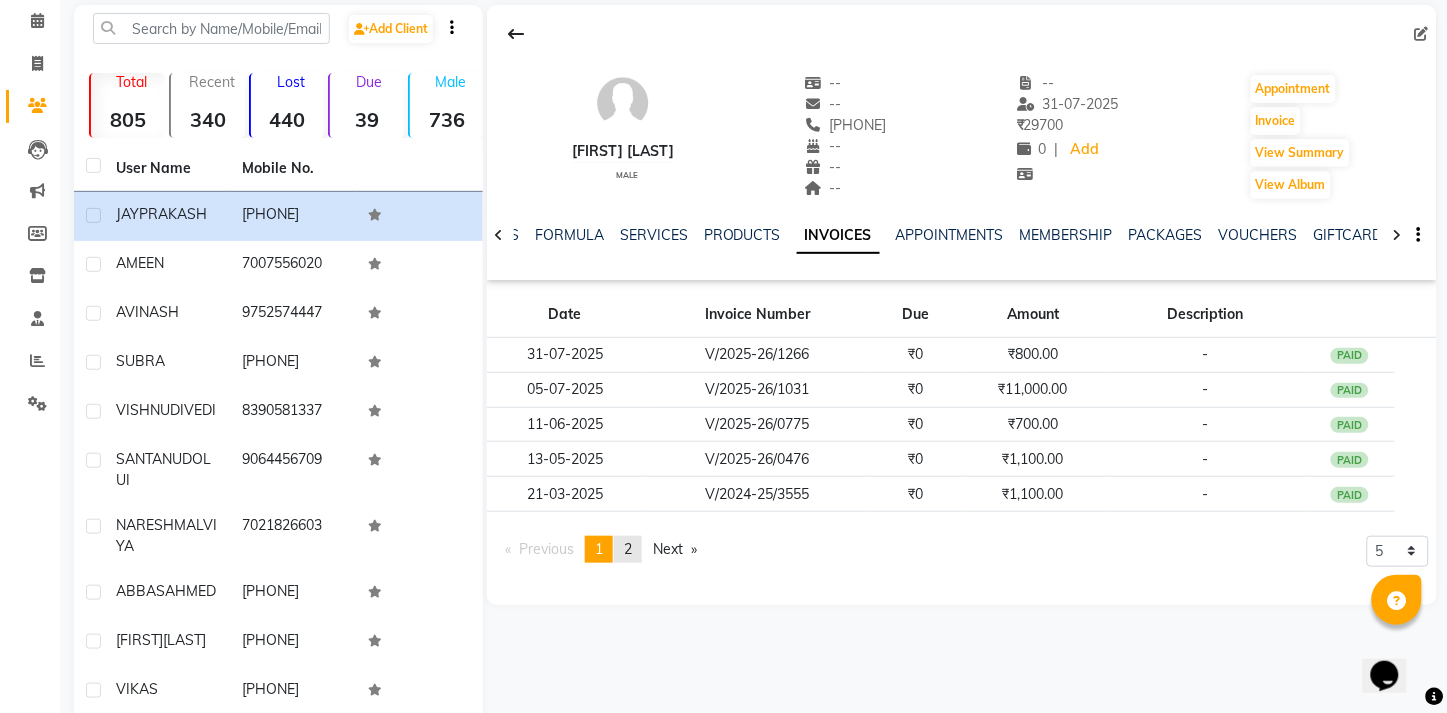 click on "page  2" 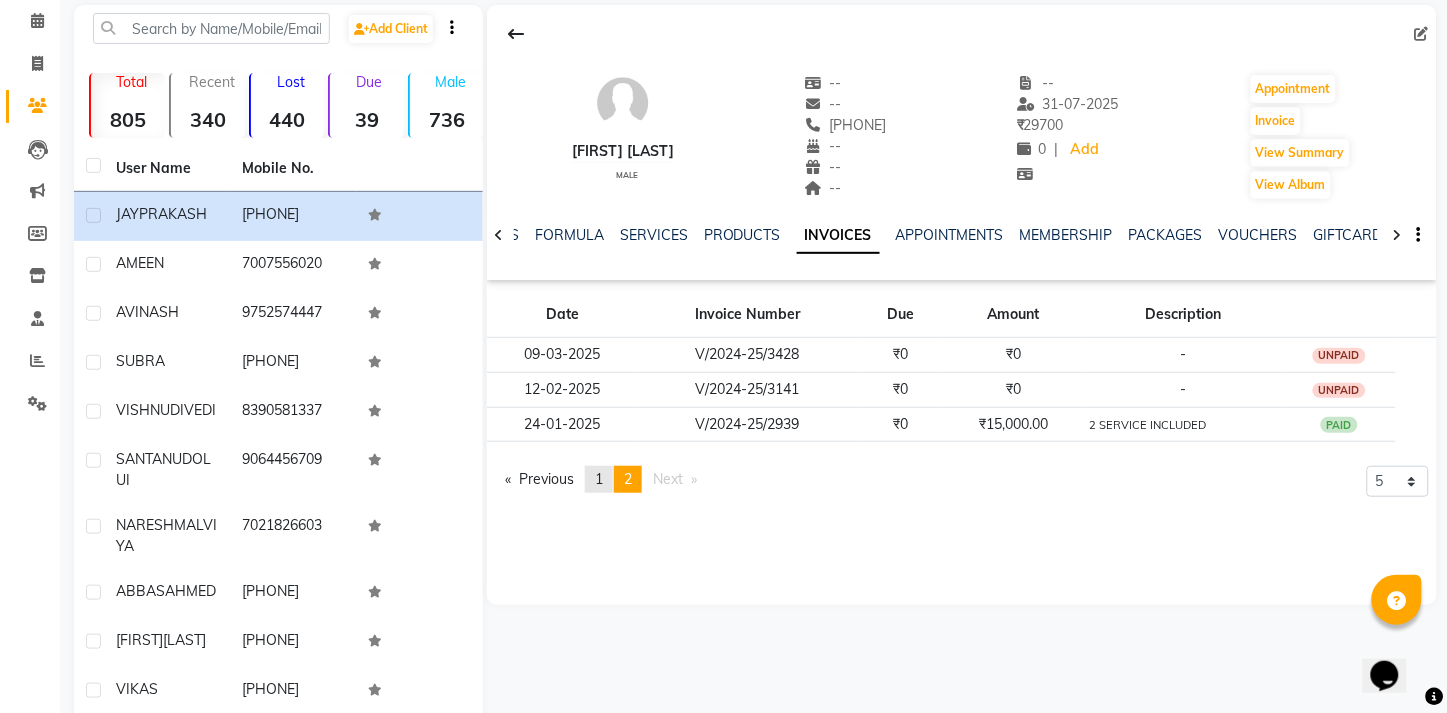 click on "page  1" 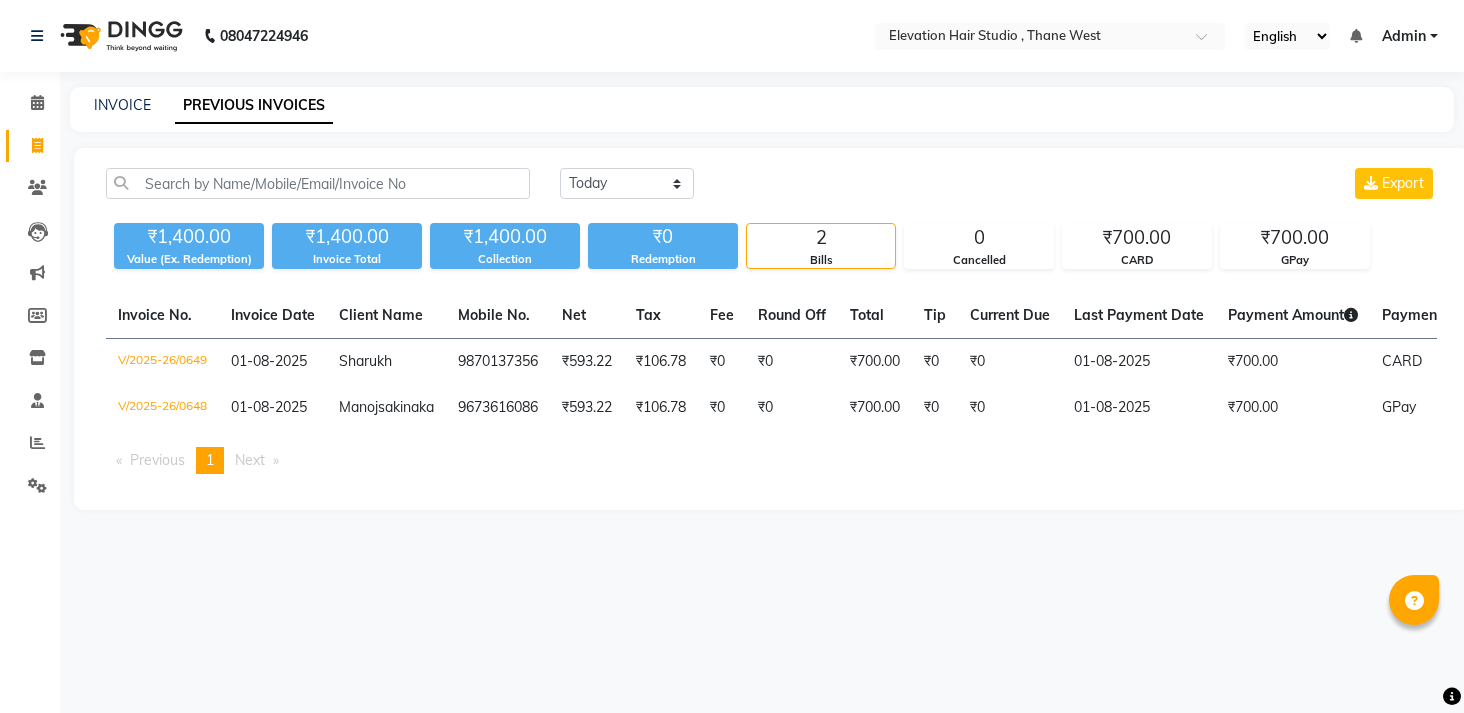 scroll, scrollTop: 0, scrollLeft: 0, axis: both 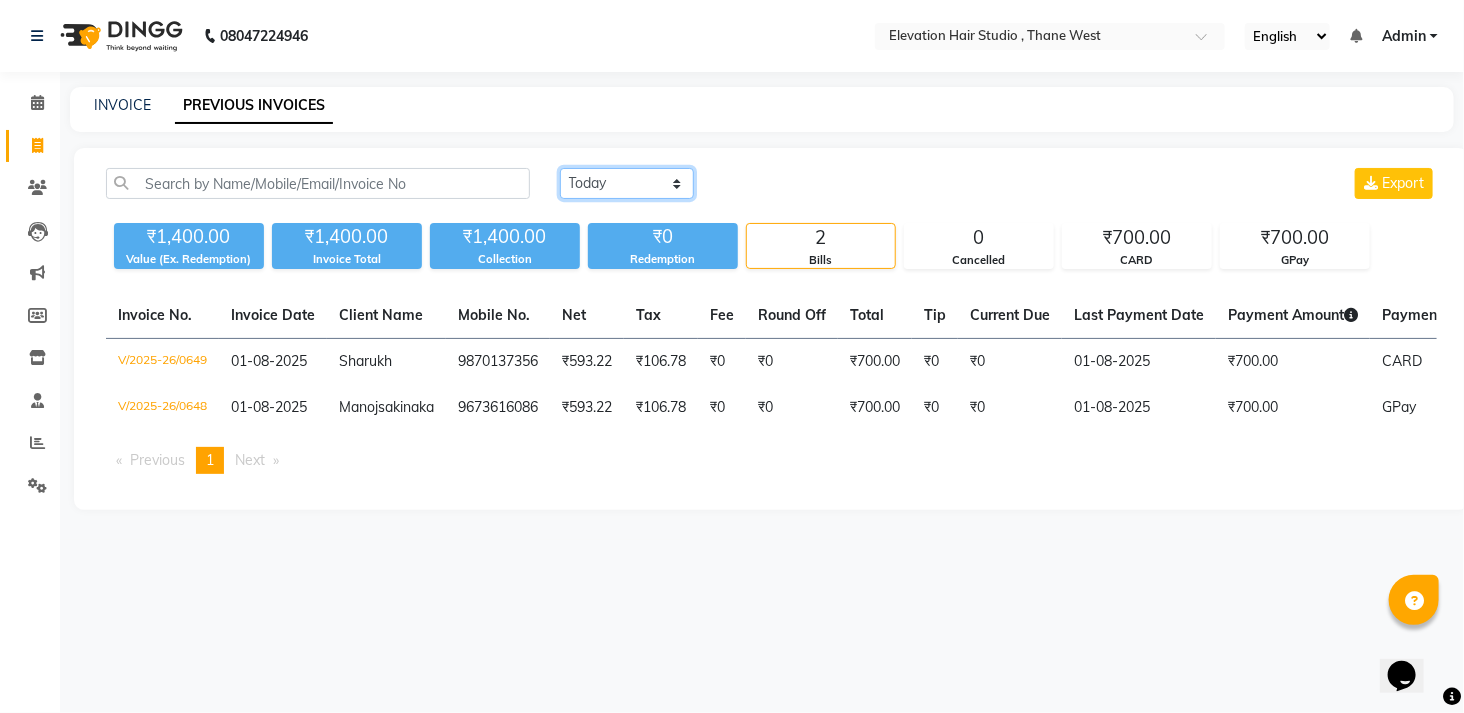 click on "Today Yesterday Custom Range" 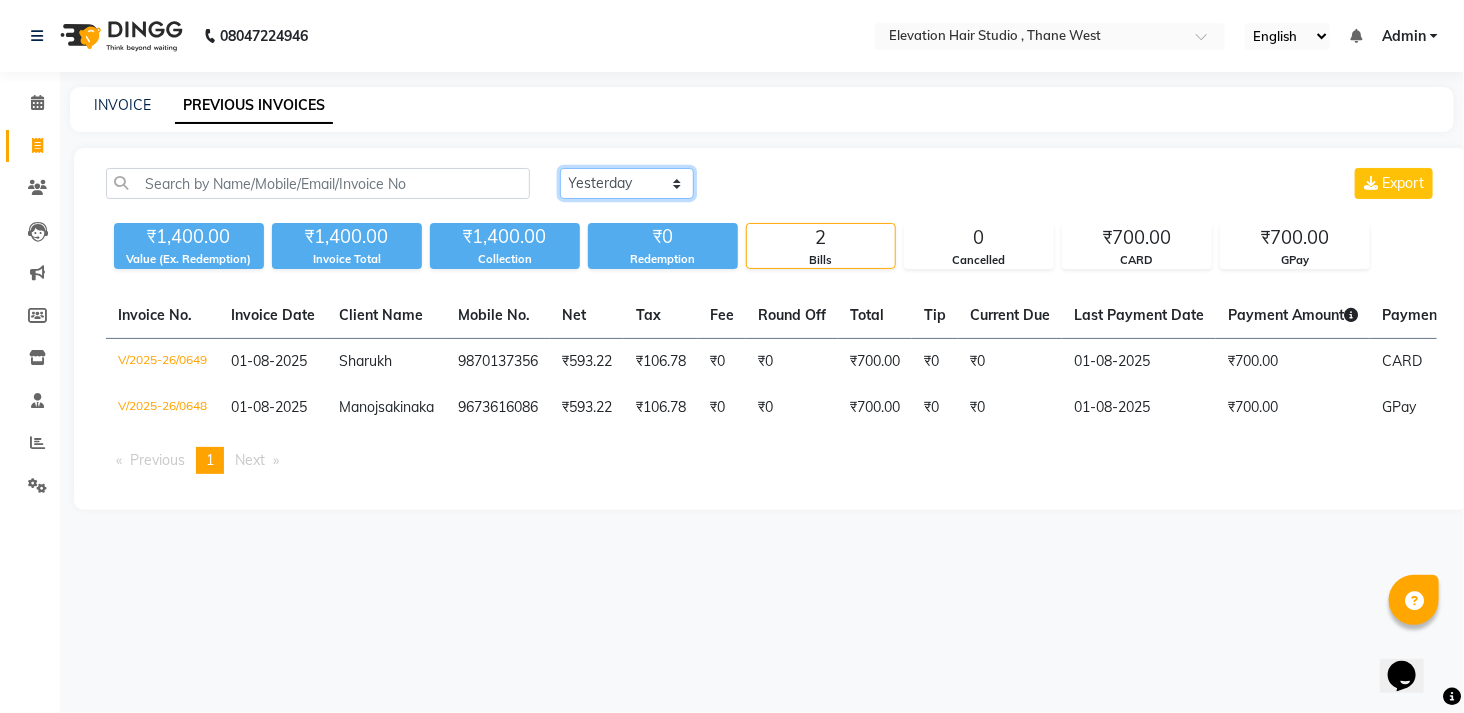 click on "Today Yesterday Custom Range" 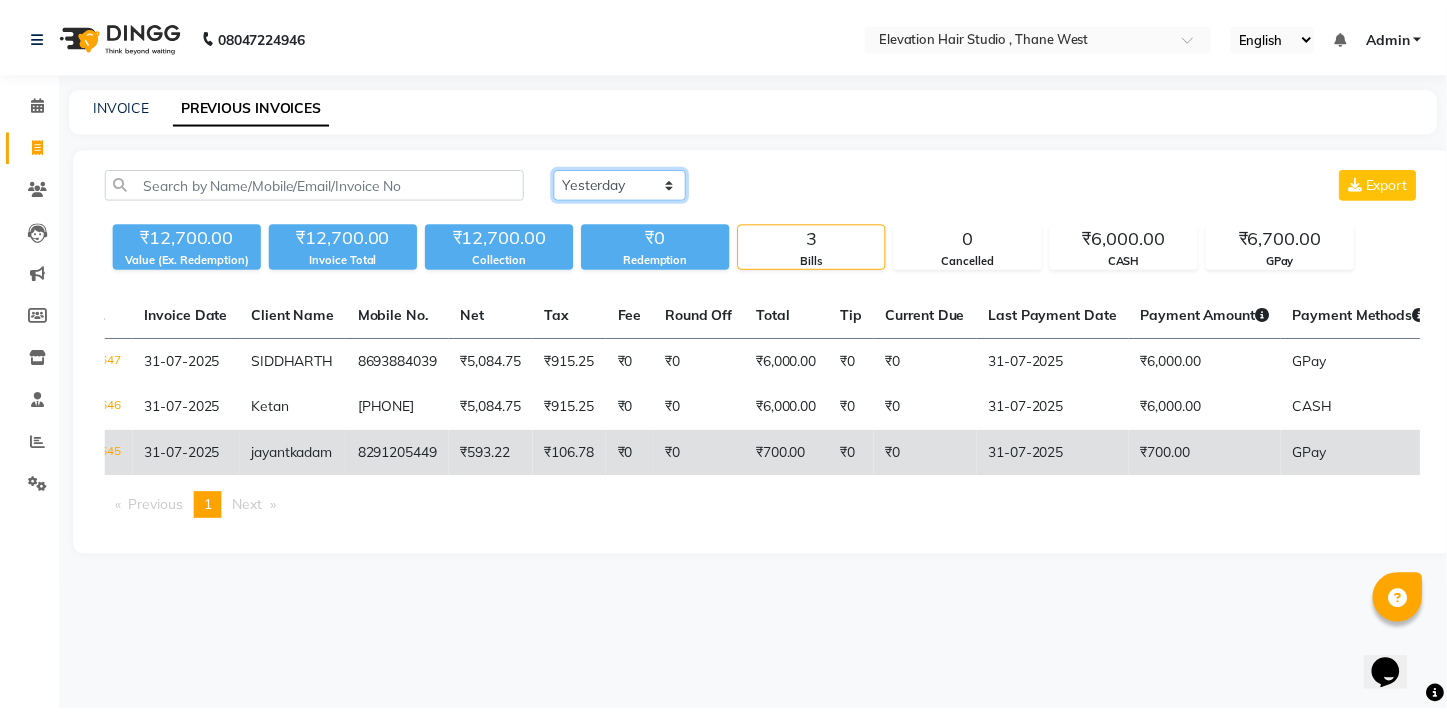 scroll, scrollTop: 0, scrollLeft: 0, axis: both 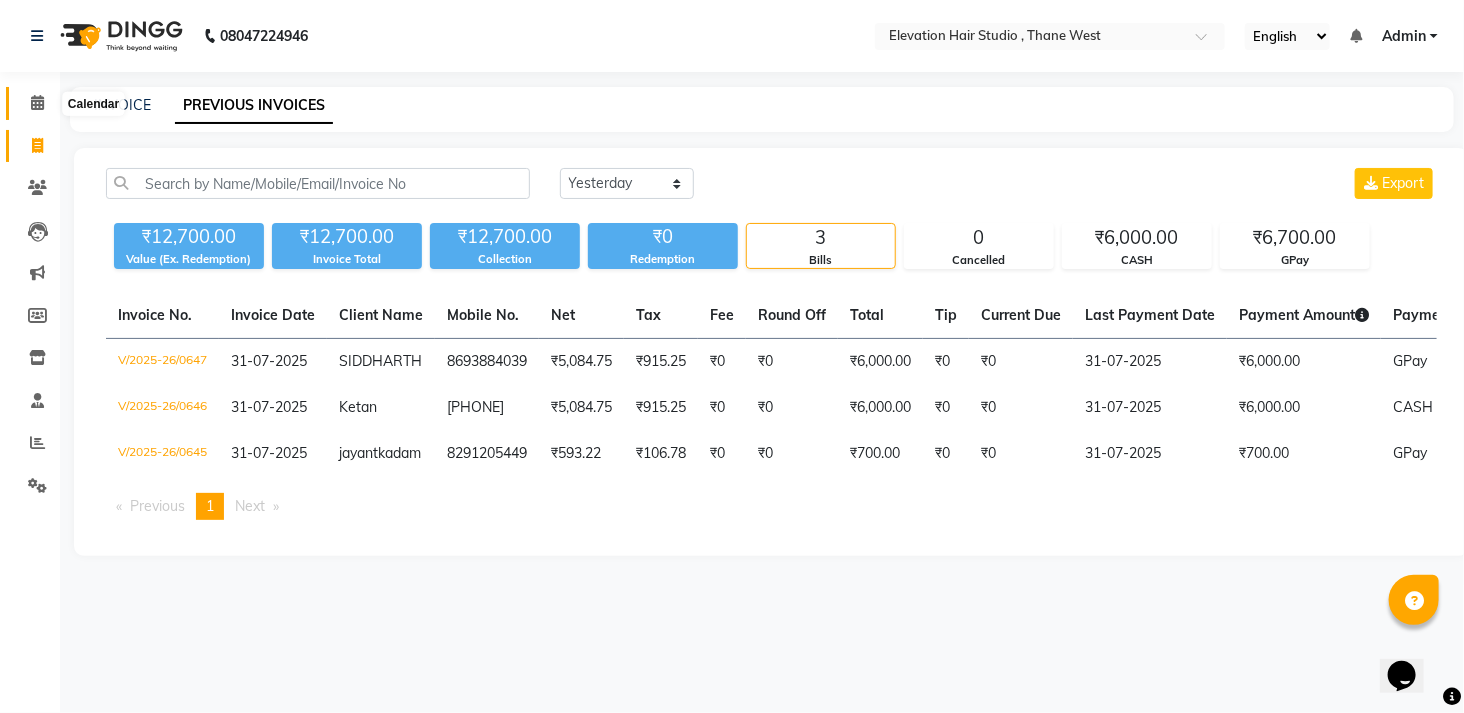 click 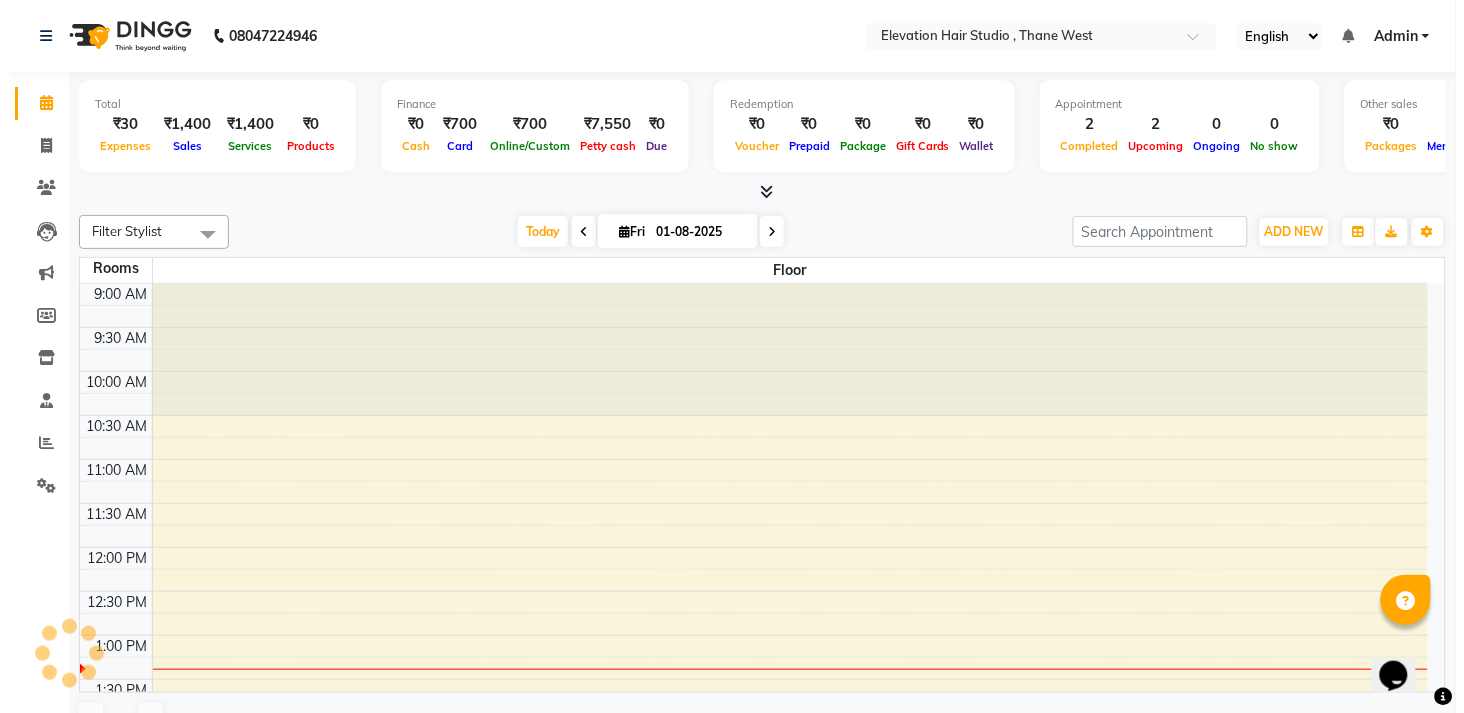 scroll, scrollTop: 0, scrollLeft: 0, axis: both 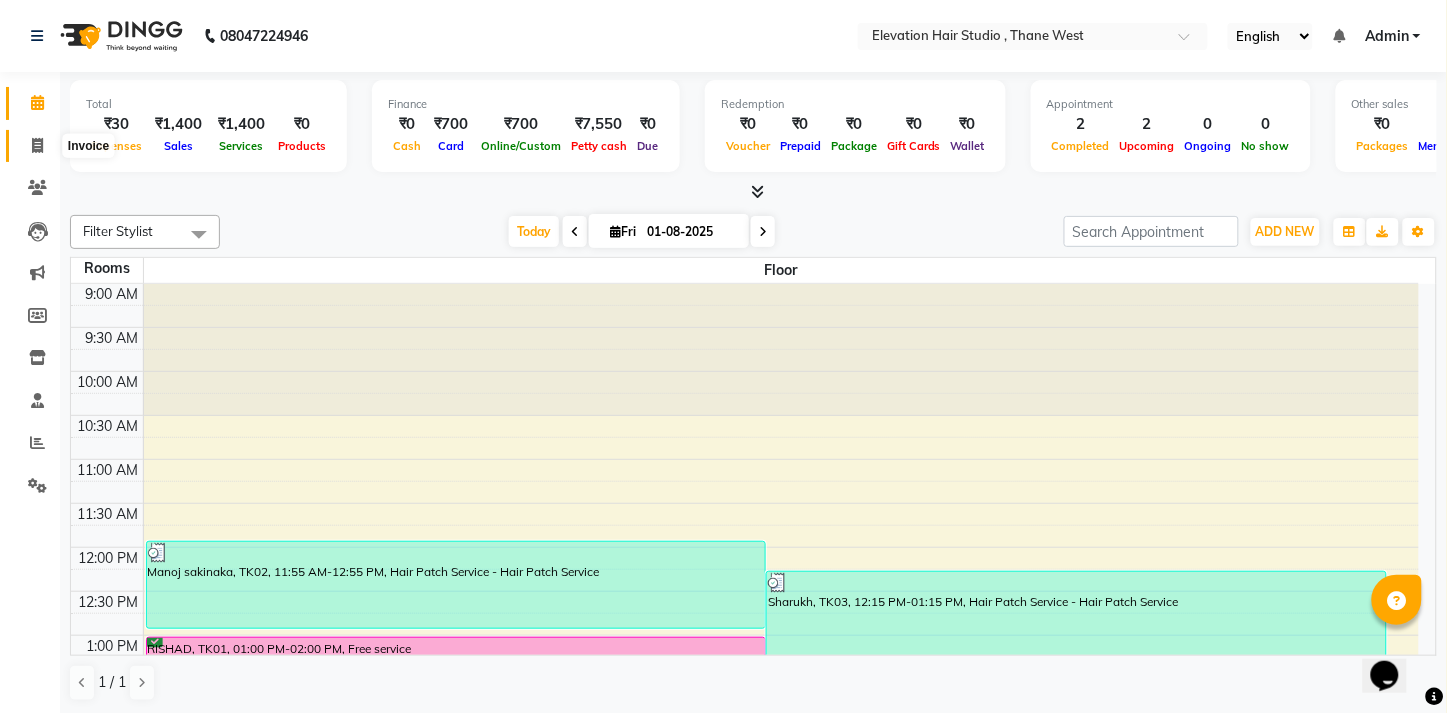 click 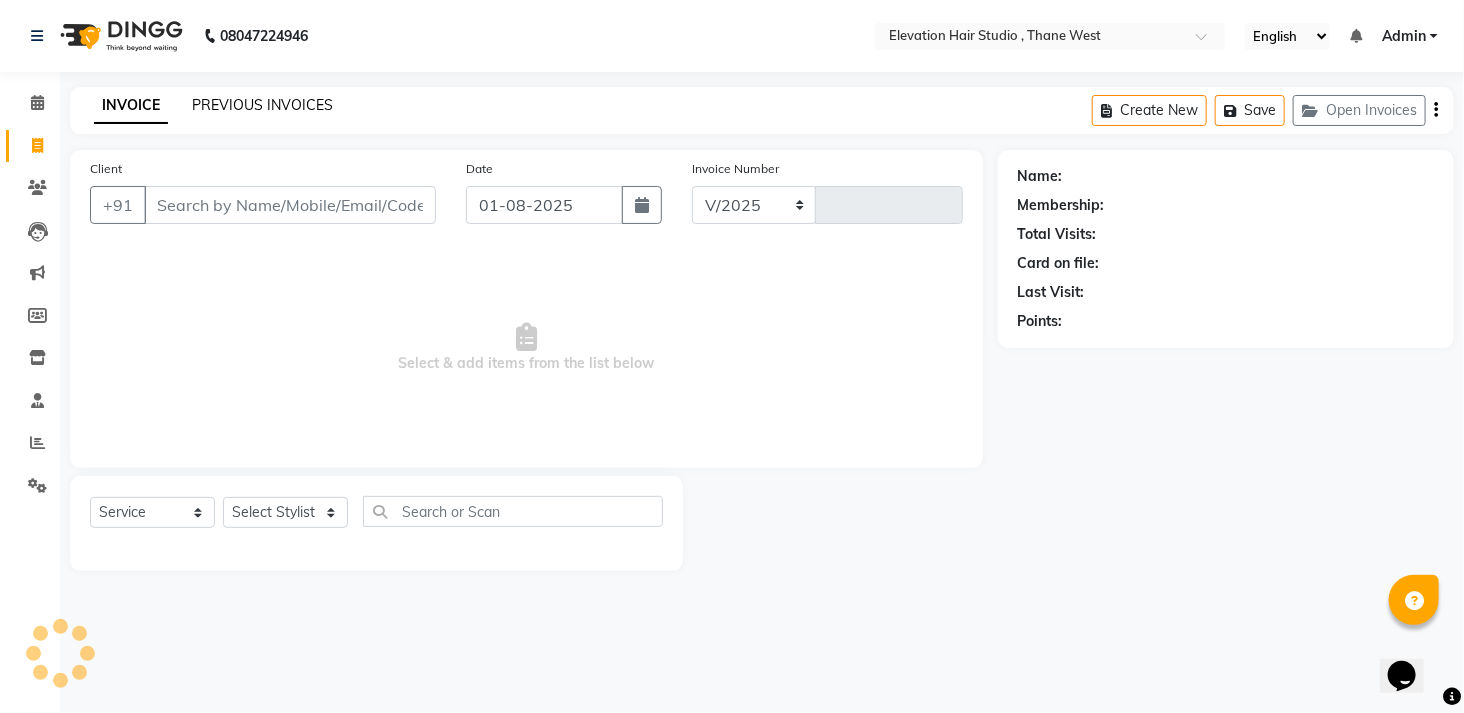 select on "6886" 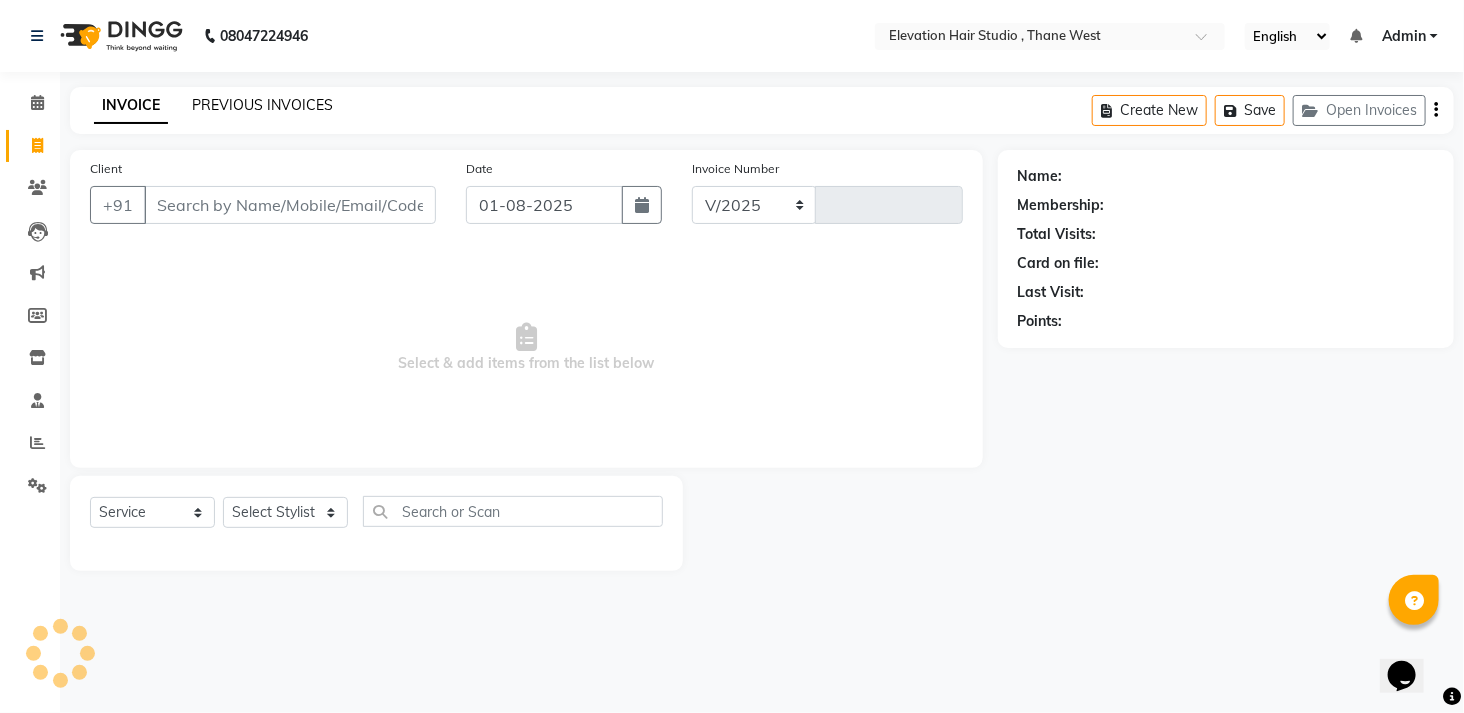 type on "0650" 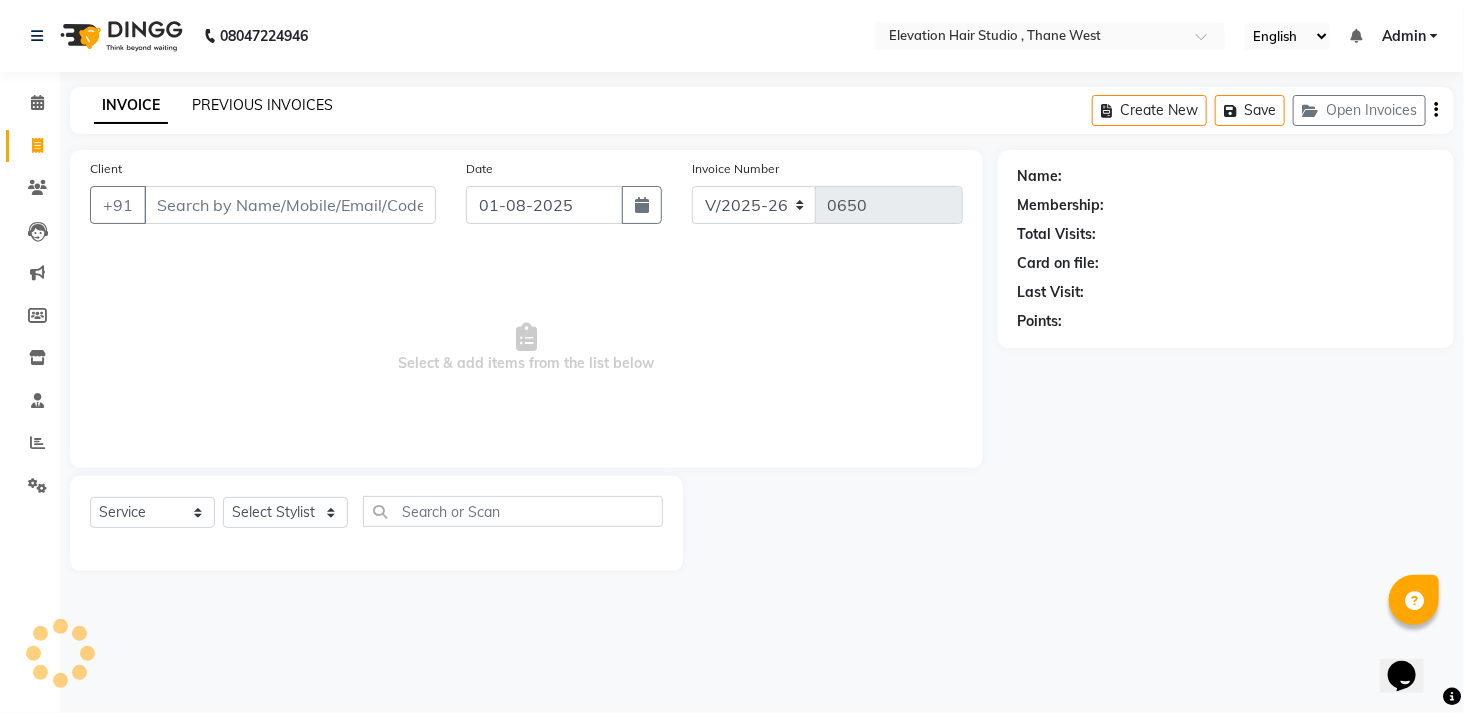 click on "PREVIOUS INVOICES" 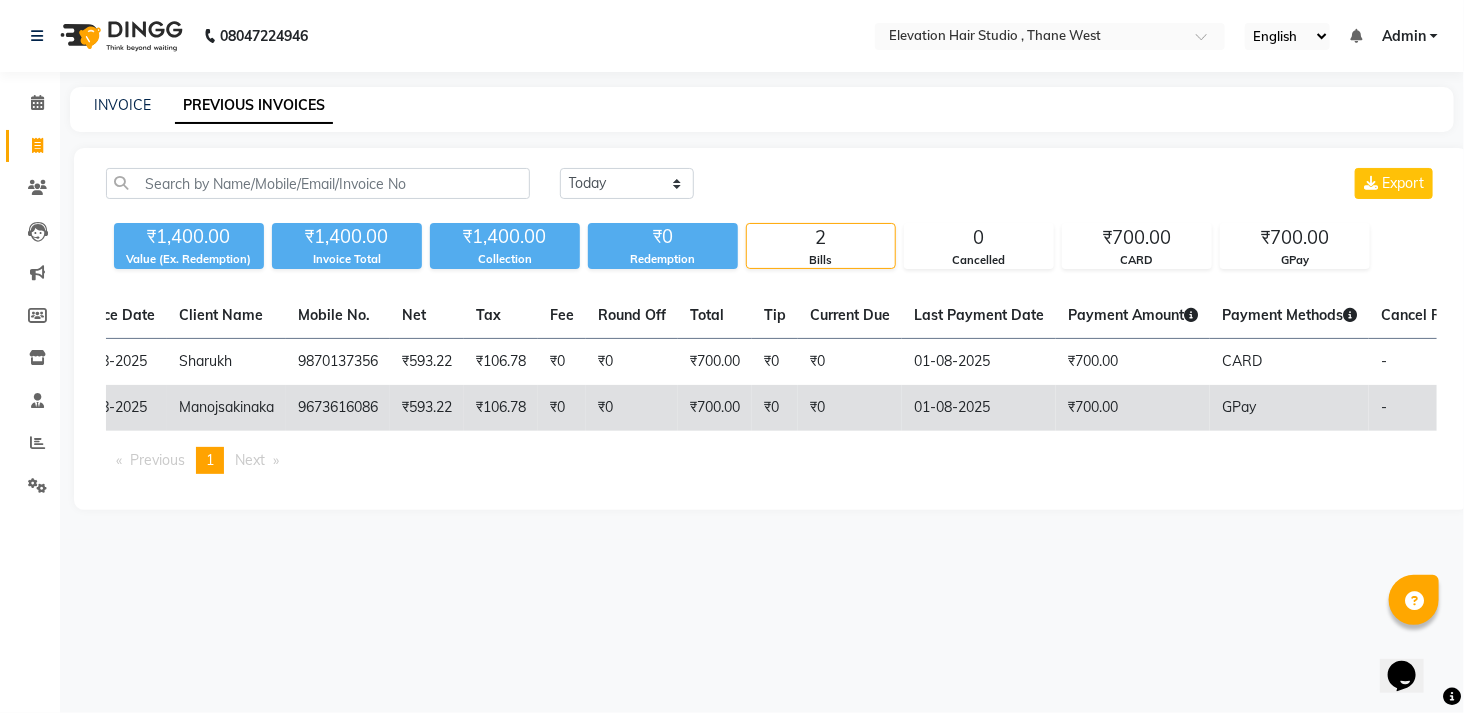 scroll, scrollTop: 0, scrollLeft: 0, axis: both 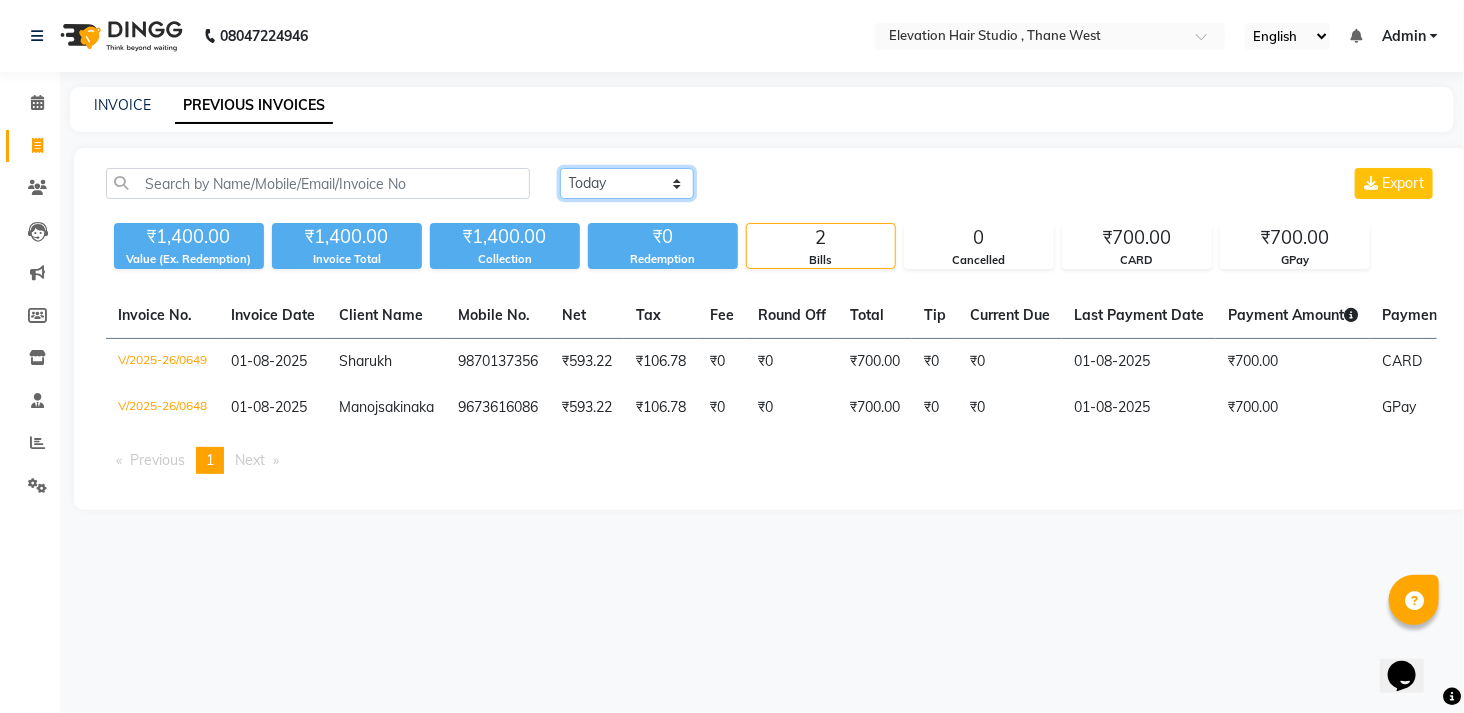 drag, startPoint x: 613, startPoint y: 171, endPoint x: 606, endPoint y: 245, distance: 74.330345 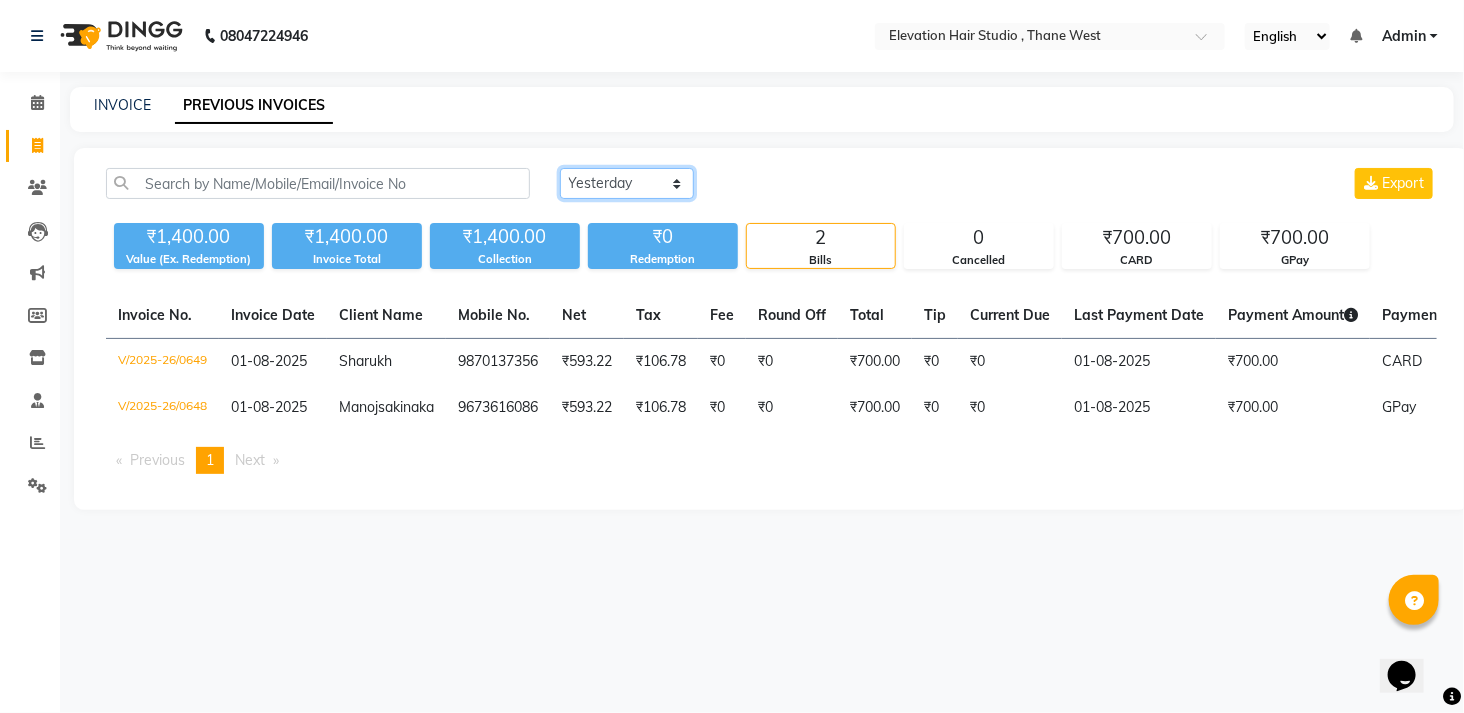 click on "Today Yesterday Custom Range" 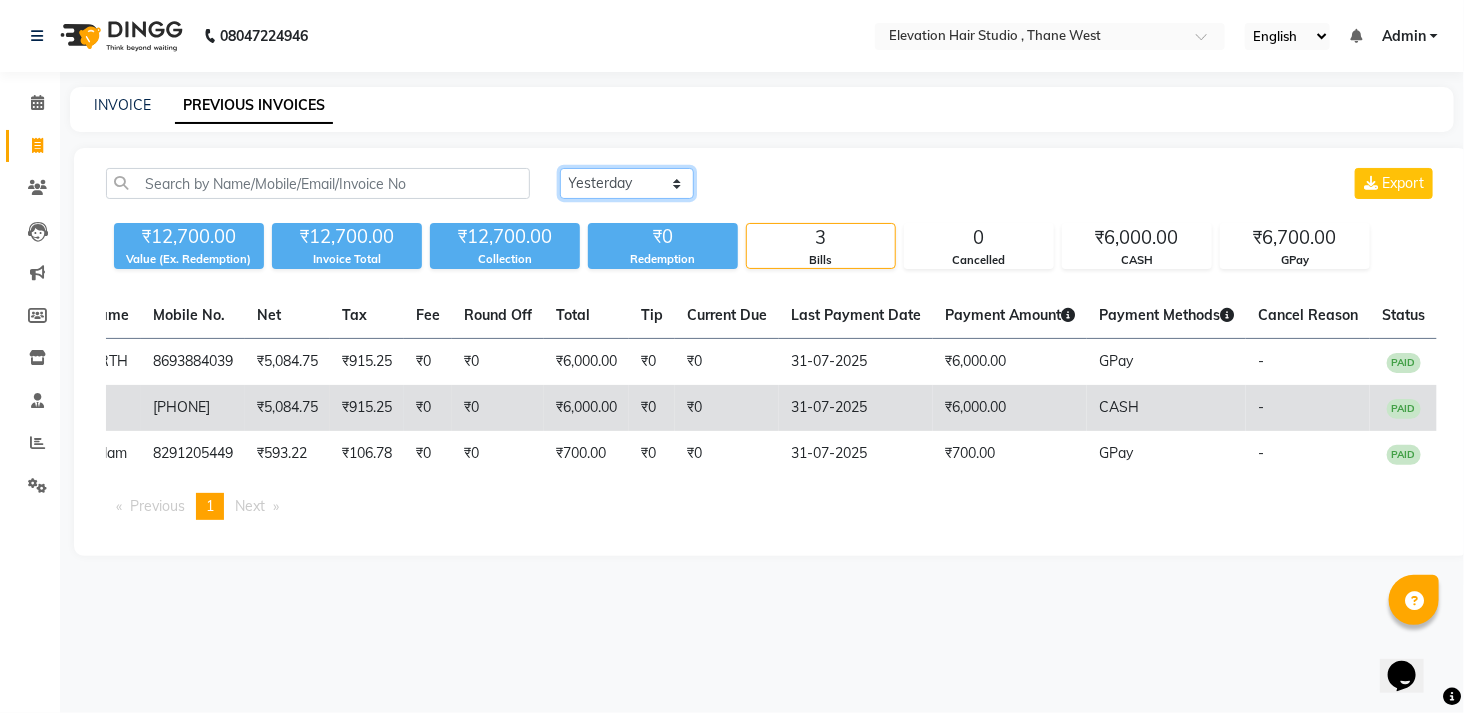 scroll, scrollTop: 0, scrollLeft: 0, axis: both 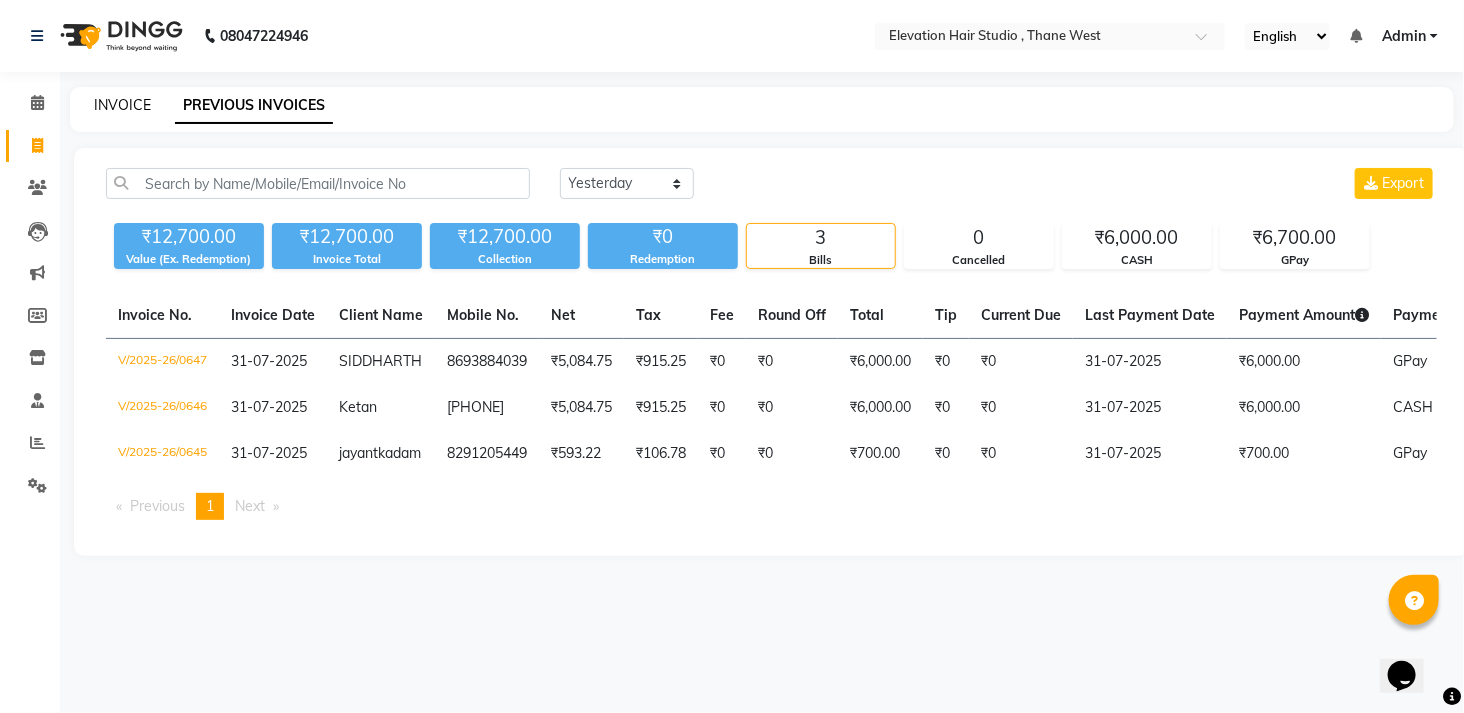 click on "INVOICE" 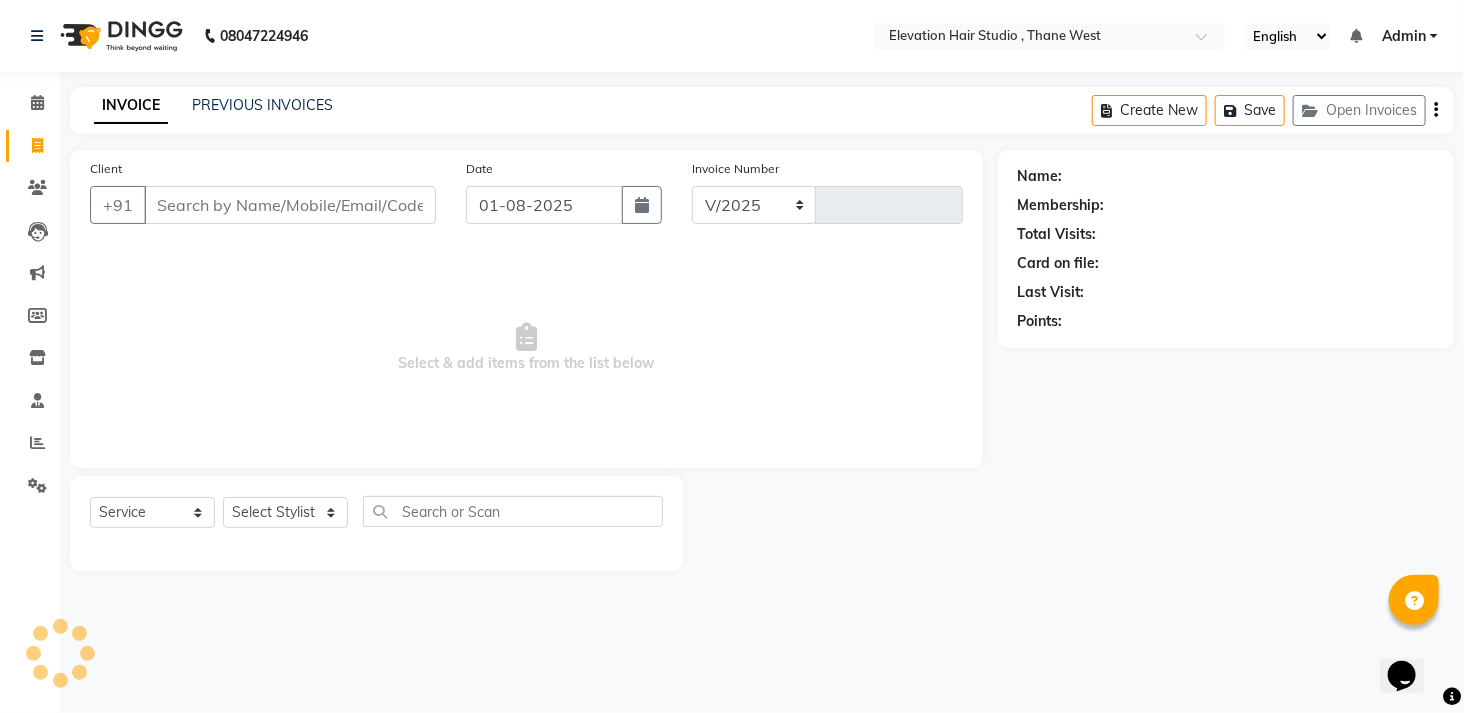 select on "6886" 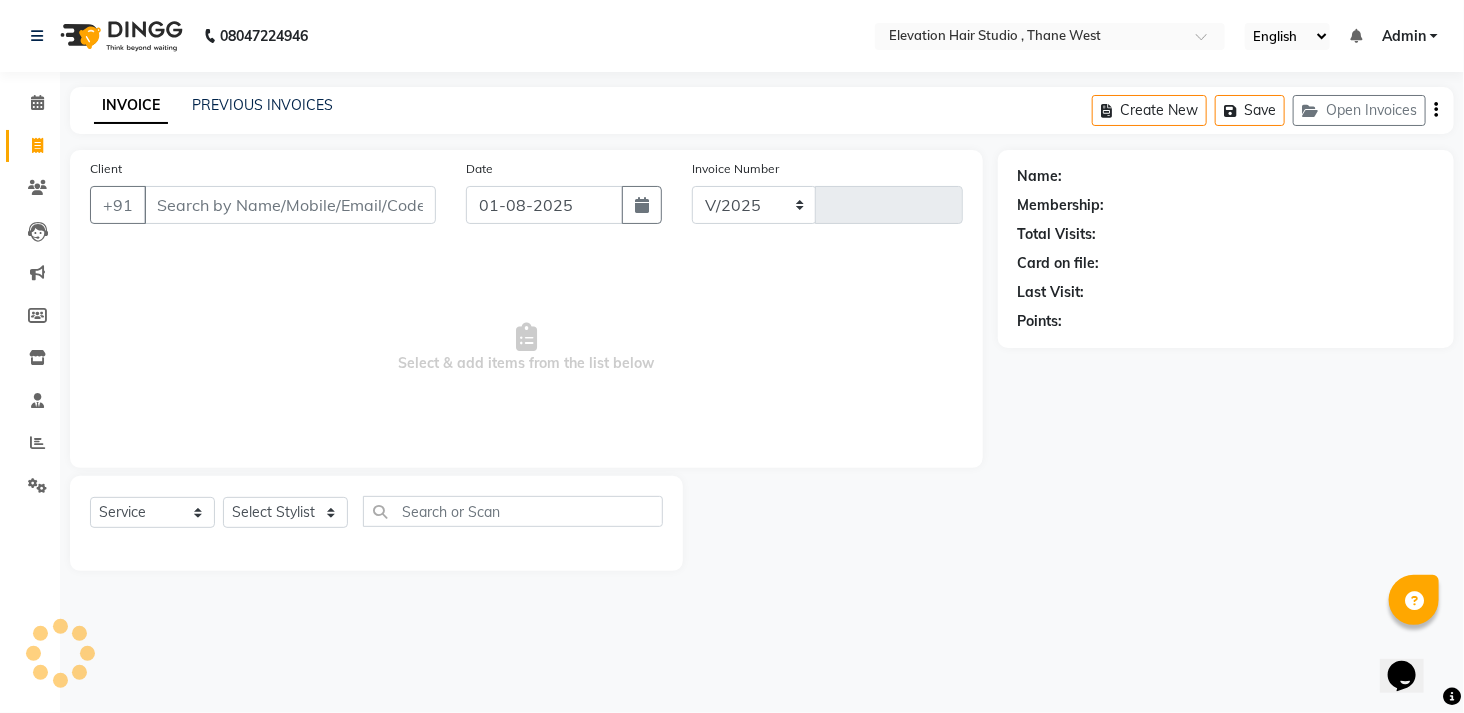 type on "0650" 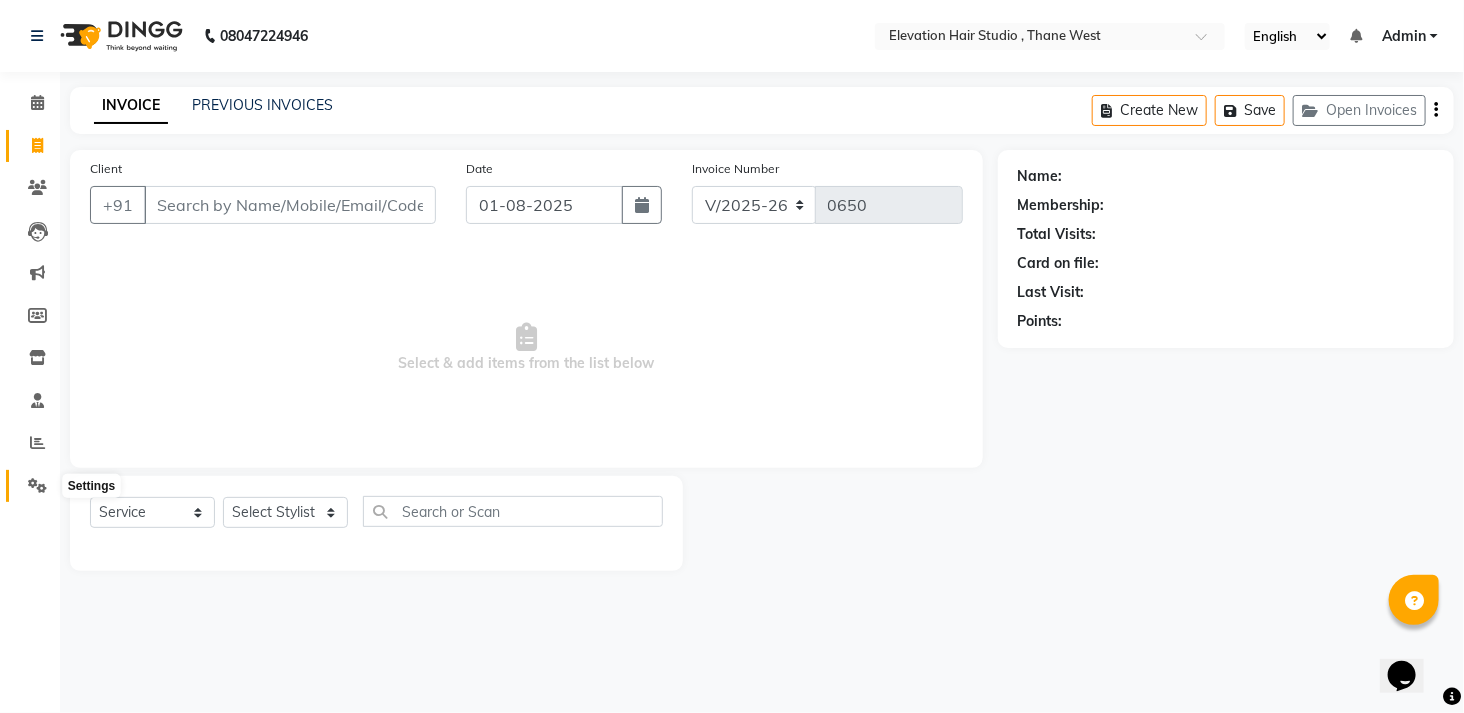 click 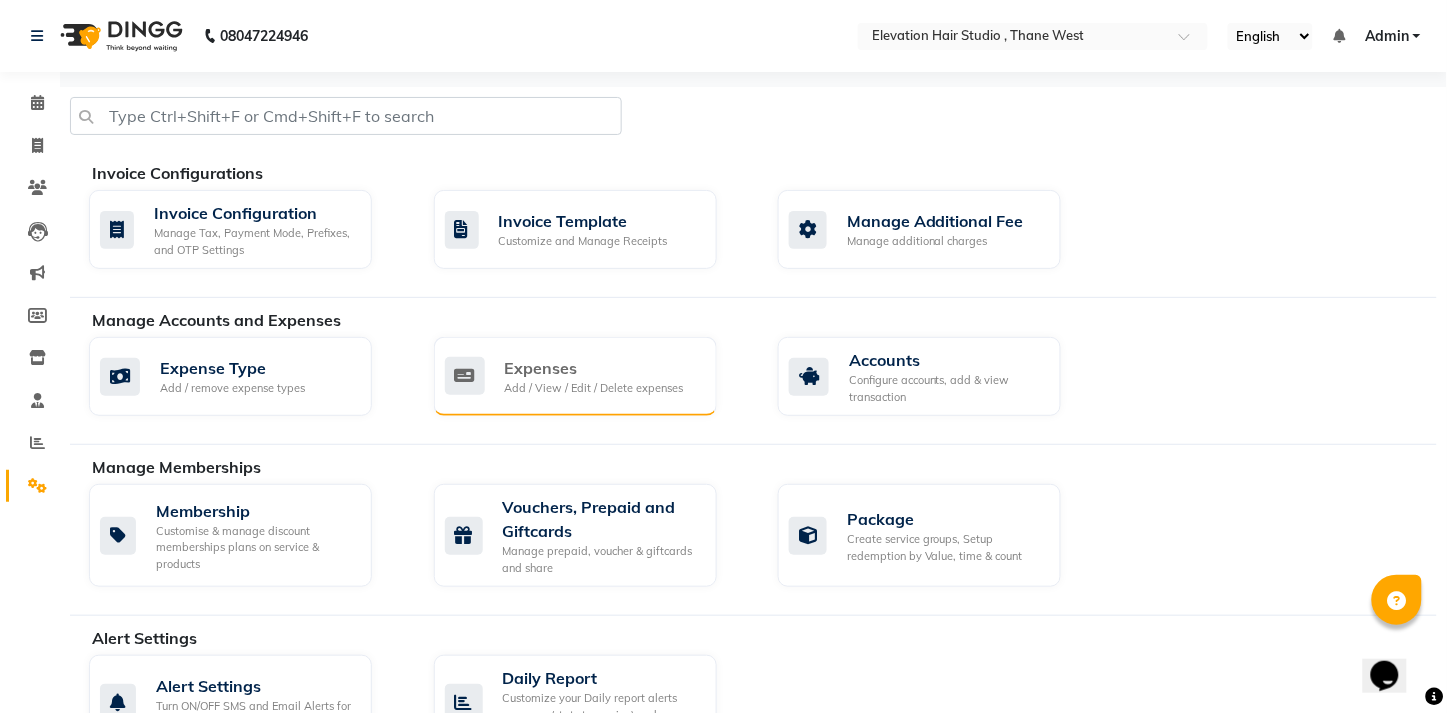 click on "Expenses" 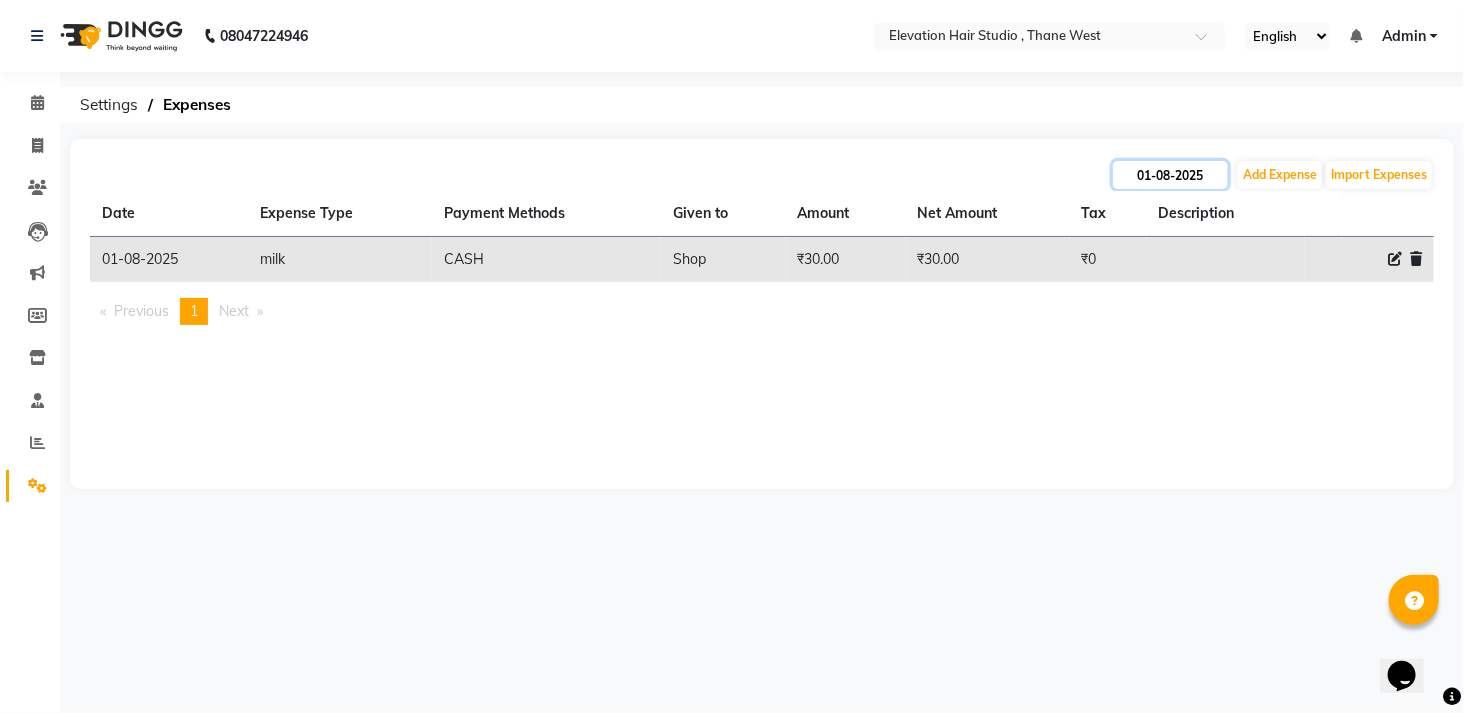 click on "01-08-2025" 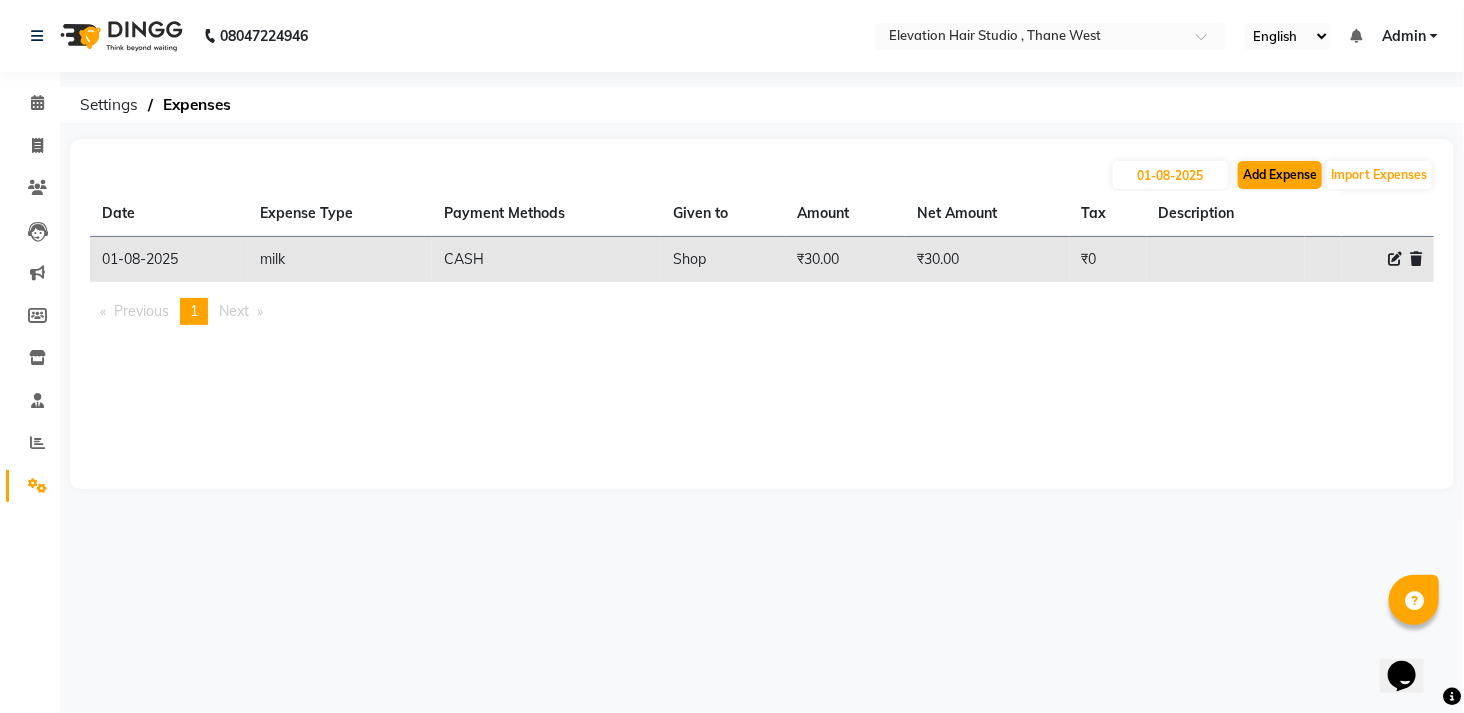 select on "8" 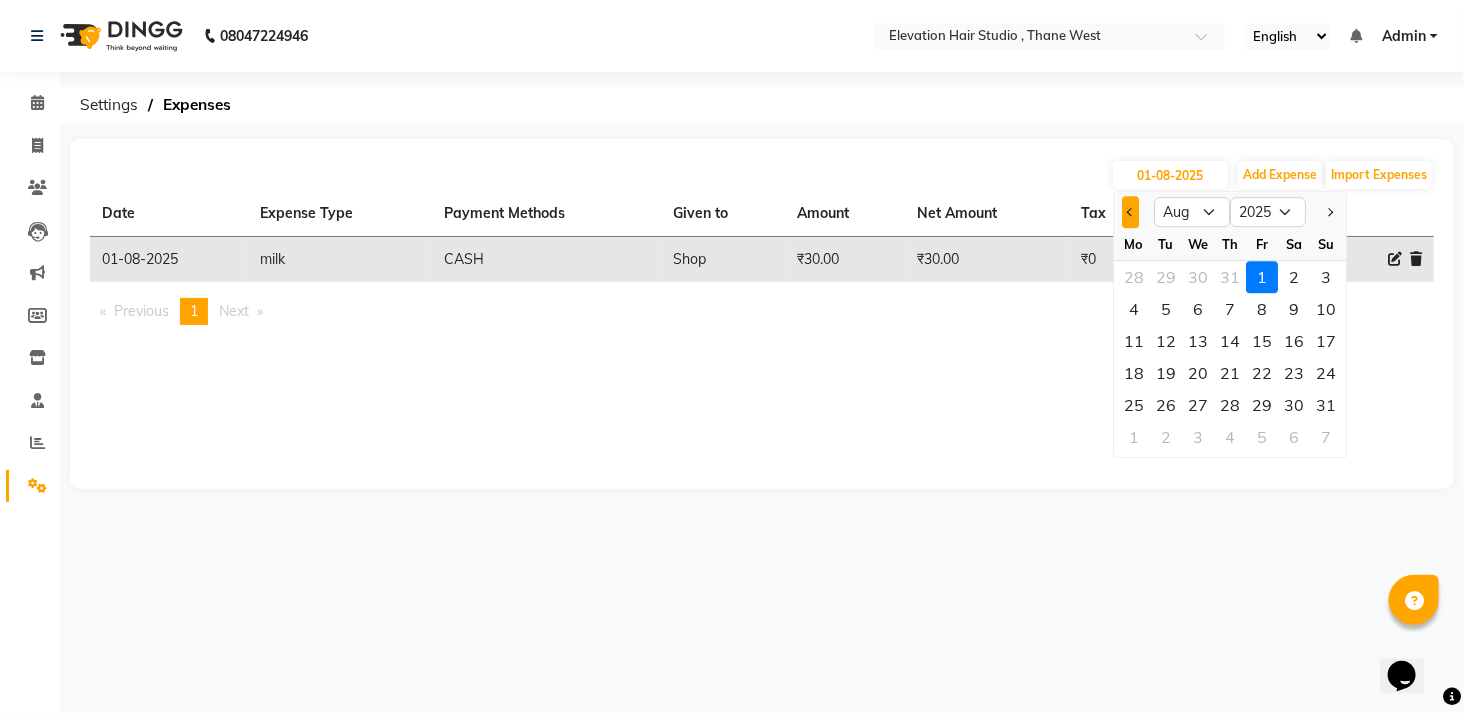 click 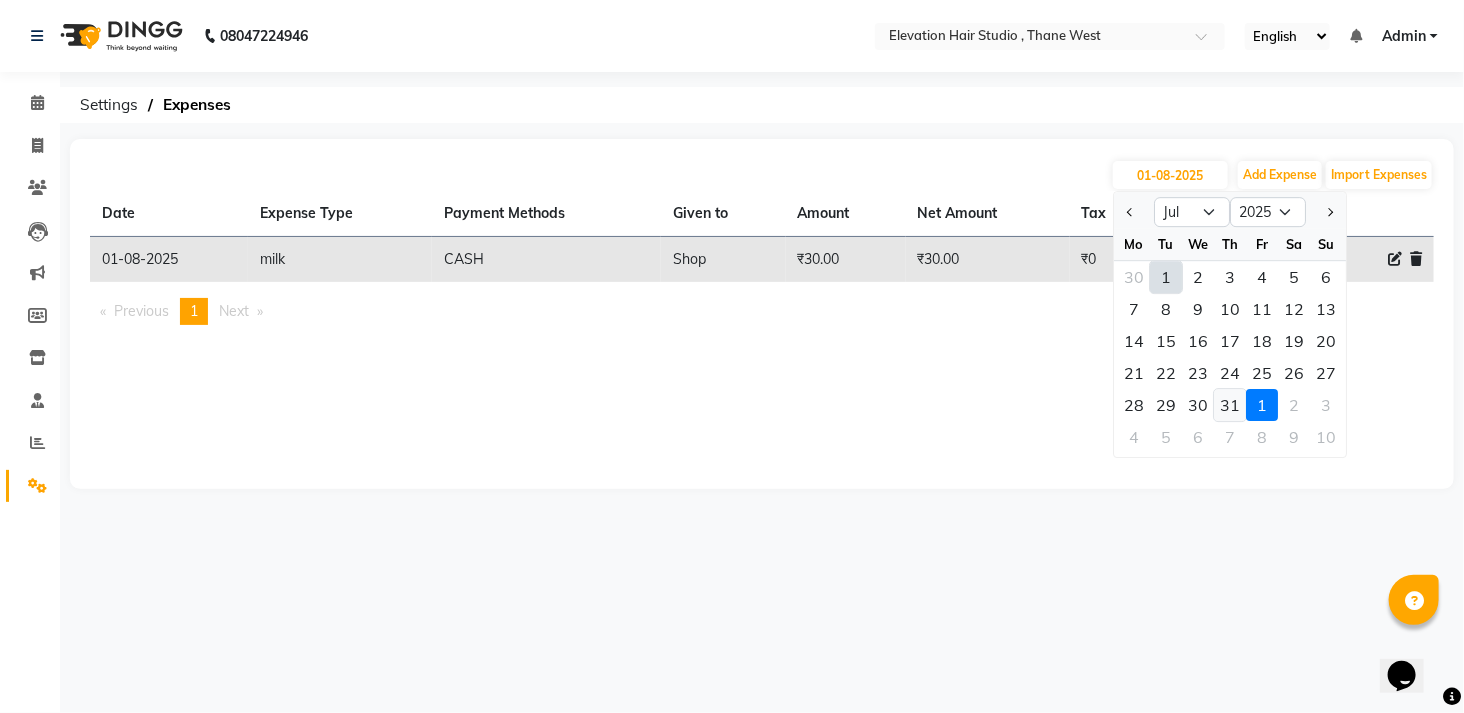 click on "31" 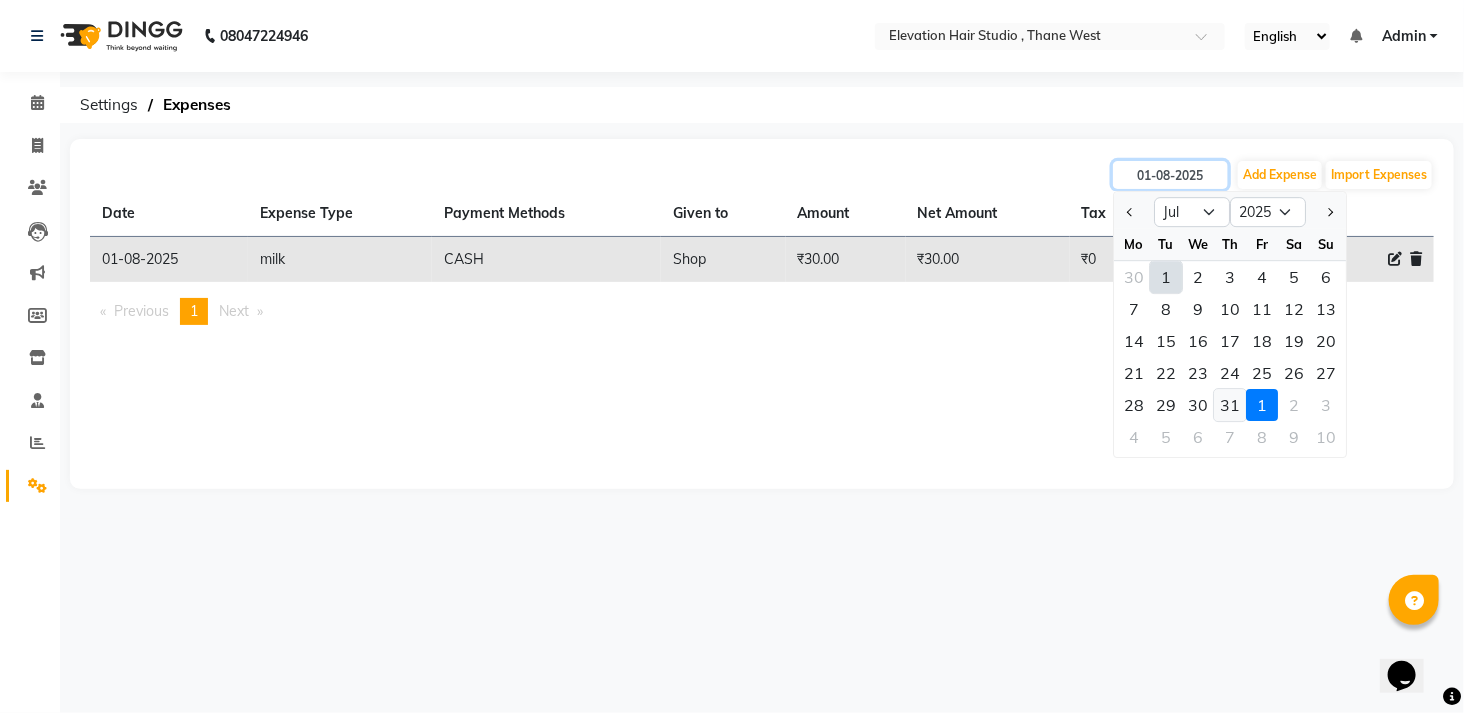 type on "31-07-2025" 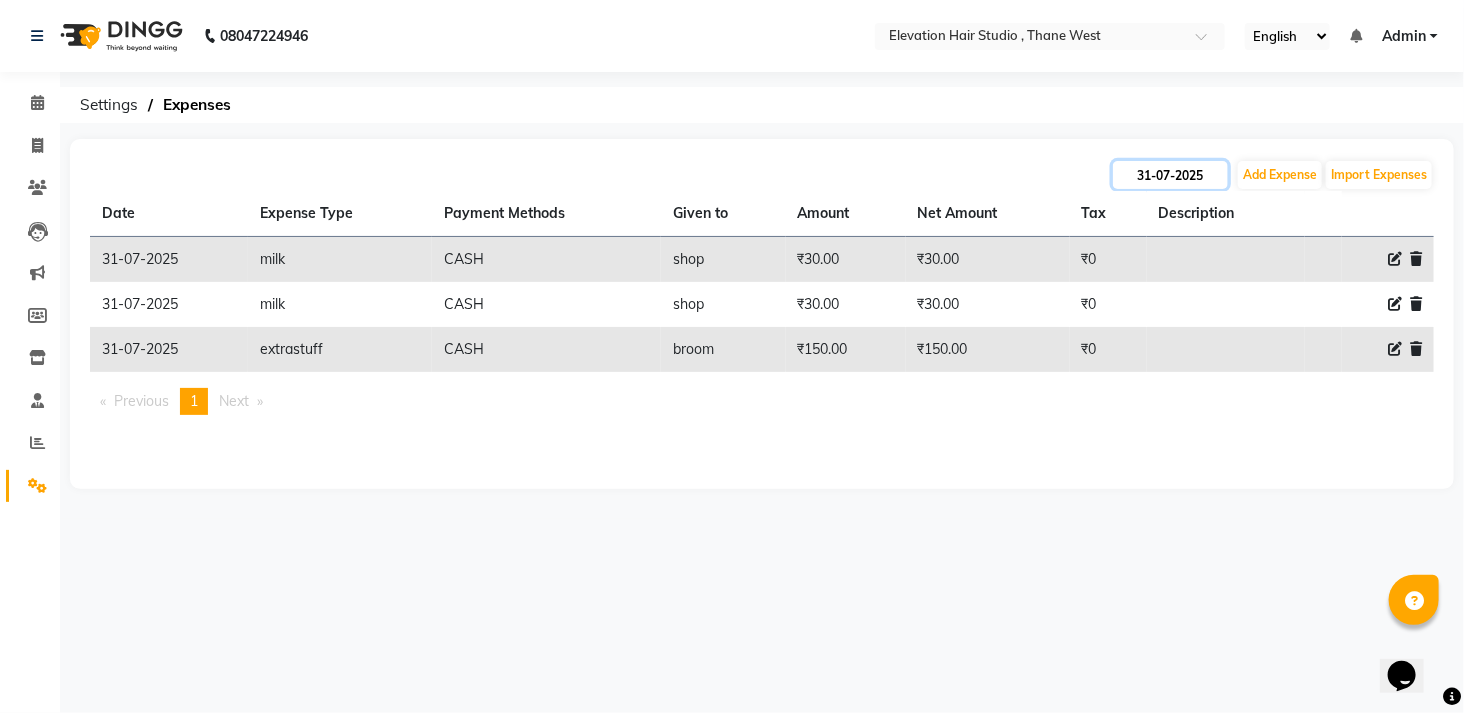 click on "31-07-2025" 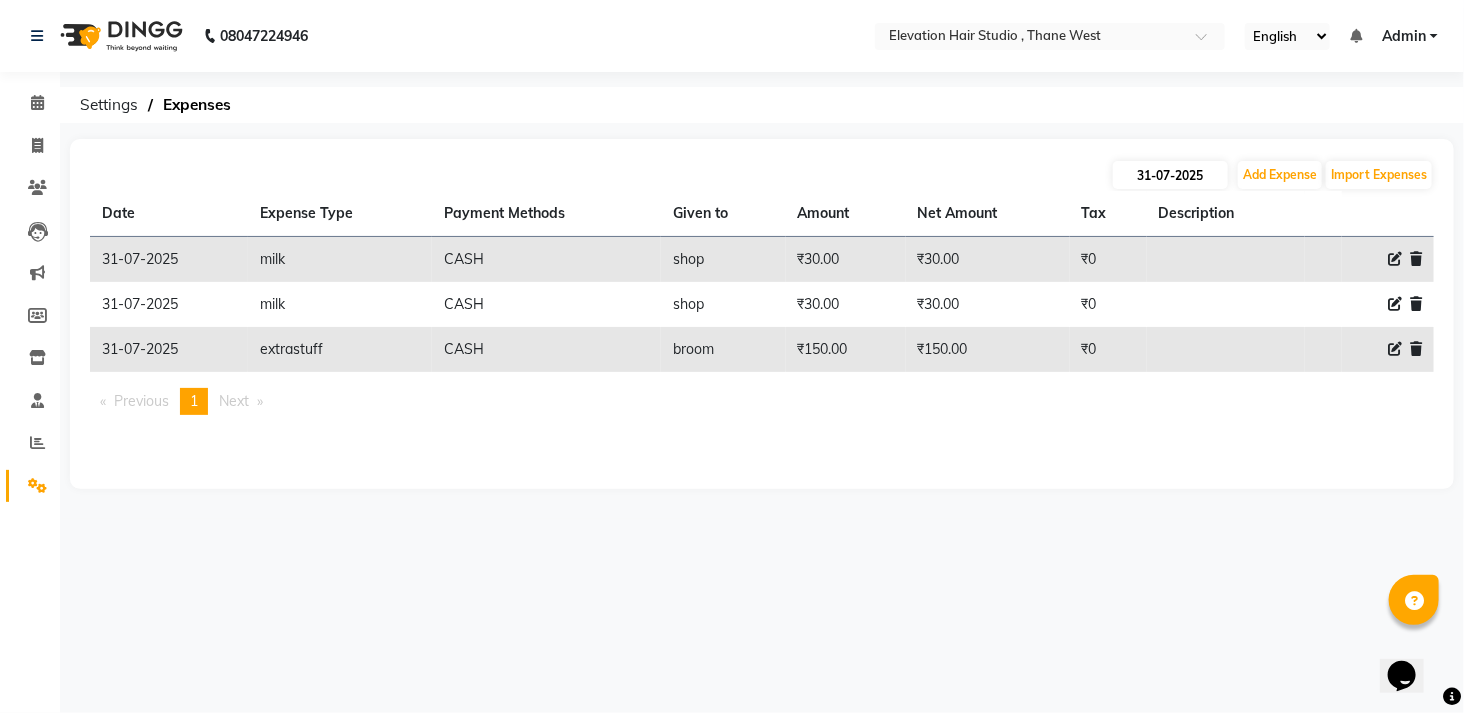 select on "7" 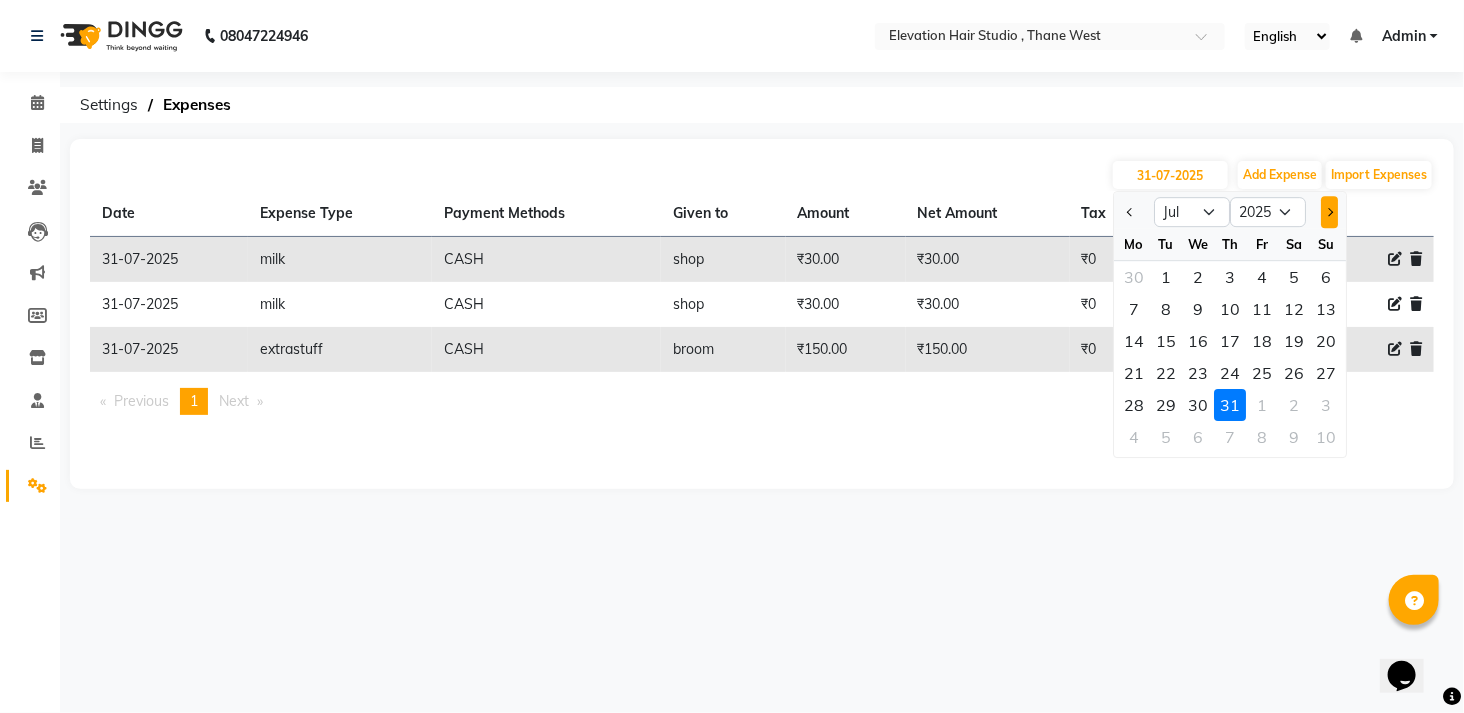 click 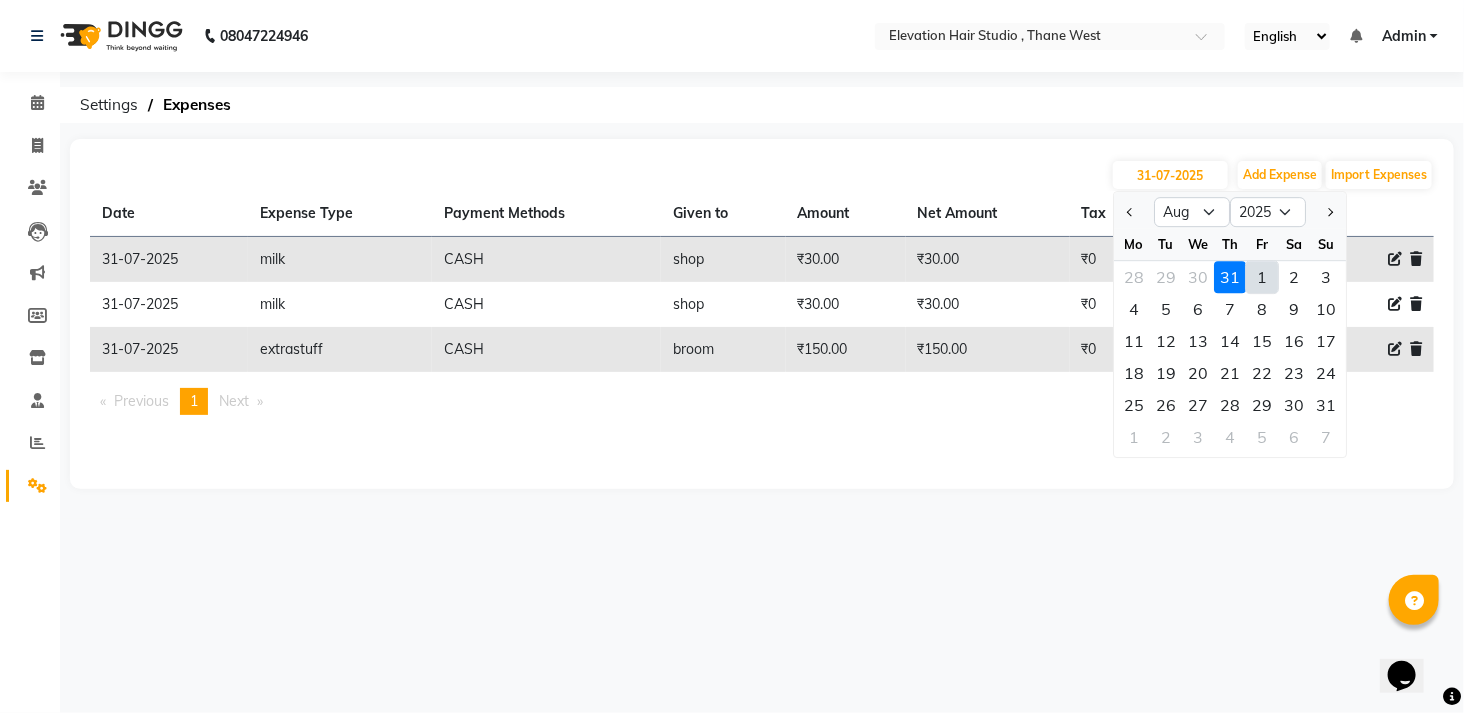 click on "1" 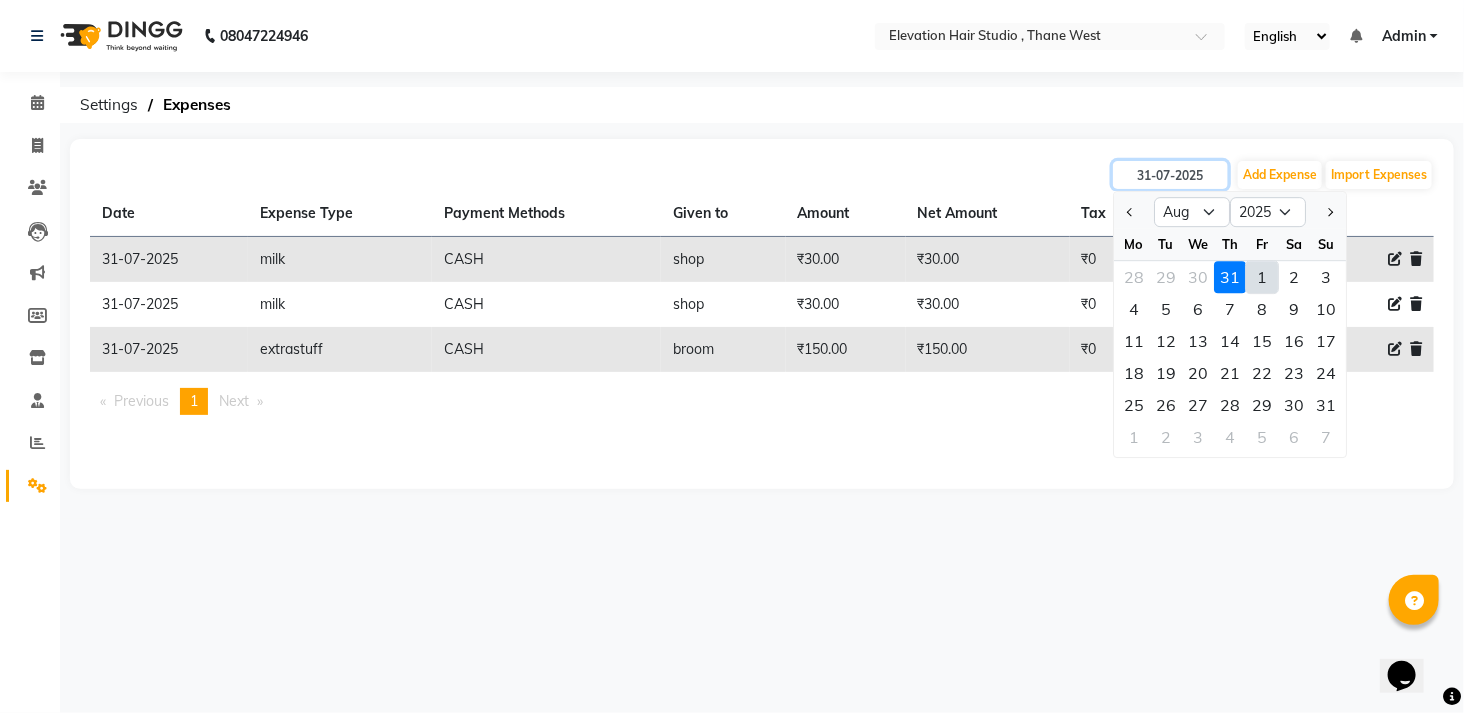 type on "01-08-2025" 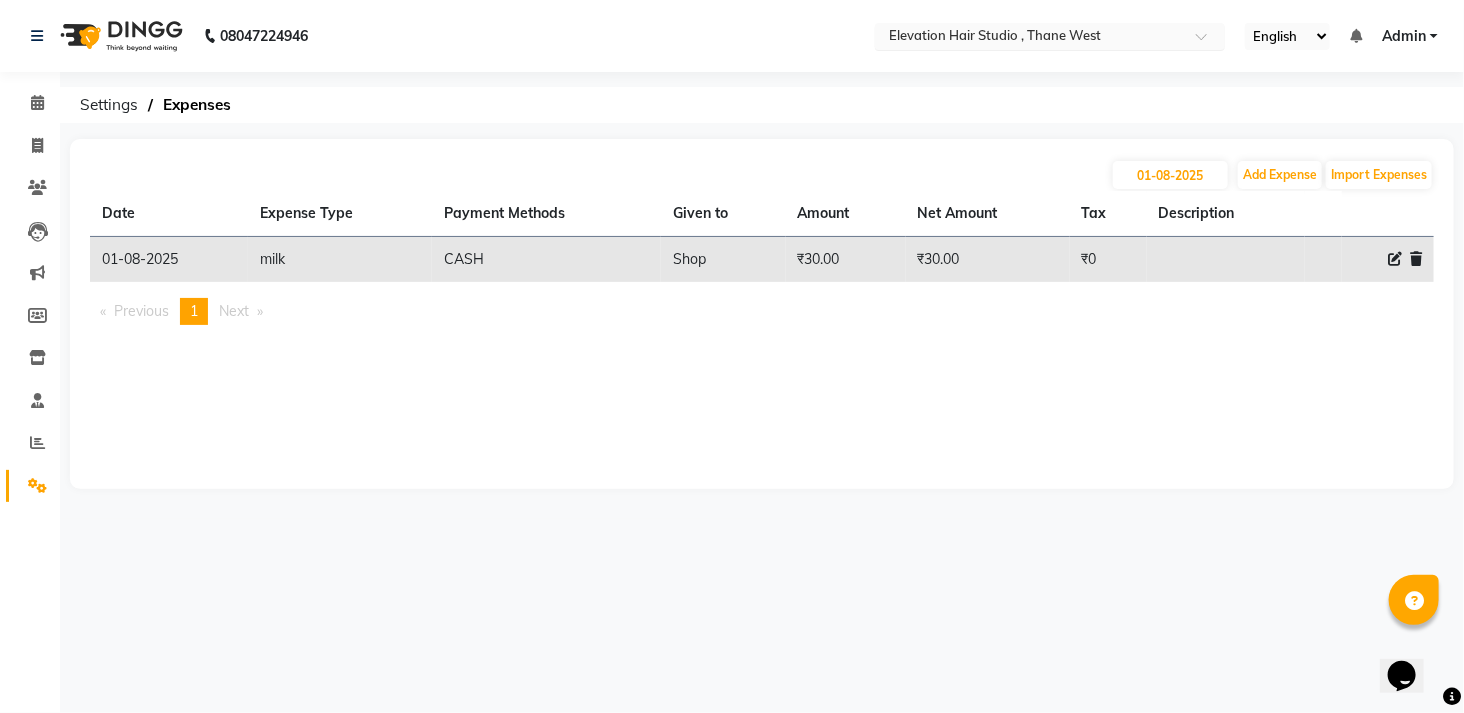 click on "Select Location × Elevation Hair Studio , Thane West" at bounding box center [1050, 36] 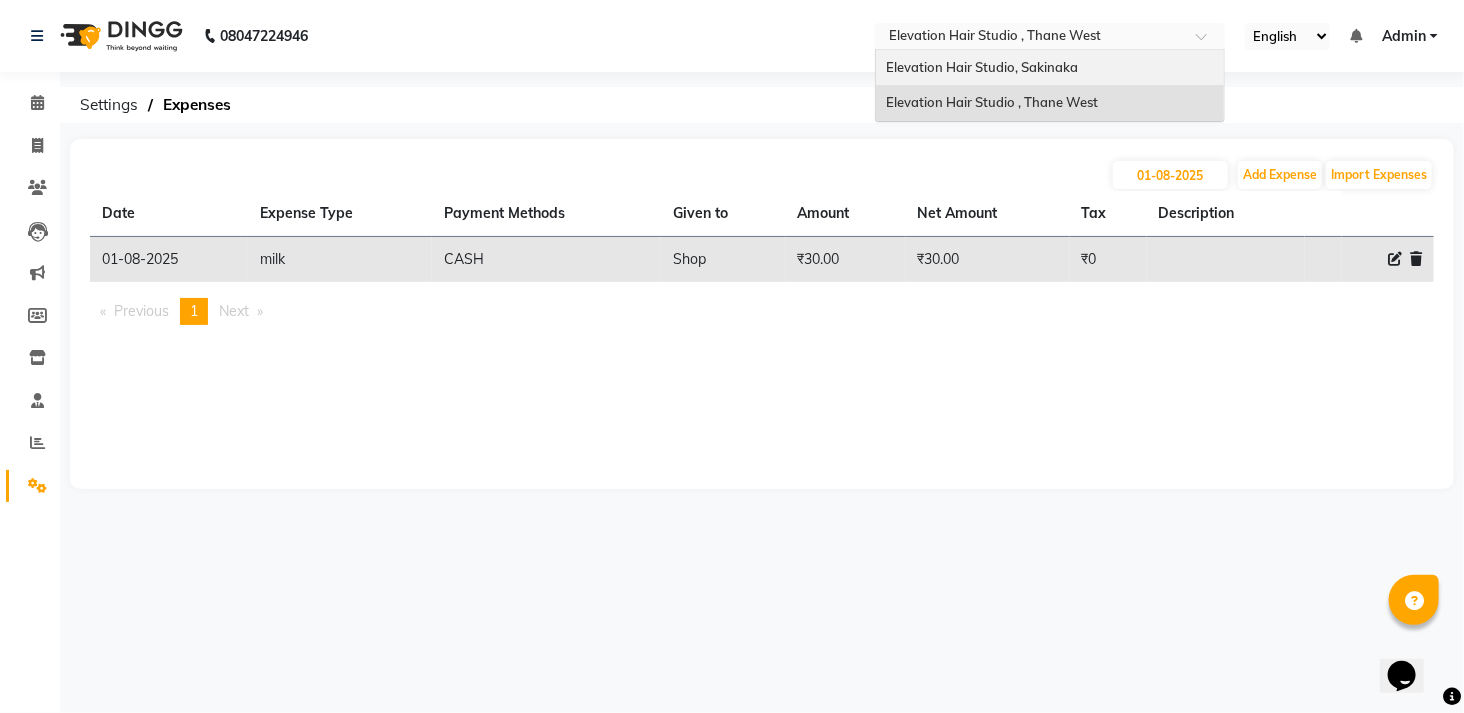 click on "Elevation Hair Studio, Sakinaka" at bounding box center [982, 67] 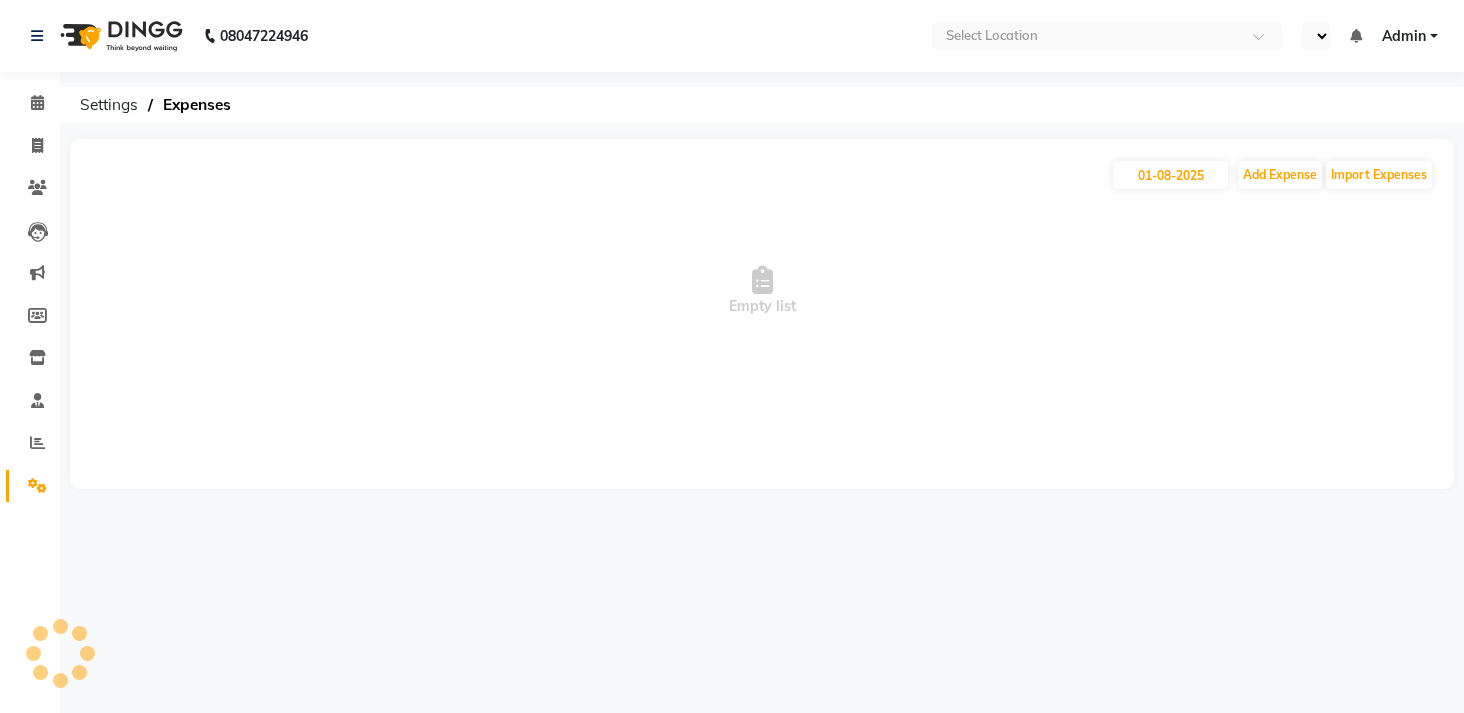 scroll, scrollTop: 0, scrollLeft: 0, axis: both 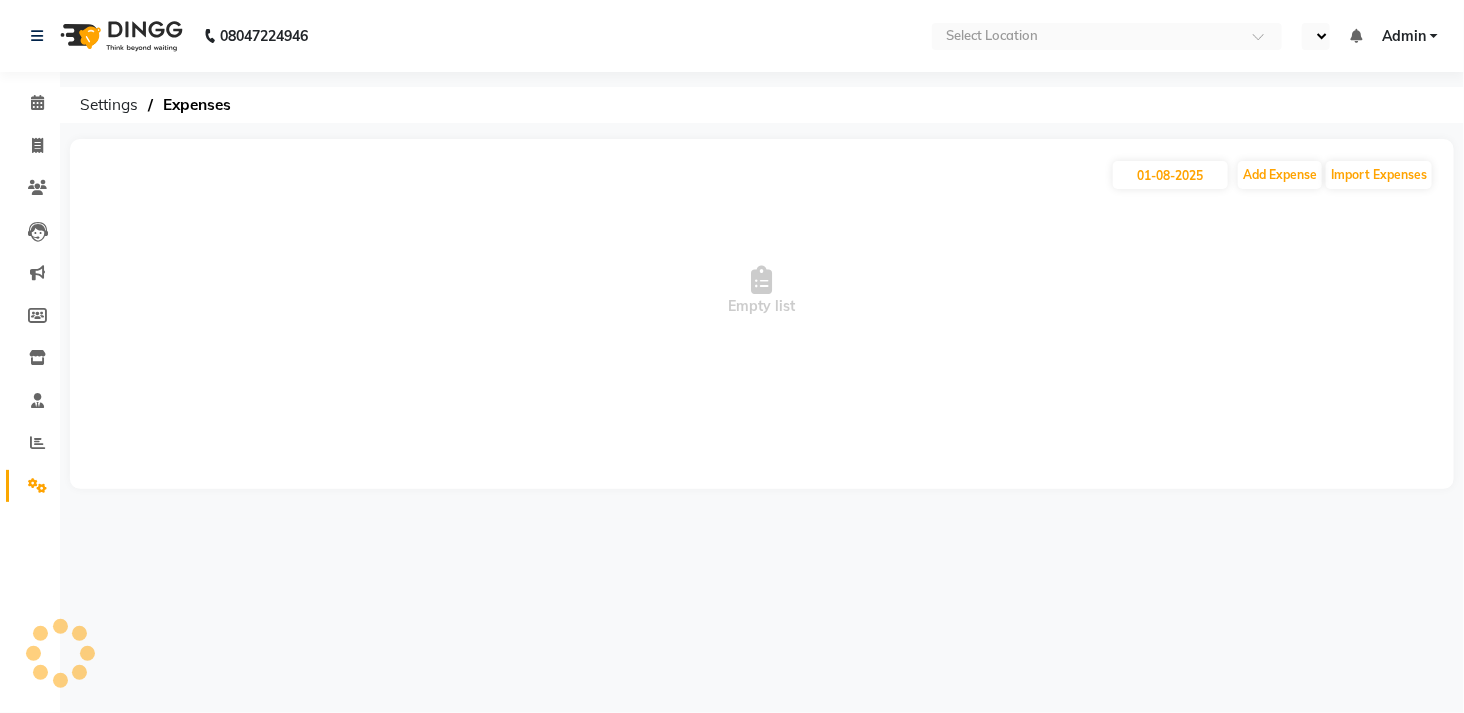 select on "en" 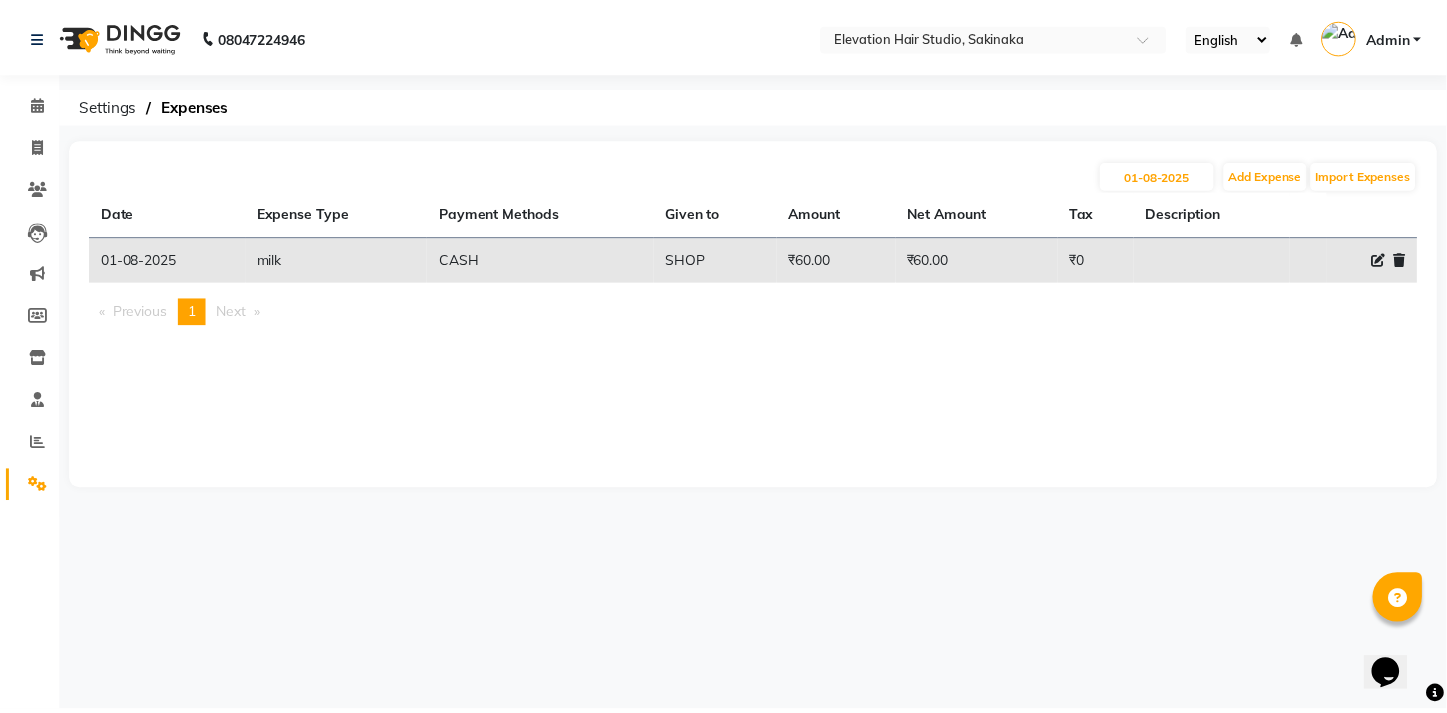 scroll, scrollTop: 0, scrollLeft: 0, axis: both 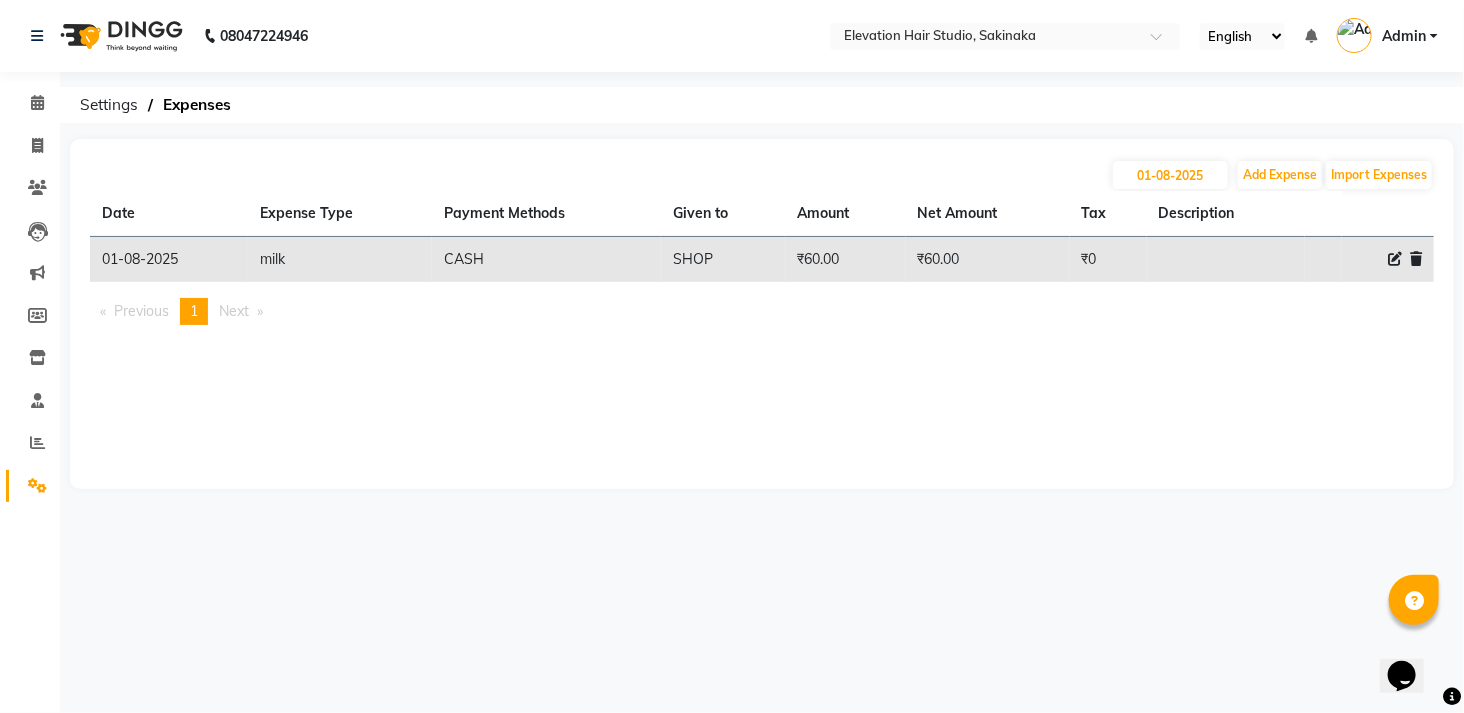 click 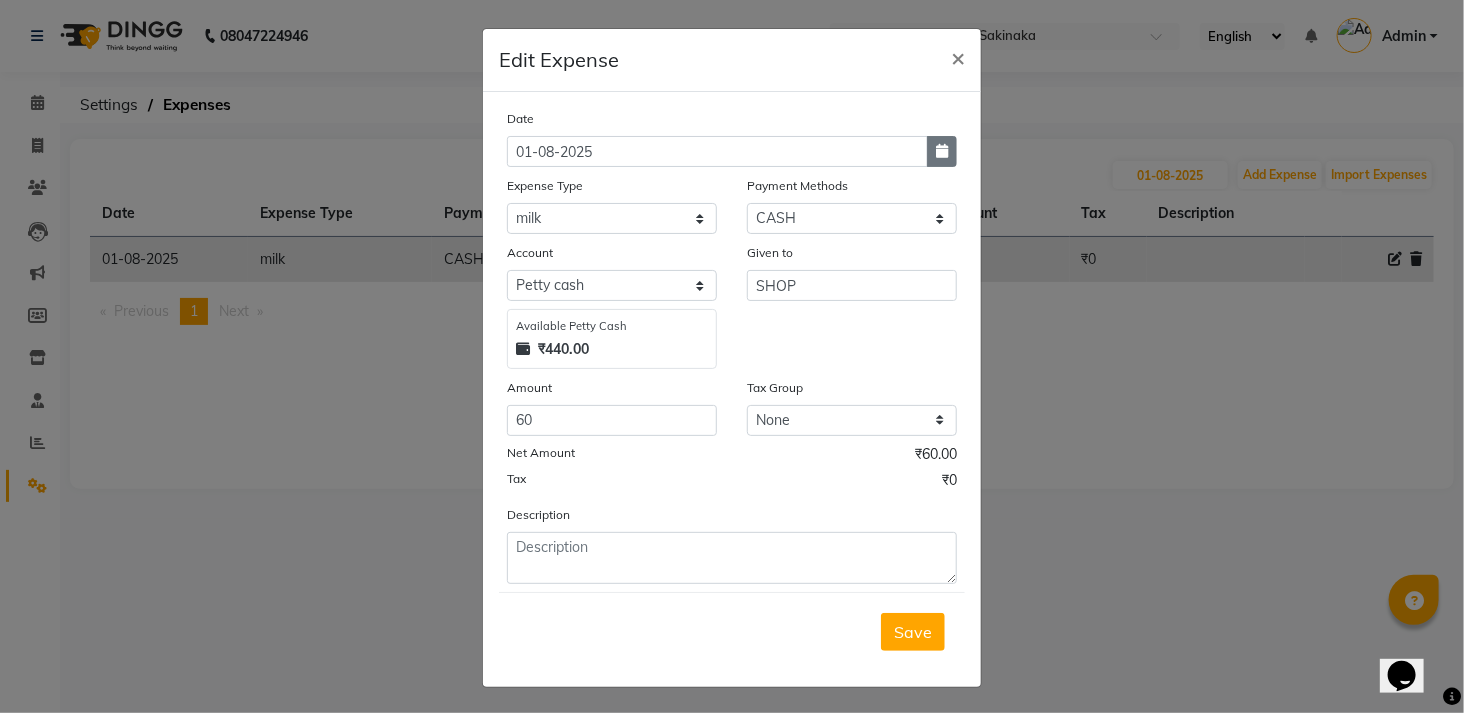 click 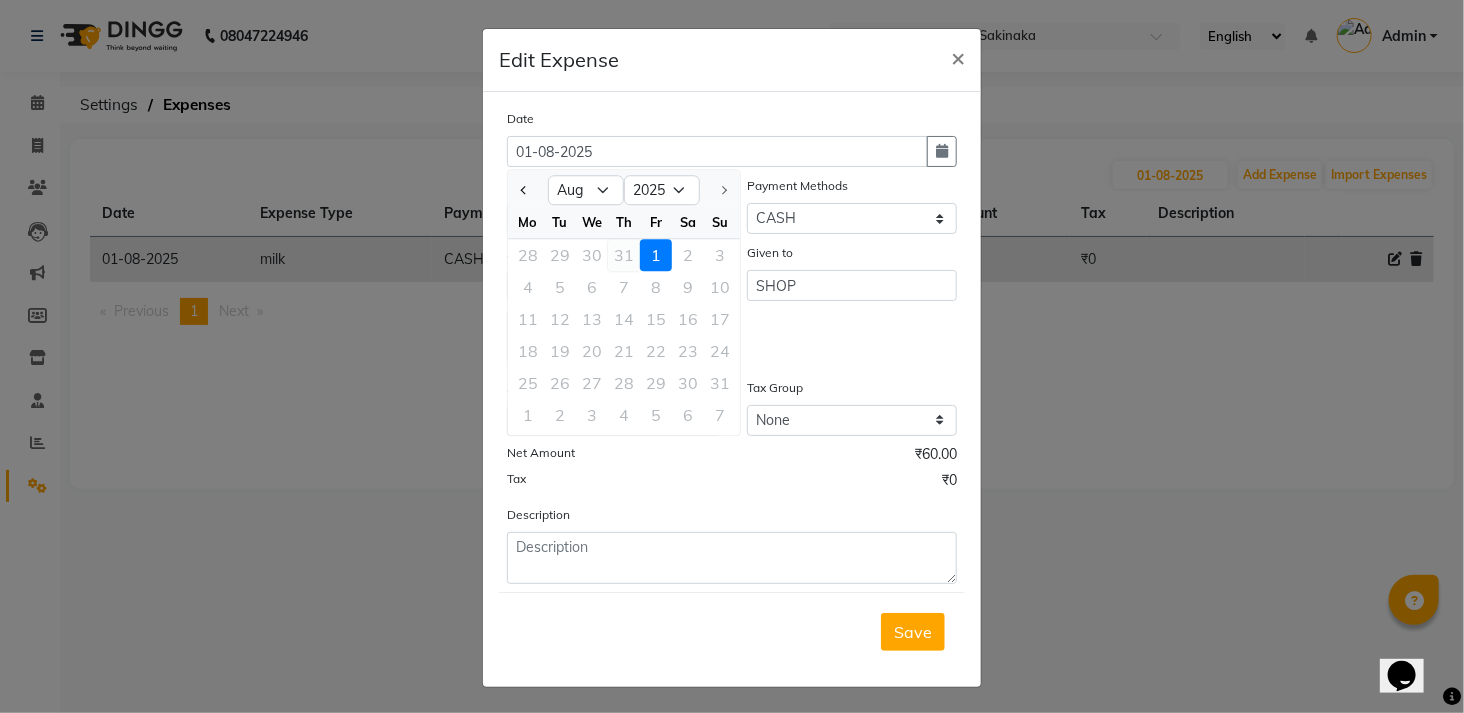 click on "31" 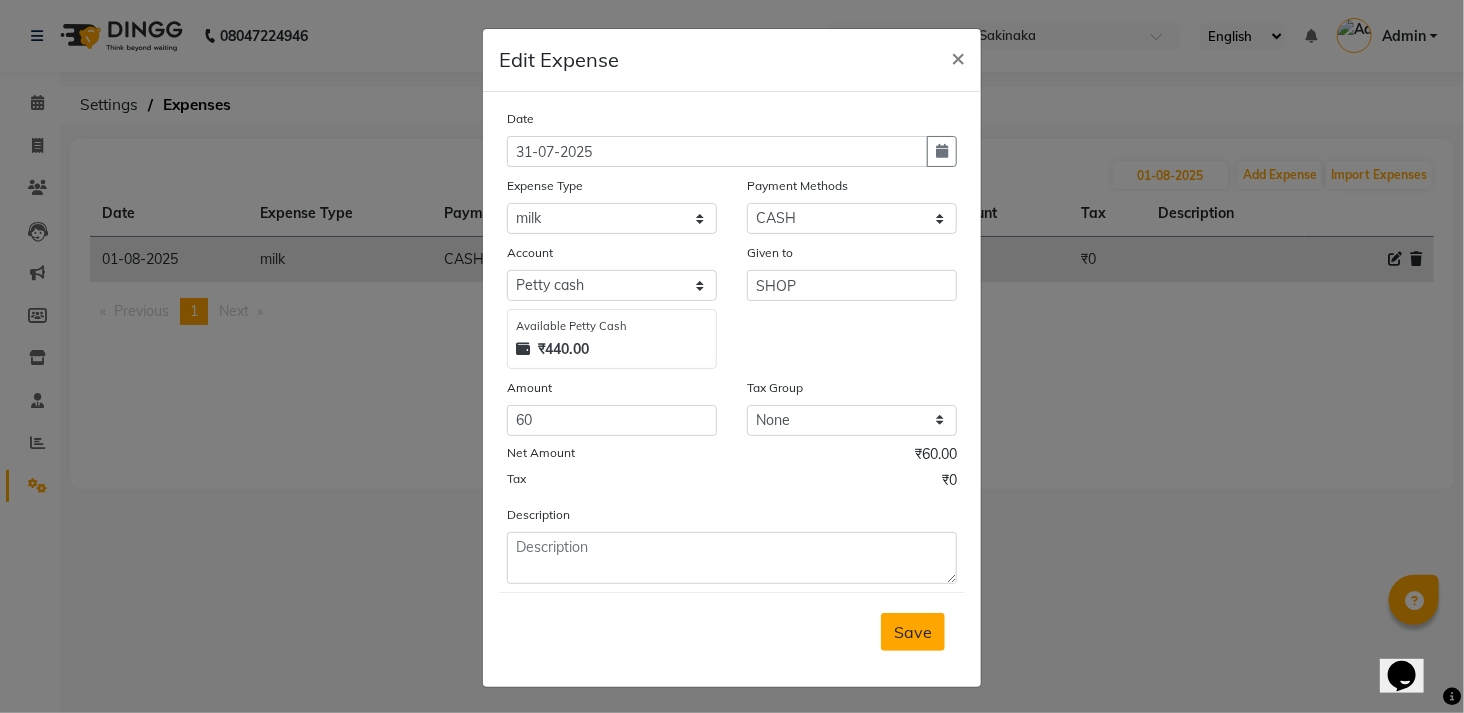 click on "Save" at bounding box center (913, 632) 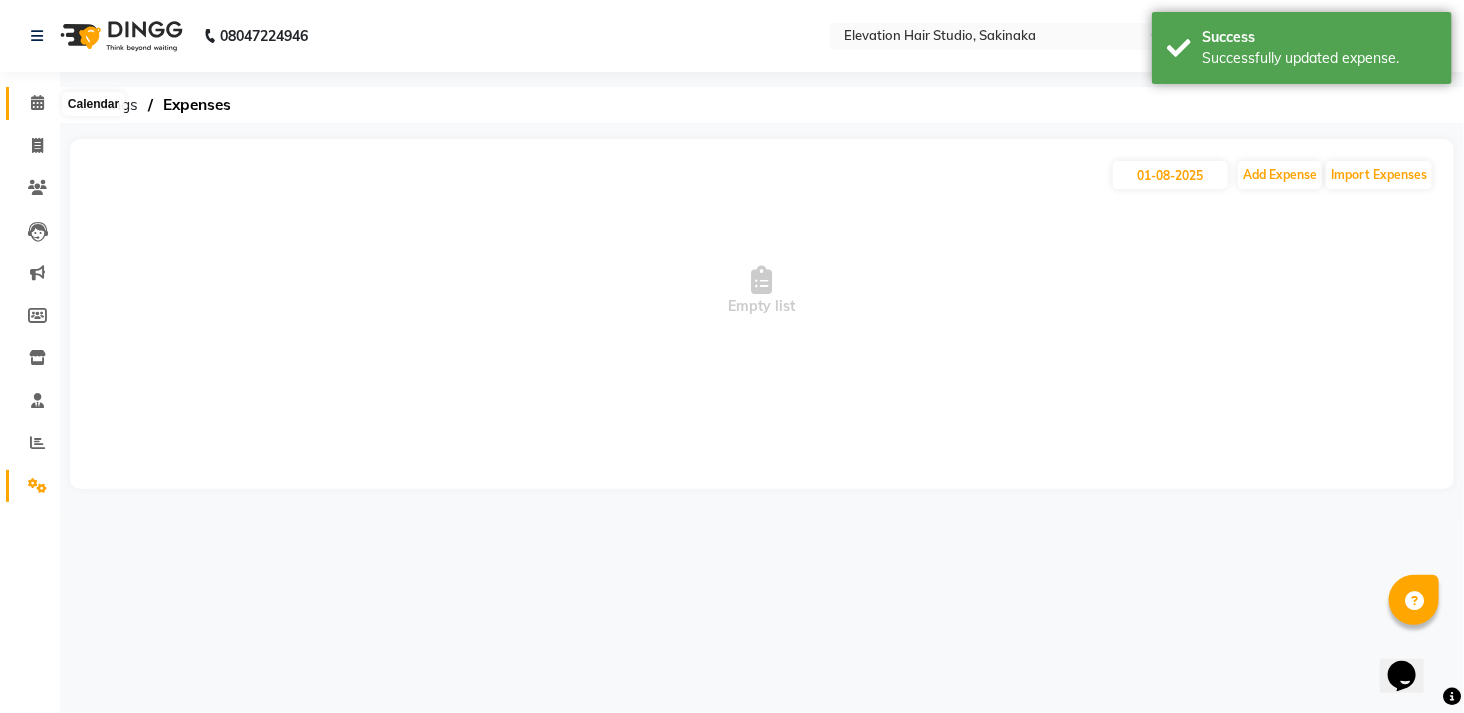 click 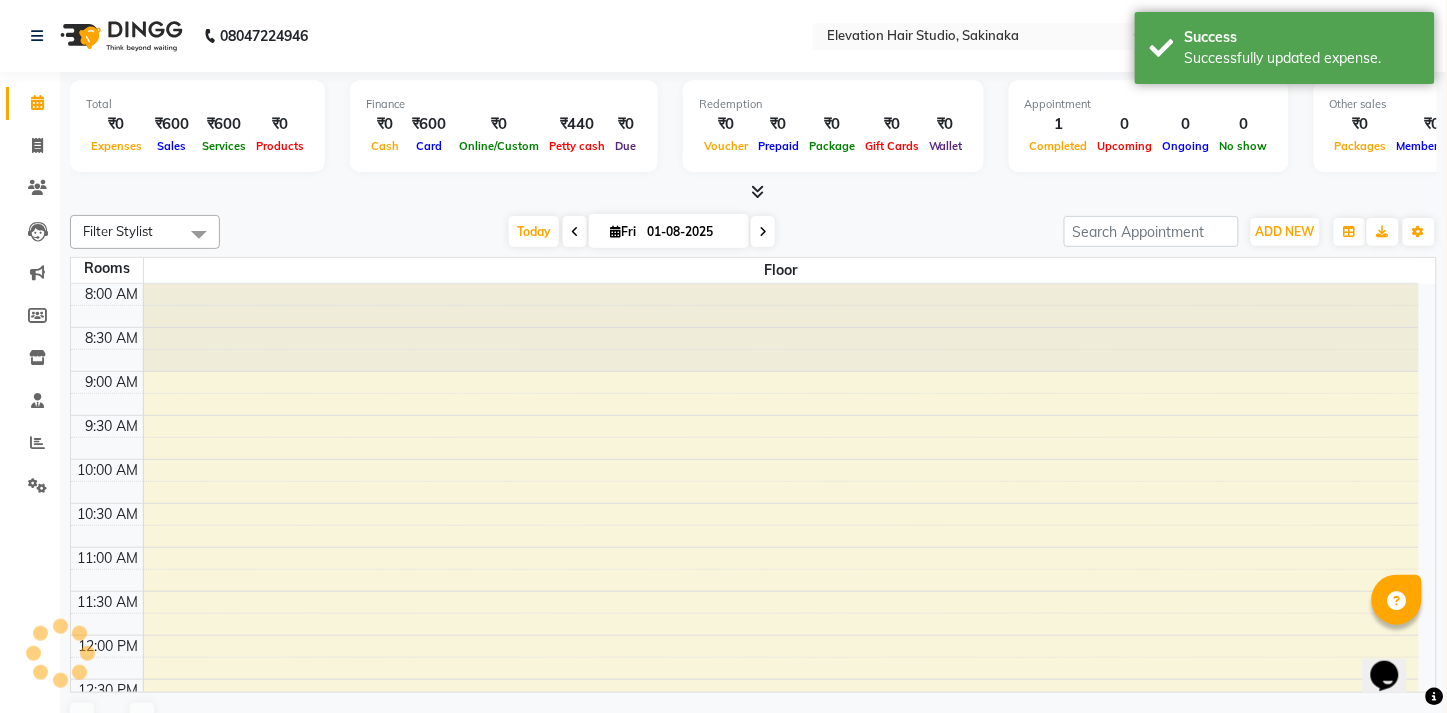 scroll, scrollTop: 0, scrollLeft: 0, axis: both 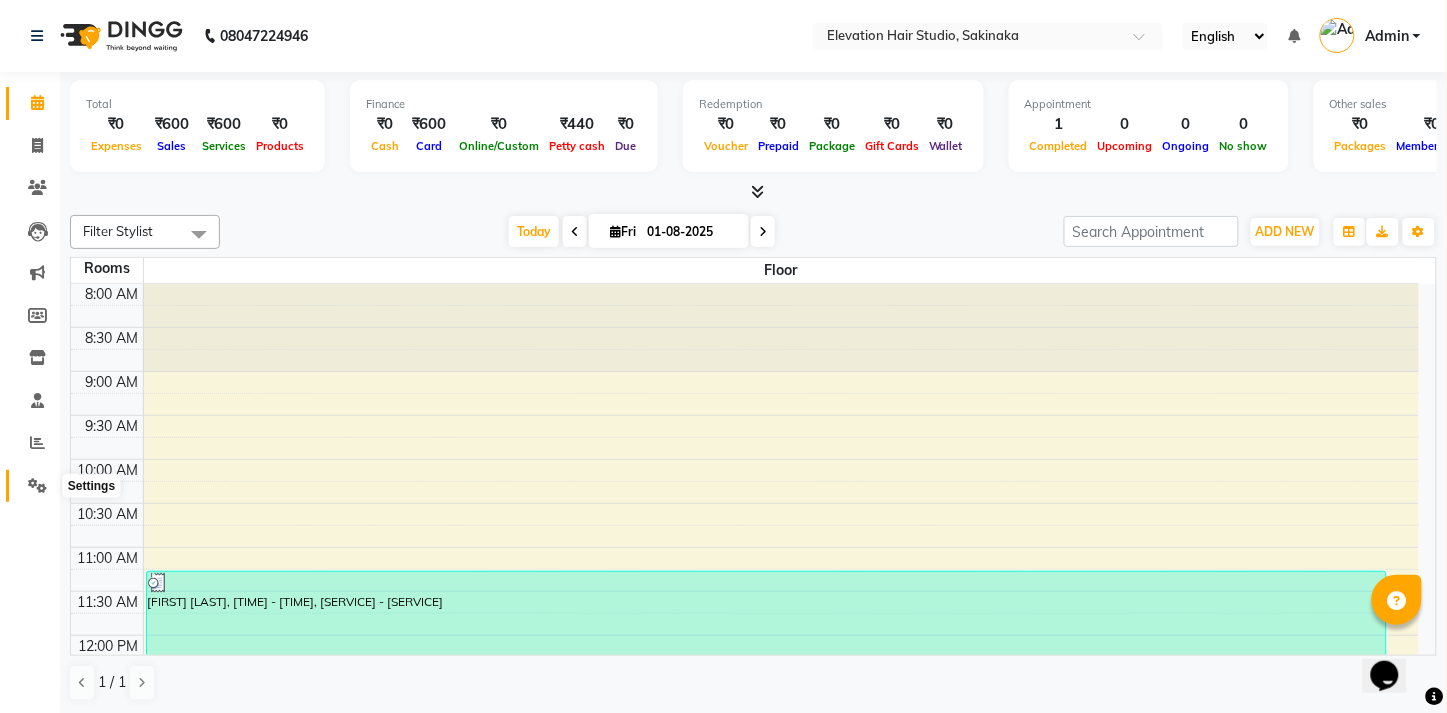 click 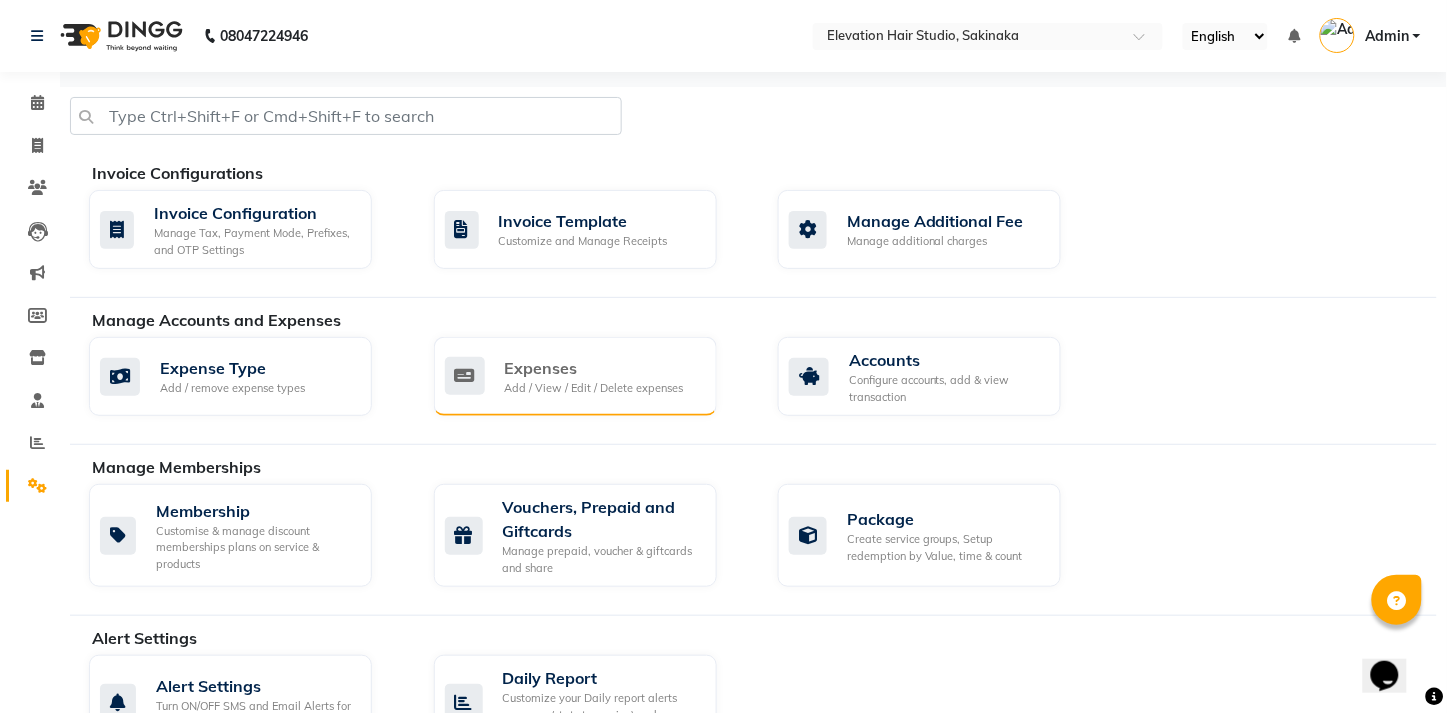 click on "Add / View / Edit / Delete expenses" 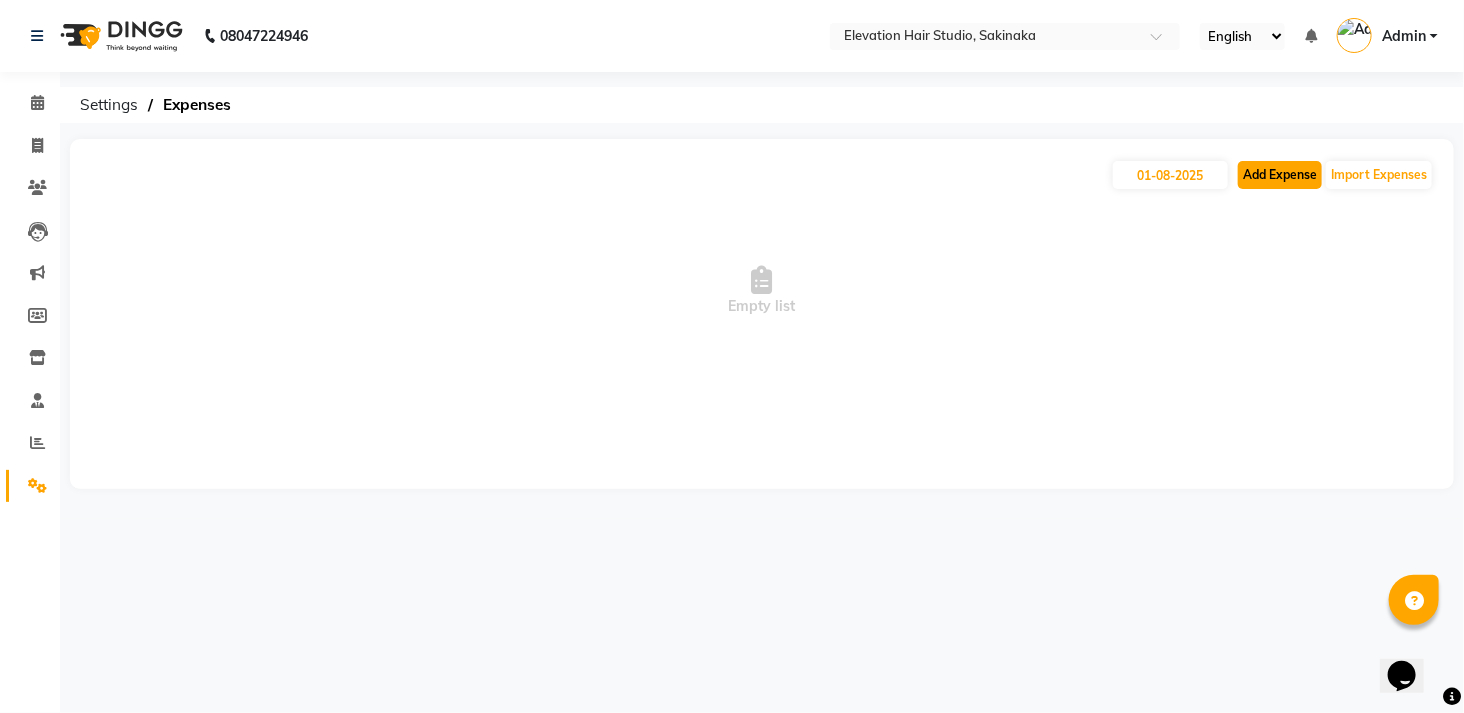 click on "Add Expense" 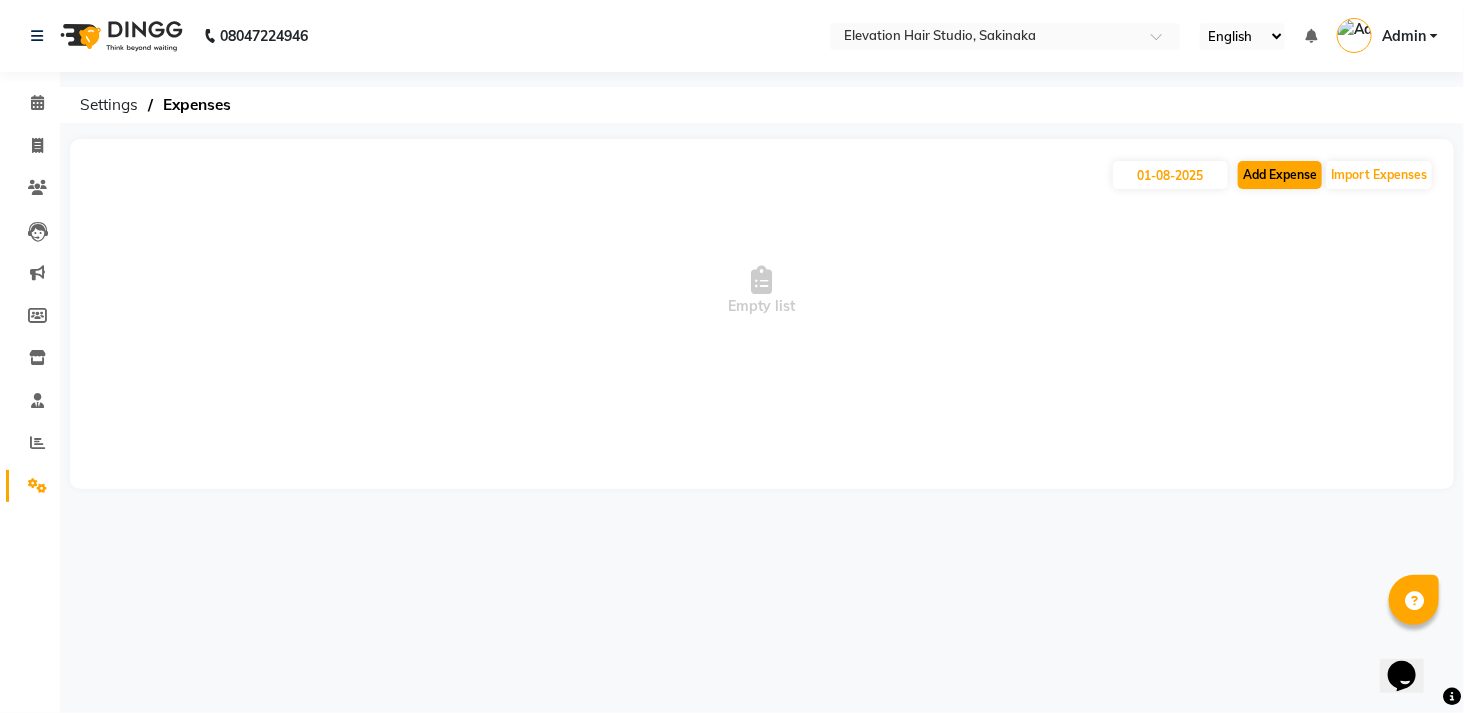 select on "1" 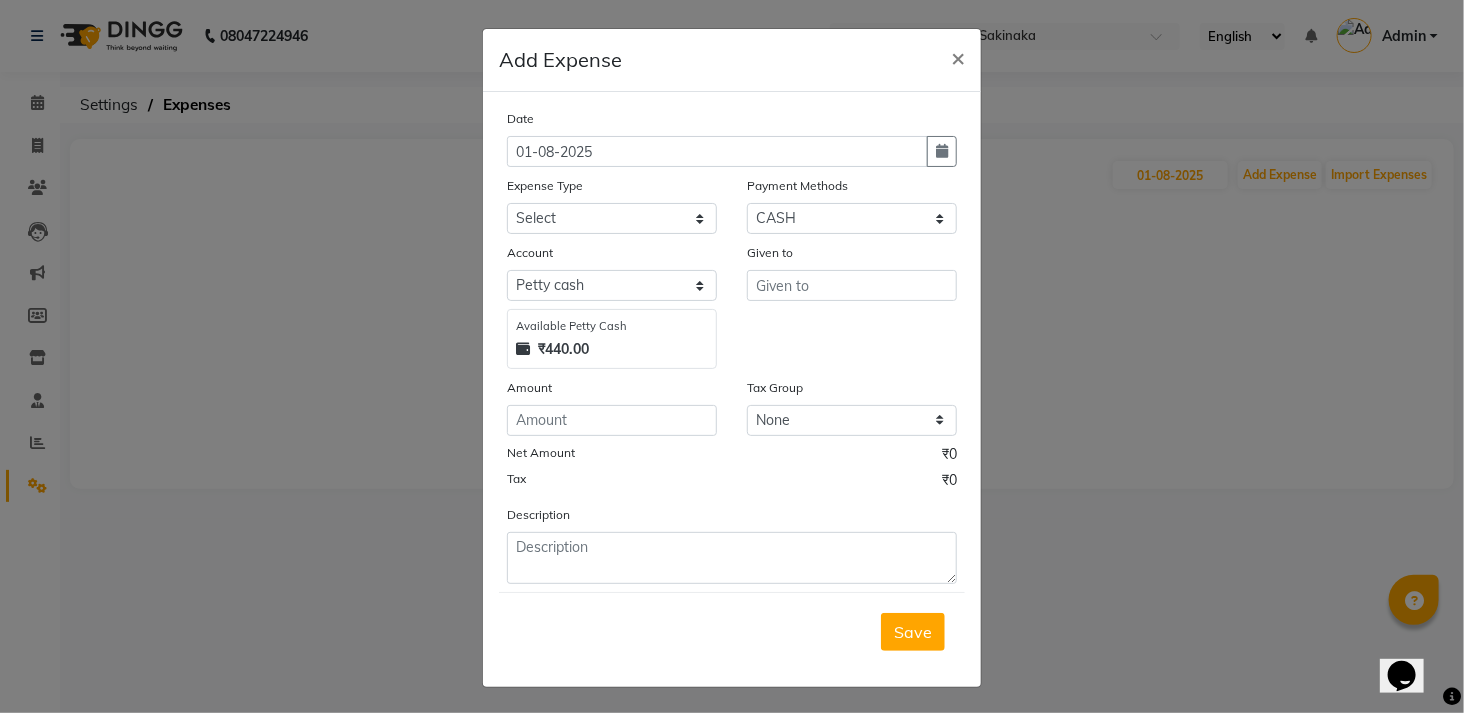 click on "Add Expense  × Date 01-08-2025 Expense Type Select AC Adrak Advance Salary agarbatti anees Appron asmoul advance salary Bank charges Car maintenance  CARPENTER Cash Deposited to bank Cash Handed over to Owner cellphone Client Snacks Clinical charges coffee conditioner courier diliptip dustbinplatebottle Equipment extrastuff fridge Fuel glue Govt fee greaser hairpatch hardware Incentive Insurance International purchase israil key lead light bill Loan Repayment Maintenance Marketing medicine milk Miscellaneous MRA ola Other paddlebrush PAINTER Pantry plumber Product product recharge rehman Rent Salary salary salary sandwich shampoo Staff Snacks sugar TAPE Tax Tea & Refreshment tissue towel trolly Utilities velocity VIDEO water web side WEFAST wireboard xerox Payment Methods Select CASH CARD GPay PhonePe Loan Cheque Package Visa Card BharatPay PayTM Wallet Account Select Petty cash Default account Available Petty Cash ₹440.00 Given to Amount Tax Group None GST(ANY) Net Amount ₹0 Tax ₹0 Description  Save" 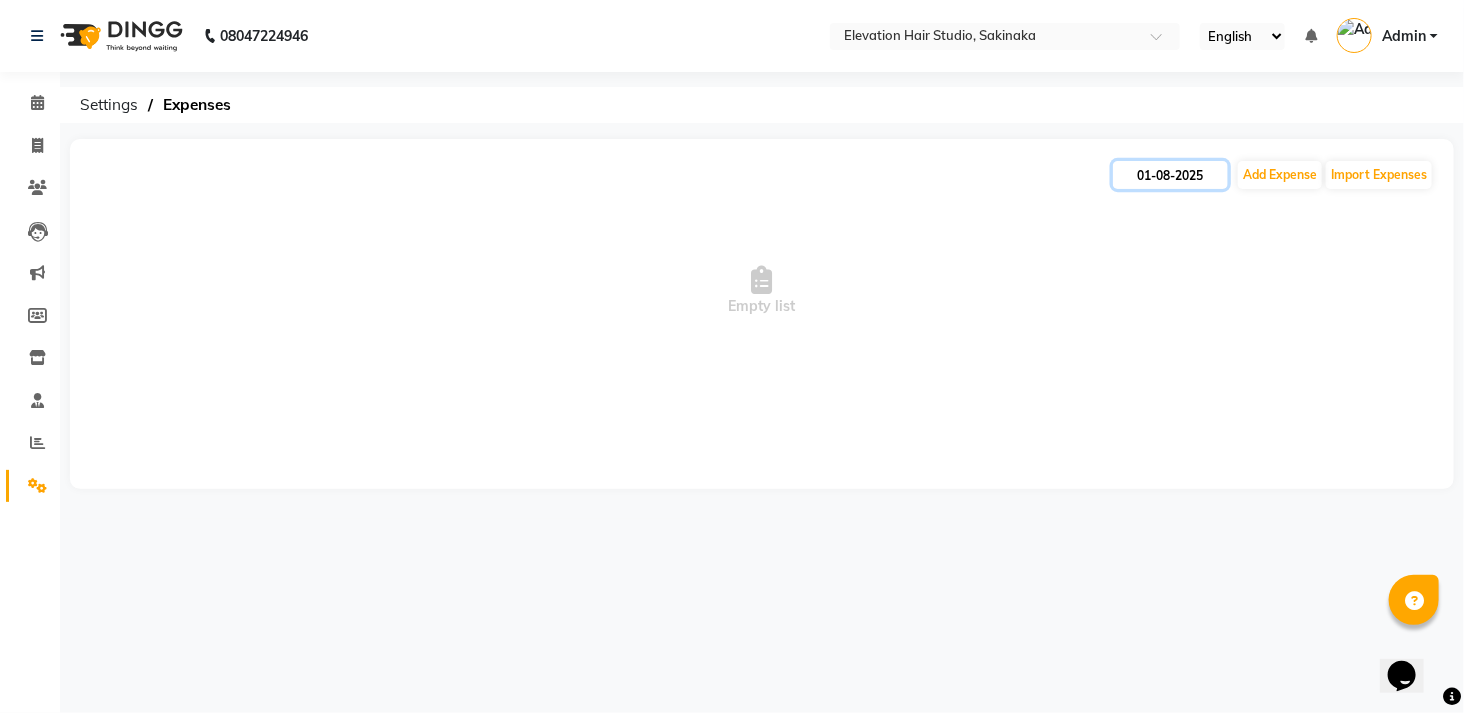 click on "01-08-2025" 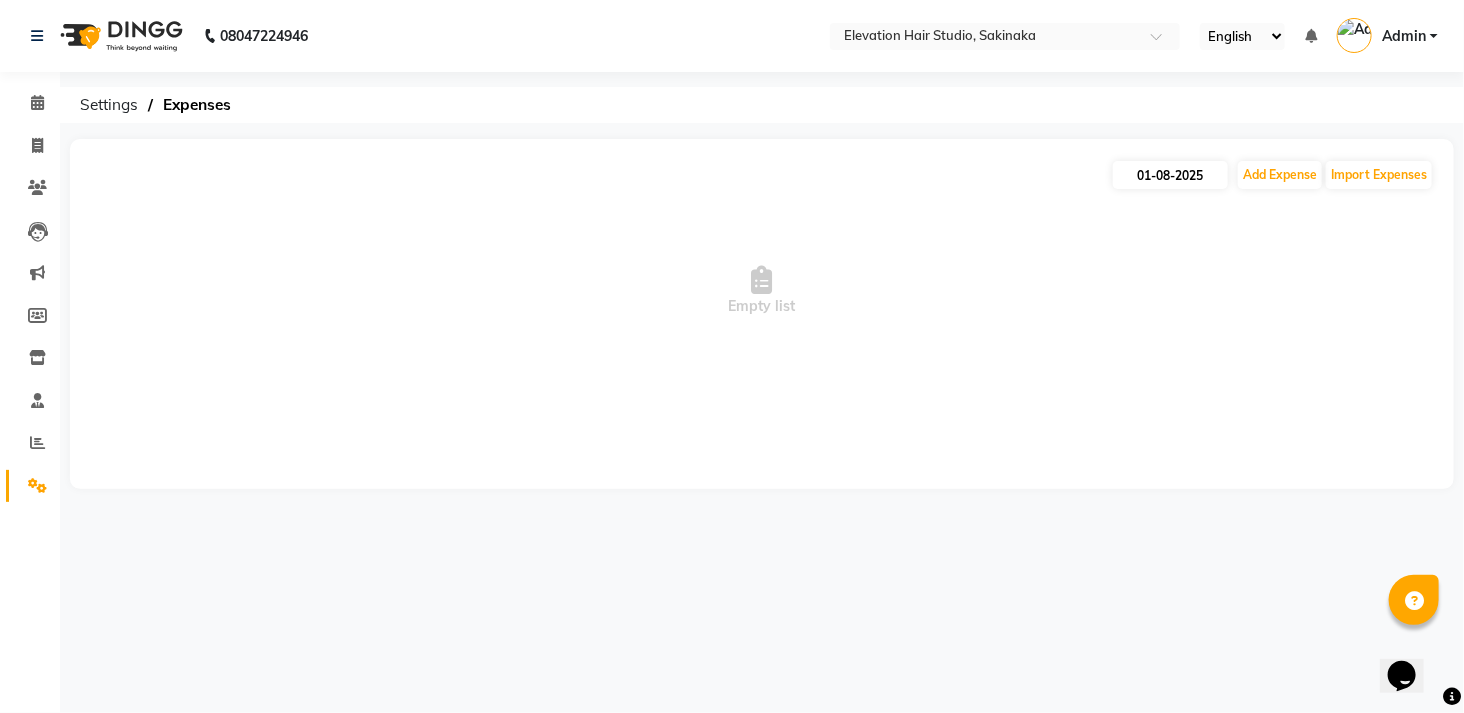 select on "8" 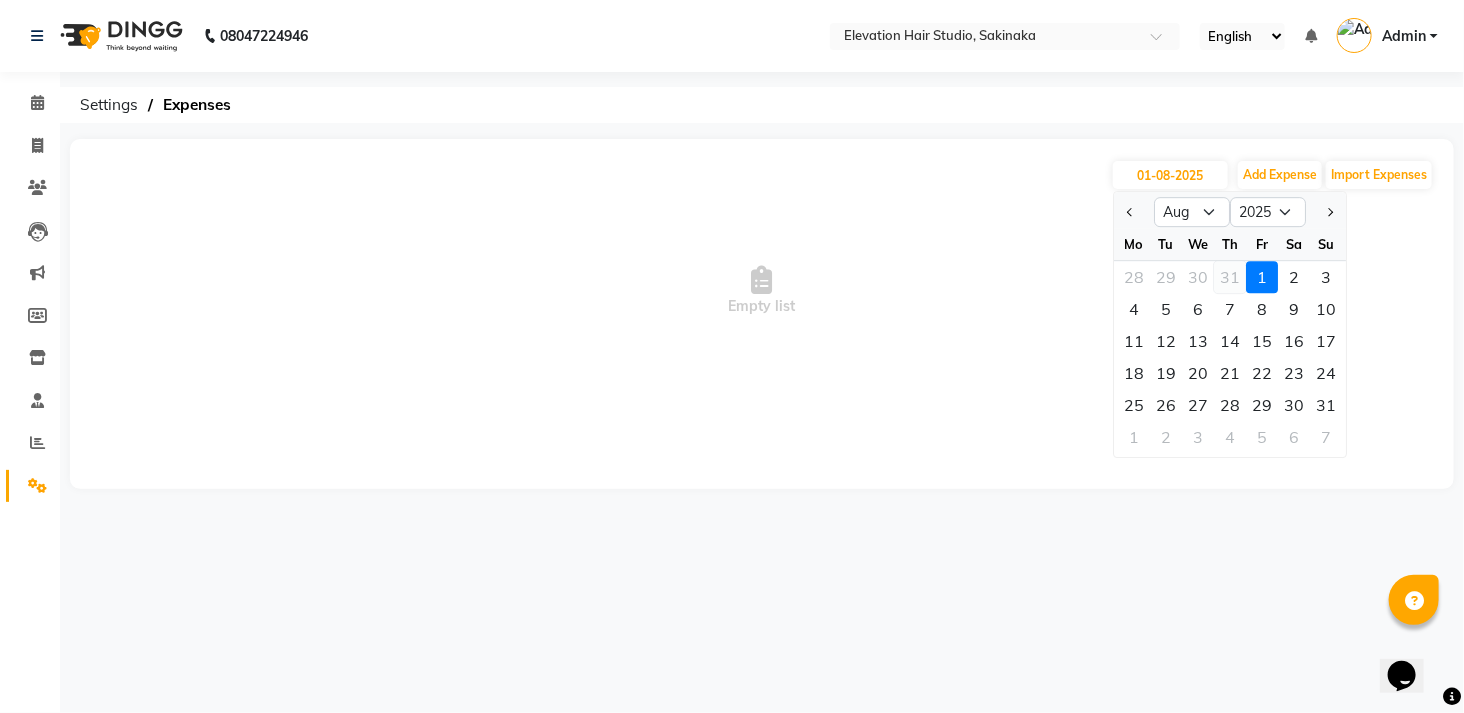 click on "31" 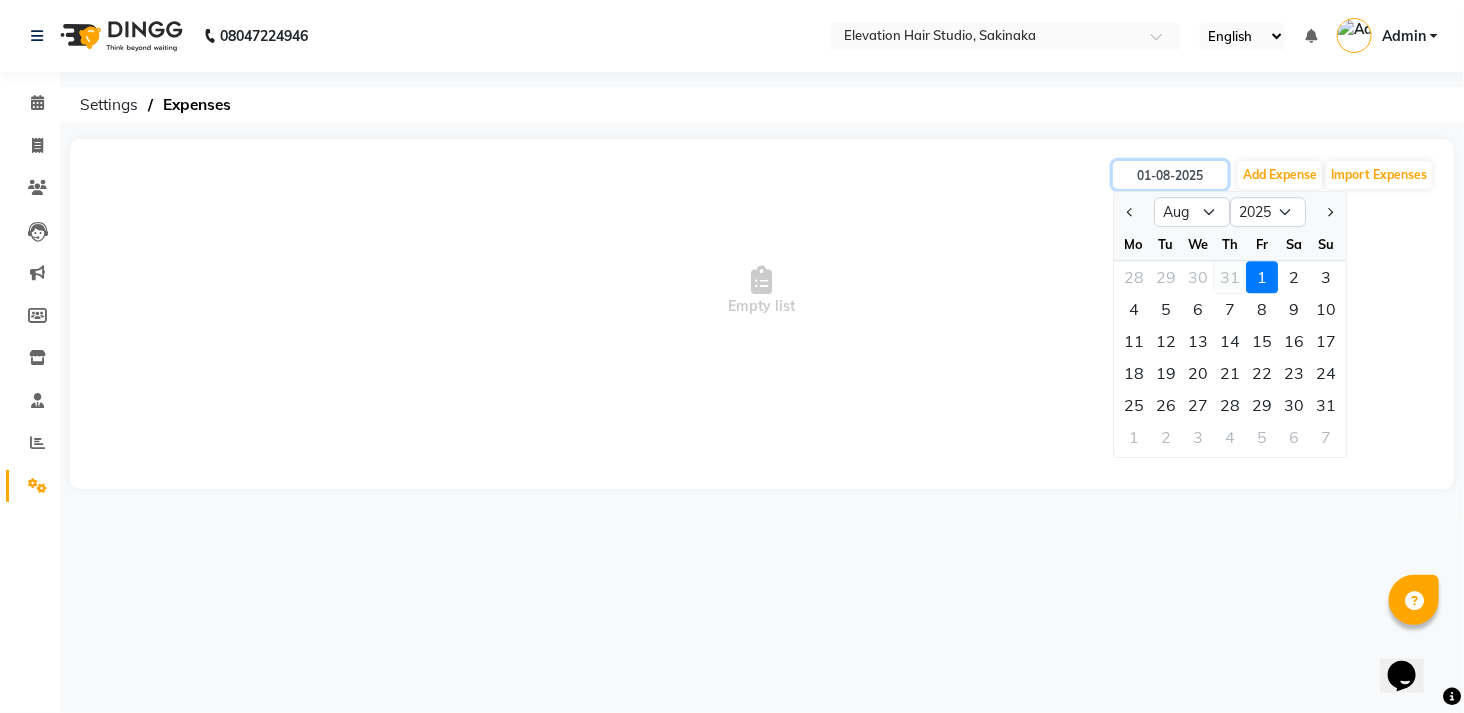 type on "31-07-2025" 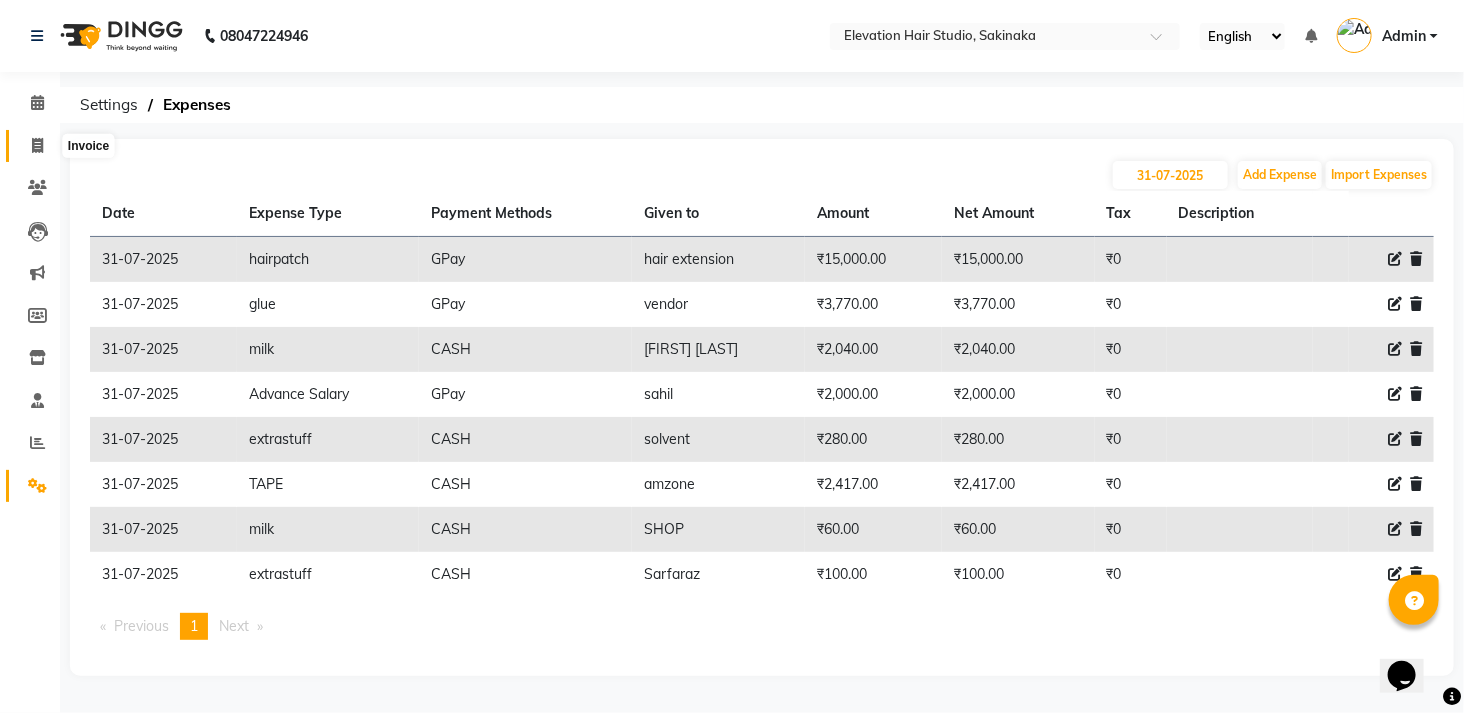 click 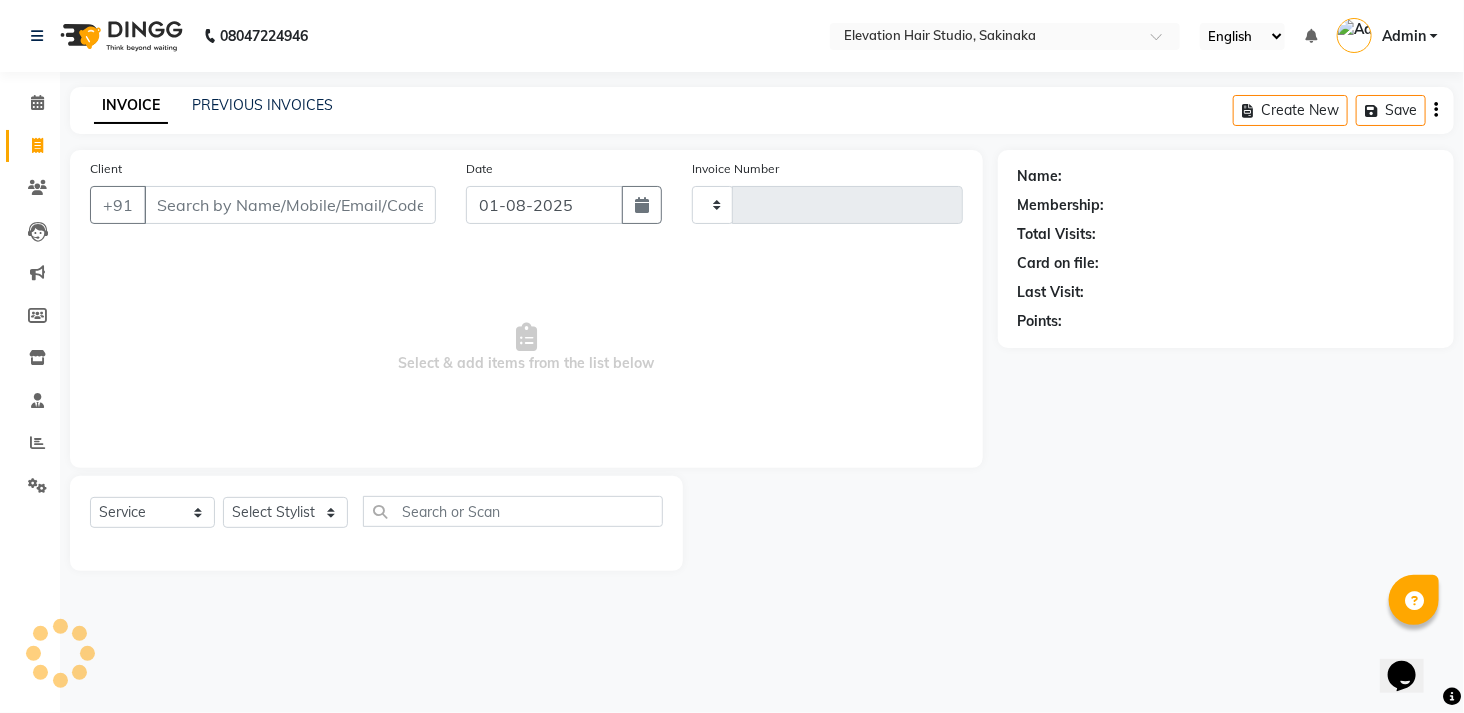 type on "1267" 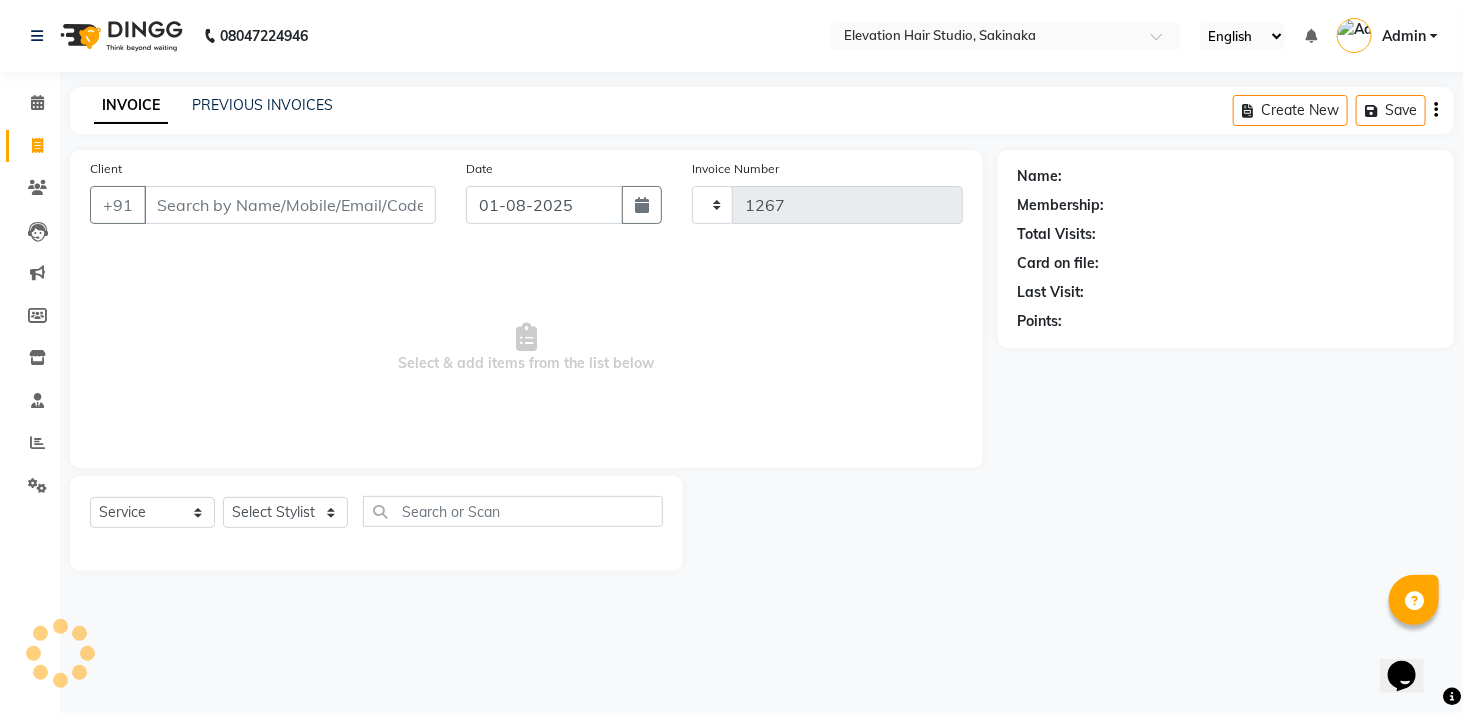 select on "4949" 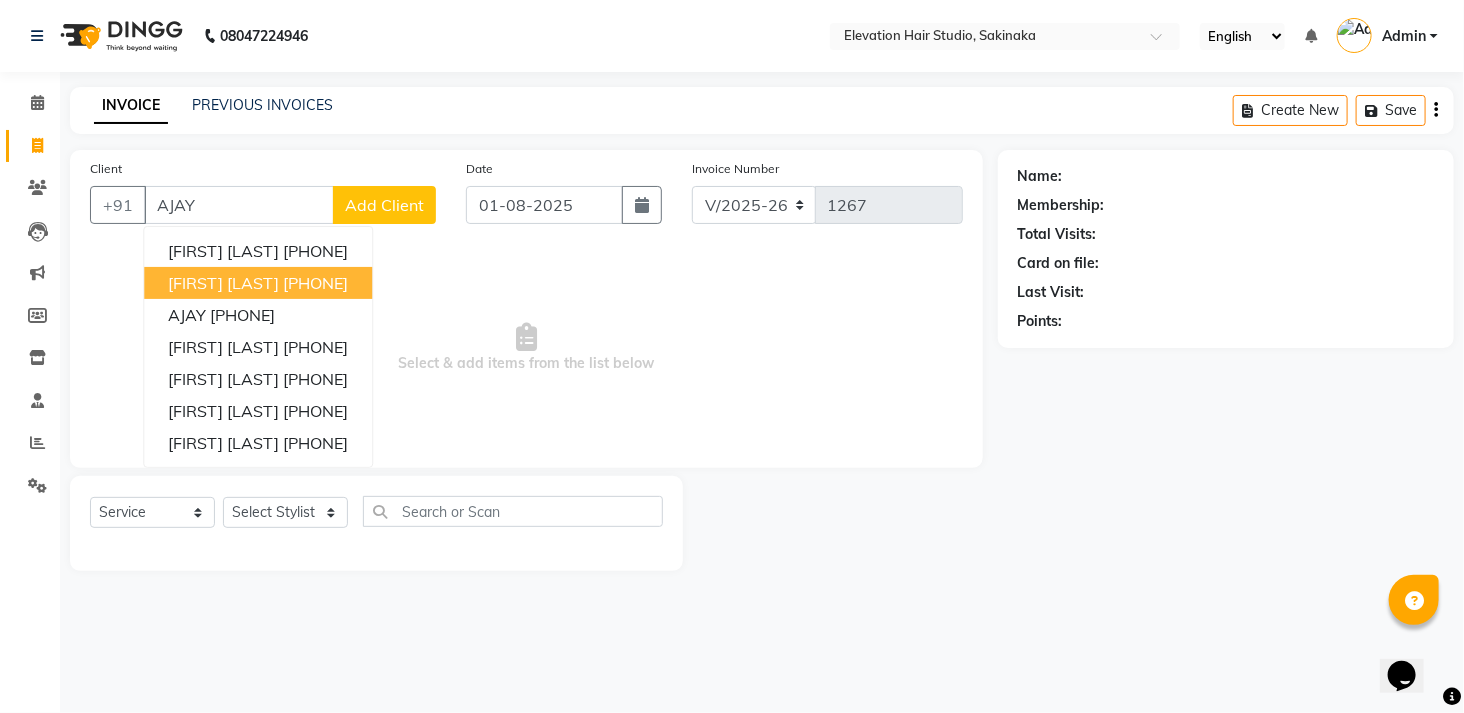 click on "9773700462" at bounding box center (315, 283) 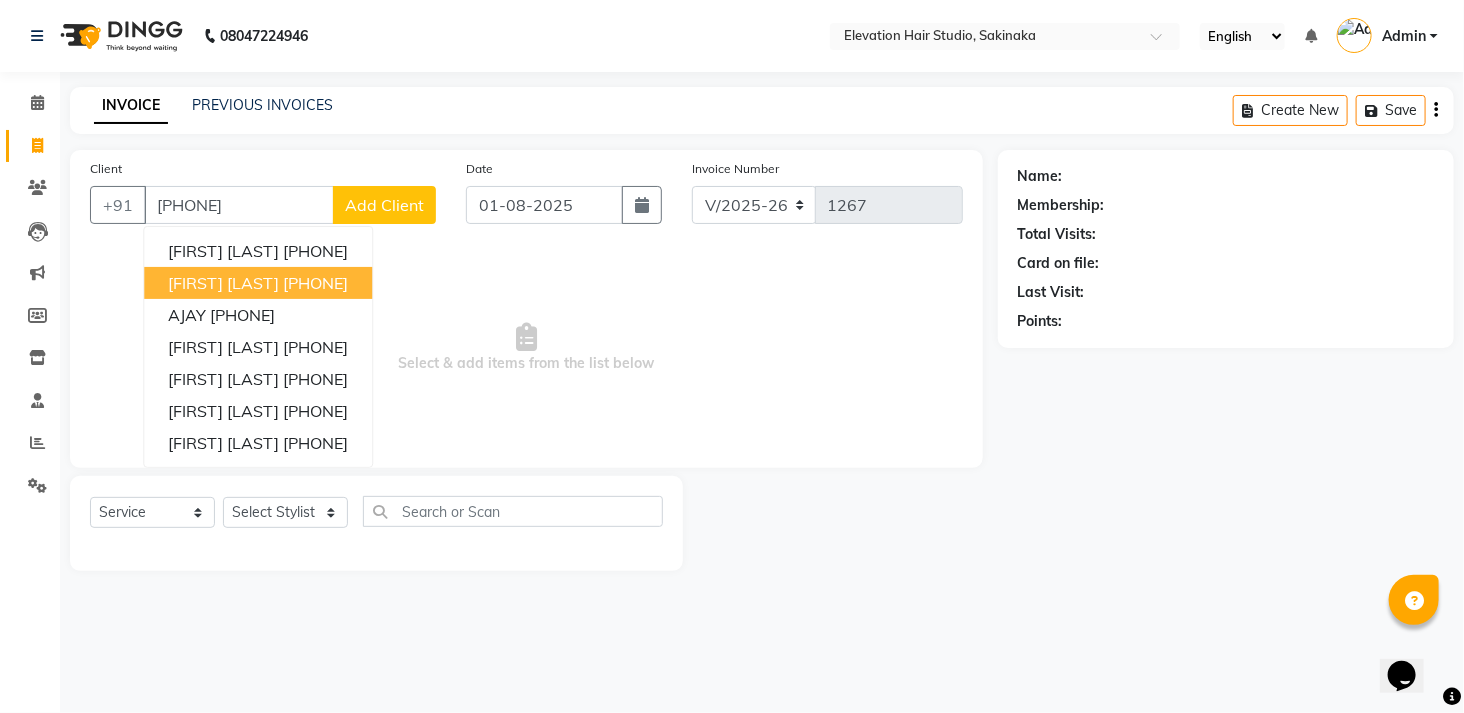 type on "9773700462" 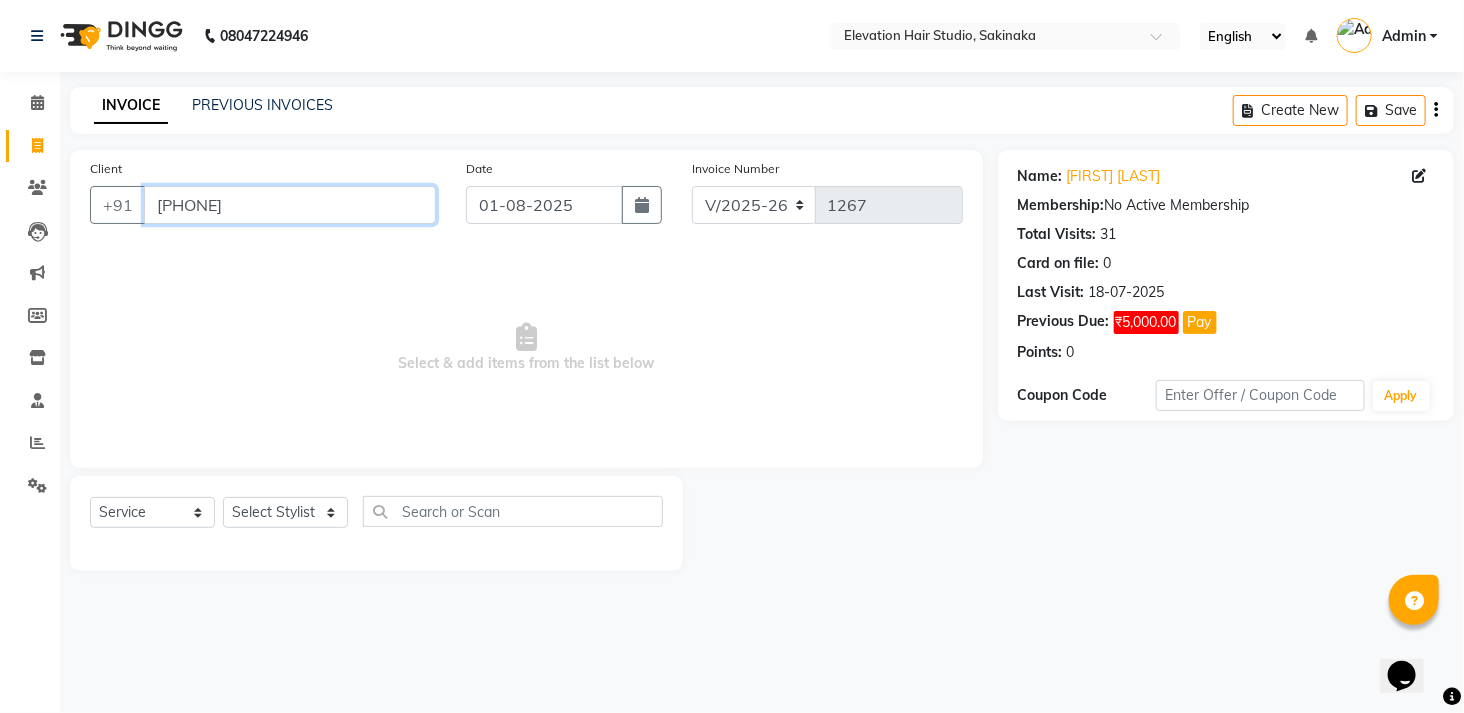 click on "9773700462" at bounding box center [290, 205] 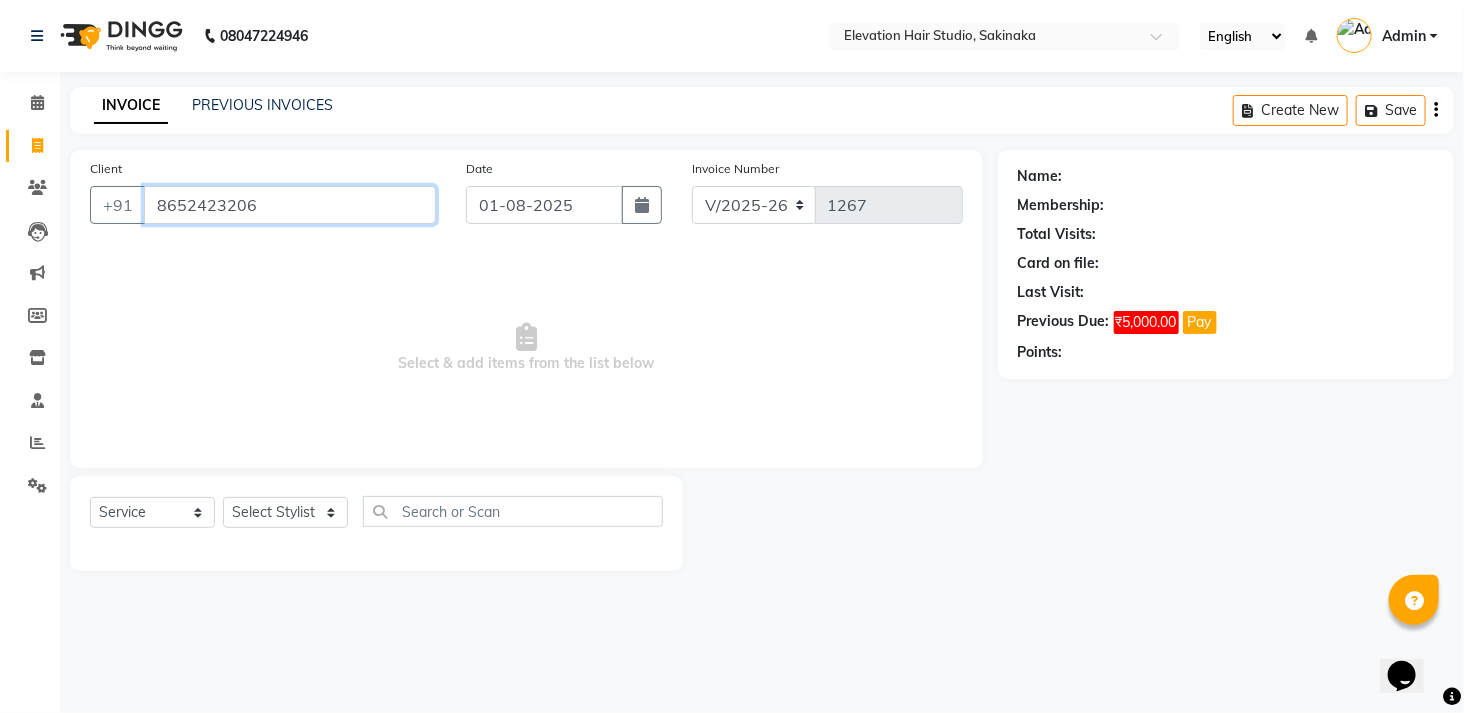 type on "8652423206" 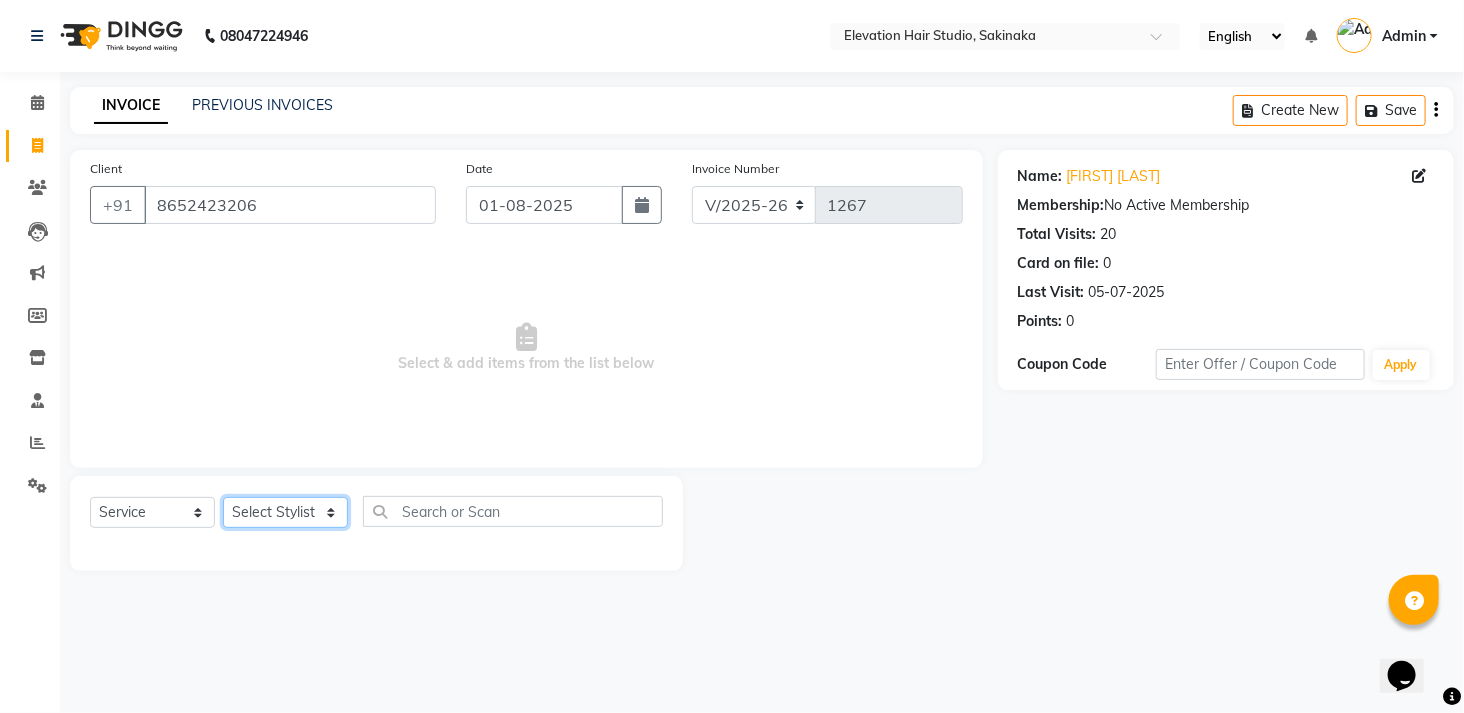 click on "Select Stylist Admin (EHS Thane) ANEES  DILIP KAPIL  PRIYA RUPESH SAHIL  Sarfaraz SHAHEENA SHAIKH  ZEESHAN" 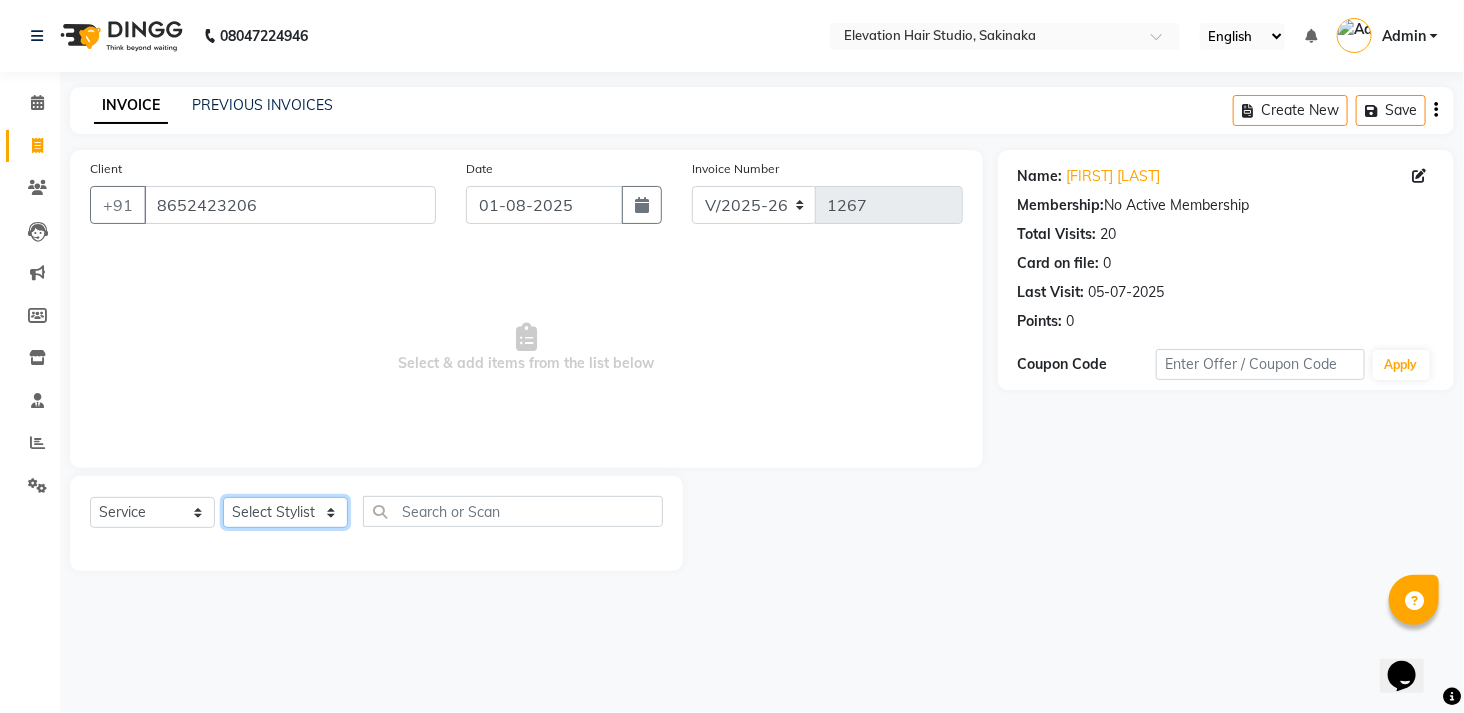 select on "84316" 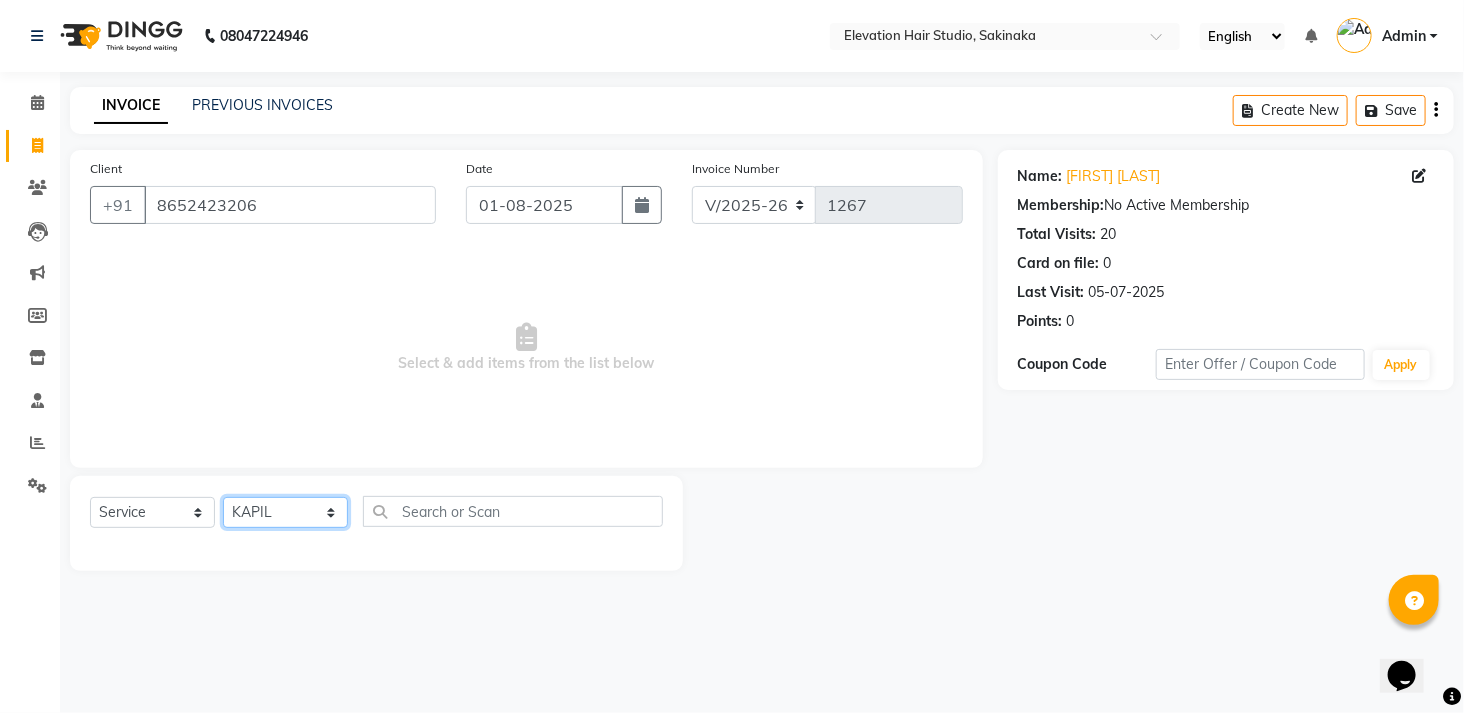 click on "Select Stylist Admin (EHS Thane) ANEES  DILIP KAPIL  PRIYA RUPESH SAHIL  Sarfaraz SHAHEENA SHAIKH  ZEESHAN" 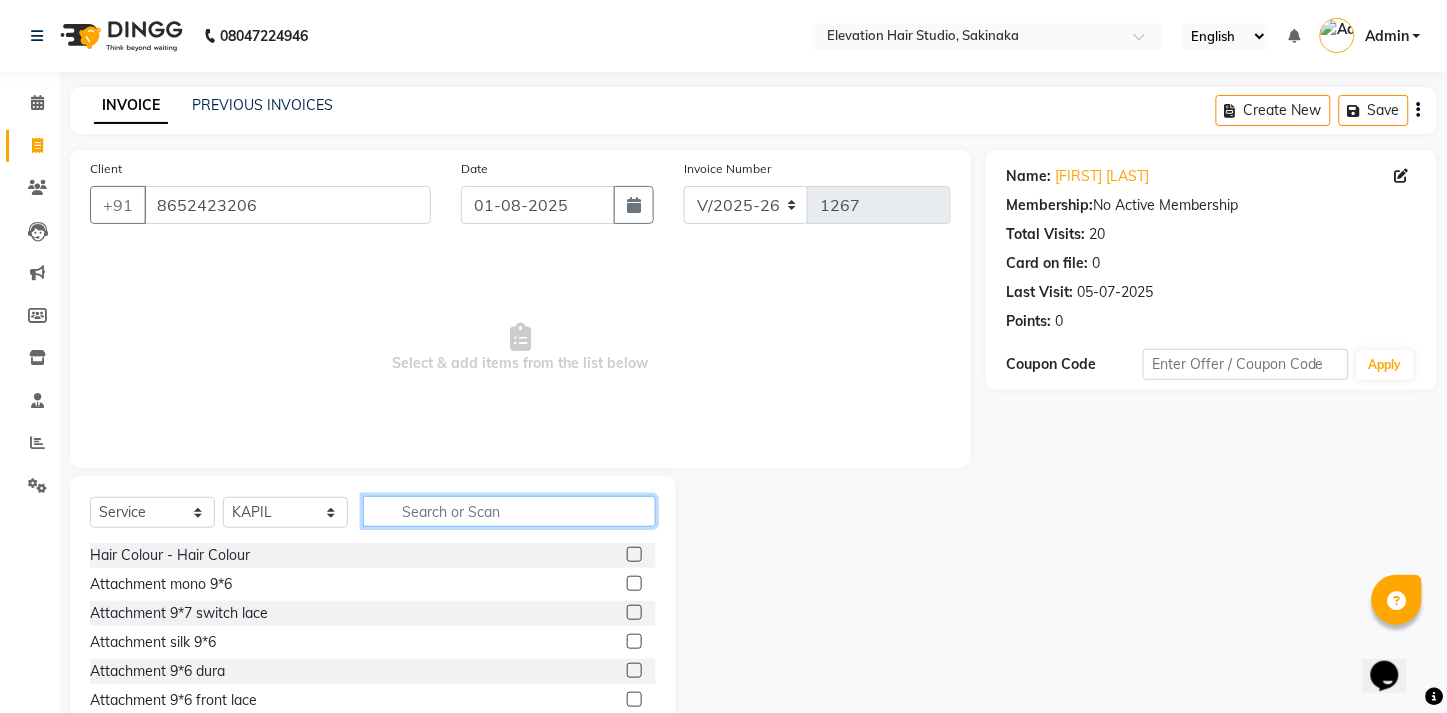 click 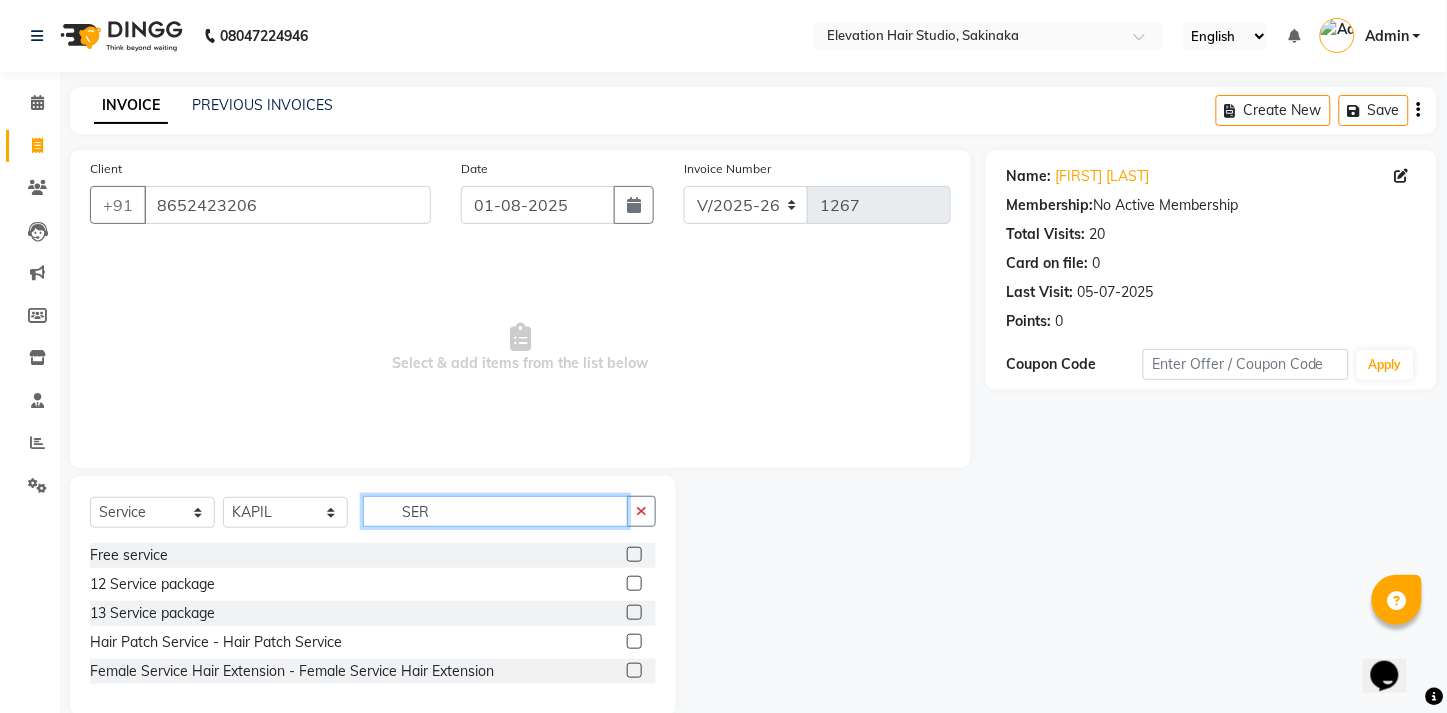 type on "SER" 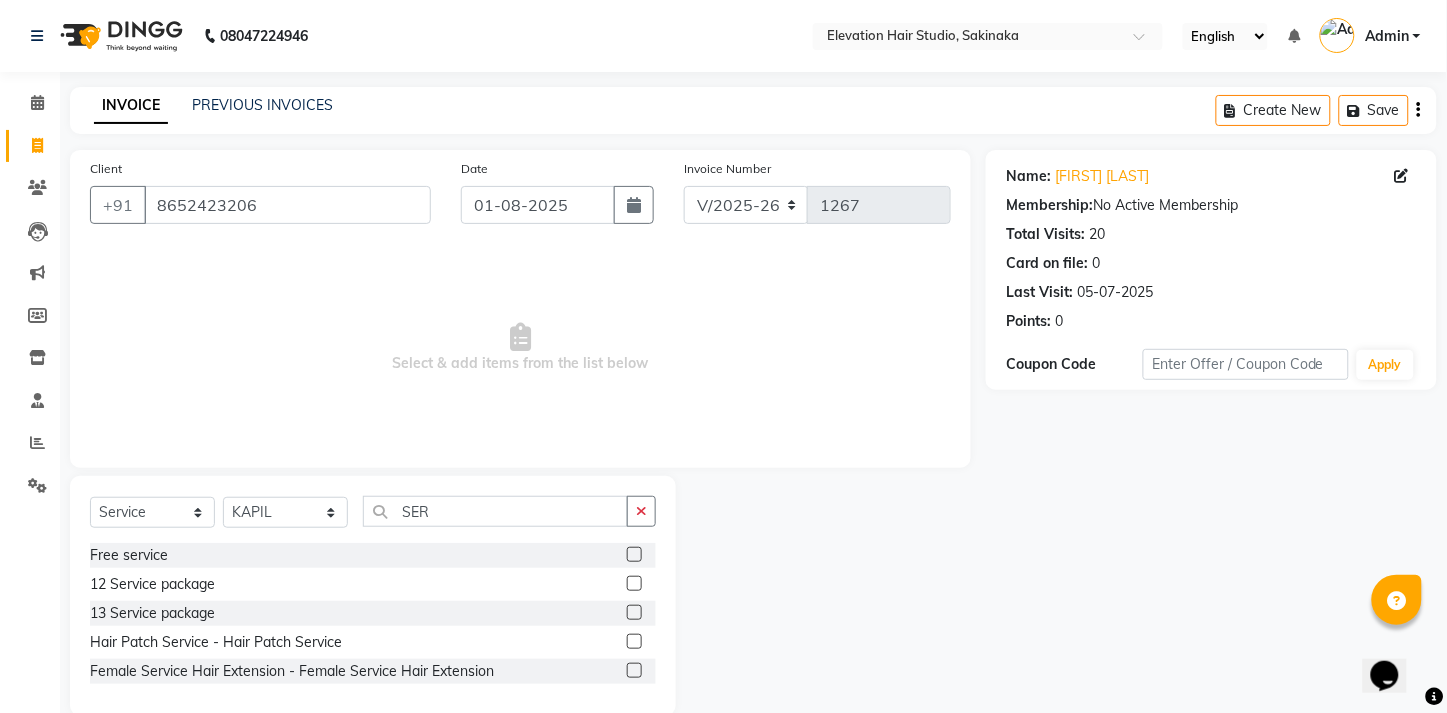 click 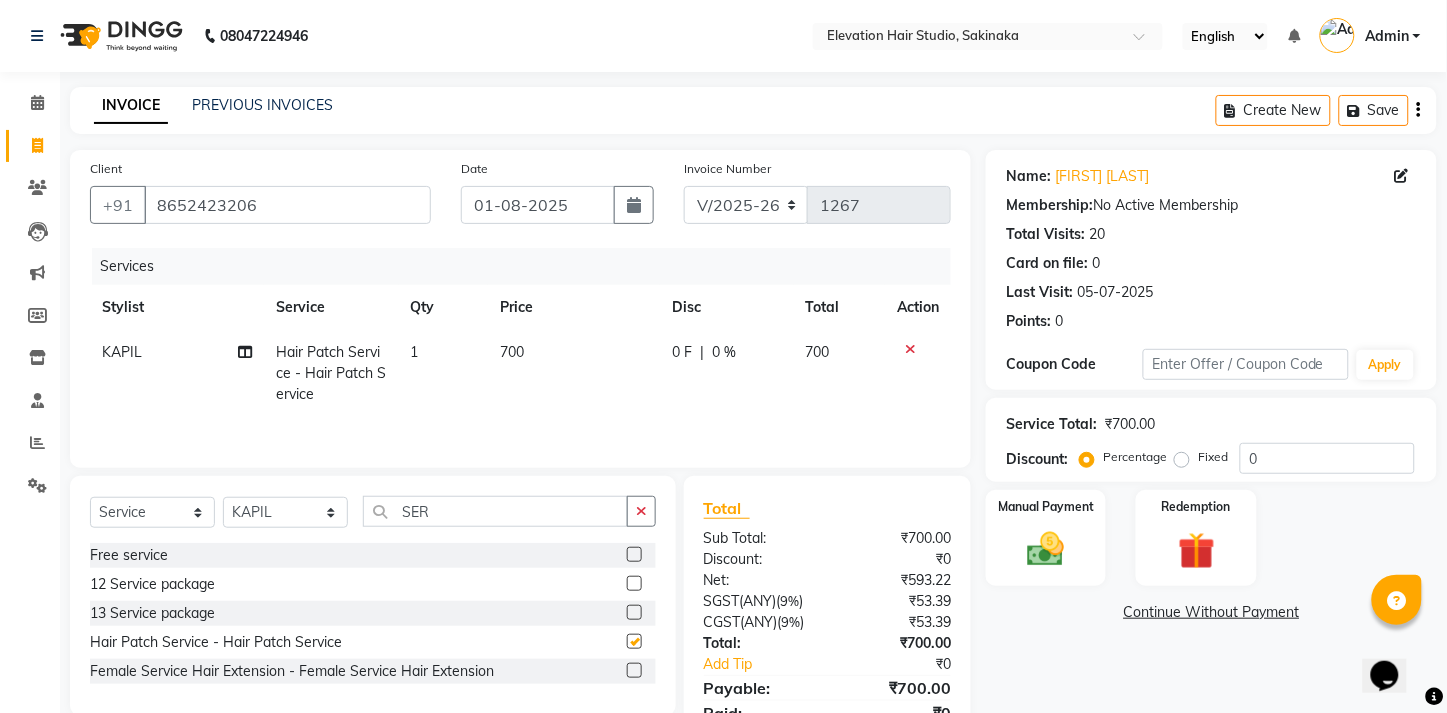checkbox on "false" 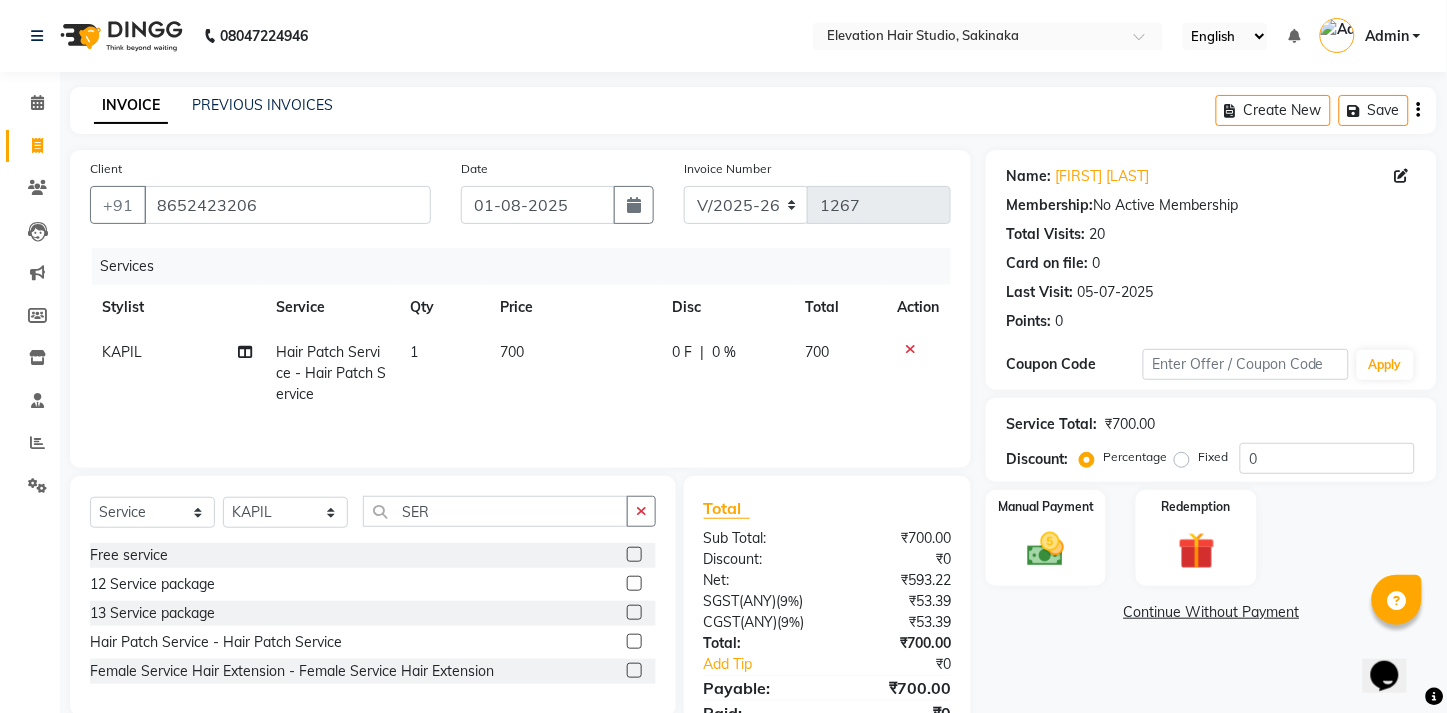 click on "700" 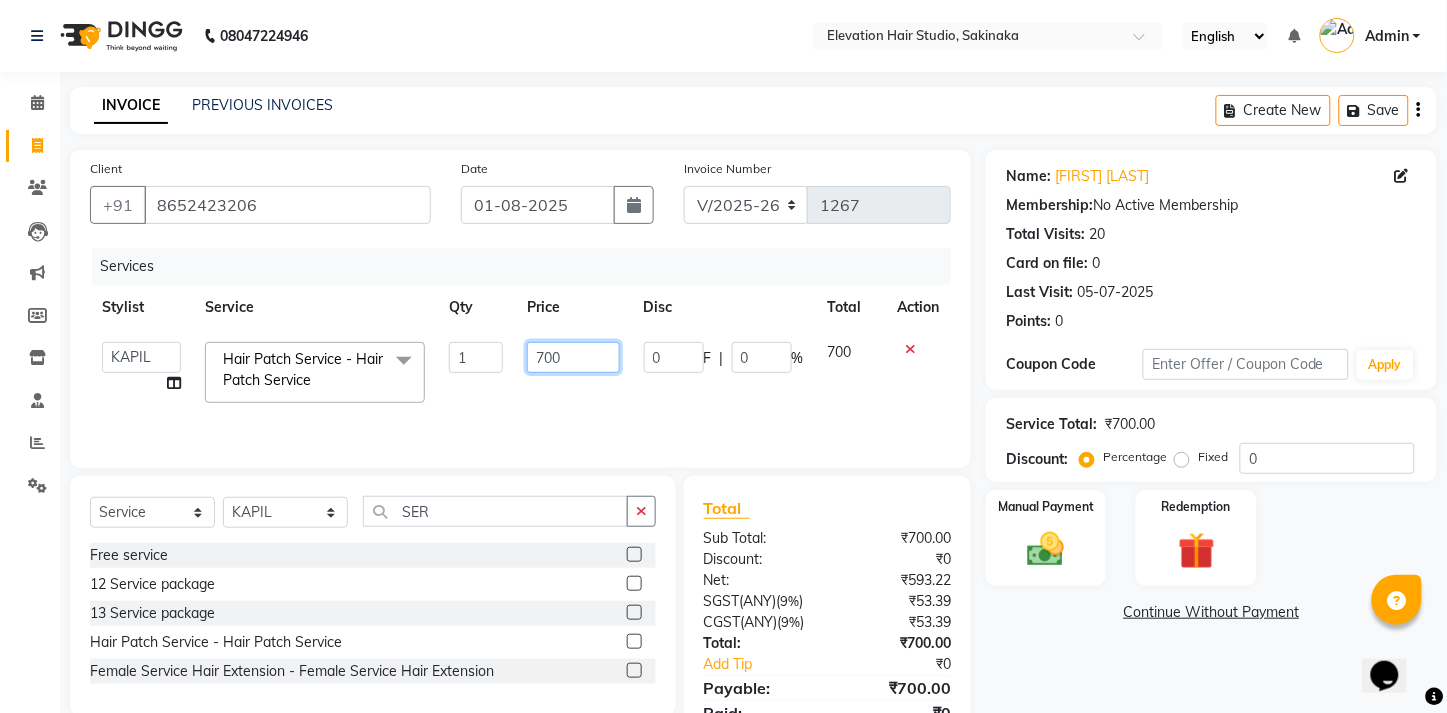 click on "700" 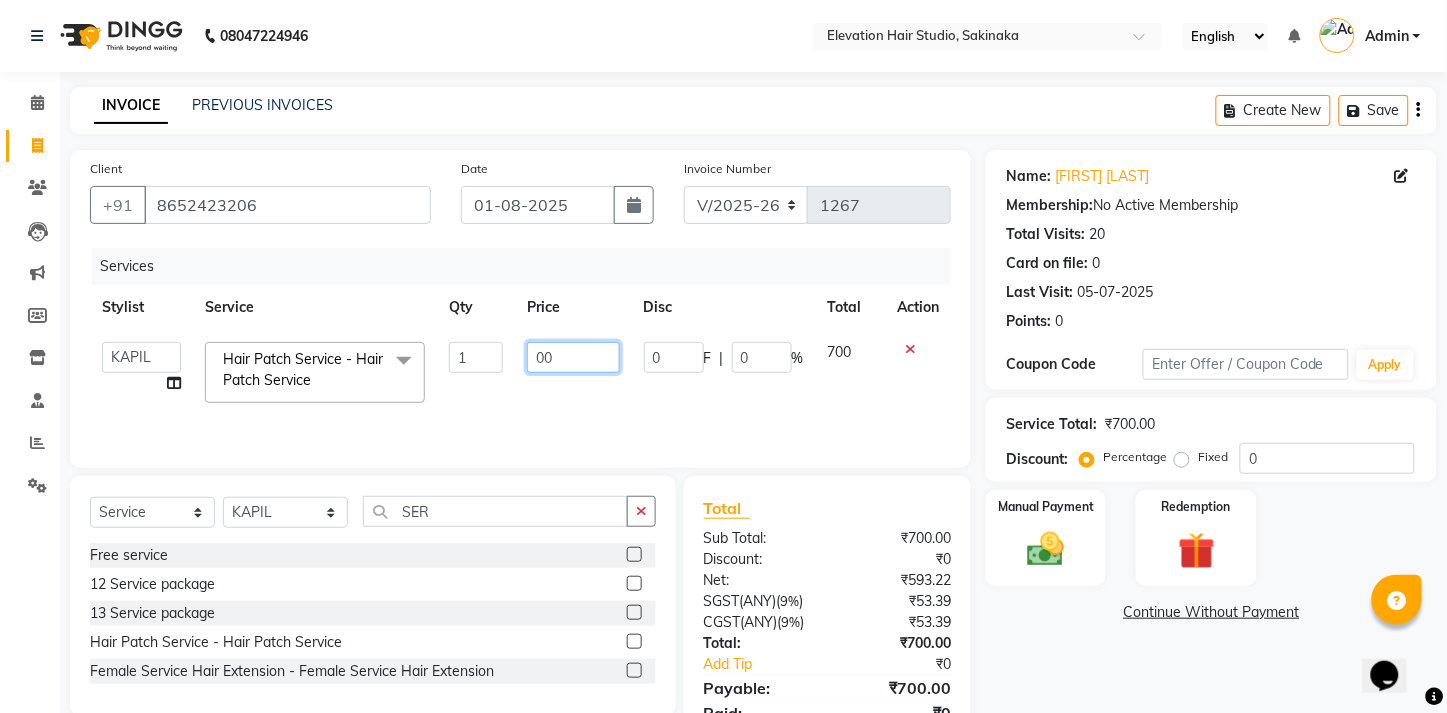 type on "500" 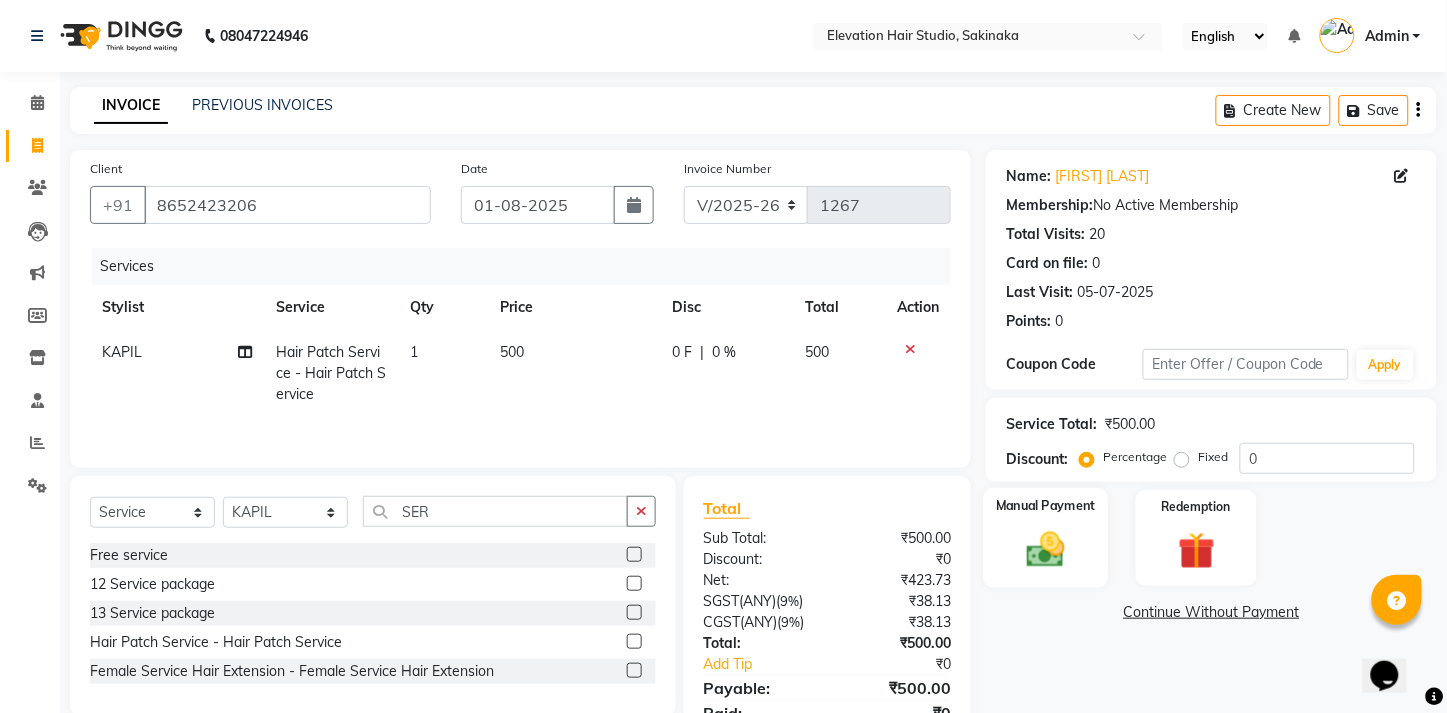 click on "Manual Payment" 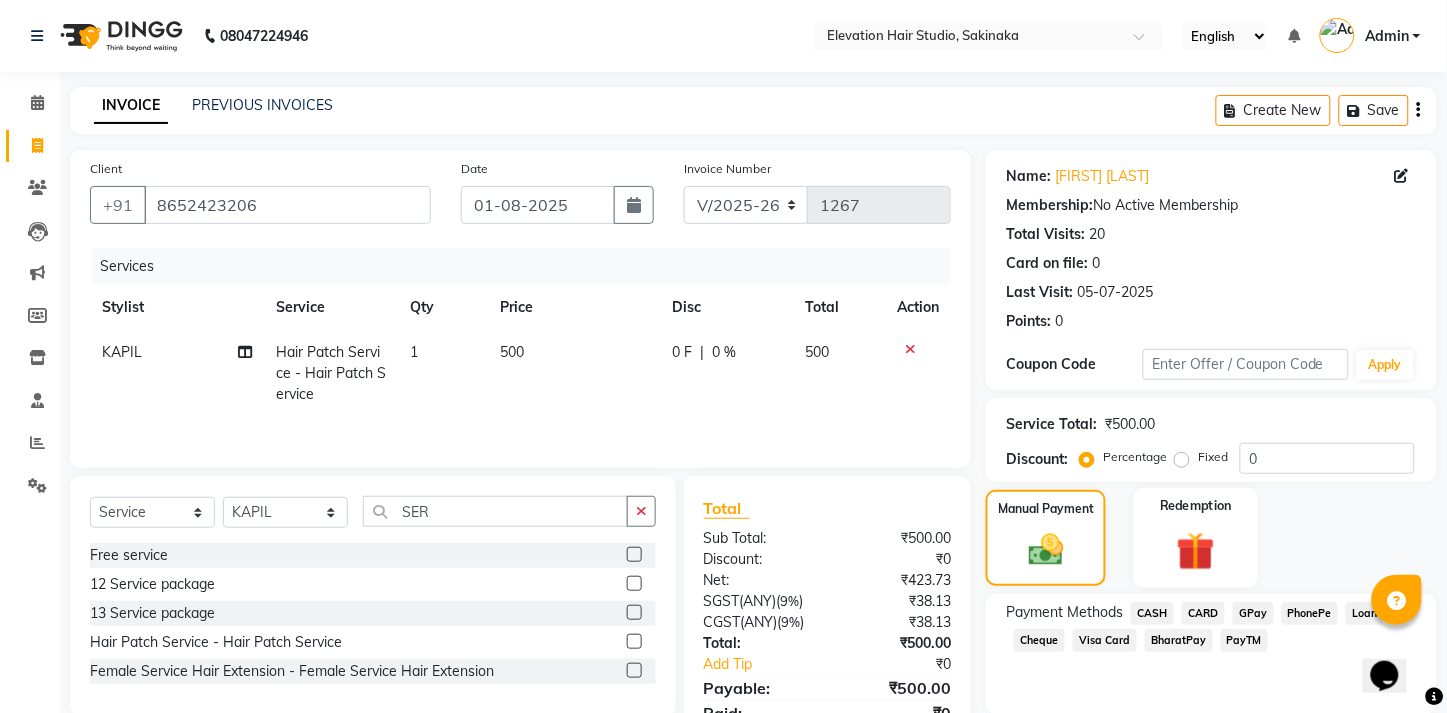 scroll, scrollTop: 94, scrollLeft: 0, axis: vertical 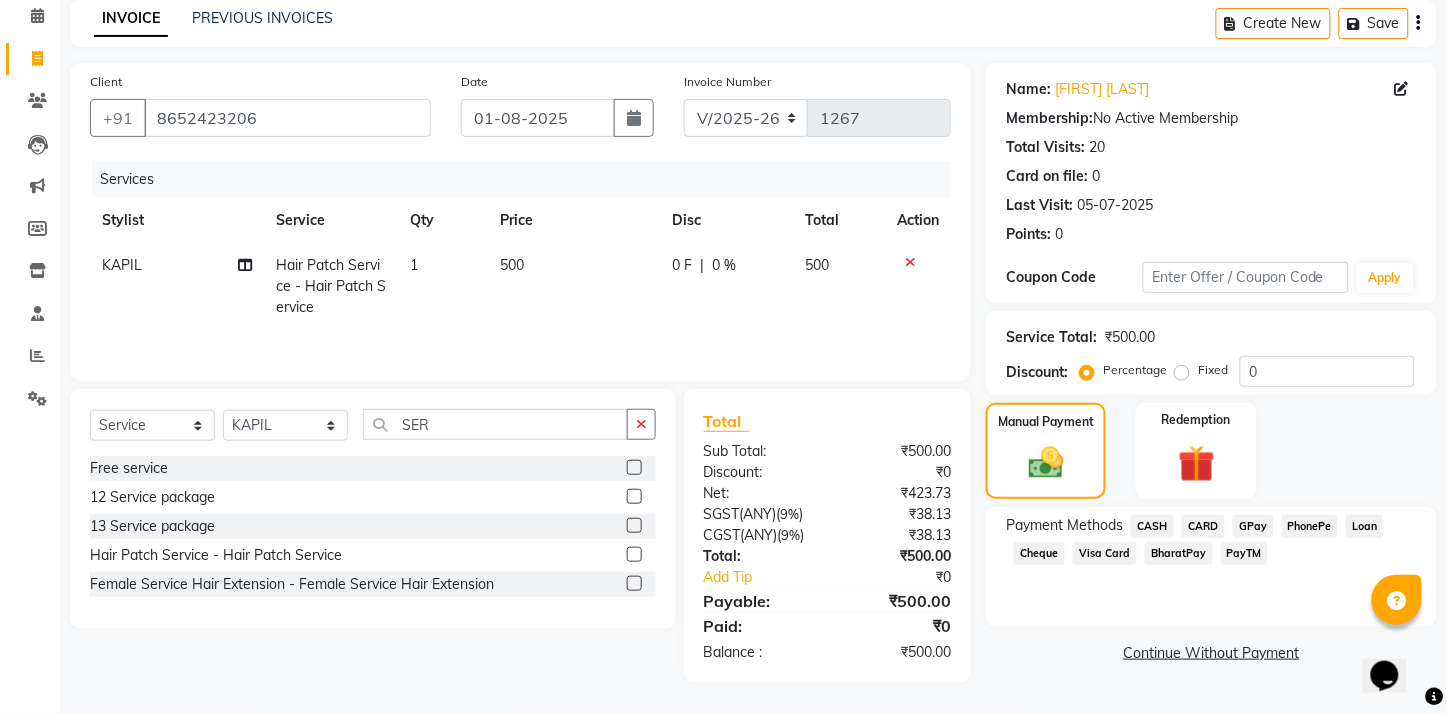 click on "GPay" 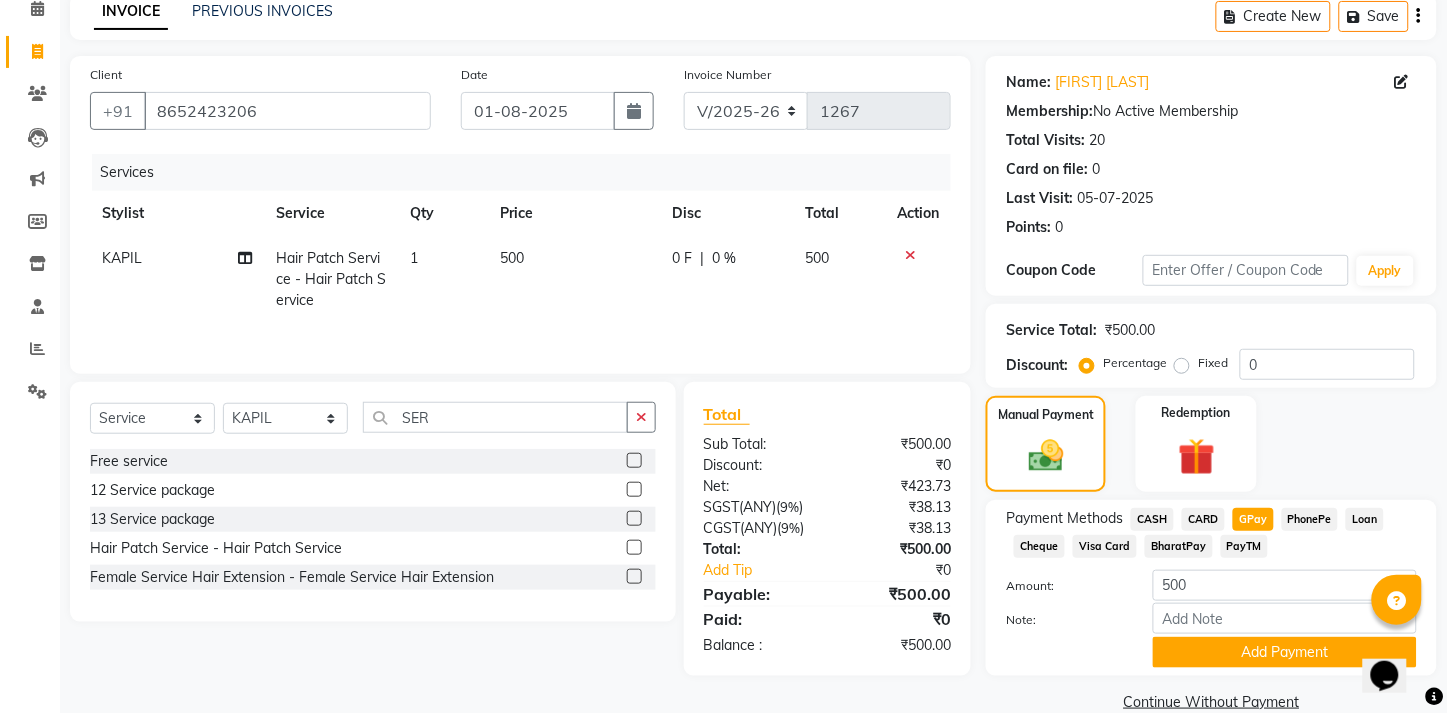 scroll, scrollTop: 151, scrollLeft: 0, axis: vertical 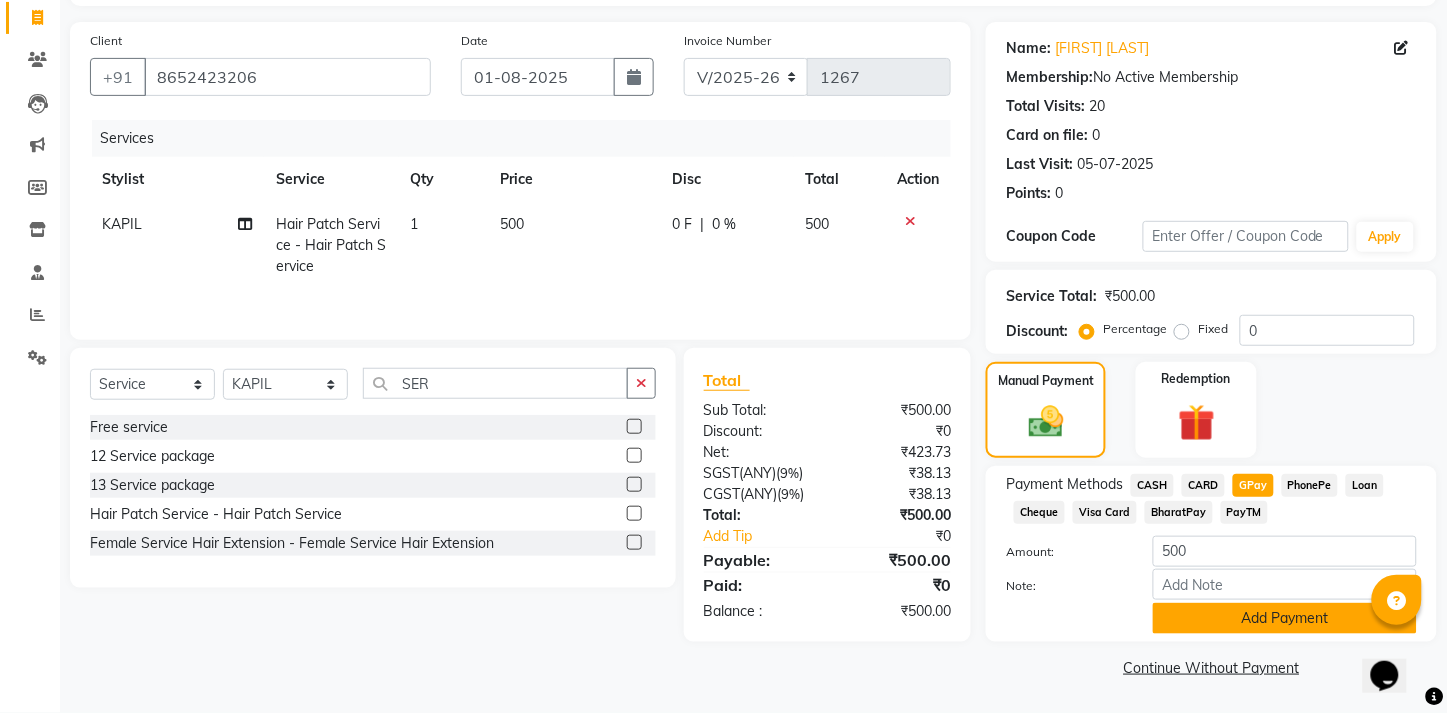 click on "Add Payment" 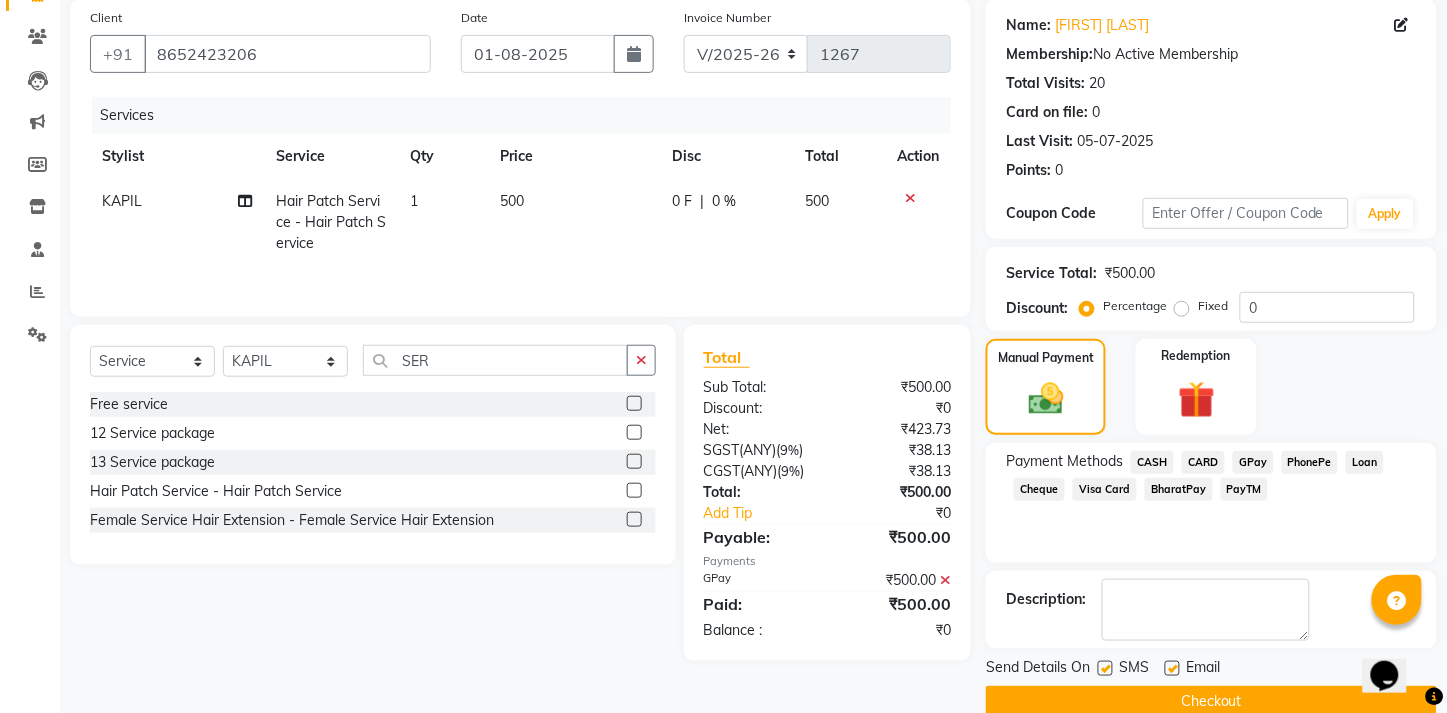 scroll, scrollTop: 207, scrollLeft: 0, axis: vertical 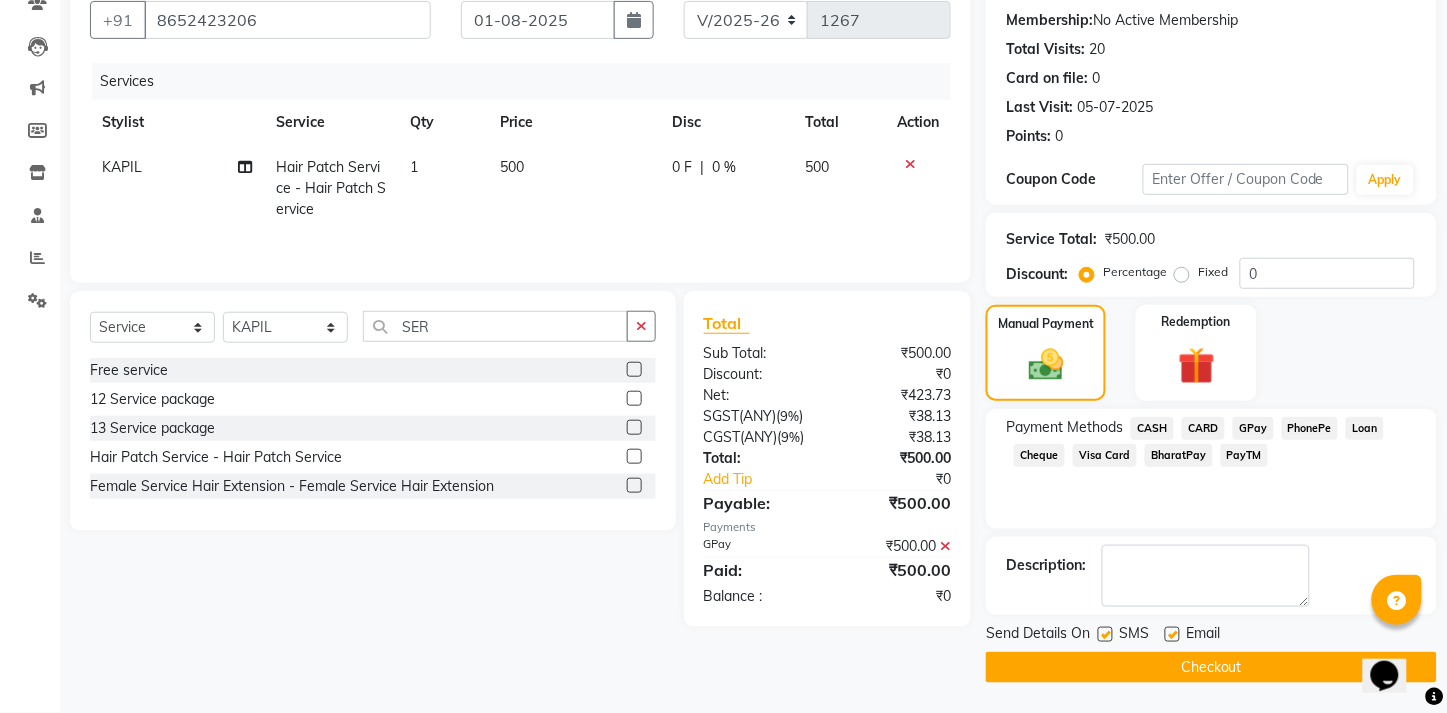 click 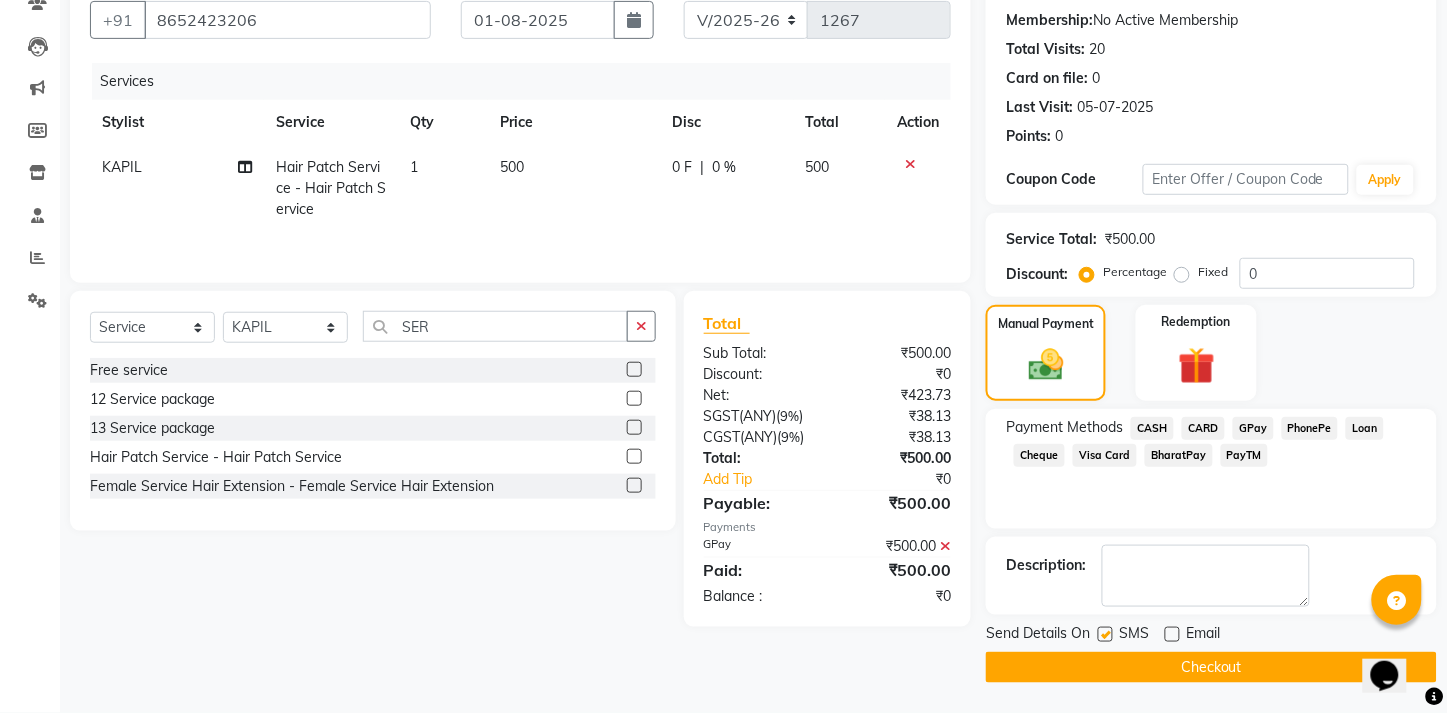 click 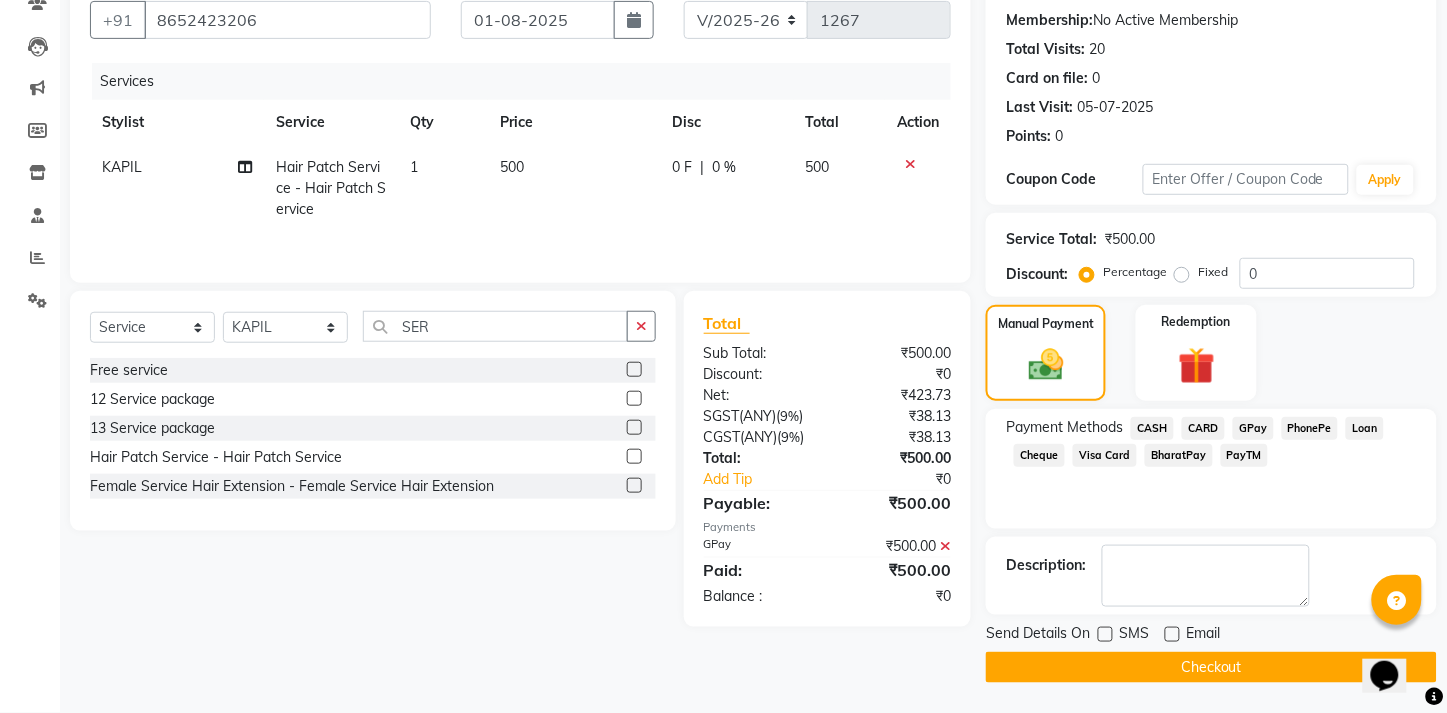 click on "Checkout" 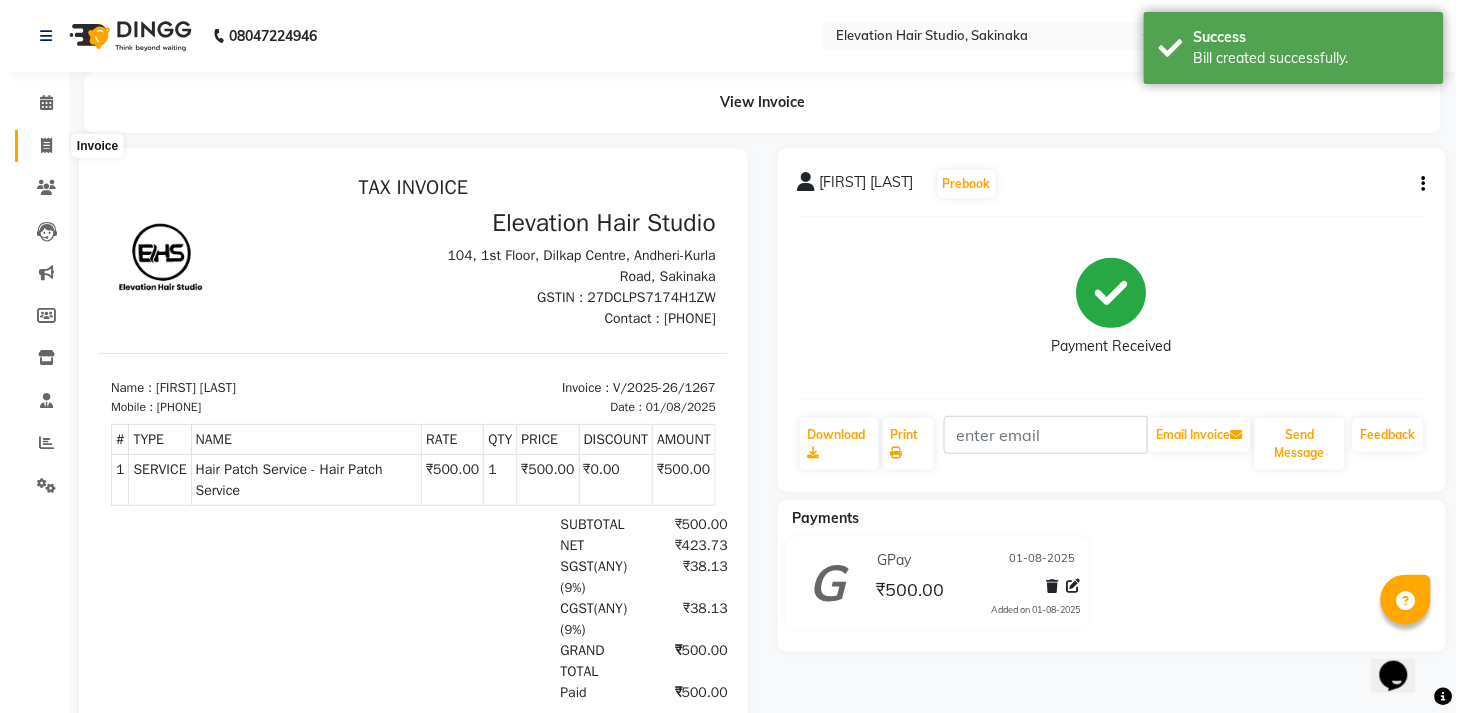 scroll, scrollTop: 0, scrollLeft: 0, axis: both 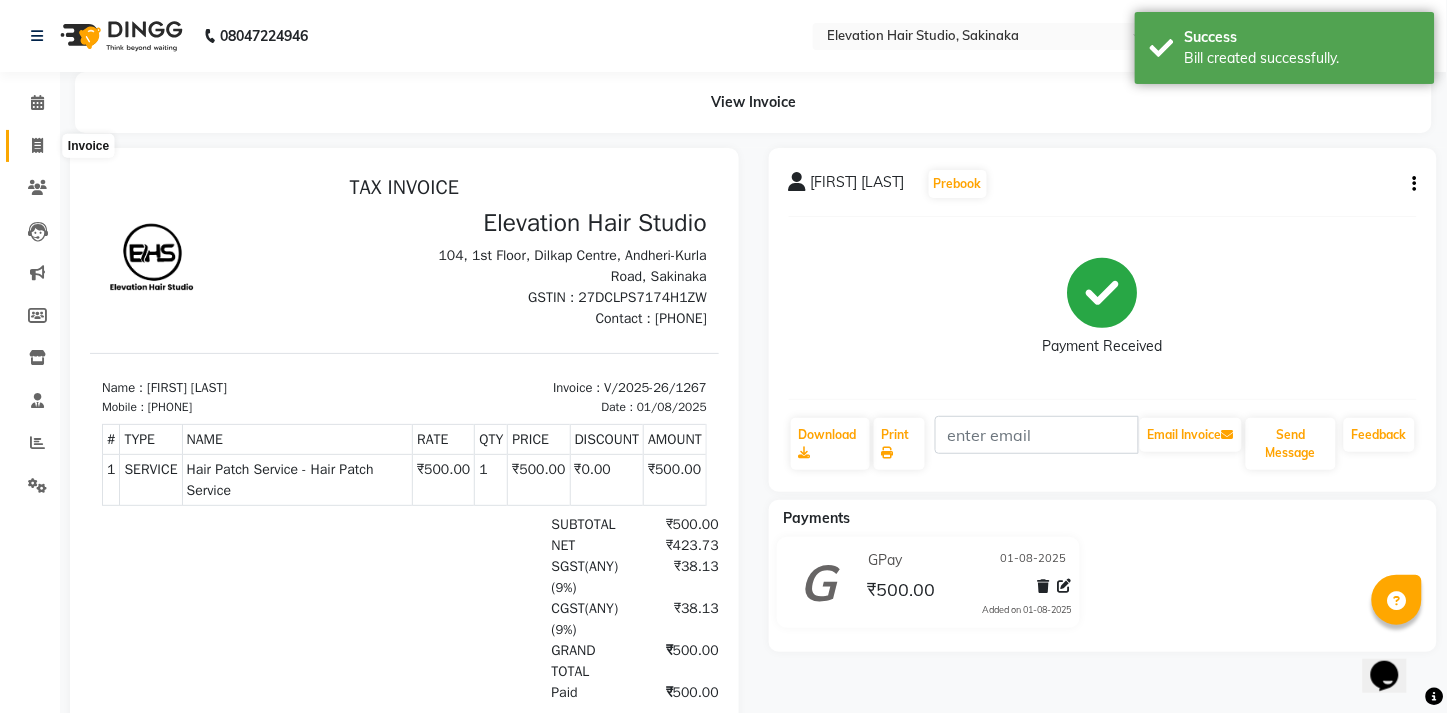 click 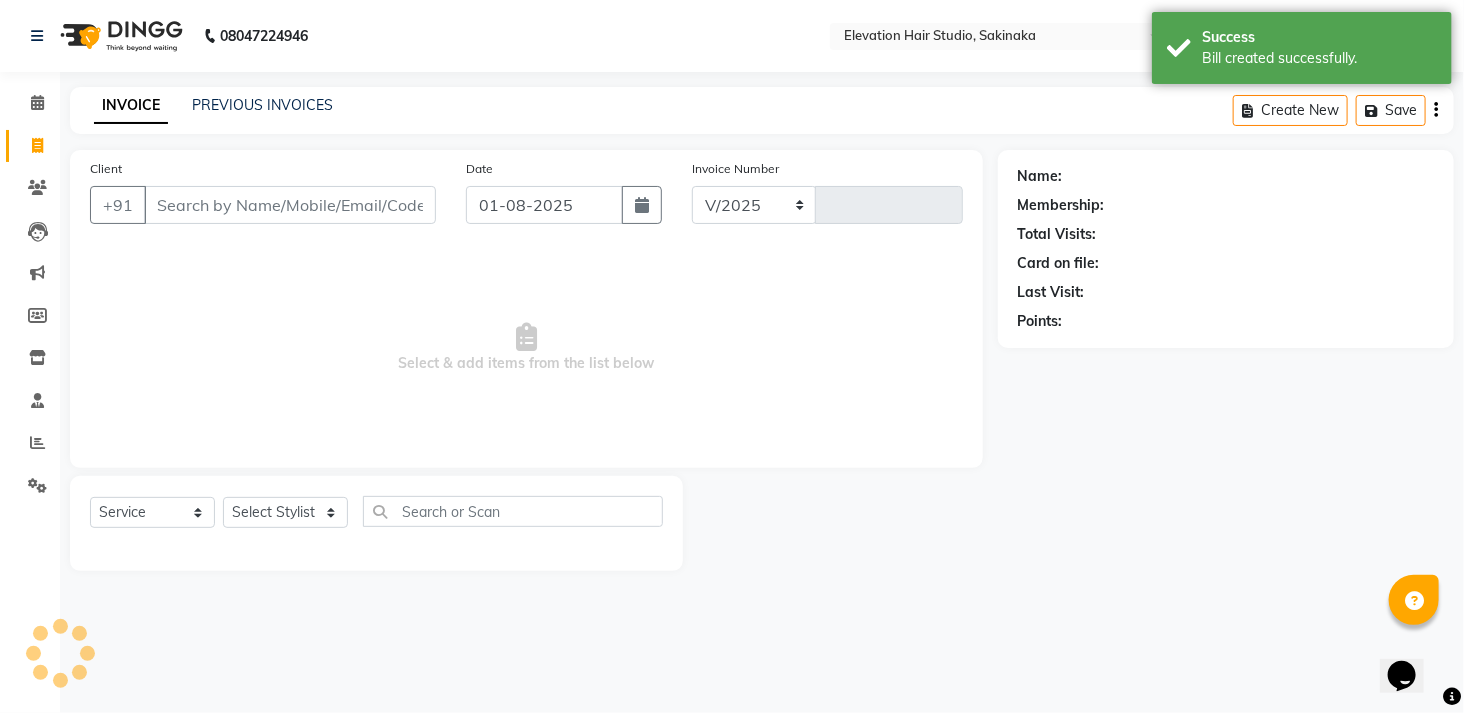 select on "4949" 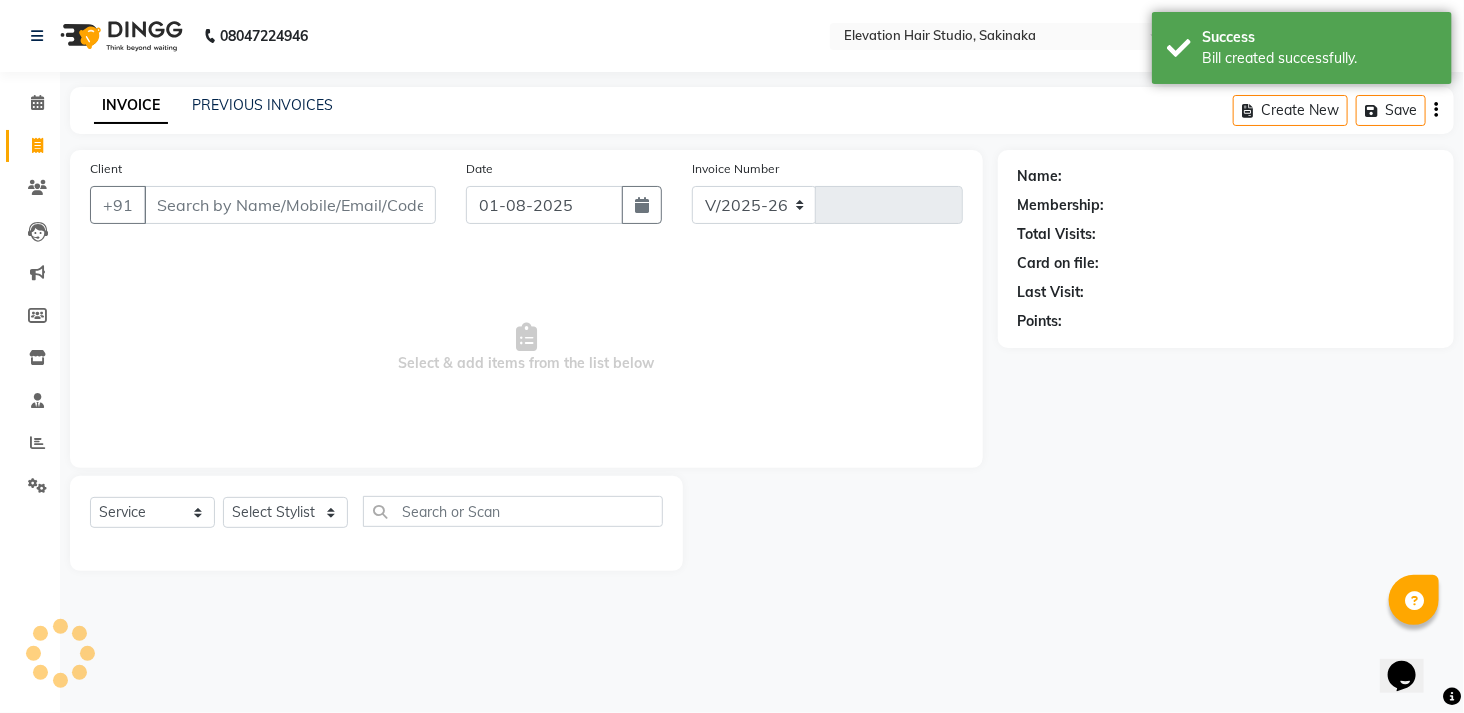 type on "1268" 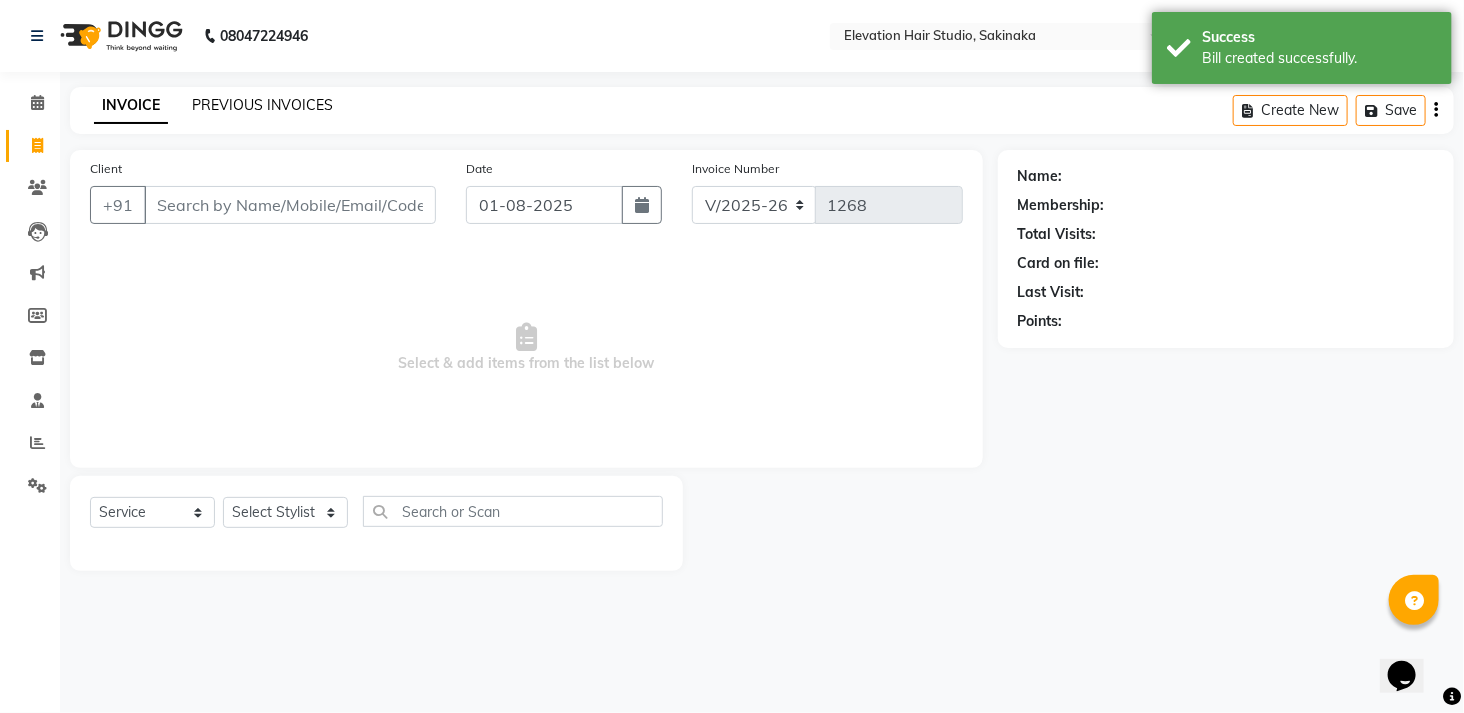 click on "PREVIOUS INVOICES" 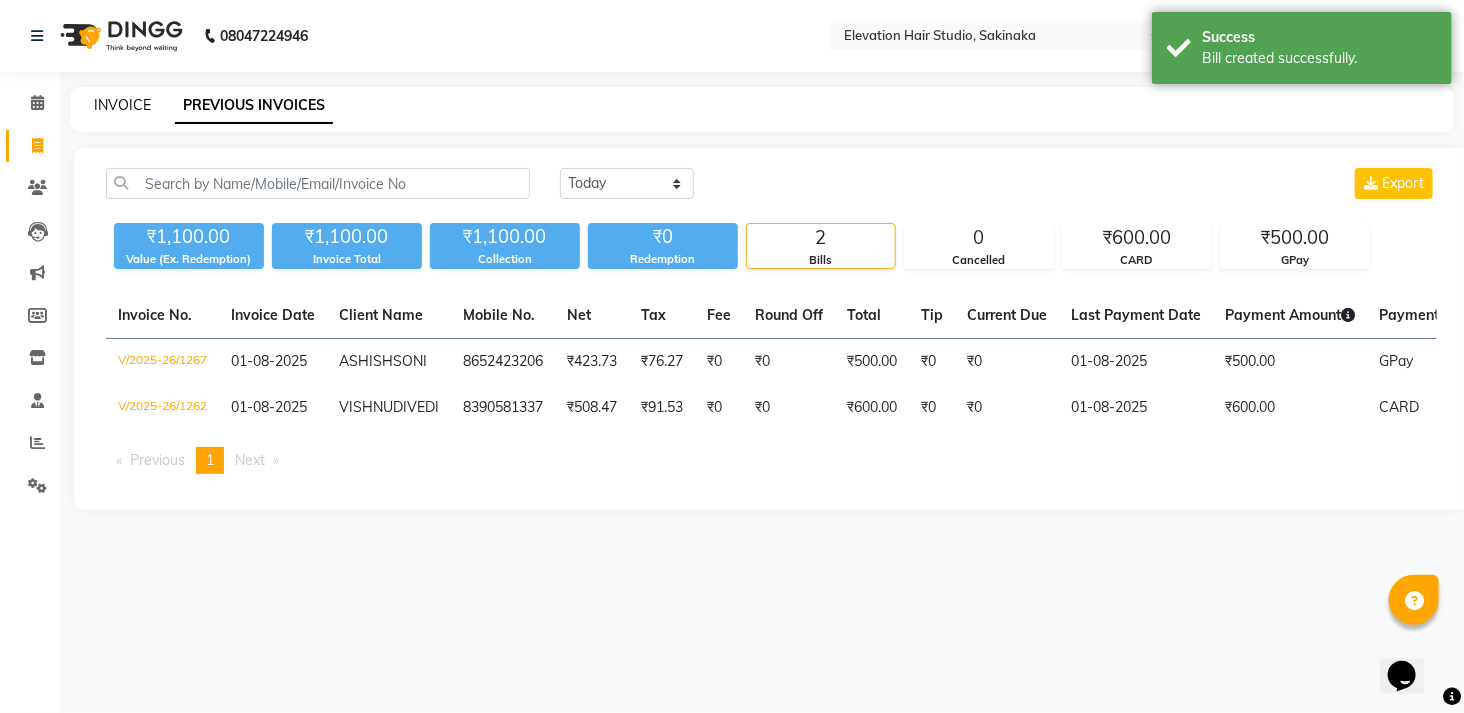 click on "INVOICE" 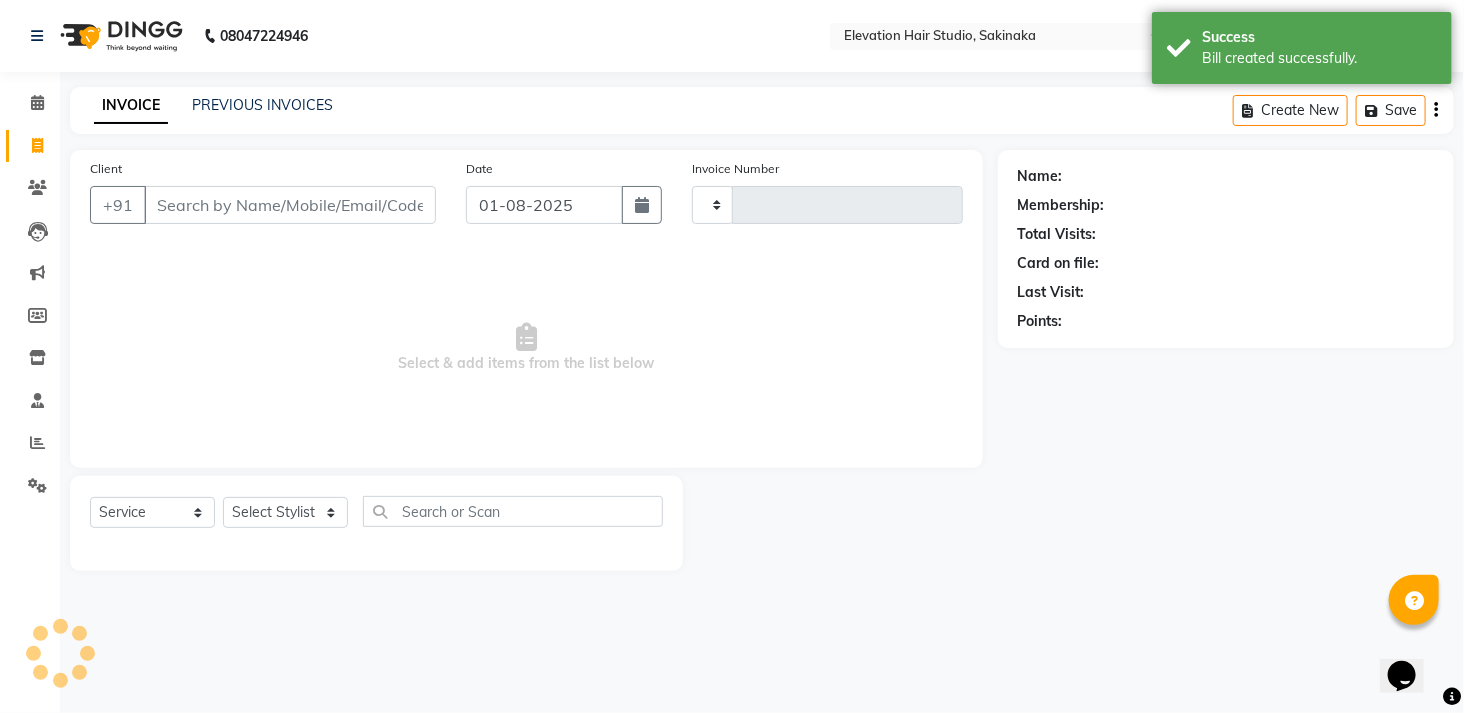 type on "1268" 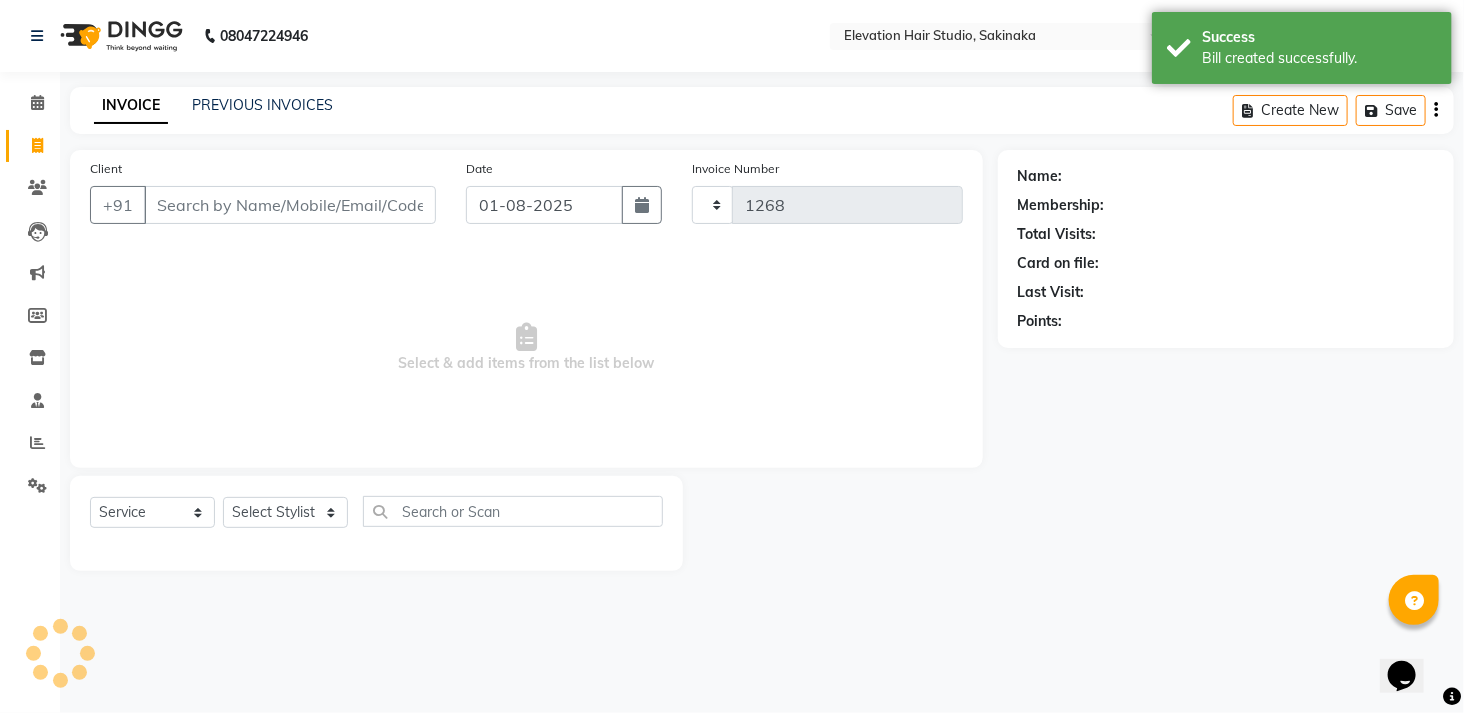select on "4949" 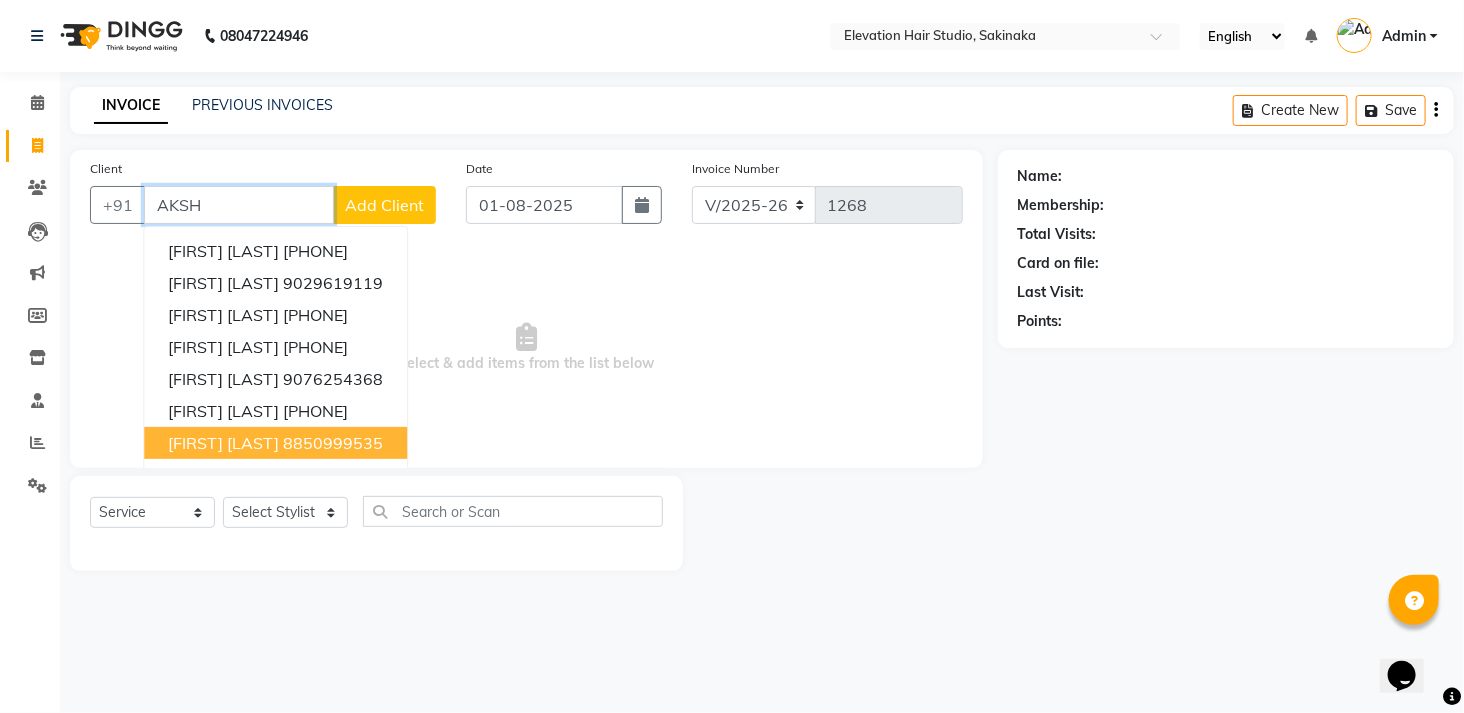 click on "8850999535" at bounding box center [333, 443] 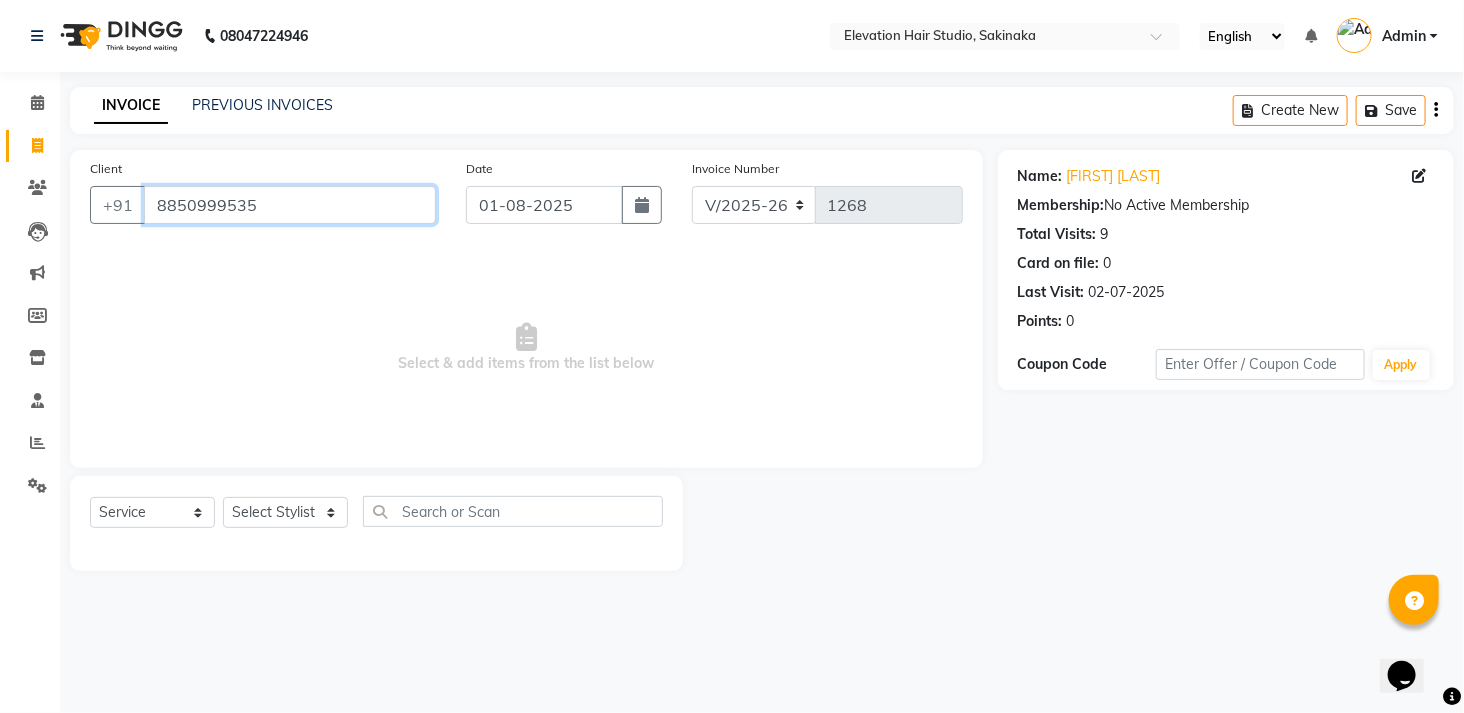 click on "8850999535" at bounding box center (290, 205) 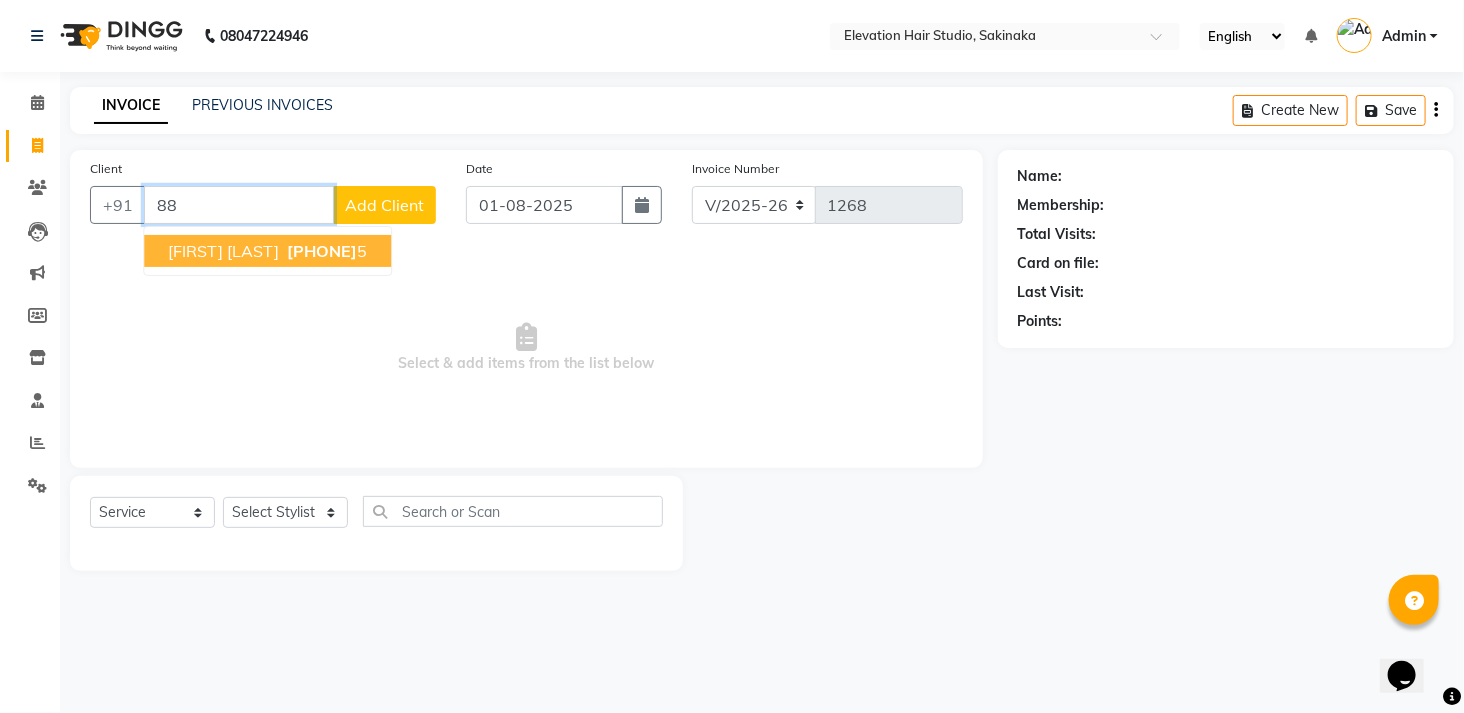 type on "8" 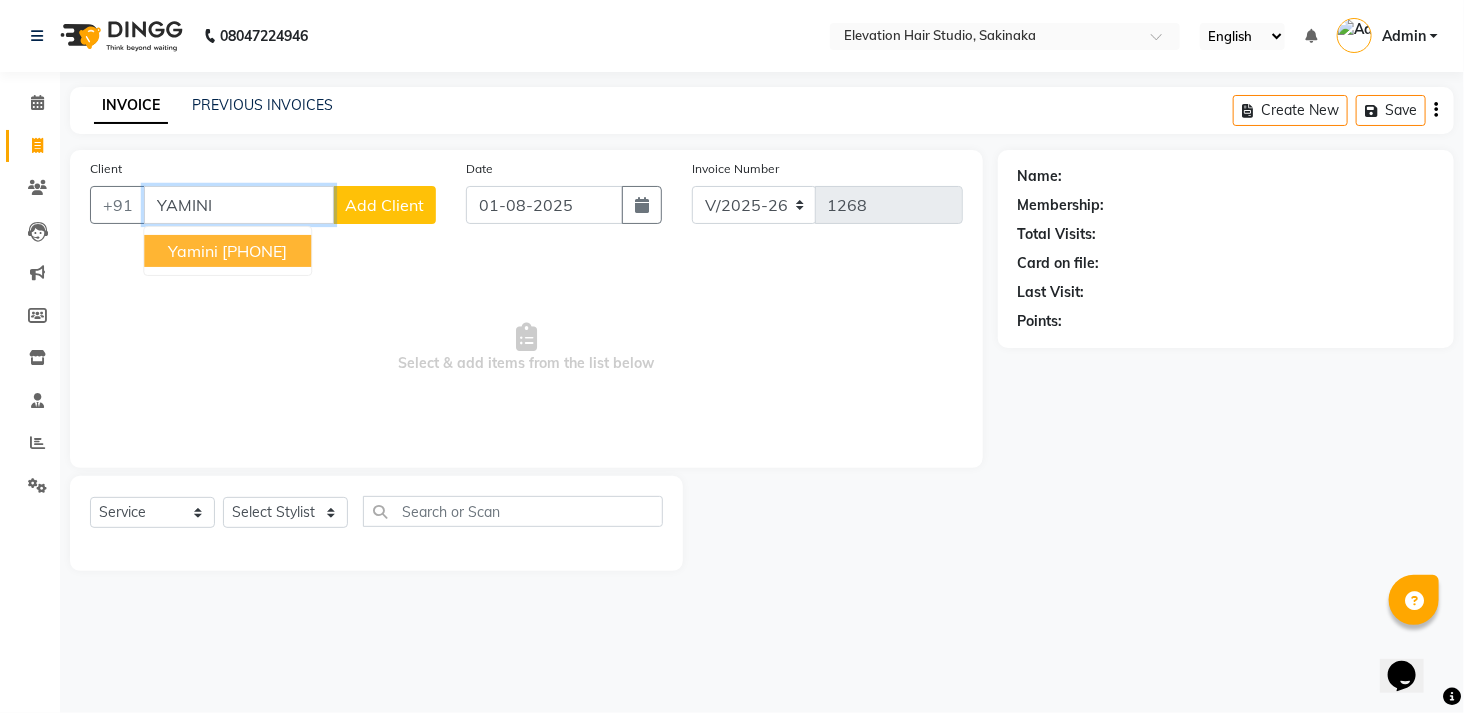 click on "7900094704" at bounding box center [254, 251] 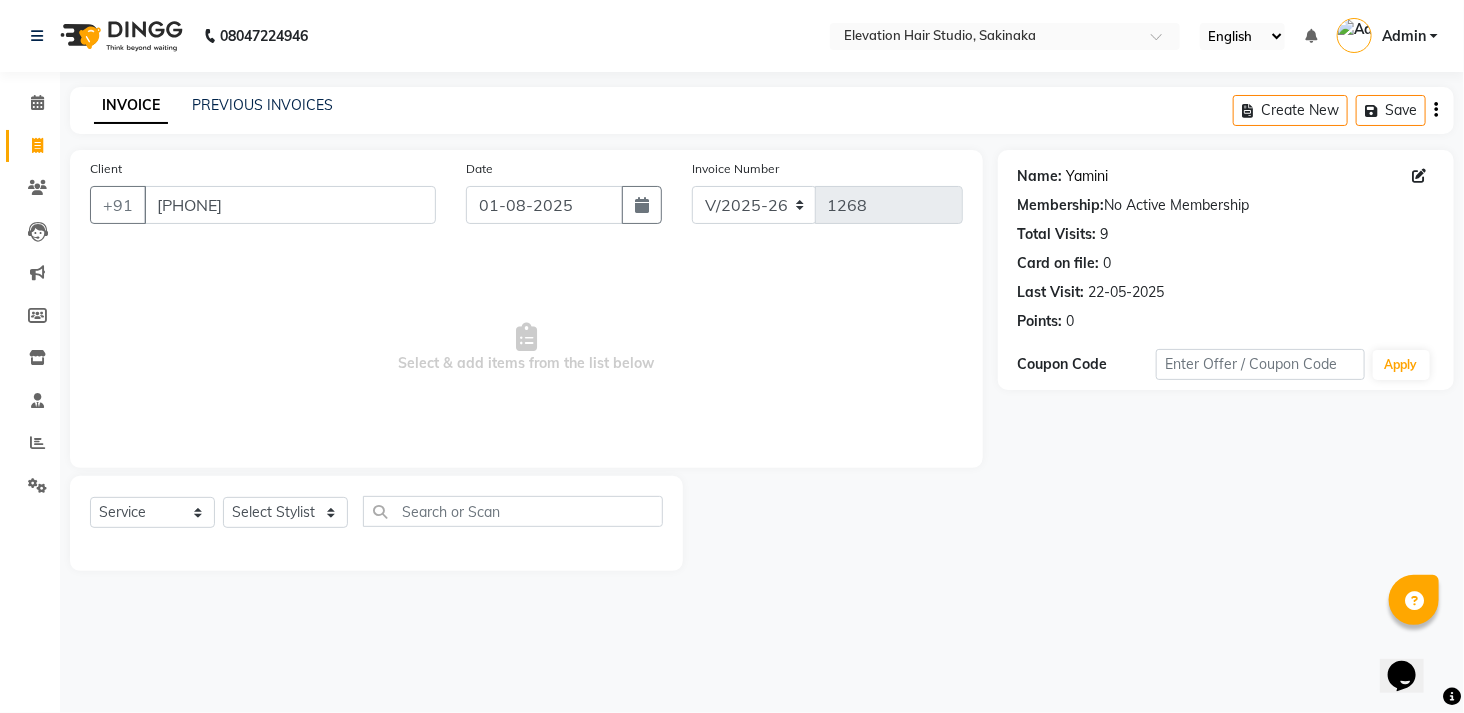 click on "Yamini" 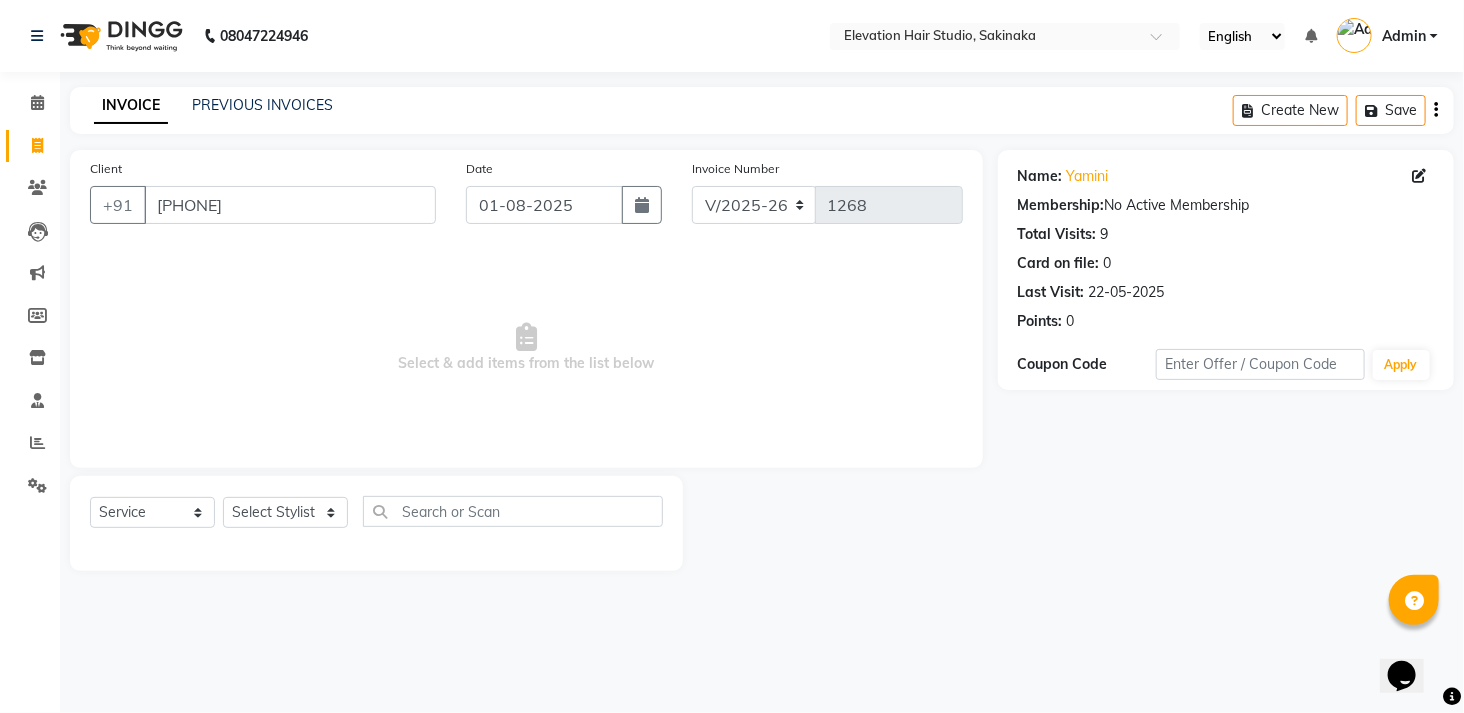click on "Client +91 7900094704" 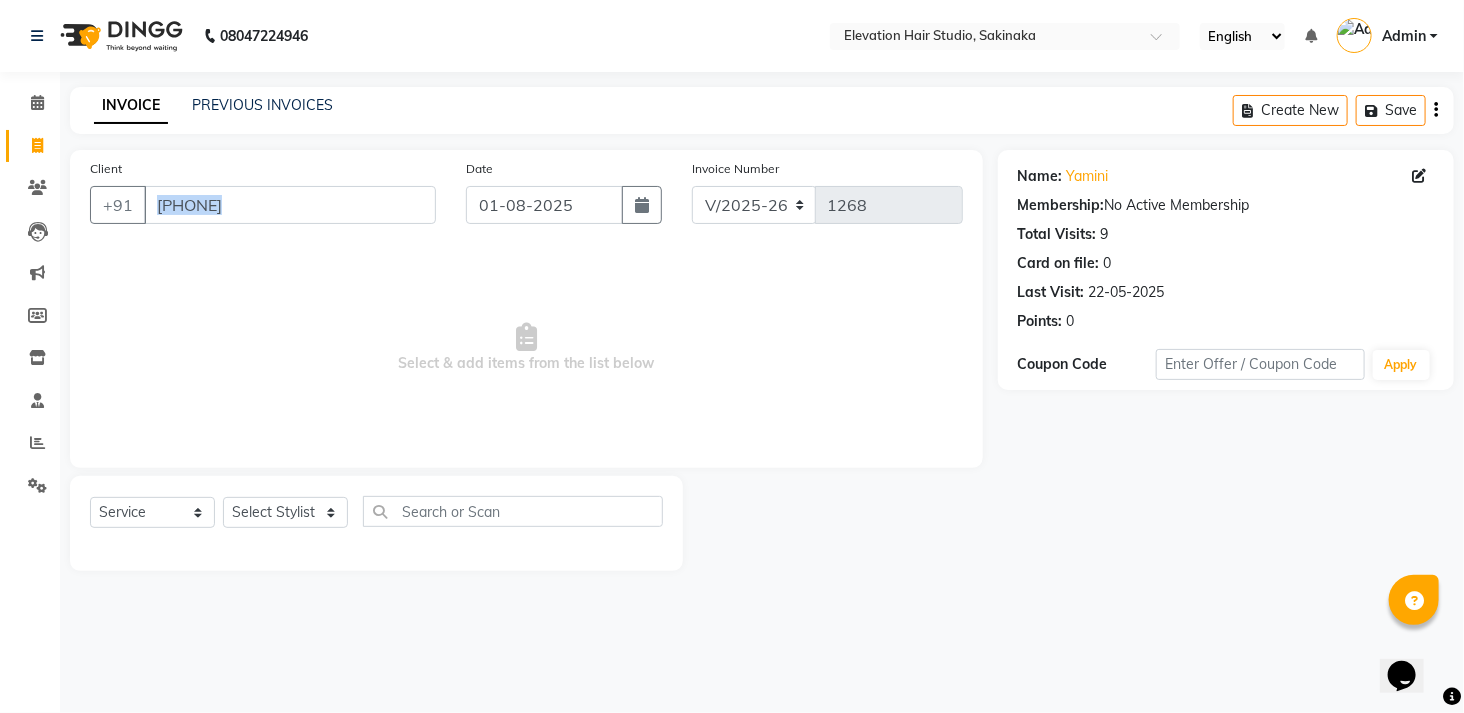 click on "Client +91 7900094704" 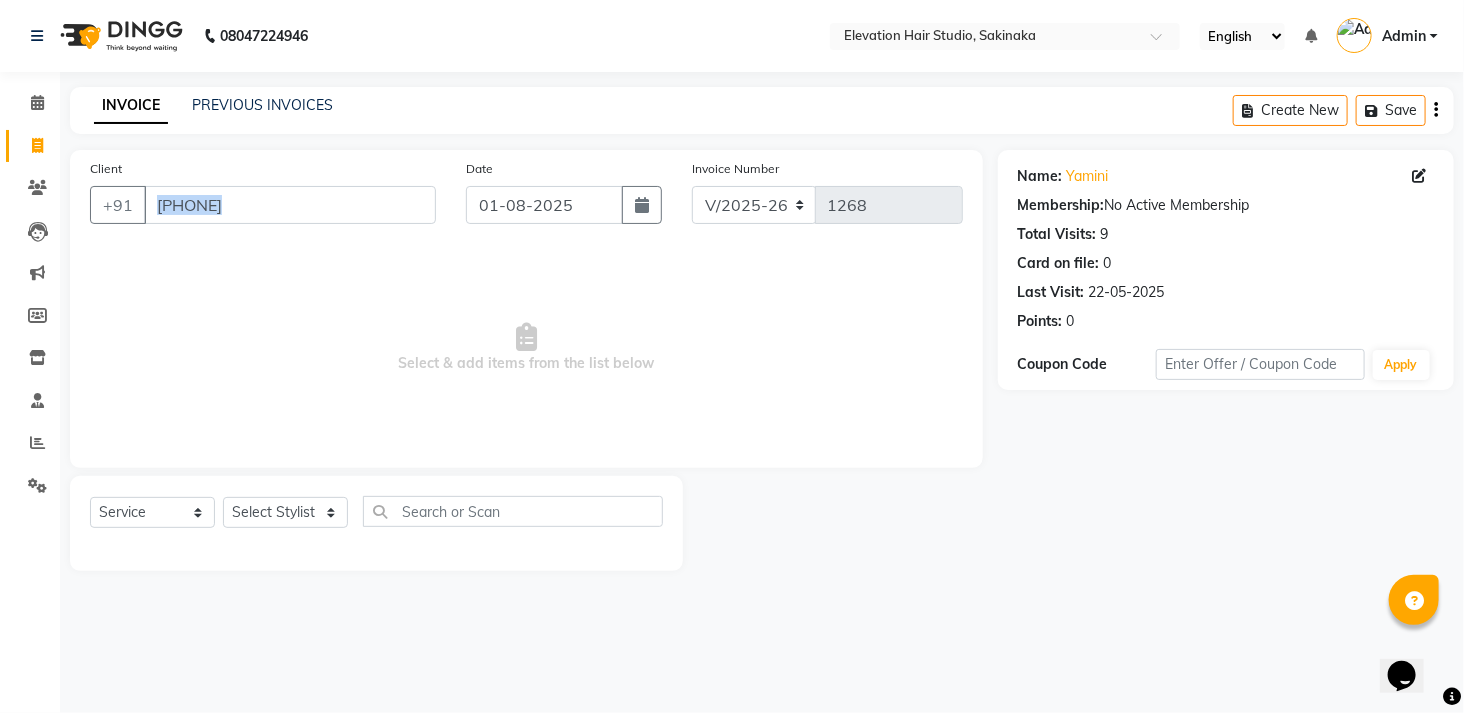 drag, startPoint x: 315, startPoint y: 226, endPoint x: 360, endPoint y: 200, distance: 51.971146 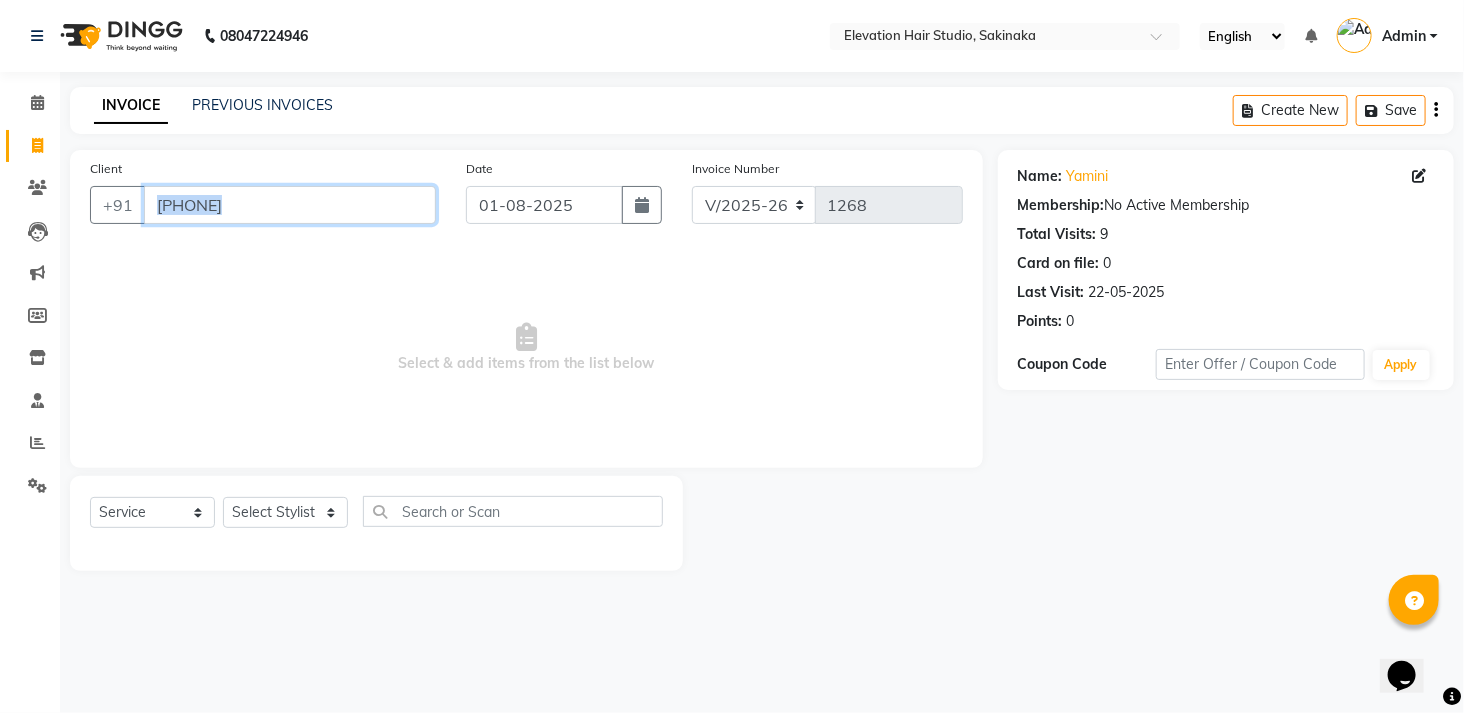 click on "7900094704" at bounding box center [290, 205] 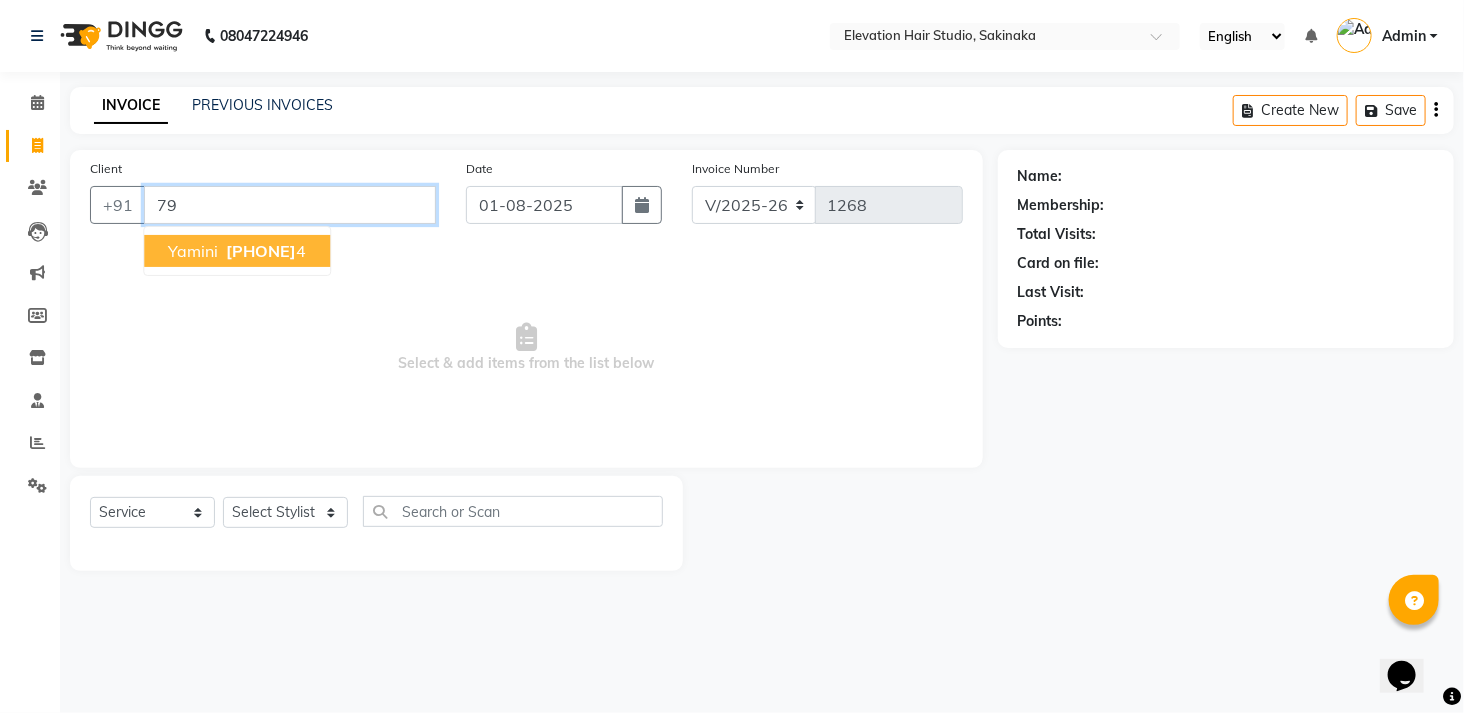 type on "7" 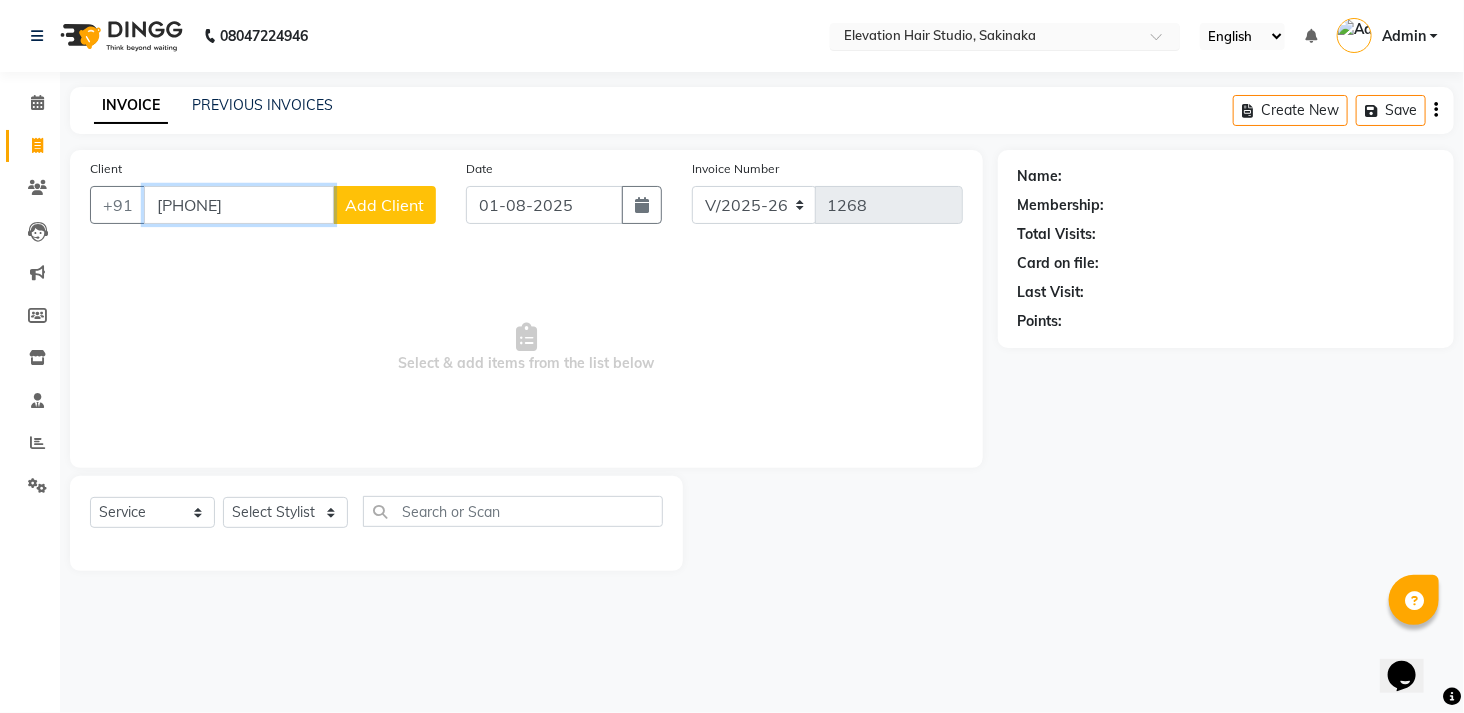 type on "9702210" 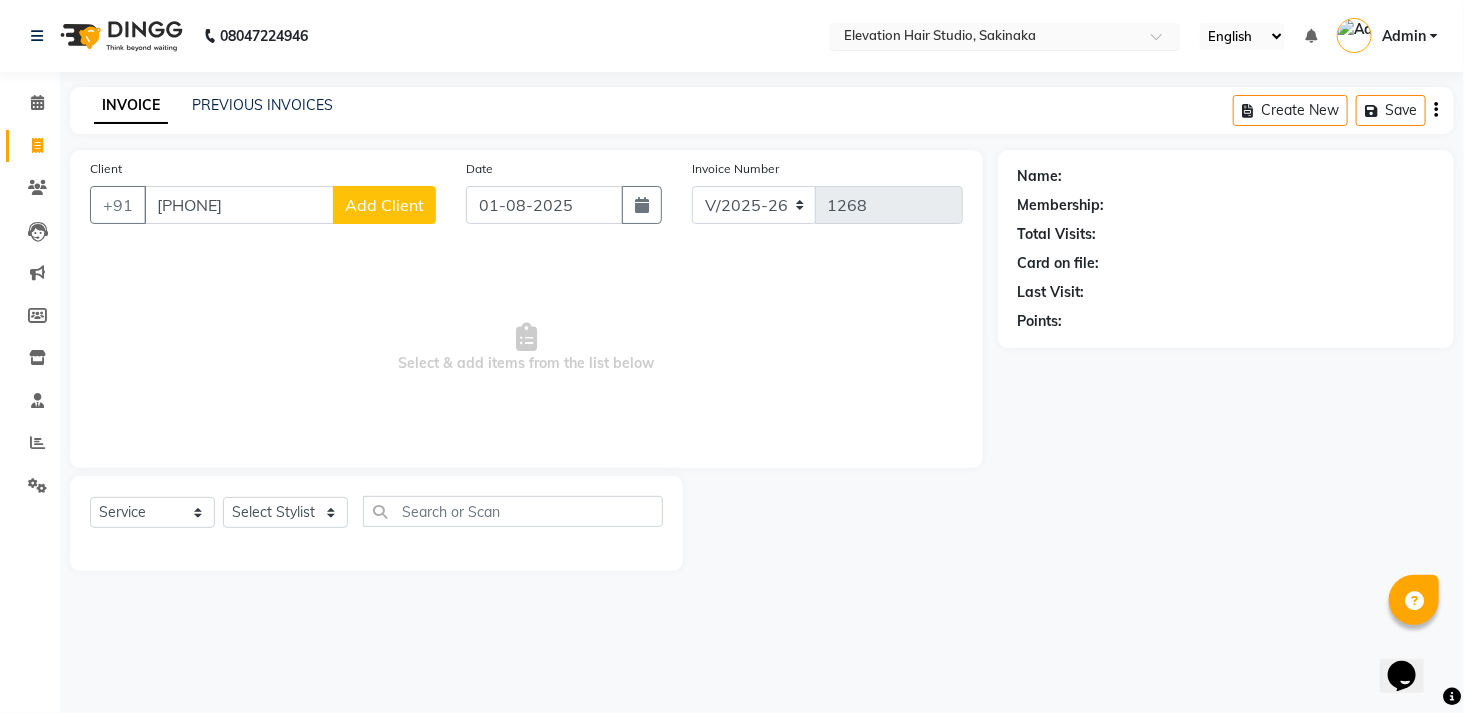 click at bounding box center (985, 38) 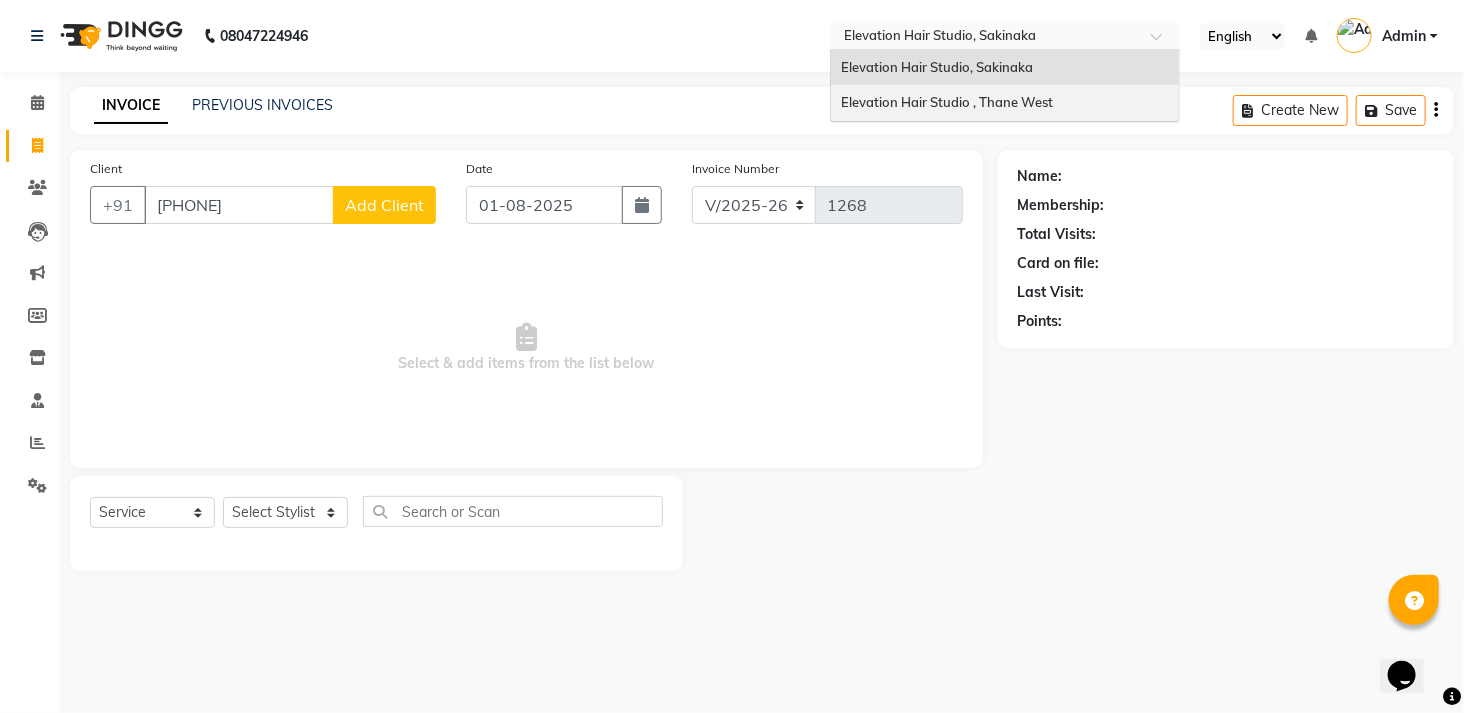 click on "Elevation Hair Studio , Thane West" at bounding box center [1005, 103] 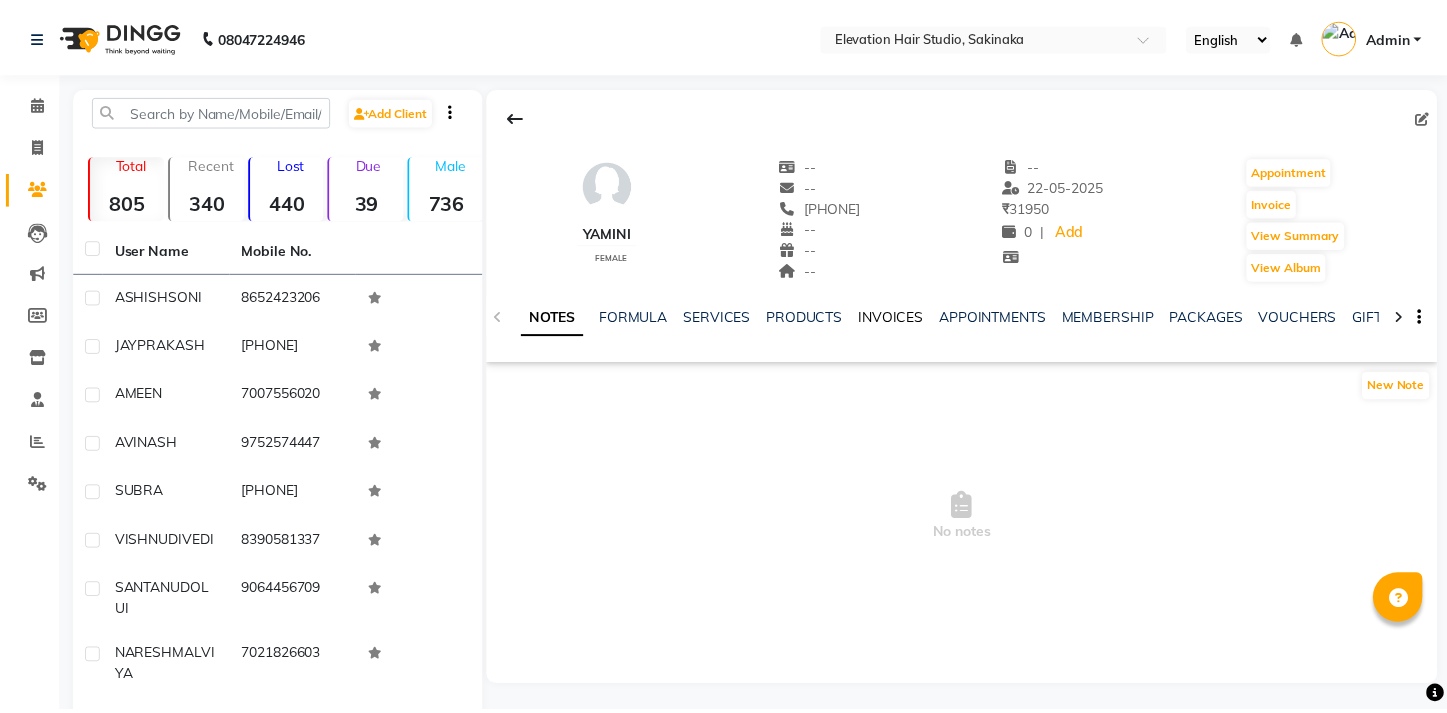scroll, scrollTop: 0, scrollLeft: 0, axis: both 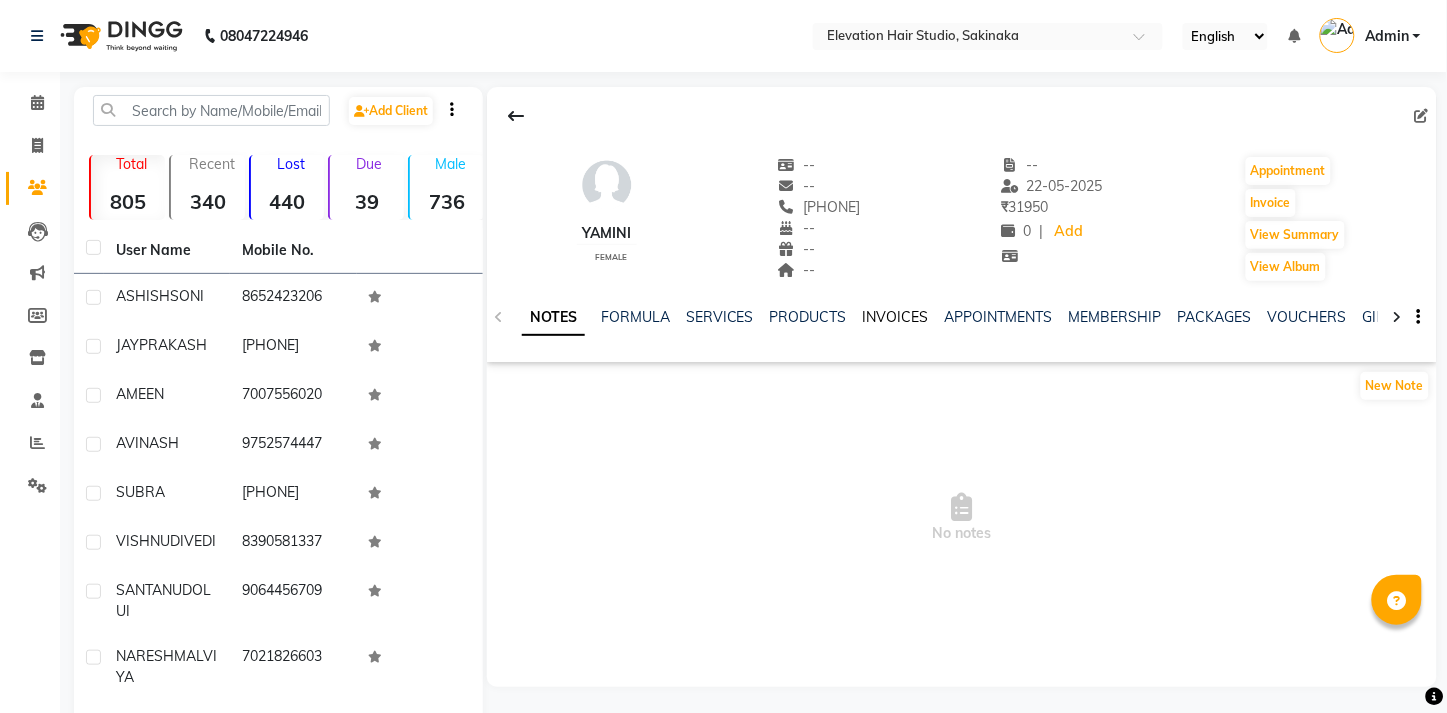 click on "INVOICES" 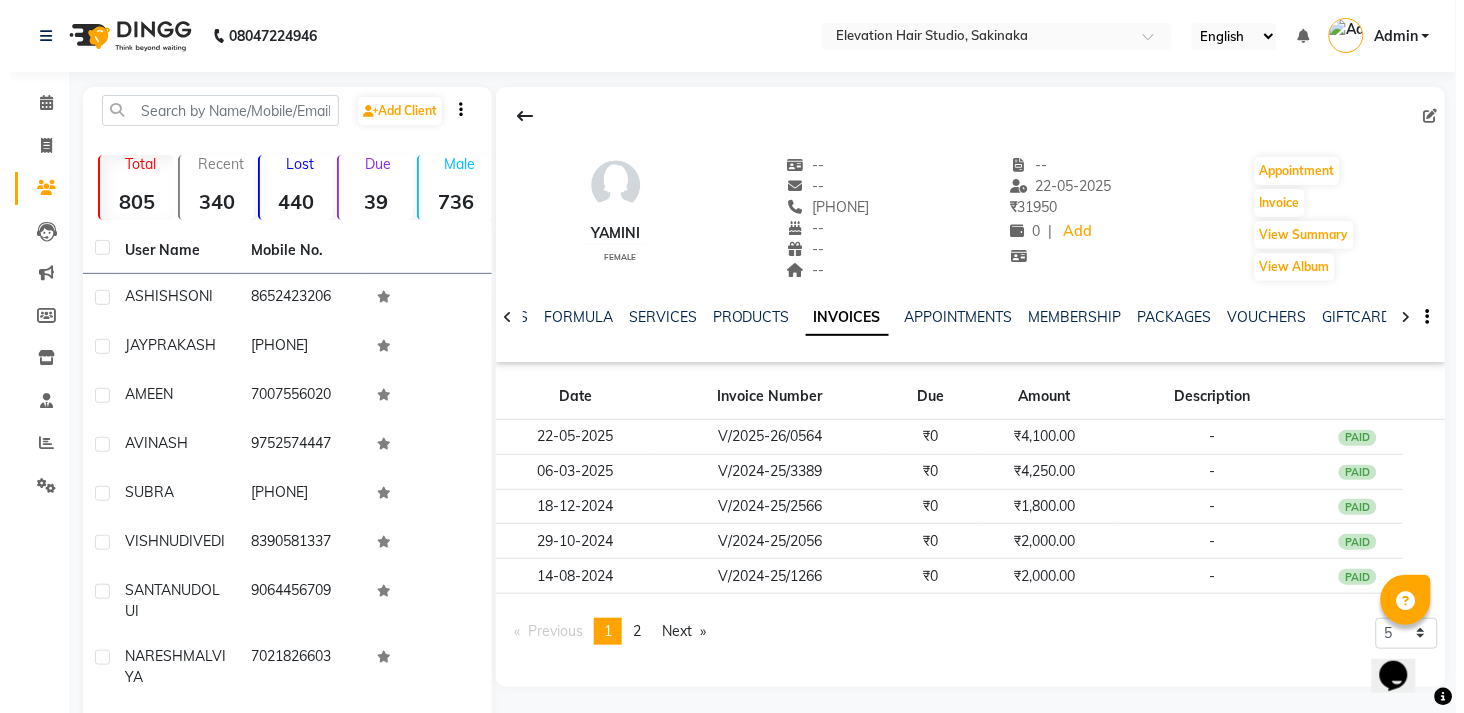 scroll, scrollTop: 0, scrollLeft: 0, axis: both 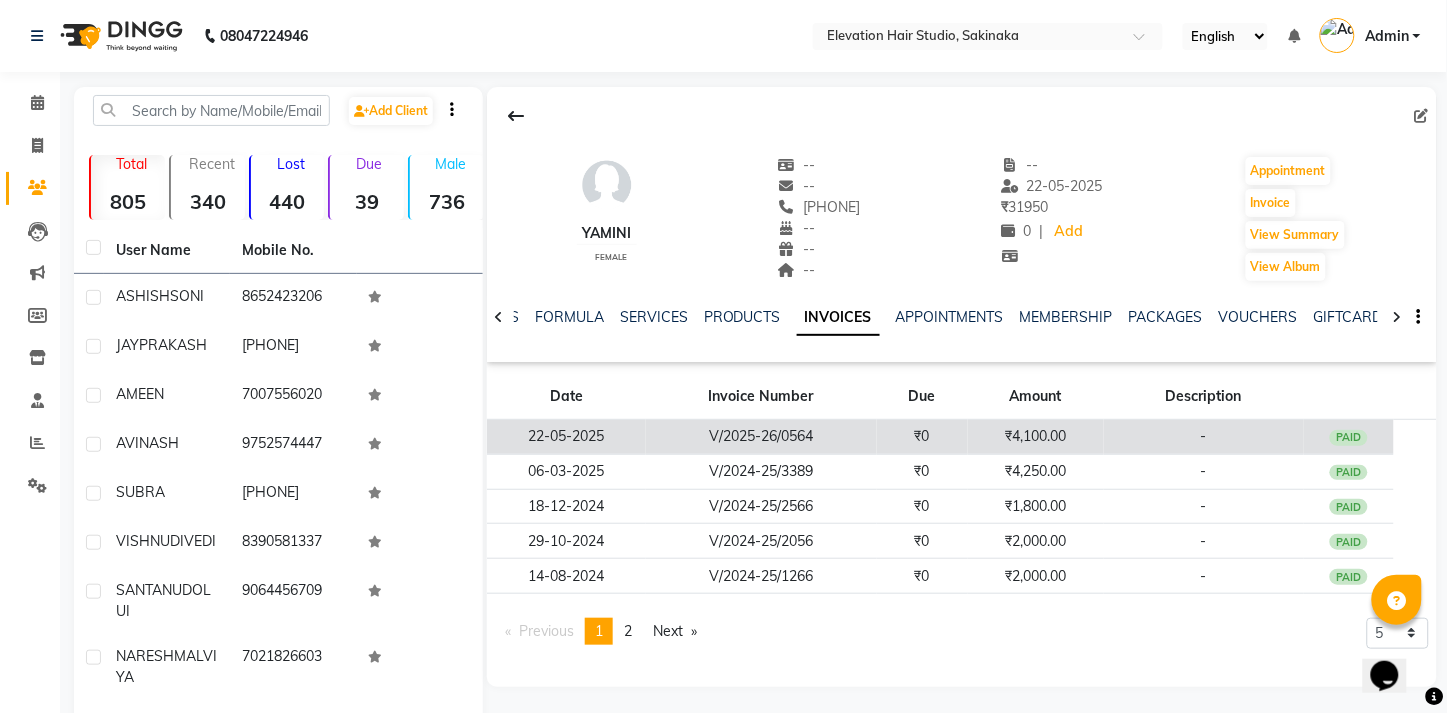 click on "V/2025-26/0564" 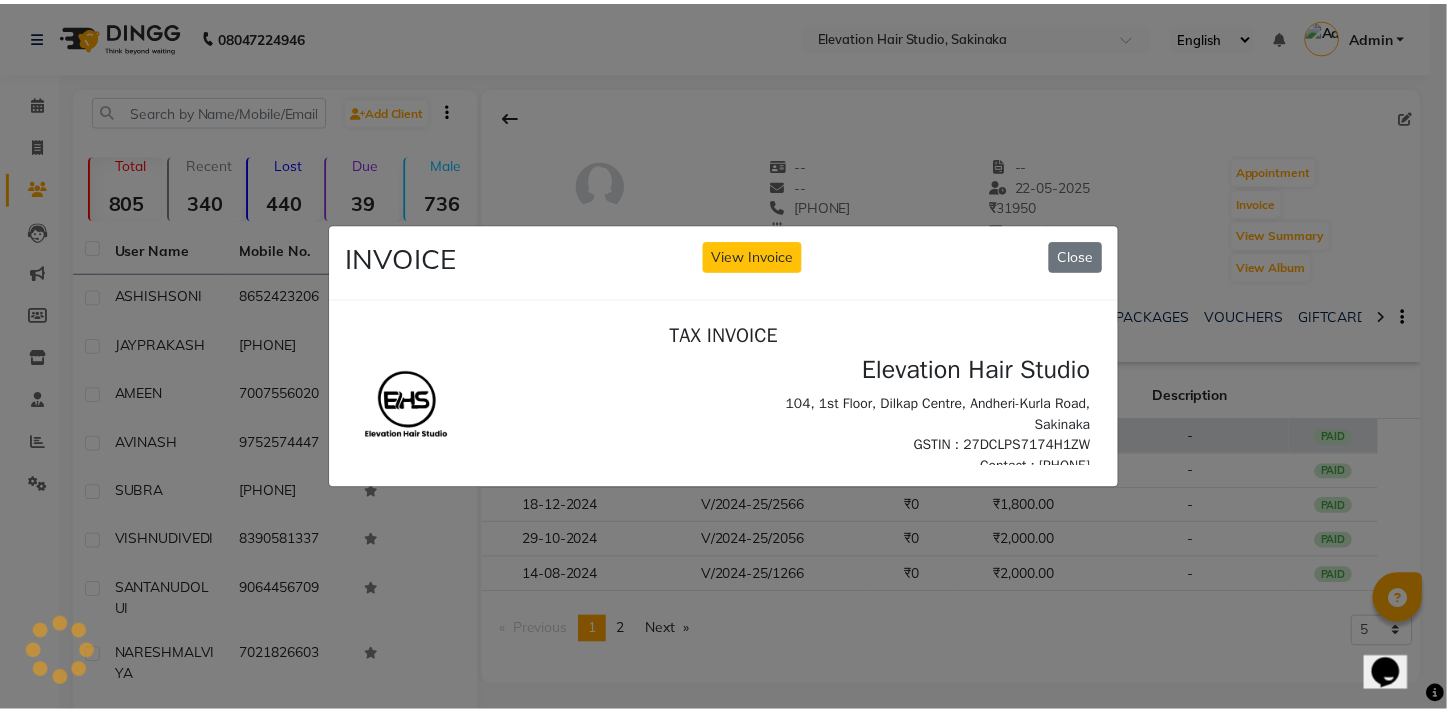 scroll, scrollTop: 0, scrollLeft: 0, axis: both 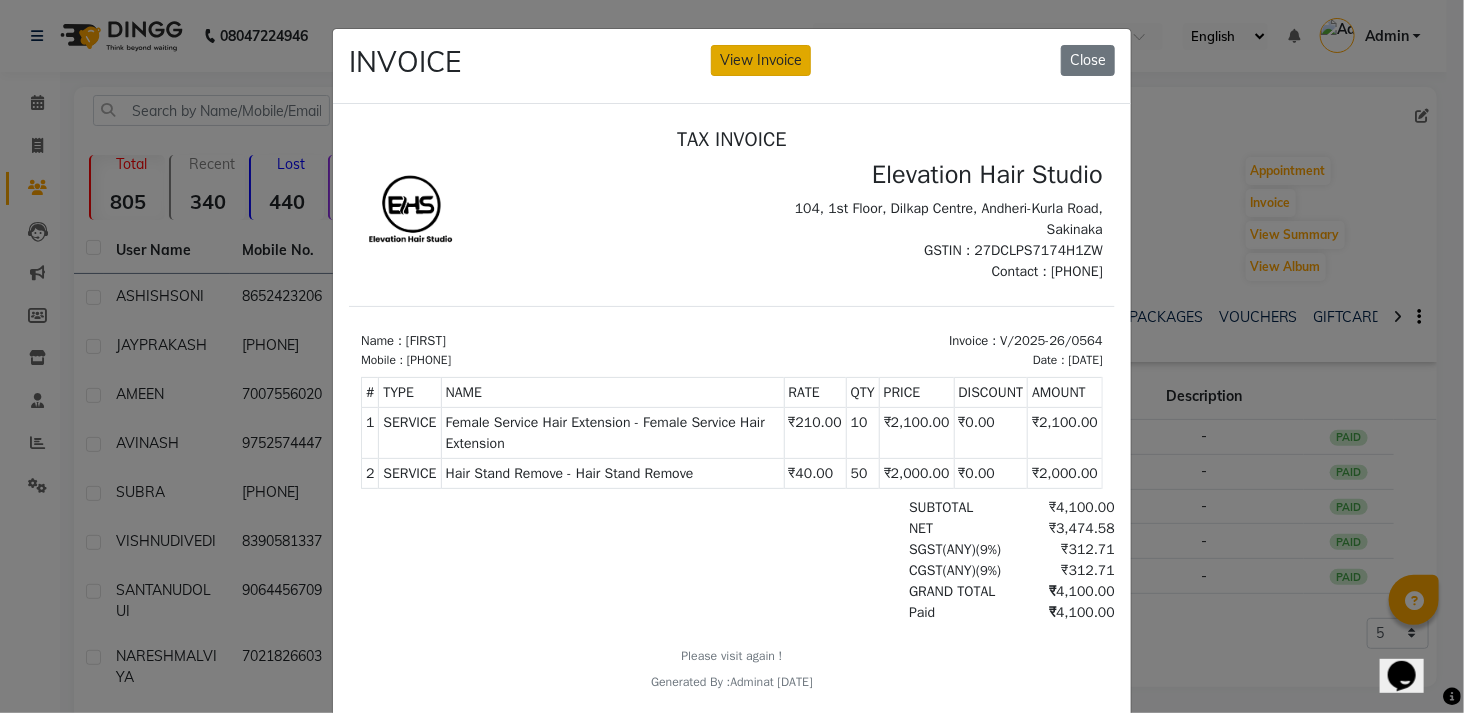 click on "View Invoice" 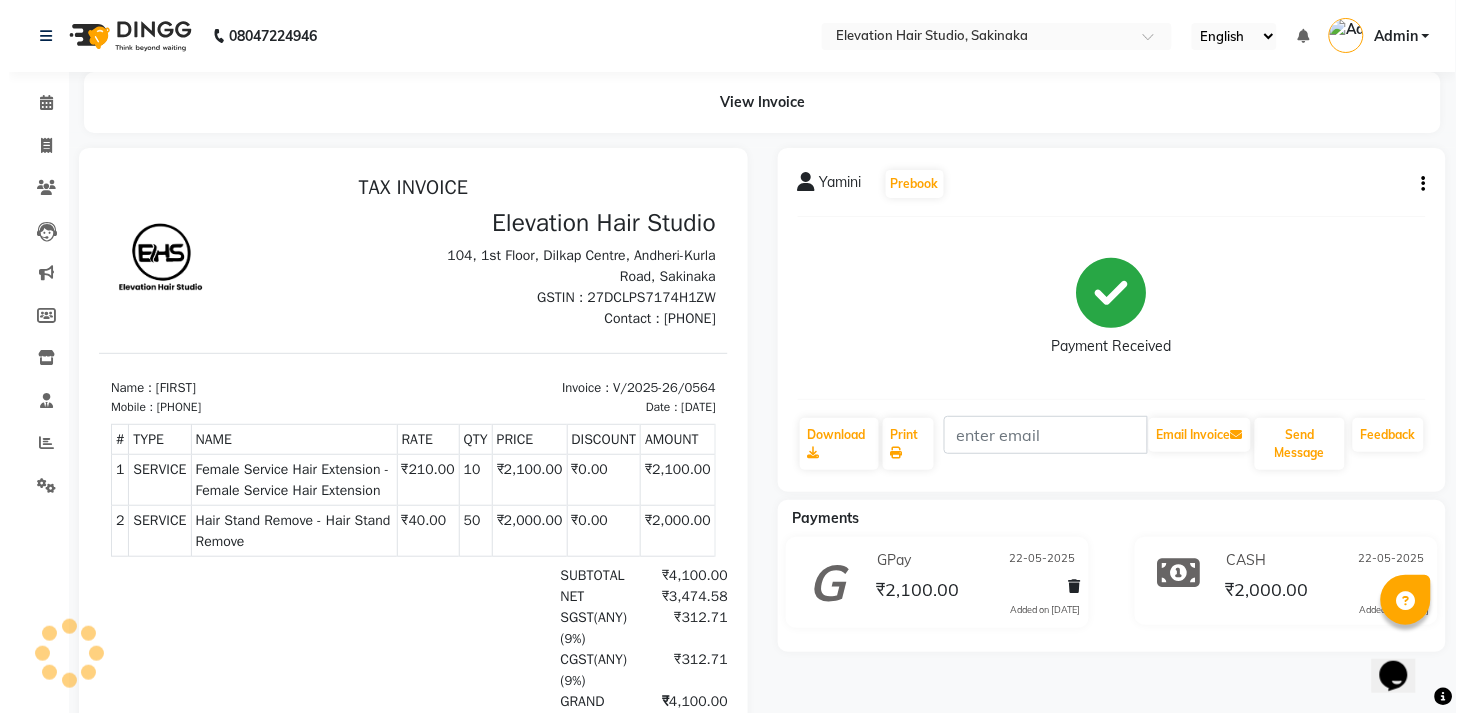 scroll, scrollTop: 0, scrollLeft: 0, axis: both 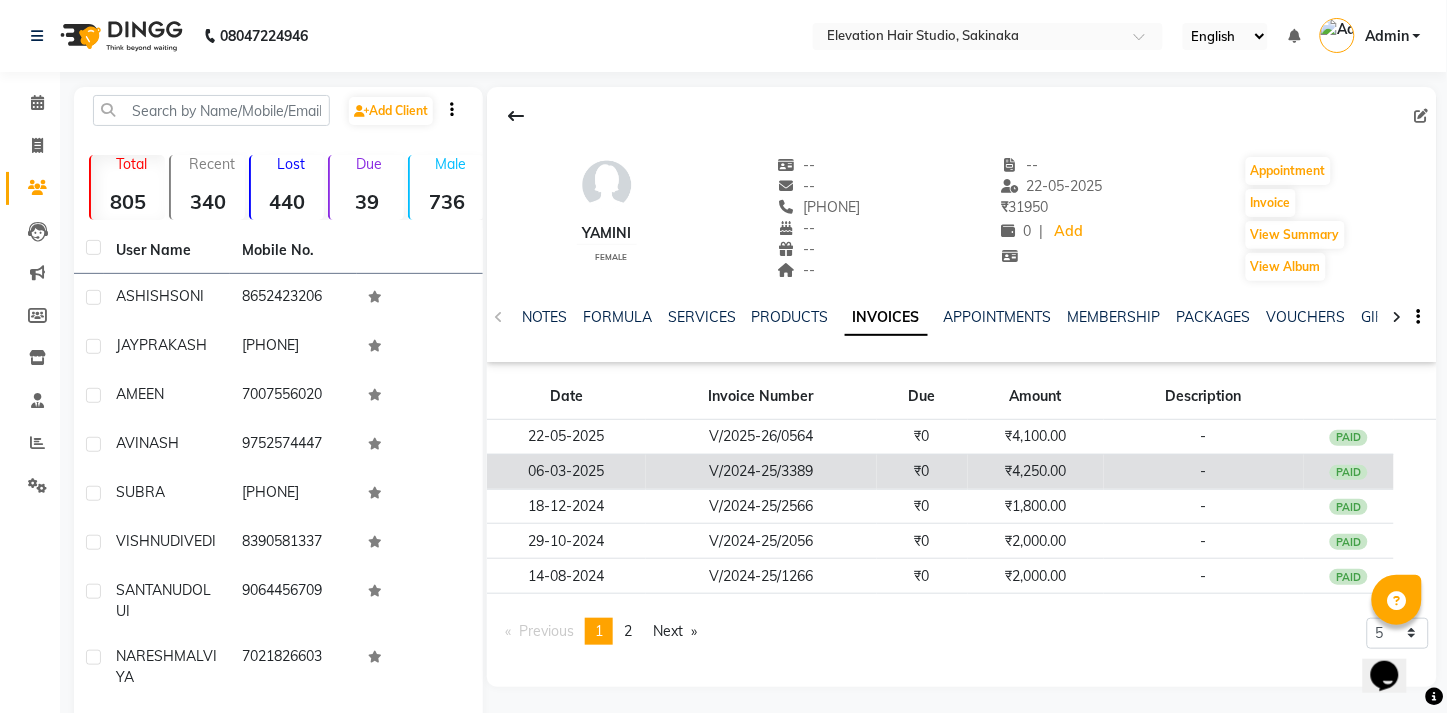 click on "V/2024-25/3389" 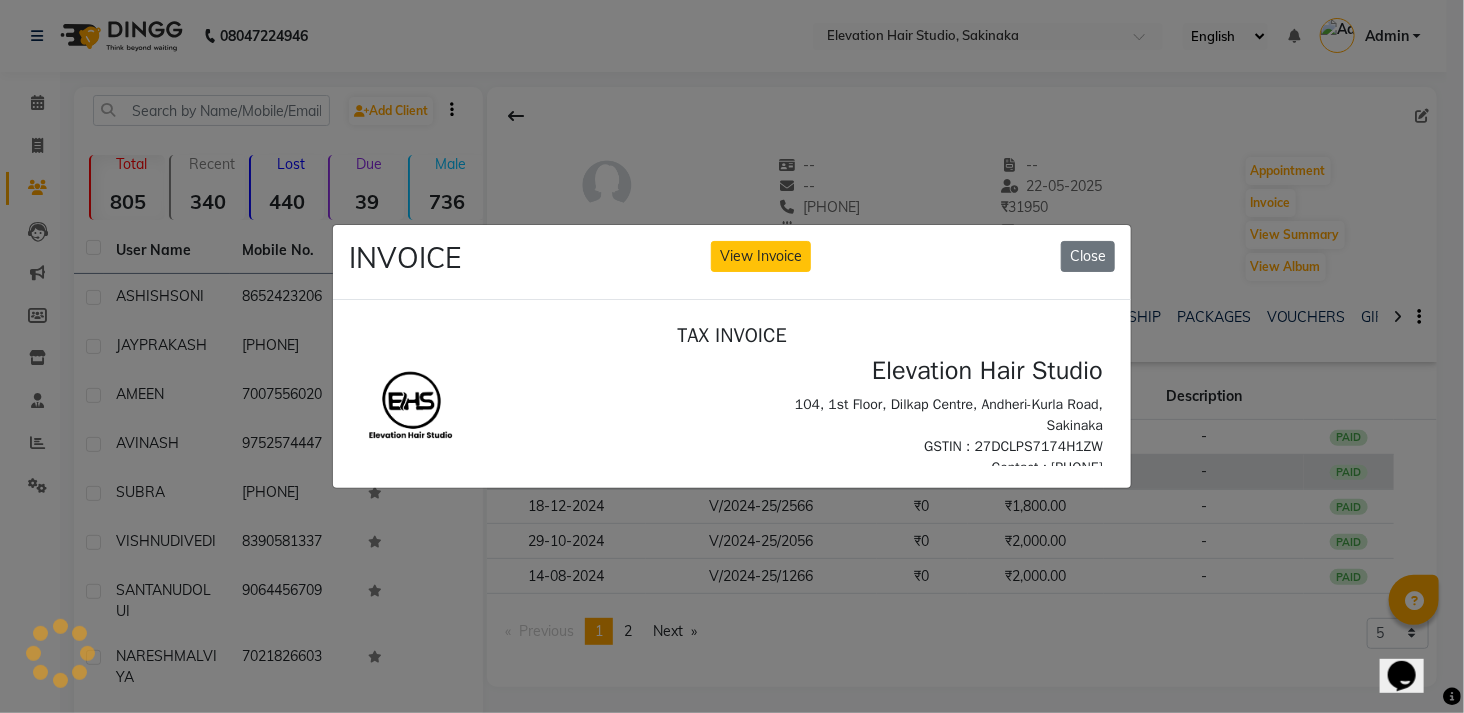 scroll, scrollTop: 0, scrollLeft: 0, axis: both 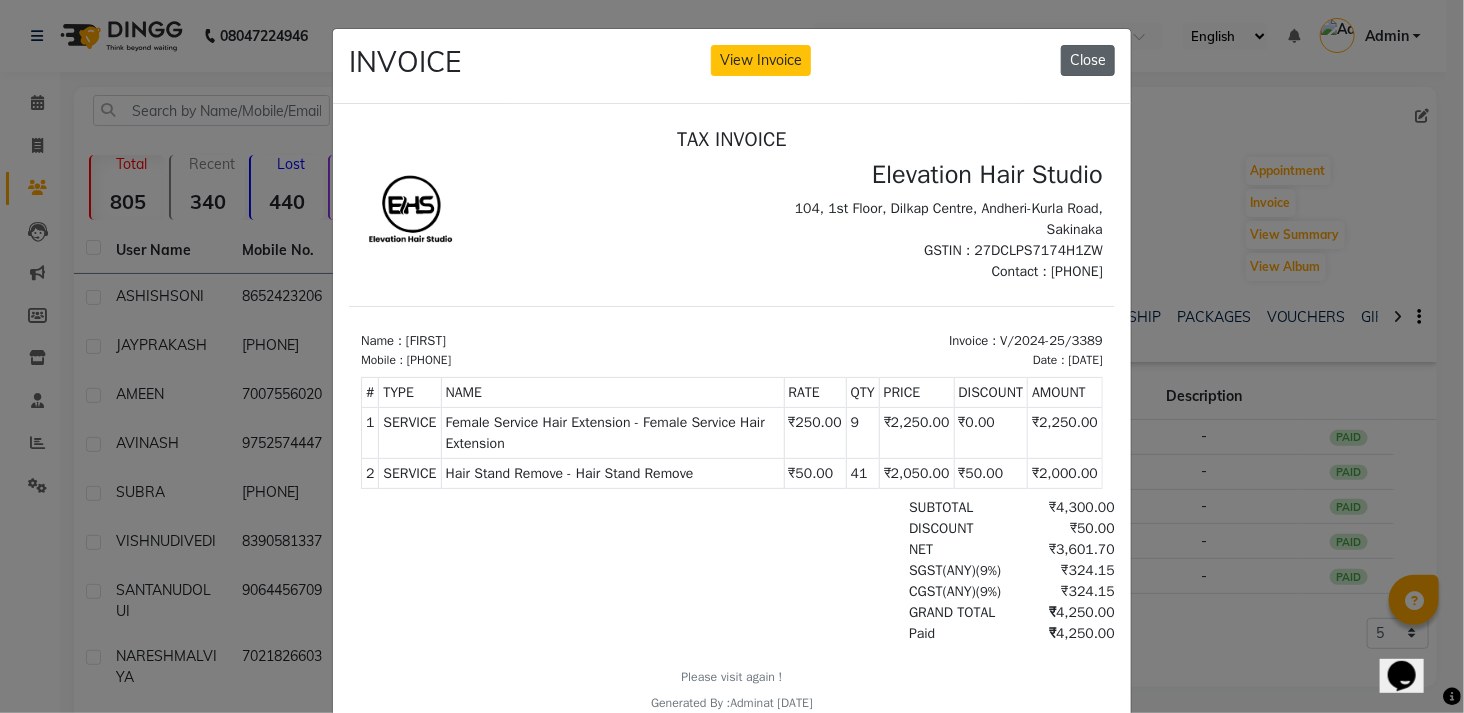 click on "Close" 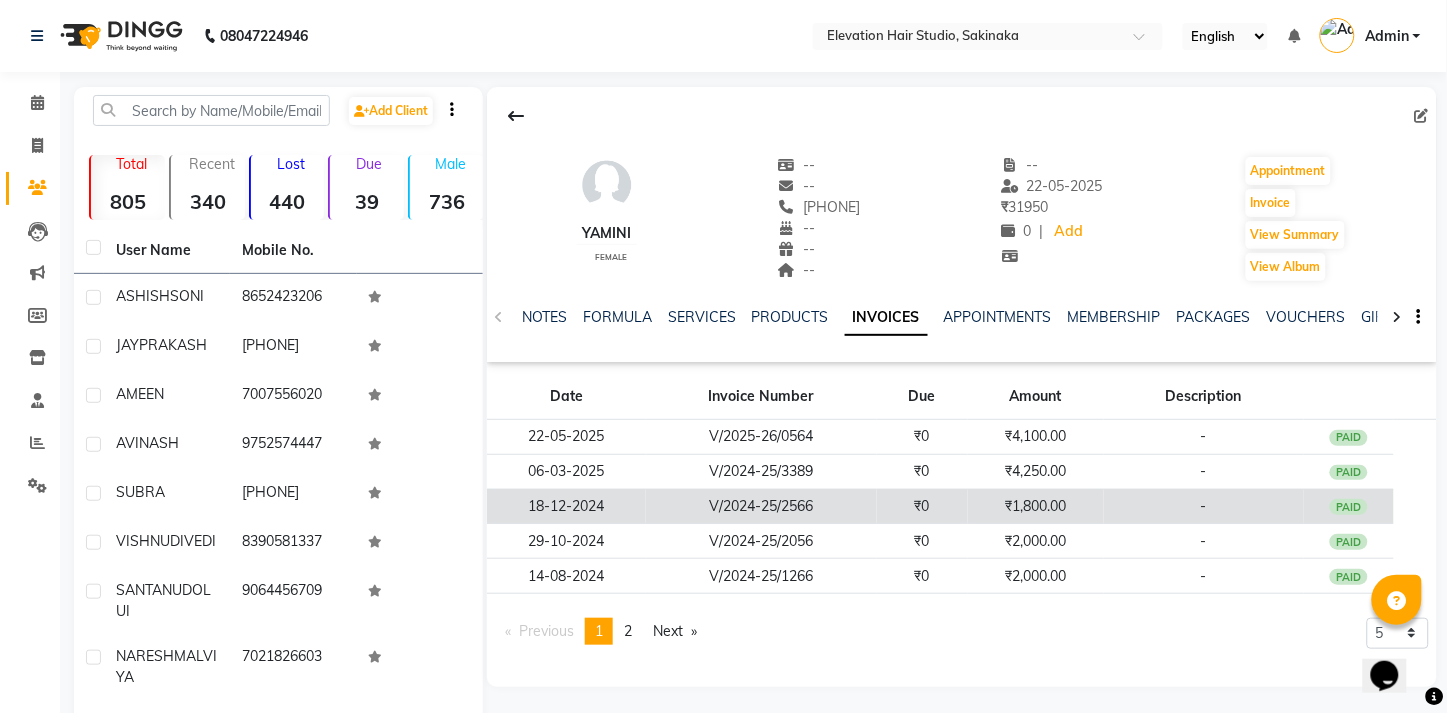 click on "V/2024-25/2566" 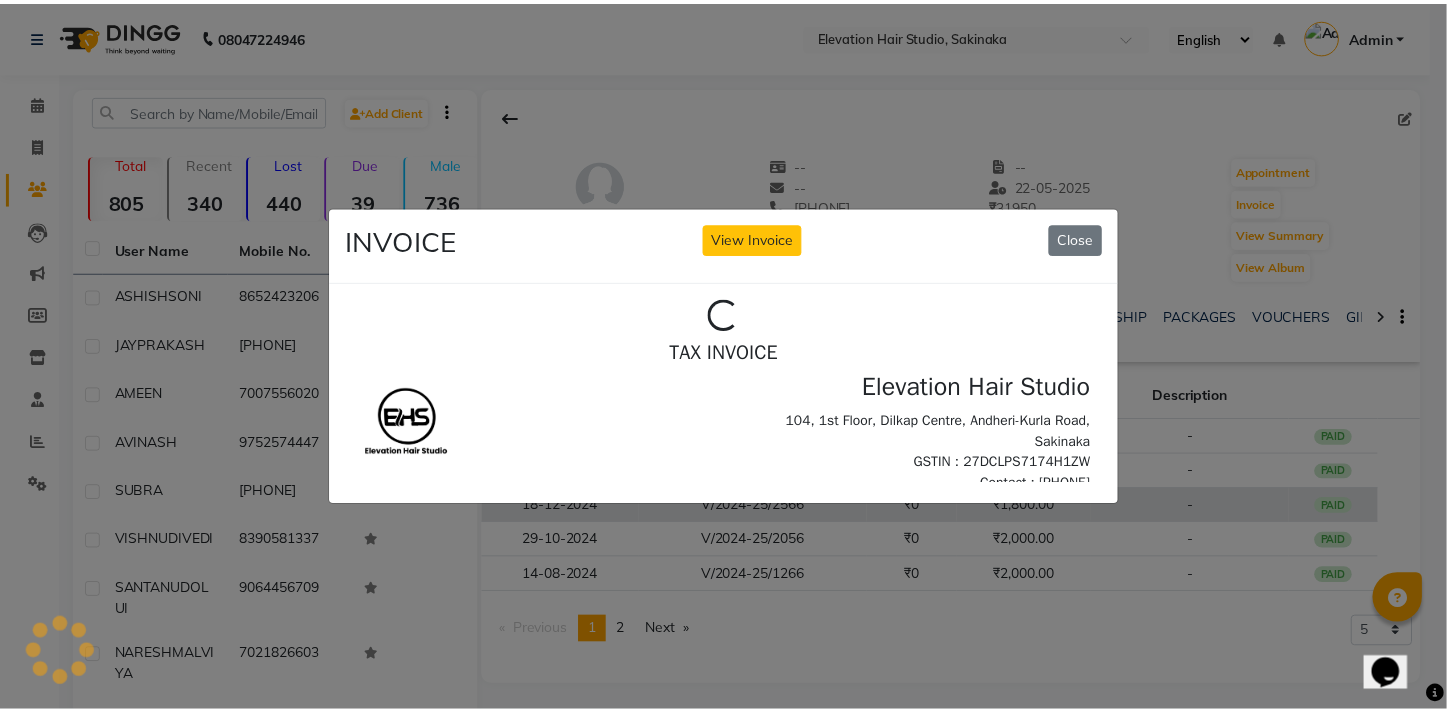scroll, scrollTop: 0, scrollLeft: 0, axis: both 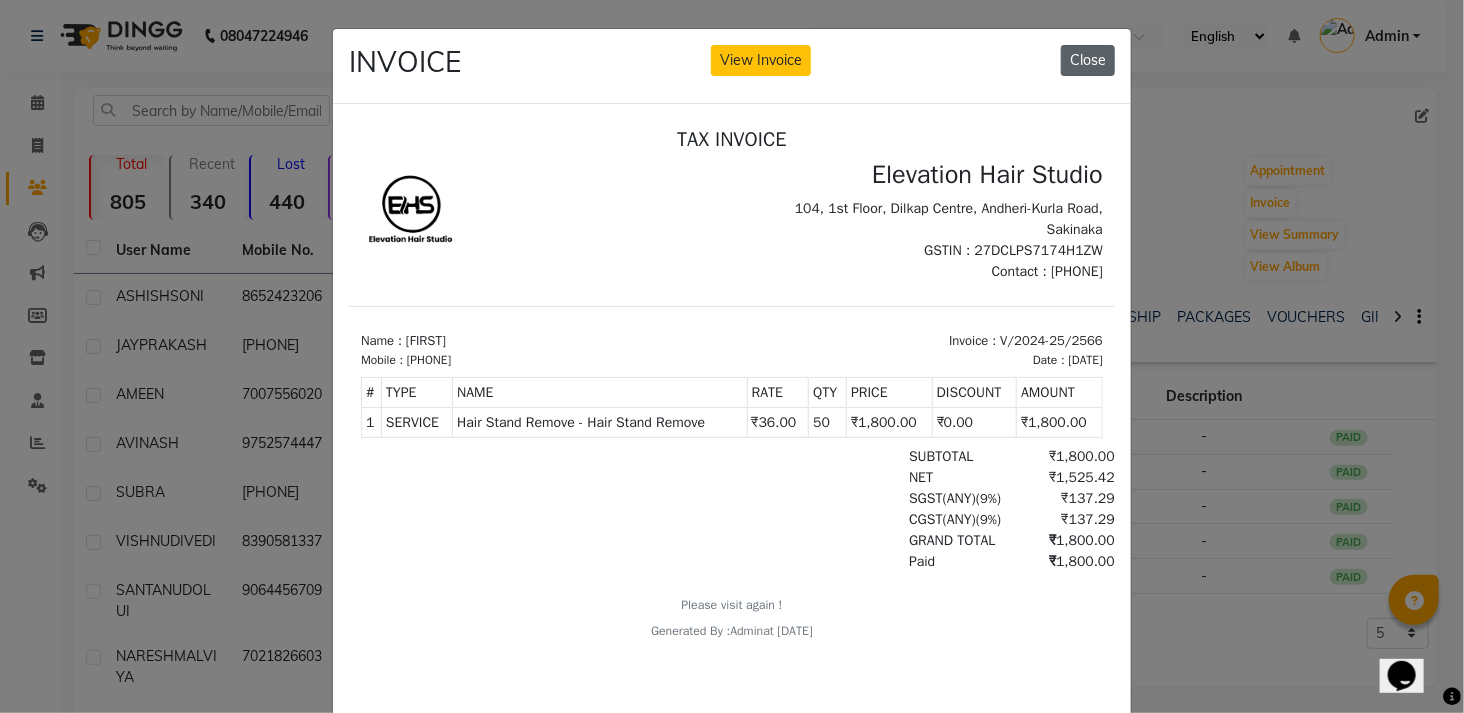 click on "Close" 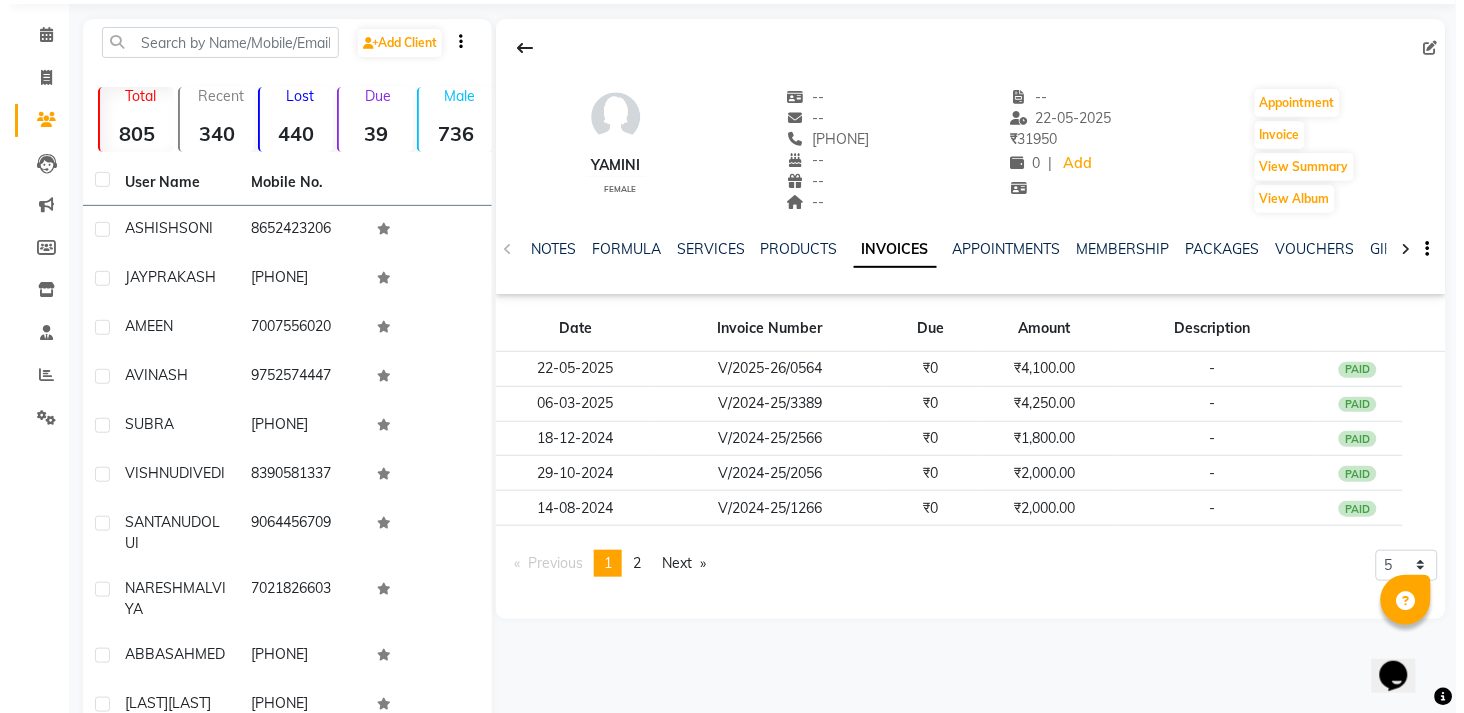 scroll, scrollTop: 70, scrollLeft: 0, axis: vertical 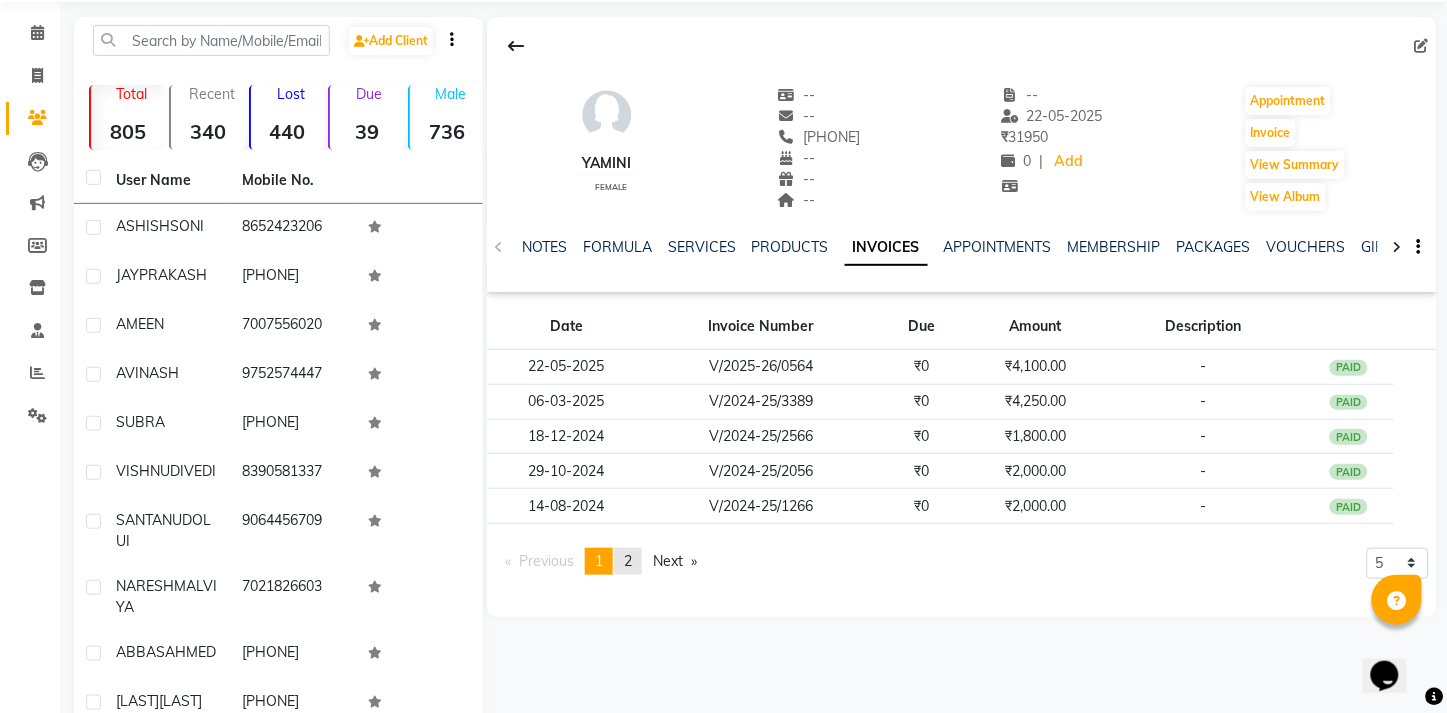 click on "page  2" 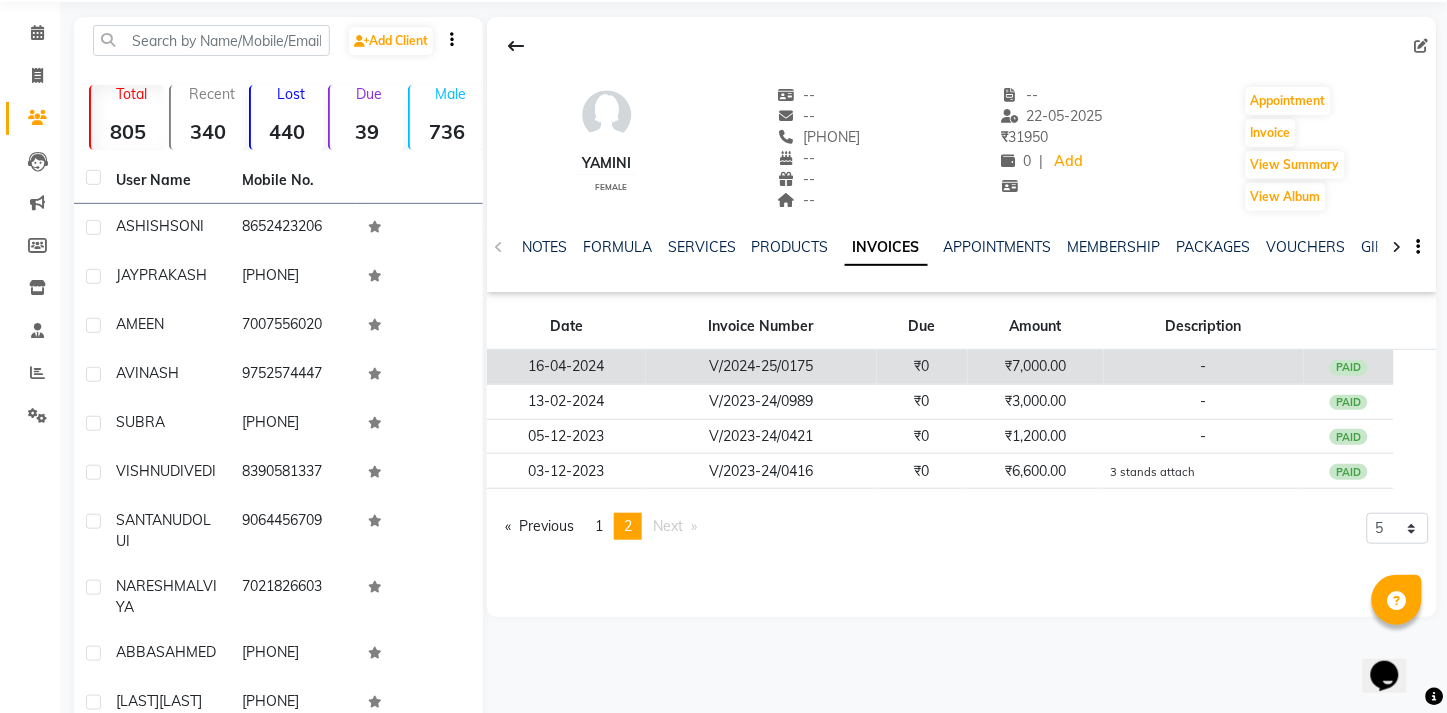 click on "₹0" 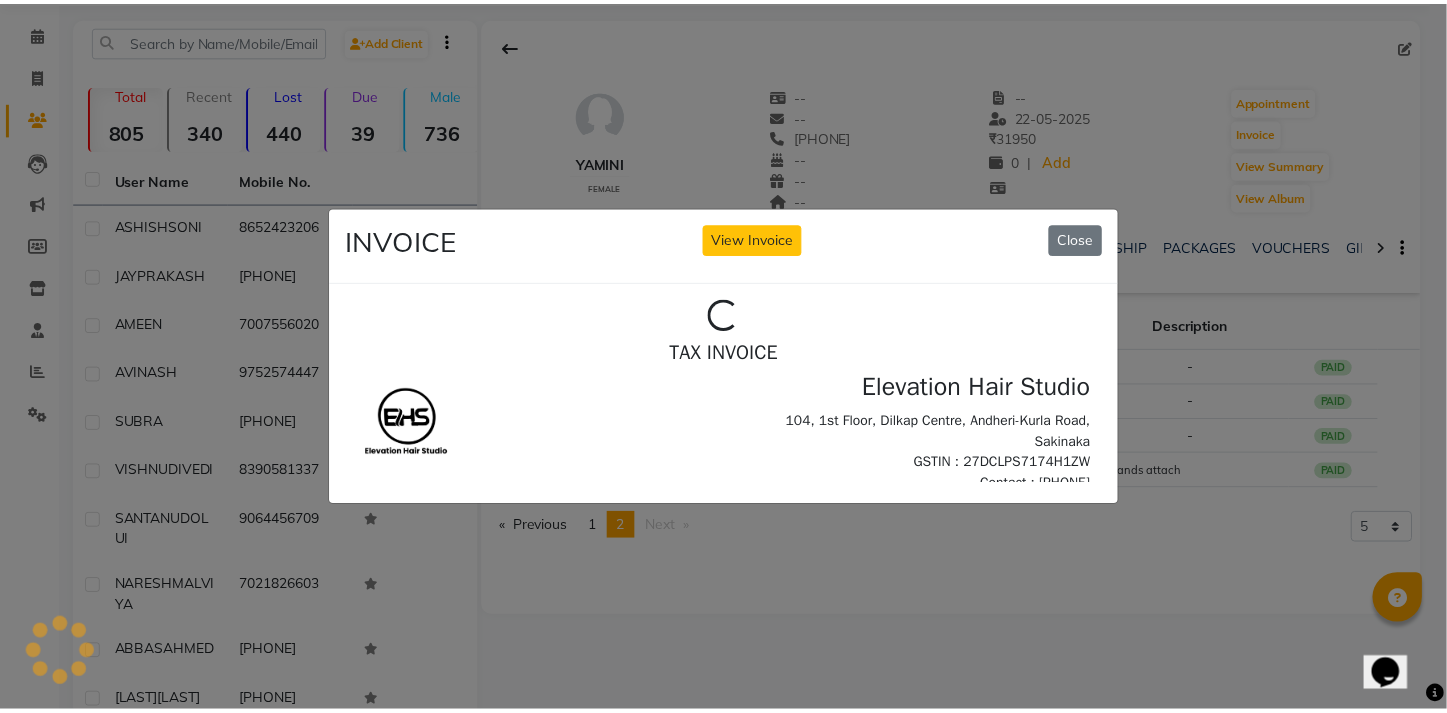 scroll, scrollTop: 0, scrollLeft: 0, axis: both 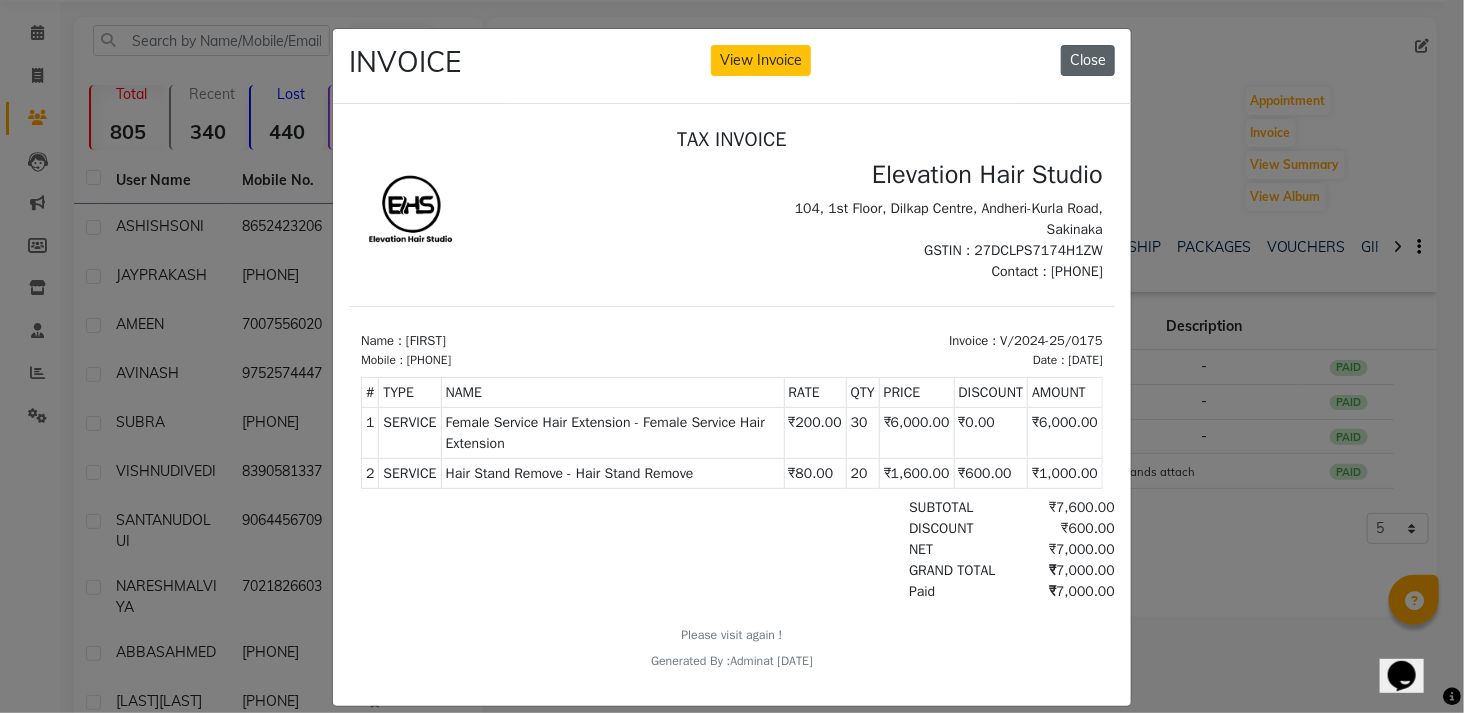 click on "Close" 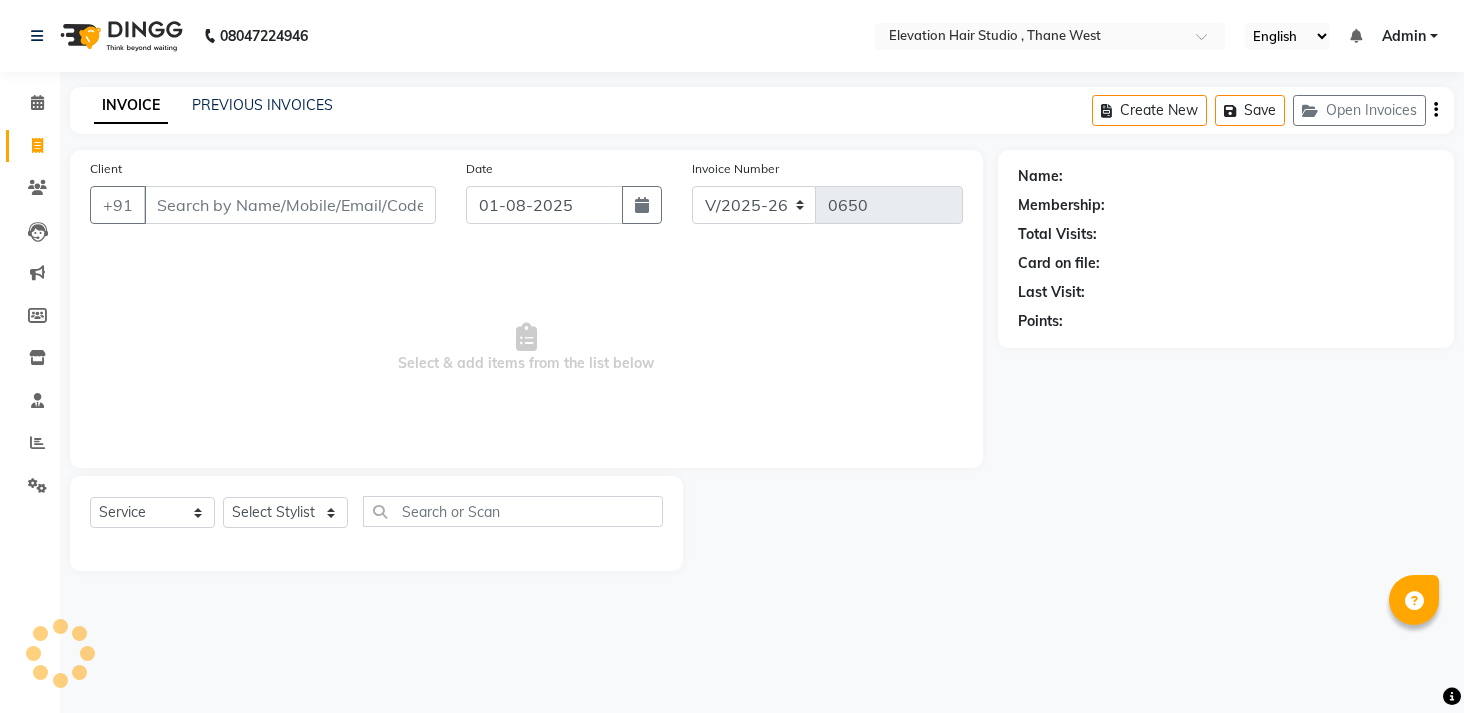 select on "6886" 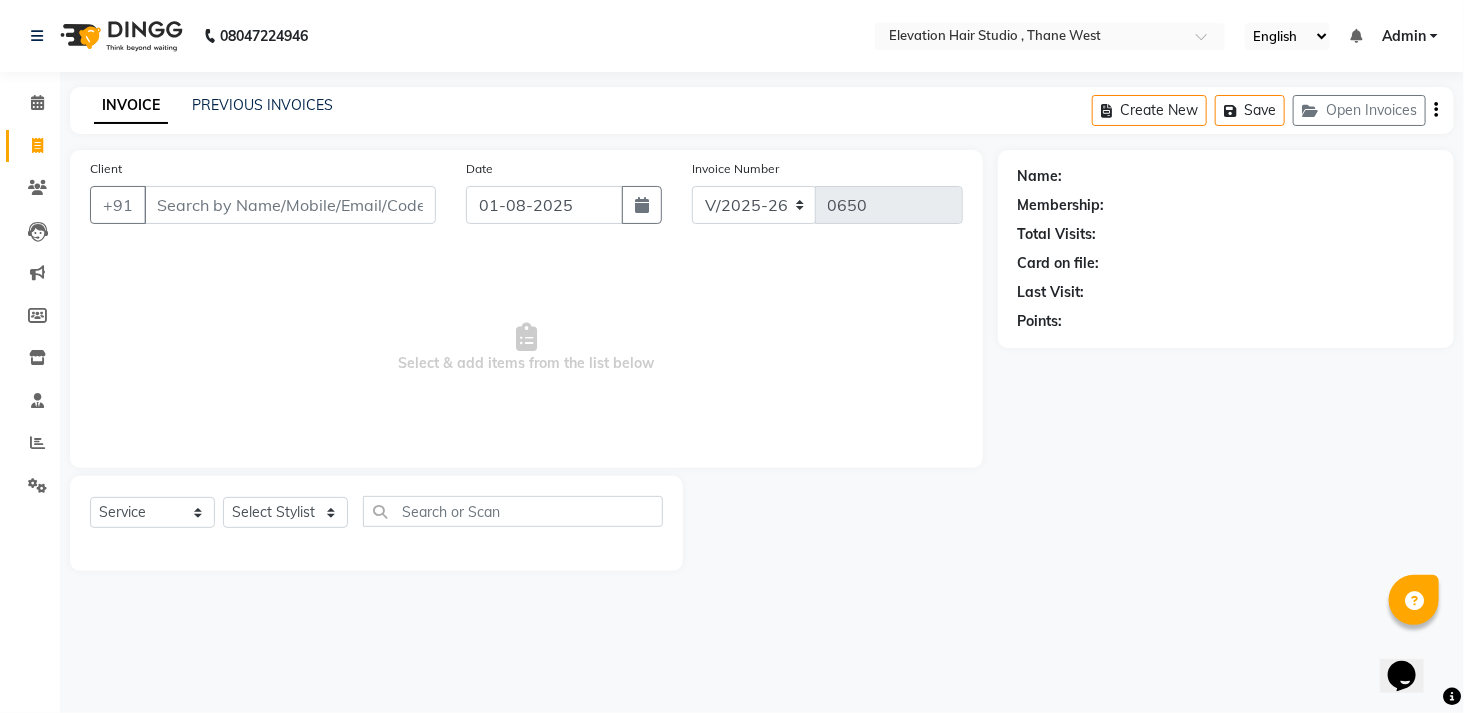 scroll, scrollTop: 0, scrollLeft: 0, axis: both 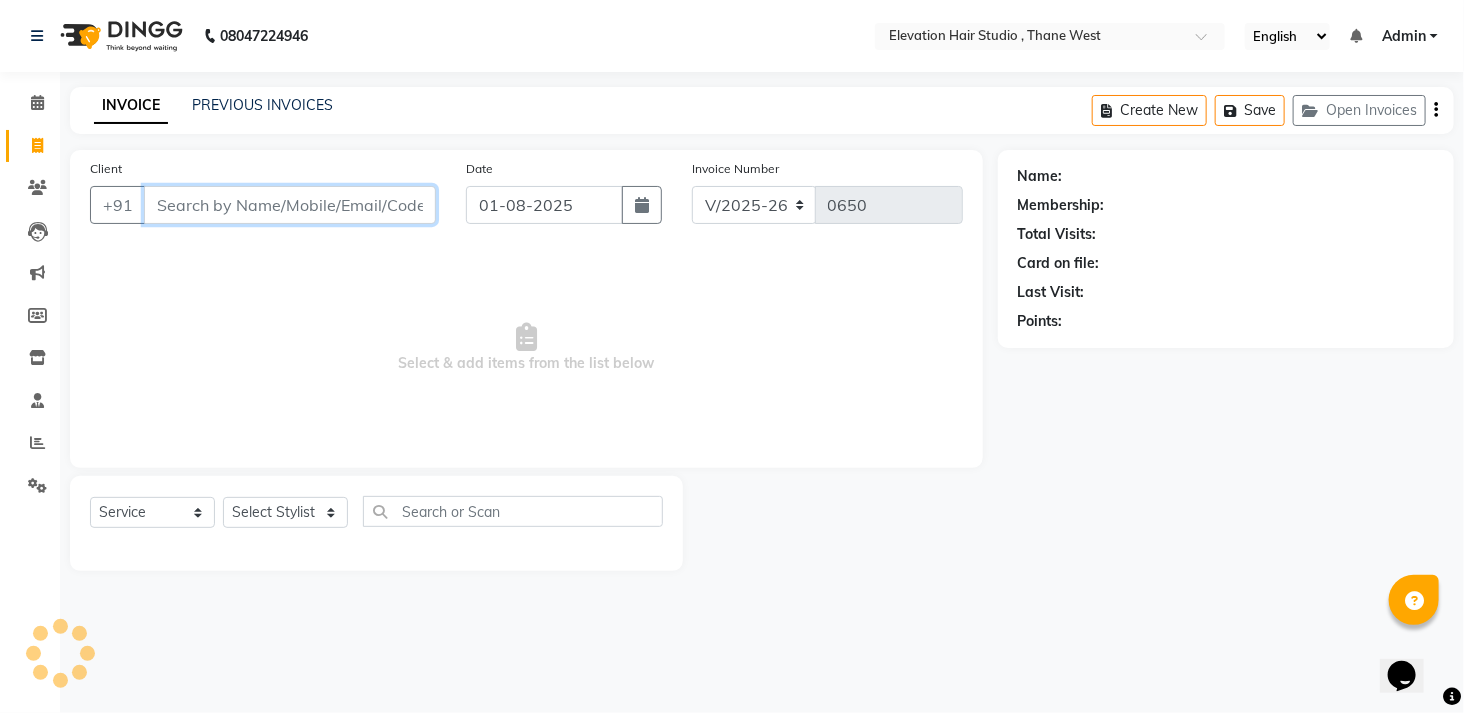 click on "Client" at bounding box center [290, 205] 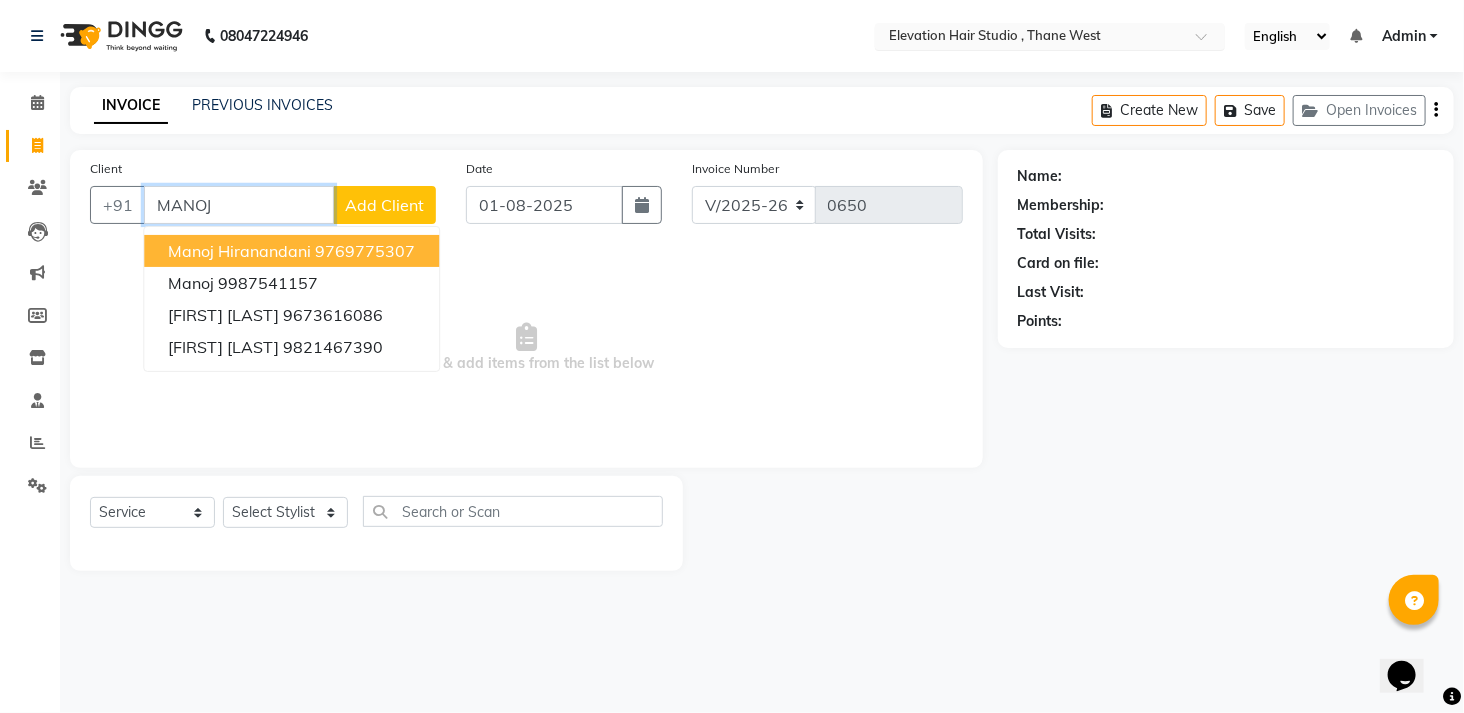 type on "MANOJ" 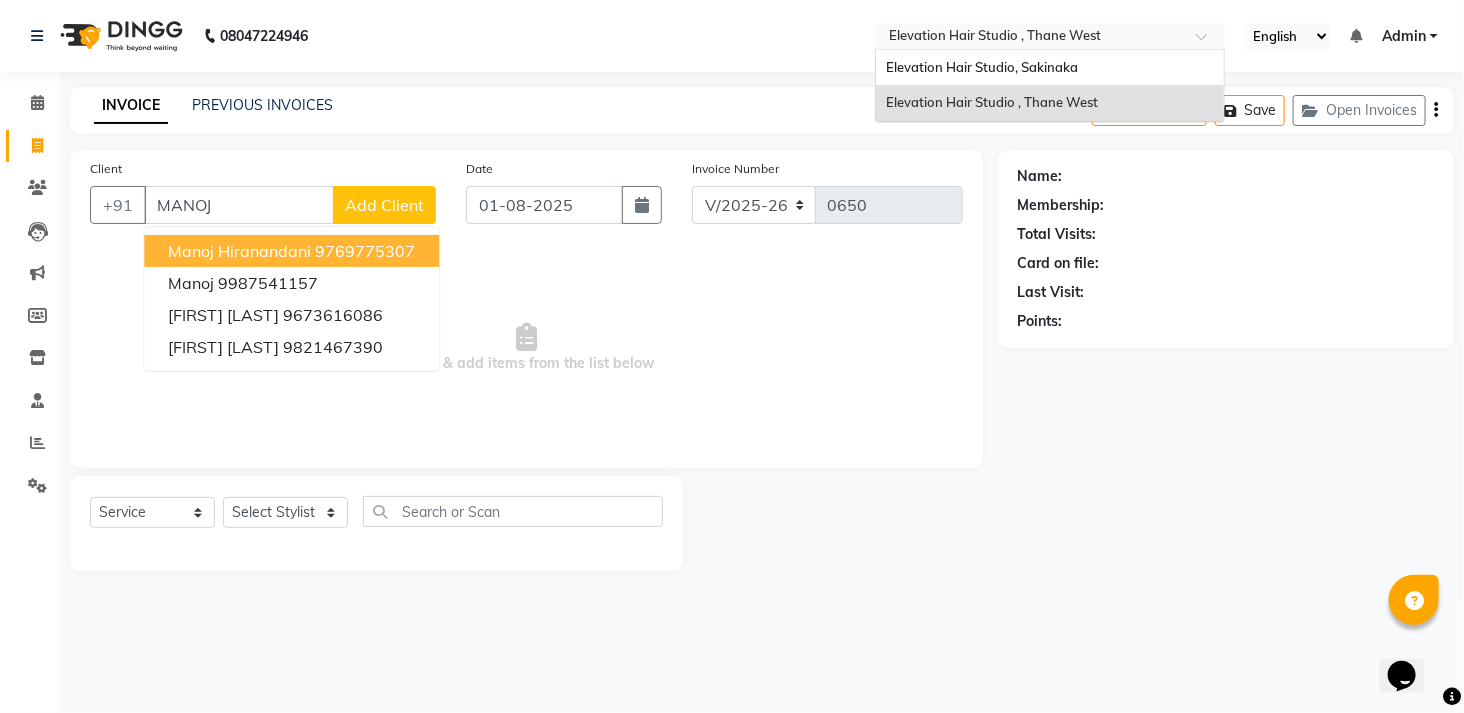 click at bounding box center [1030, 38] 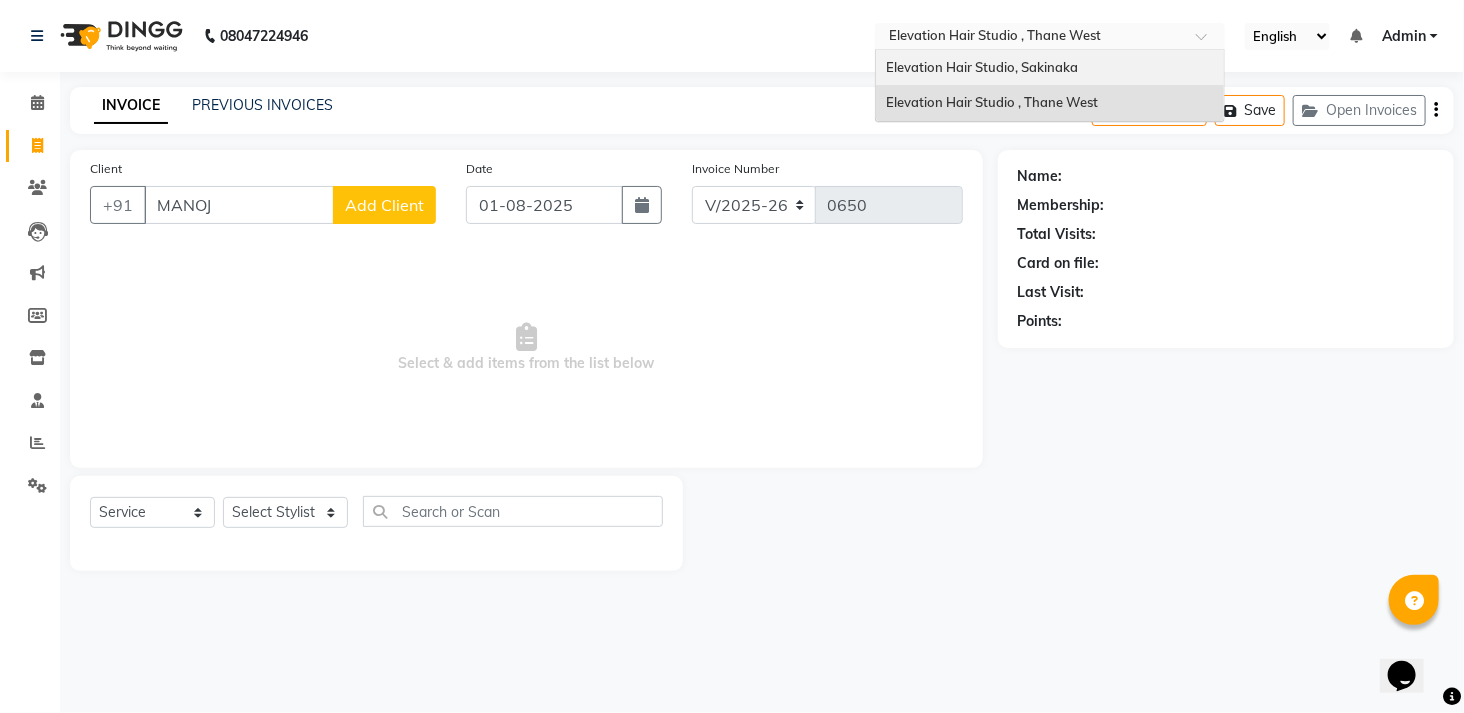 click on "Elevation Hair Studio, Sakinaka" at bounding box center [982, 67] 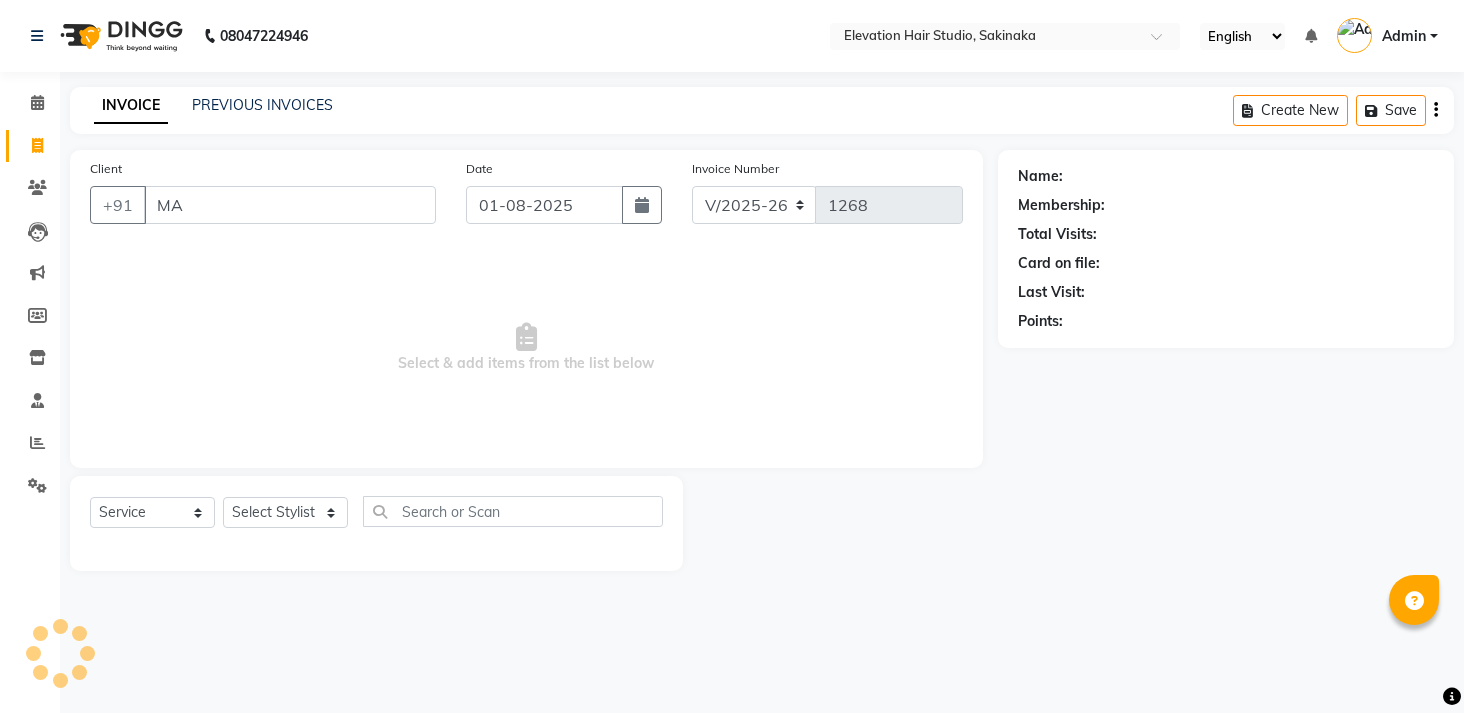 select on "4949" 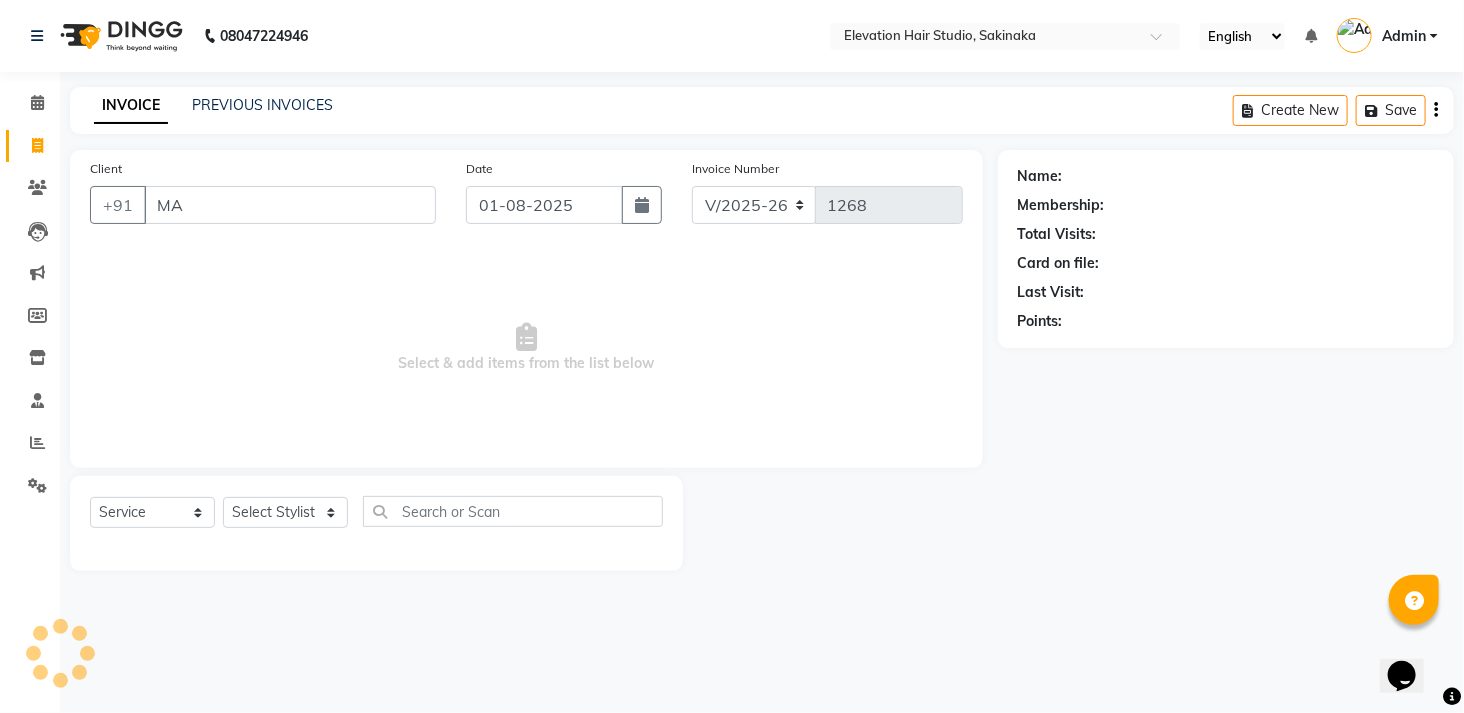 scroll, scrollTop: 0, scrollLeft: 0, axis: both 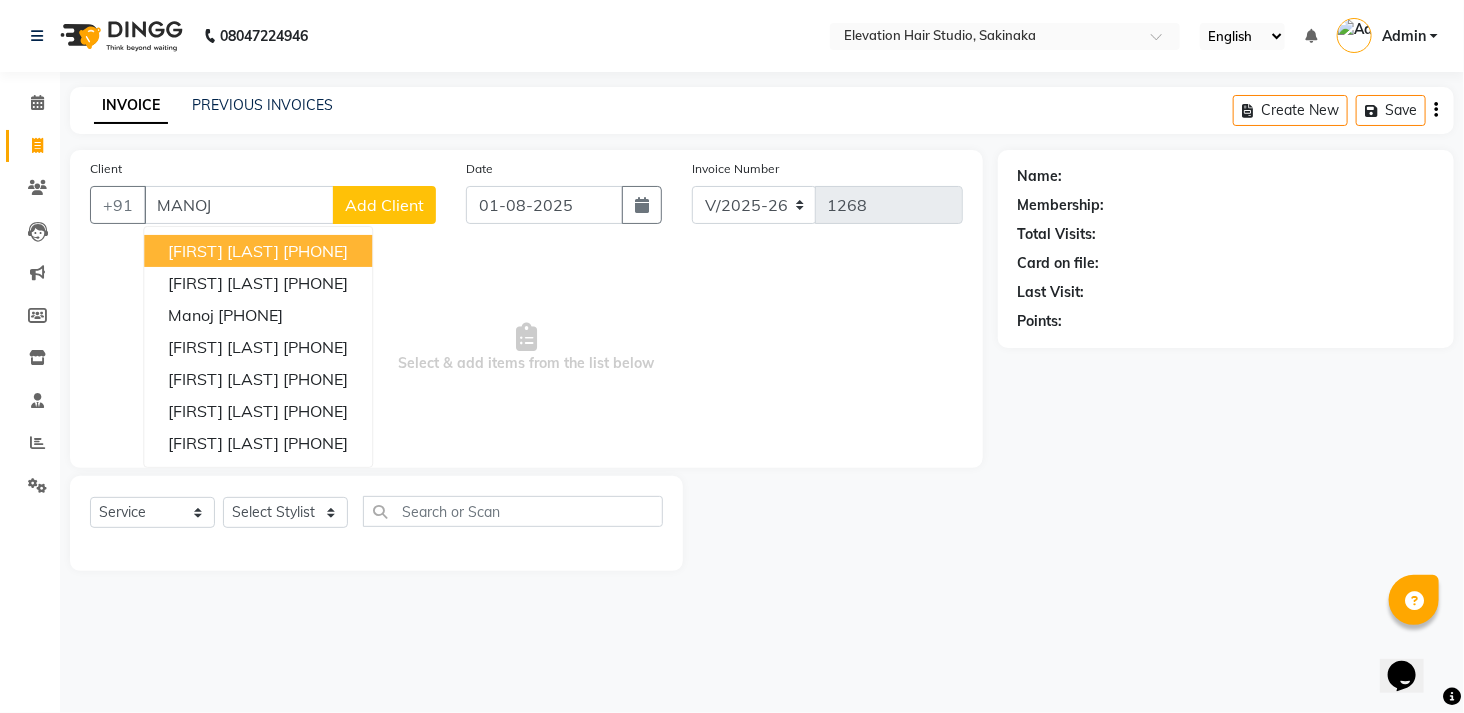 click on "[PHONE]" at bounding box center (315, 251) 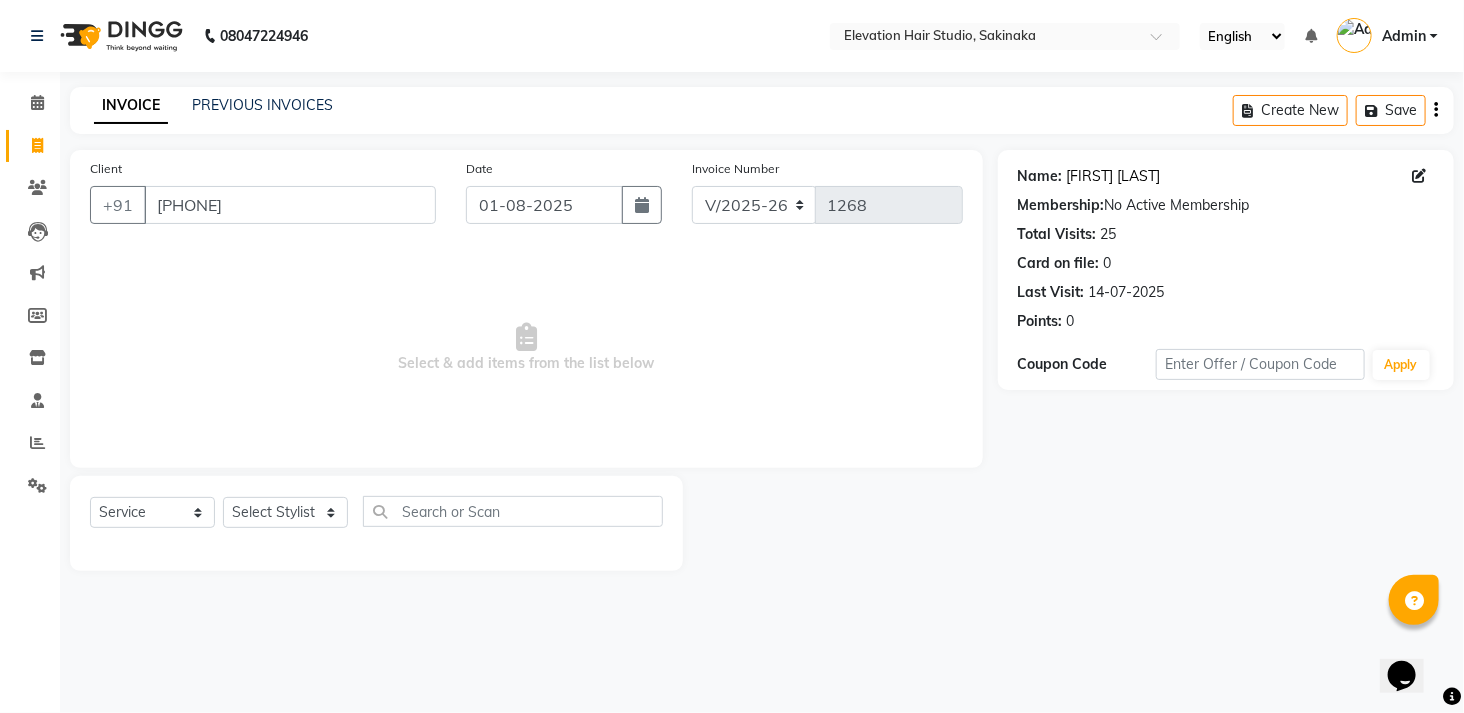 click on "[FIRST] [LAST]" 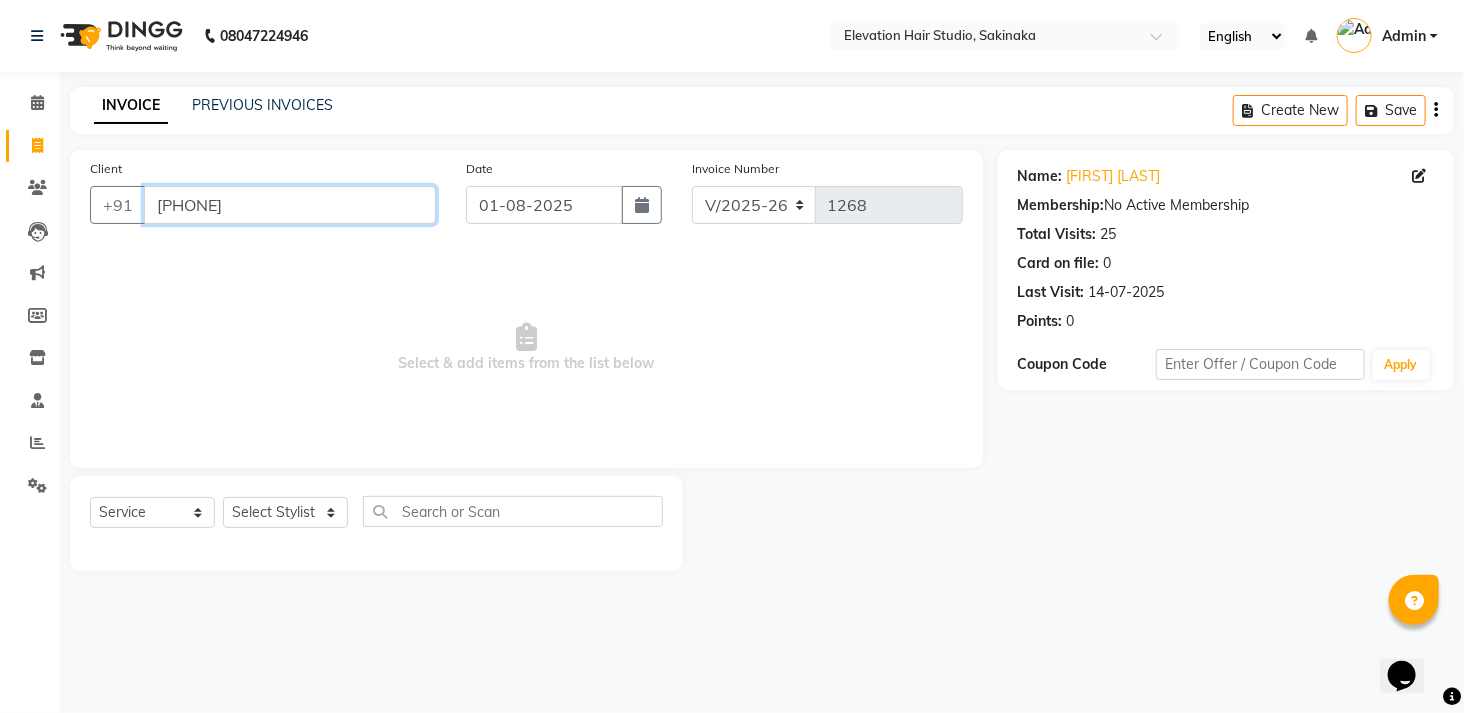 click on "[PHONE]" at bounding box center (290, 205) 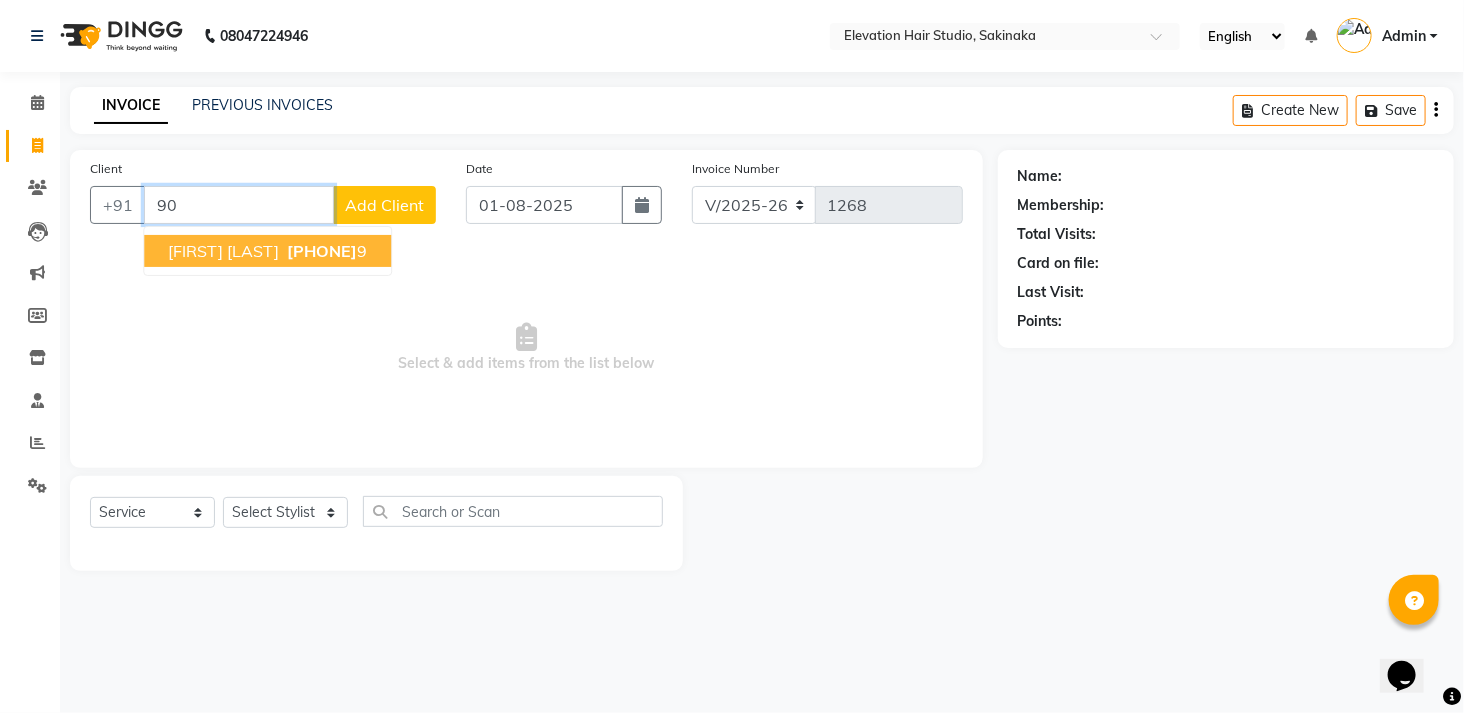 type on "9" 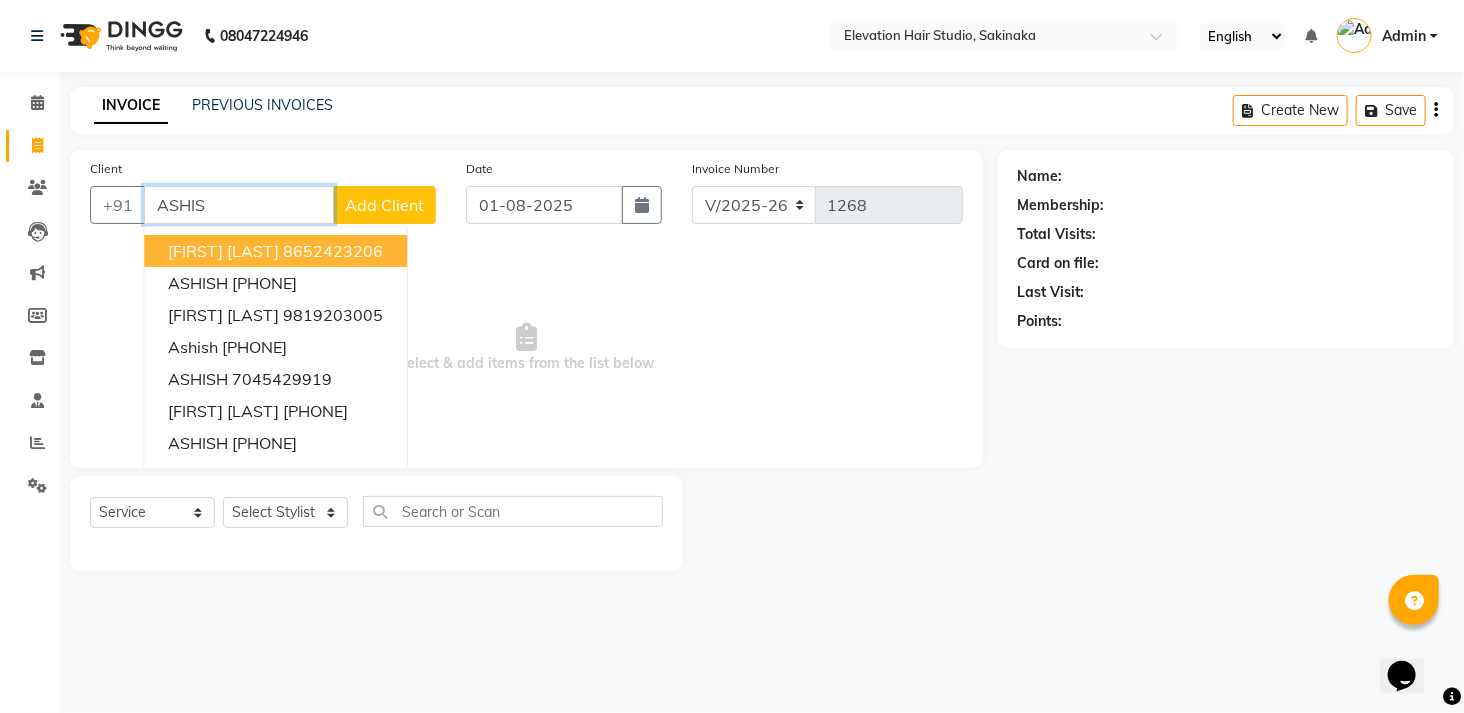 click on "ASHISH SONI  8652423206" at bounding box center [275, 251] 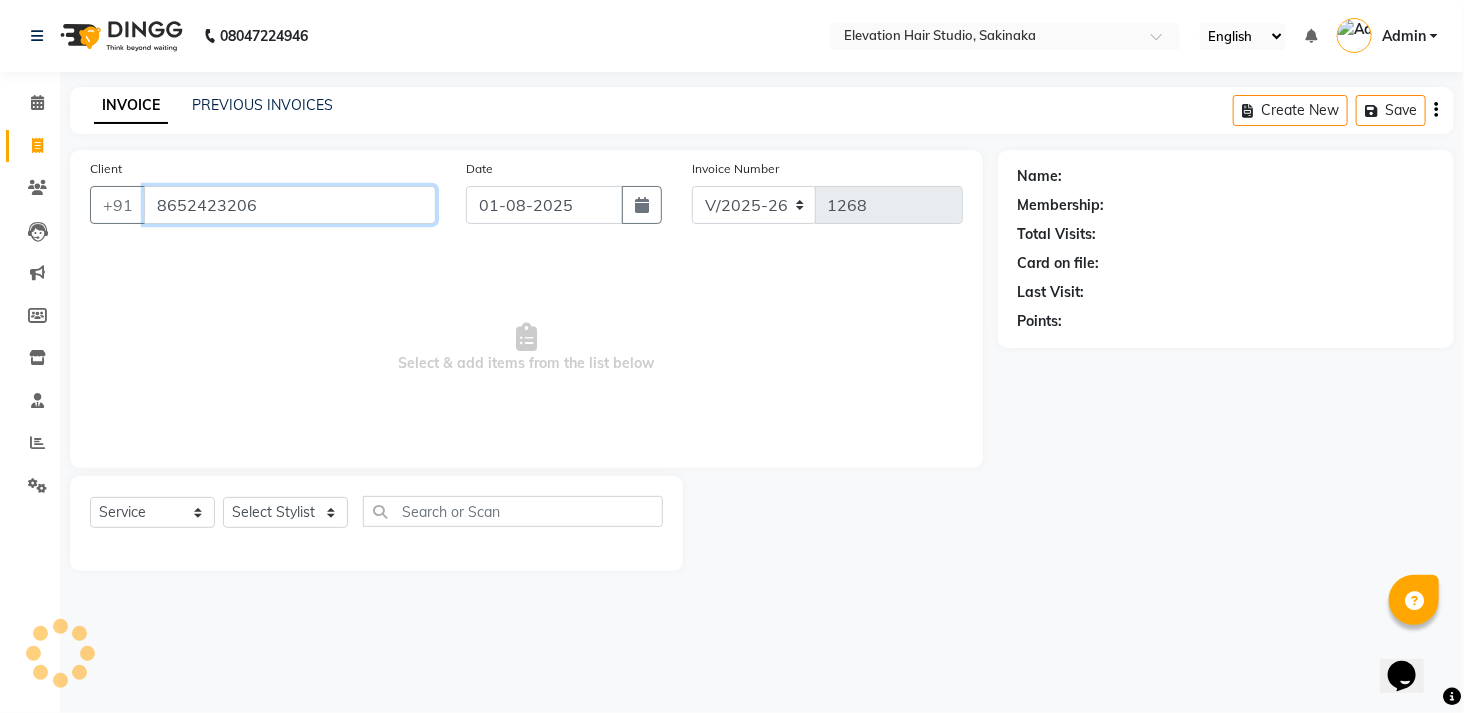 type on "8652423206" 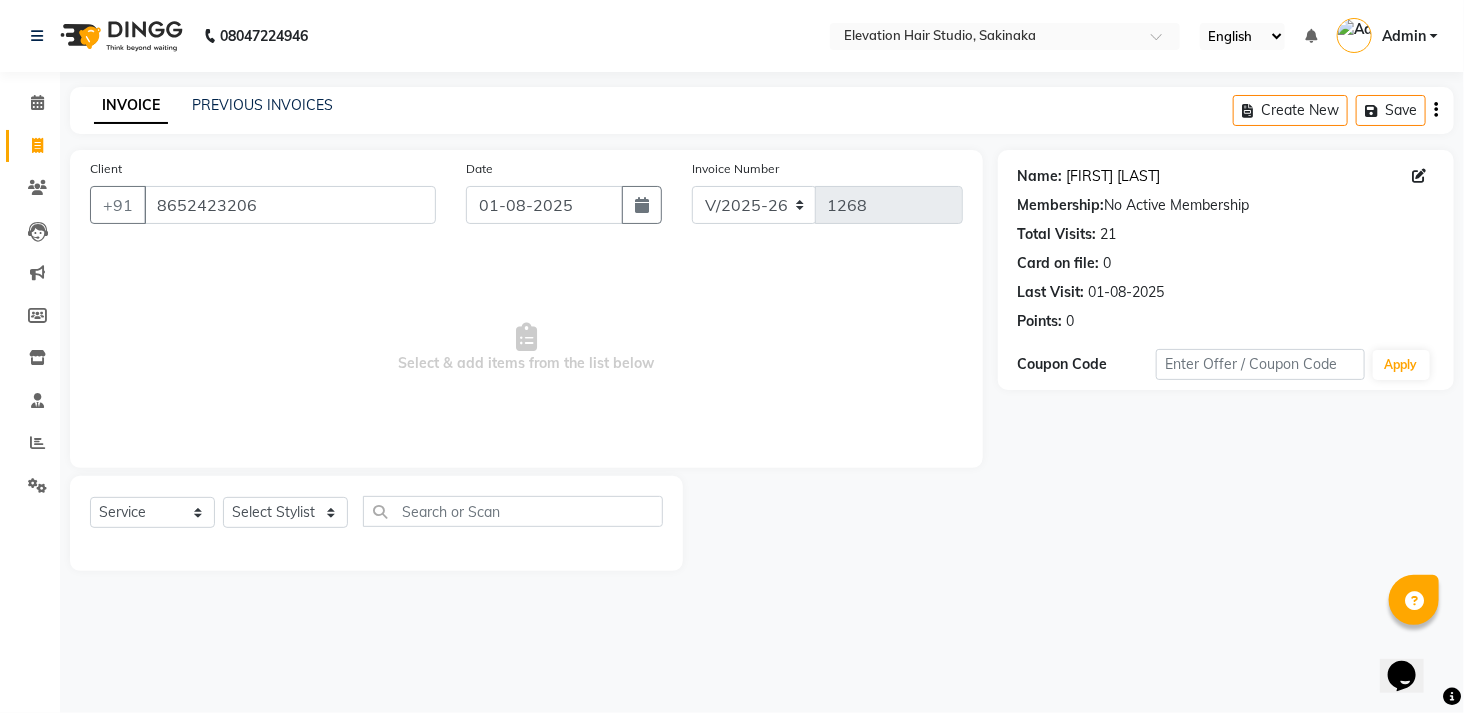 click on "Ashish Soni" 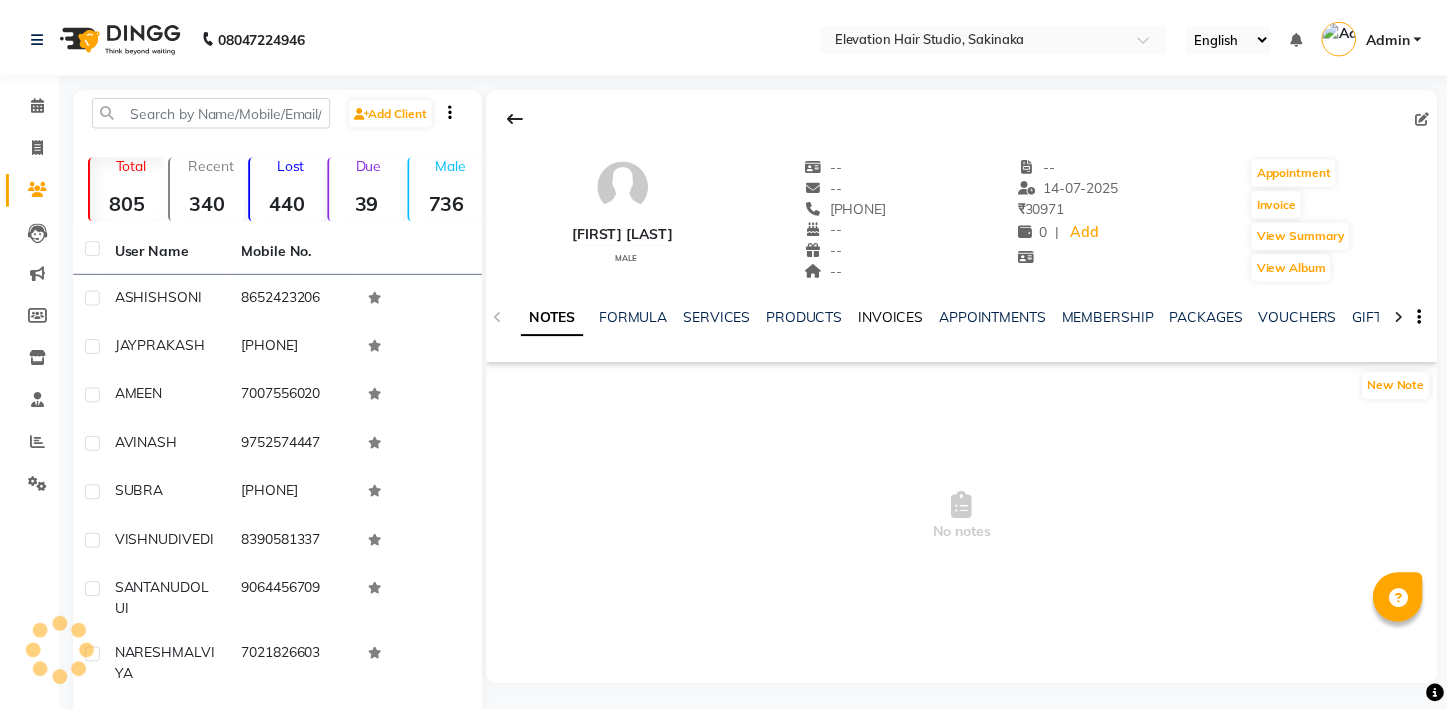 scroll, scrollTop: 0, scrollLeft: 0, axis: both 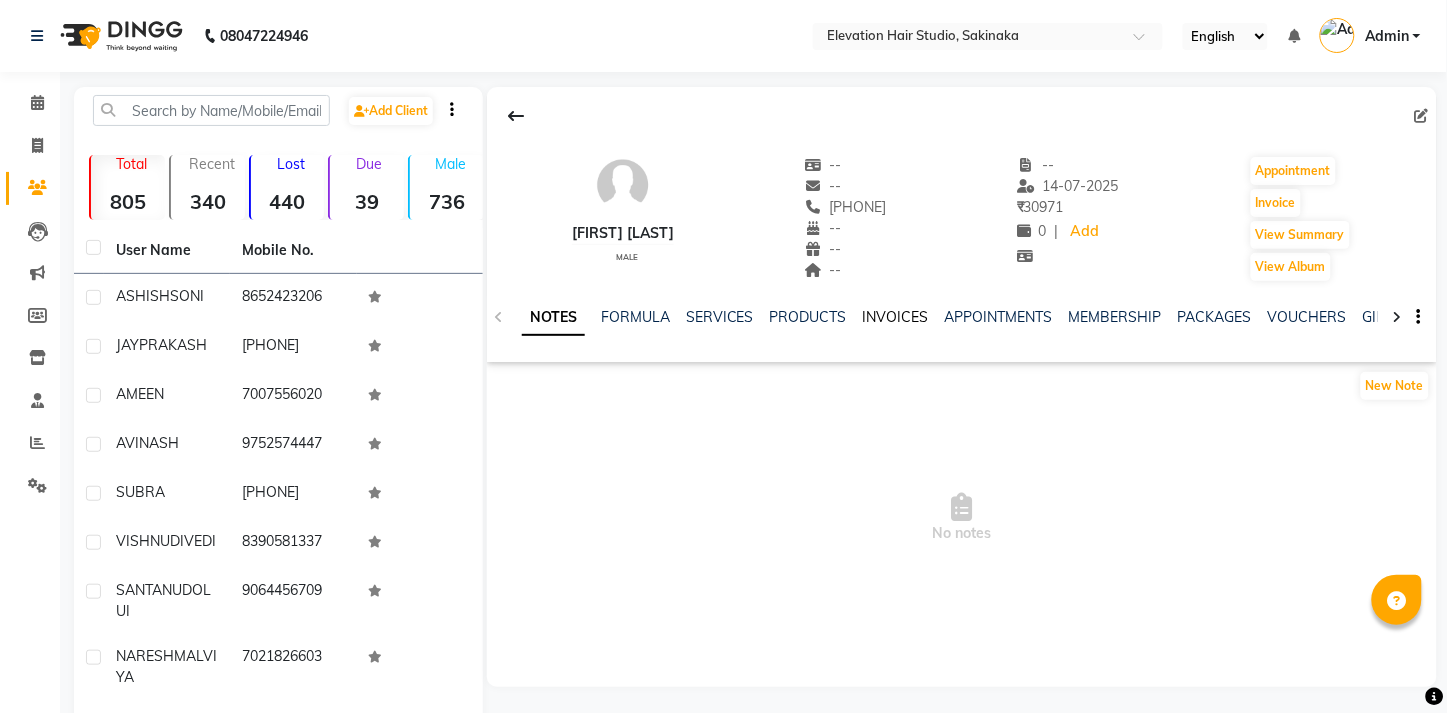 click on "INVOICES" 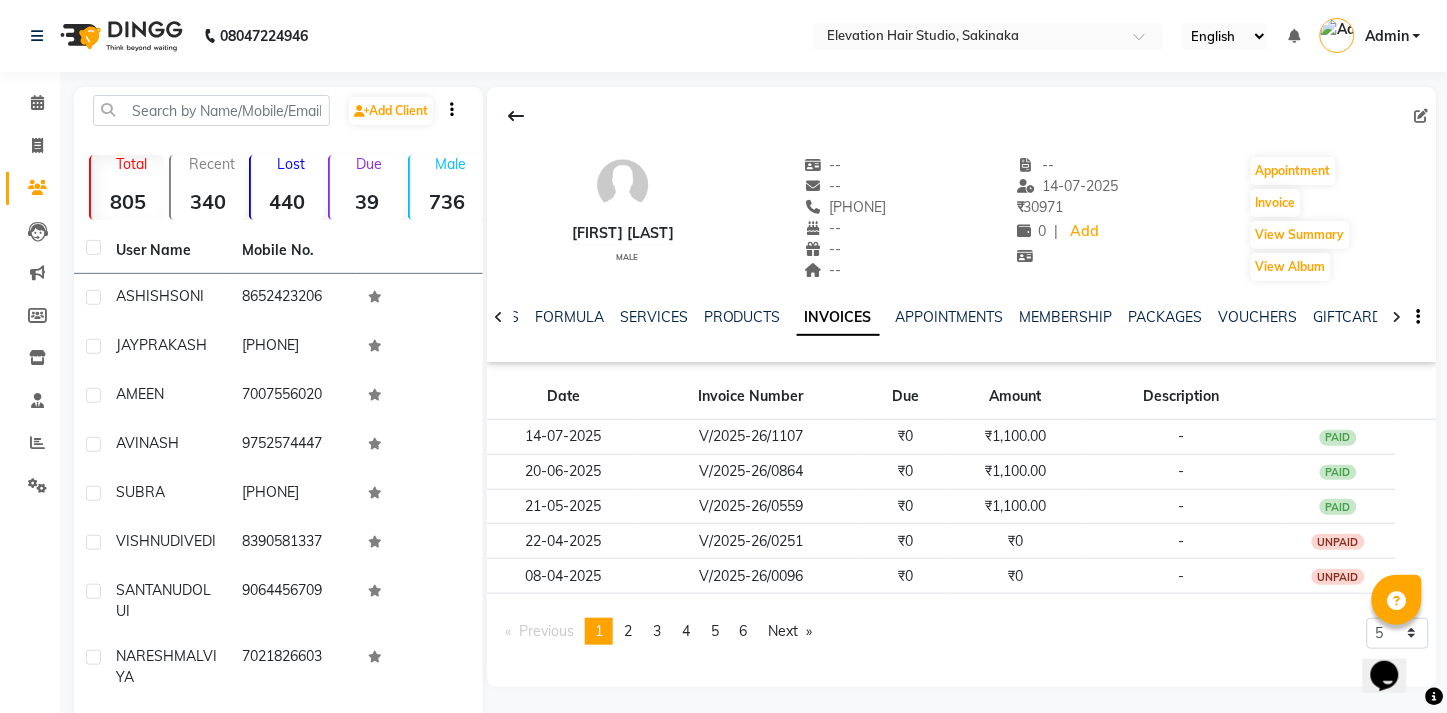 scroll, scrollTop: 0, scrollLeft: 0, axis: both 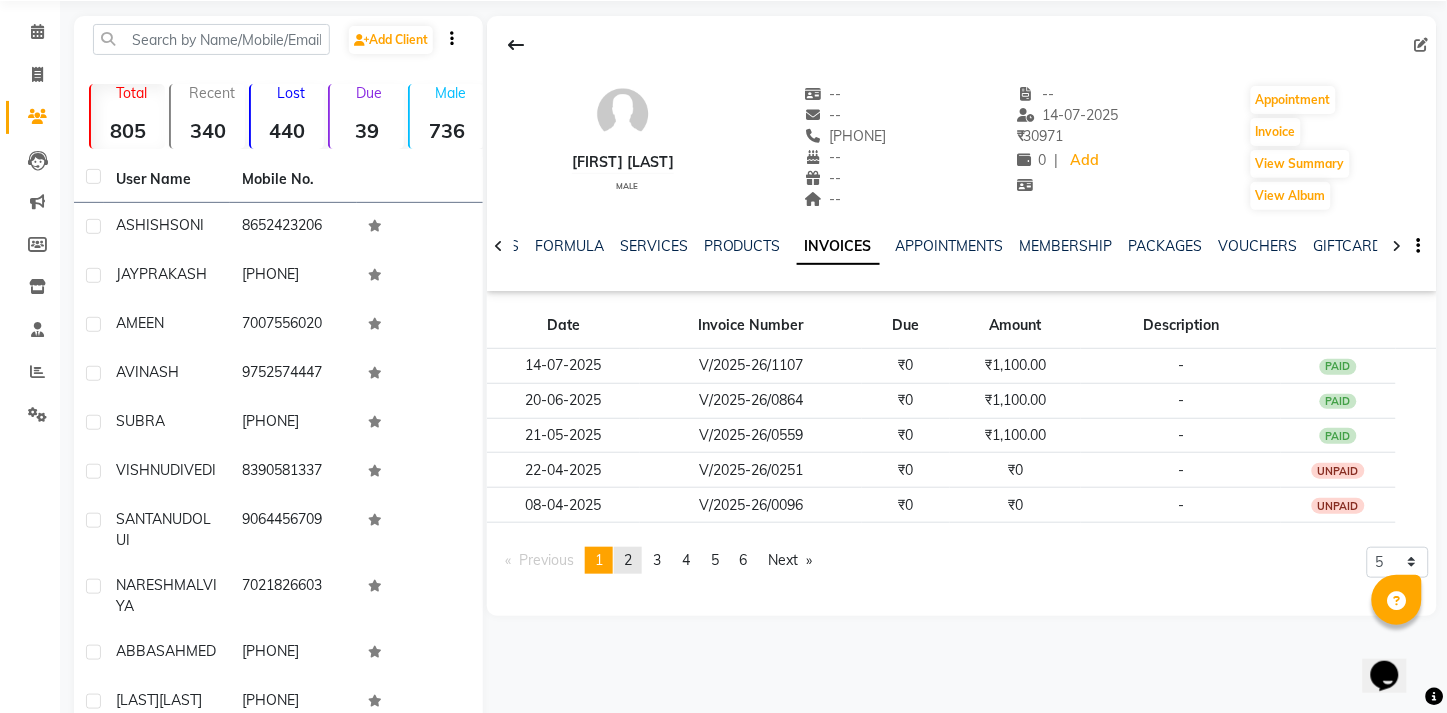 click on "2" 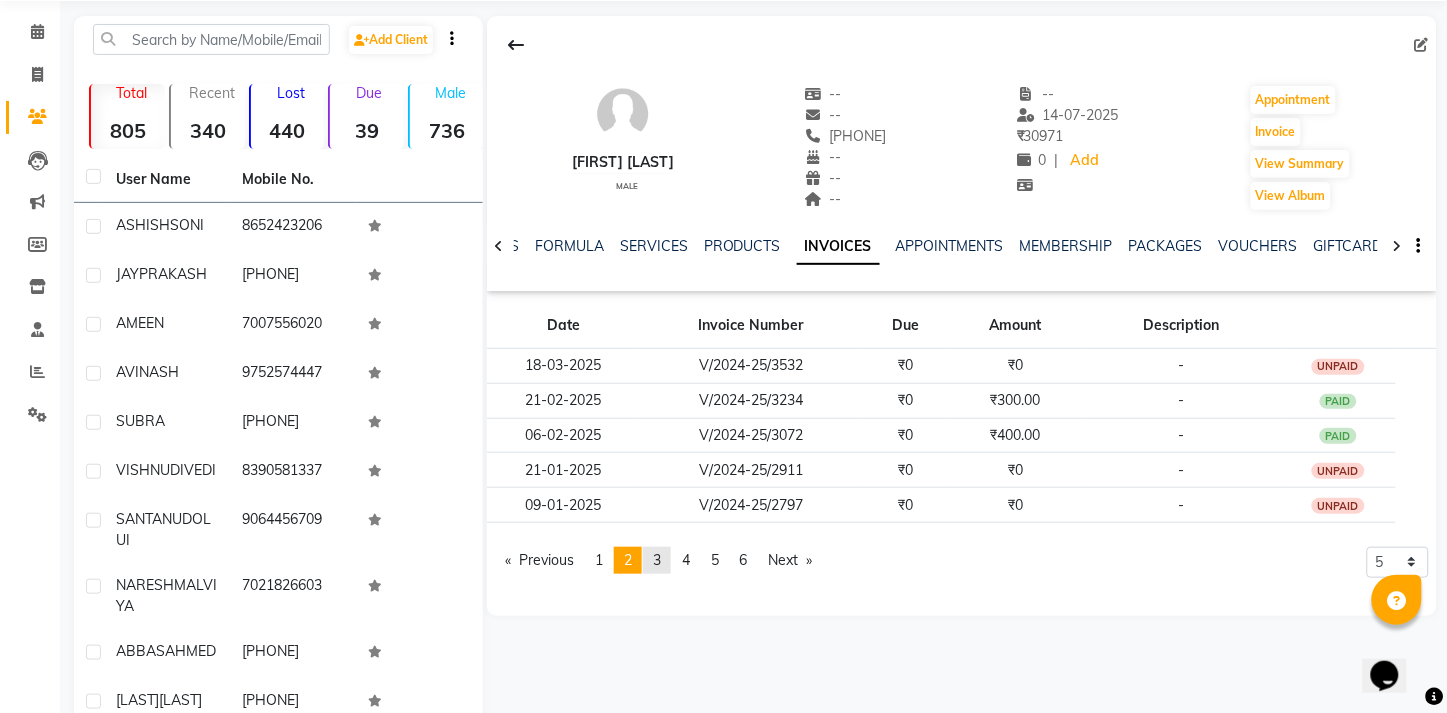click on "3" 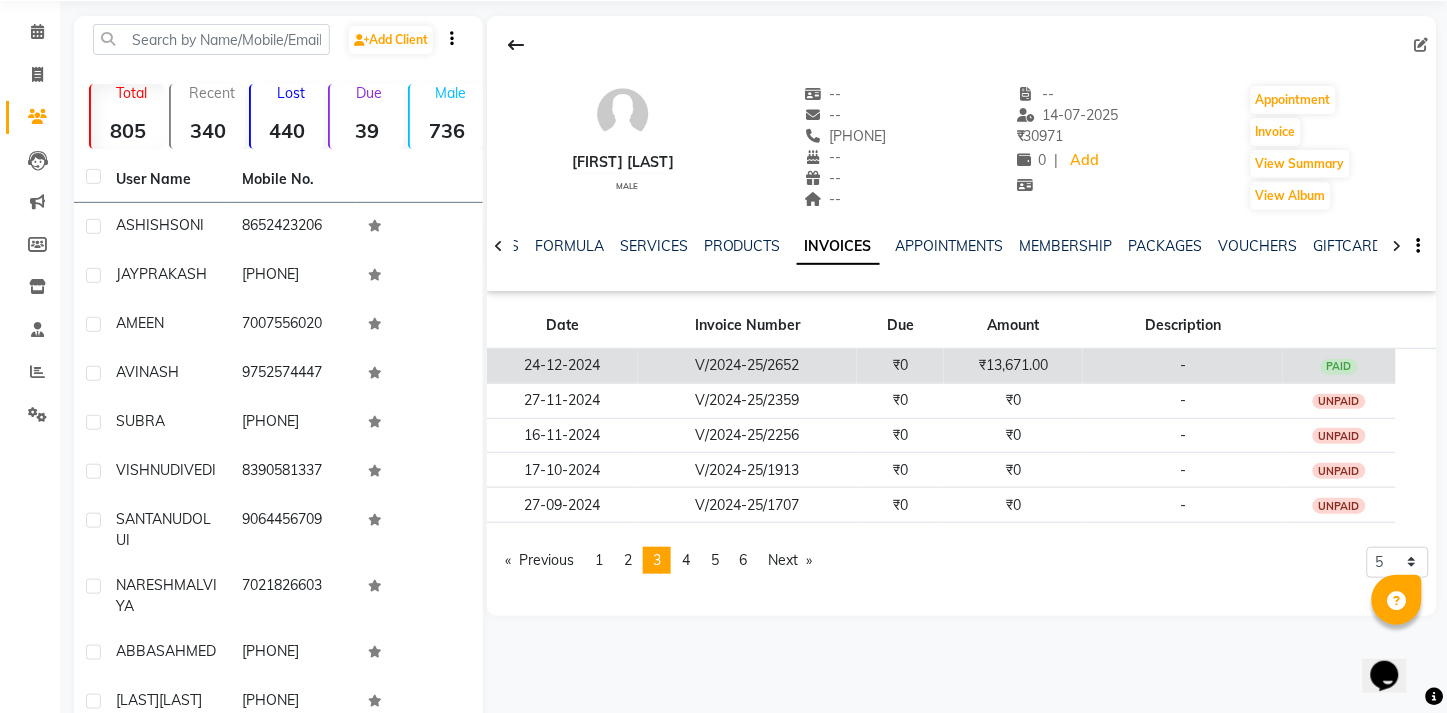 click on "V/2024-25/2652" 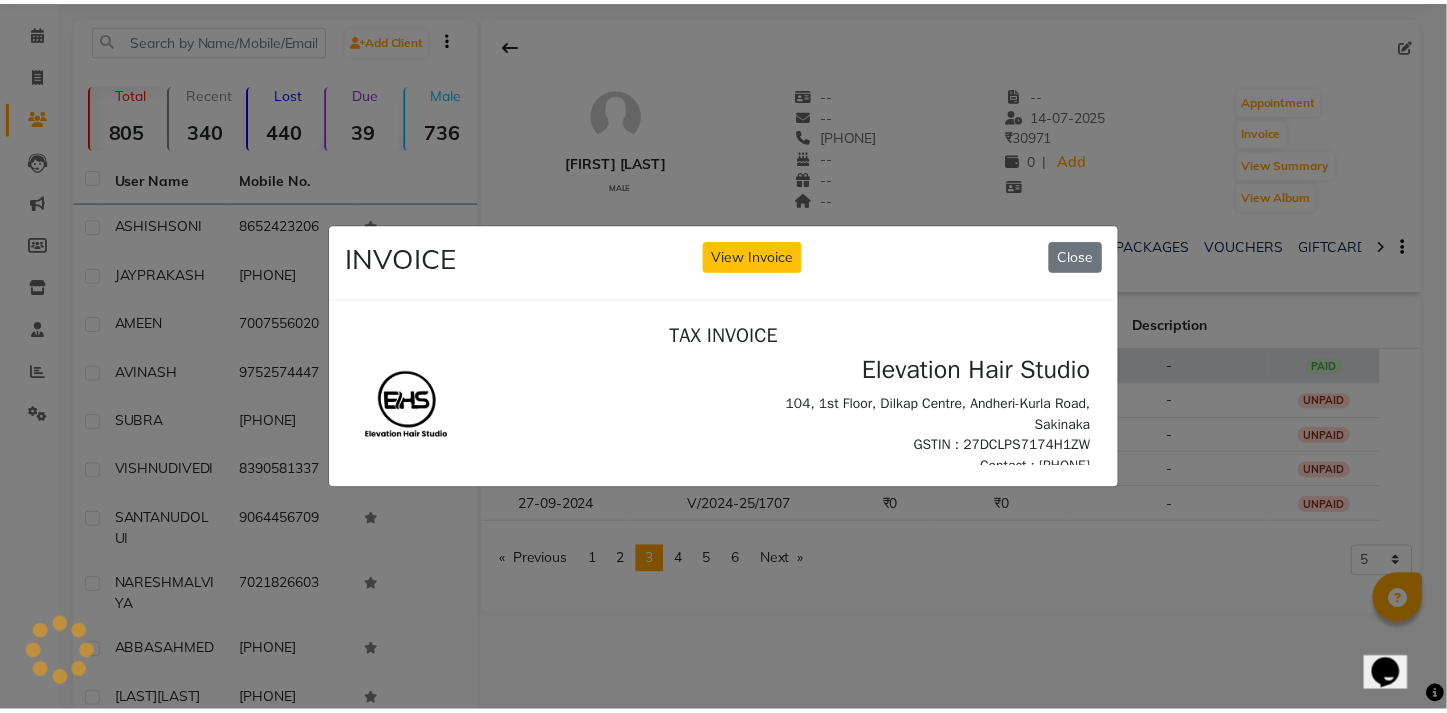 scroll, scrollTop: 0, scrollLeft: 0, axis: both 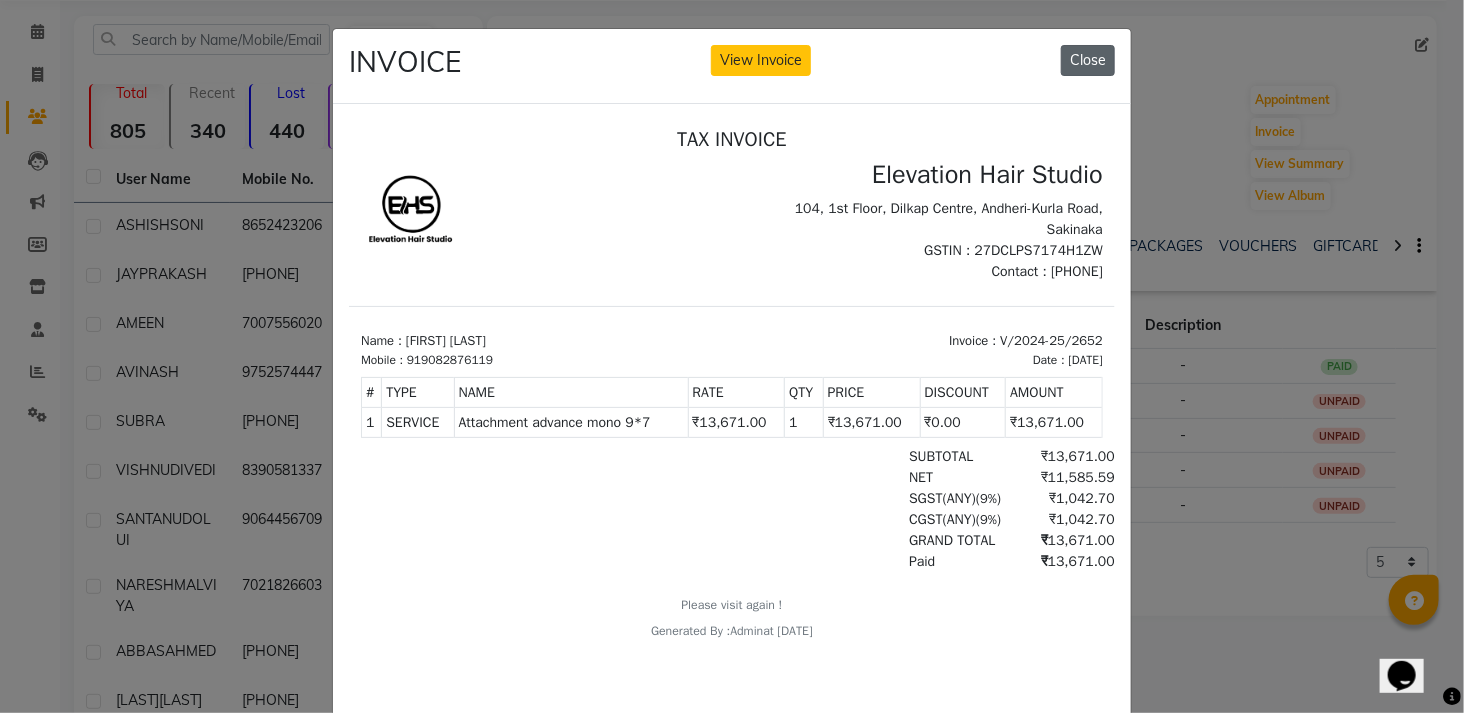 click on "Close" 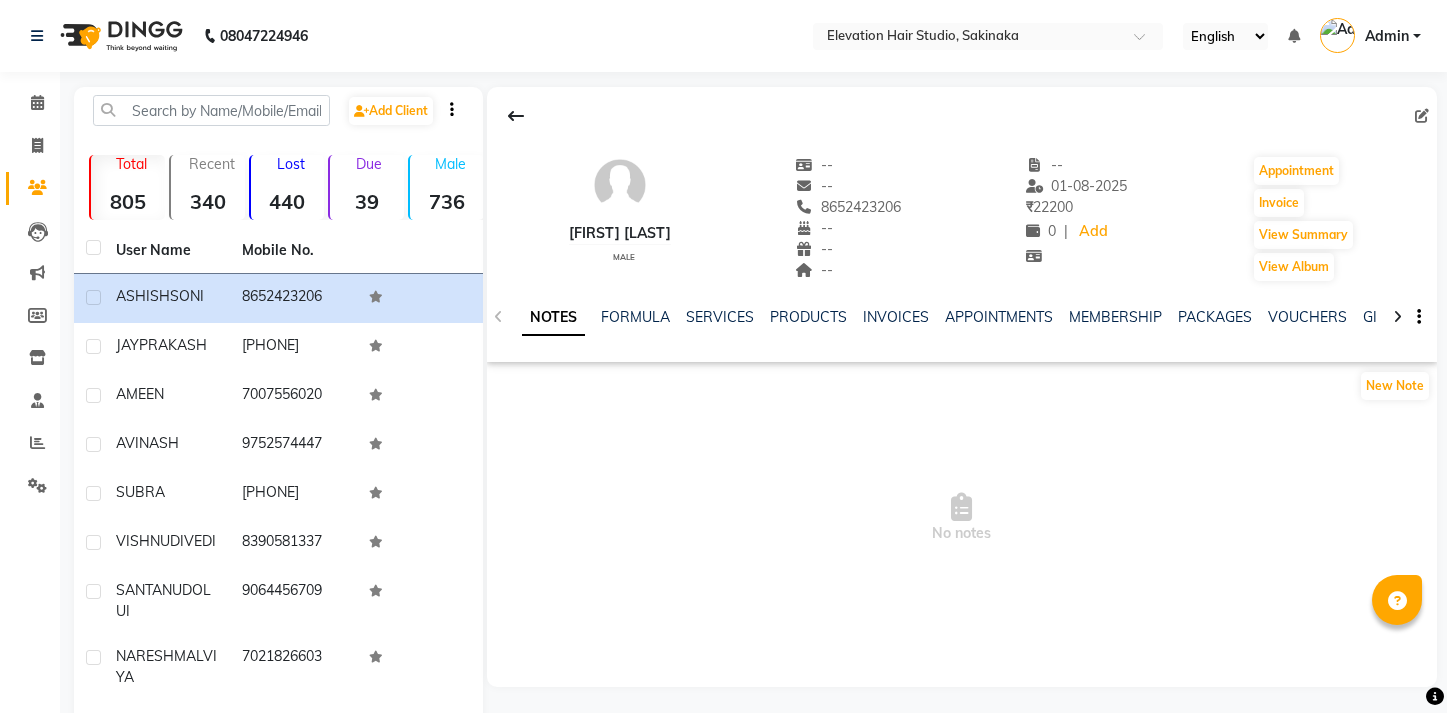 scroll, scrollTop: 0, scrollLeft: 0, axis: both 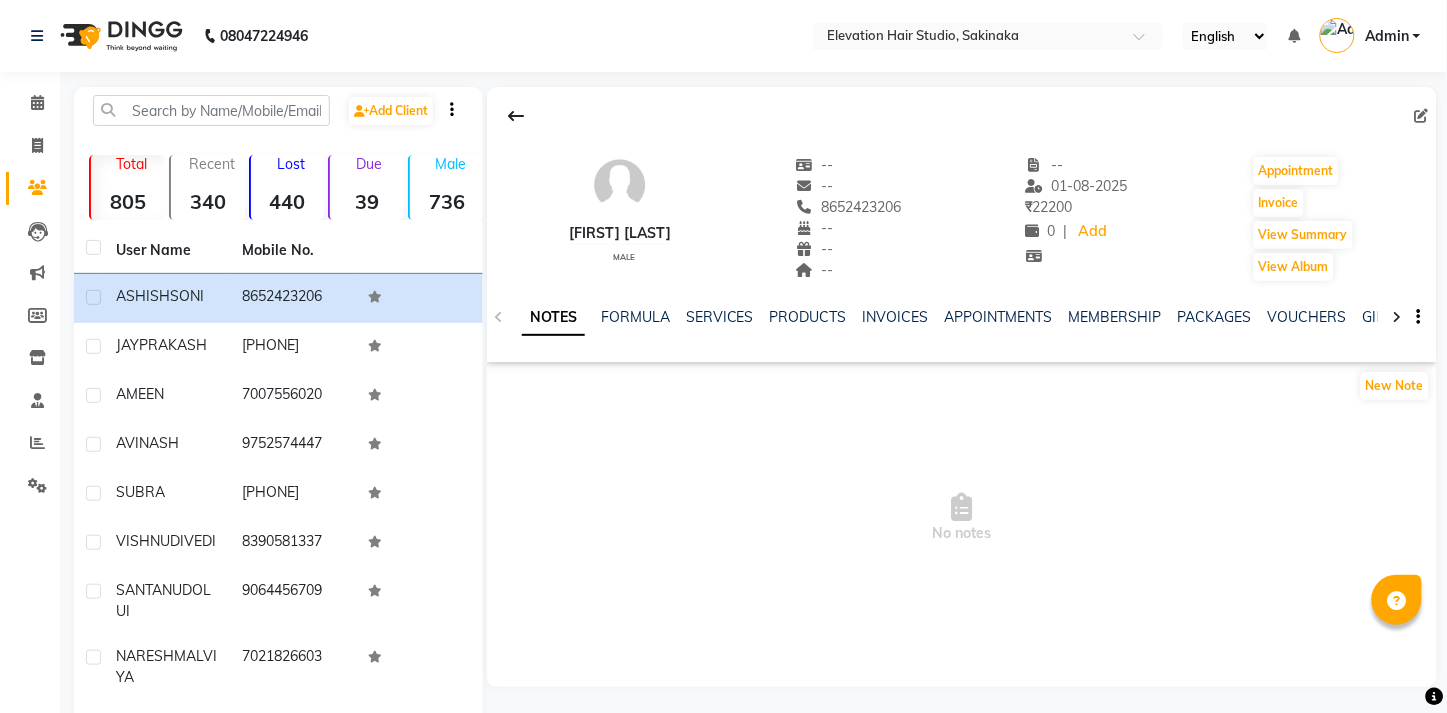 click on "INVOICES" 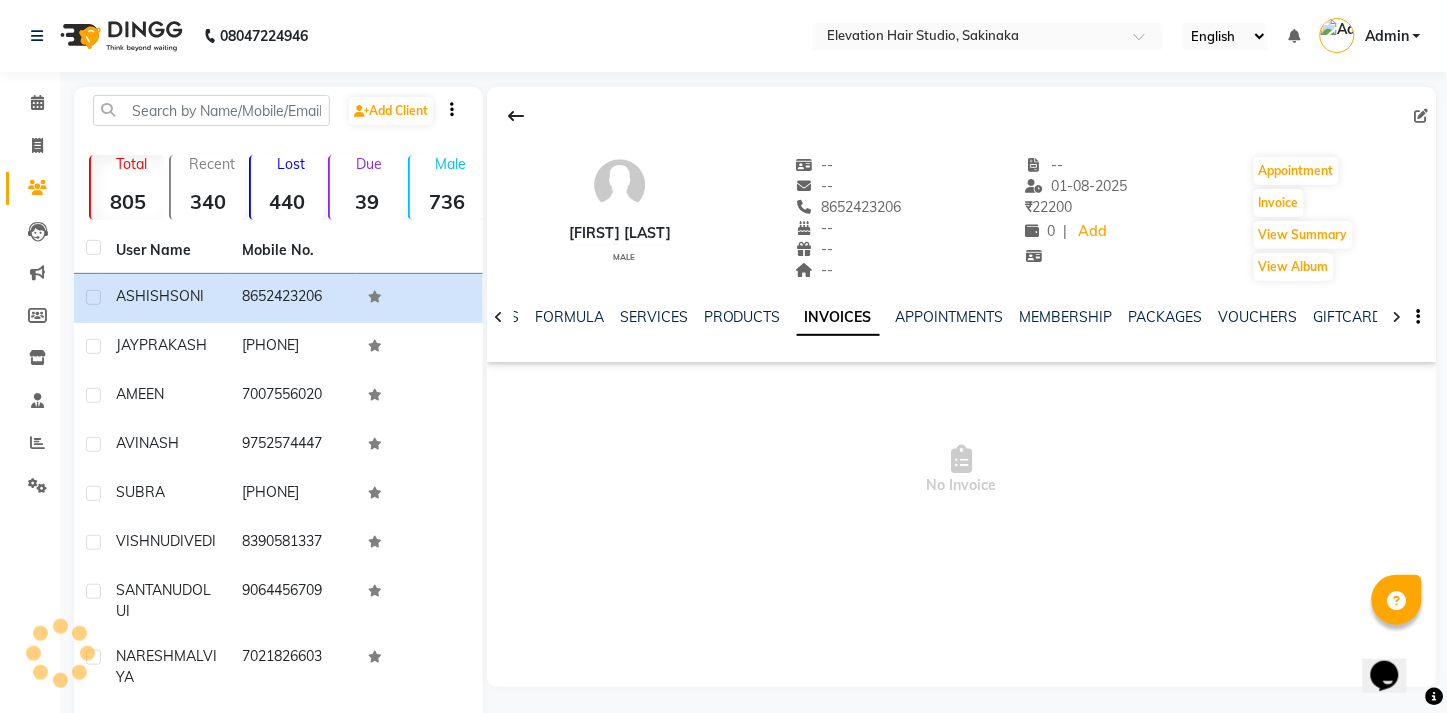 scroll, scrollTop: 0, scrollLeft: 0, axis: both 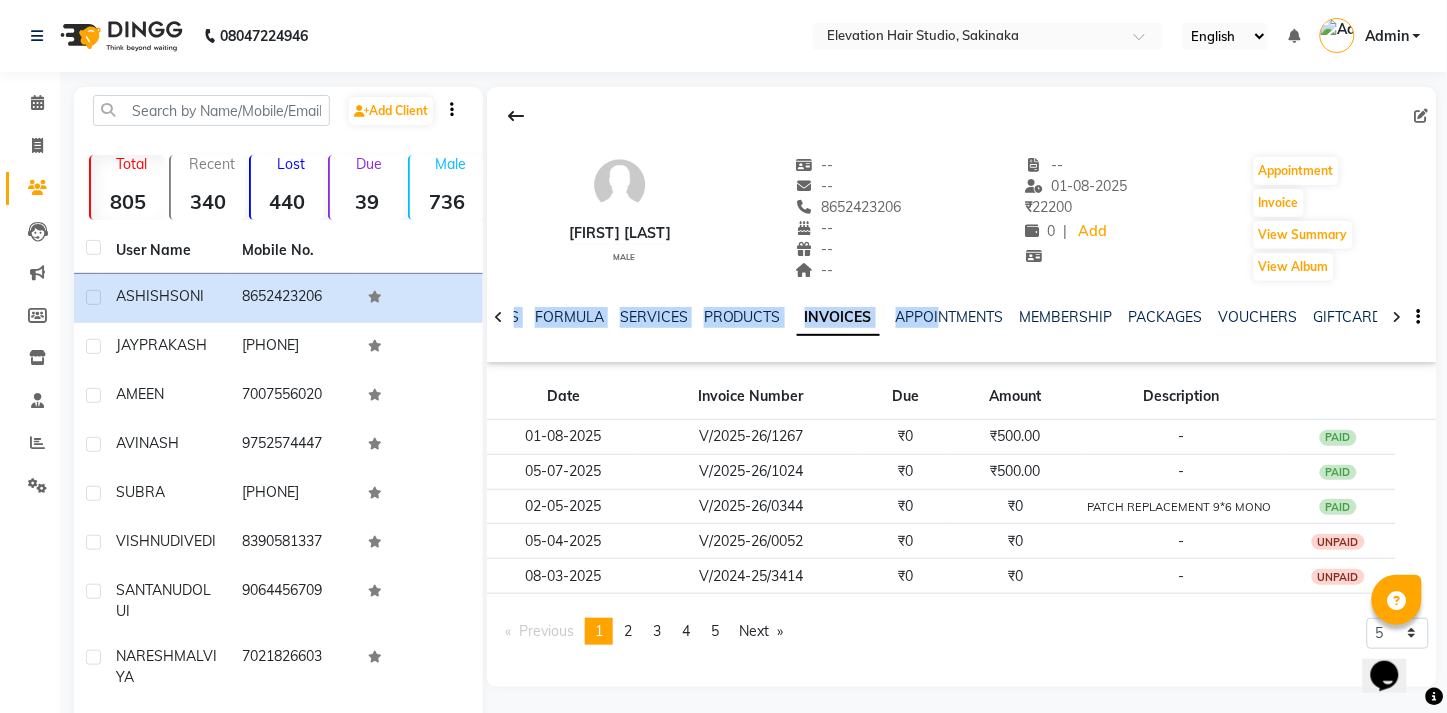 drag, startPoint x: 985, startPoint y: 297, endPoint x: 1045, endPoint y: 280, distance: 62.361847 